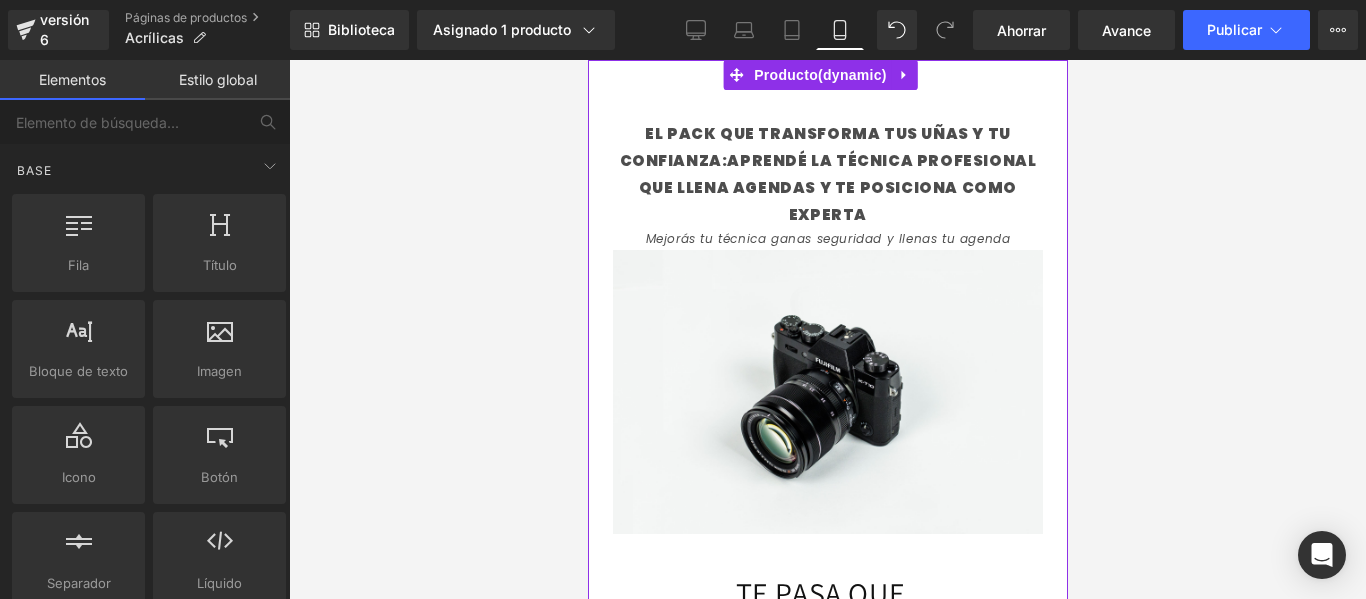 scroll, scrollTop: 964, scrollLeft: 0, axis: vertical 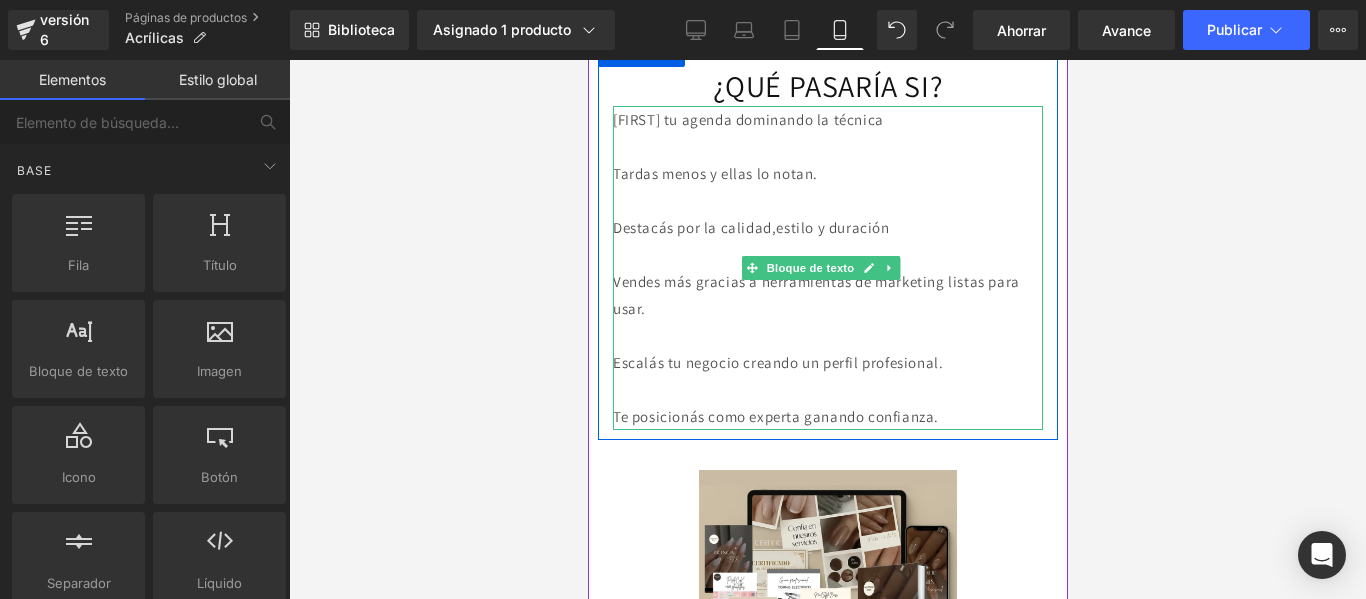 click at bounding box center [827, 146] 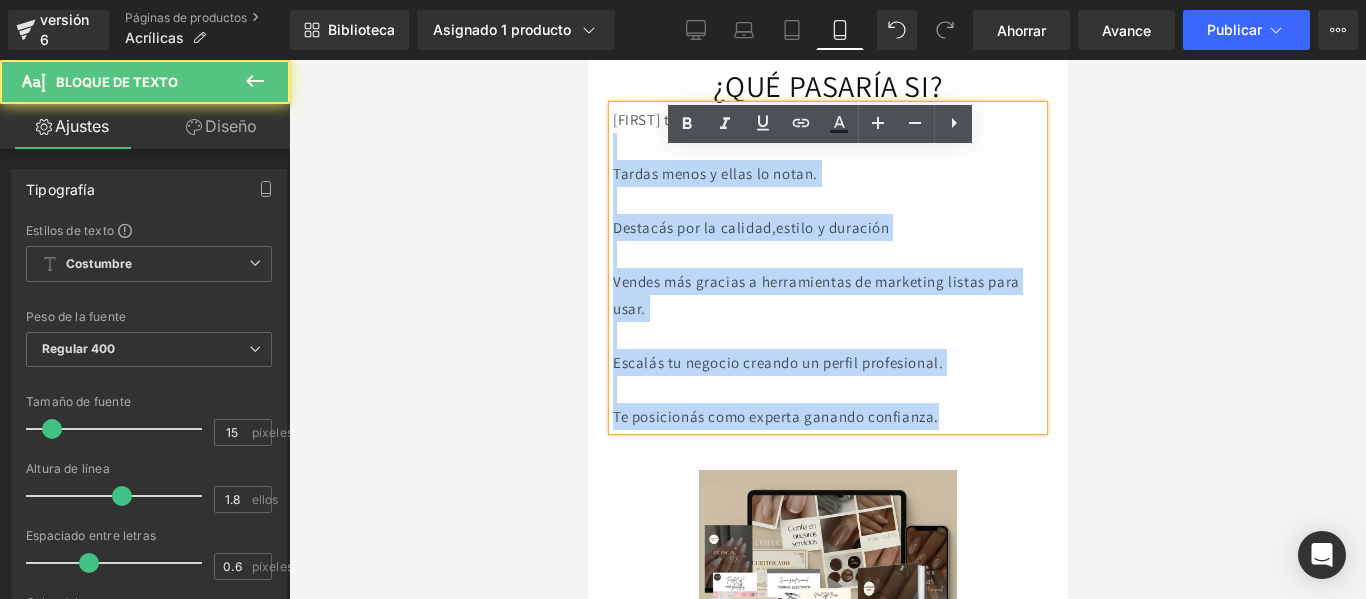 drag, startPoint x: 736, startPoint y: 166, endPoint x: 609, endPoint y: 163, distance: 127.03543 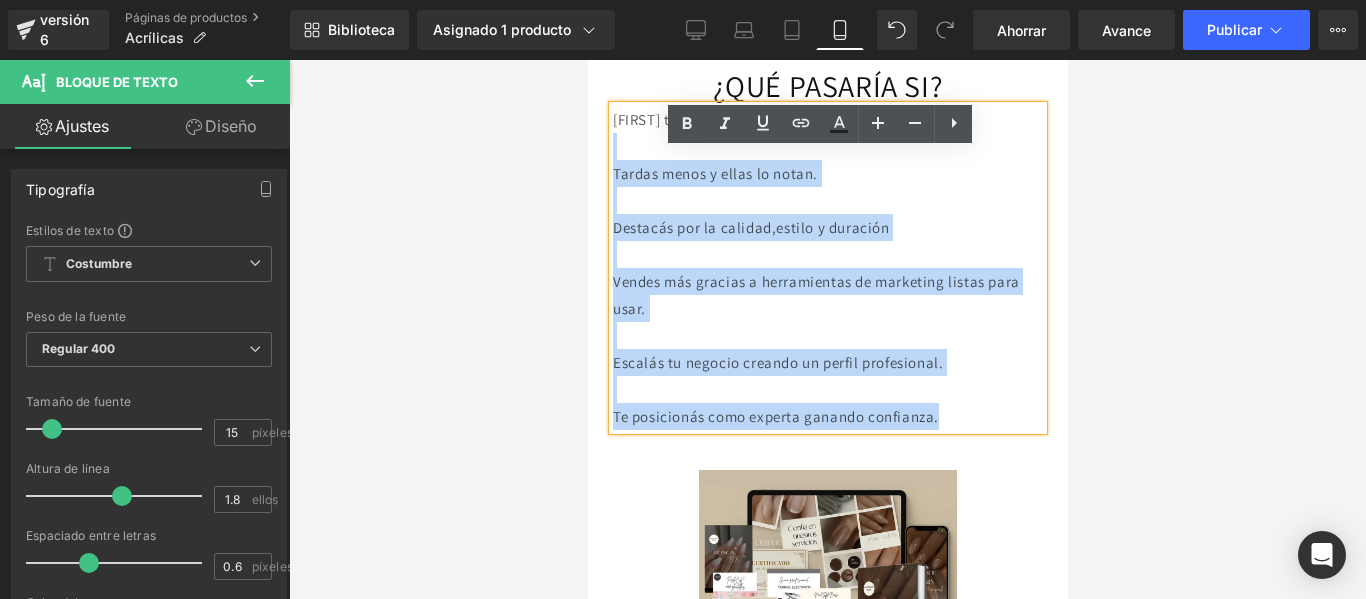 click on "[FIRST] tu agenda dominando la técnica" at bounding box center (747, 119) 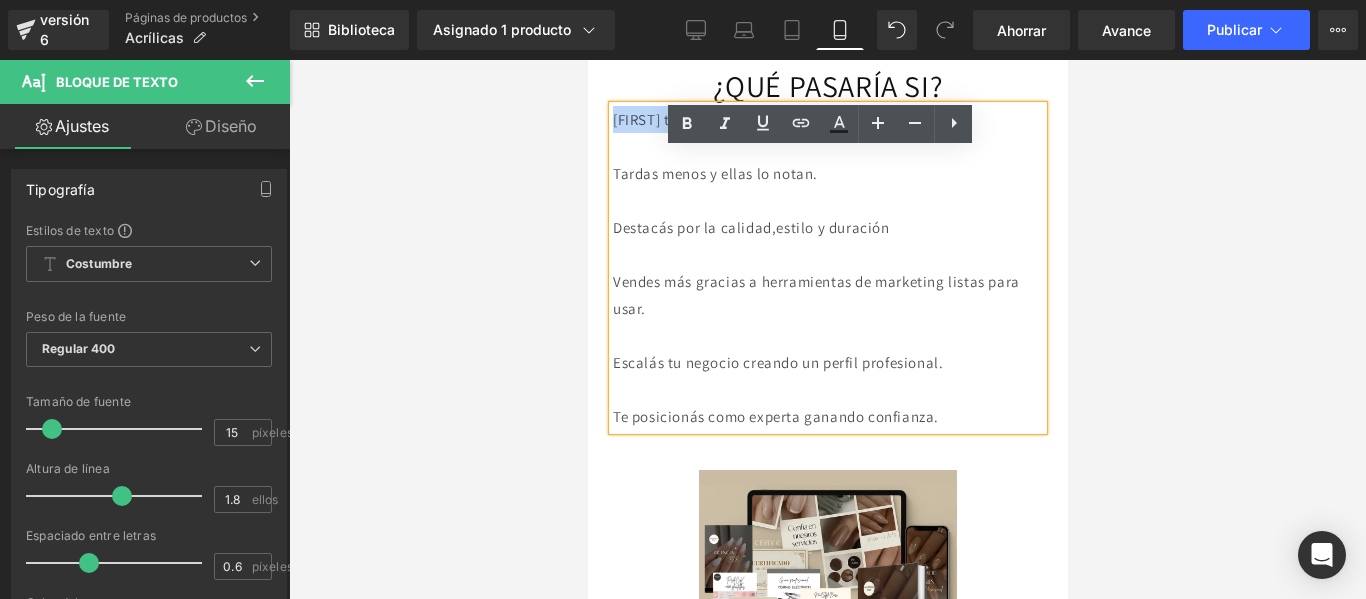 drag, startPoint x: 736, startPoint y: 164, endPoint x: 627, endPoint y: 163, distance: 109.004585 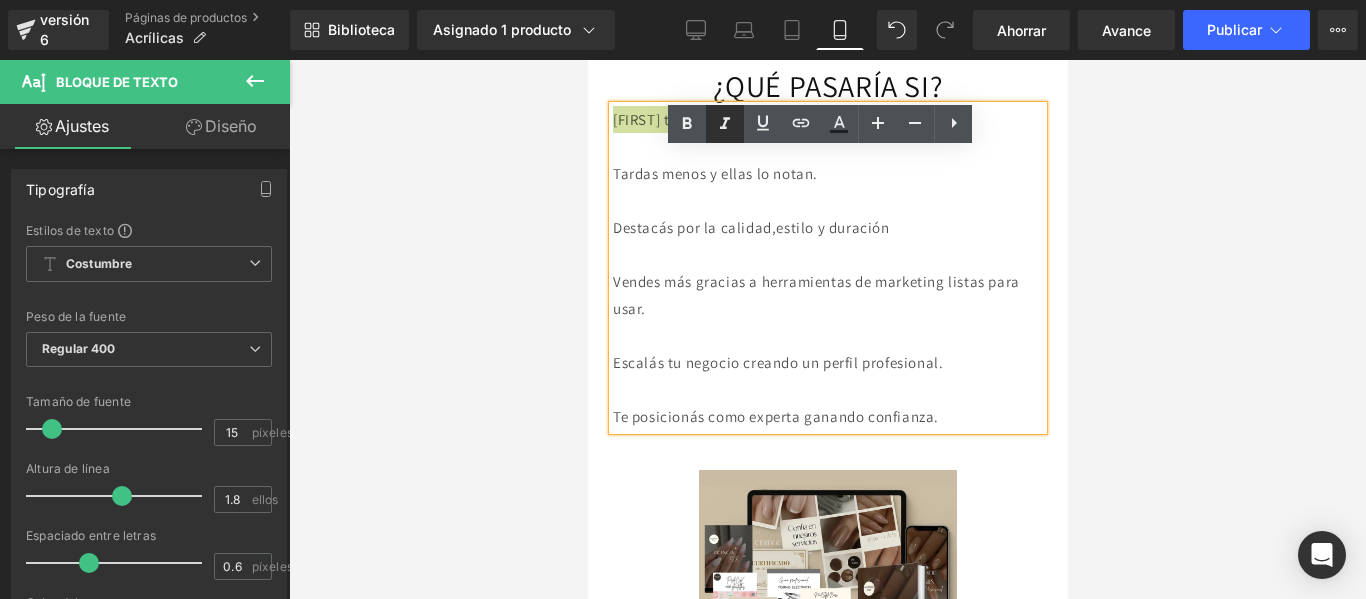 click 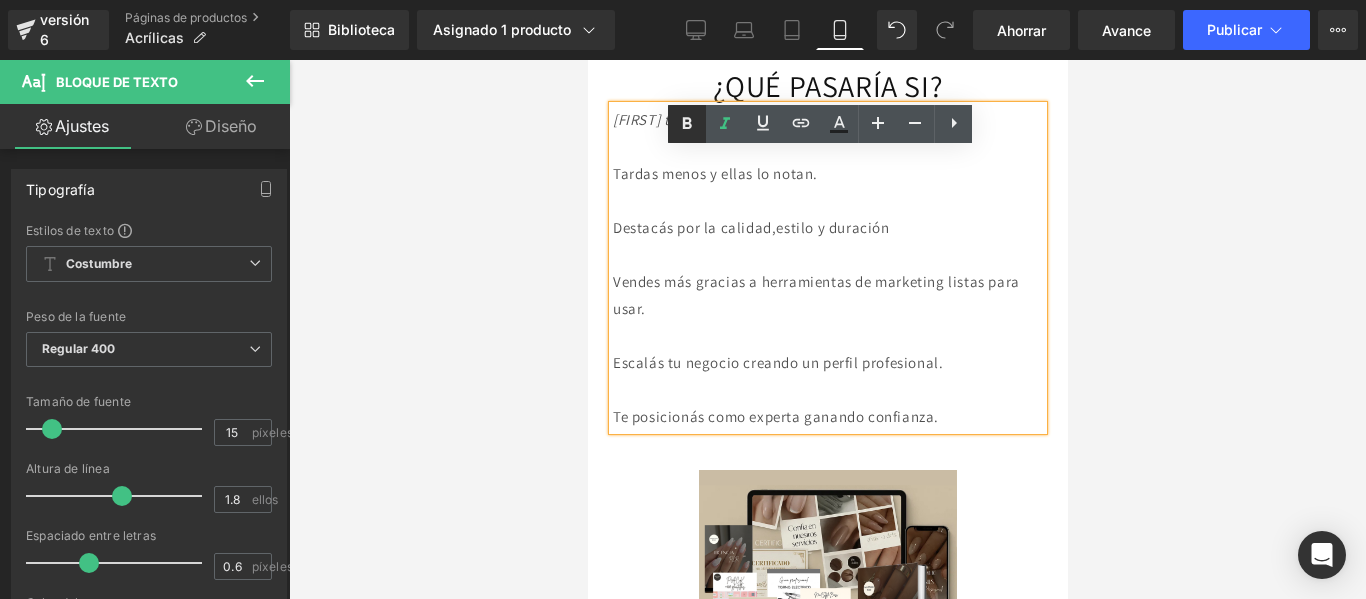 click 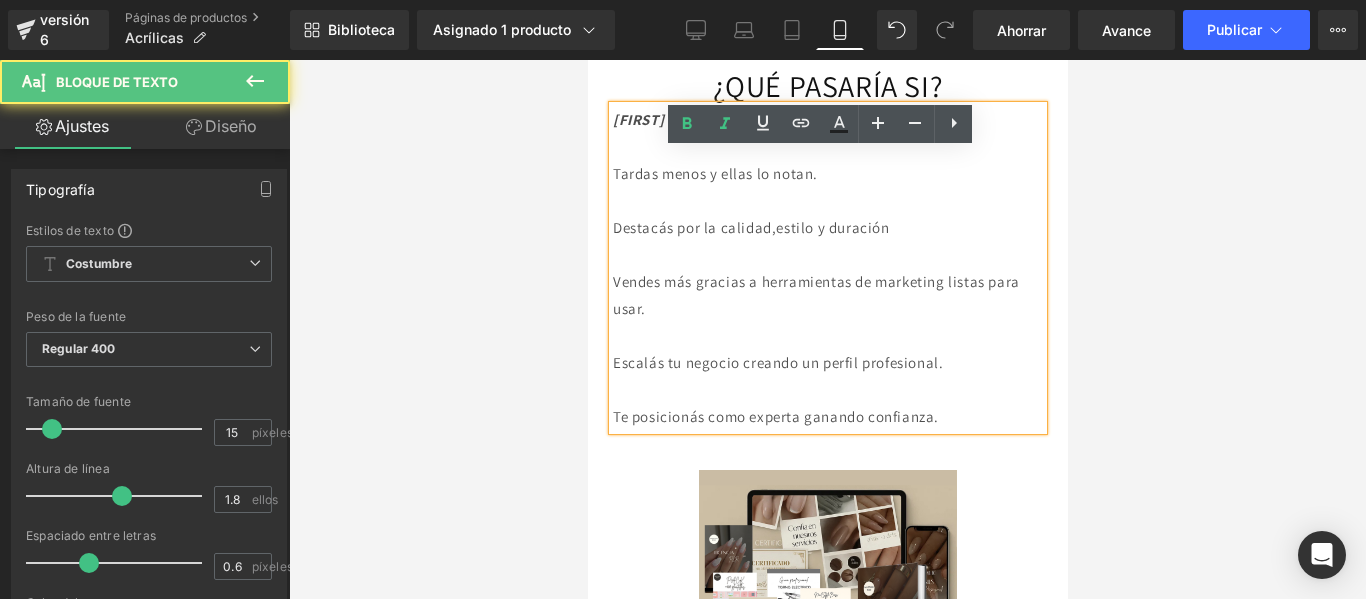 drag, startPoint x: 715, startPoint y: 220, endPoint x: 619, endPoint y: 218, distance: 96.02083 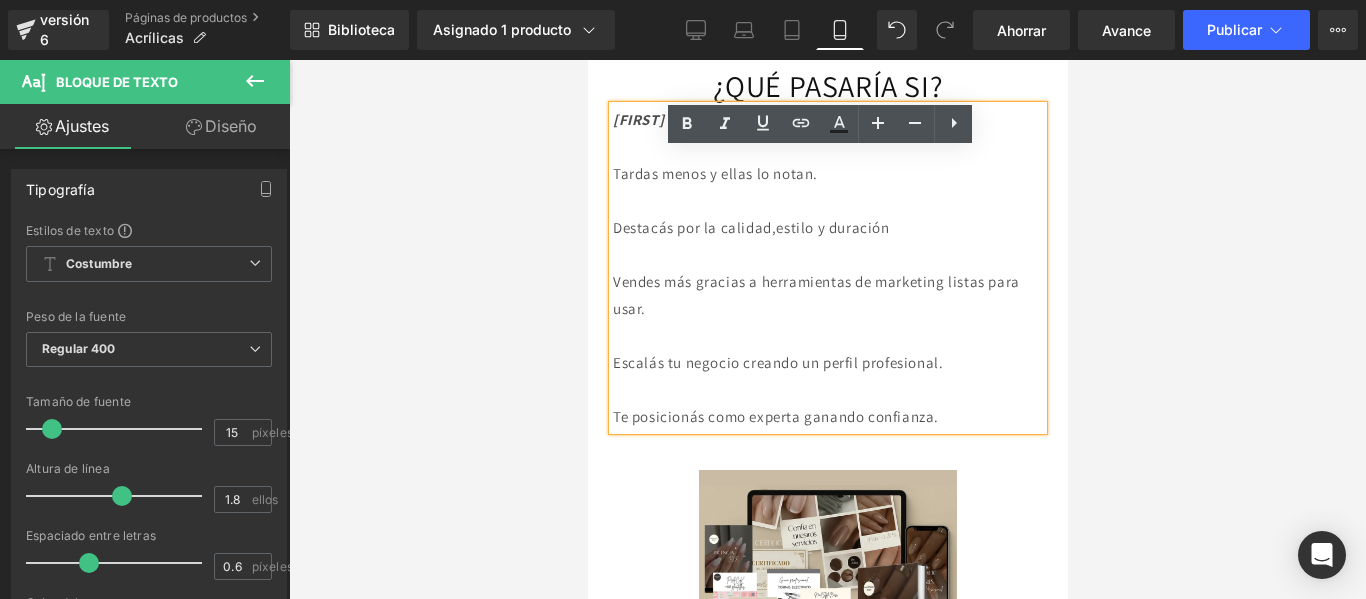 click on "Tardas menos y ellas lo notan." at bounding box center [714, 173] 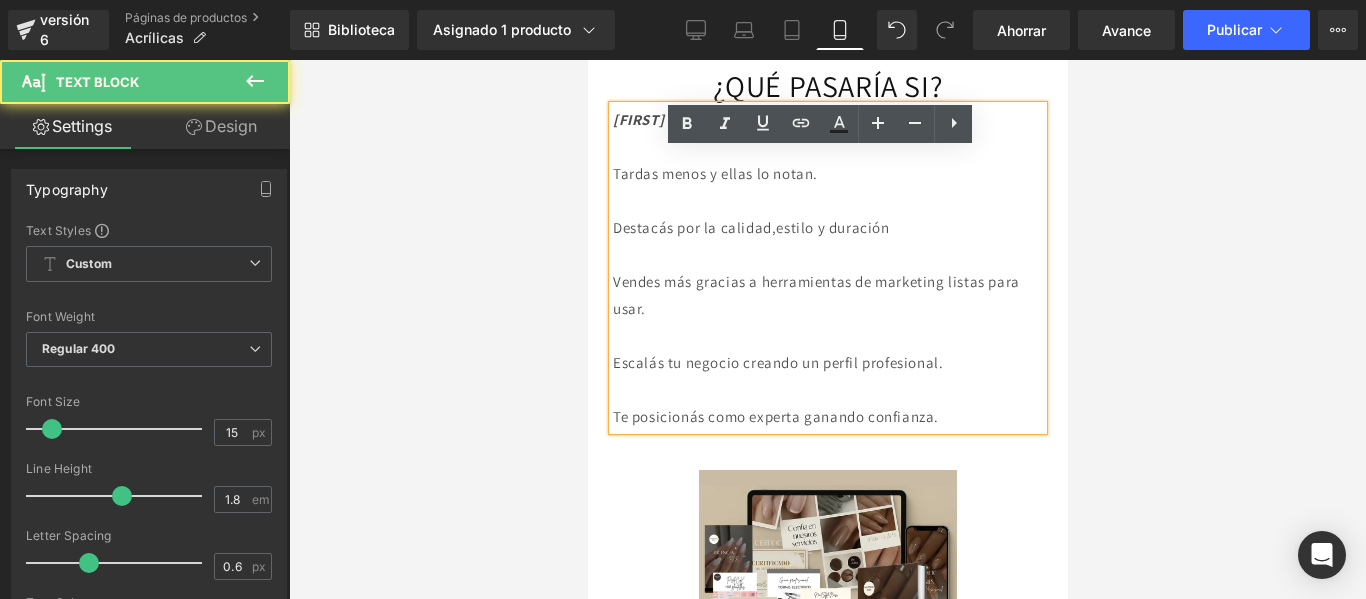 click on "Tardas menos y ellas lo notan." at bounding box center [714, 173] 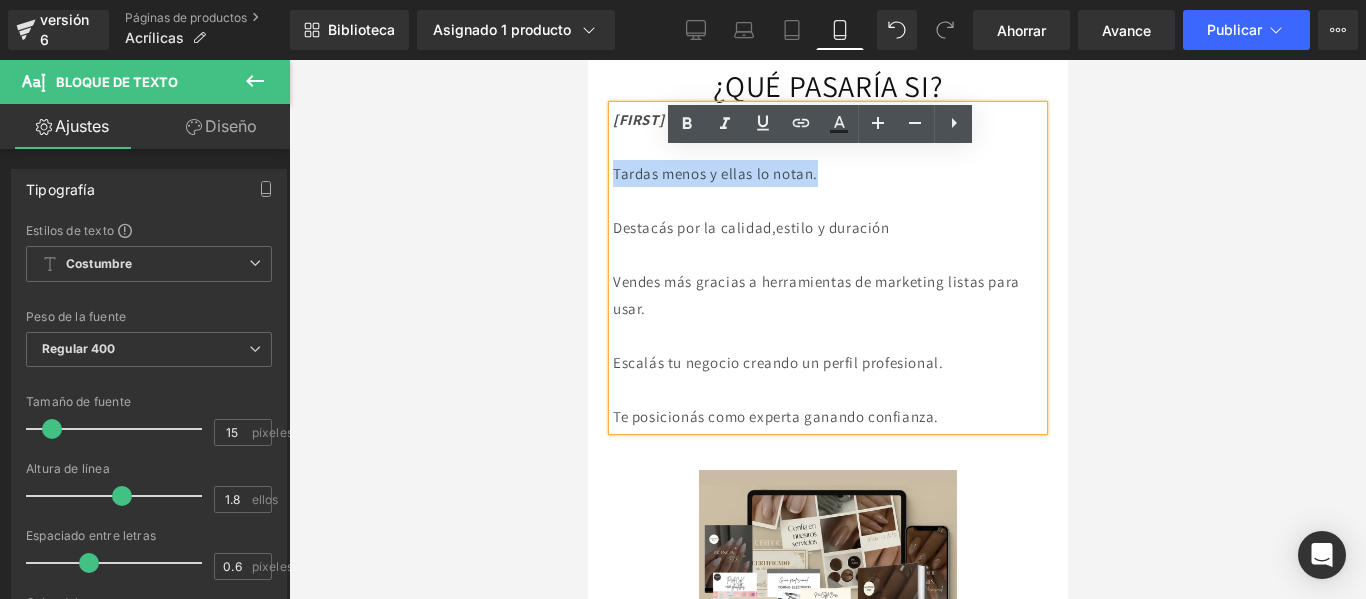 drag, startPoint x: 709, startPoint y: 221, endPoint x: 676, endPoint y: 216, distance: 33.37664 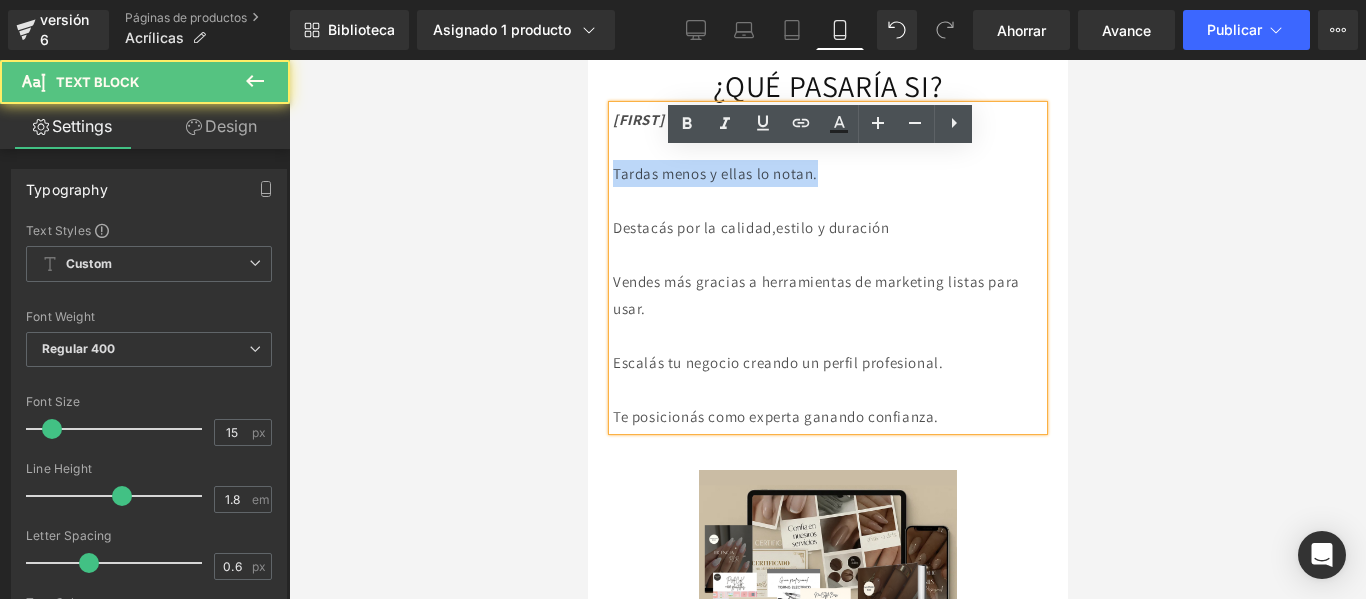 click on "Tardas menos y ellas lo notan." at bounding box center (714, 173) 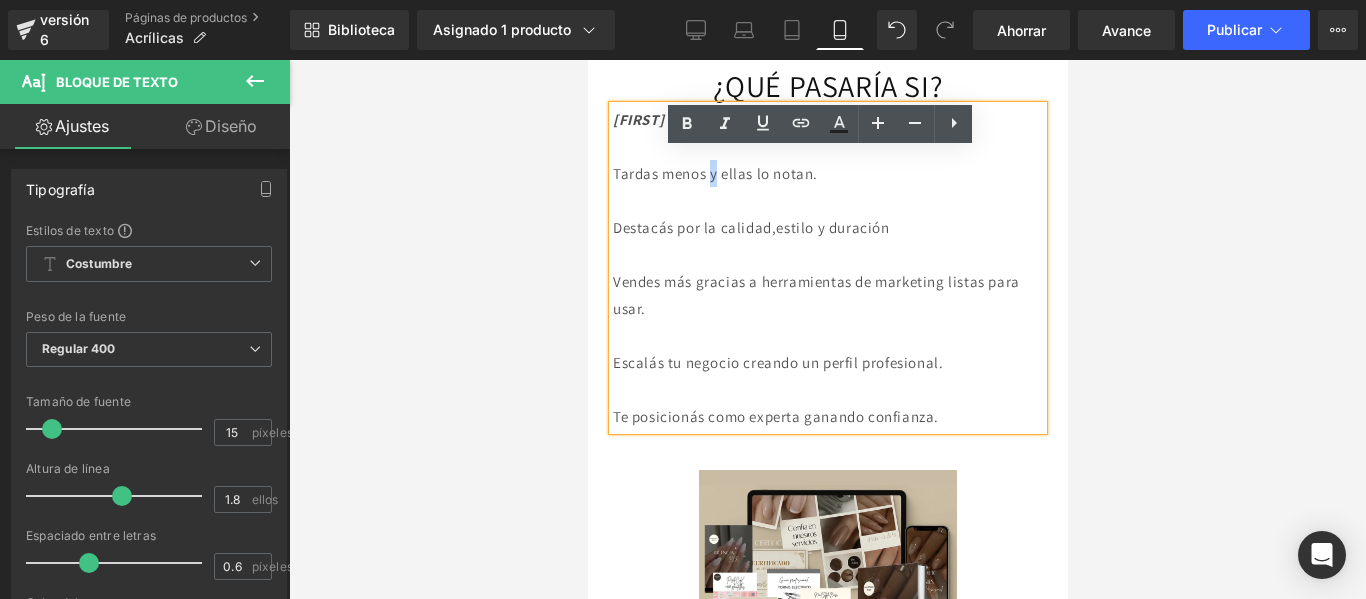 click on "Tardas menos y ellas lo notan." at bounding box center [714, 173] 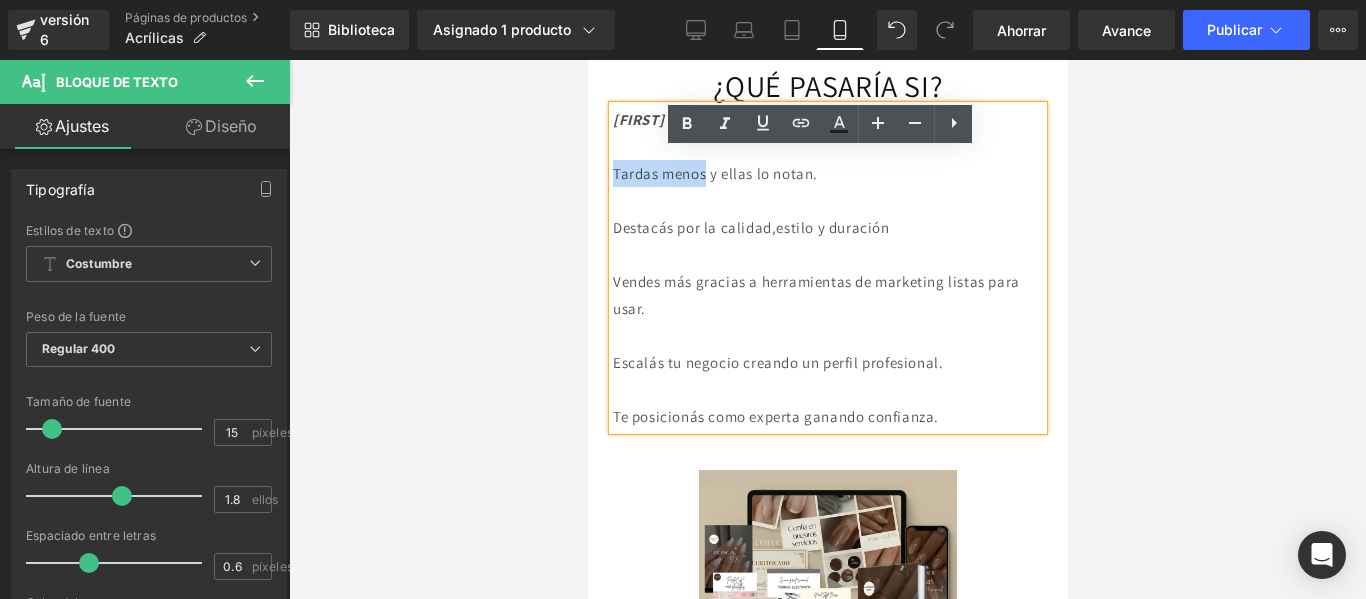 drag, startPoint x: 713, startPoint y: 220, endPoint x: 614, endPoint y: 215, distance: 99.12618 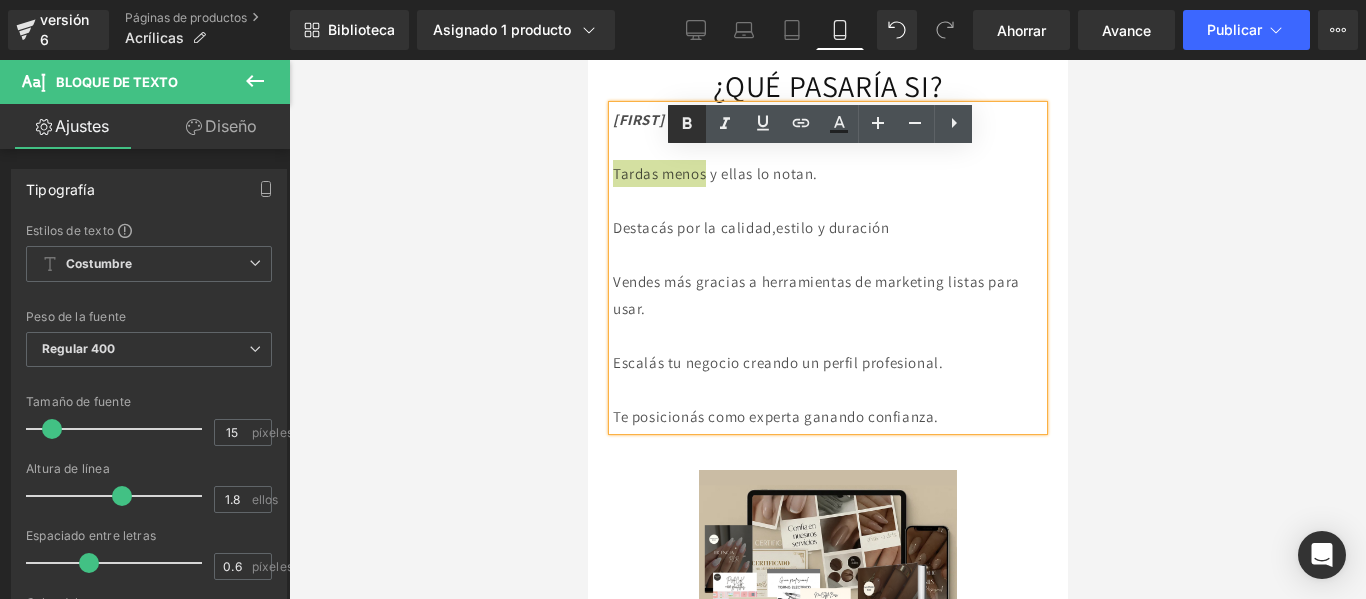 click 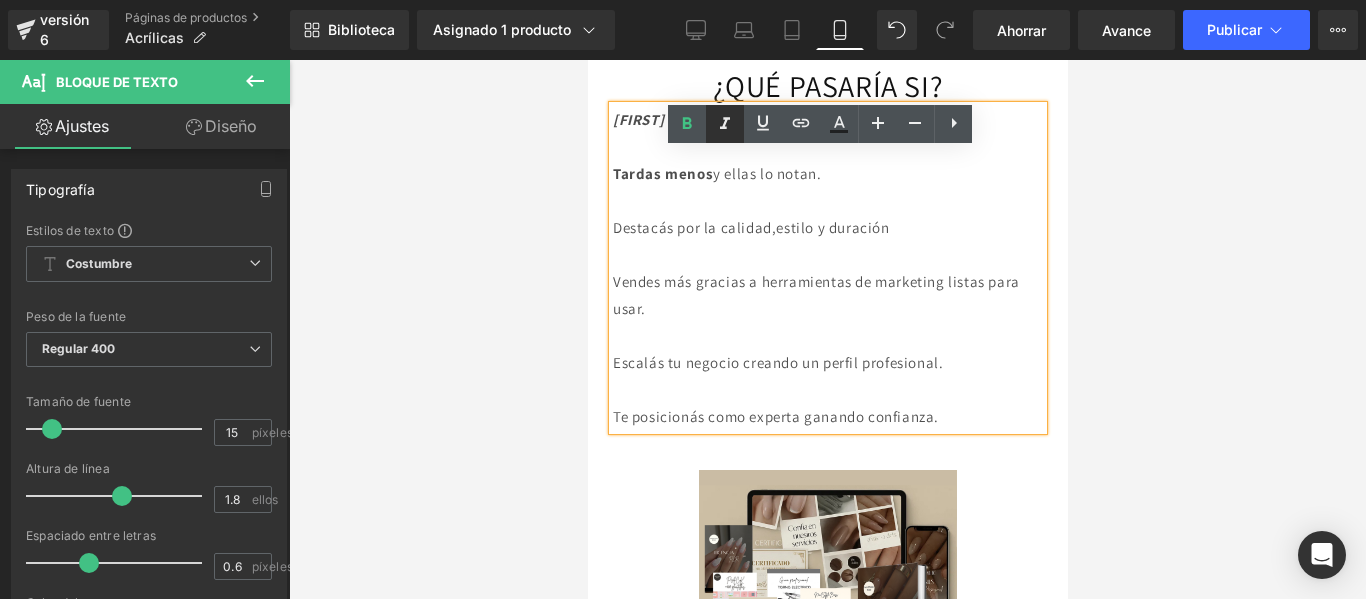 click 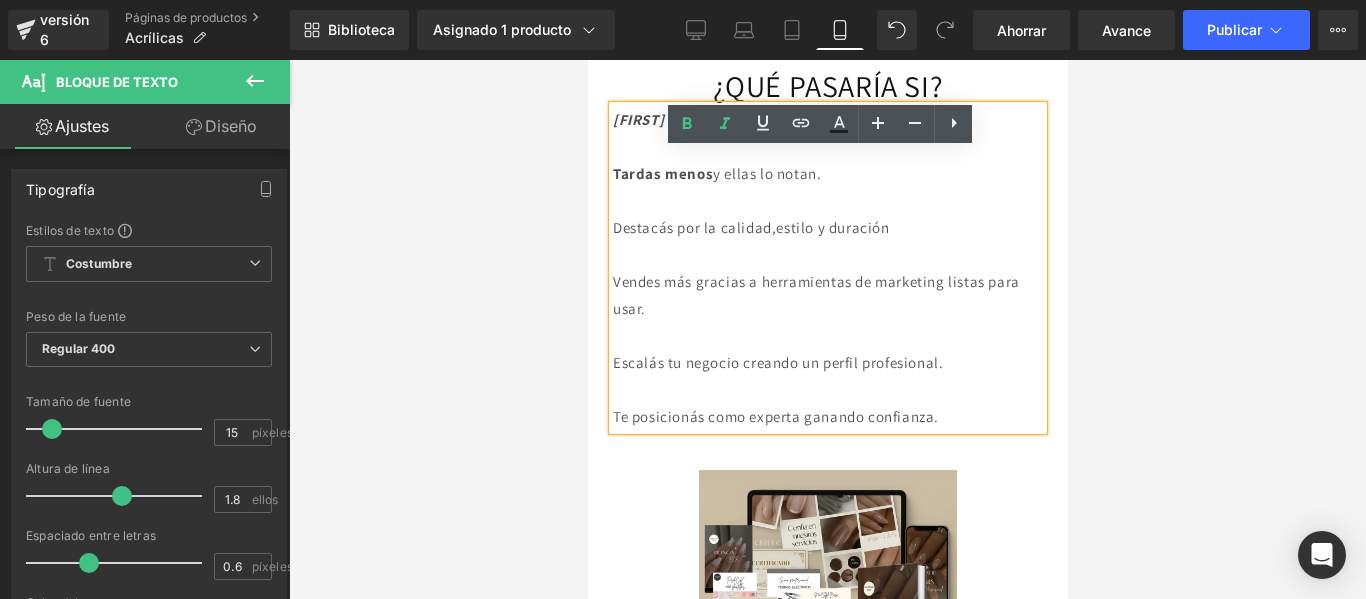 click on "Tardas menos y ellas lo notan." at bounding box center [716, 173] 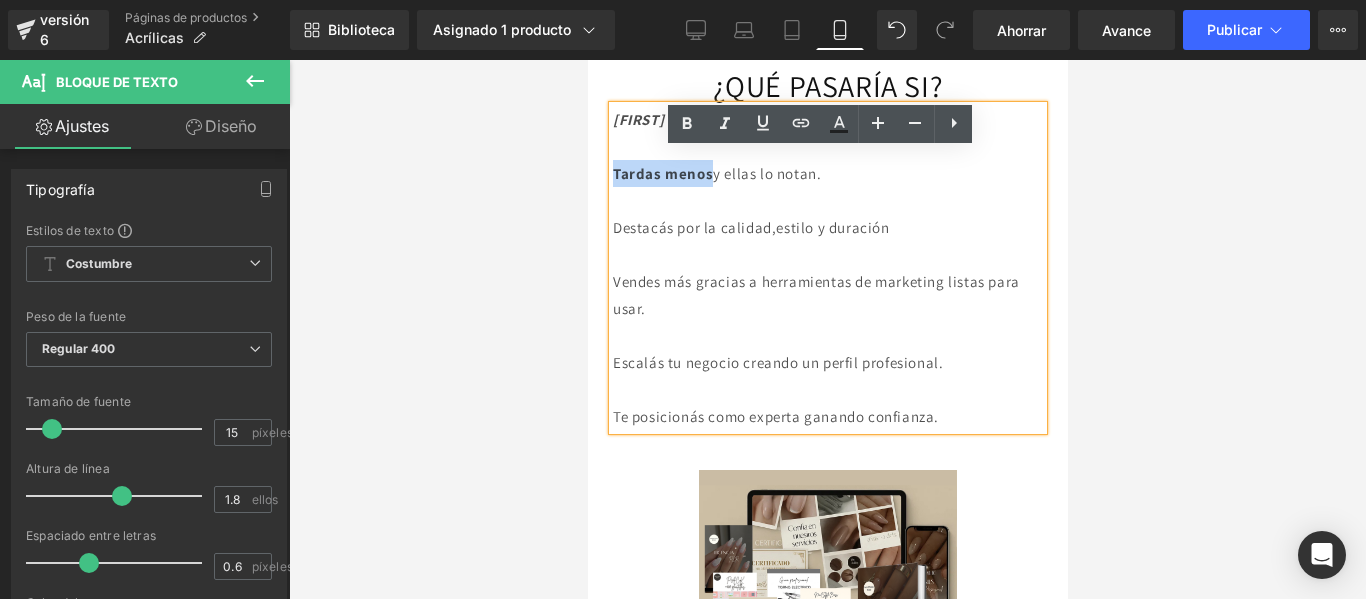 drag, startPoint x: 721, startPoint y: 218, endPoint x: 612, endPoint y: 219, distance: 109.004585 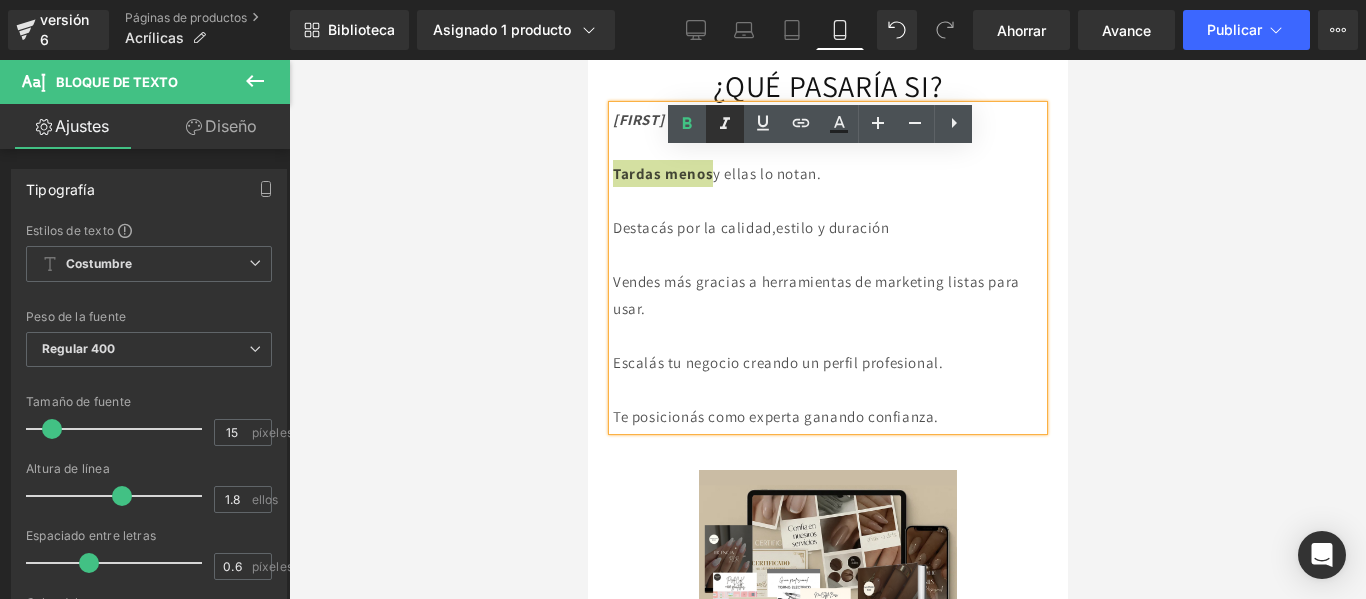 click 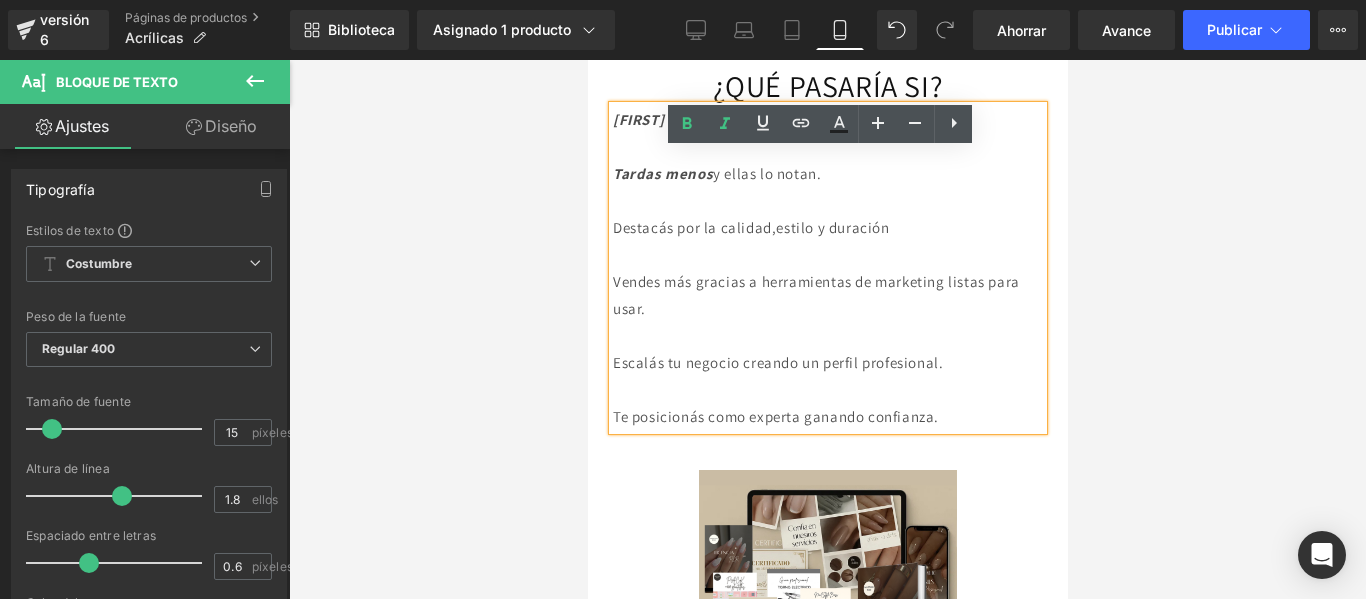scroll, scrollTop: 1016, scrollLeft: 0, axis: vertical 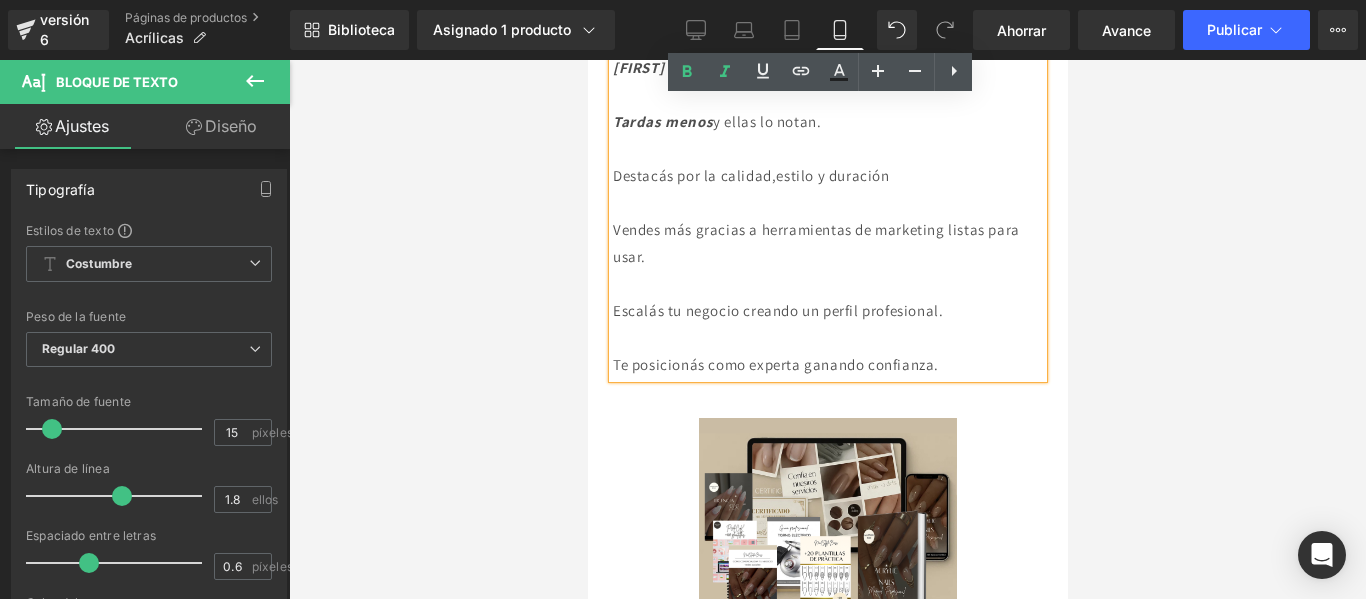 click on "Destacás por la calidad,estilo y duración" at bounding box center (750, 175) 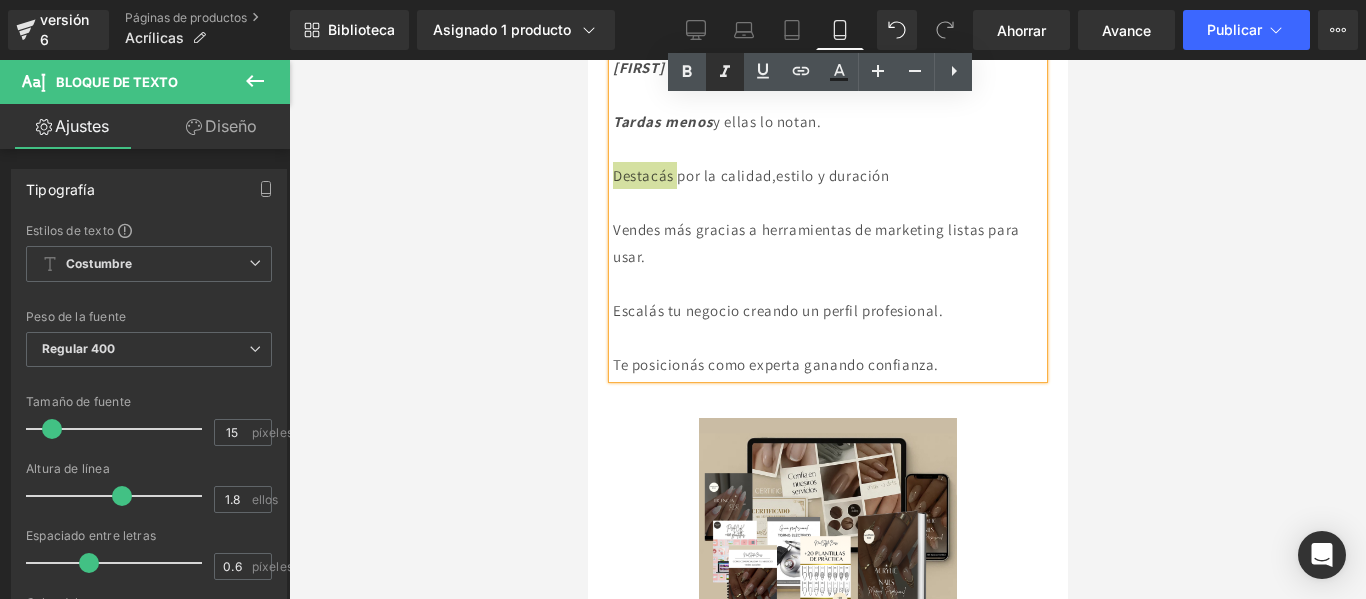 click 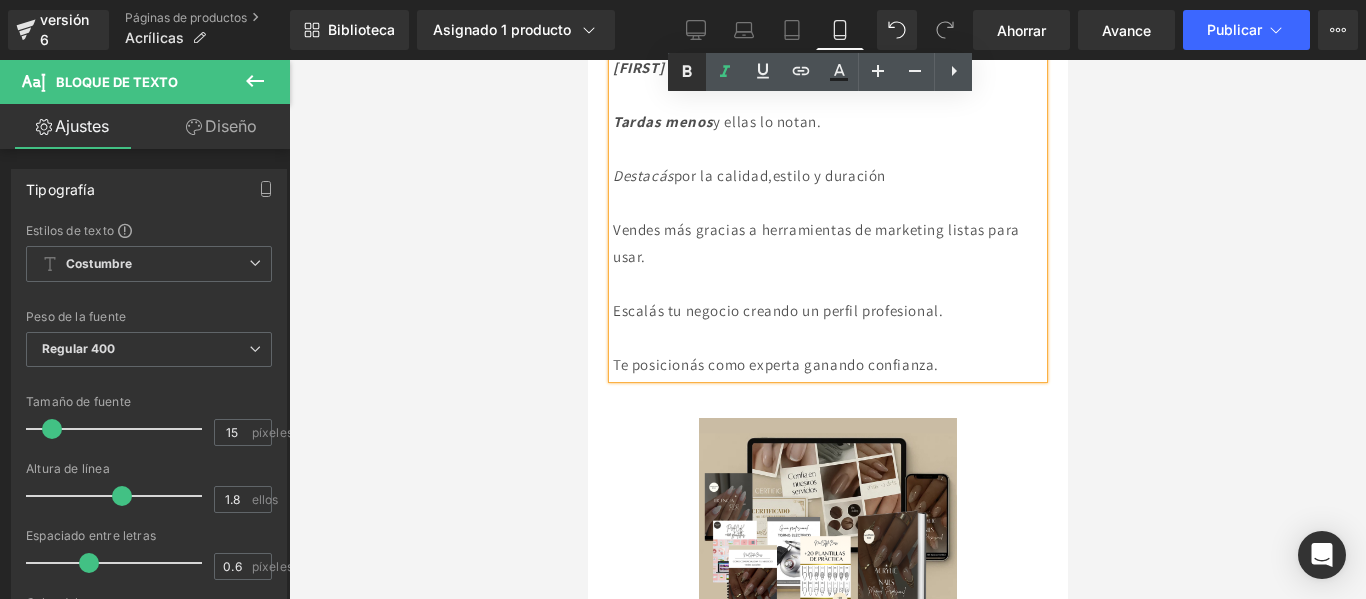 click 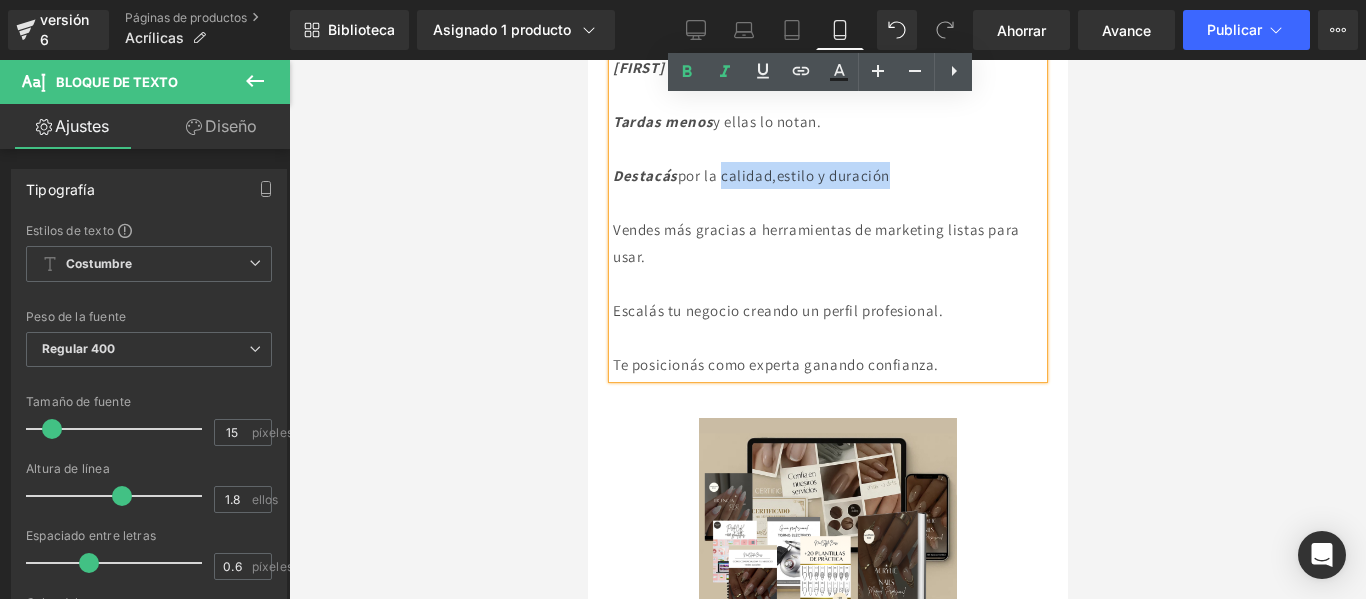 drag, startPoint x: 734, startPoint y: 218, endPoint x: 917, endPoint y: 227, distance: 183.22118 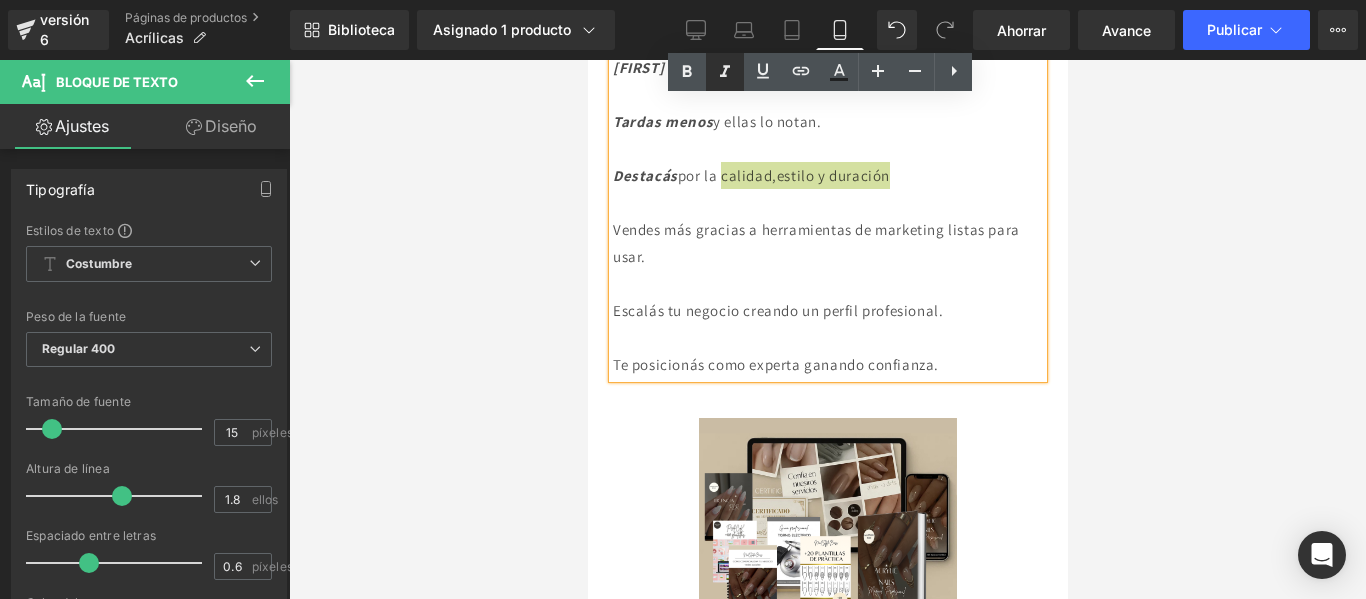 click 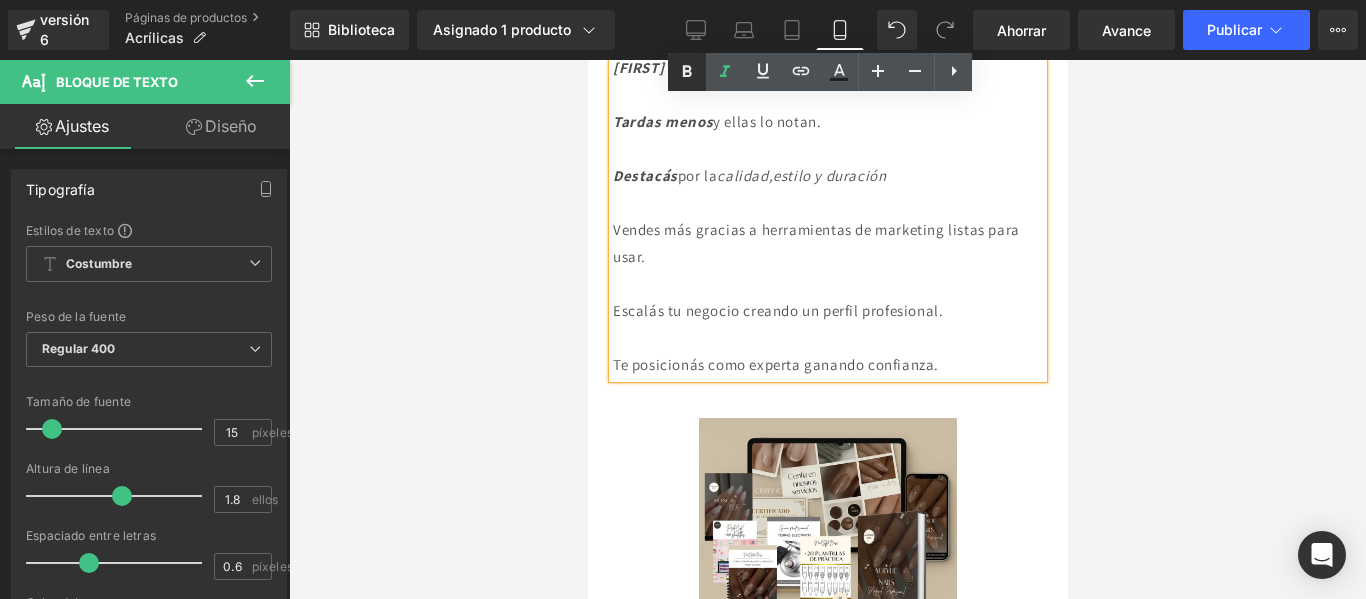 click 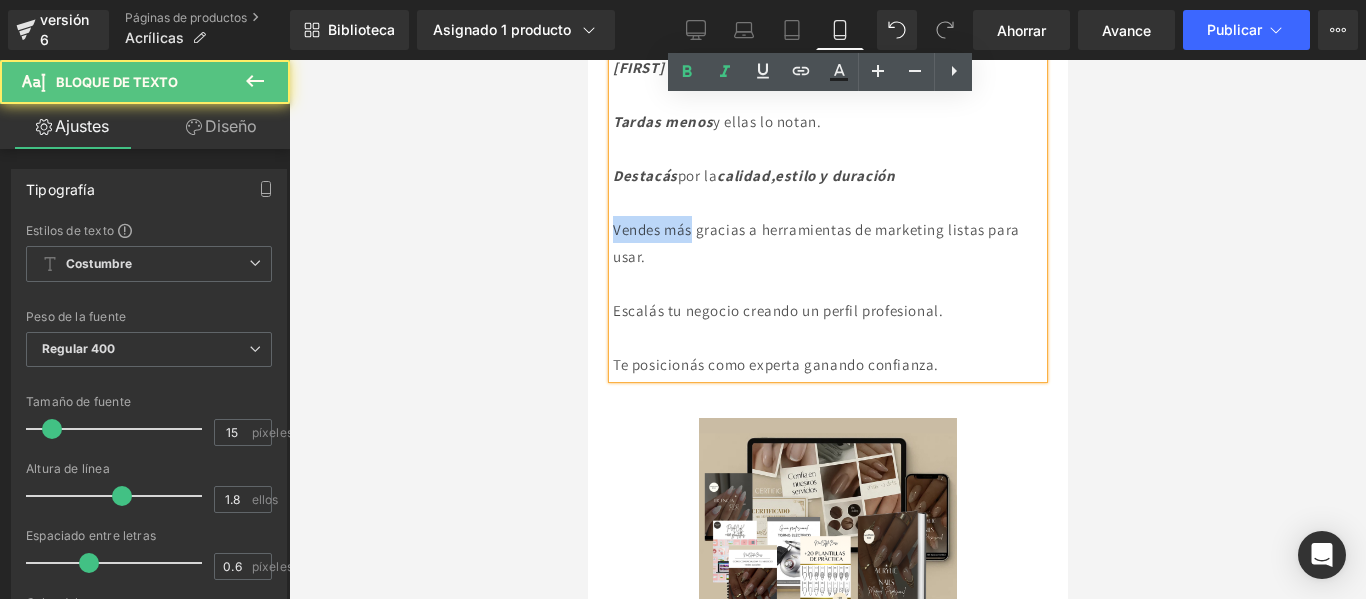 drag, startPoint x: 699, startPoint y: 274, endPoint x: 612, endPoint y: 273, distance: 87.005745 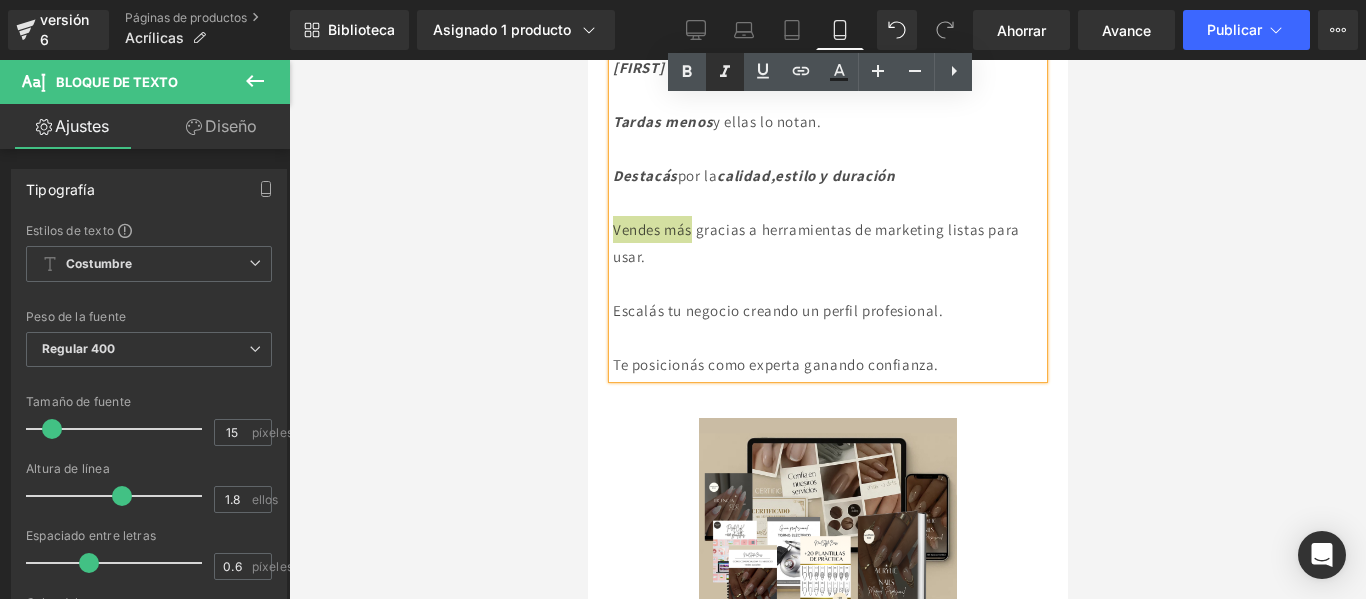 click 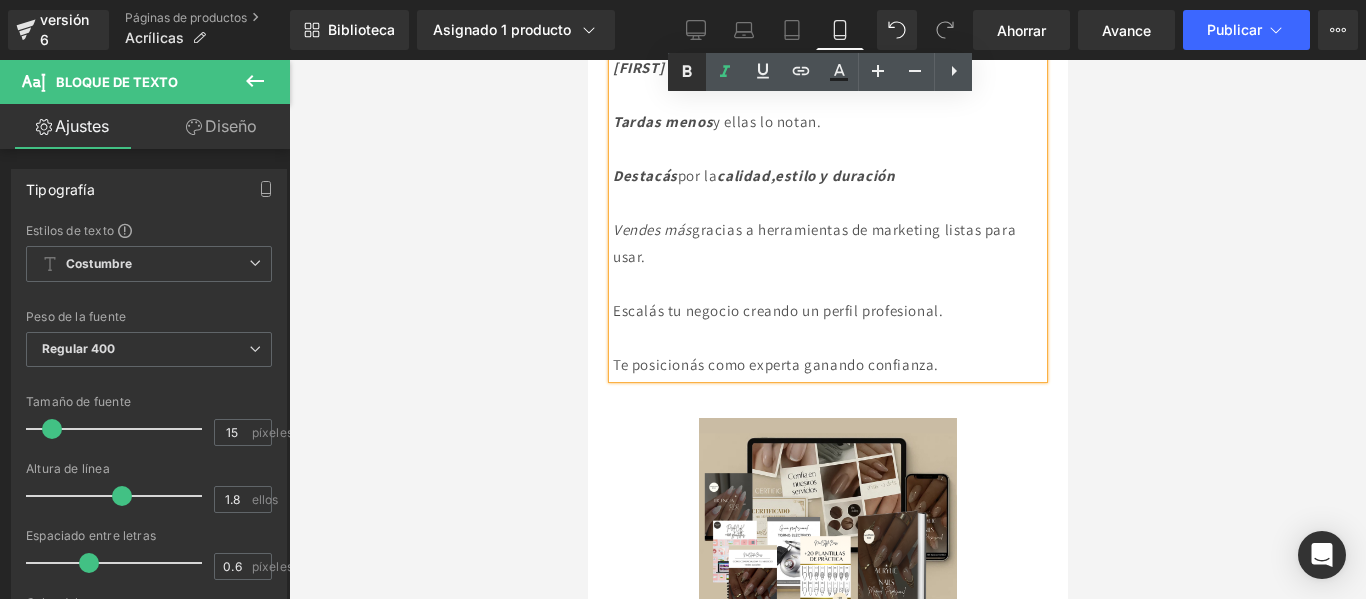 click 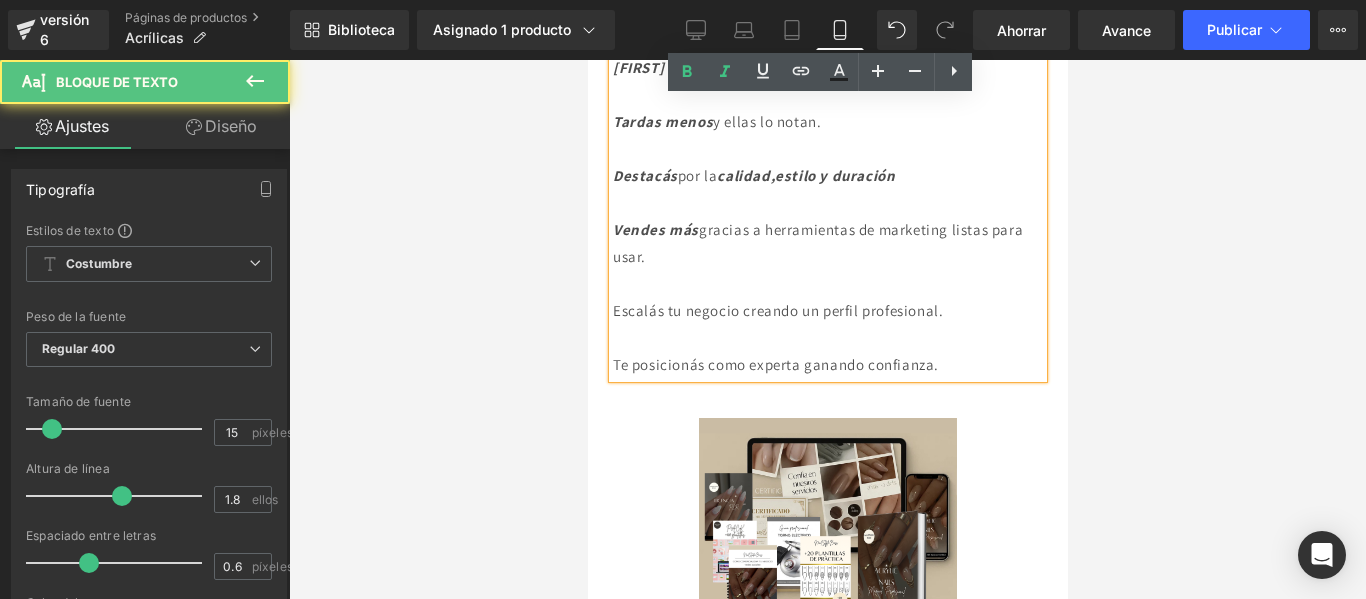 drag, startPoint x: 976, startPoint y: 273, endPoint x: 1014, endPoint y: 285, distance: 39.849716 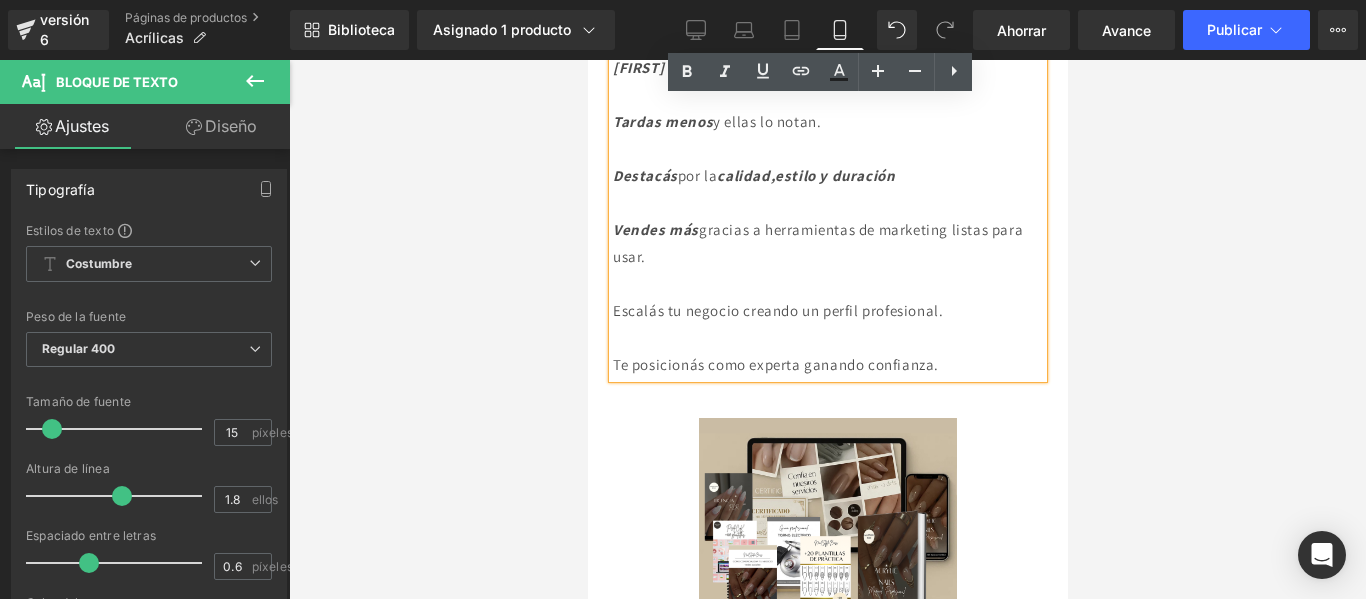 drag, startPoint x: 971, startPoint y: 271, endPoint x: 1015, endPoint y: 300, distance: 52.69725 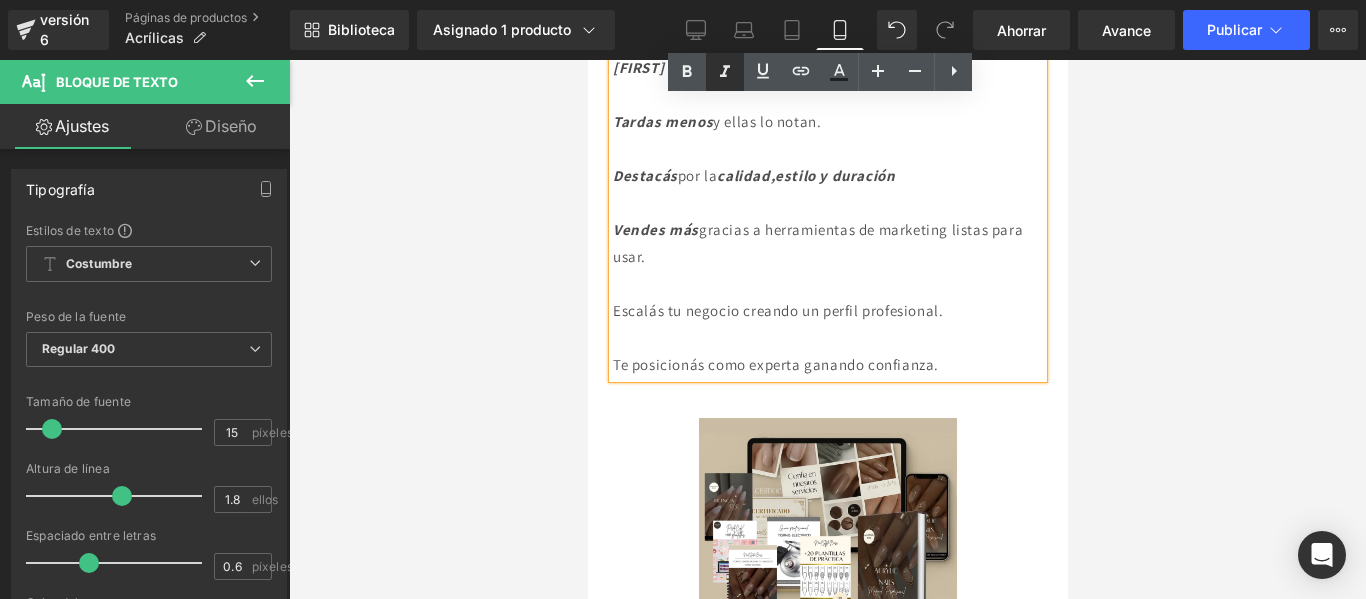 click 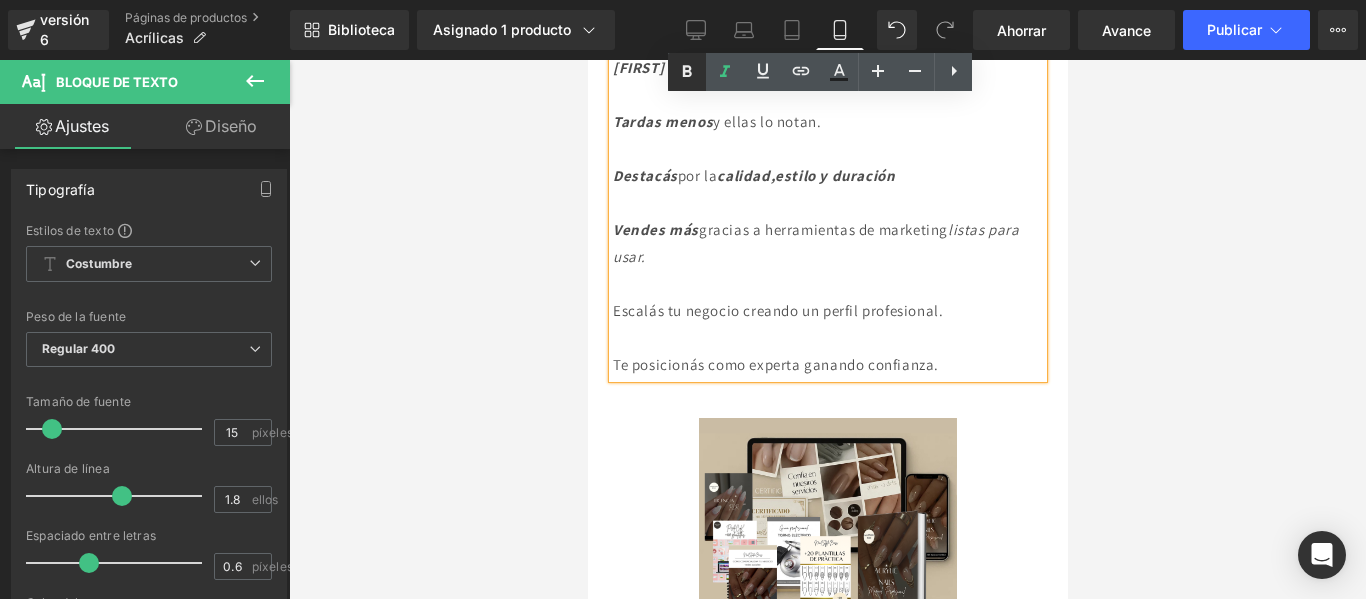 click 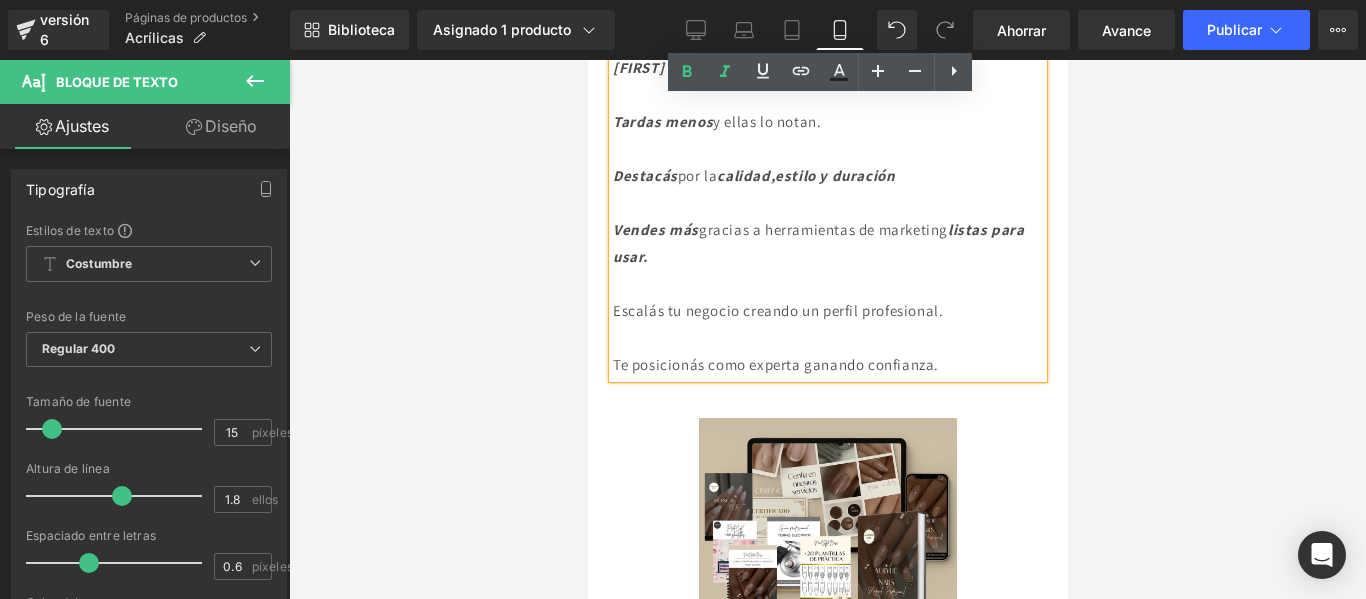 drag, startPoint x: 973, startPoint y: 273, endPoint x: 881, endPoint y: 275, distance: 92.021736 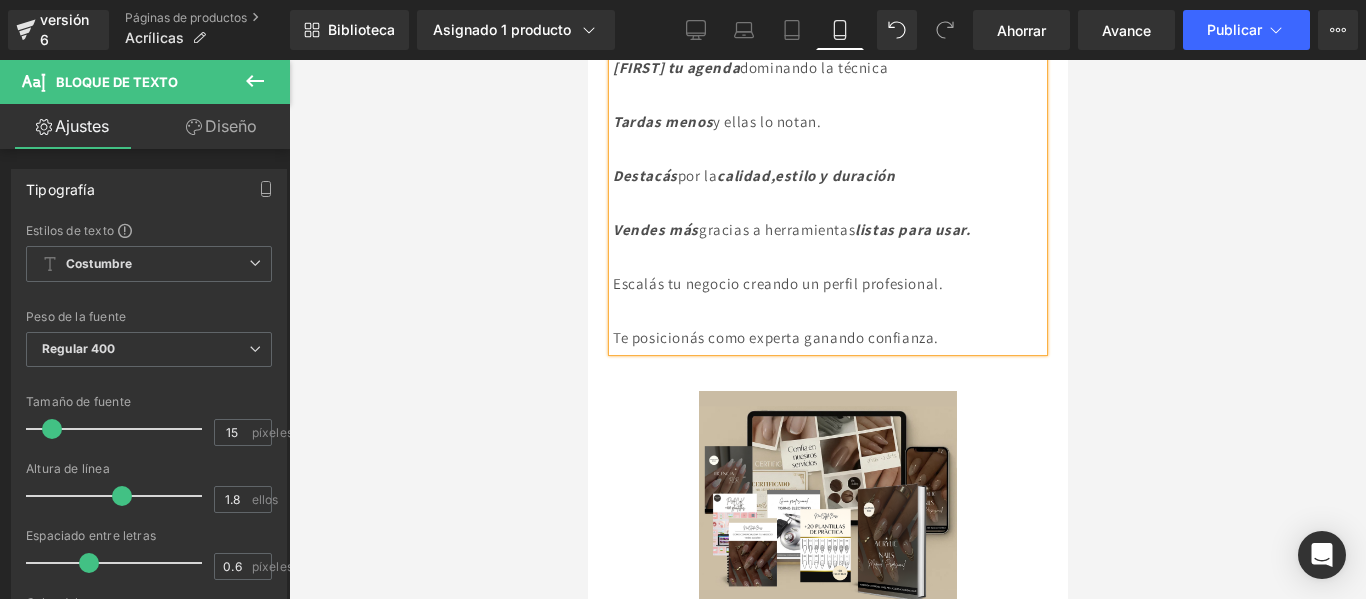 click on "listas para usar." at bounding box center (911, 229) 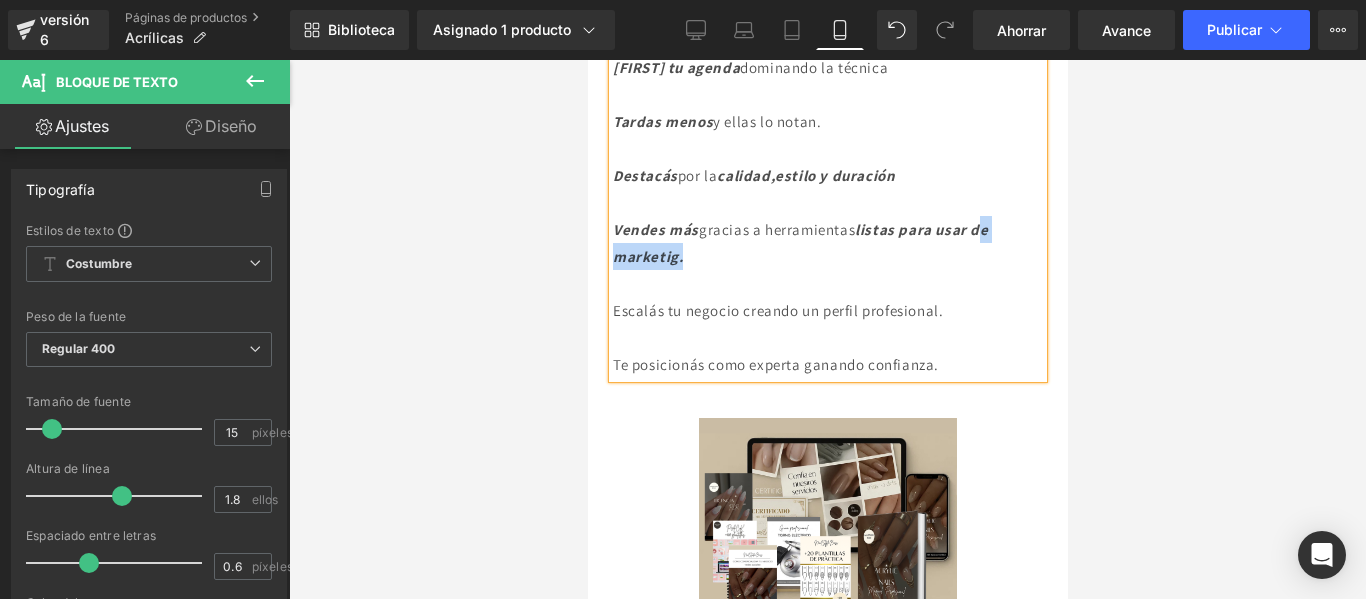 drag, startPoint x: 678, startPoint y: 304, endPoint x: 1007, endPoint y: 279, distance: 329.9485 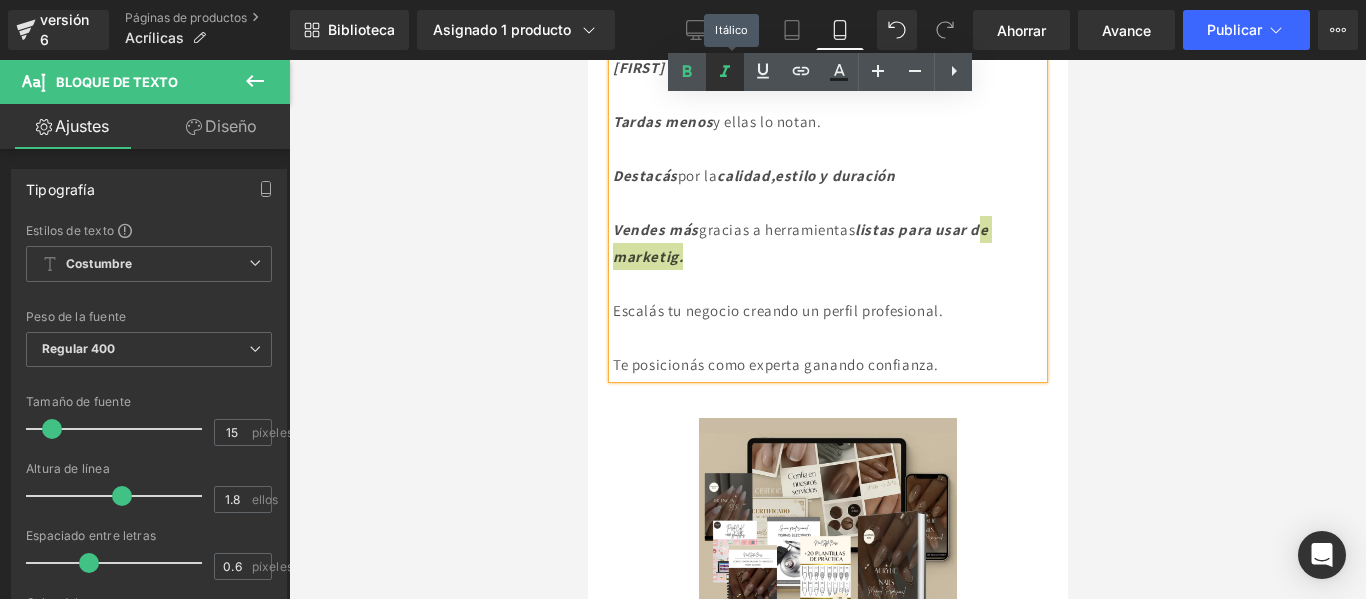 click 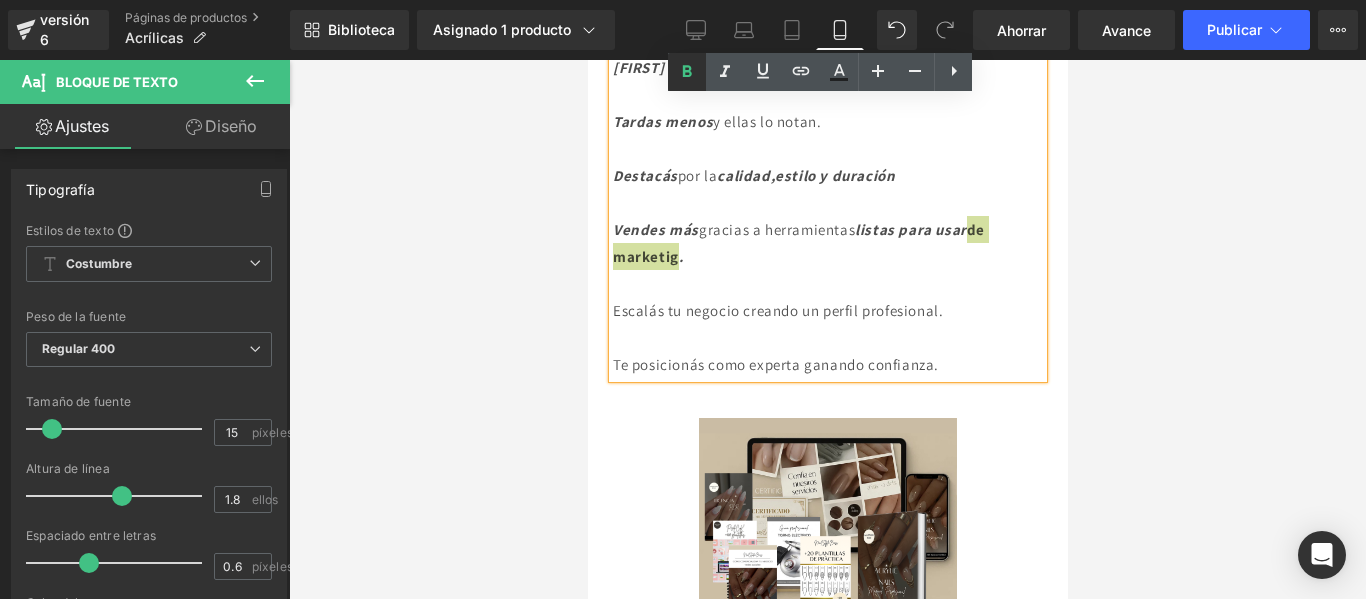 click 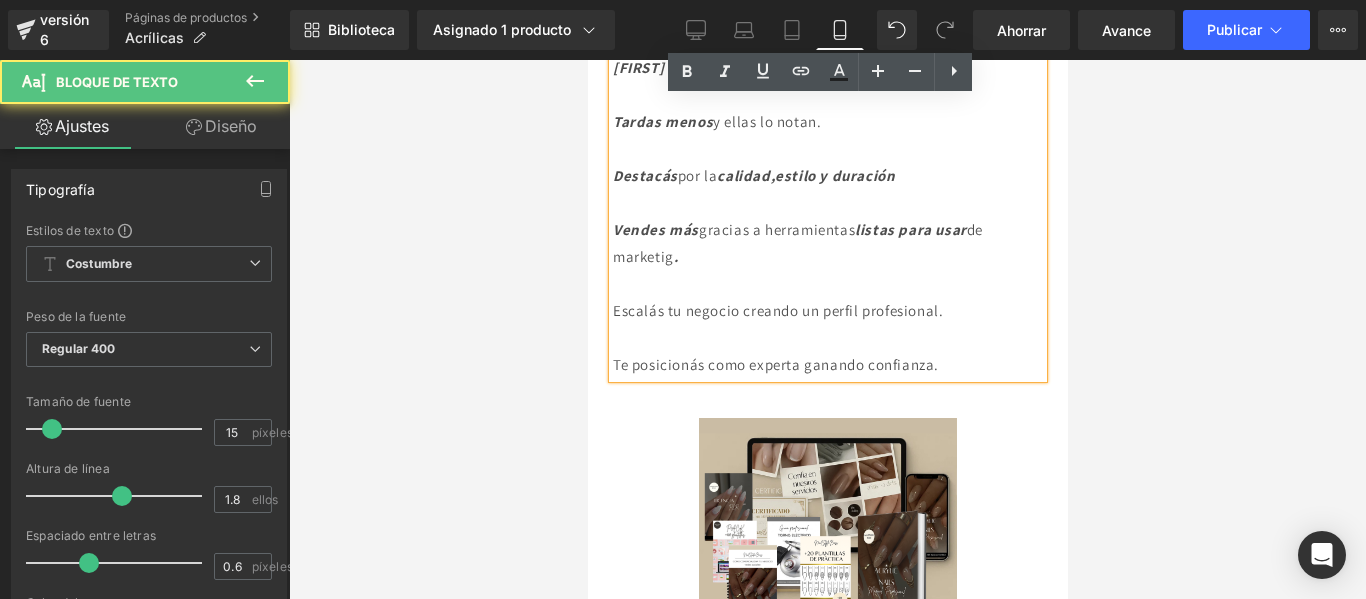 drag, startPoint x: 778, startPoint y: 277, endPoint x: 875, endPoint y: 280, distance: 97.04638 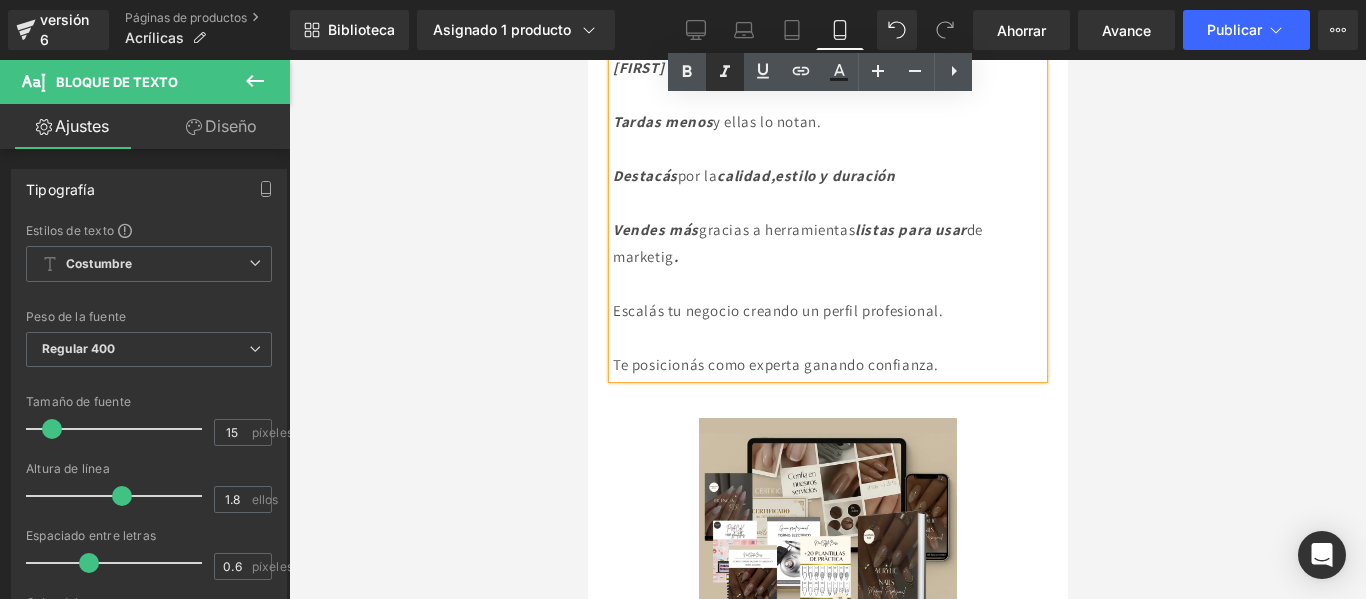 click 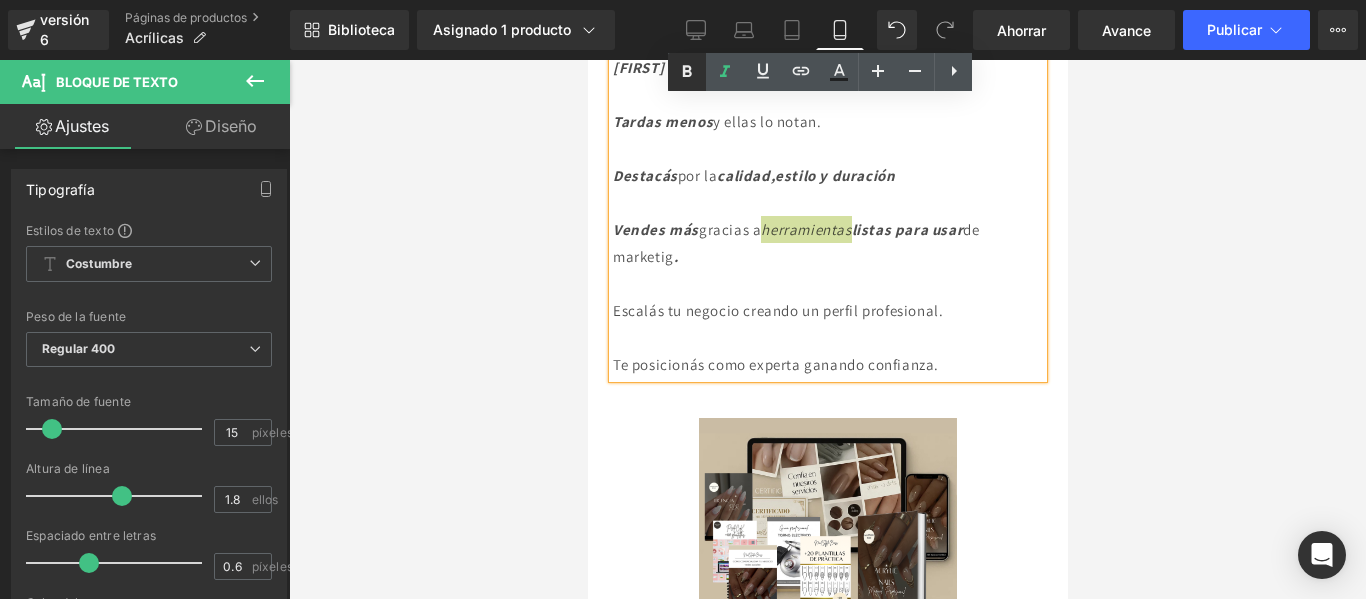 click 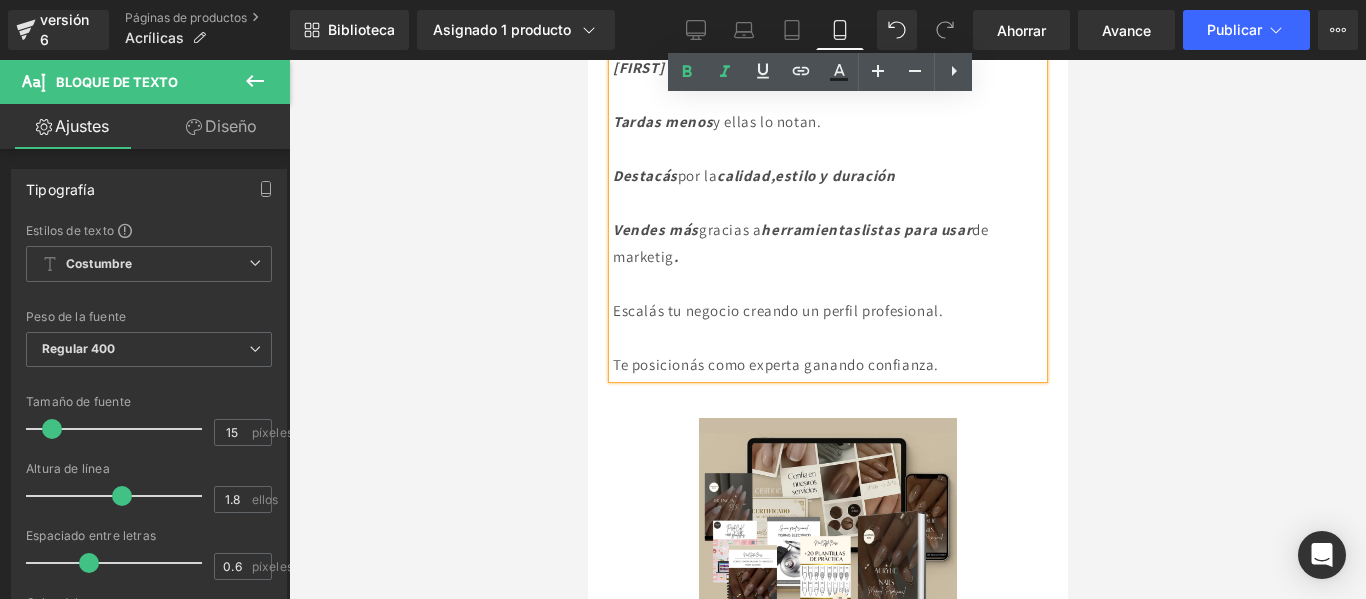 click on "Vendes más  gracias a  herramientas  listas para usar  de marketig ." at bounding box center (827, 243) 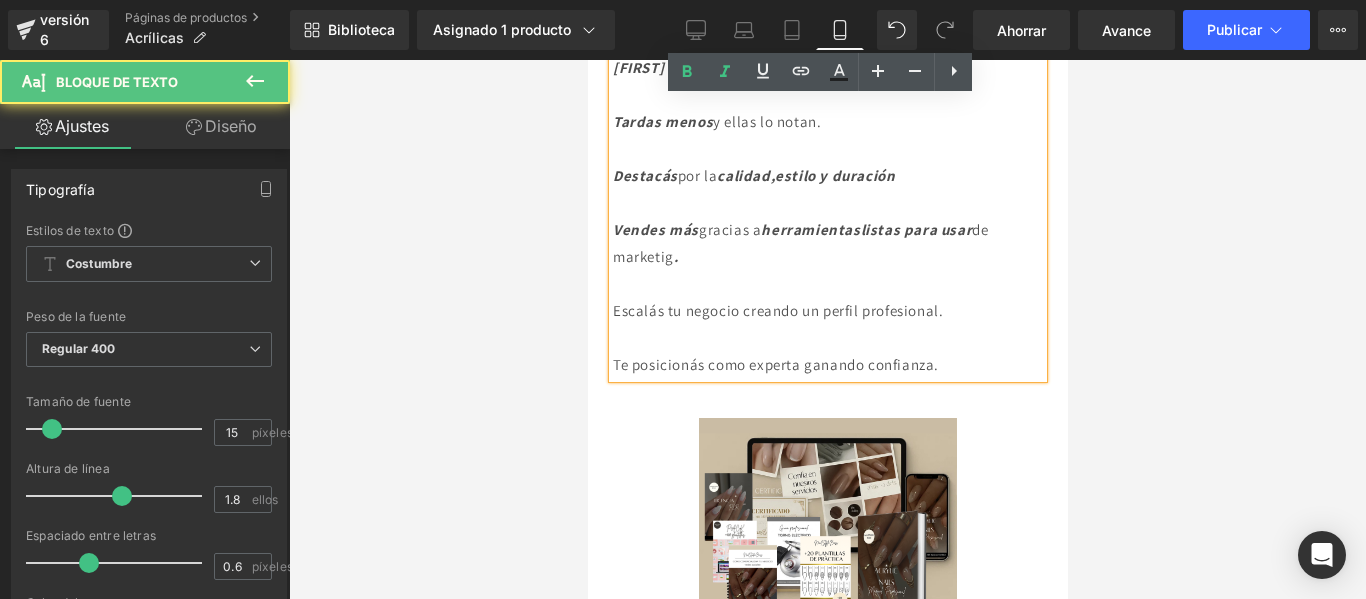 scroll, scrollTop: 1091, scrollLeft: 0, axis: vertical 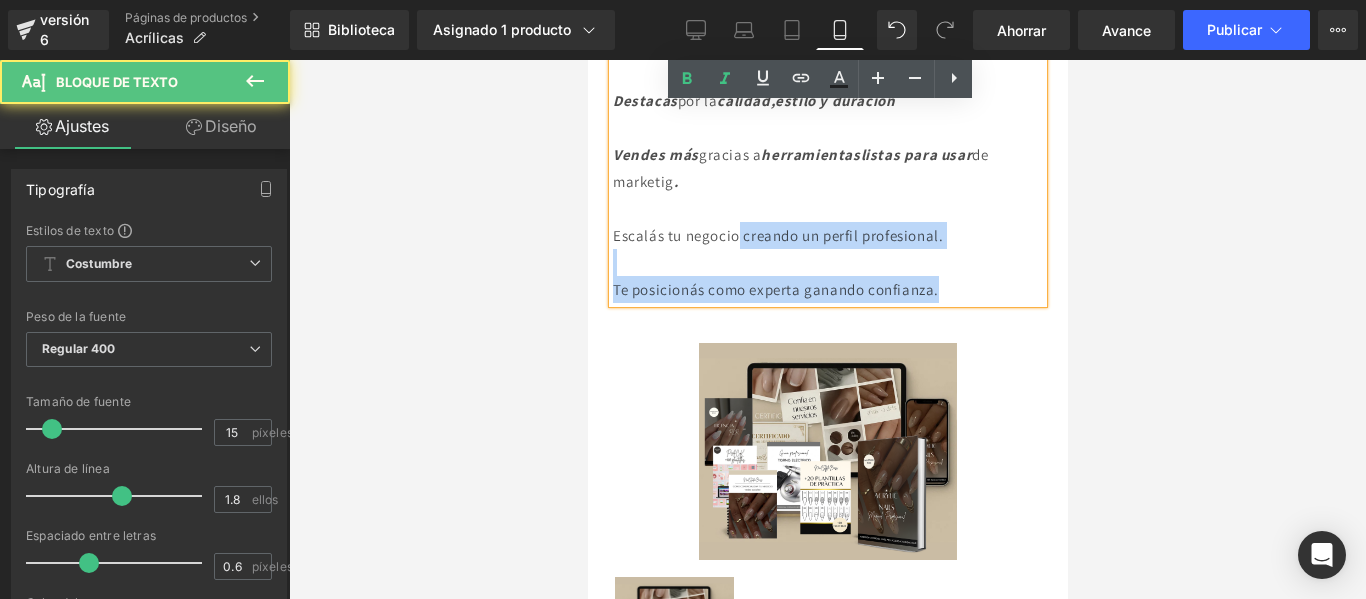 drag, startPoint x: 746, startPoint y: 282, endPoint x: 610, endPoint y: 281, distance: 136.00368 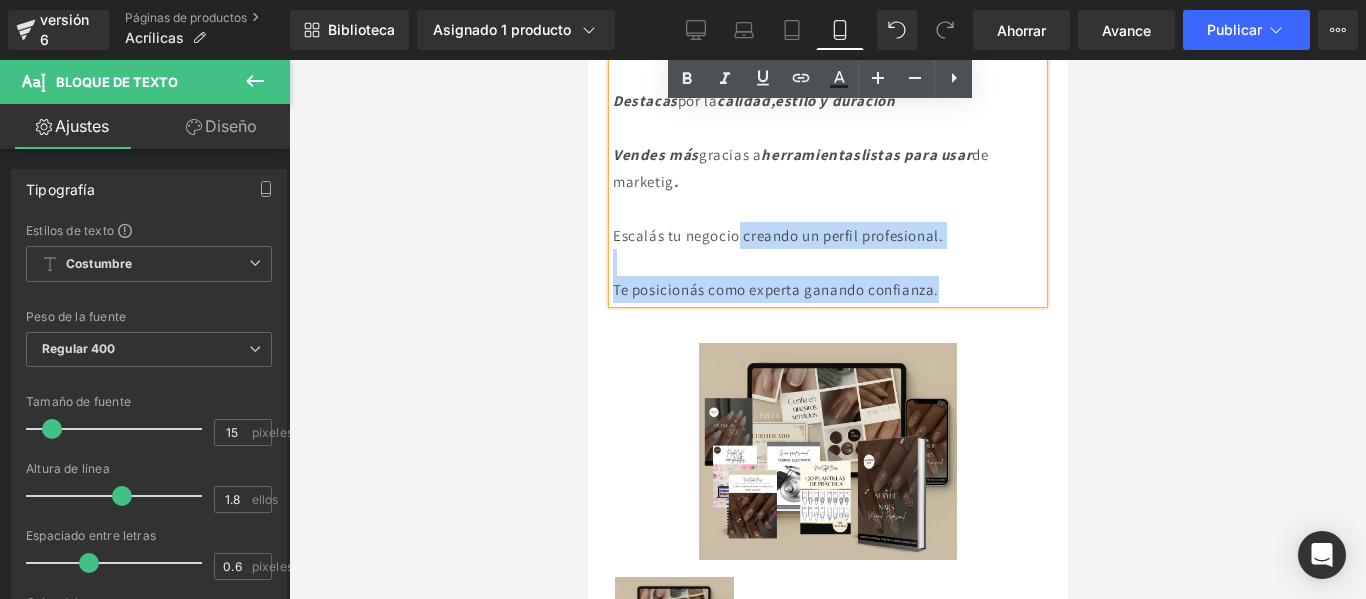click on "Escalás tu negocio creando un perfil profesional." at bounding box center [777, 235] 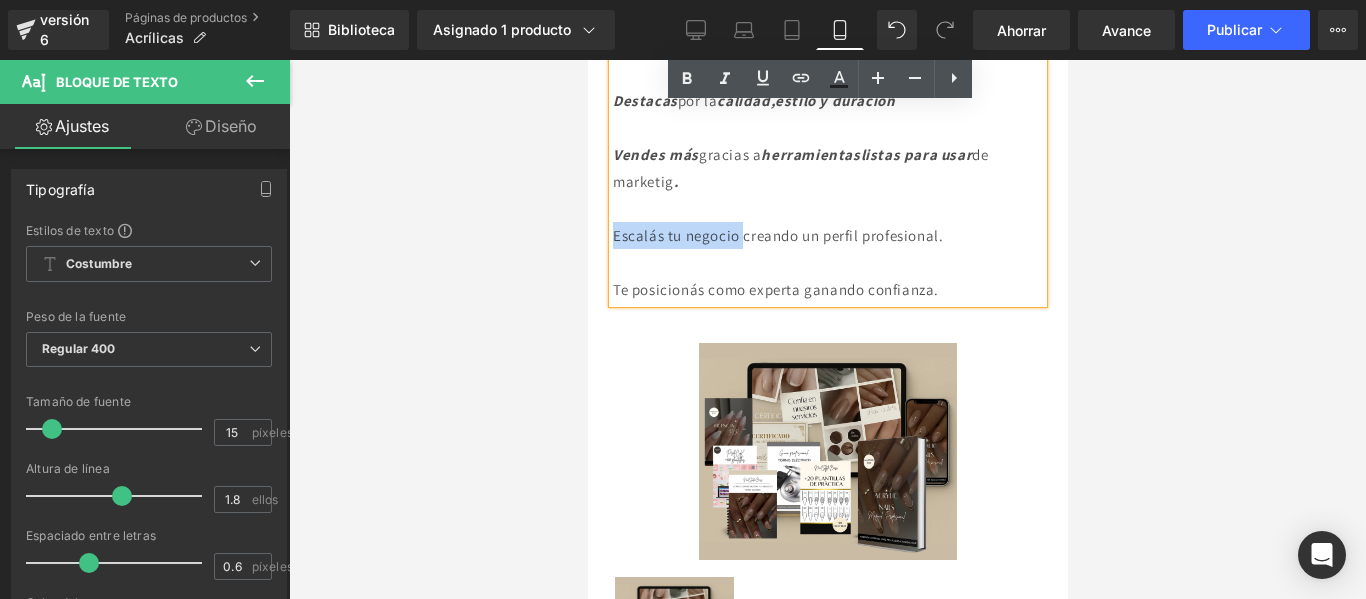 drag, startPoint x: 746, startPoint y: 277, endPoint x: 622, endPoint y: 267, distance: 124.40257 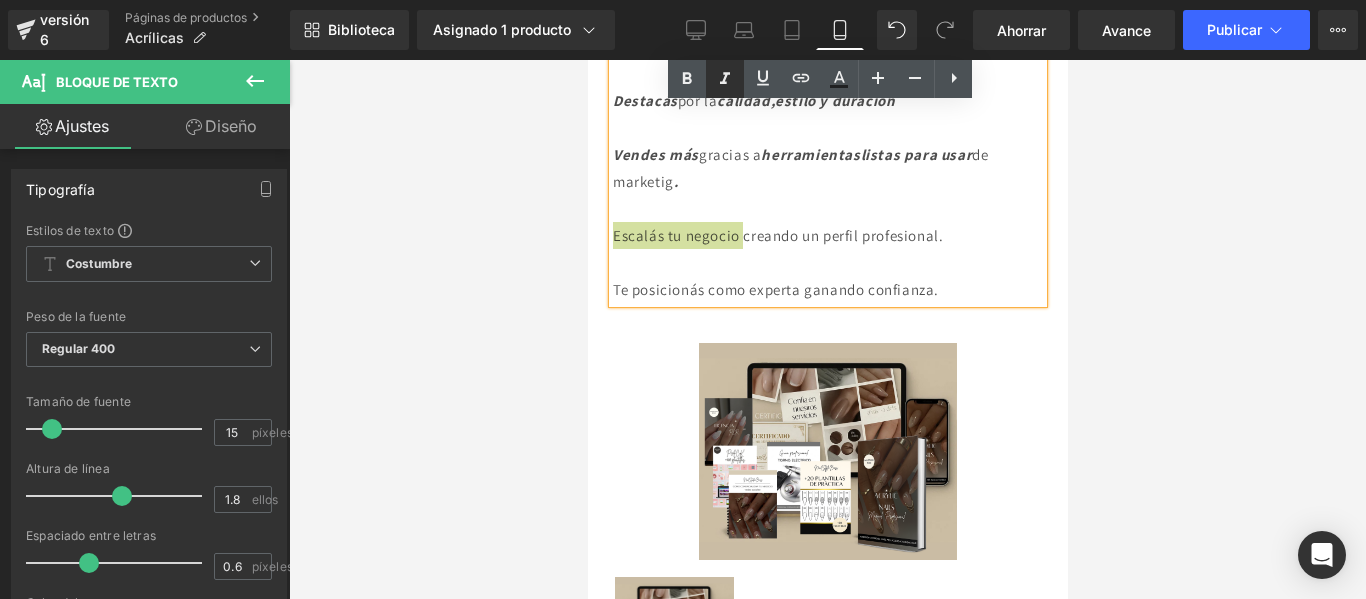 click 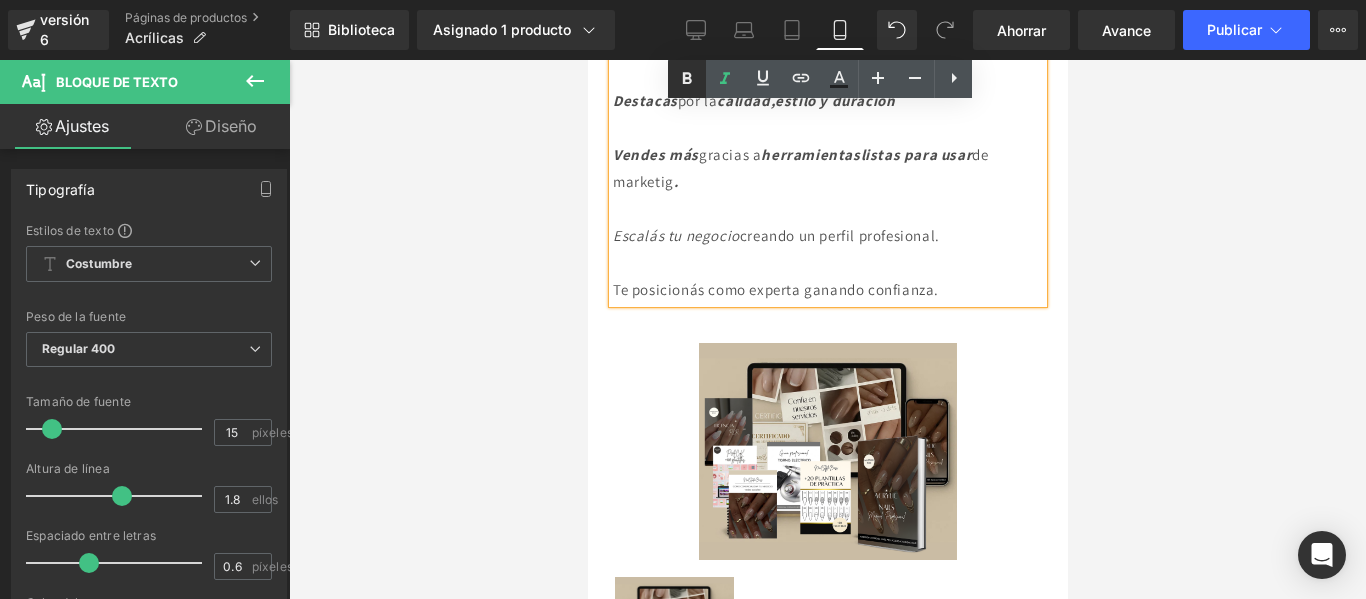 click at bounding box center [687, 79] 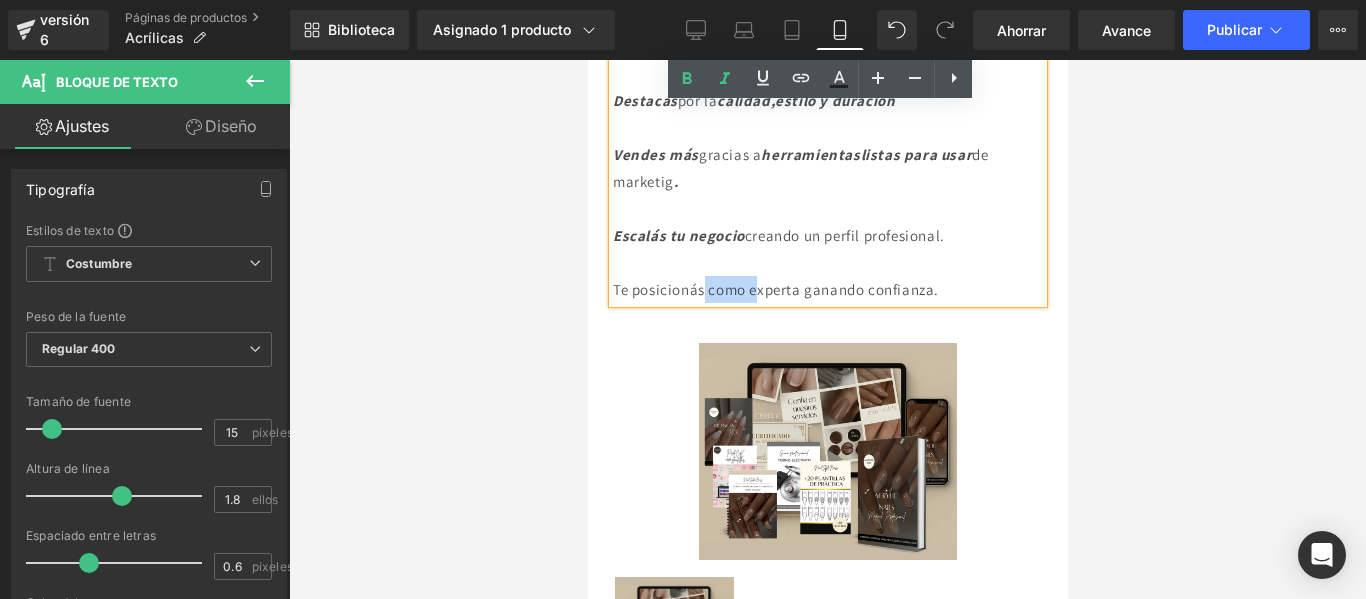 drag, startPoint x: 711, startPoint y: 340, endPoint x: 765, endPoint y: 330, distance: 54.91812 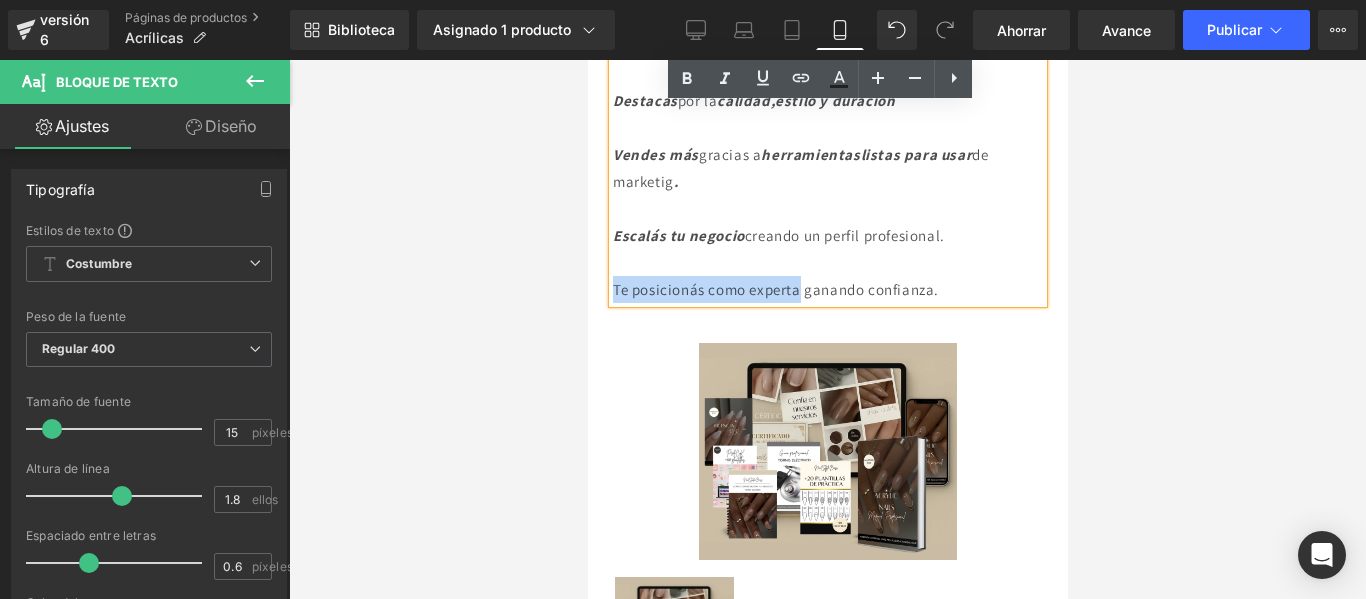 drag, startPoint x: 811, startPoint y: 336, endPoint x: 613, endPoint y: 332, distance: 198.0404 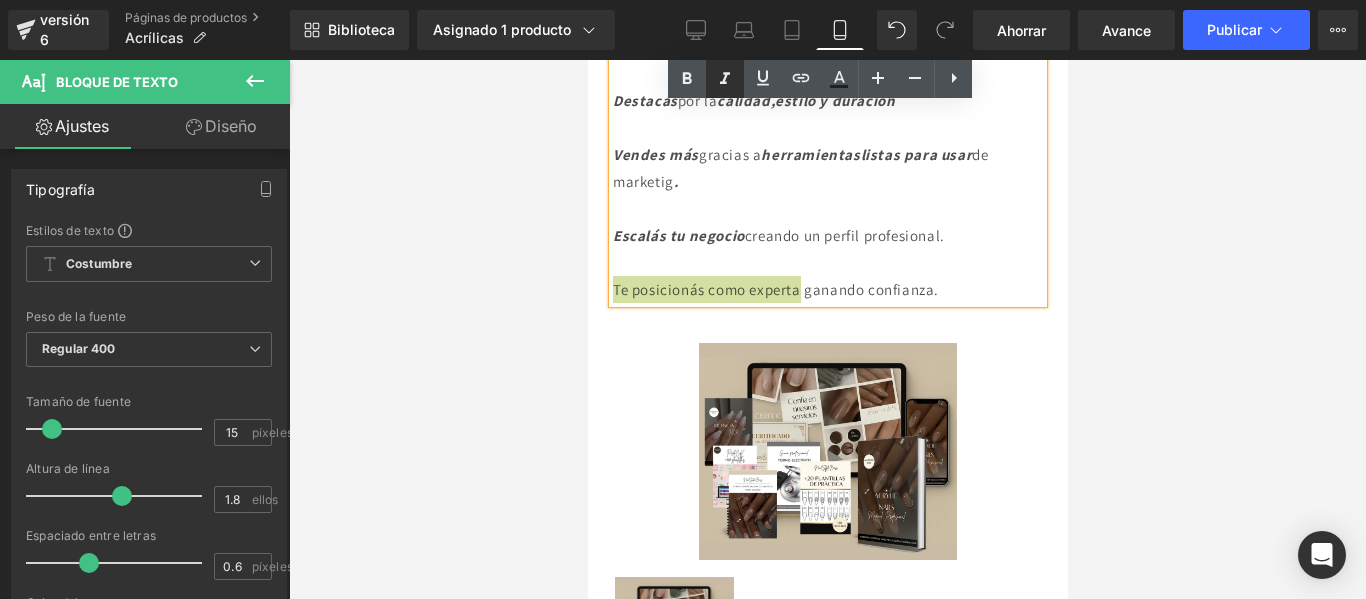click 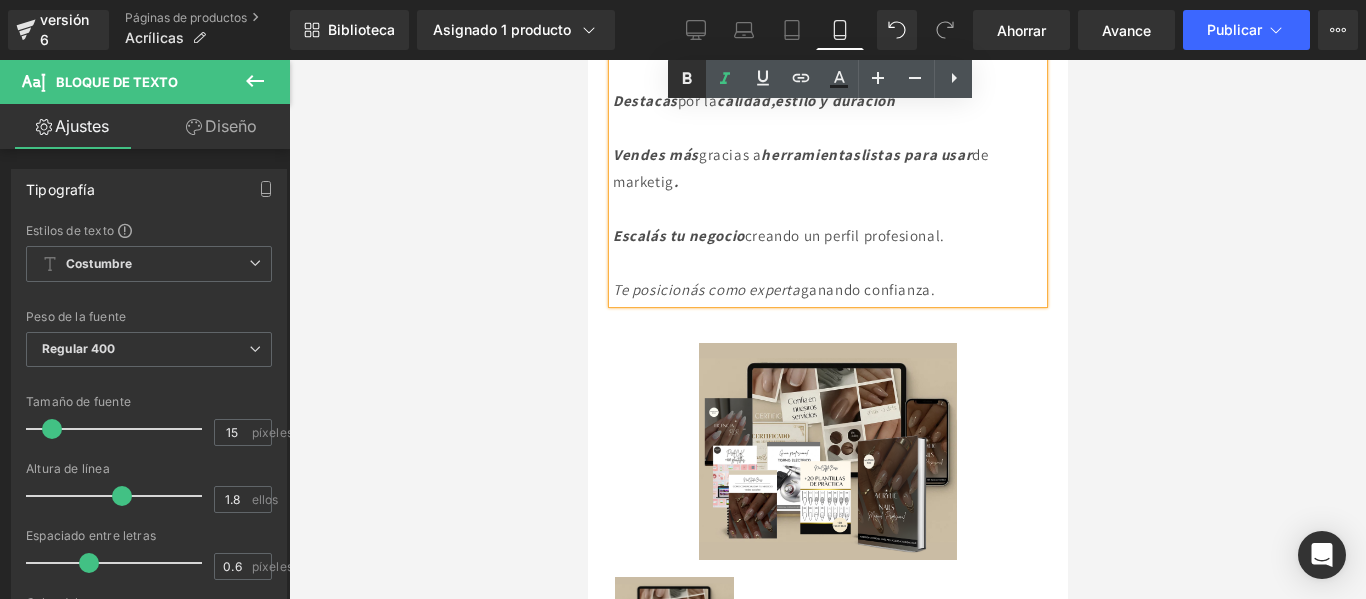 click 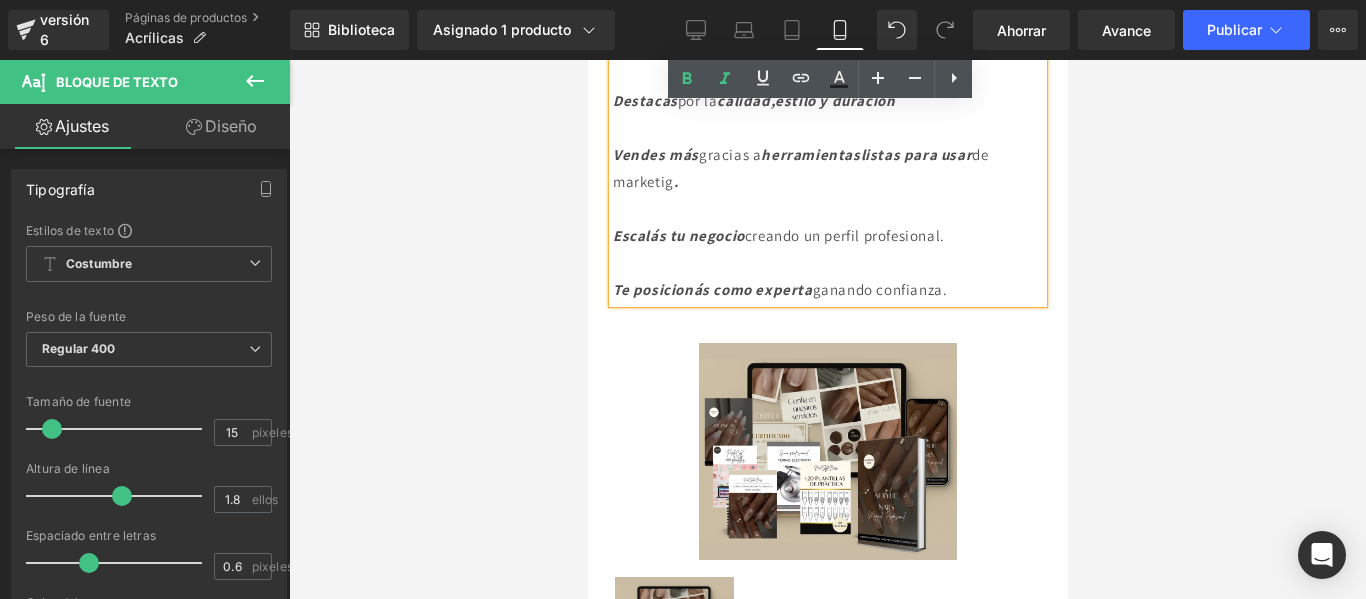 click on "Vendes más  gracias a  herramientas  listas para usar  de marketig ." at bounding box center (827, 168) 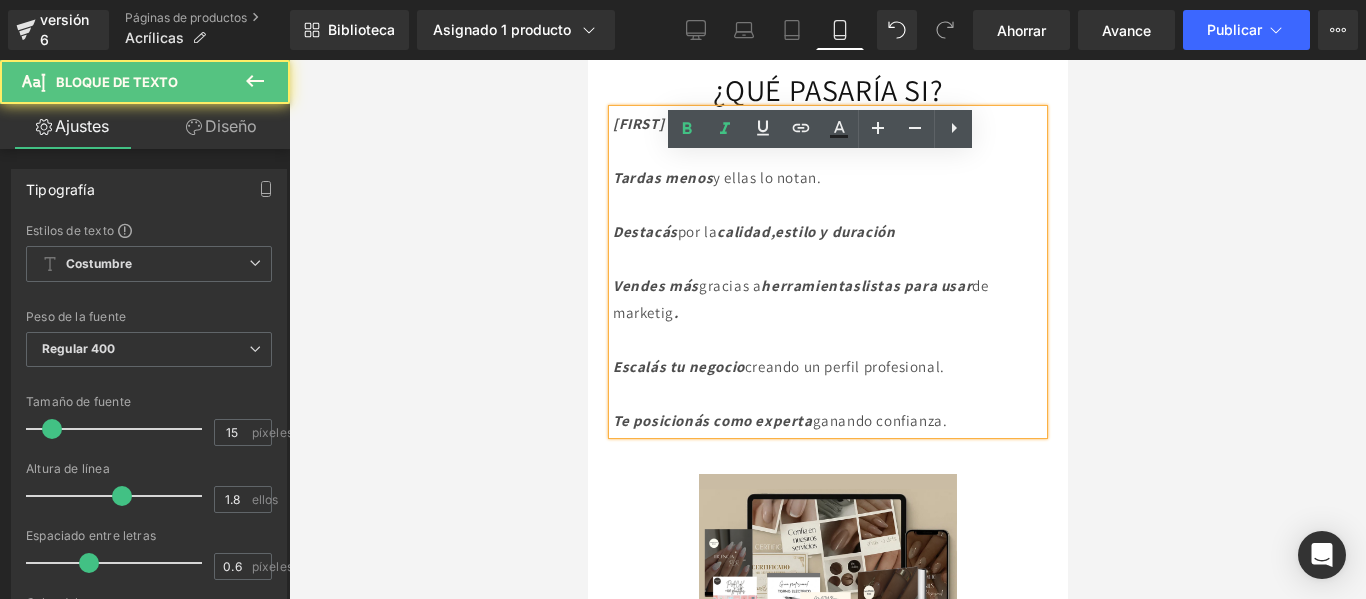 scroll, scrollTop: 958, scrollLeft: 0, axis: vertical 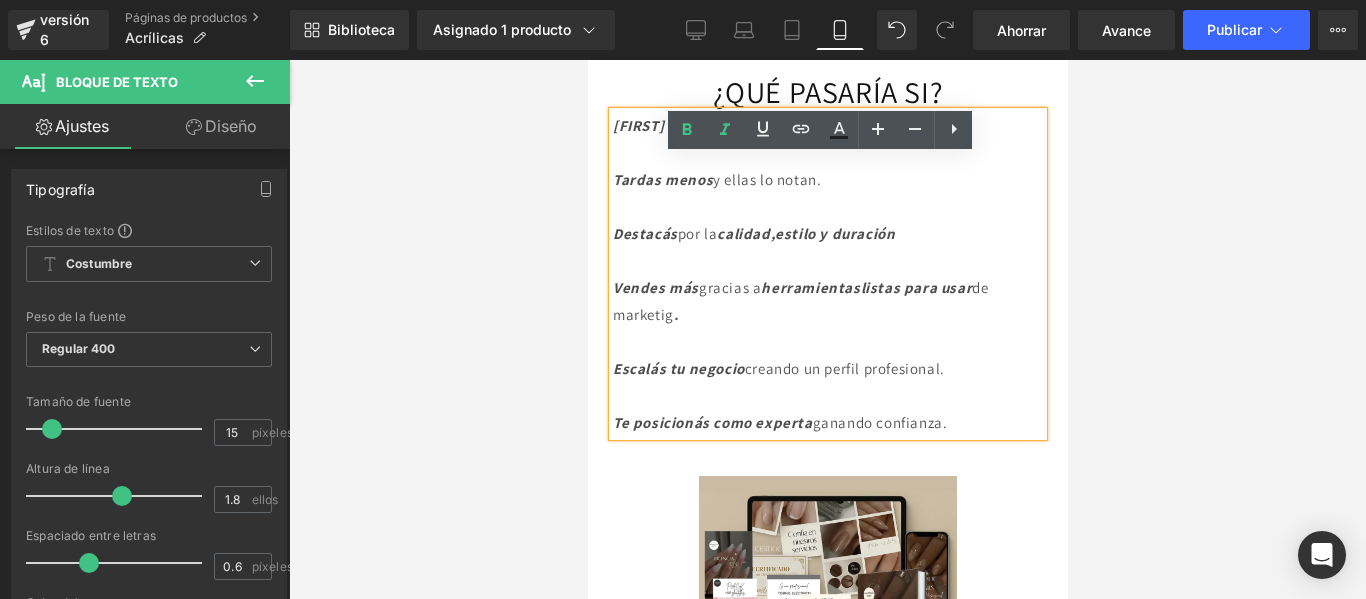 click on "Tardas menos" at bounding box center (662, 179) 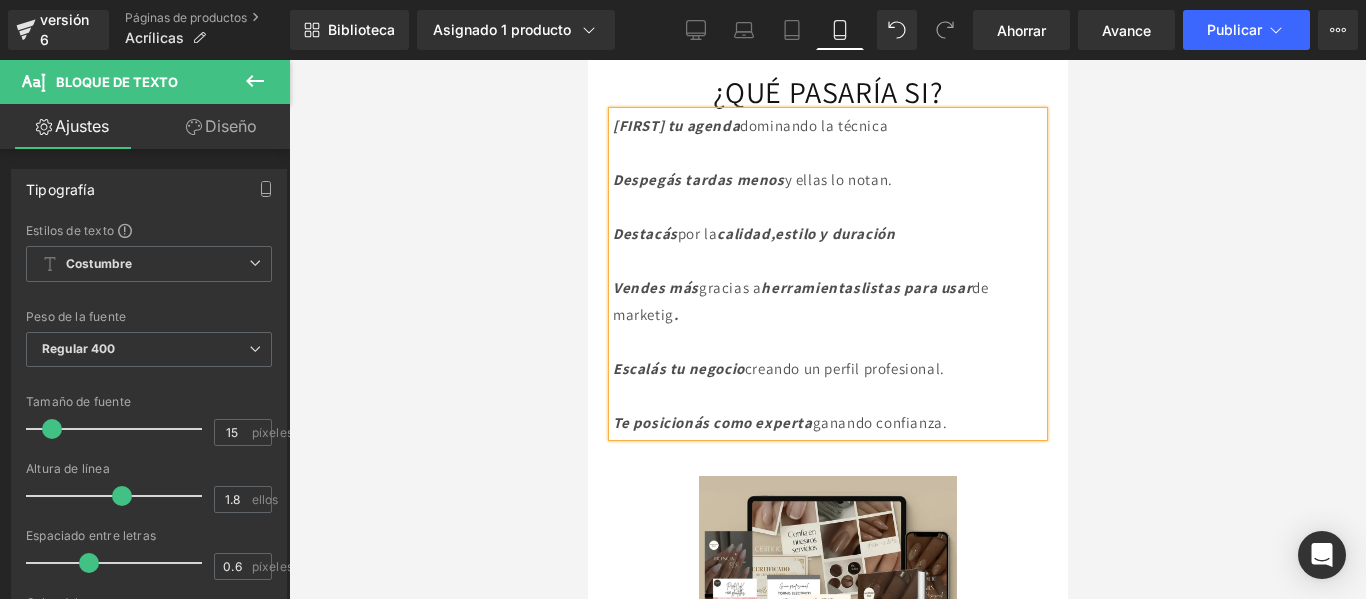 click on "Despegás tardas menos" at bounding box center (698, 179) 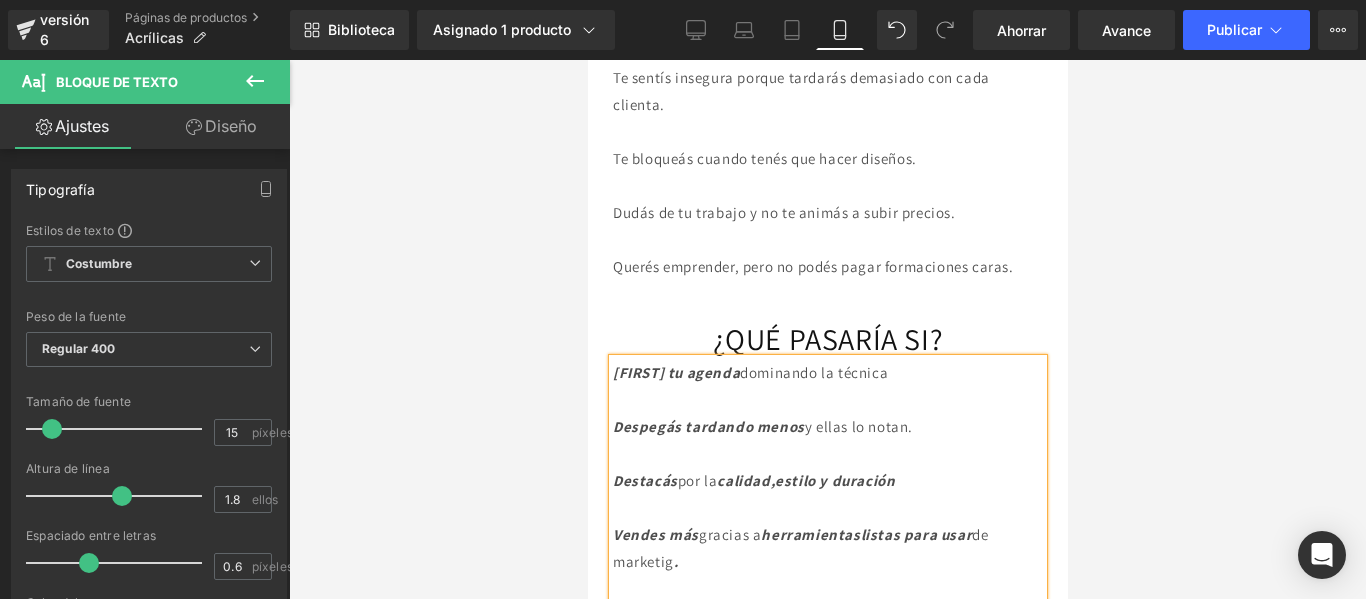 scroll, scrollTop: 802, scrollLeft: 0, axis: vertical 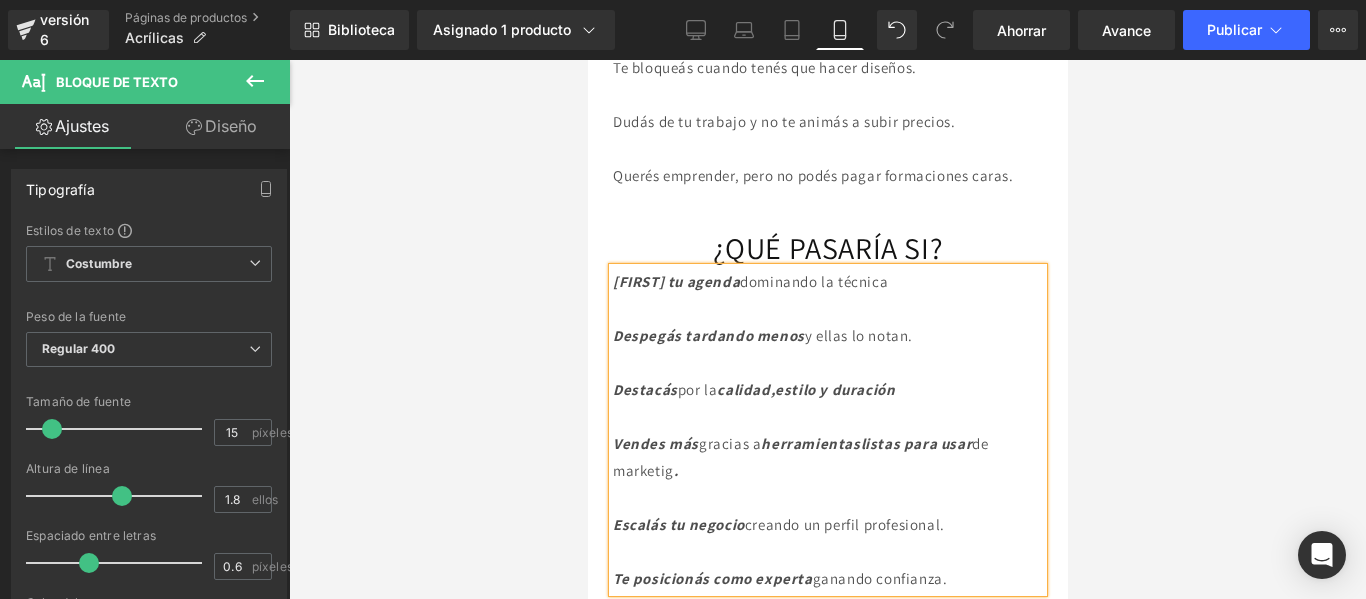 click on "¿QUÉ PASARÍA SI?" at bounding box center [827, 248] 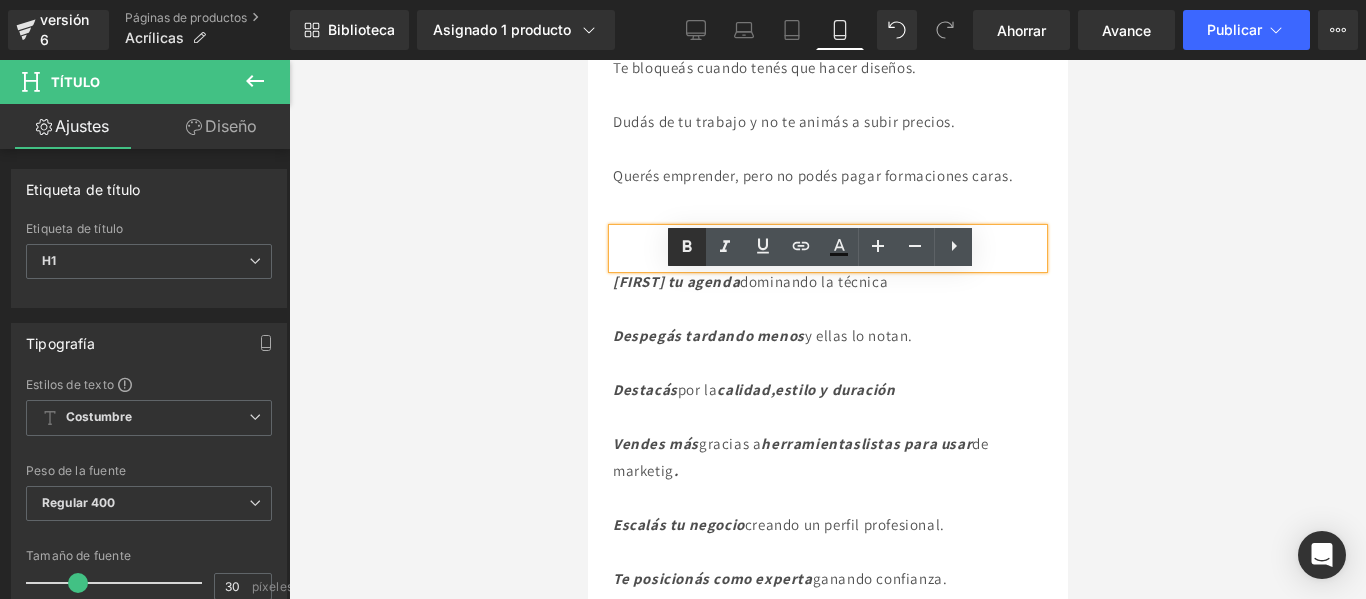 click 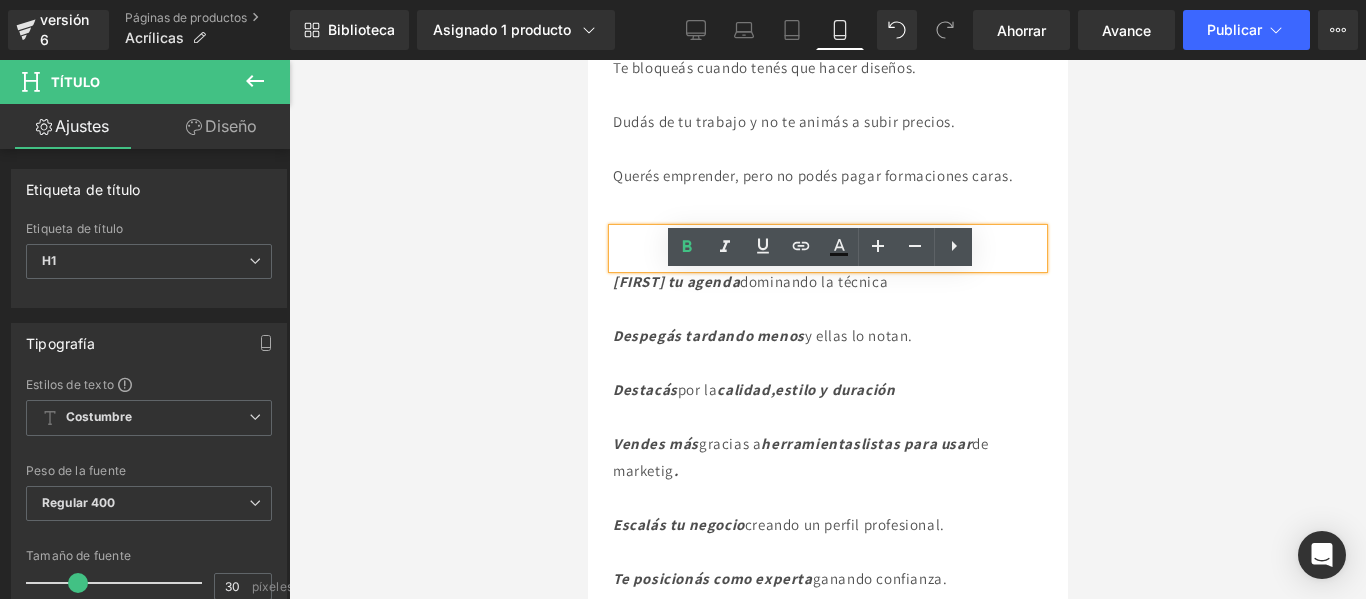click on "¿QUÉ PASARÍA SI?" at bounding box center [827, 248] 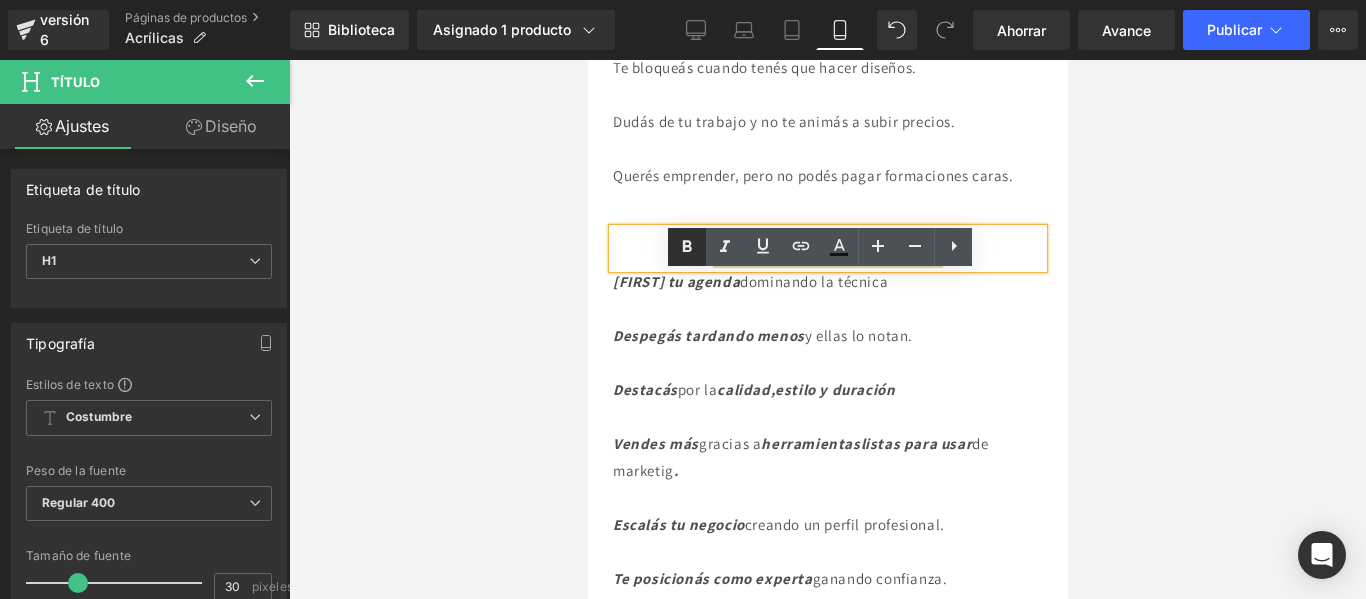 click 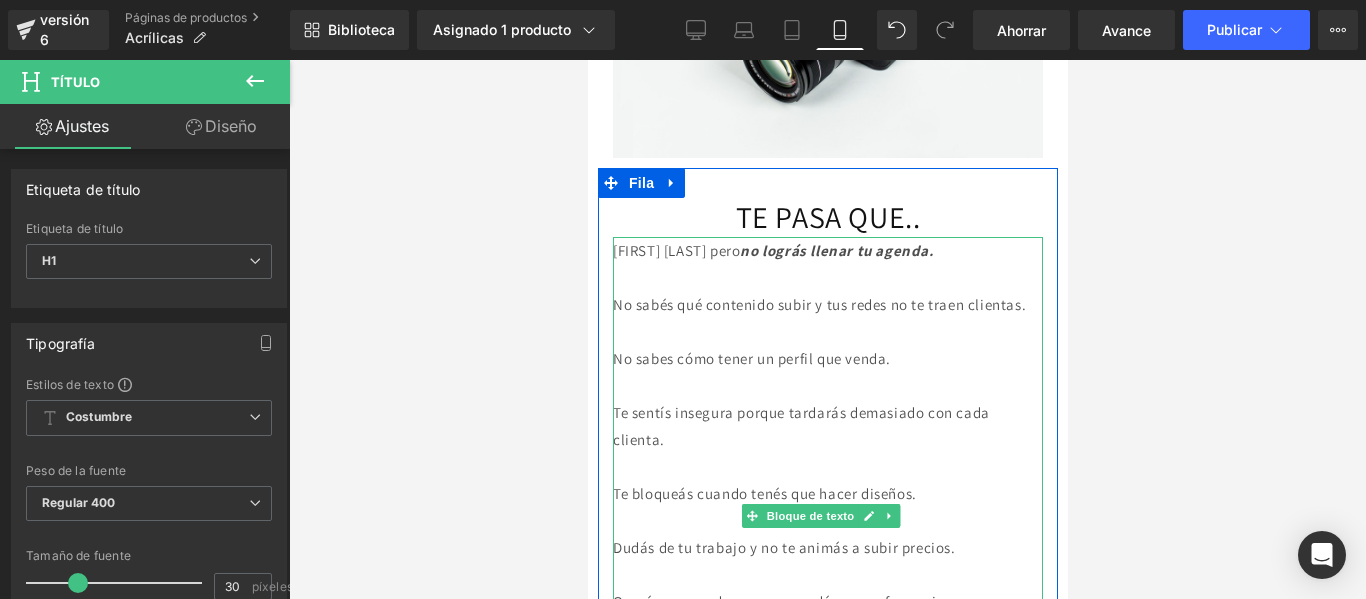 scroll, scrollTop: 299, scrollLeft: 0, axis: vertical 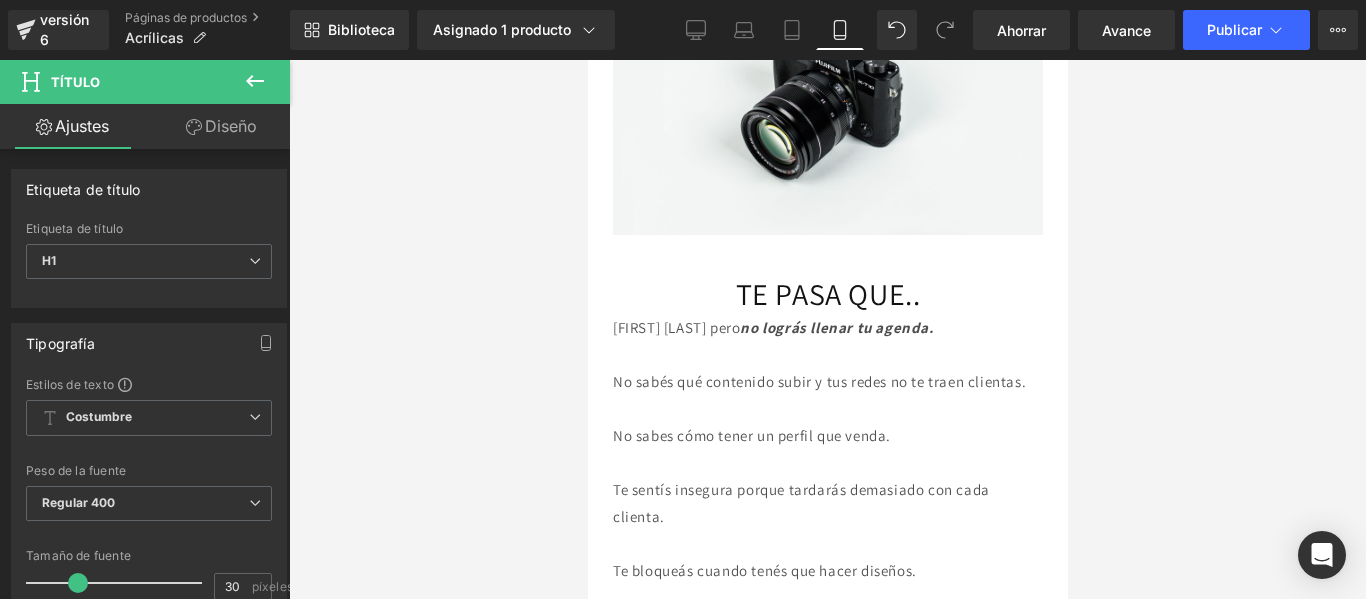 click on "TE PASA QUE..
Título" at bounding box center [827, 294] 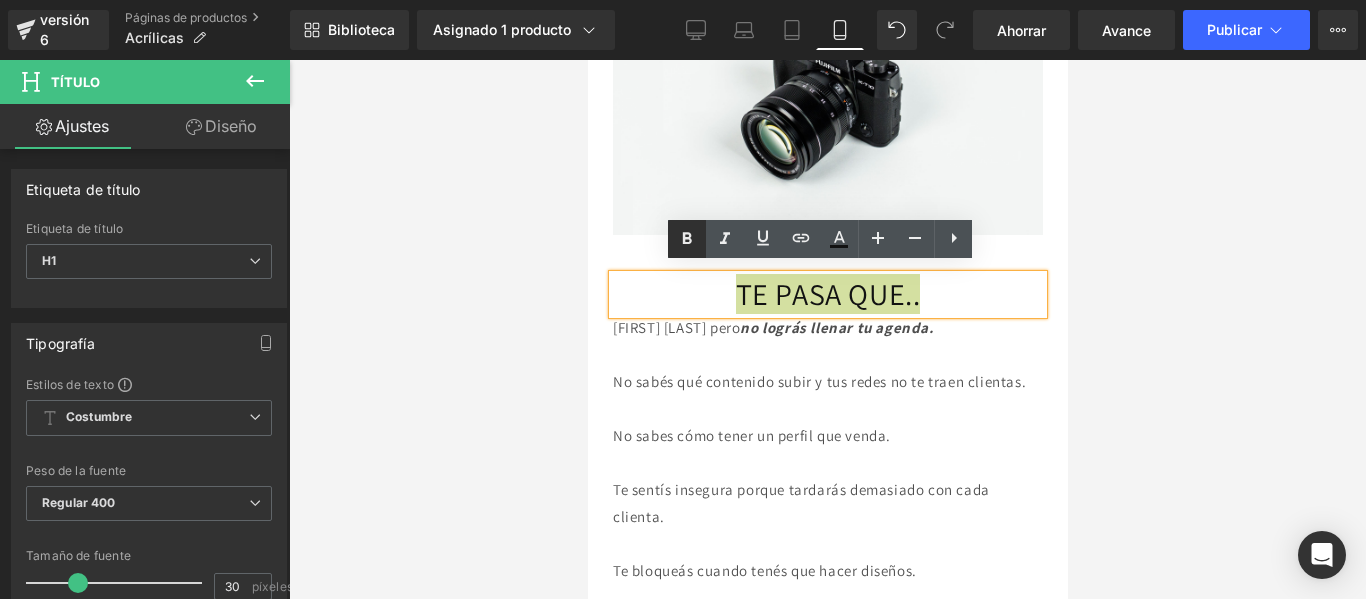 click 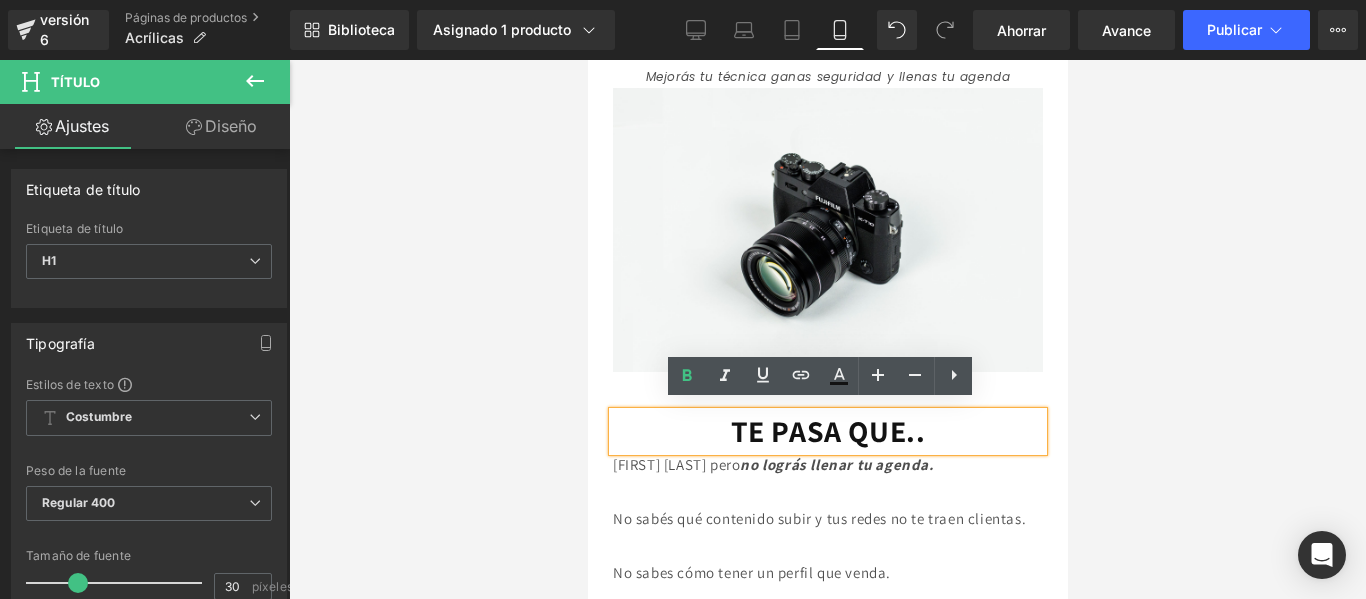 scroll, scrollTop: 0, scrollLeft: 0, axis: both 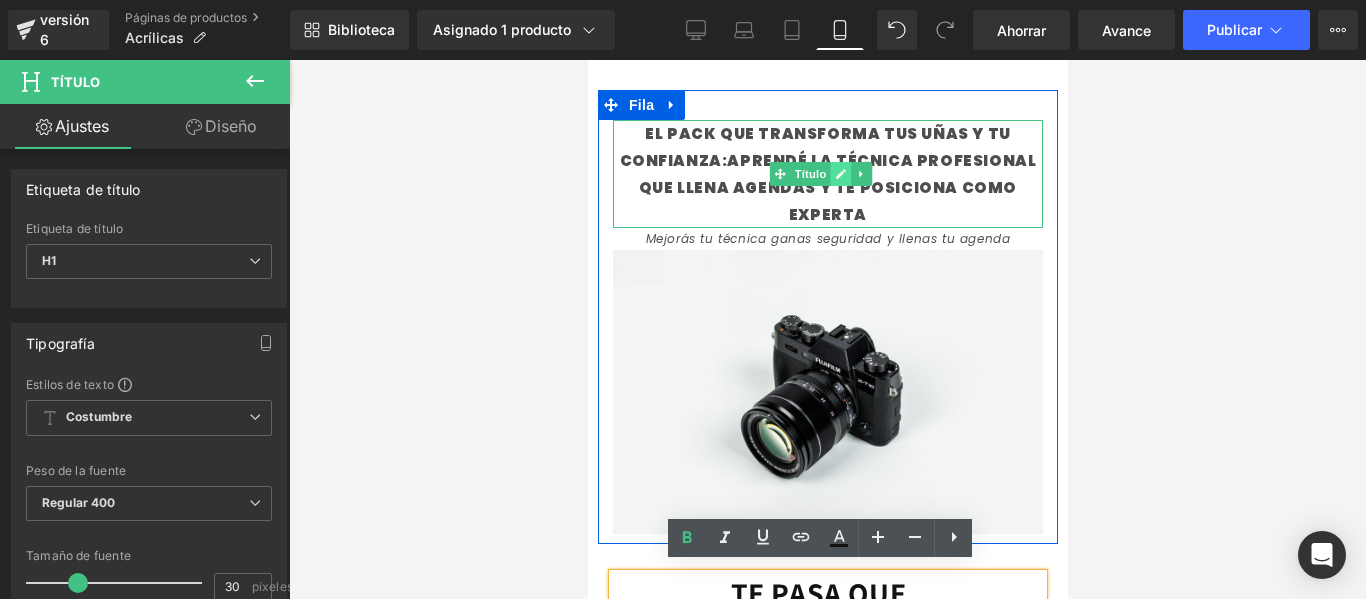 click 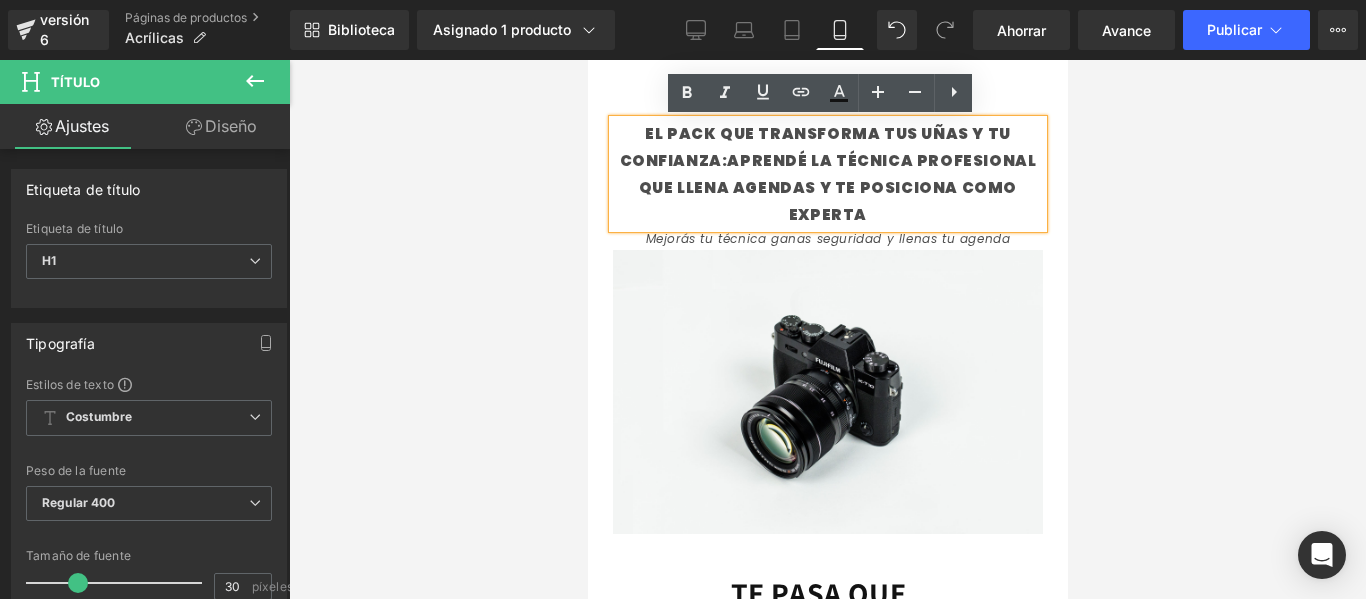 click on "EL PACK QUE TRANSFORMA TUS UÑAS Y TU CONFIANZA:APRENDÉ LA TÉCNICA PROFESIONAL QUE LLENA AGENDAS Y TE POSICIONA COMO EXPERTA" at bounding box center (827, 174) 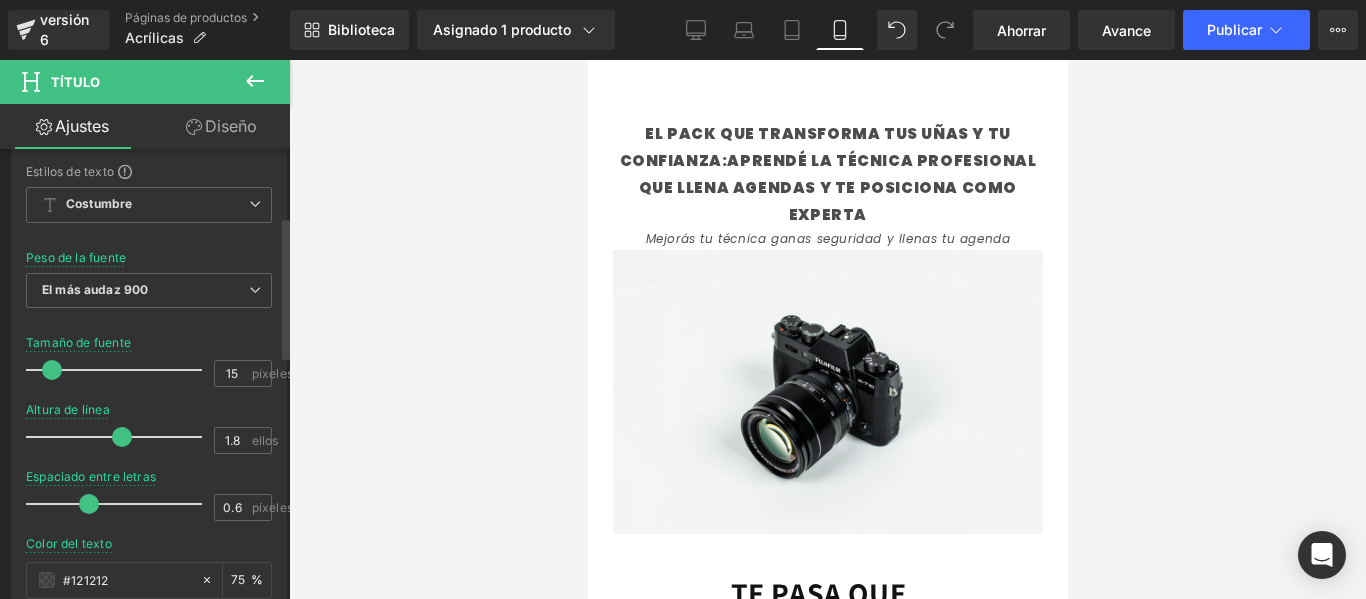 scroll, scrollTop: 216, scrollLeft: 0, axis: vertical 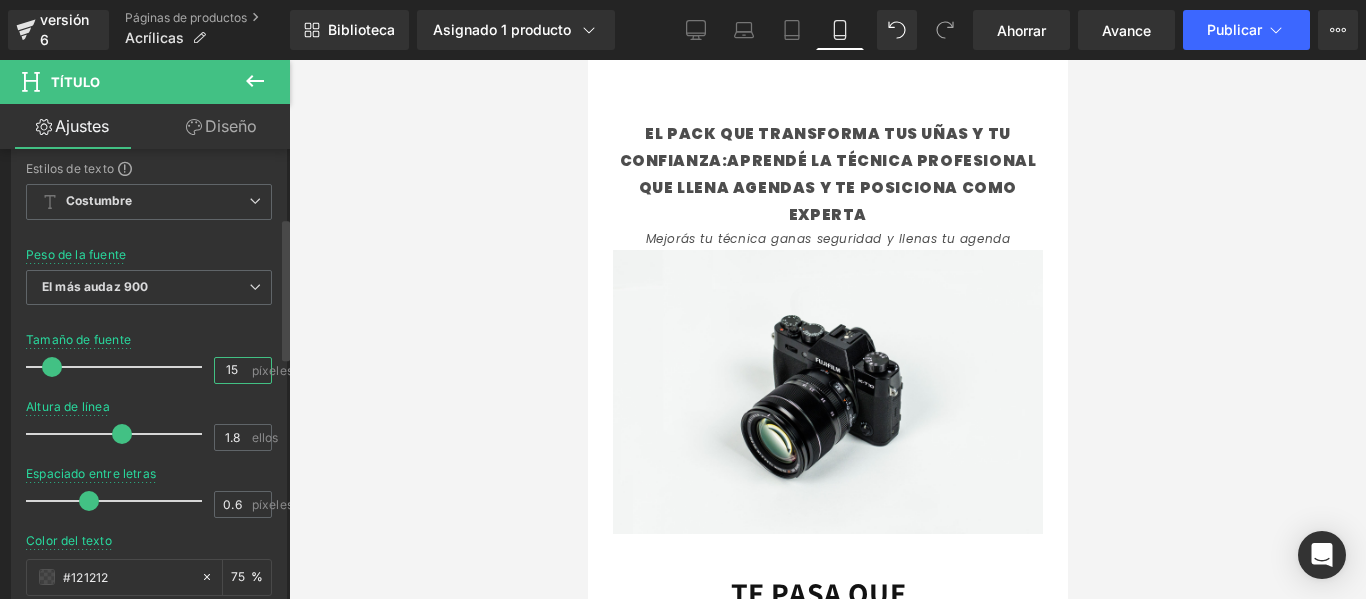click on "15" at bounding box center [232, 370] 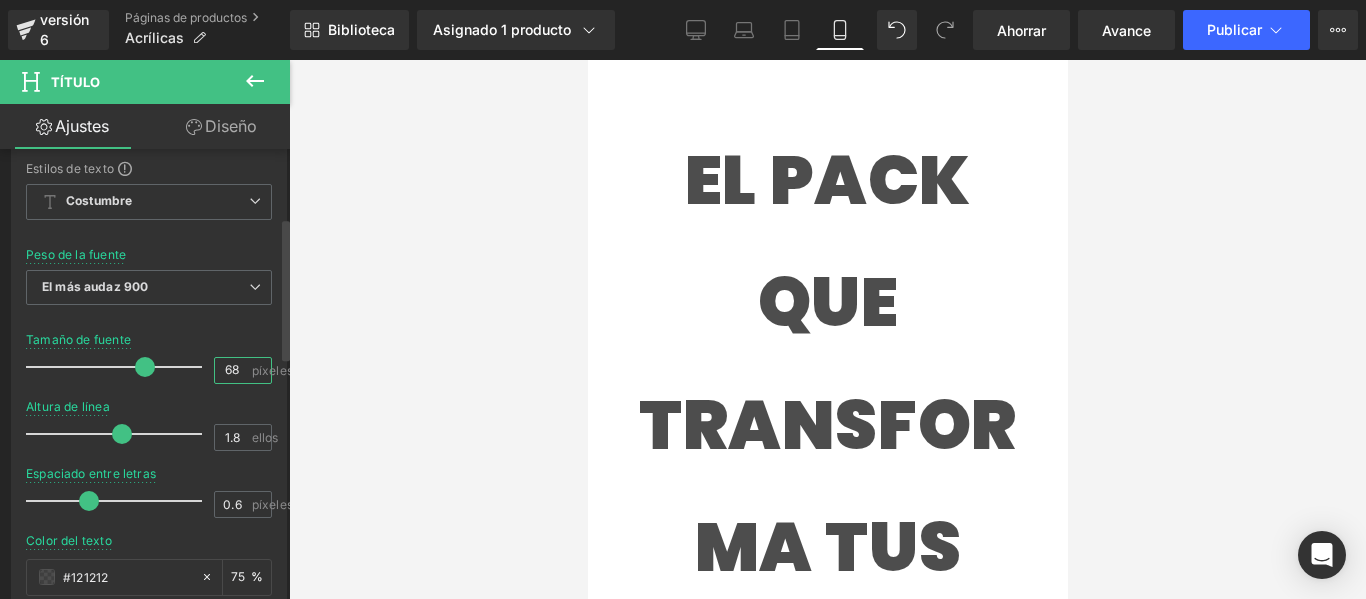 type on "6" 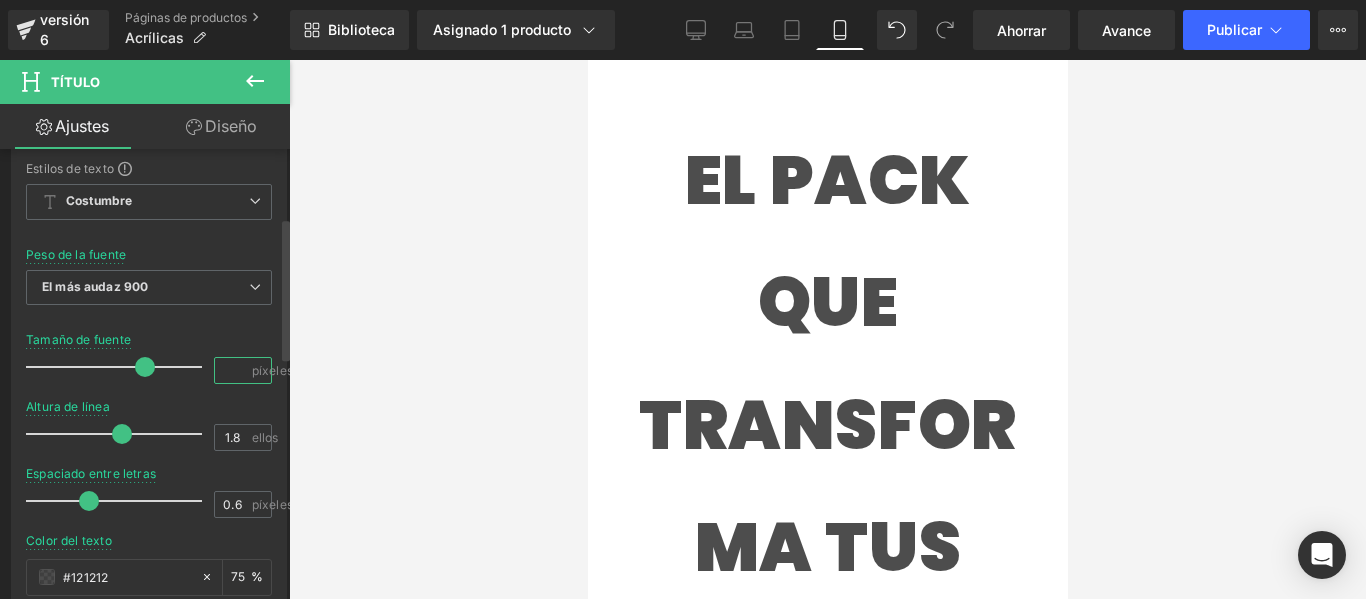 scroll, scrollTop: 0, scrollLeft: 0, axis: both 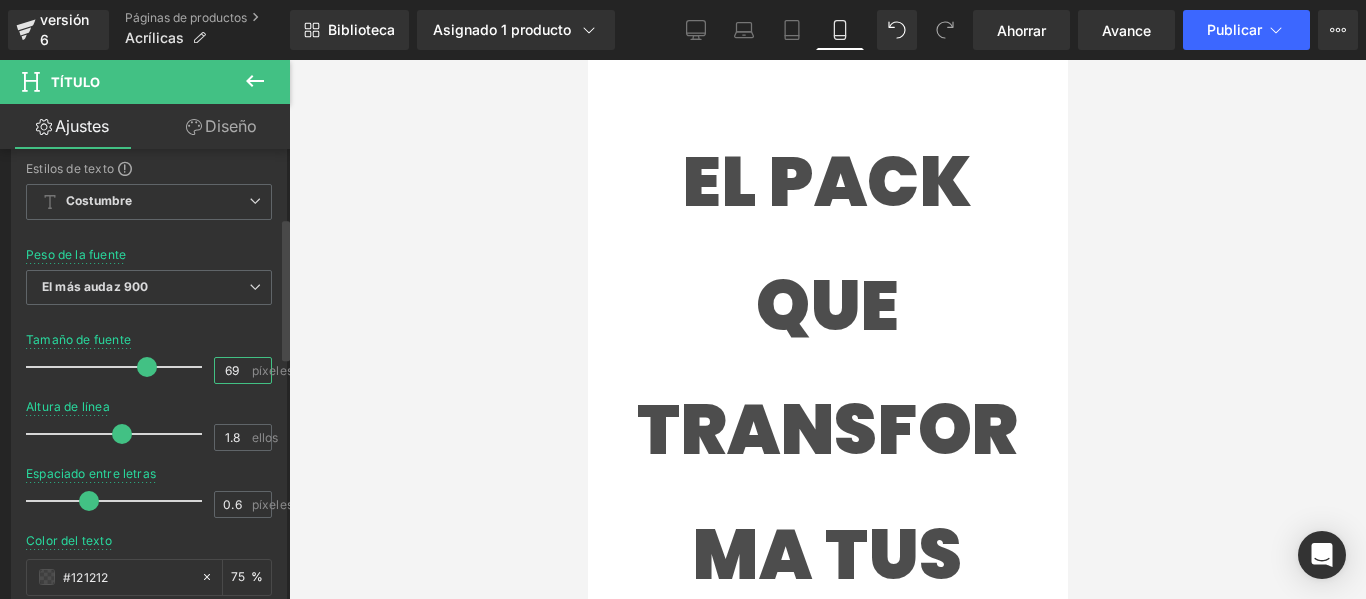 type on "6" 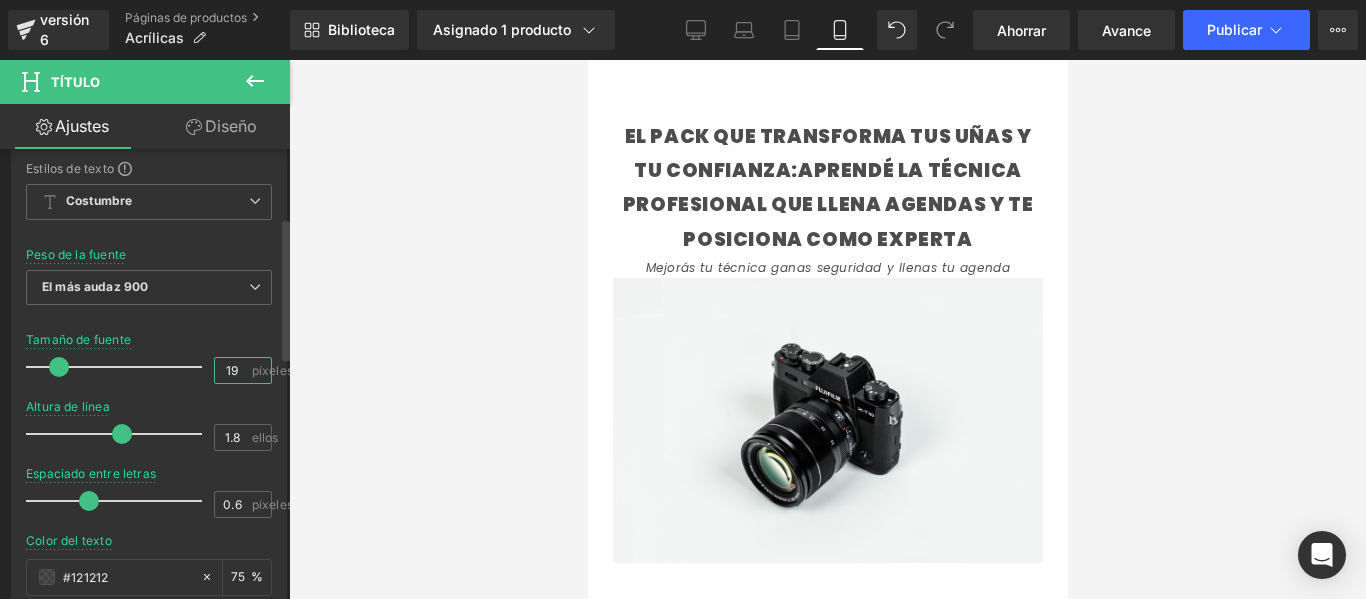 type on "1" 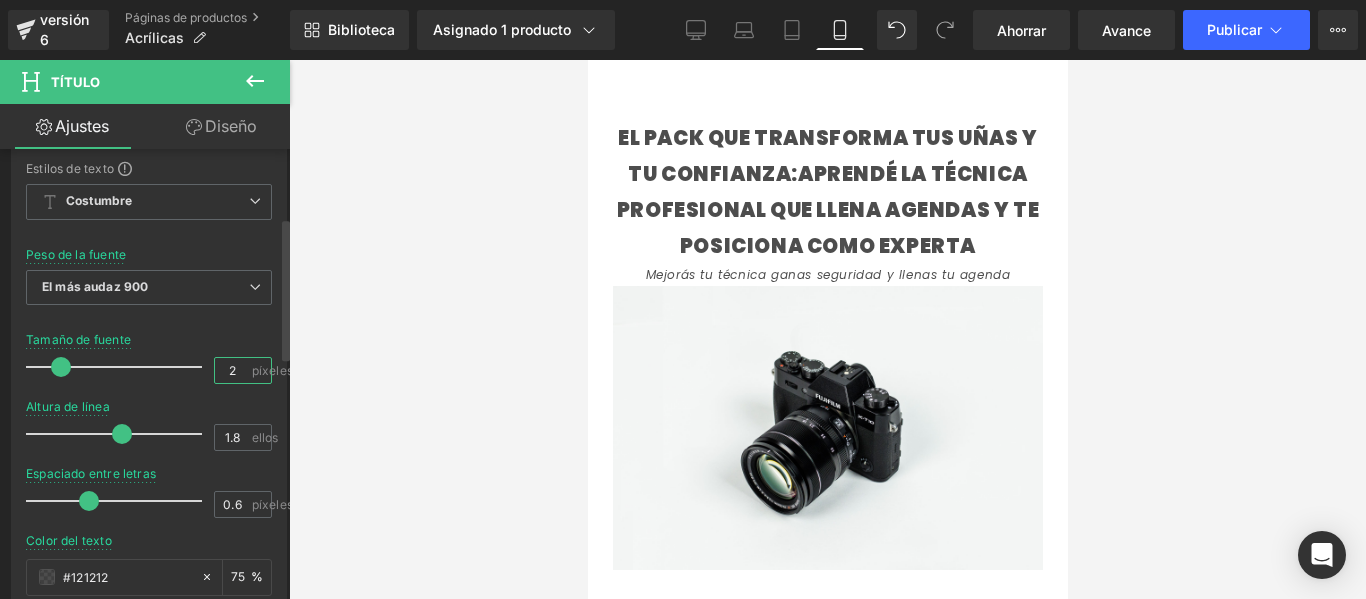 type on "6" 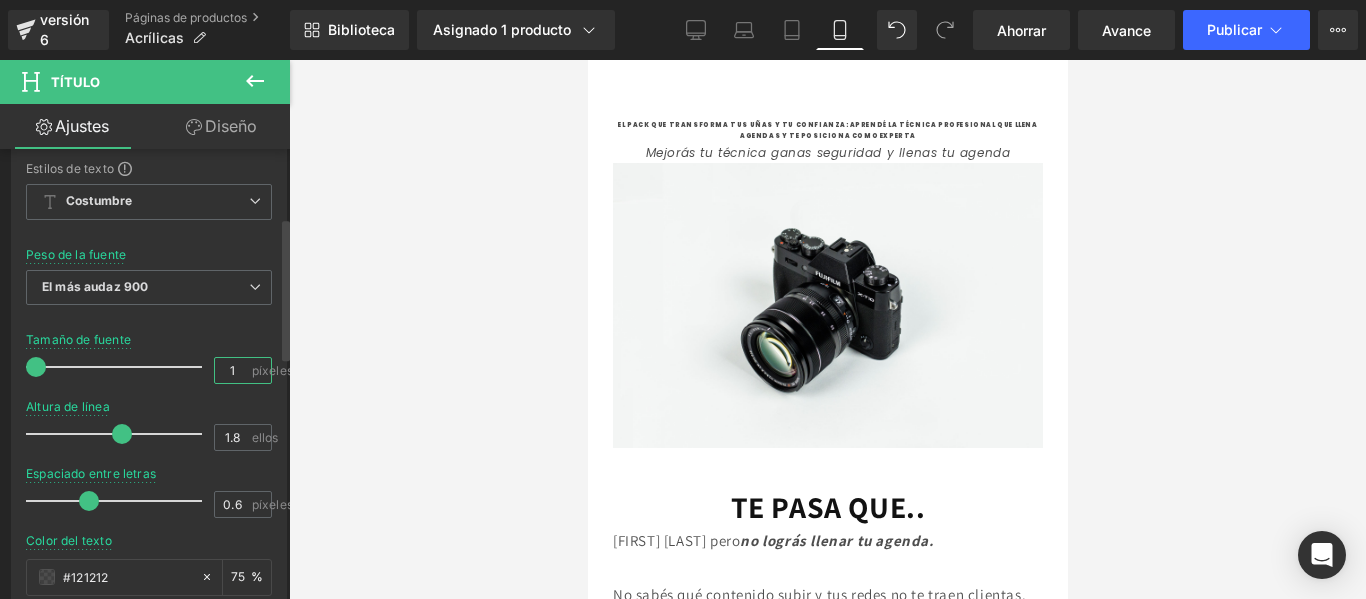 type on "19" 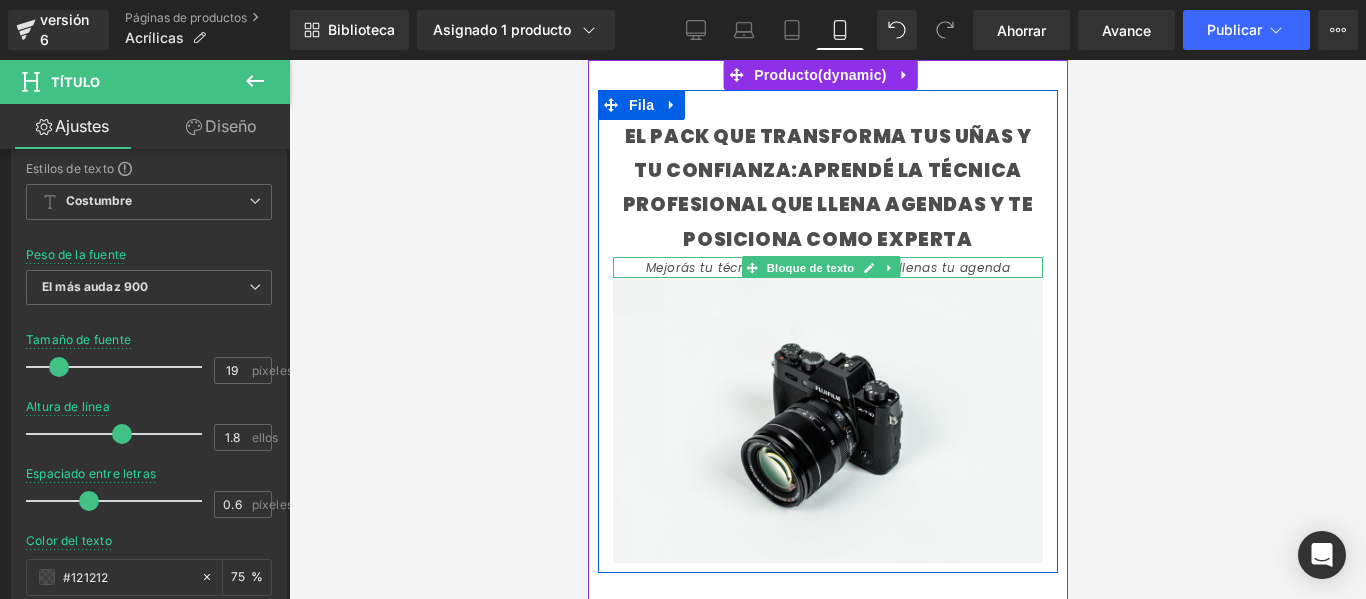 click on "Mejorás tu técnica ganas seguridad y llenas tu agenda" at bounding box center (827, 267) 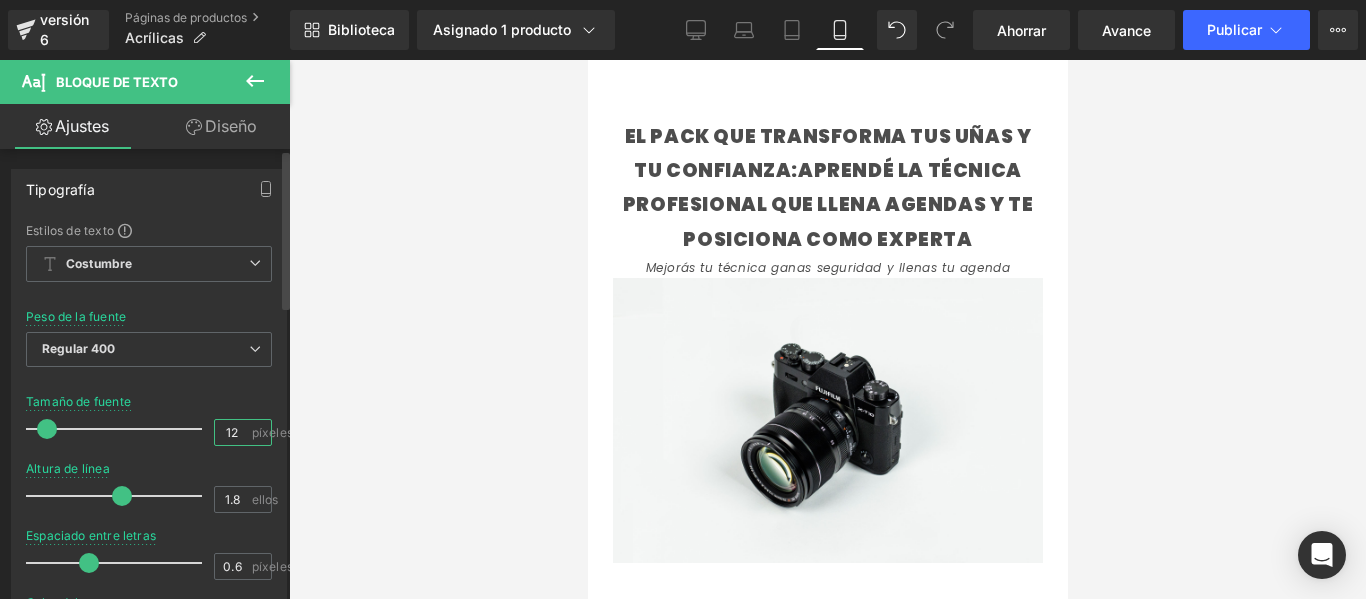 click on "12" at bounding box center [232, 432] 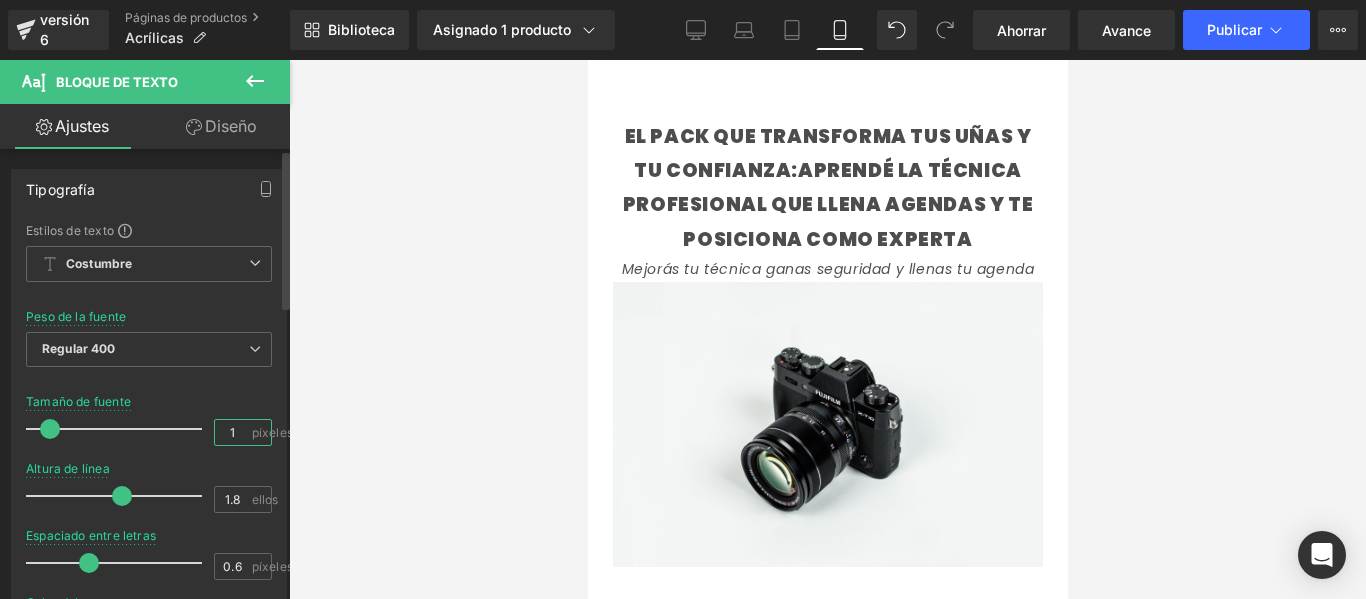 type on "13" 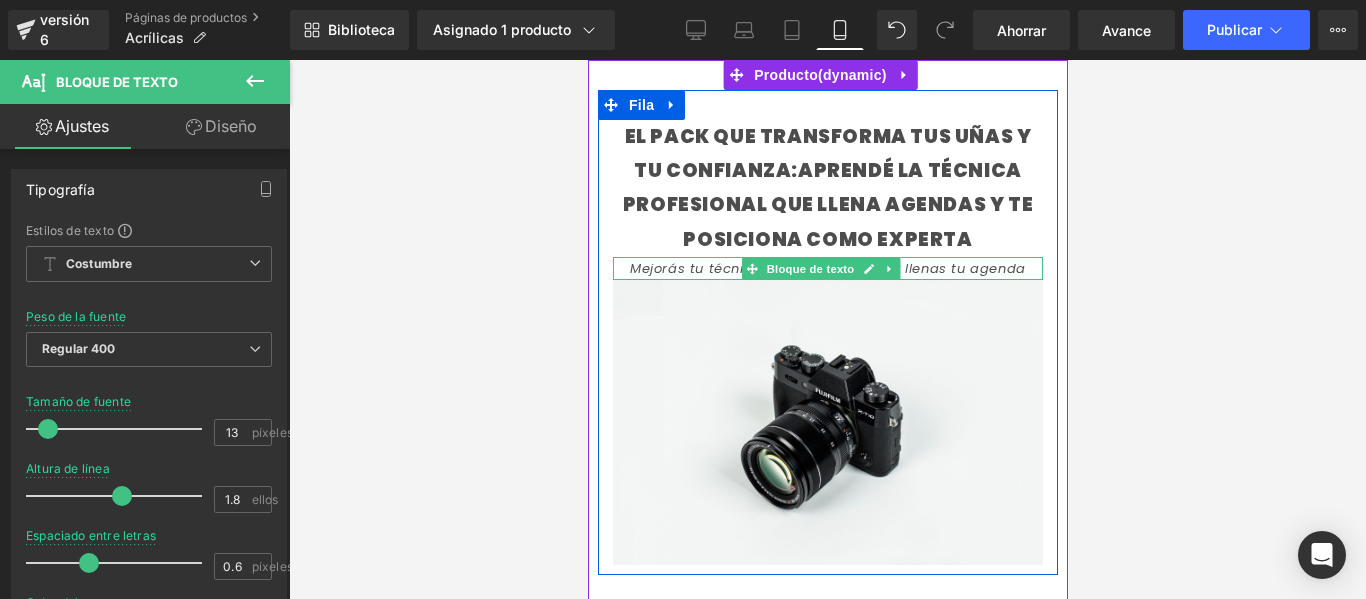 click on "Mejorás tu técnica ganas seguridad y llenas tu agenda" at bounding box center [827, 268] 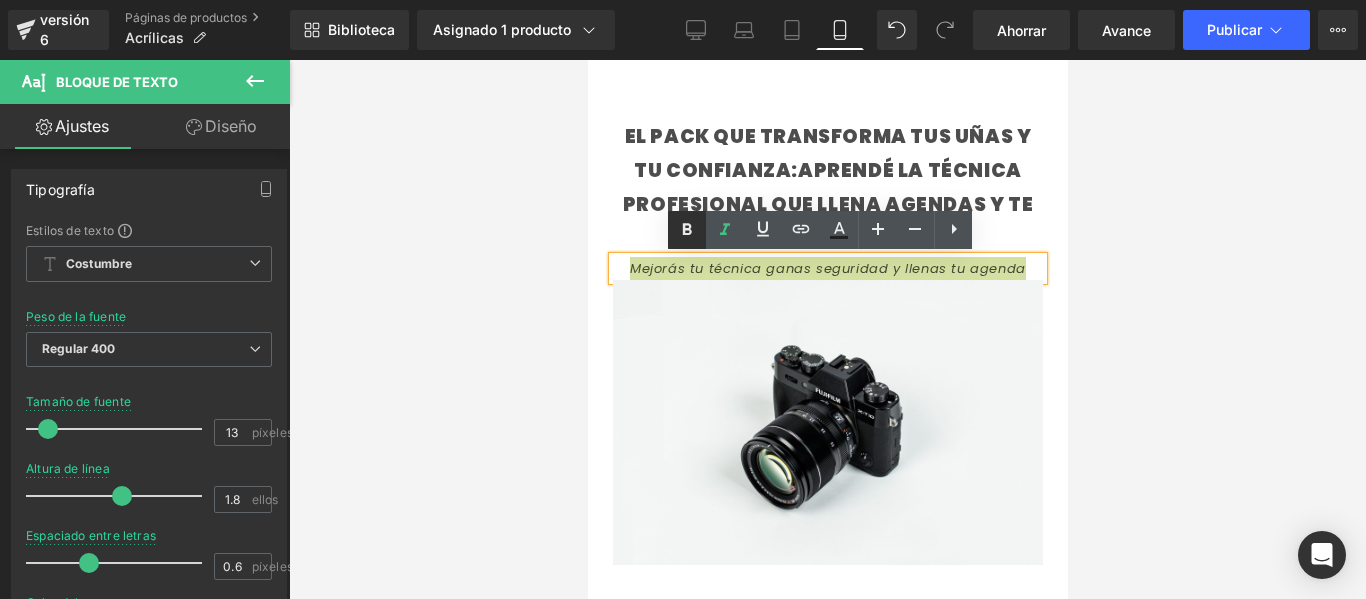 click 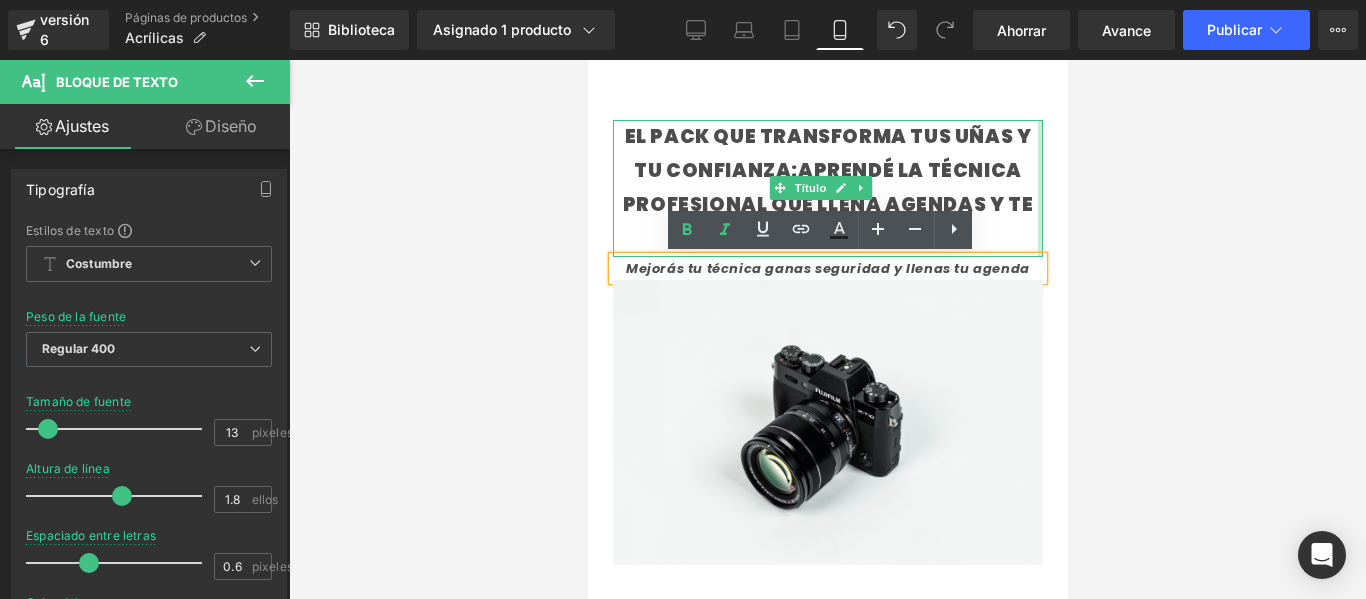 click on "EL PACK QUE TRANSFORMA TUS UÑAS Y TU CONFIANZA:APRENDÉ LA TÉCNICA PROFESIONAL QUE LLENA AGENDAS Y TE POSICIONA COMO EXPERTA
Título
Mejorás tu técnica ganas seguridad y llenas tu agenda
Bloque de texto
Imagen" at bounding box center [827, 342] 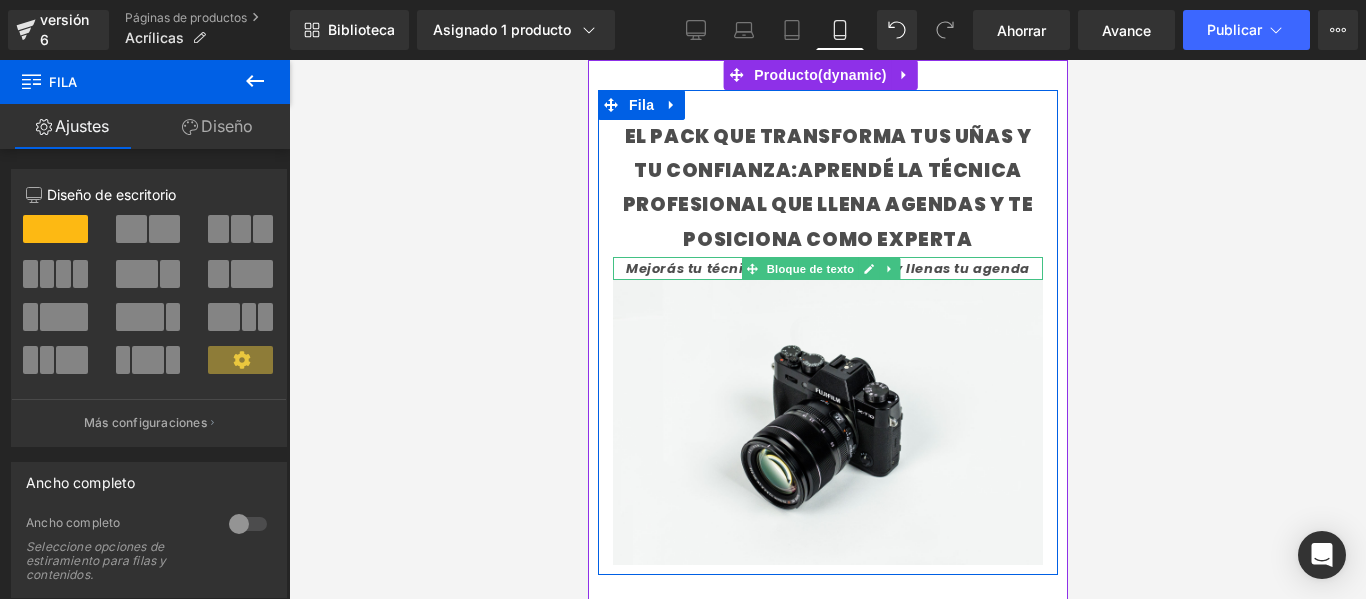 click on "Mejorás tu técnica ganas seguridad y llenas tu agenda" at bounding box center [827, 268] 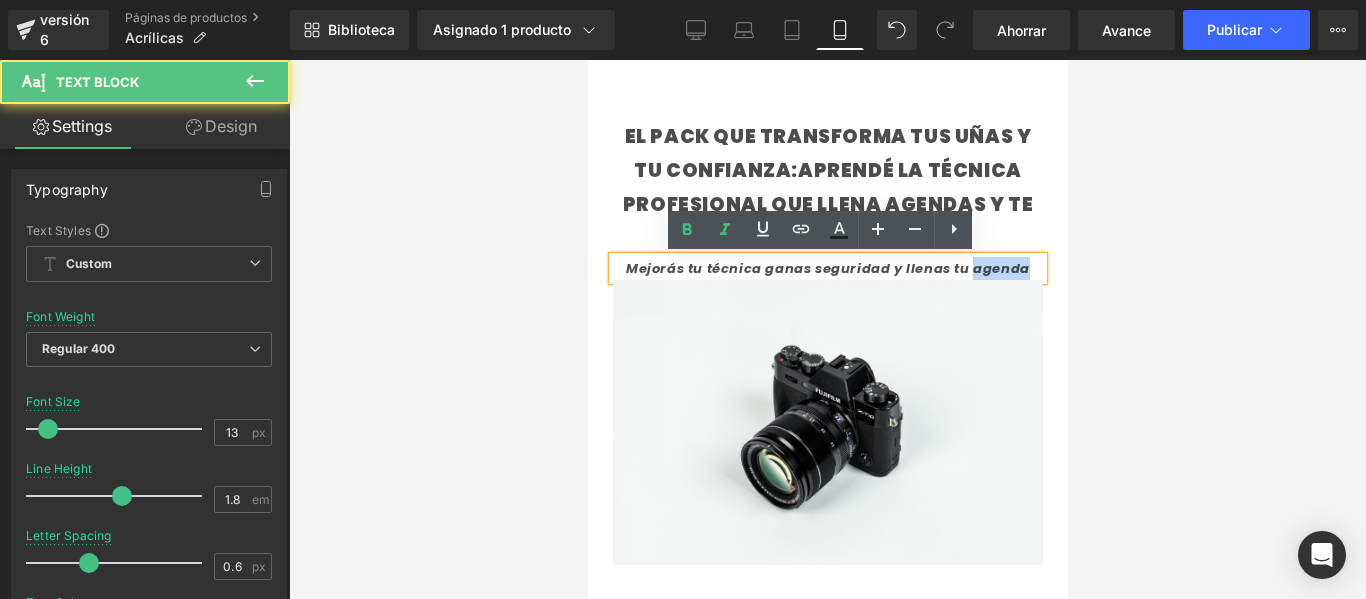 click on "Mejorás tu técnica ganas seguridad y llenas tu agenda" at bounding box center [827, 268] 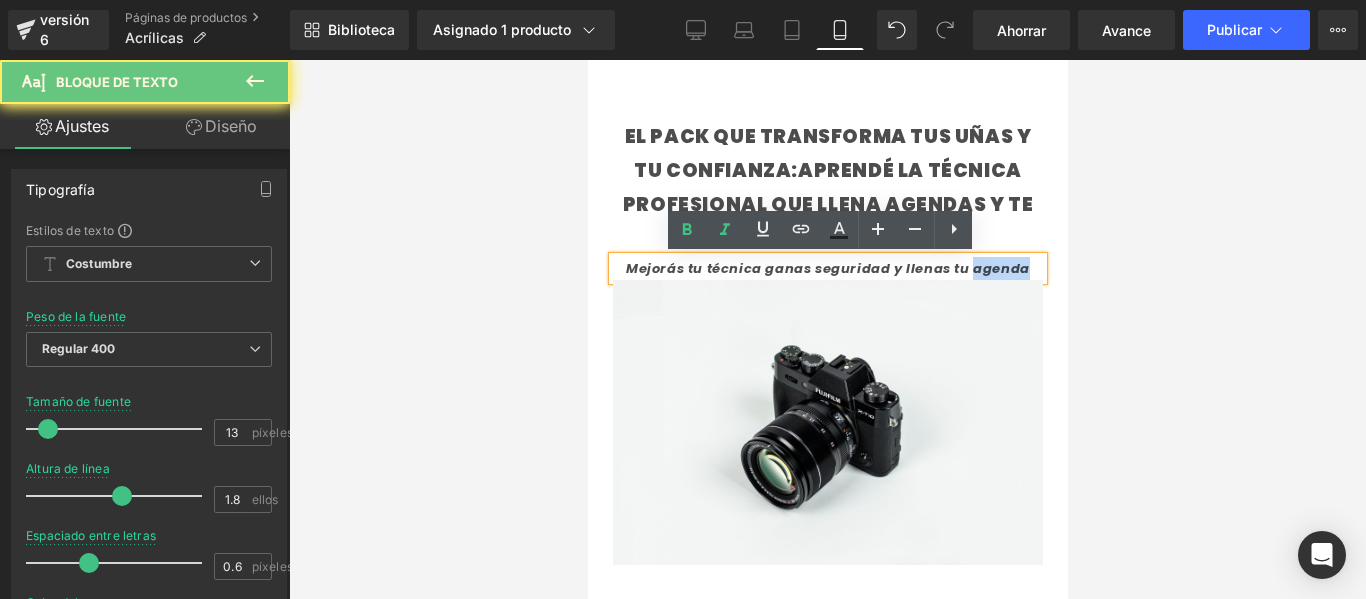 click on "Mejorás tu técnica ganas seguridad y llenas tu agenda" at bounding box center (827, 268) 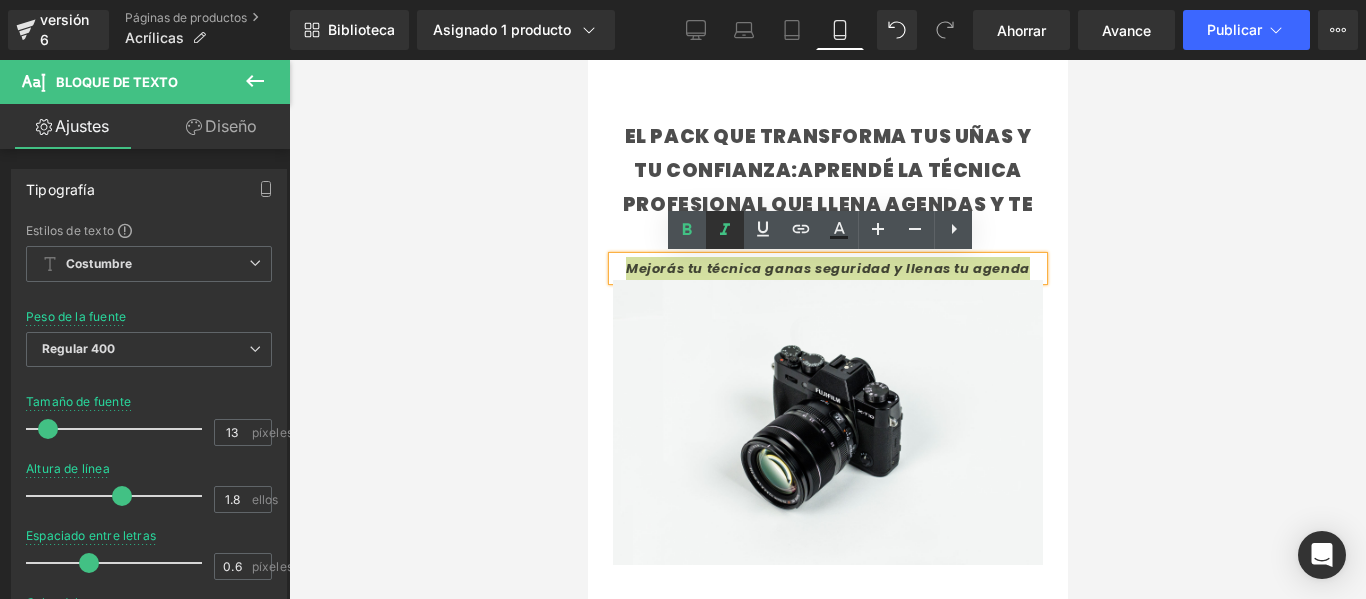 click 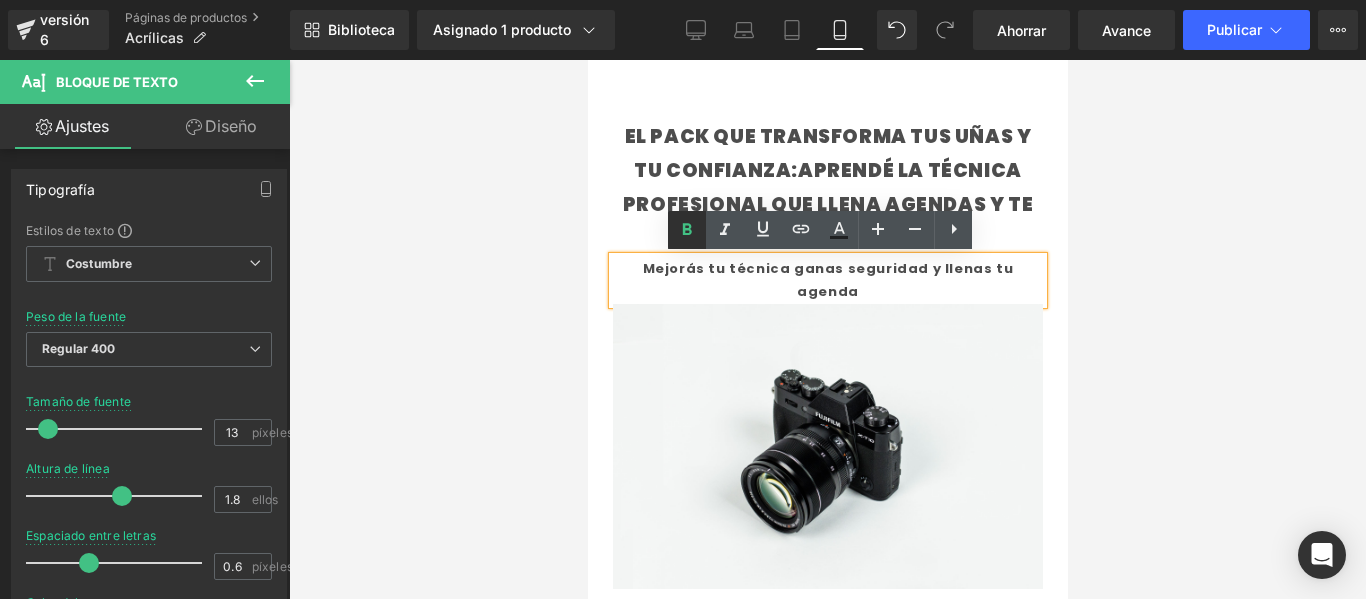 click 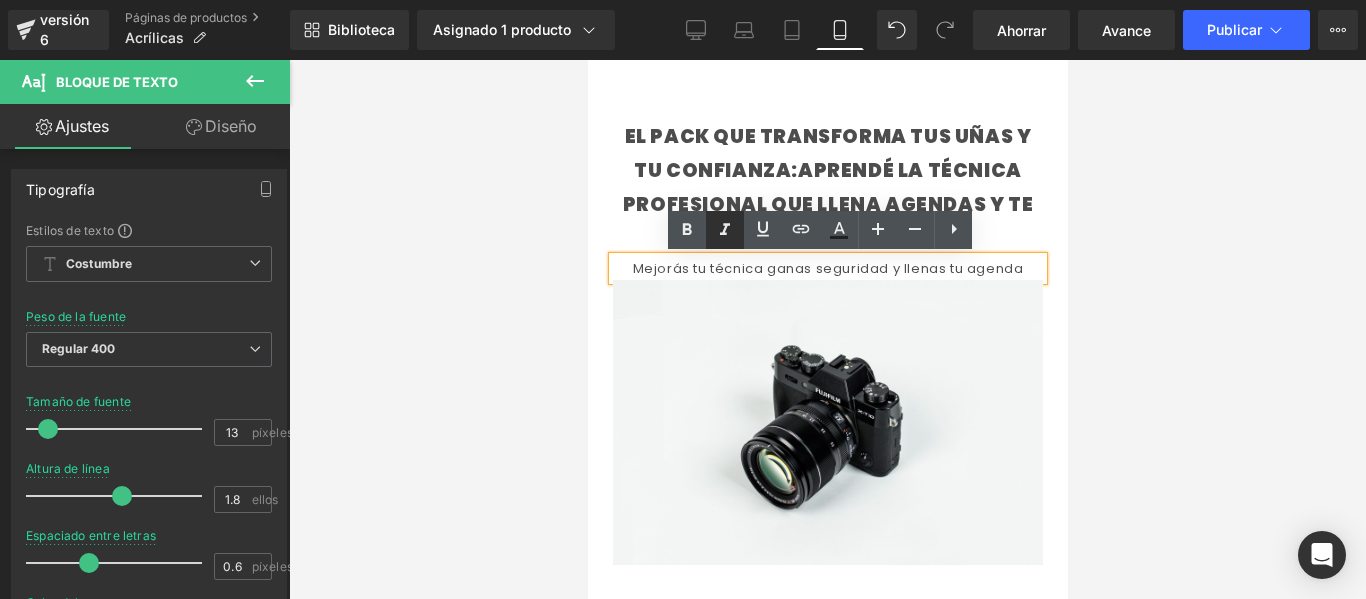 click 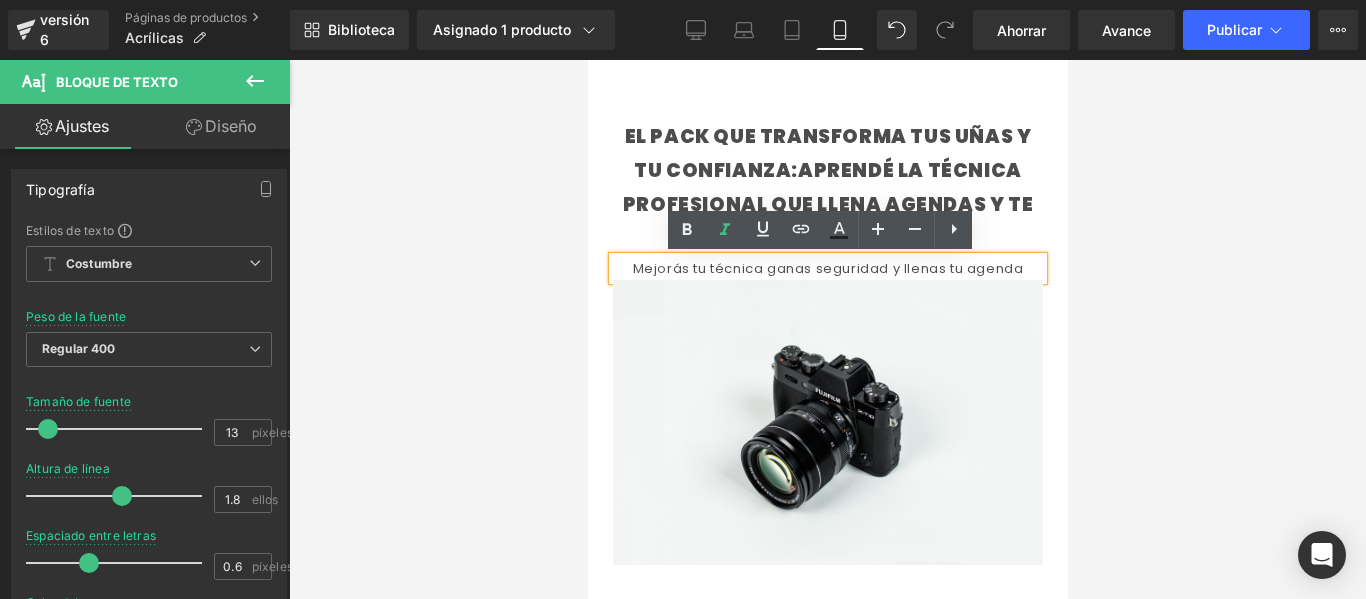 click on "Mejorás tu técnica ganas seguridad y llenas tu agenda" at bounding box center [827, 268] 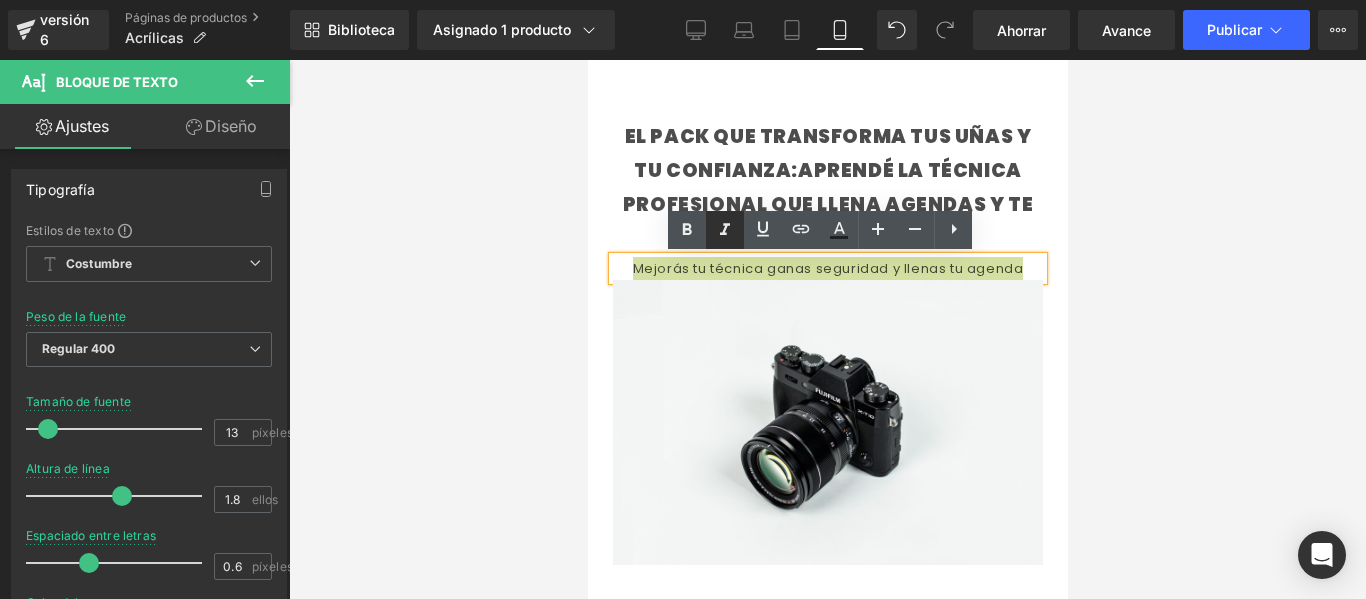 click 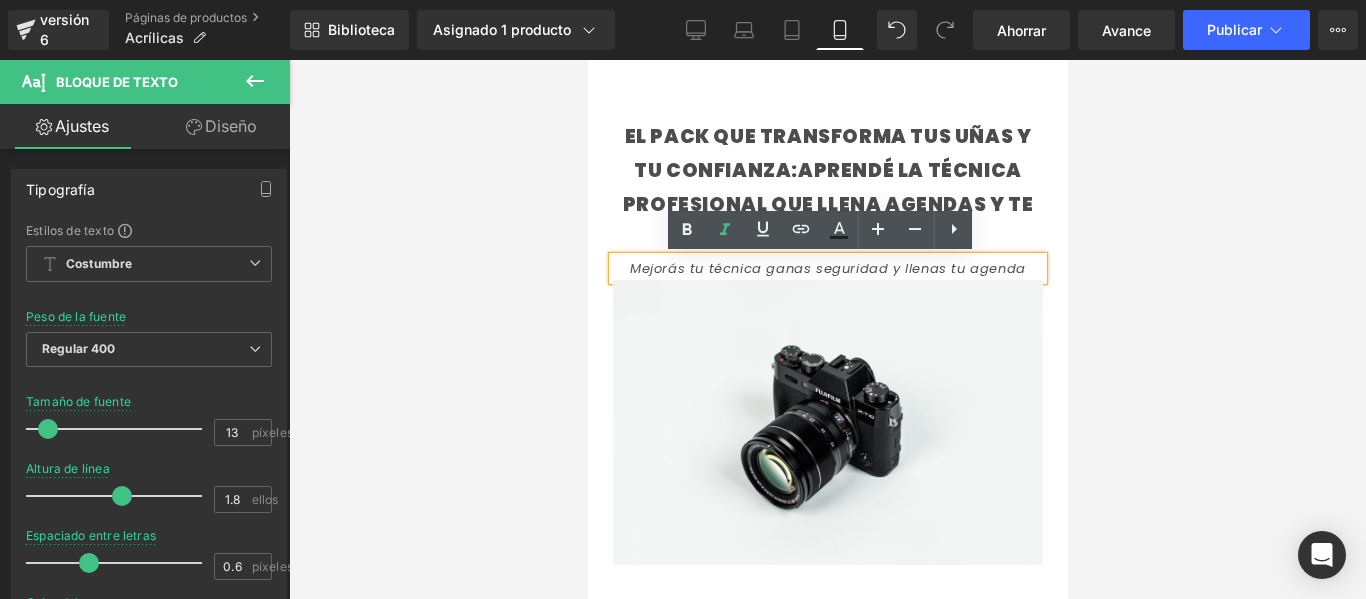 click on "EL PACK QUE TRANSFORMA TUS UÑAS Y TU CONFIANZA:APRENDÉ LA TÉCNICA PROFESIONAL QUE LLENA AGENDAS Y TE POSICIONA COMO EXPERTA
Título
Mejorás tu técnica ganas seguridad y llenas tu agenda
Bloque de texto
Imagen
Fila
TE PASA QUE..
Título
Hacés uñas pero no lográs llenar tu agenda. No sabés qué contenido subir y tus redes no te traen clientas. No sabes cómo tener un perfil que venda. Te sentís insegura porque tardarás demasiado con cada clienta. Te bloqueás cuando tenés que hacer diseños. Dudás de tu trabajo y no te animás a subir precios. Querés emprender, pero no podés pagar formaciones caras.
Bloque de texto
Fila
¿QUÉ PASARÍA SI?
Título
Llenás tu agenda dominando la técnica Despegás tardando menos y ellas lo notan. ." at bounding box center (827, 1098) 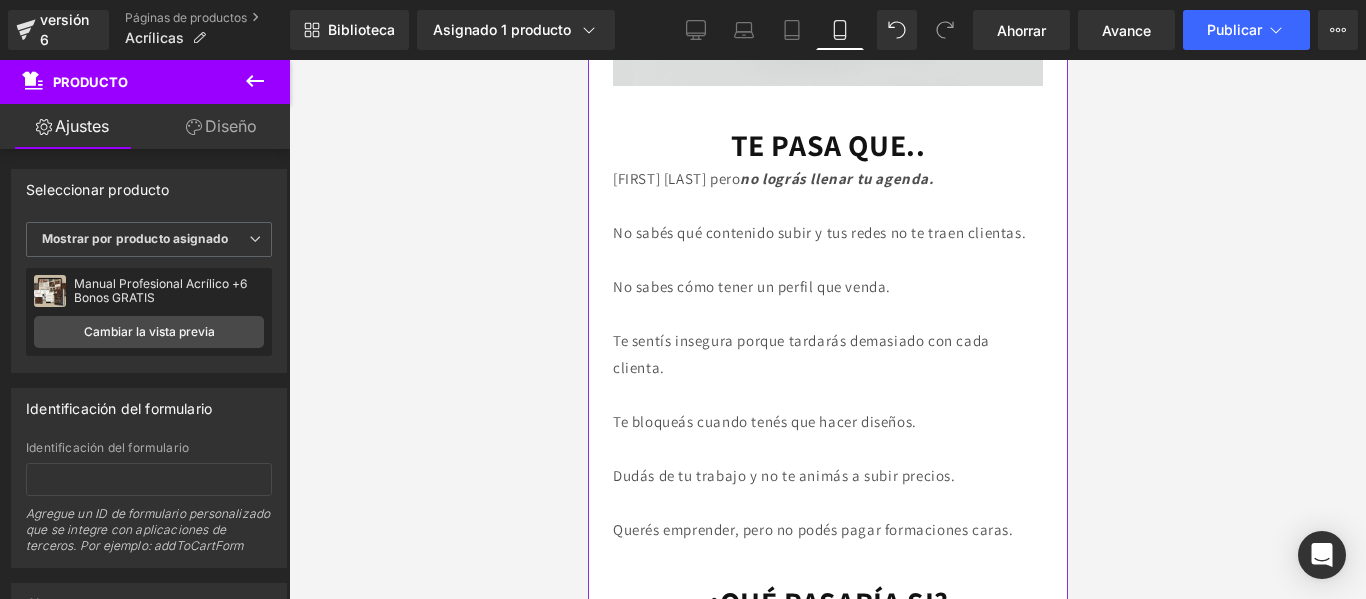 scroll, scrollTop: 478, scrollLeft: 0, axis: vertical 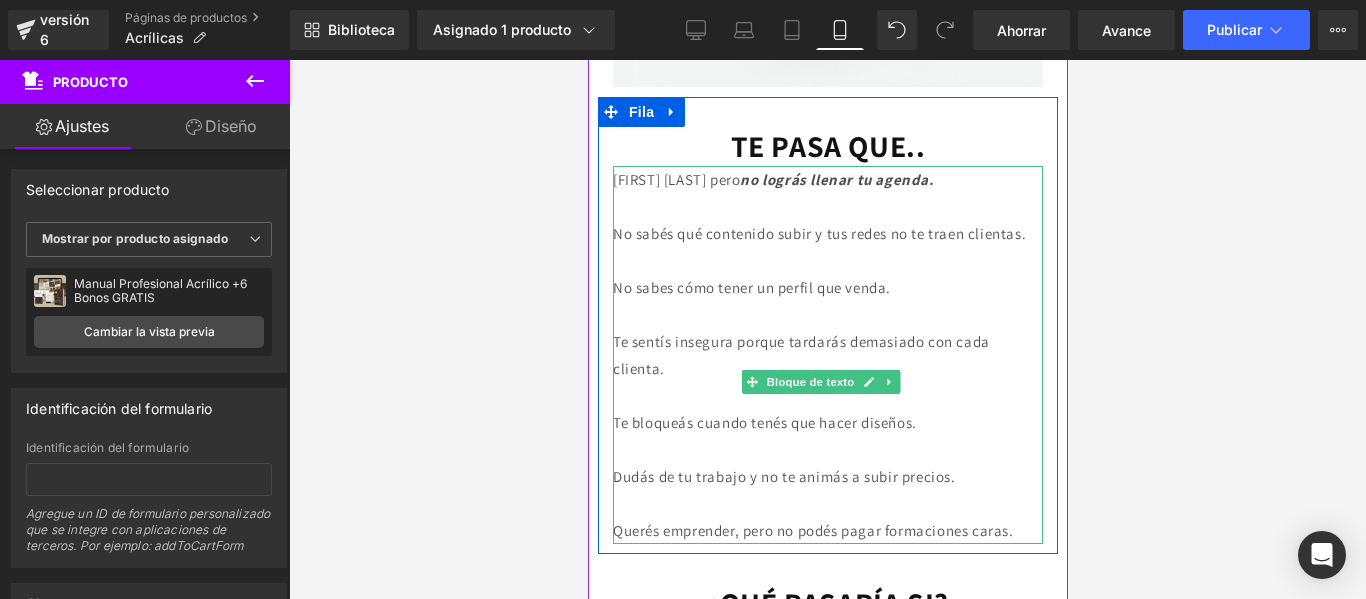 click on "No sabés qué contenido subir y tus redes no te traen clientas." at bounding box center (818, 233) 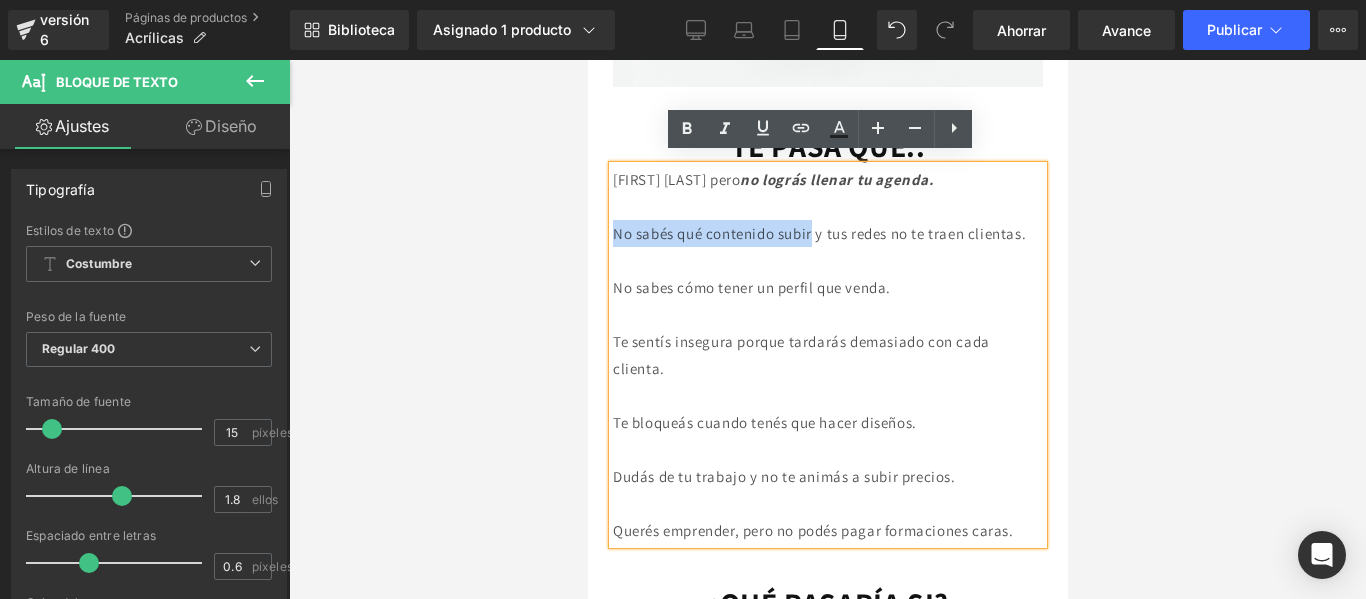 drag, startPoint x: 828, startPoint y: 223, endPoint x: 612, endPoint y: 221, distance: 216.00926 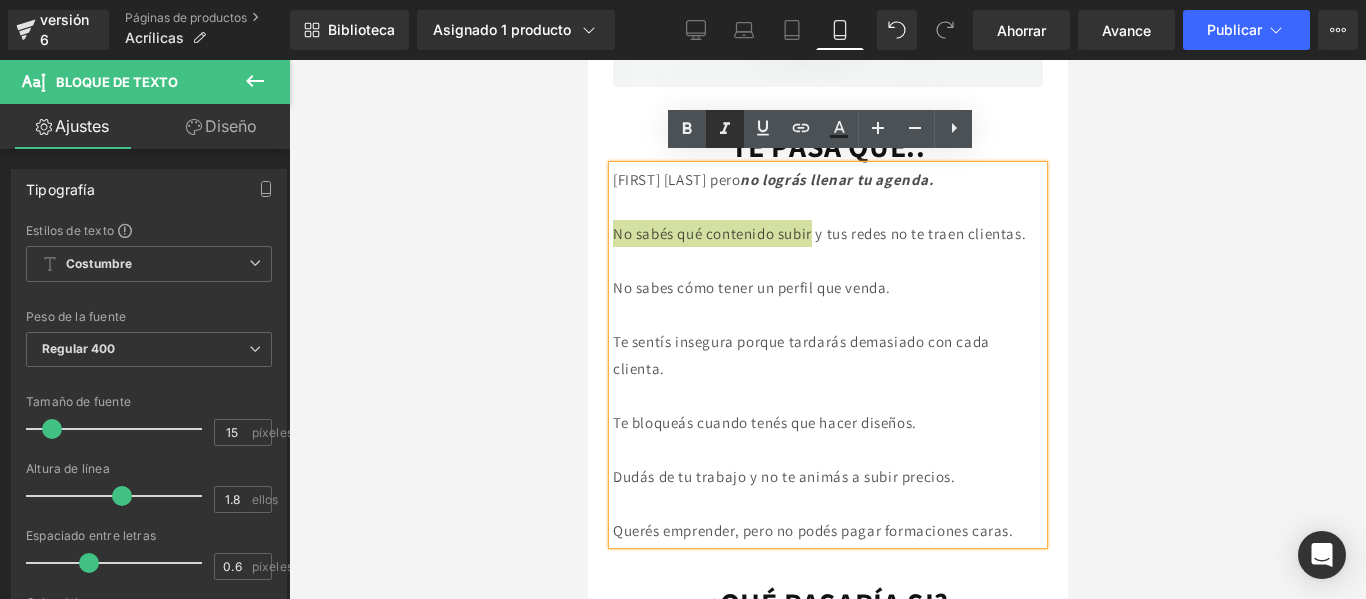 click 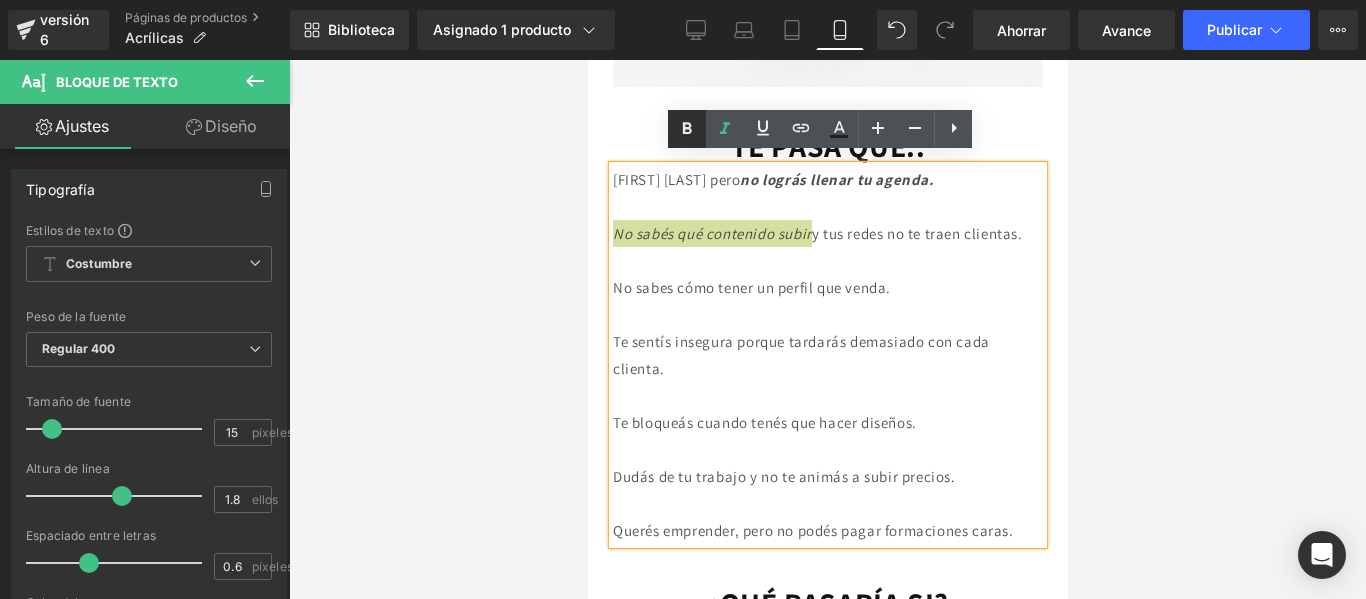 click 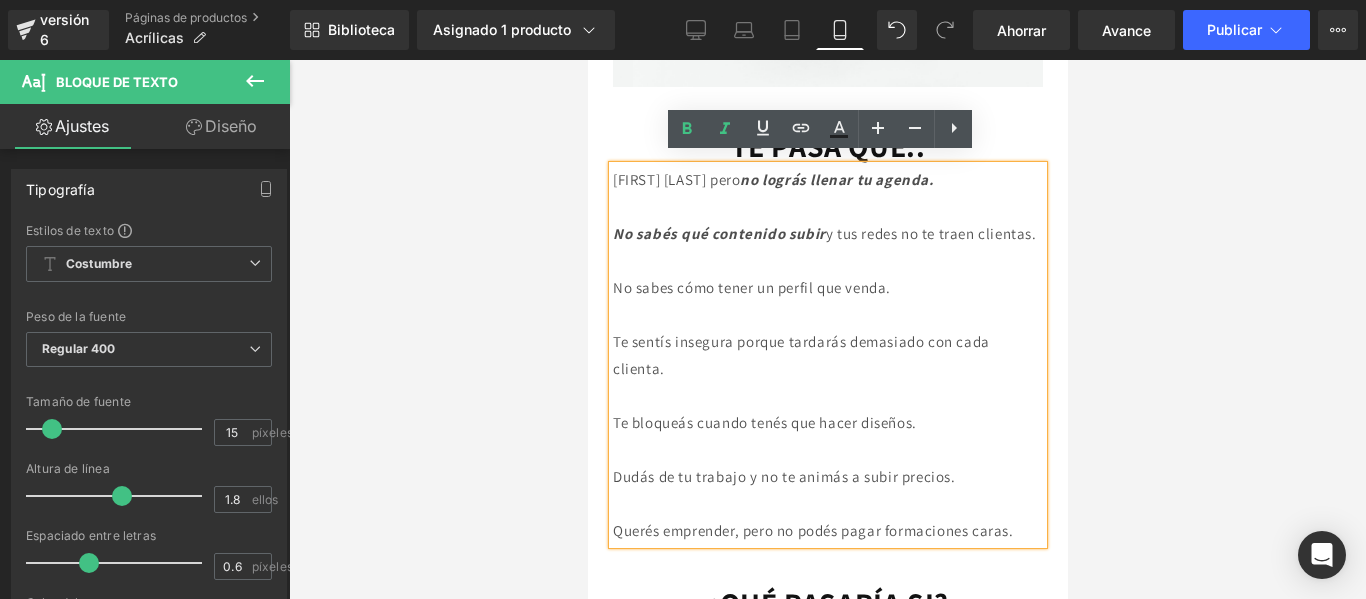 drag, startPoint x: 673, startPoint y: 252, endPoint x: 966, endPoint y: 217, distance: 295.08304 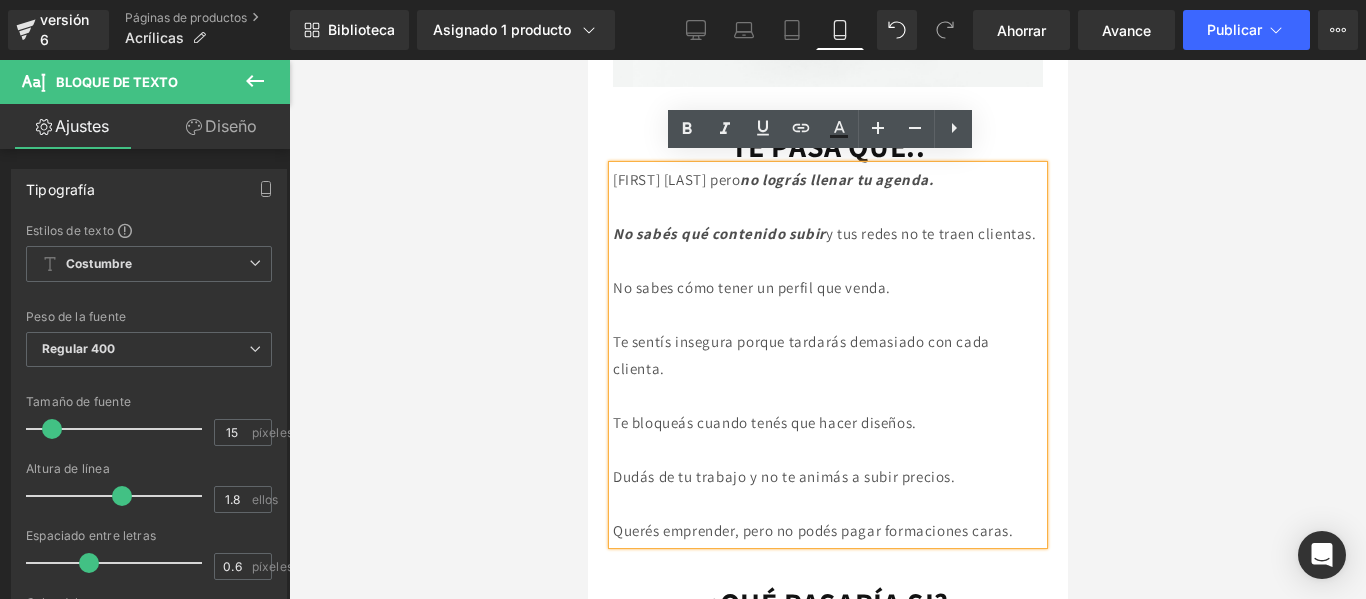 click at bounding box center [827, 314] 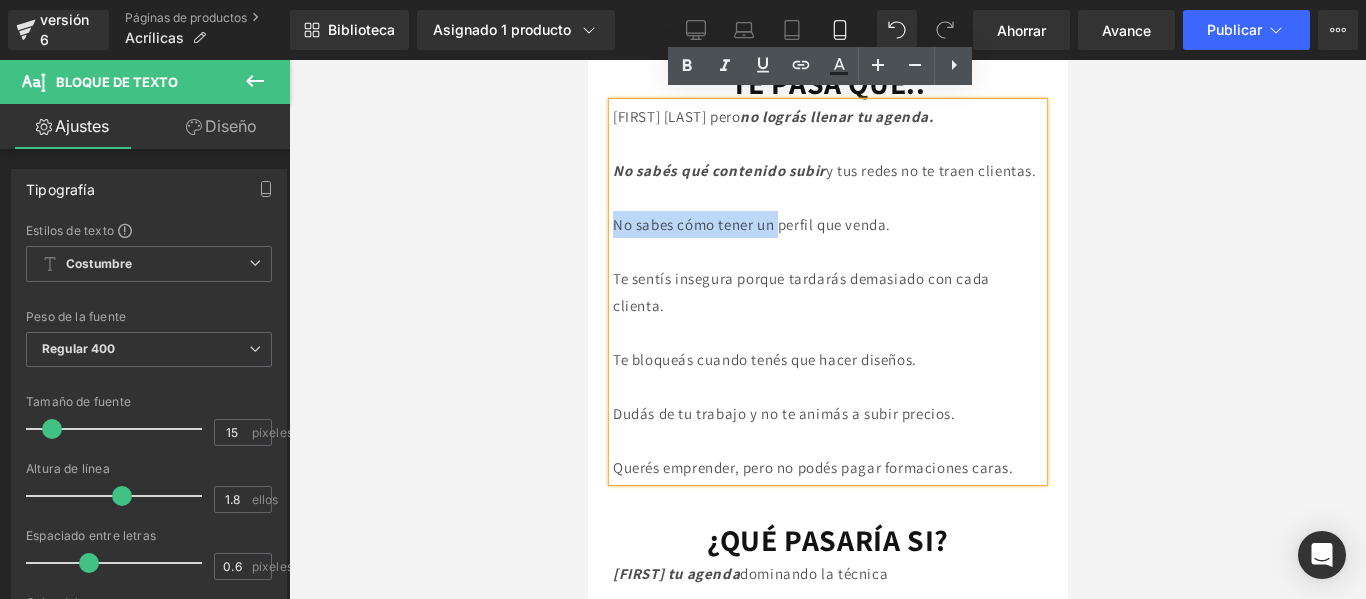 drag, startPoint x: 795, startPoint y: 243, endPoint x: 613, endPoint y: 239, distance: 182.04395 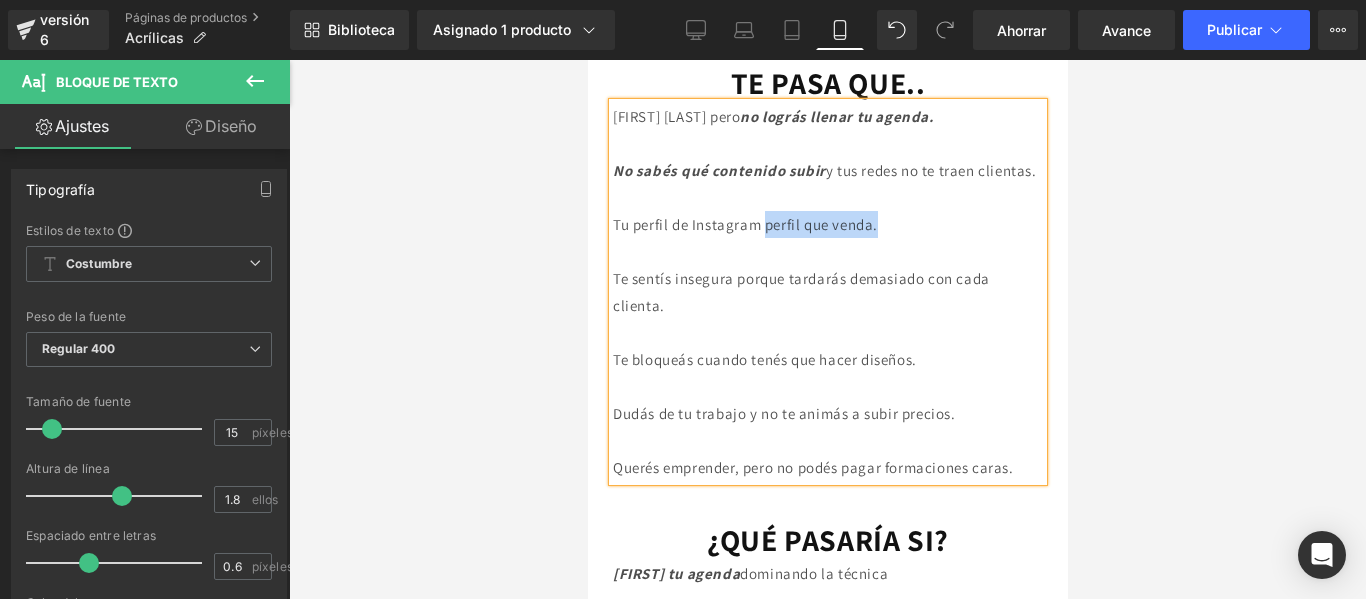 drag, startPoint x: 907, startPoint y: 245, endPoint x: 777, endPoint y: 240, distance: 130.09612 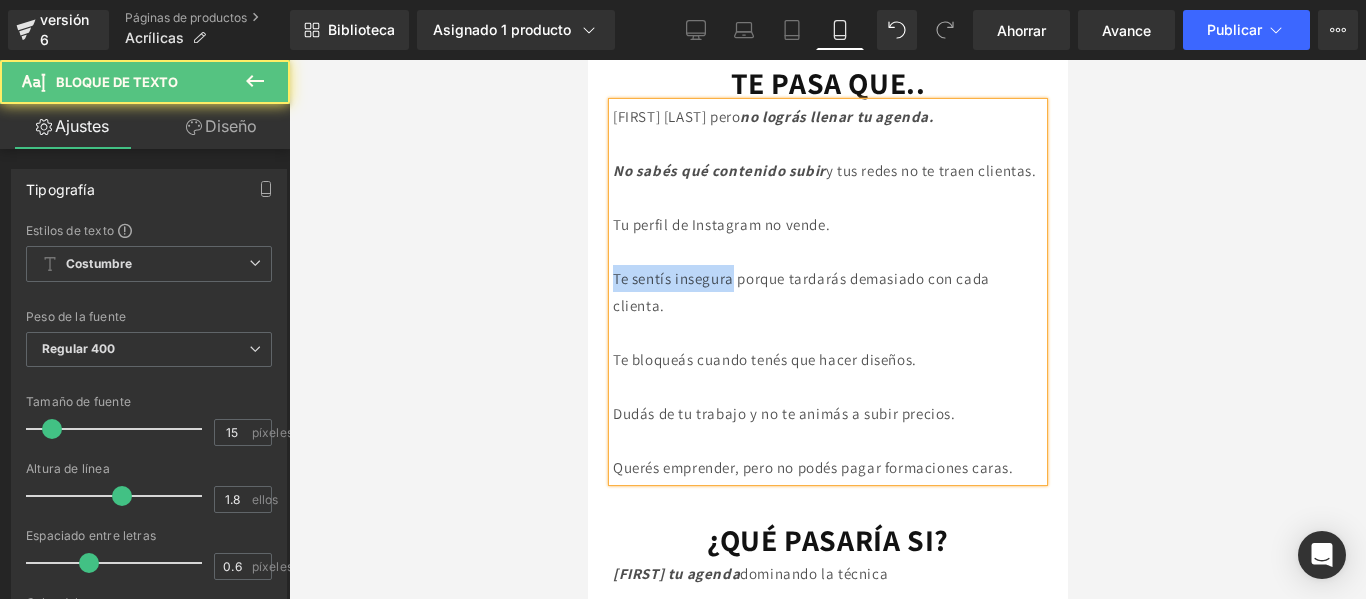 drag, startPoint x: 688, startPoint y: 297, endPoint x: 612, endPoint y: 299, distance: 76.02631 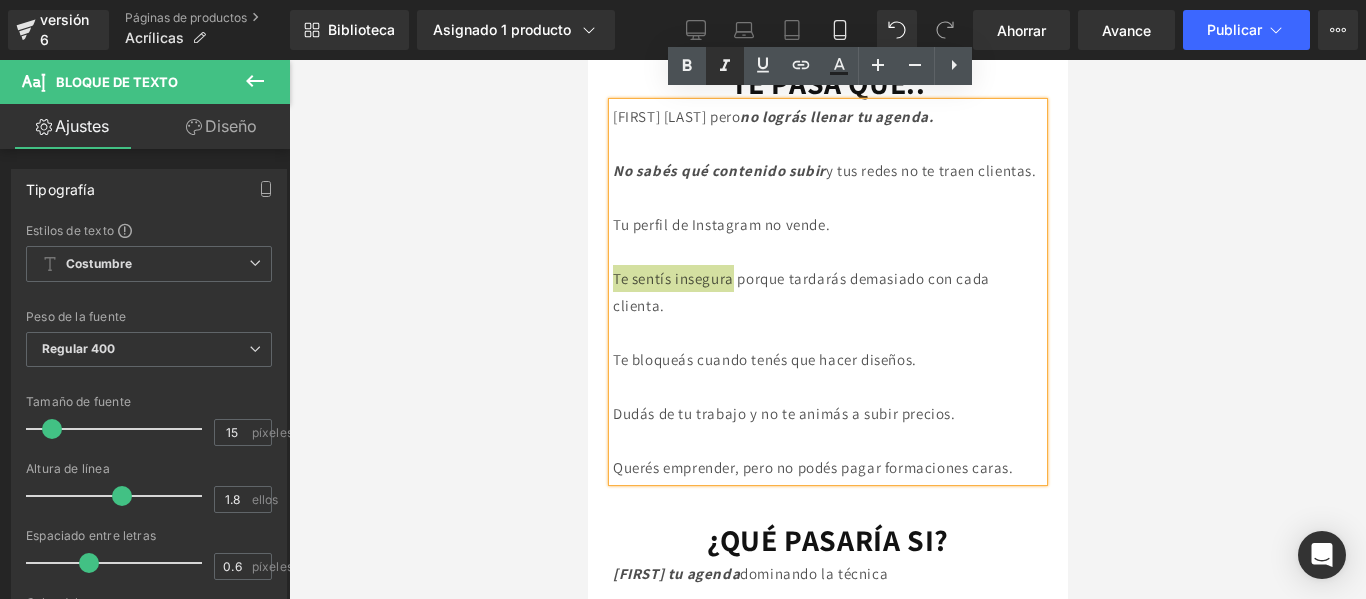 click 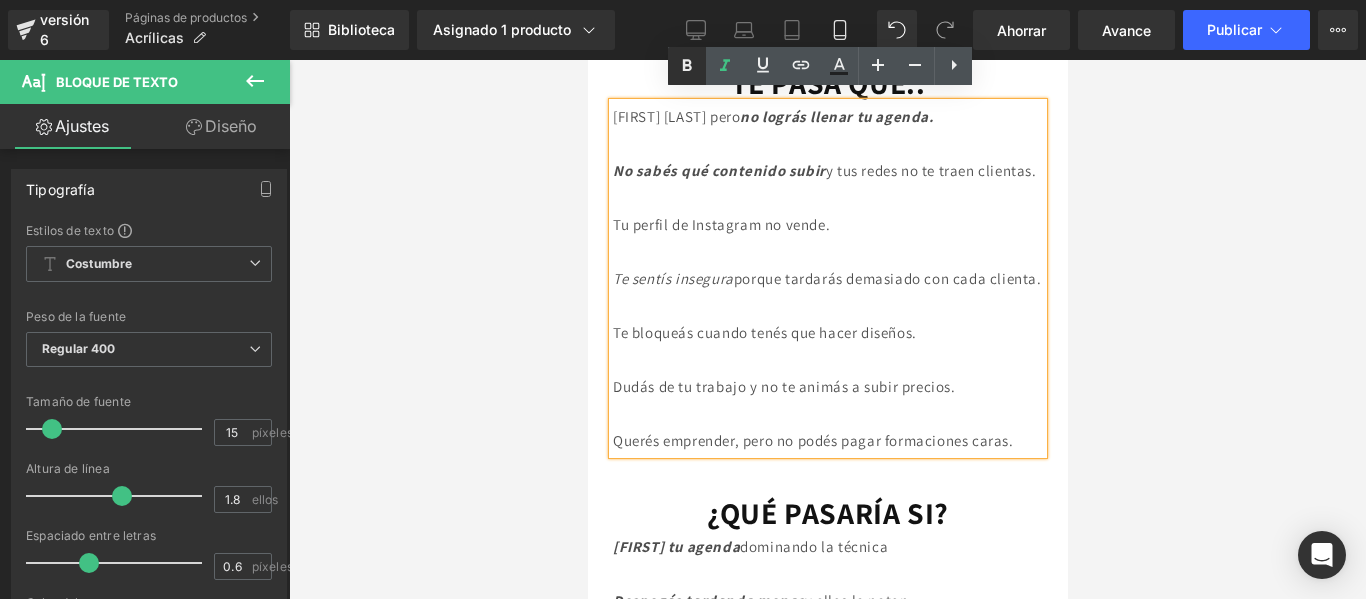 click 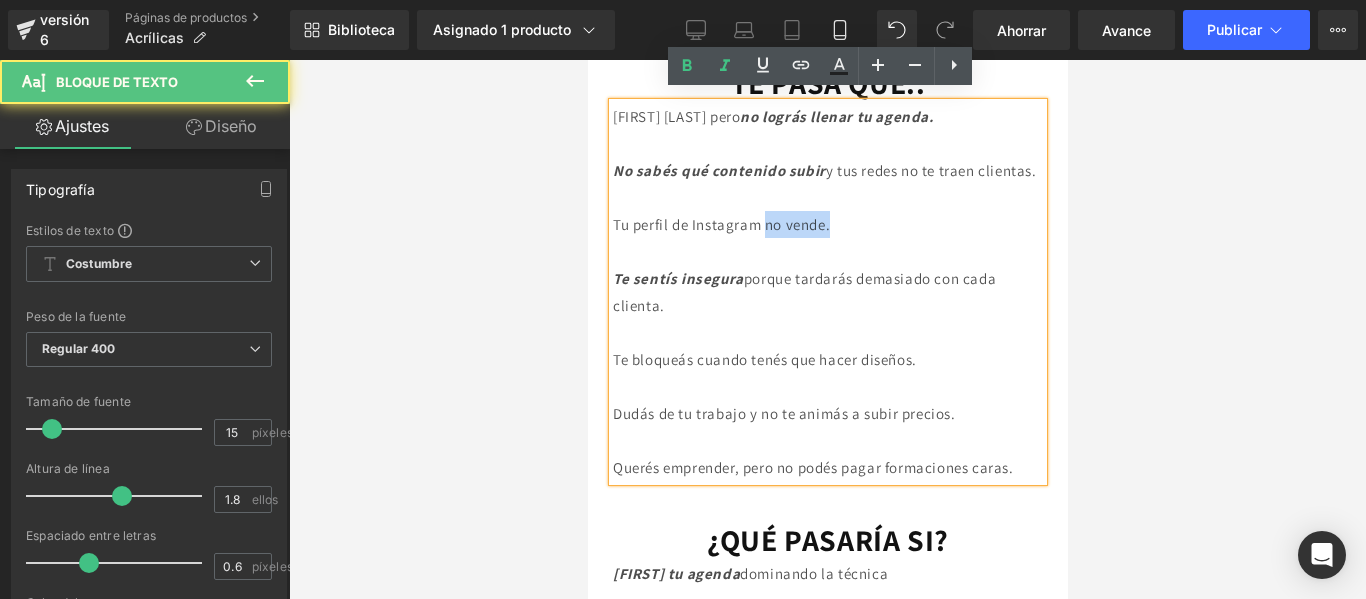 drag, startPoint x: 773, startPoint y: 242, endPoint x: 847, endPoint y: 240, distance: 74.02702 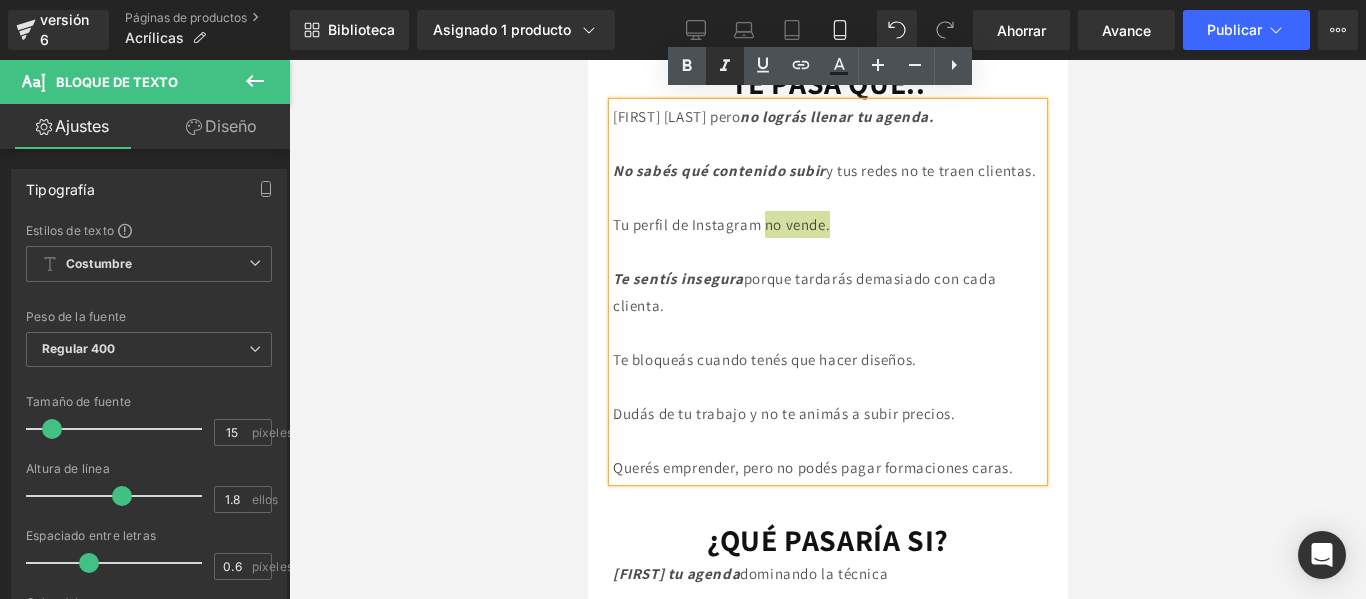 click 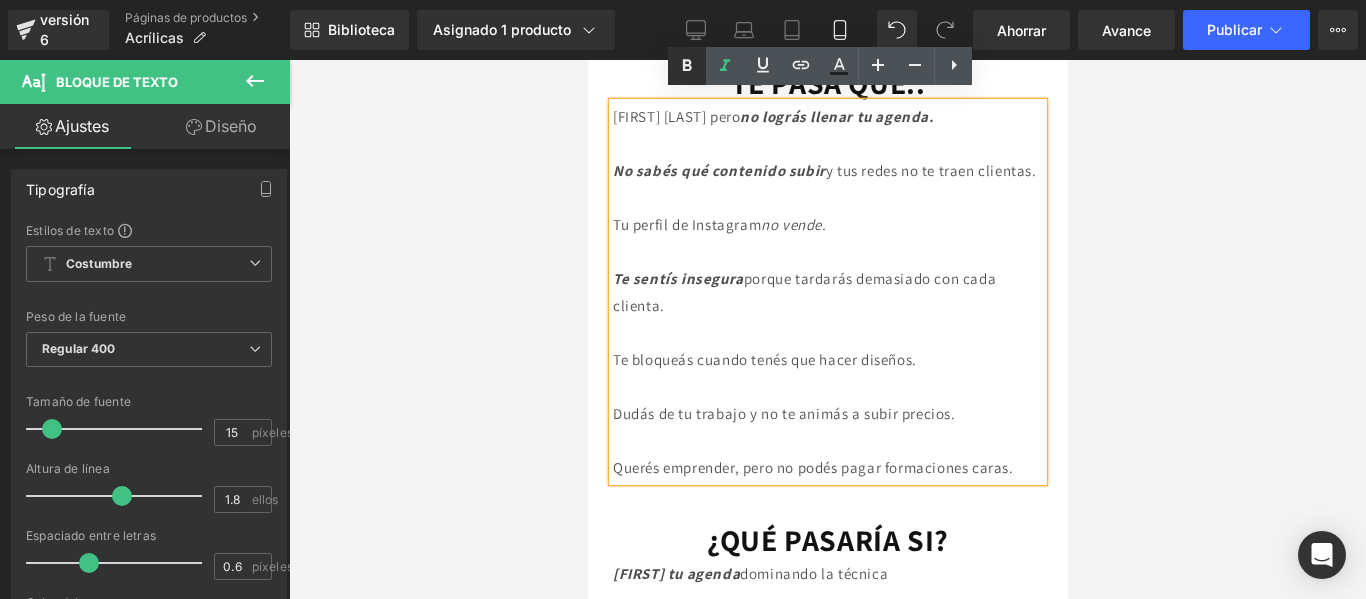 click 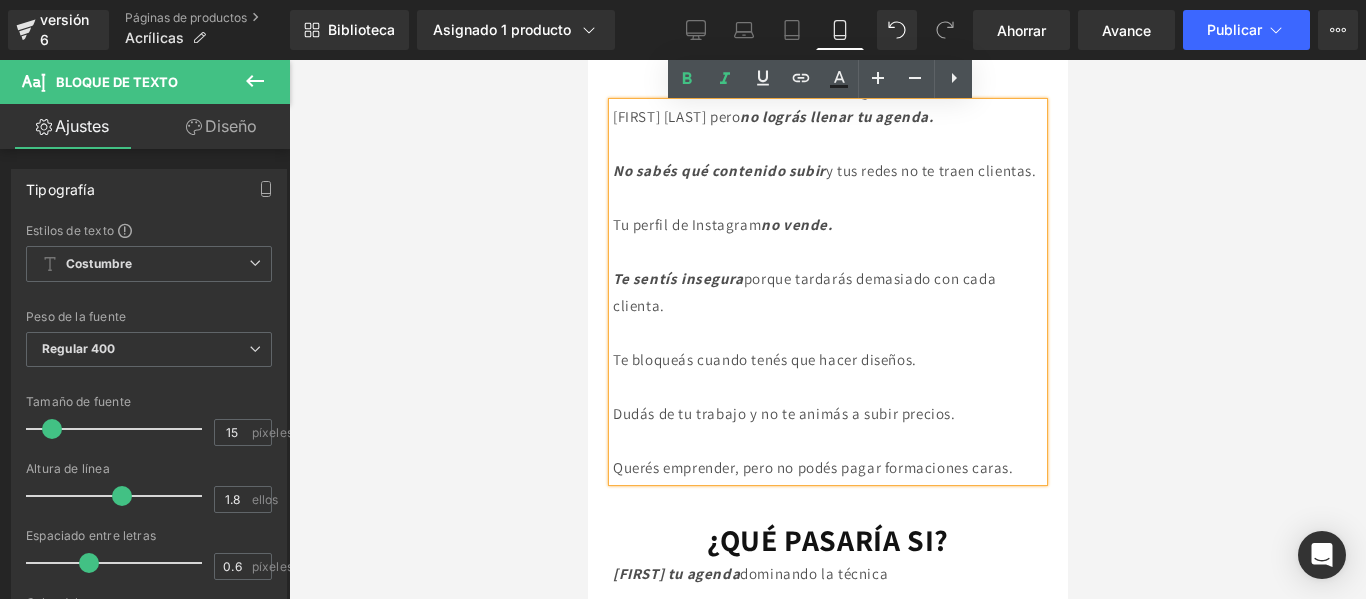scroll, scrollTop: 602, scrollLeft: 0, axis: vertical 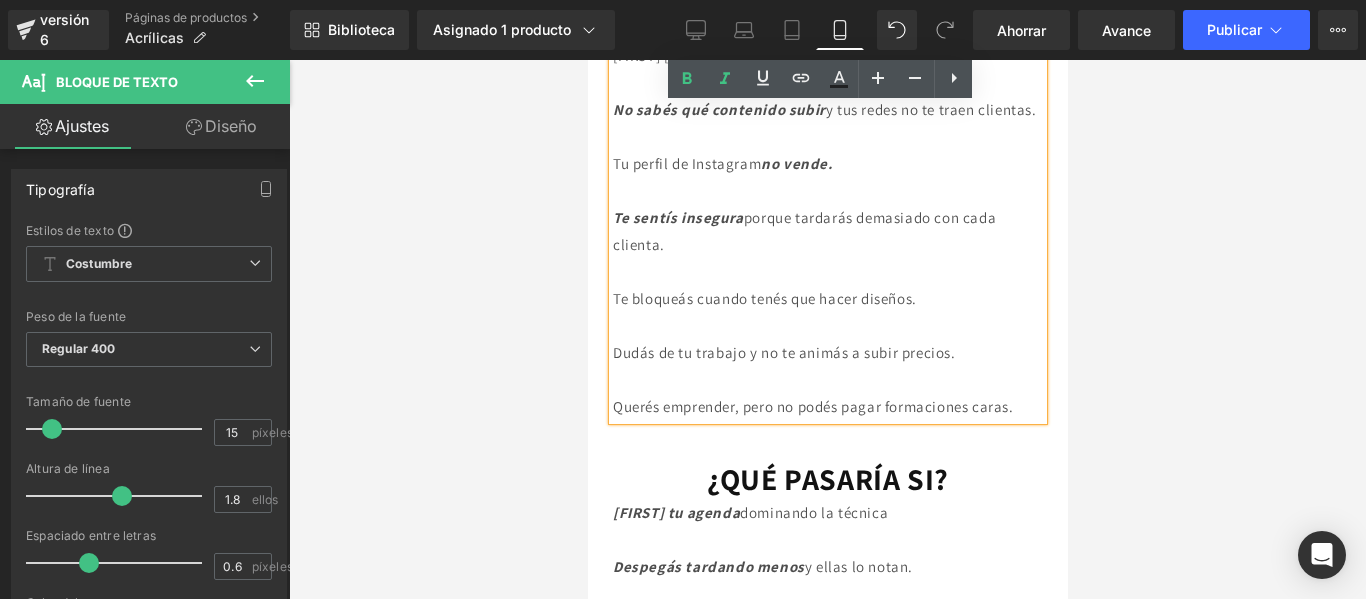 click on "Te bloqueás cuando tenés que hacer diseños." at bounding box center (764, 298) 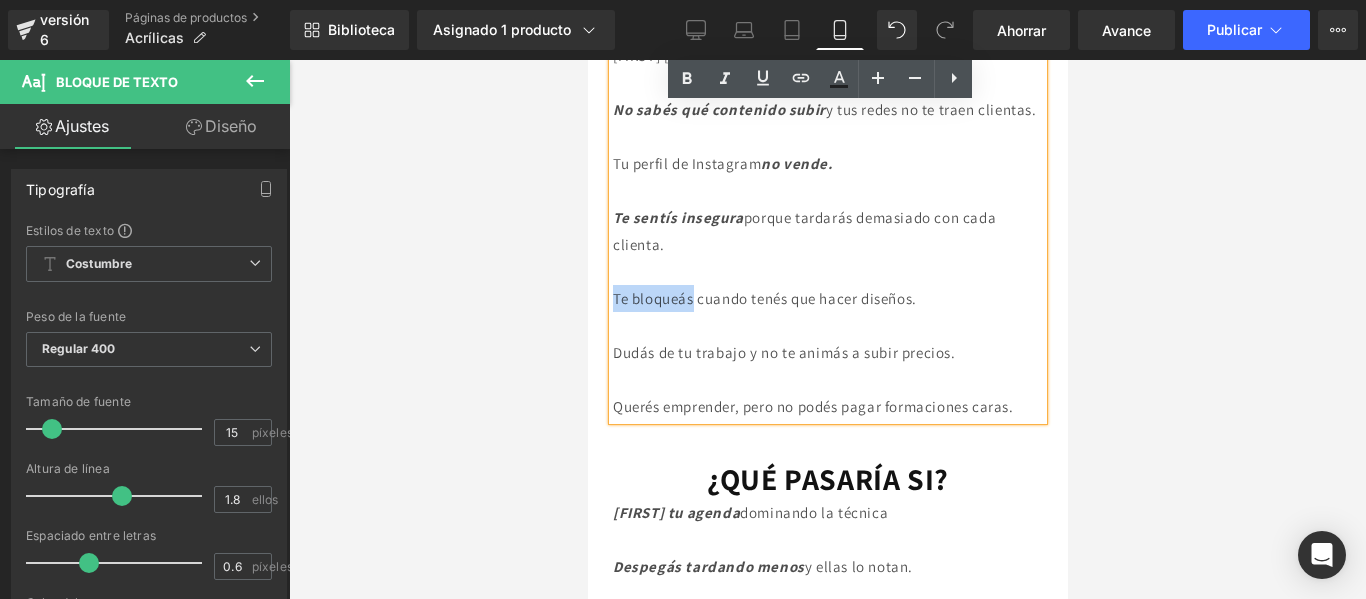 drag, startPoint x: 696, startPoint y: 314, endPoint x: 614, endPoint y: 314, distance: 82 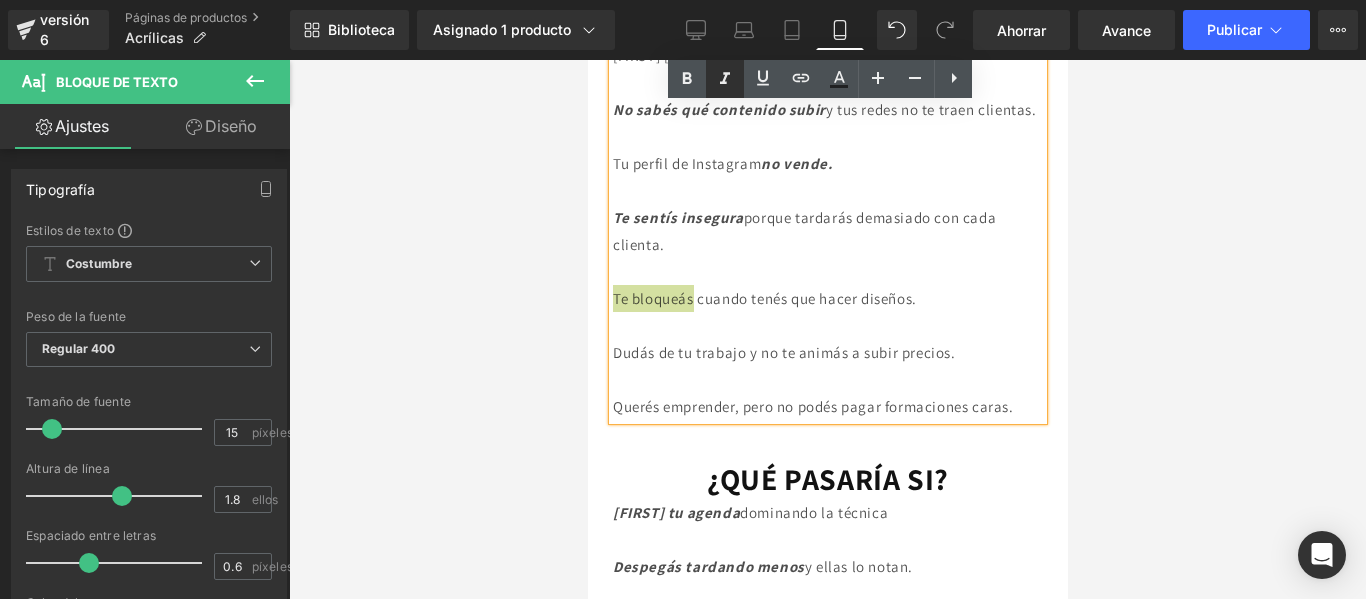 click 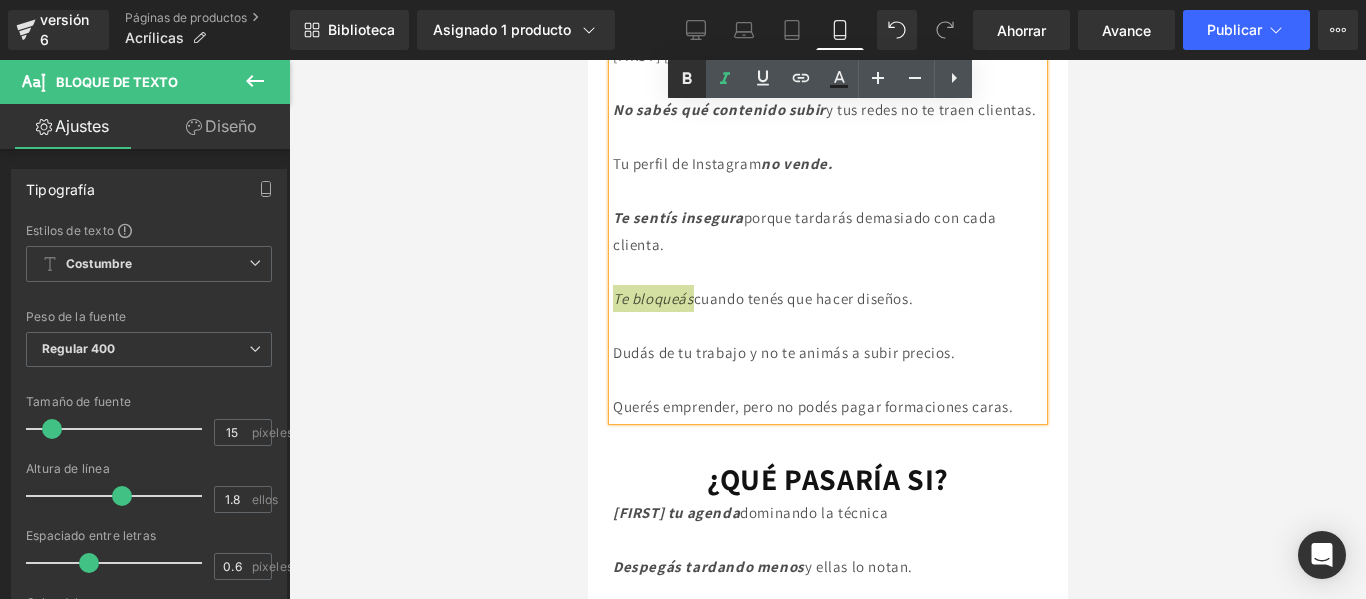 click 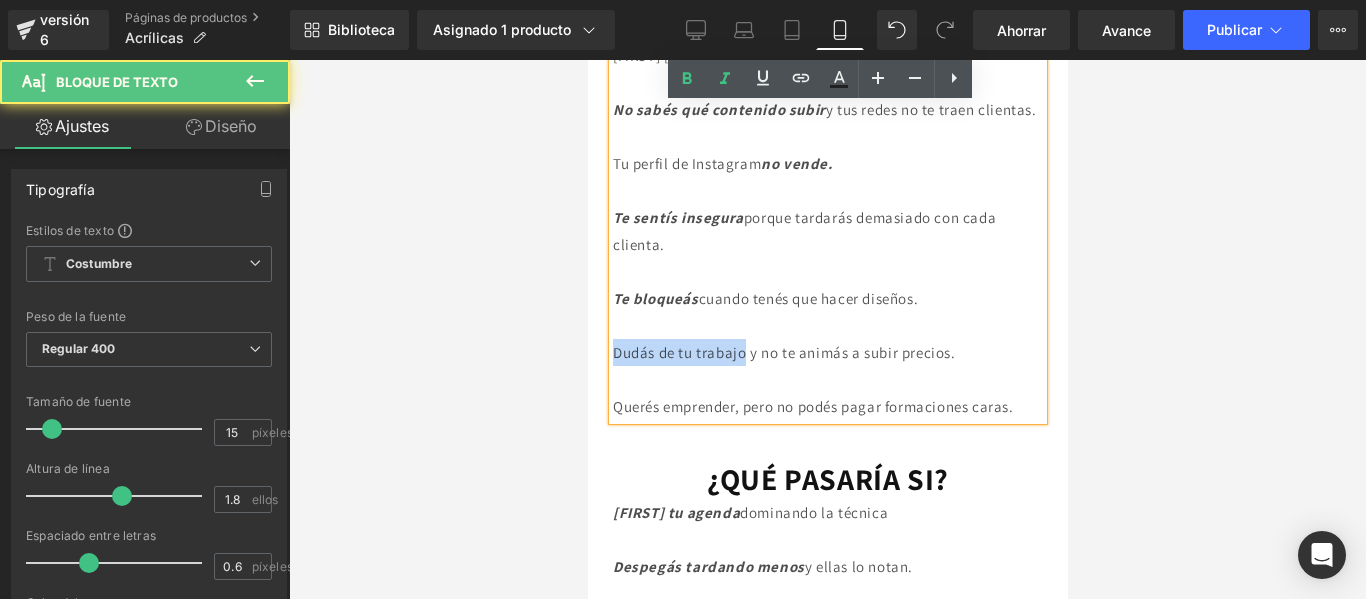 drag, startPoint x: 750, startPoint y: 373, endPoint x: 611, endPoint y: 367, distance: 139.12944 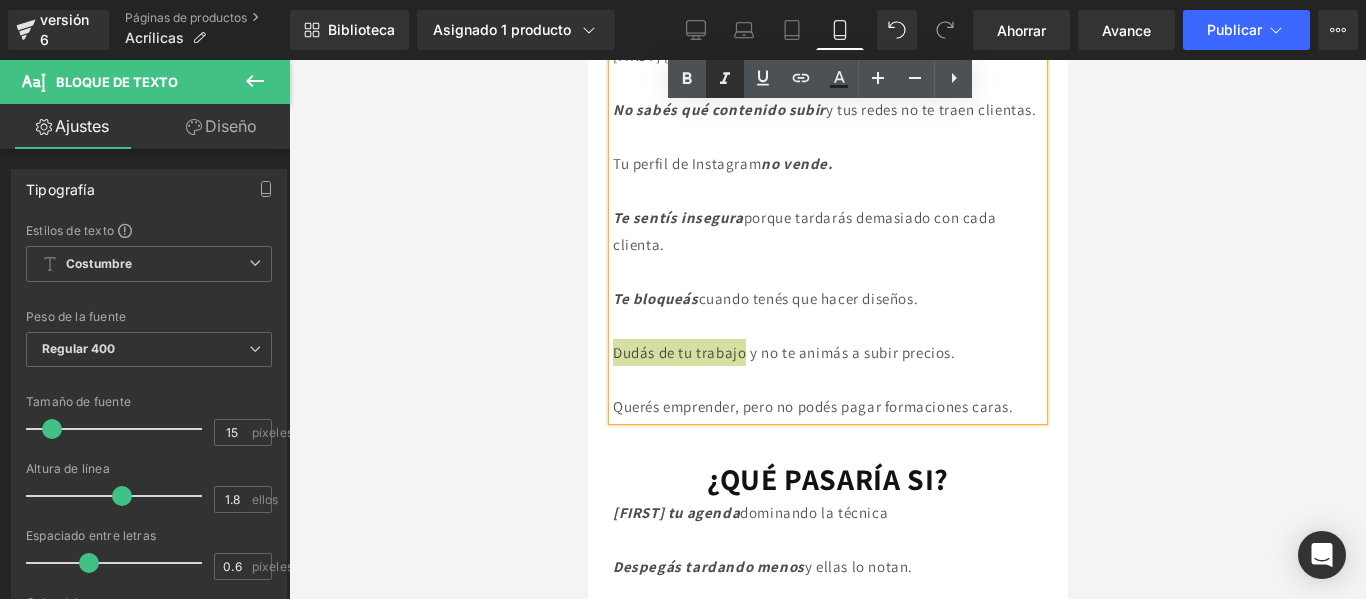 click 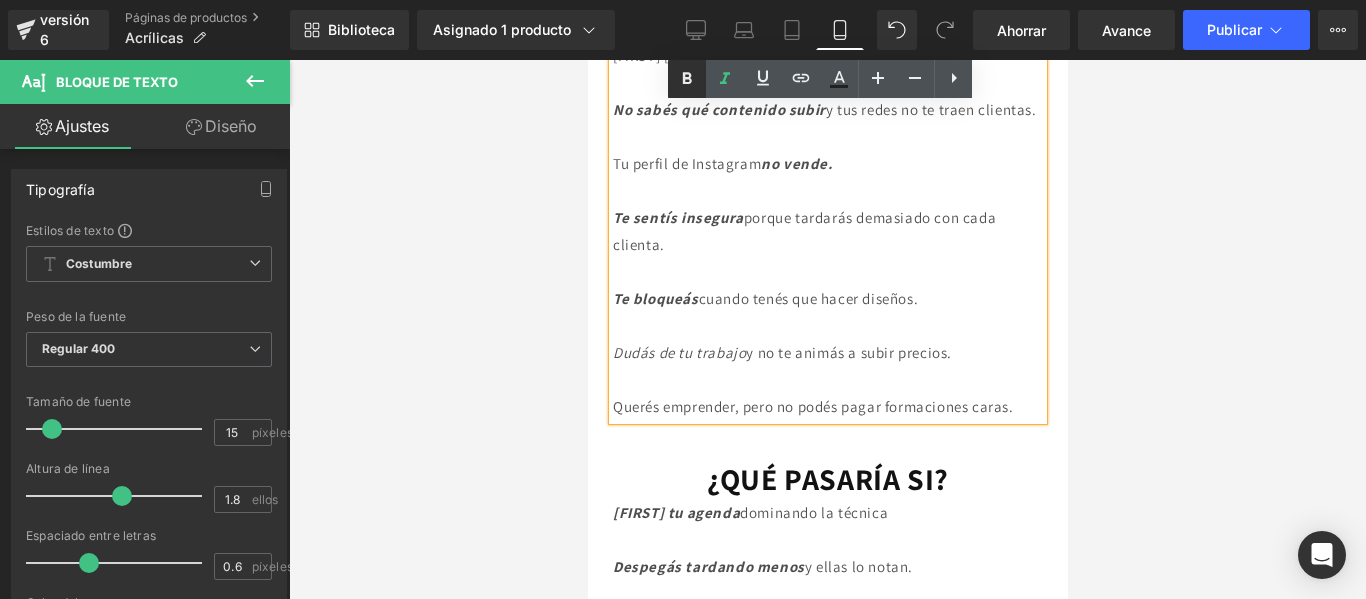 click 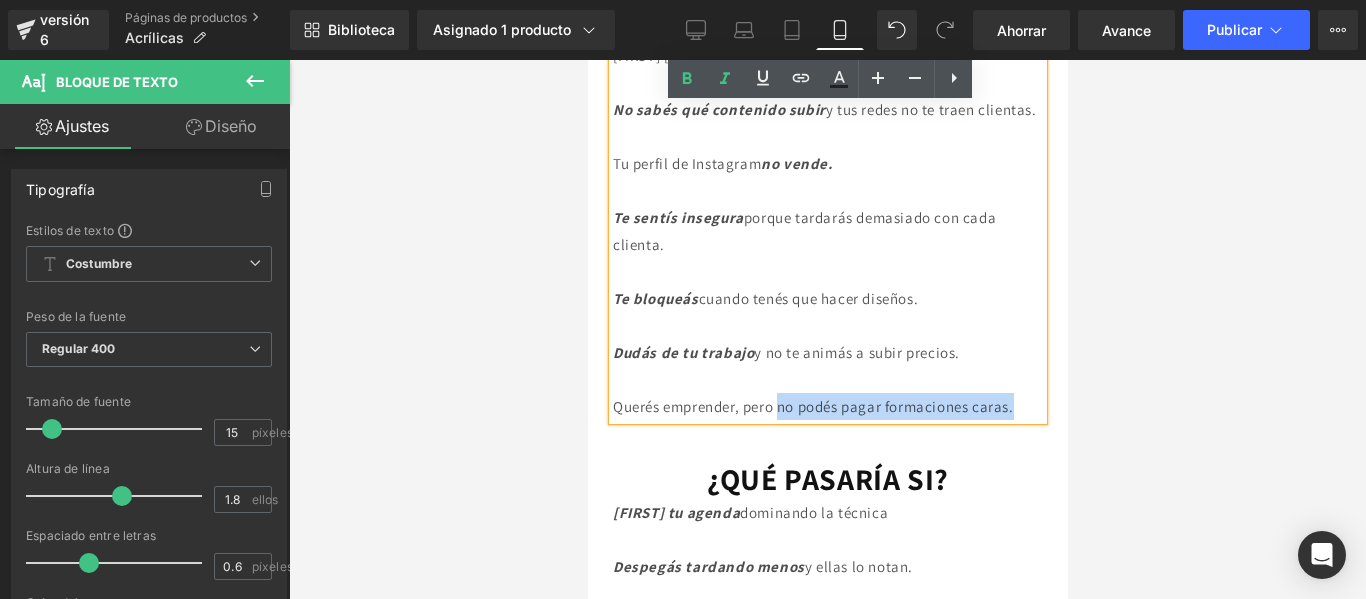 drag, startPoint x: 795, startPoint y: 424, endPoint x: 999, endPoint y: 460, distance: 207.15211 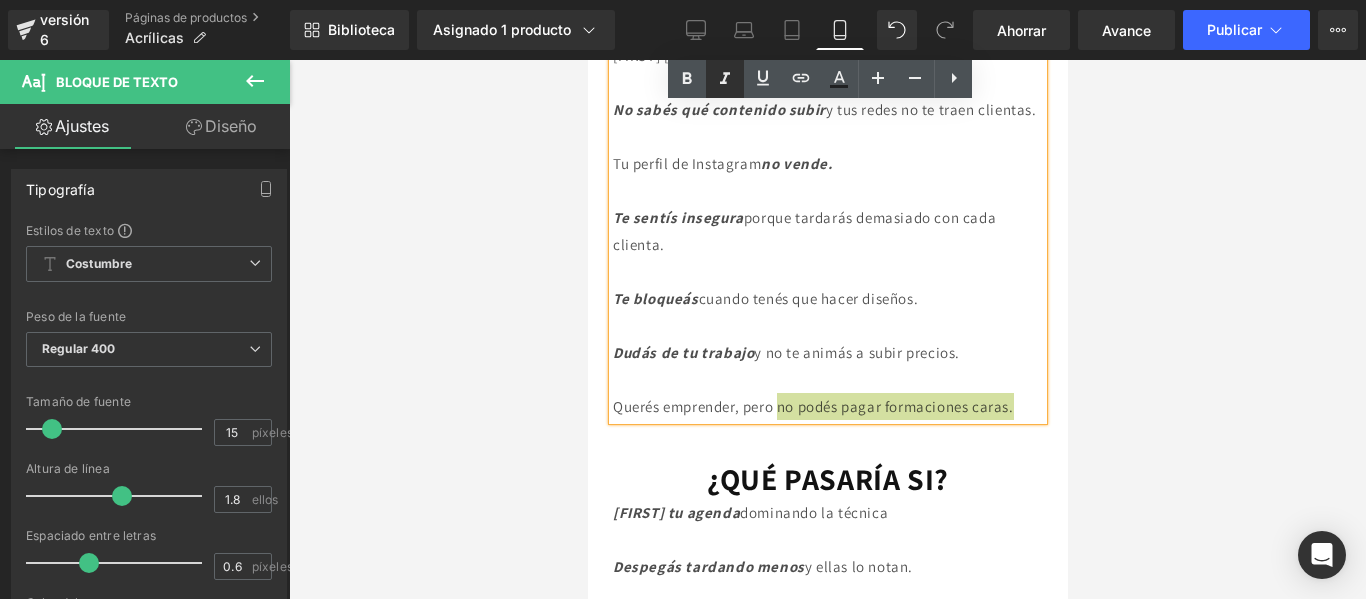 click 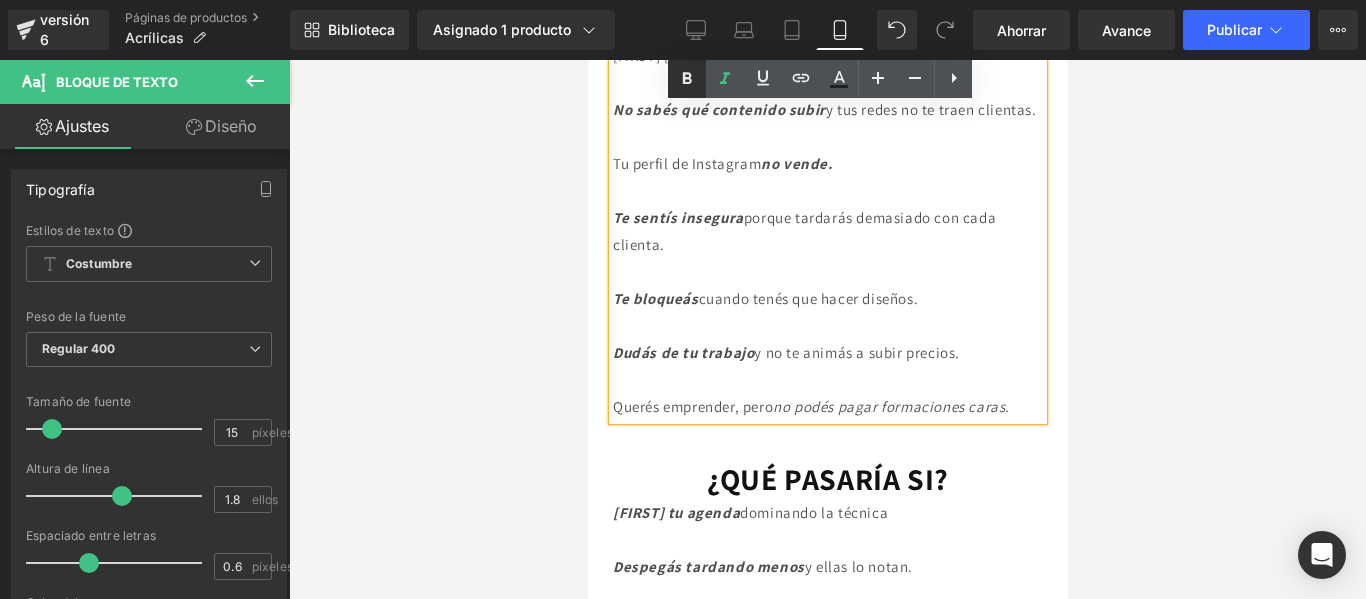 click 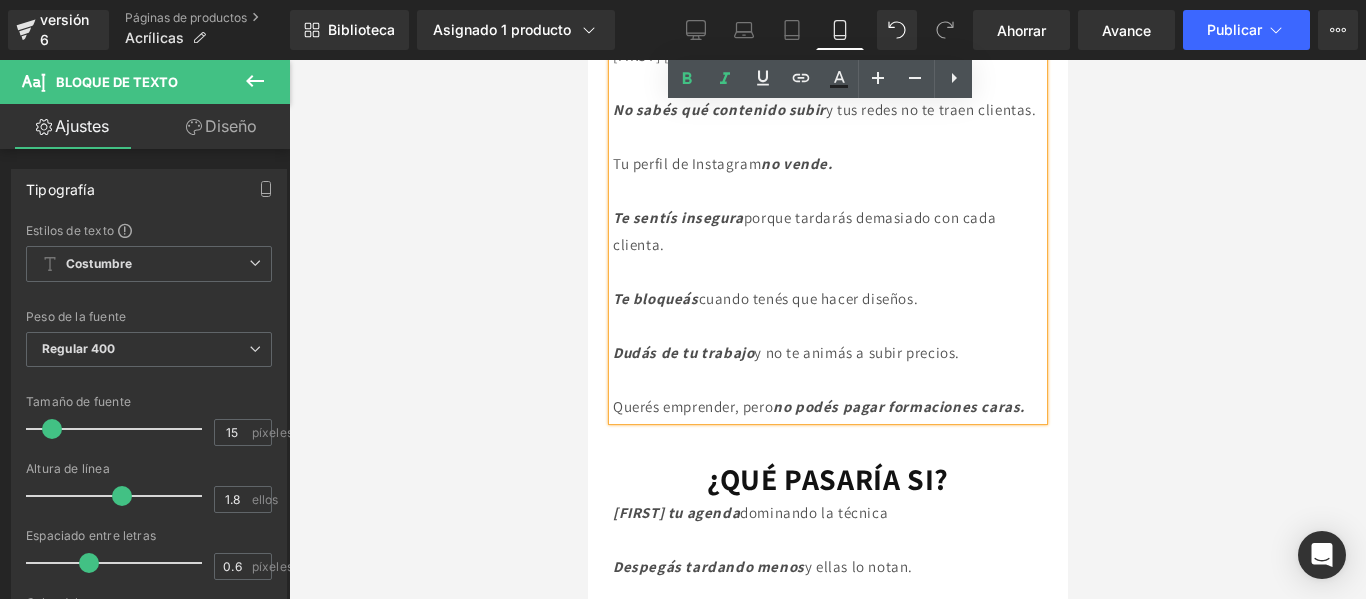 click on "Te sentís insegura porque tardarás demasiado con cada clienta." at bounding box center (803, 231) 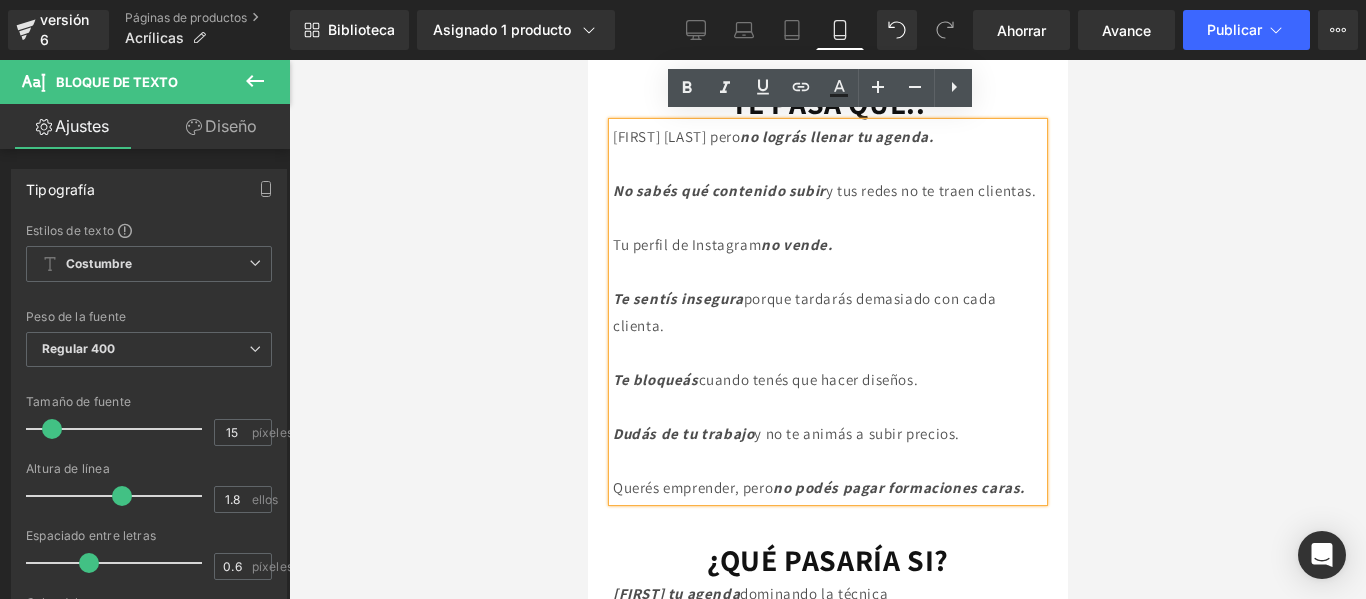 scroll, scrollTop: 518, scrollLeft: 0, axis: vertical 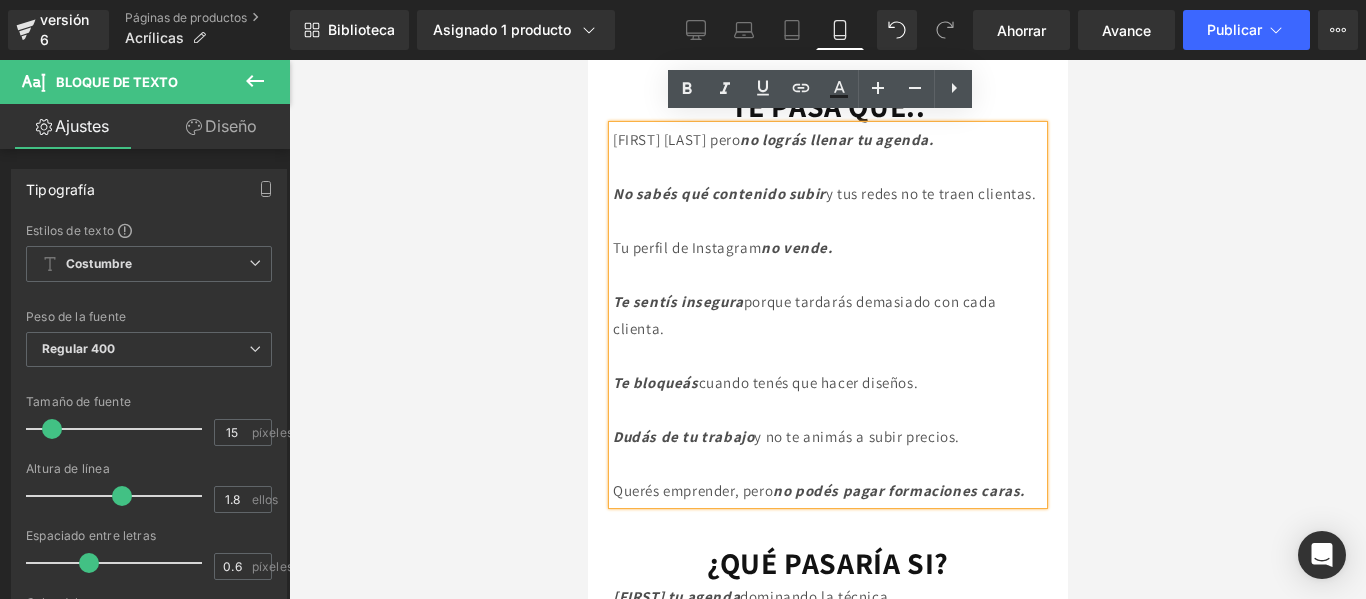 click on "No sabés qué contenido subir y tus redes no te traen clientas." at bounding box center (824, 193) 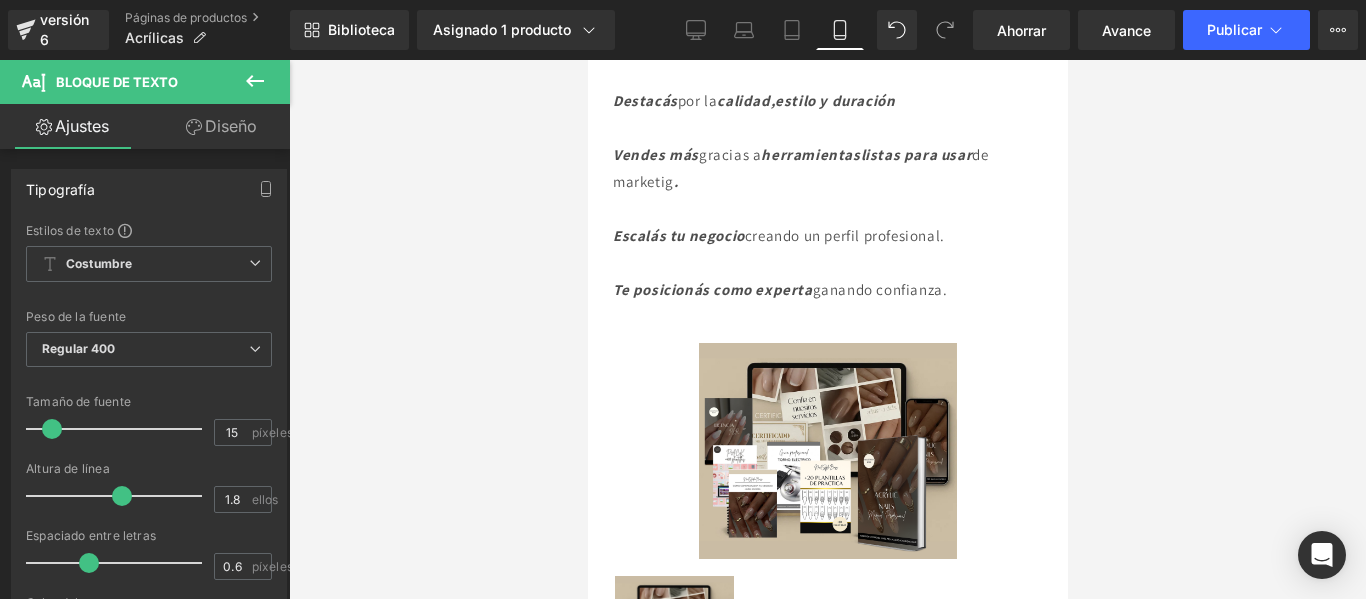 scroll, scrollTop: 1123, scrollLeft: 0, axis: vertical 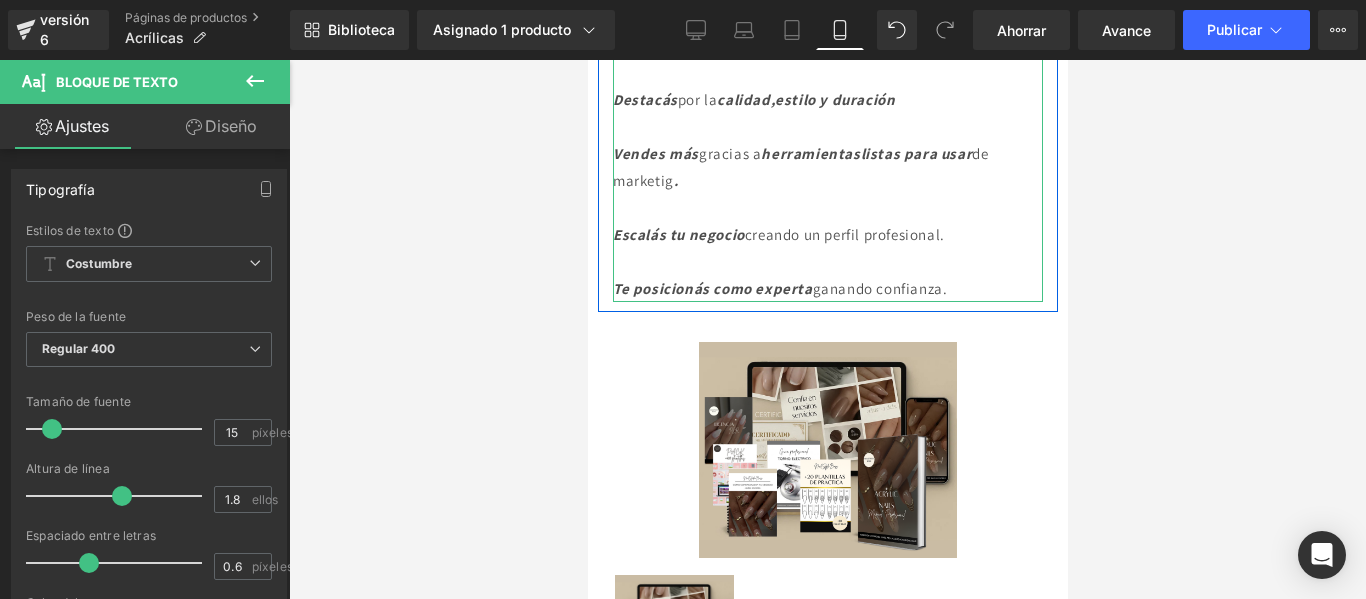click on "Vendes más  gracias a  herramientas  listas para usar  de marketig ." at bounding box center [799, 167] 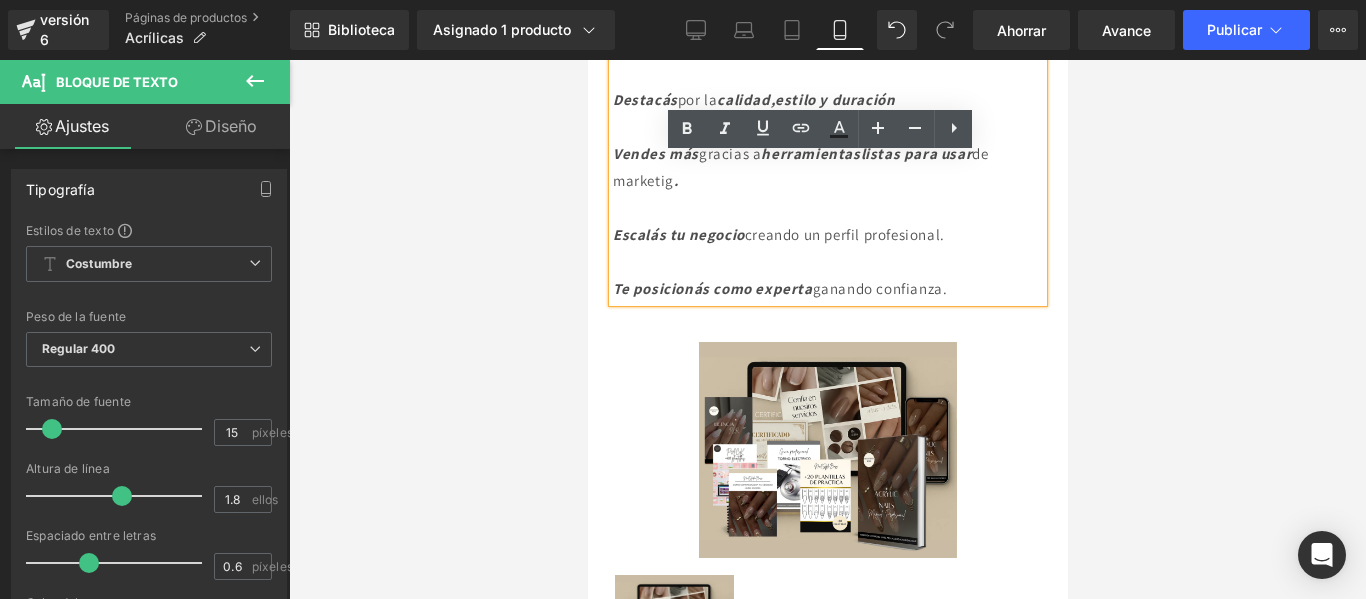 drag, startPoint x: 776, startPoint y: 200, endPoint x: 712, endPoint y: 198, distance: 64.03124 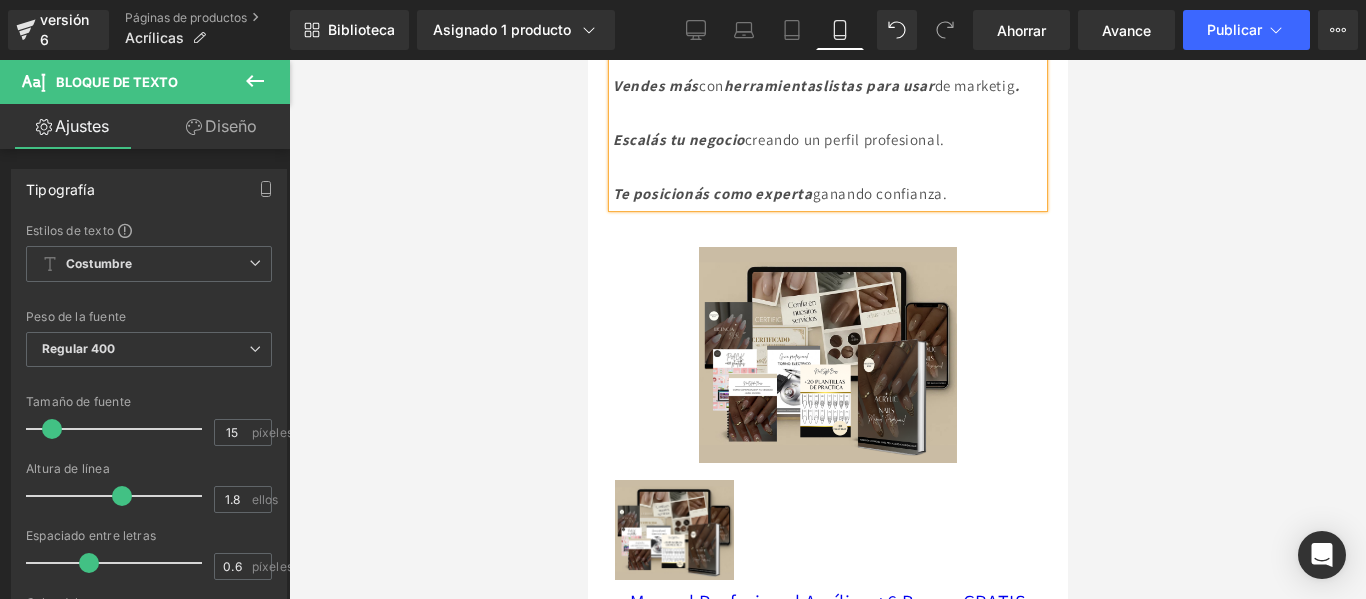 scroll, scrollTop: 1281, scrollLeft: 0, axis: vertical 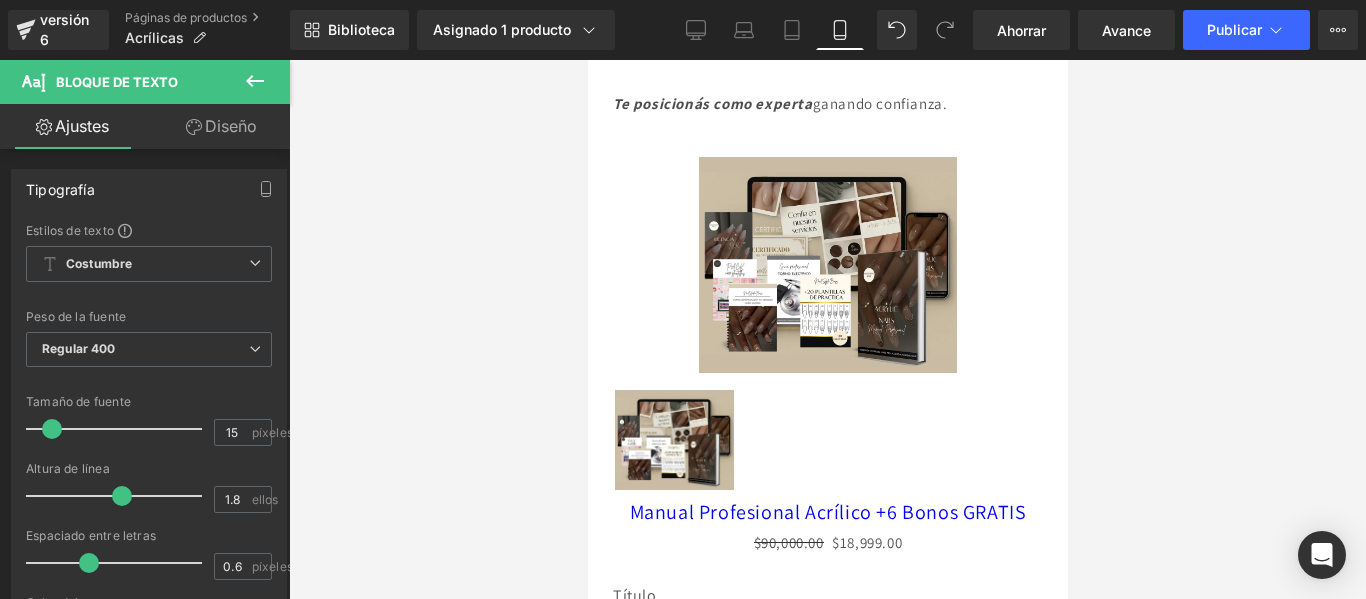 click at bounding box center [255, 82] 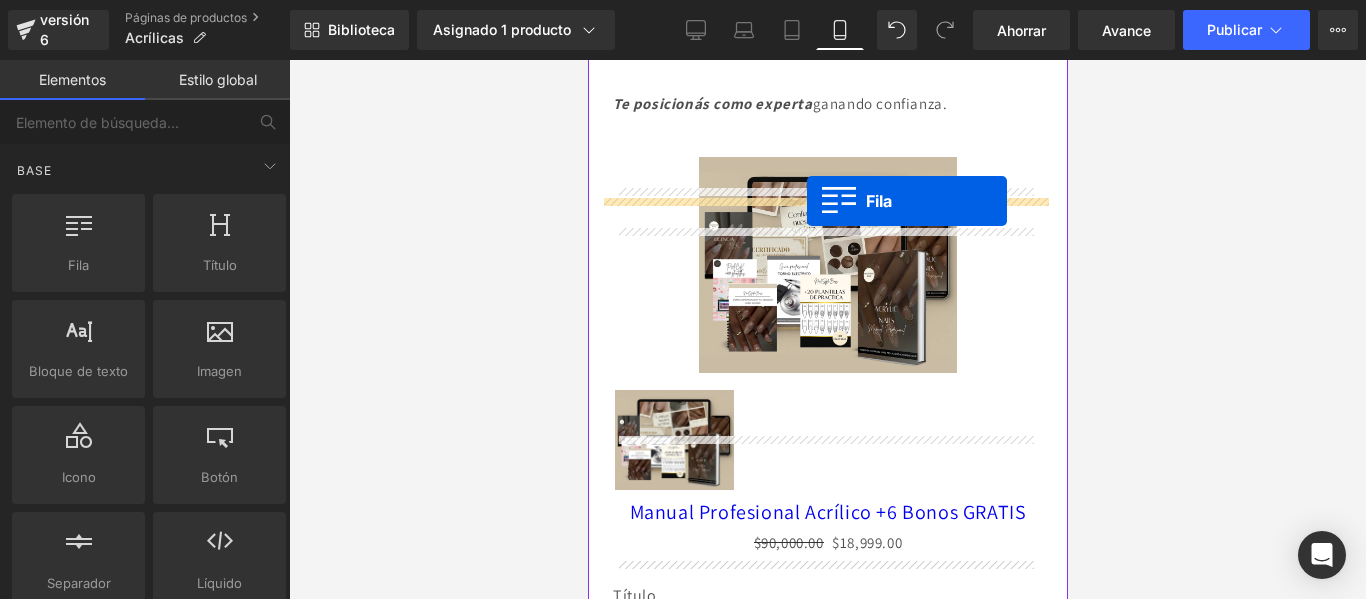 drag, startPoint x: 685, startPoint y: 329, endPoint x: 791, endPoint y: 207, distance: 161.61684 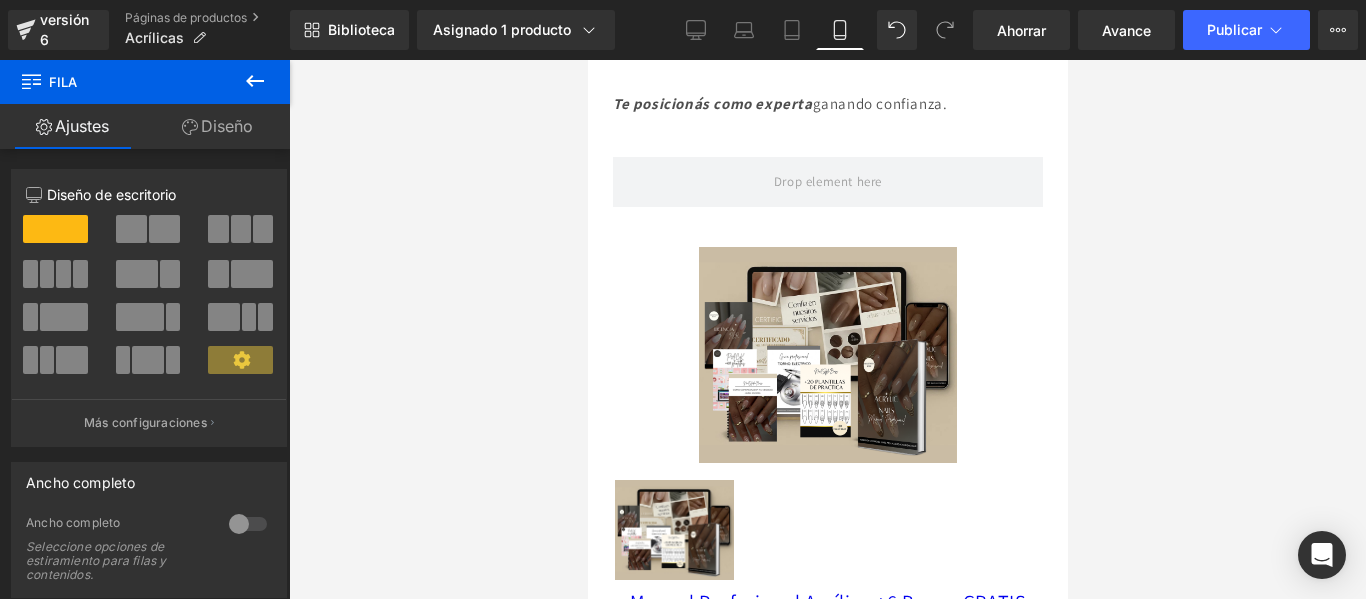 click 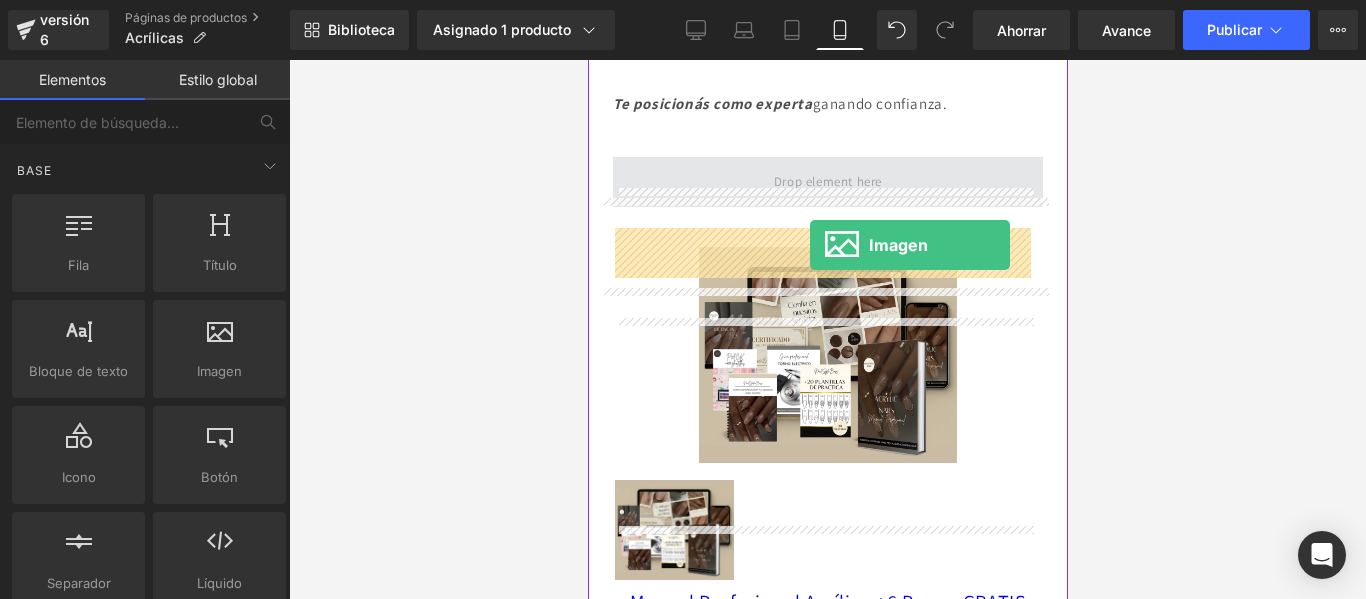 drag, startPoint x: 800, startPoint y: 405, endPoint x: 793, endPoint y: 245, distance: 160.15305 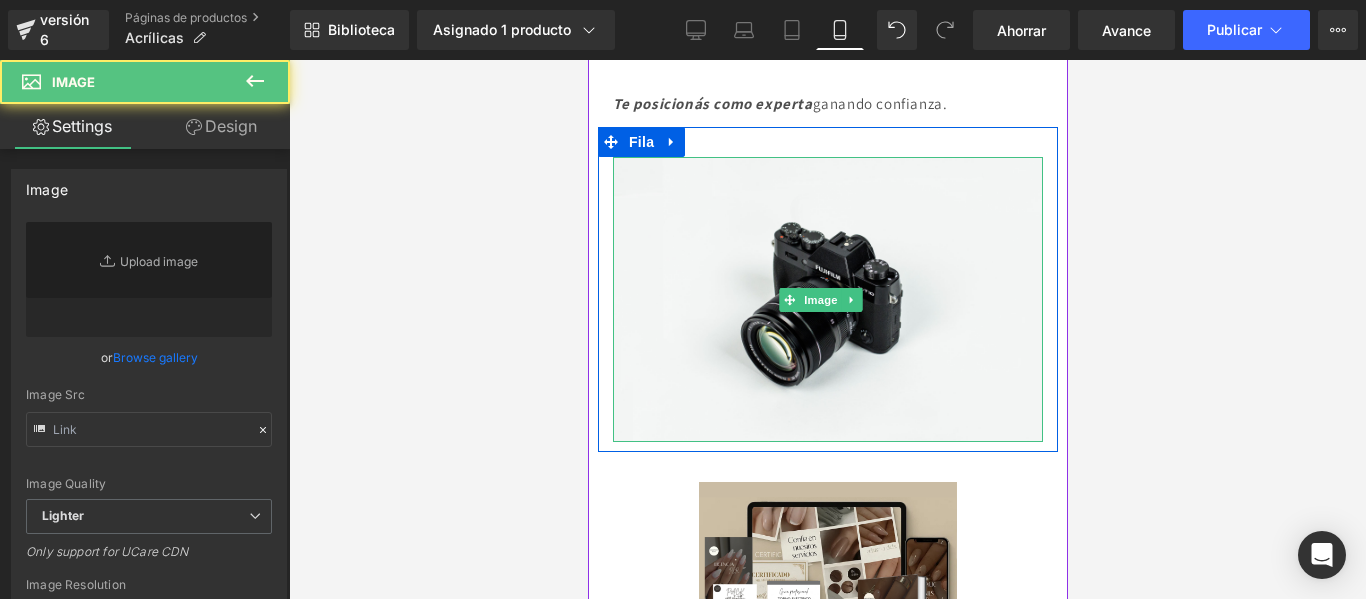 type on "//d1um8515vdn9kb.cloudfront.net/images/parallax.jpg" 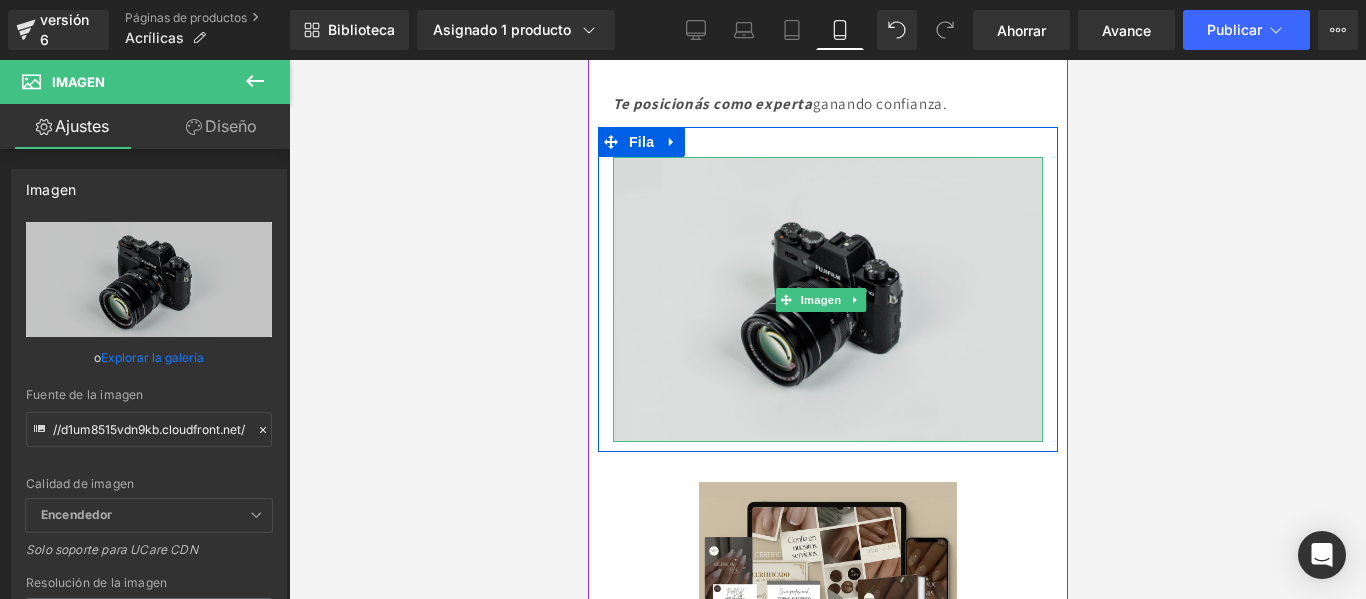 click at bounding box center [827, 299] 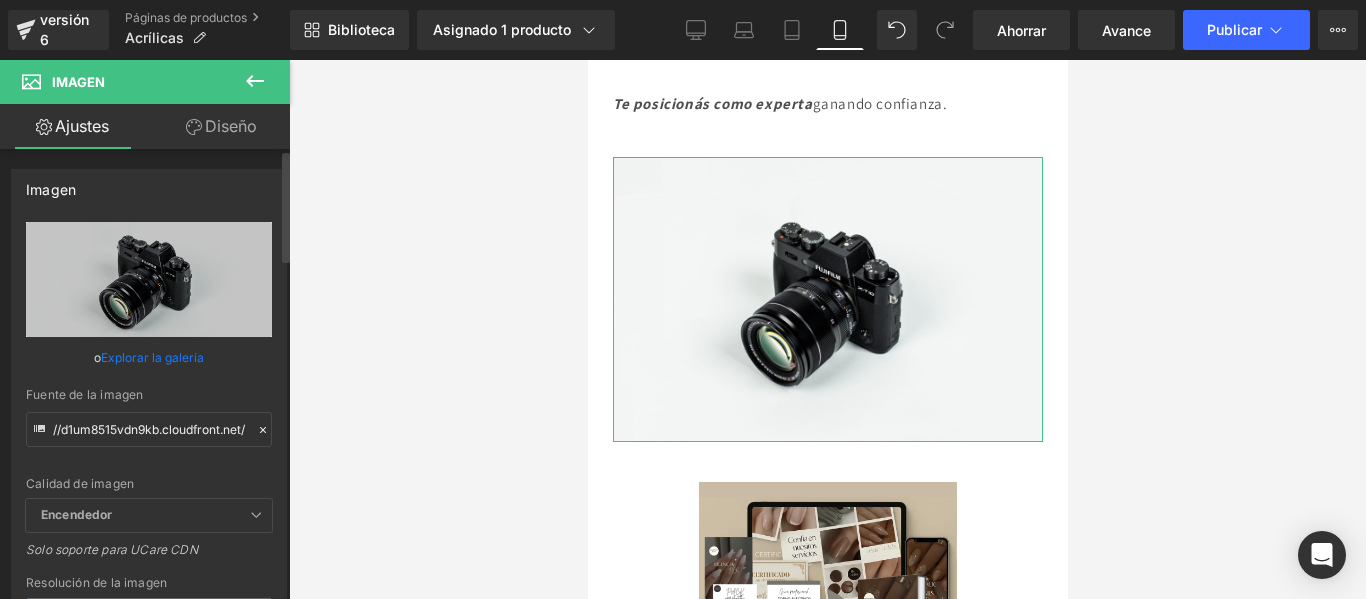 click 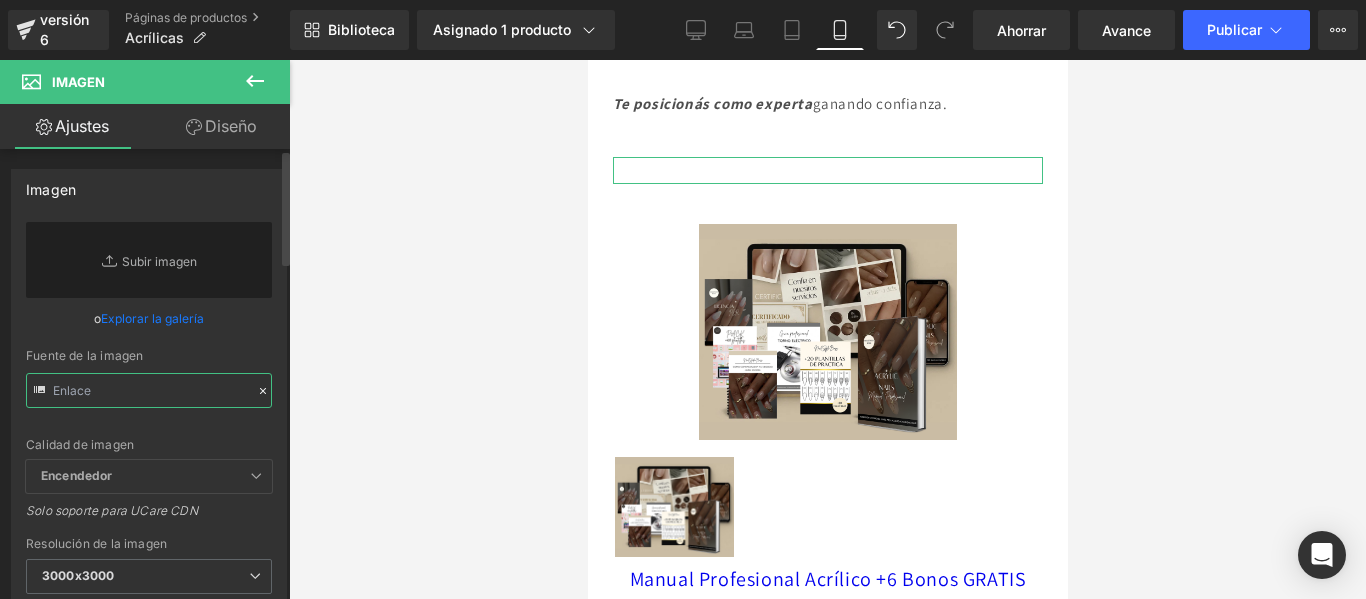 paste on "https://i.postimg.cc/QxFmp3ZV/Tranquila-no-est-s-sola-Yo-tambi-n-pas-por-eso-y-por-eso-cre-este-pack-digital-completo-pensado.png" 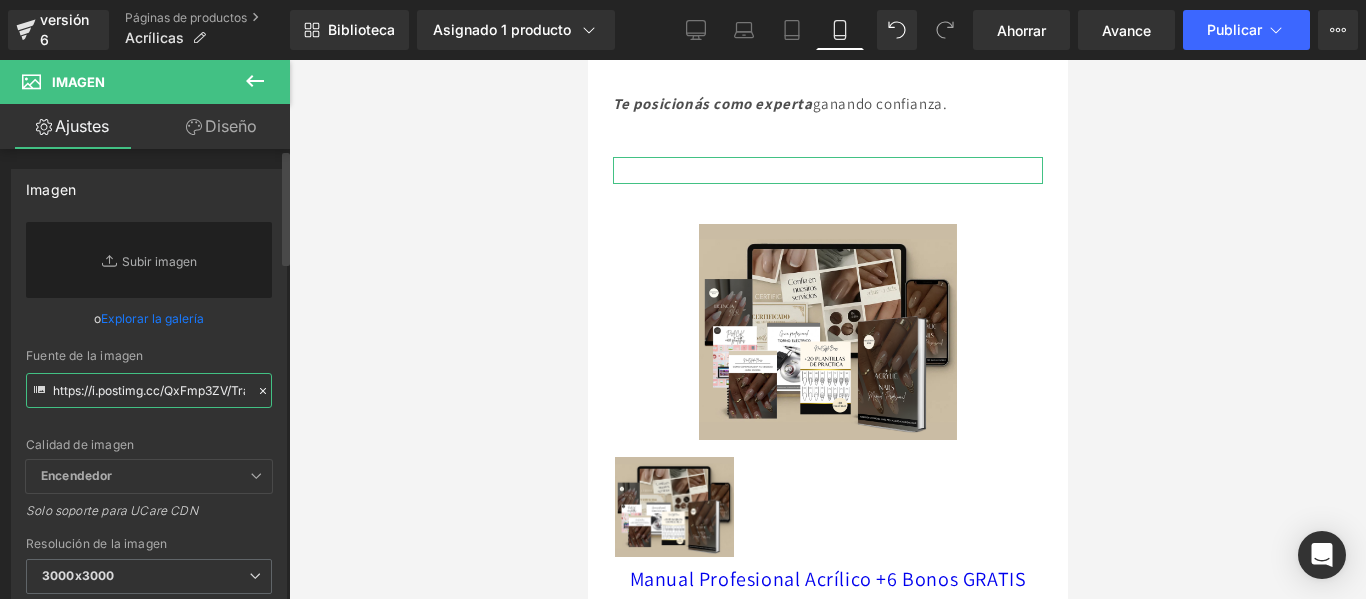 scroll, scrollTop: 0, scrollLeft: 606, axis: horizontal 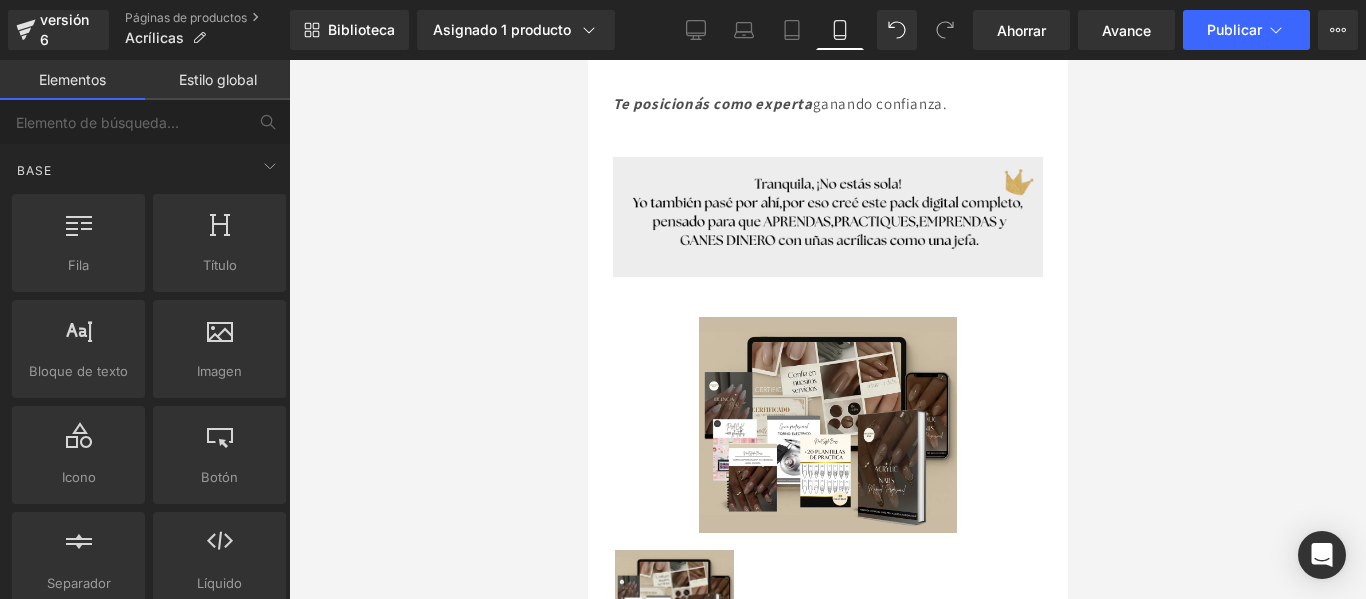 click at bounding box center (827, 329) 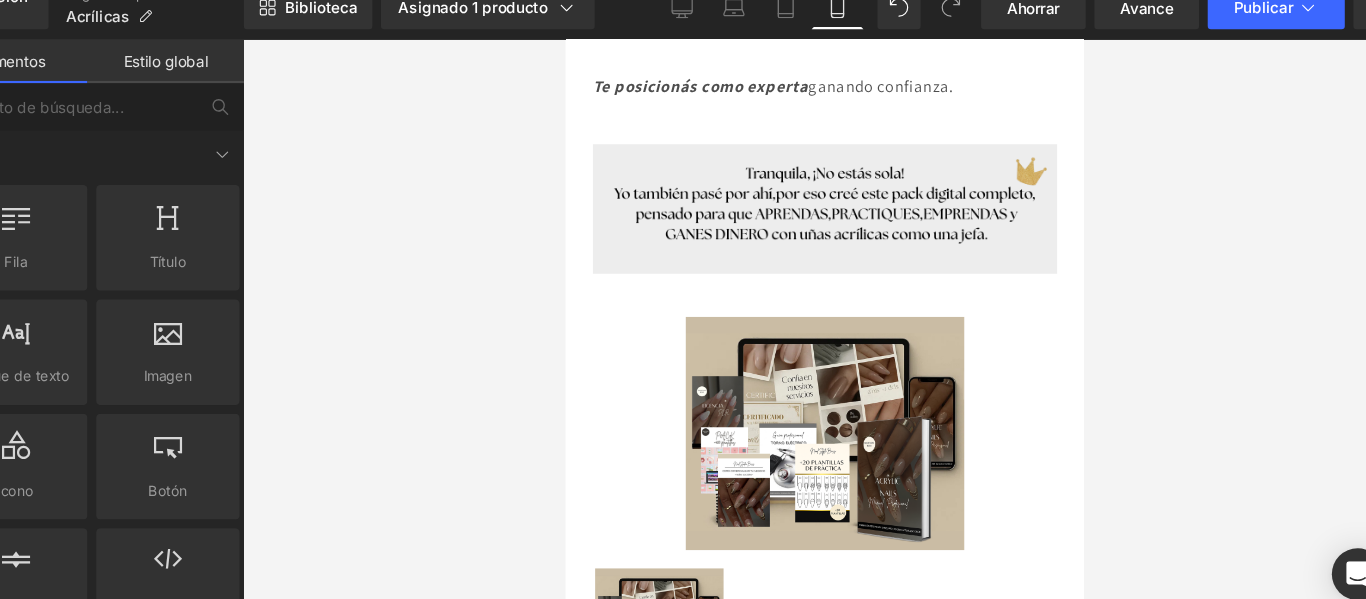 click at bounding box center [827, 329] 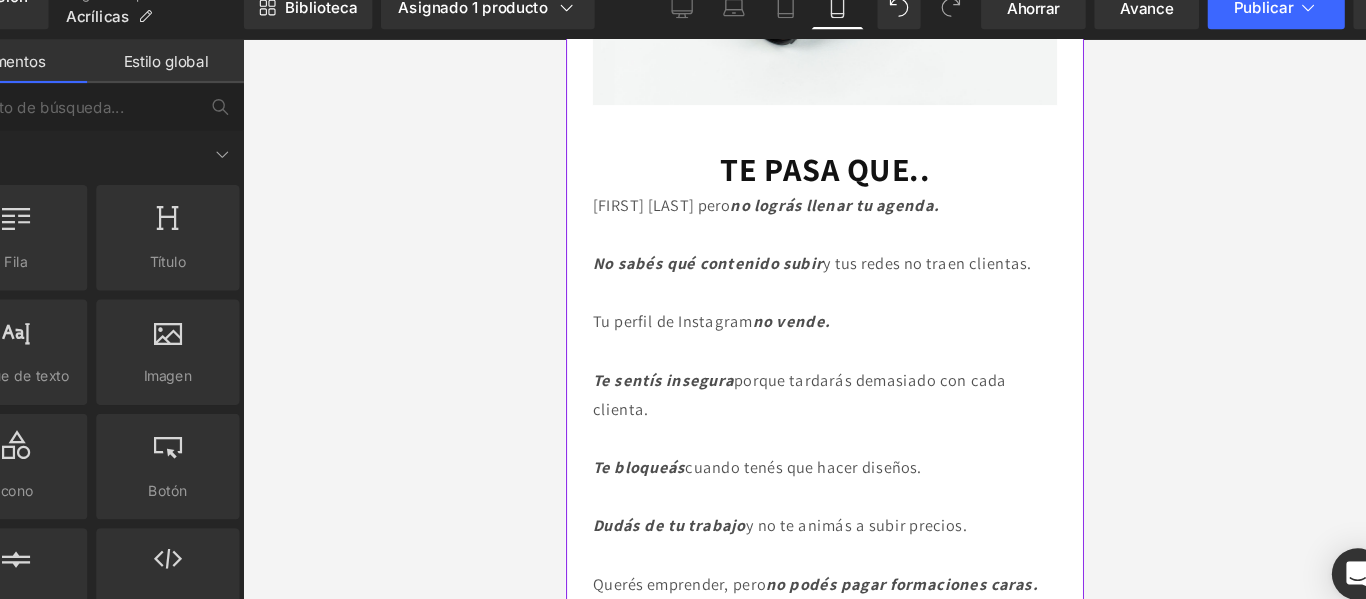 scroll, scrollTop: 447, scrollLeft: 0, axis: vertical 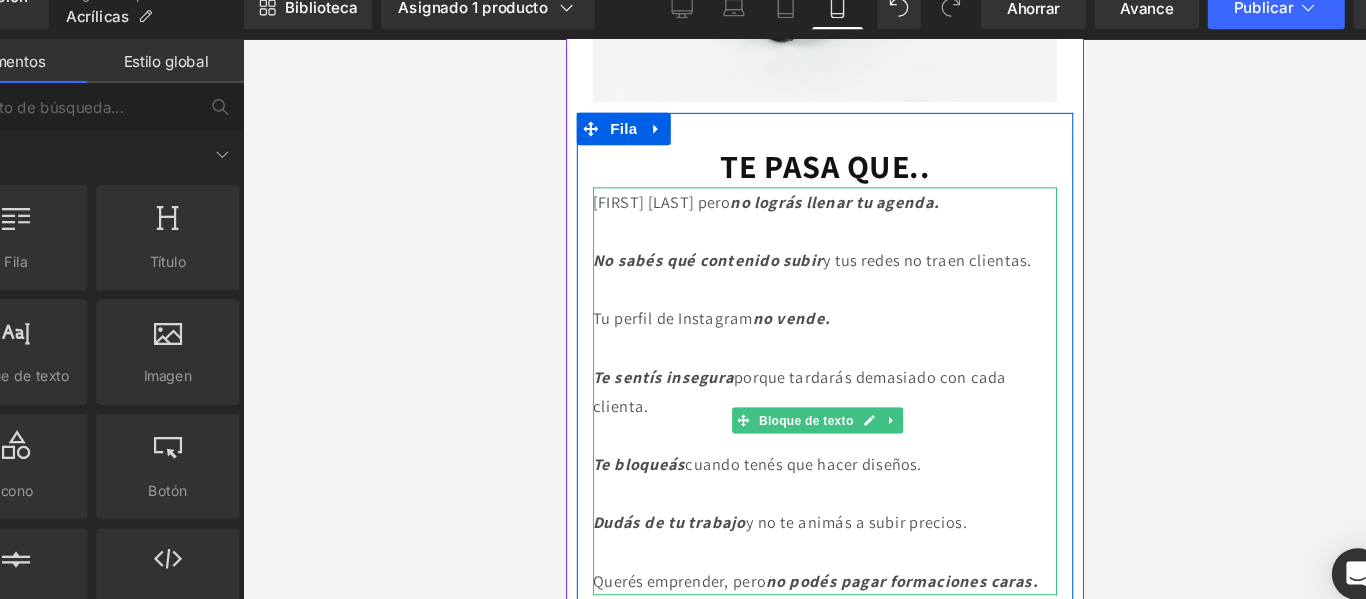click on "[FIRST] [LAST] pero no lográs llenar tu agenda." at bounding box center (750, 189) 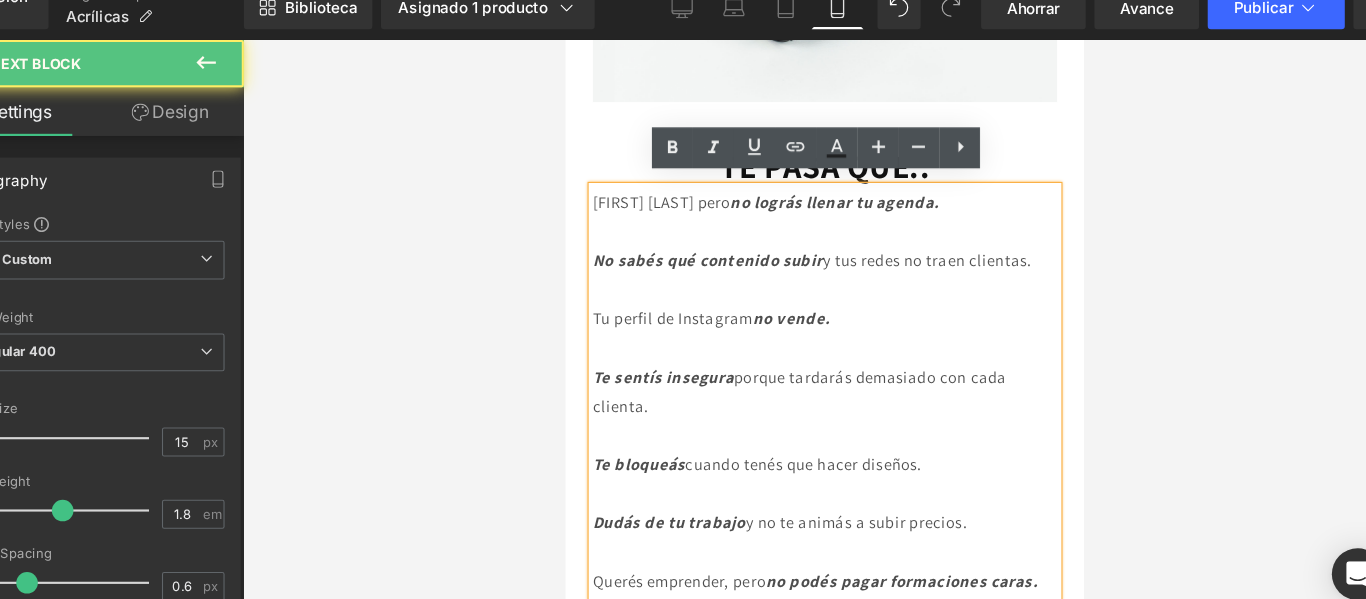 click on "[FIRST] [LAST] pero no lográs llenar tu agenda." at bounding box center [750, 189] 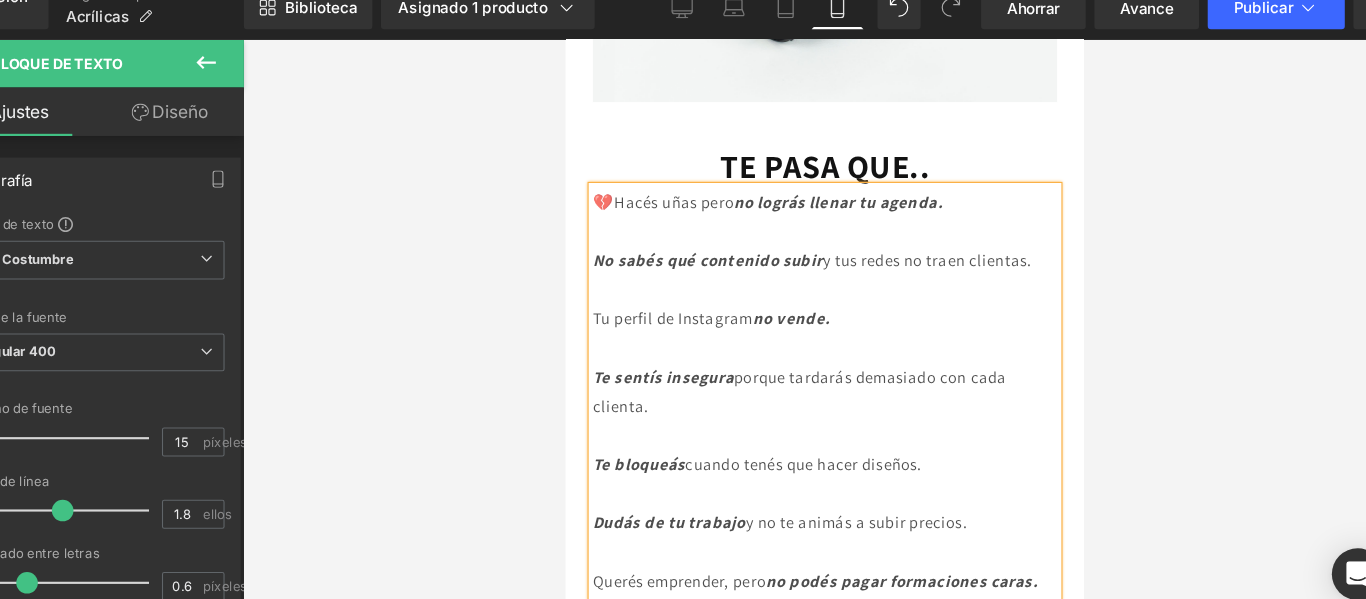click on "No sabés qué contenido subir" at bounding box center [696, 243] 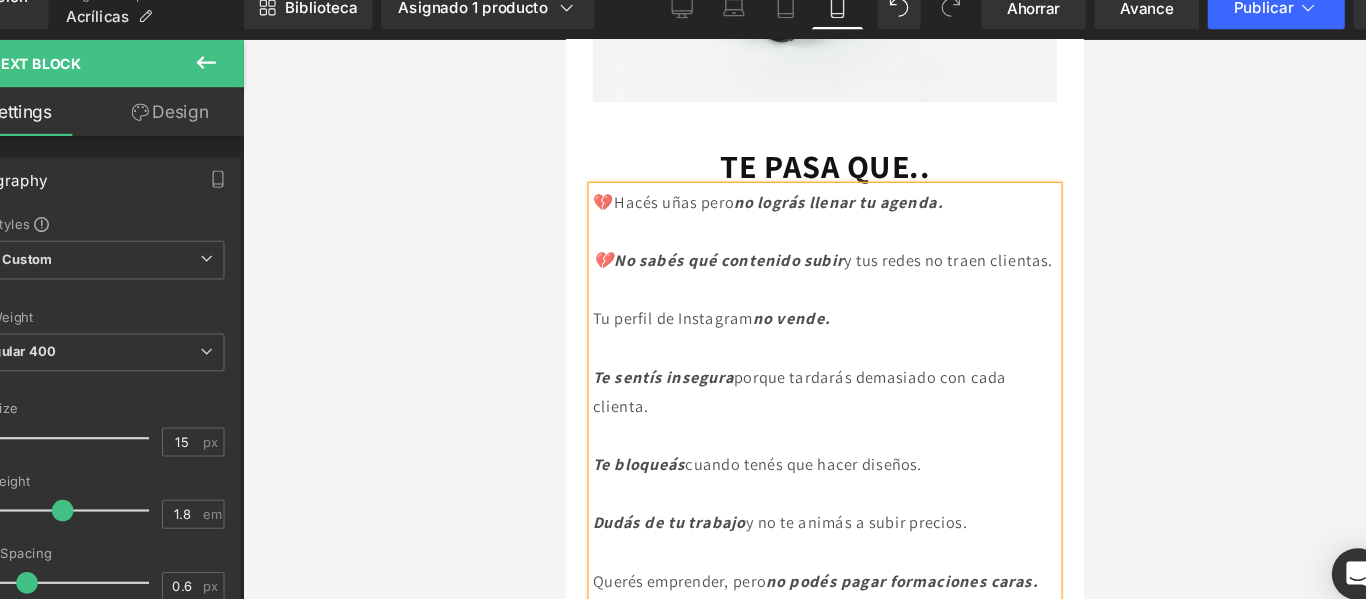click on "Tu perfil de Instagram no vende." at bounding box center (700, 297) 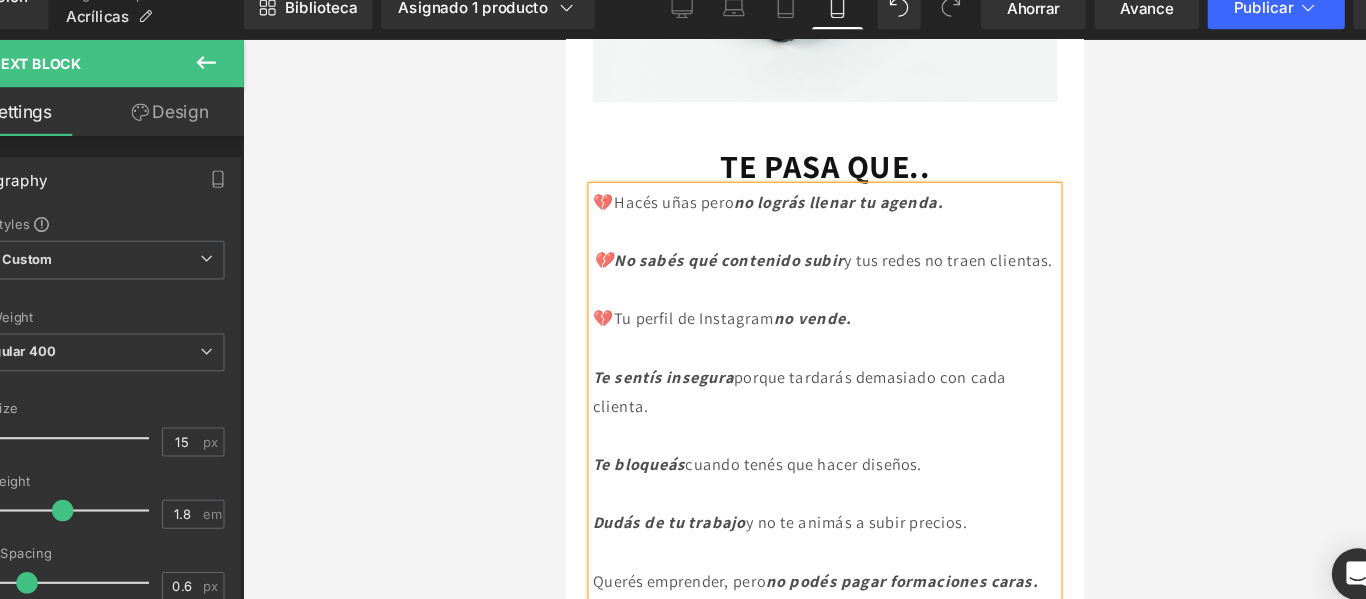 click on "Te sentís insegura" at bounding box center (655, 351) 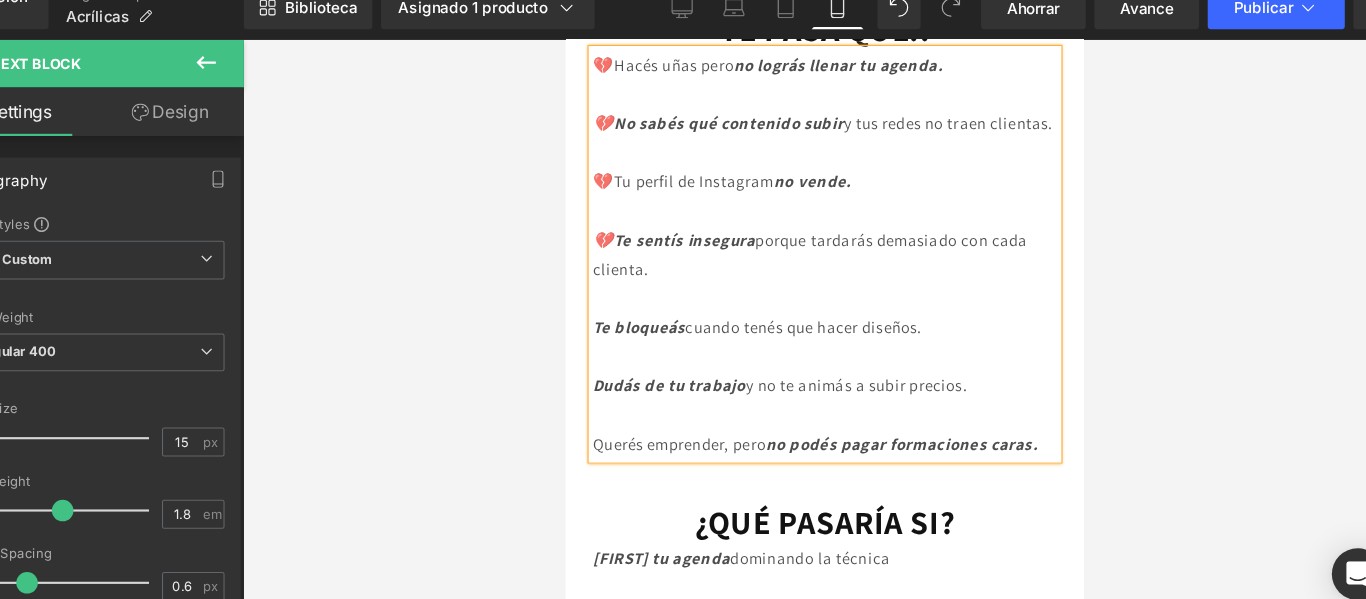 scroll, scrollTop: 625, scrollLeft: 0, axis: vertical 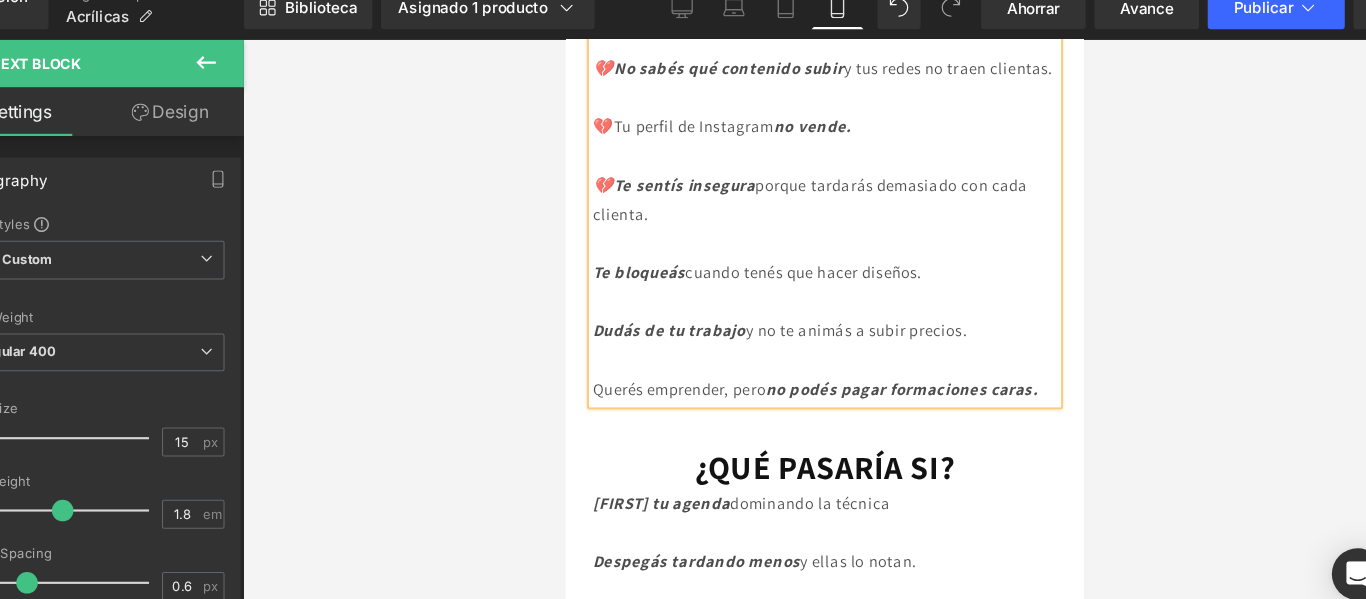 click on "Te bloqueás" at bounding box center (633, 254) 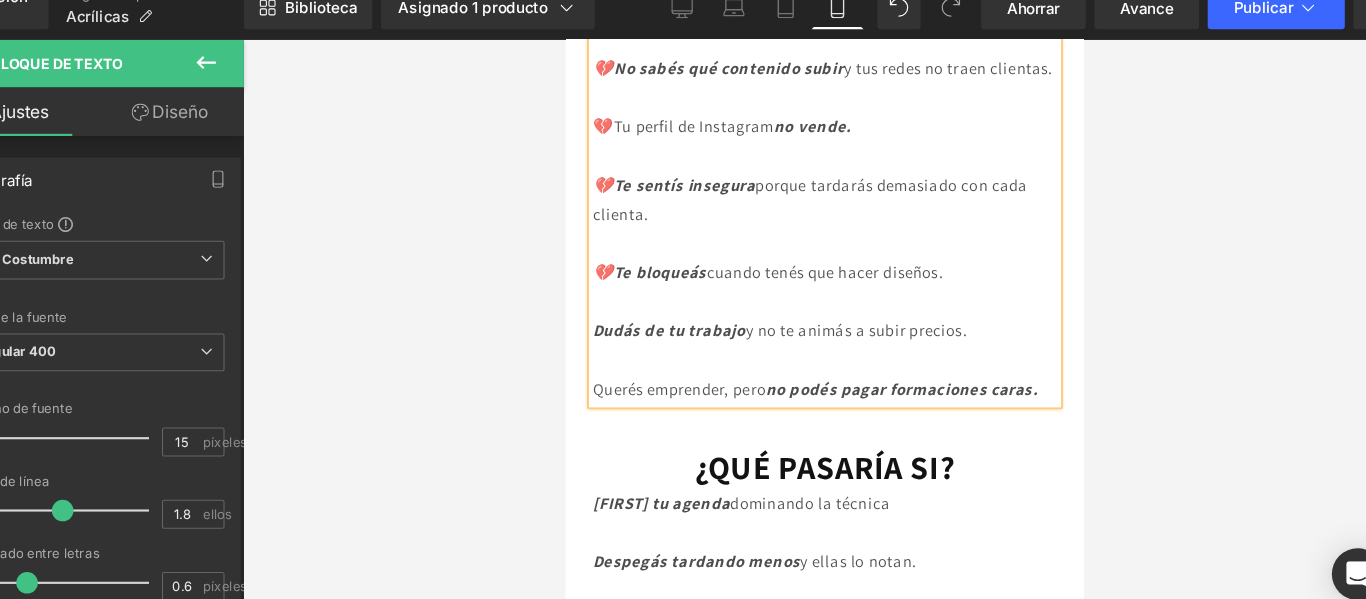 click on "Dudás de tu trabajo" at bounding box center [660, 308] 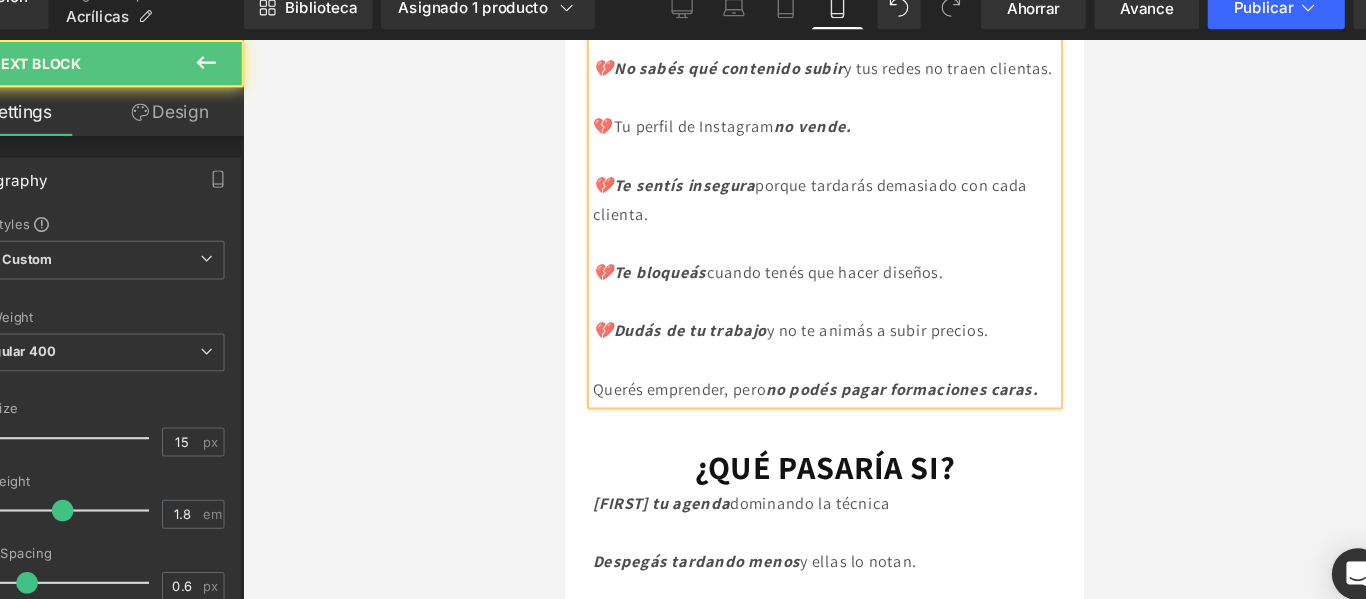 click on "Querés emprender, pero no podés pagar formaciones caras." at bounding box center (796, 362) 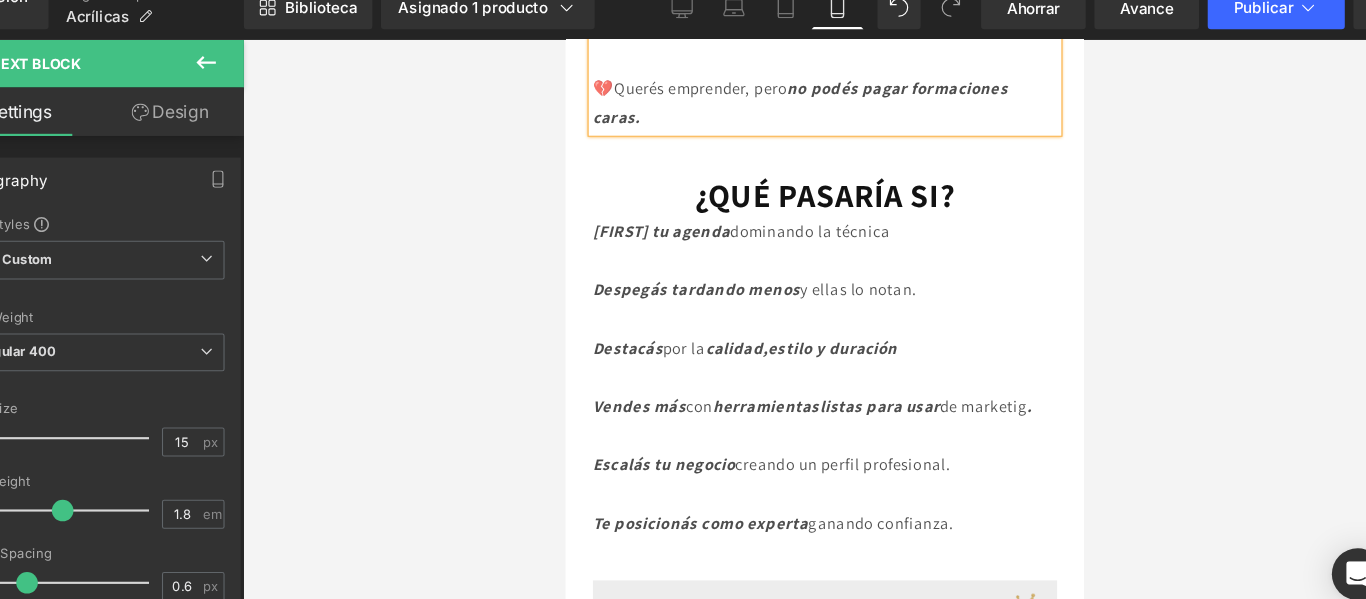 scroll, scrollTop: 1015, scrollLeft: 0, axis: vertical 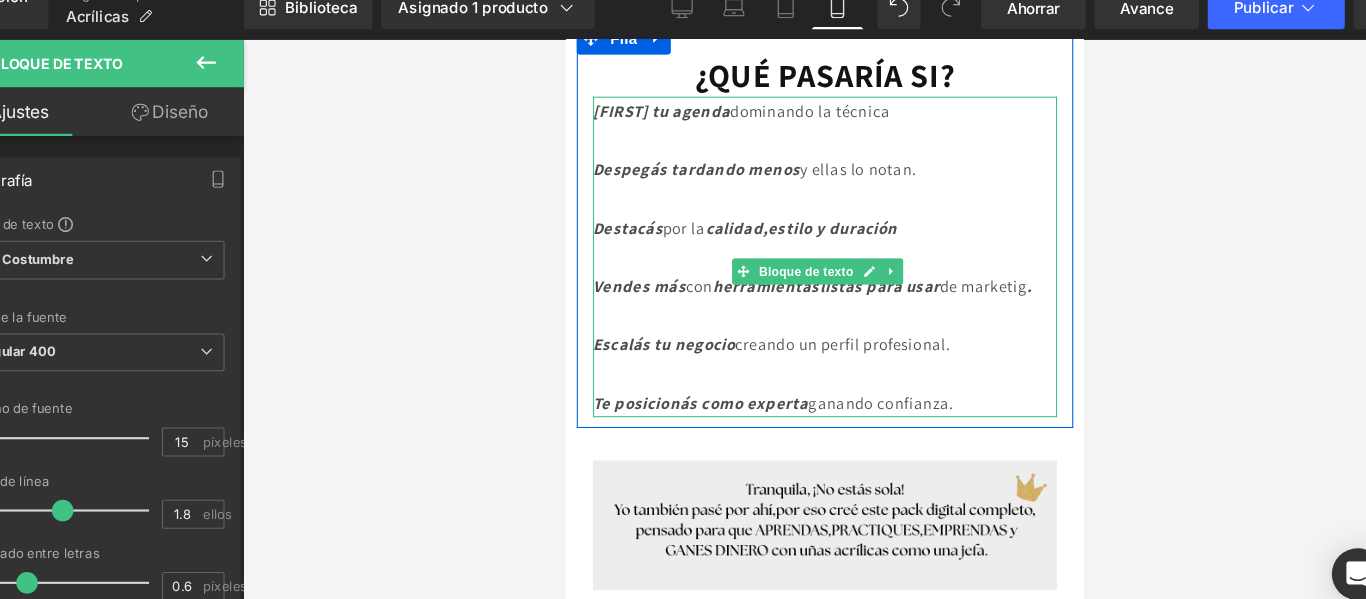 click on "[FIRST] tu agenda" at bounding box center (653, 105) 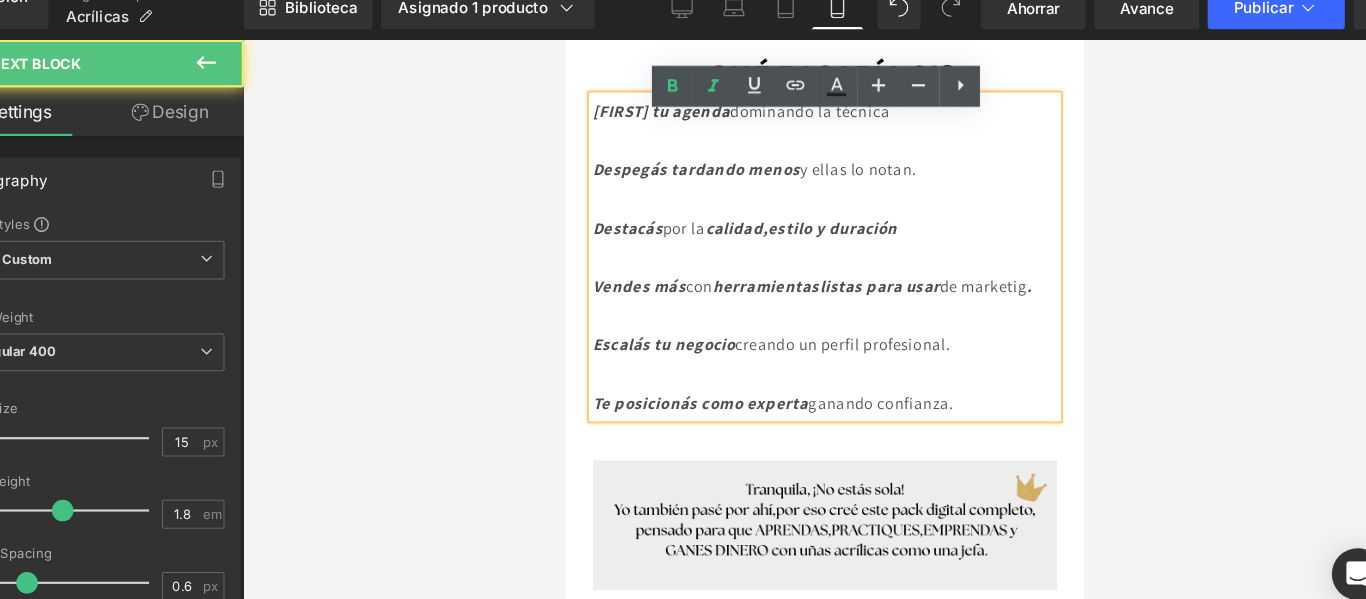 click on "[FIRST] tu agenda" at bounding box center [653, 105] 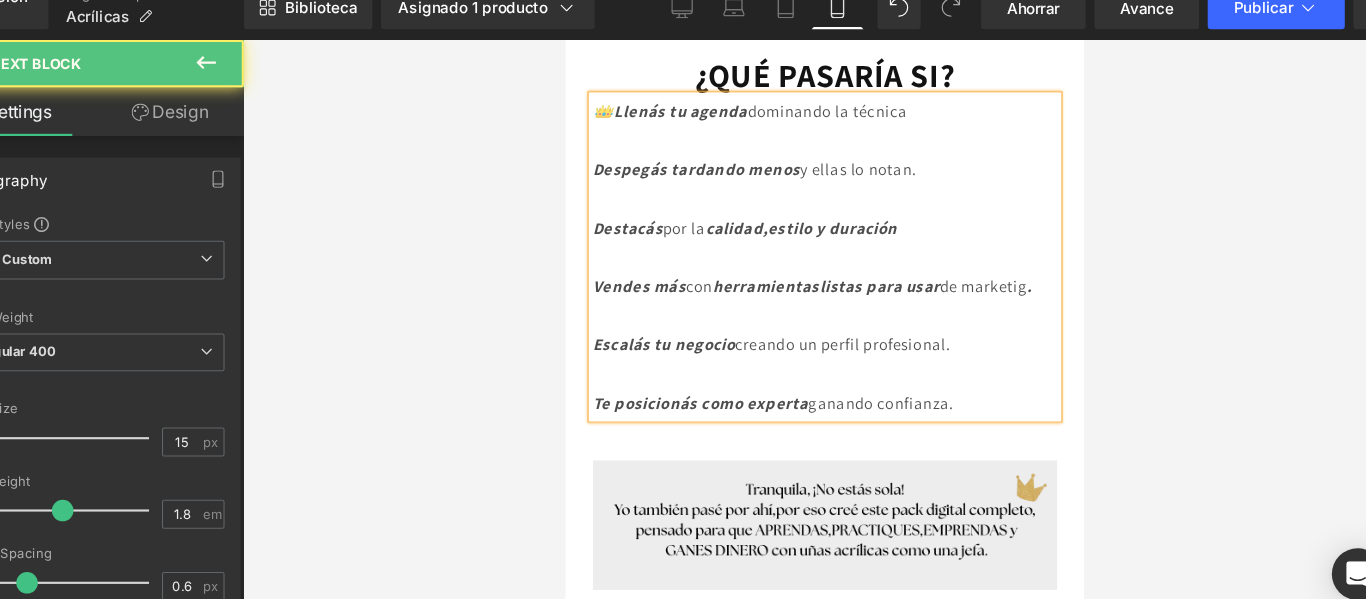 click on "Despegás tardando menos" at bounding box center [686, 159] 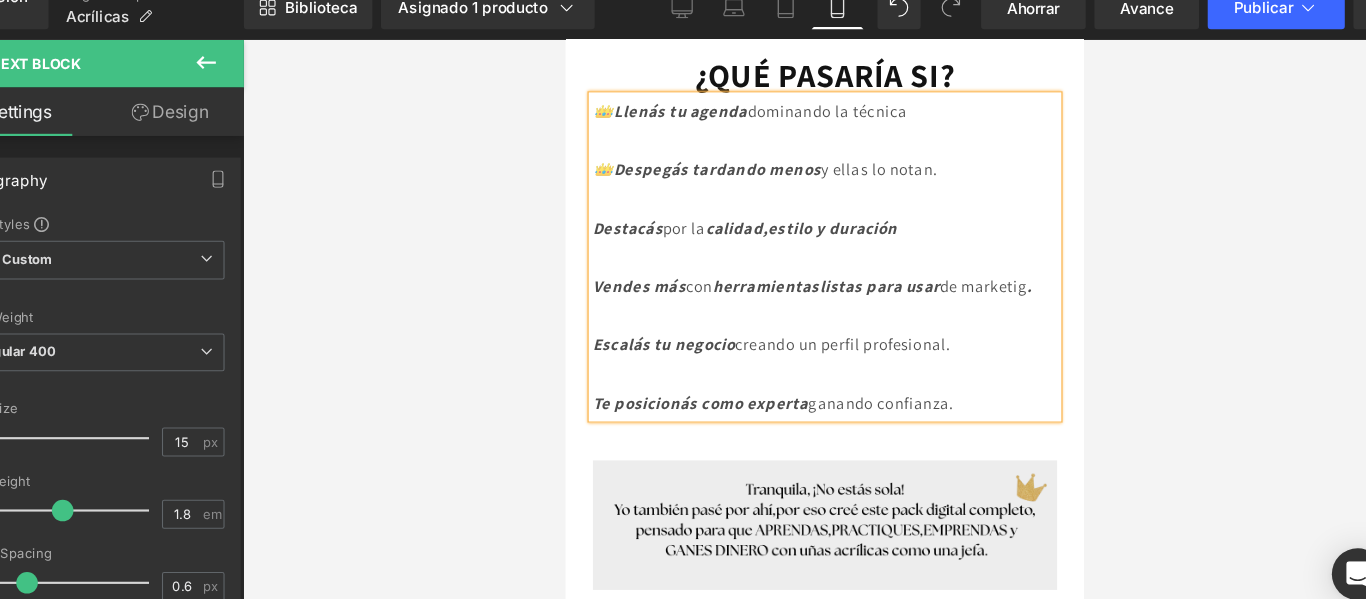 click on "Destacás" at bounding box center (622, 213) 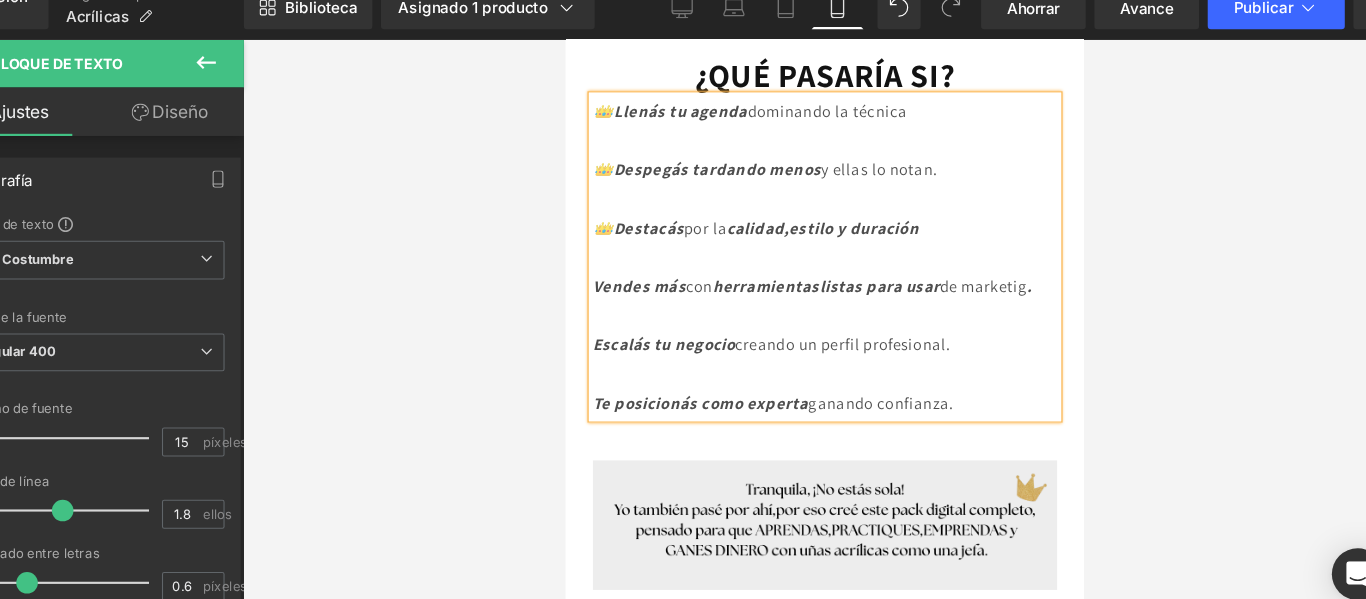 click on "Vendes más" at bounding box center [633, 267] 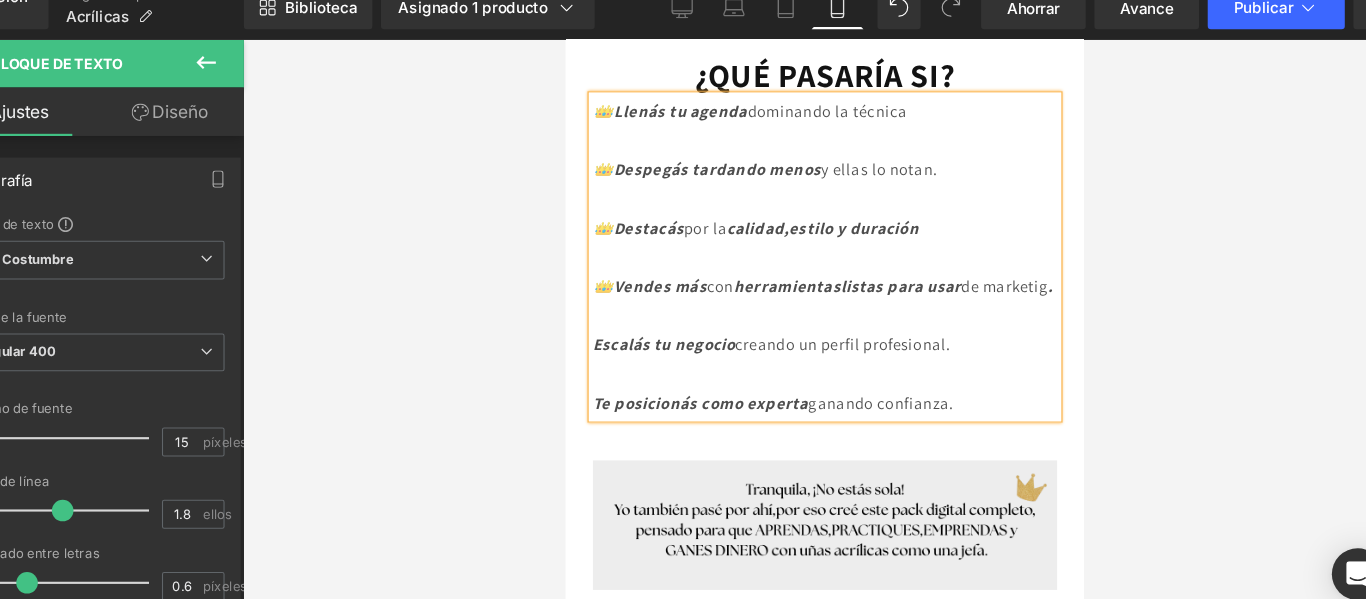 click on "Escalás tu negocio" at bounding box center [656, 321] 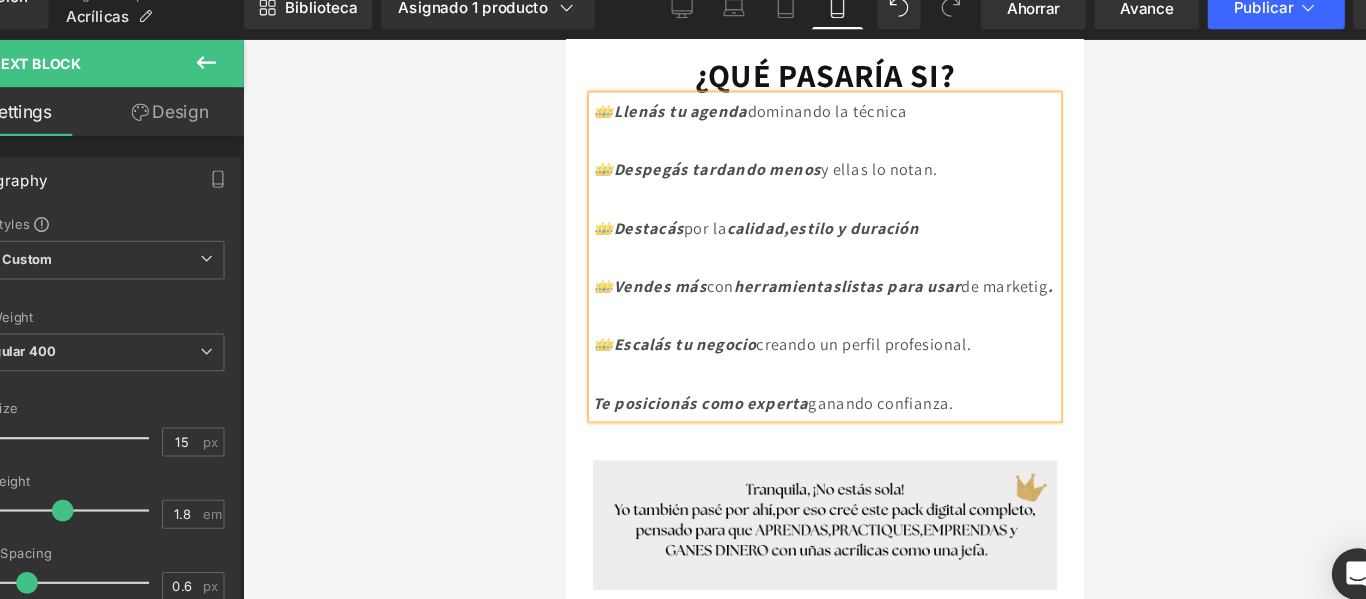 click on "Te posicionás como experta" at bounding box center [690, 375] 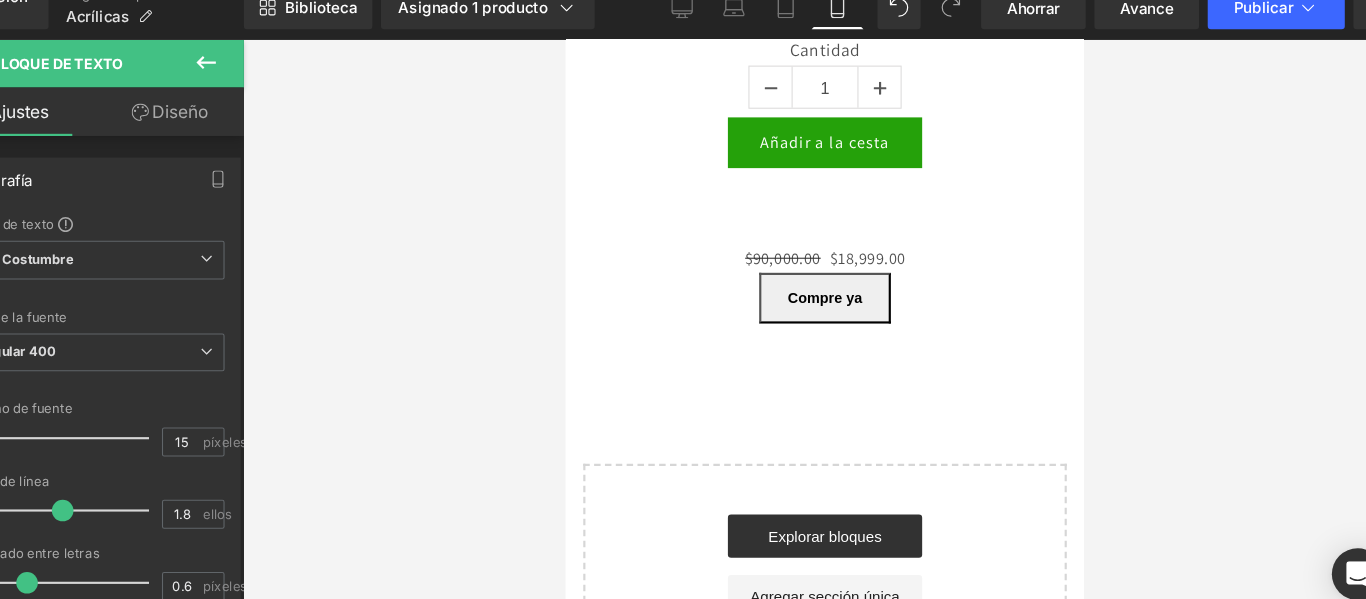 scroll, scrollTop: 2078, scrollLeft: 0, axis: vertical 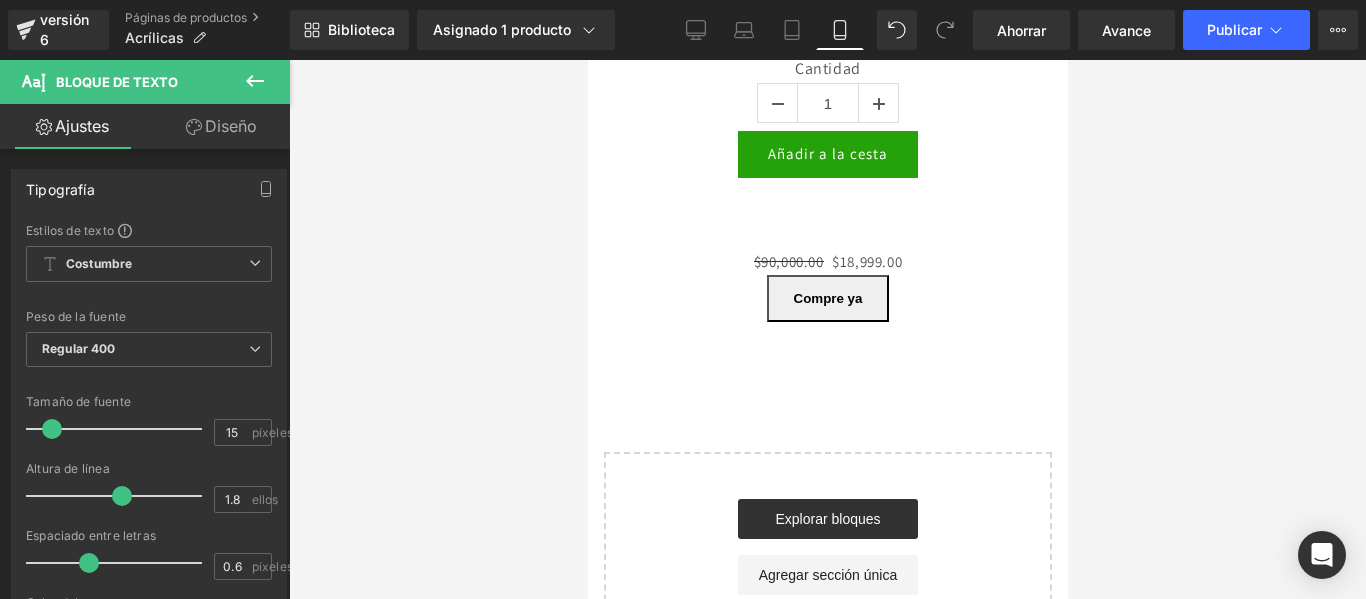 click 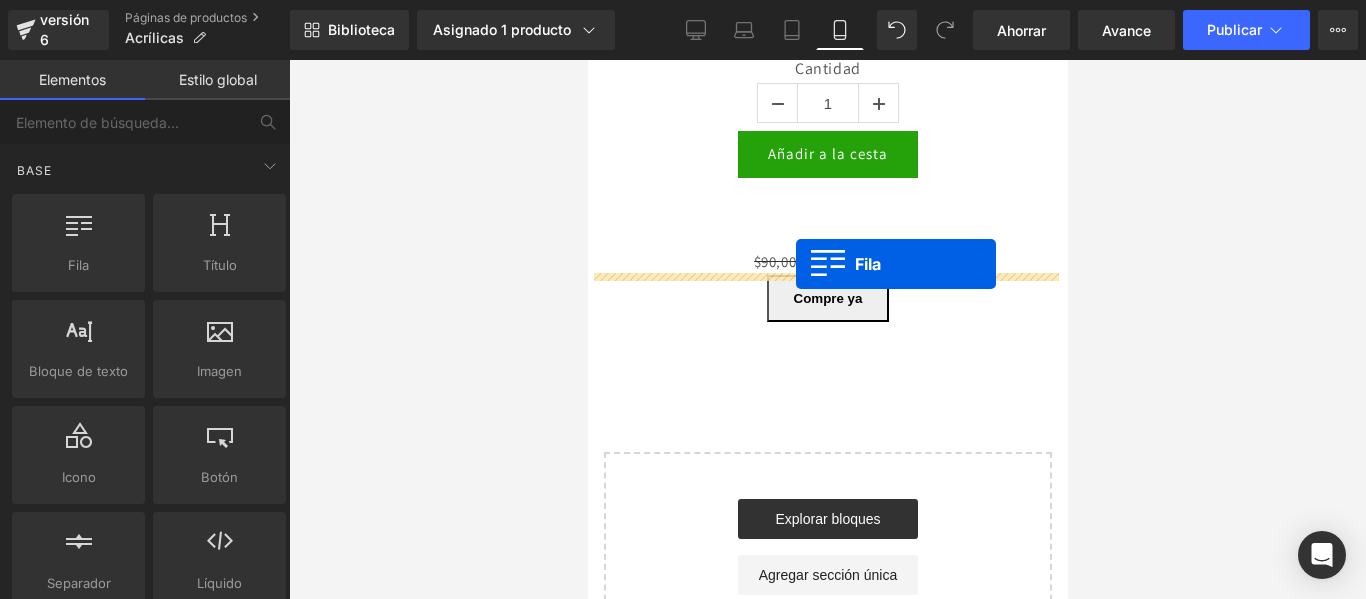 drag, startPoint x: 678, startPoint y: 315, endPoint x: 795, endPoint y: 264, distance: 127.632286 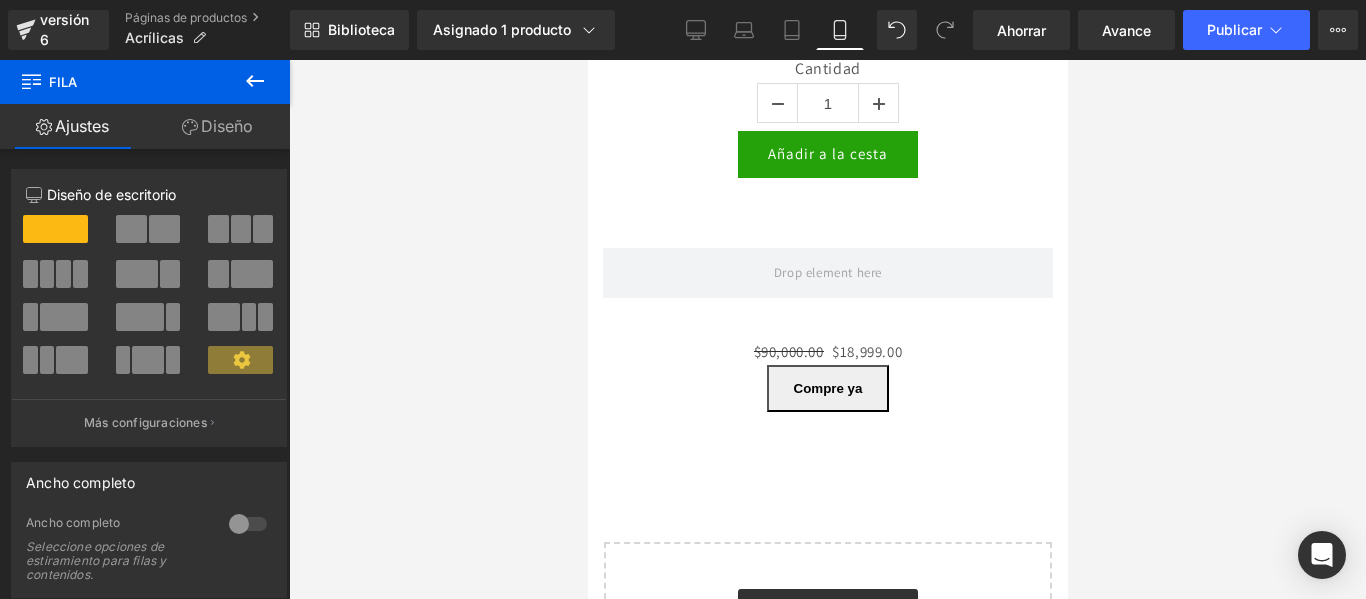 click 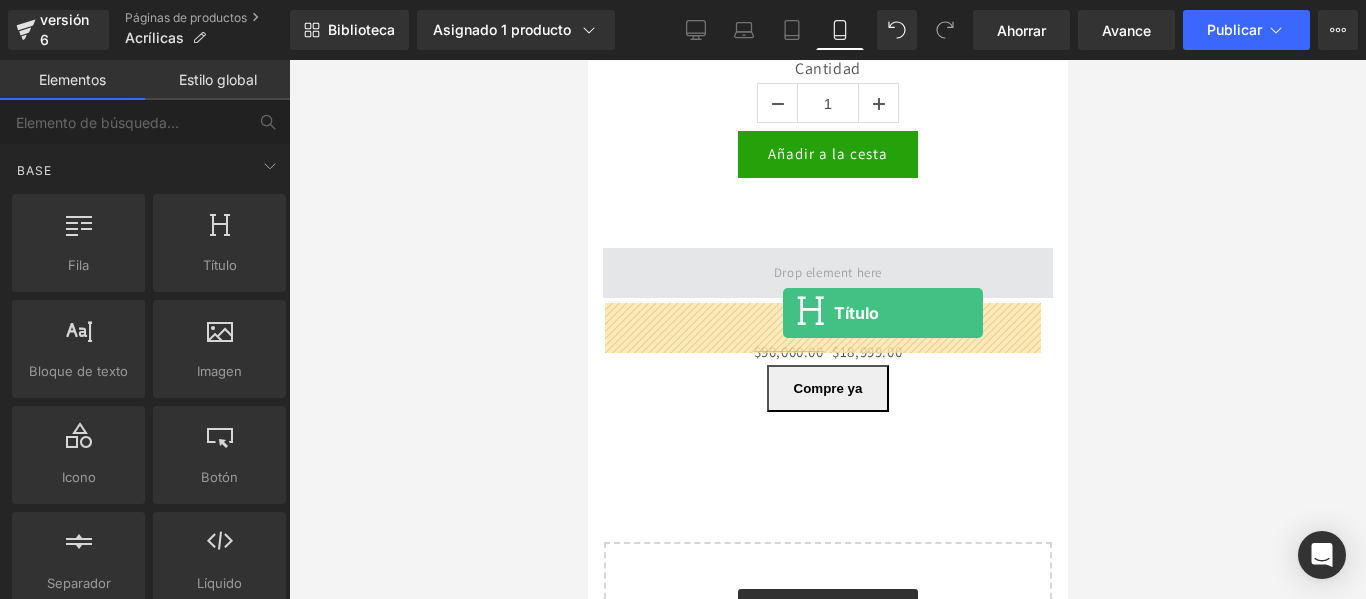 drag, startPoint x: 793, startPoint y: 326, endPoint x: 780, endPoint y: 313, distance: 18.384777 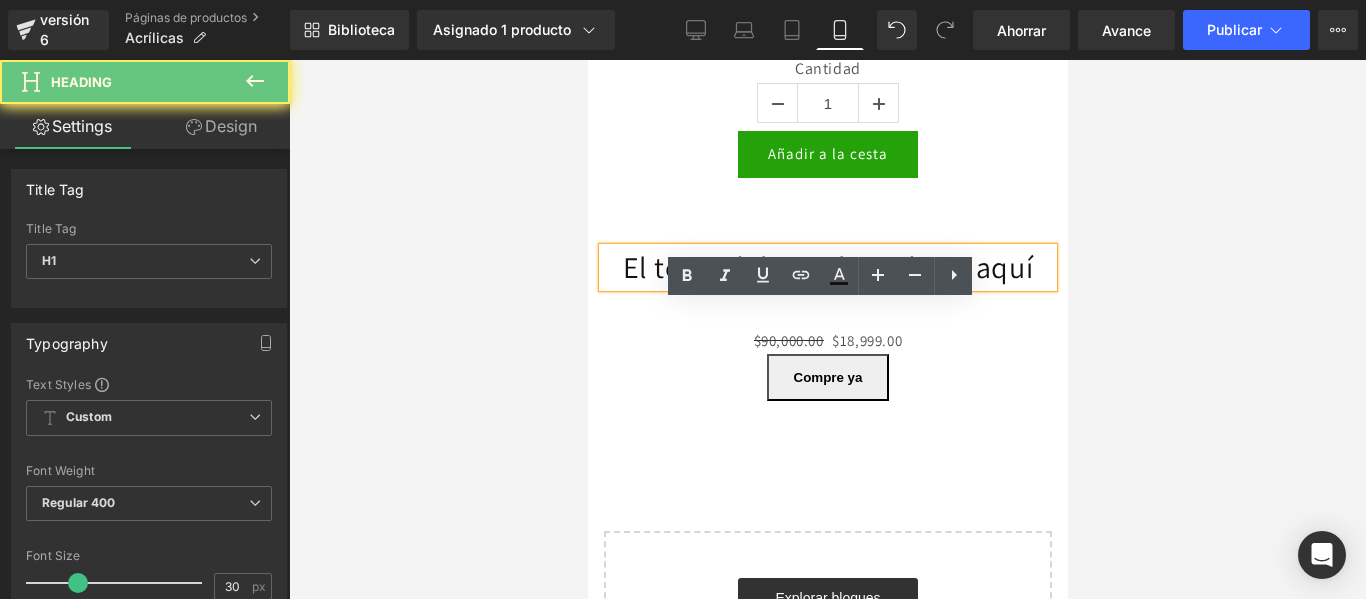 click on "El texto del encabezado va aquí" at bounding box center (827, 267) 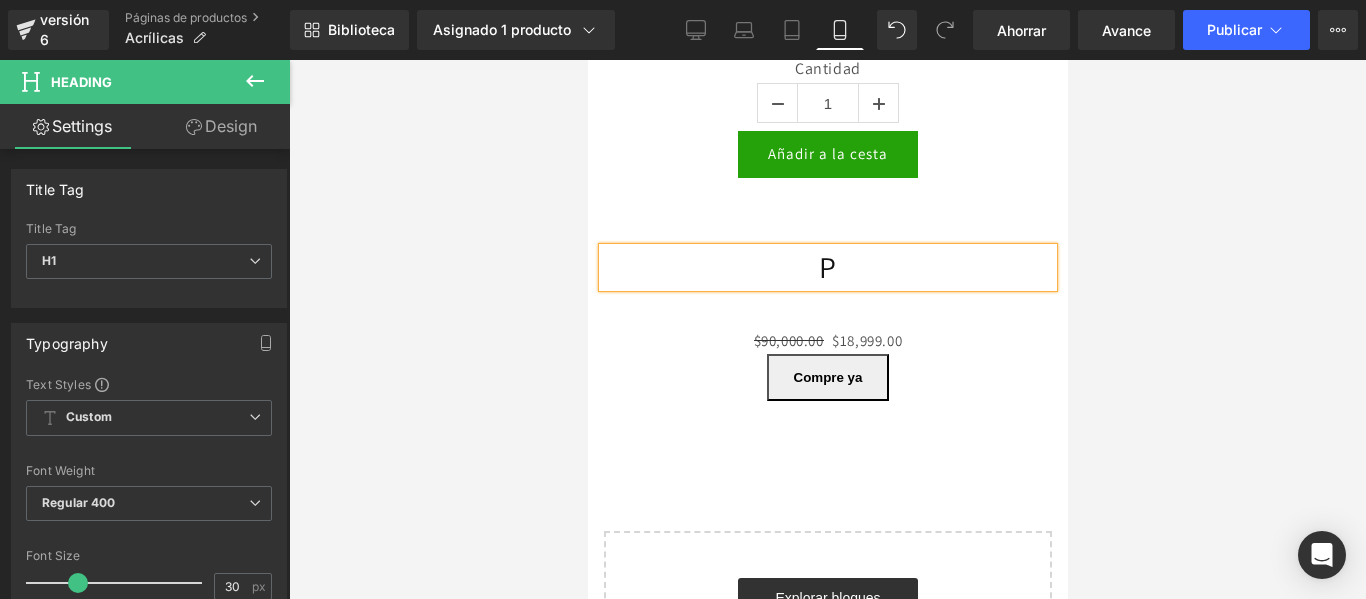 type 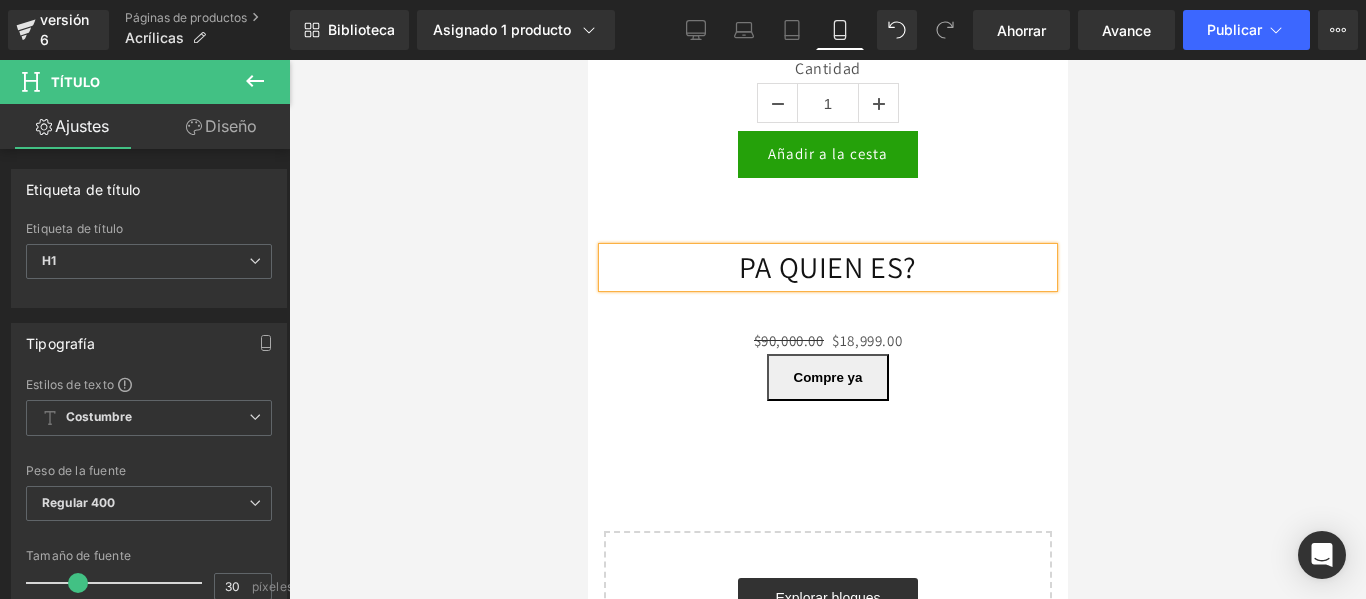click on "PA QUIEN ES?" at bounding box center [827, 267] 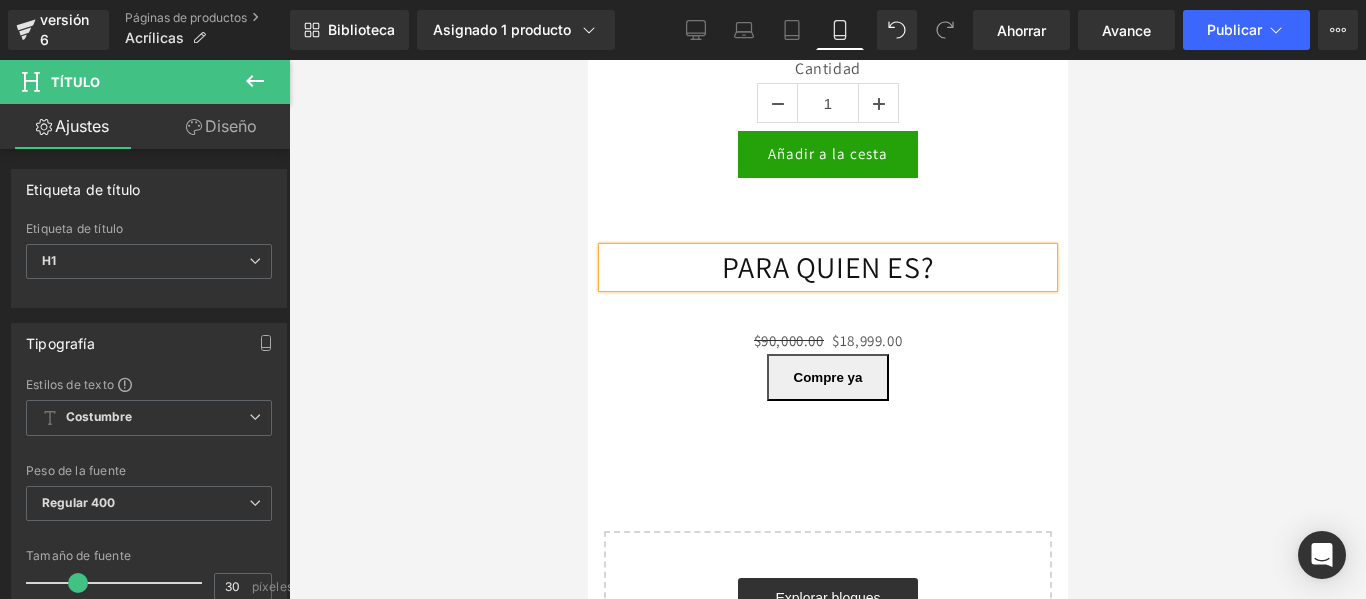 click on "PARA QUIEN ES?" at bounding box center (827, 267) 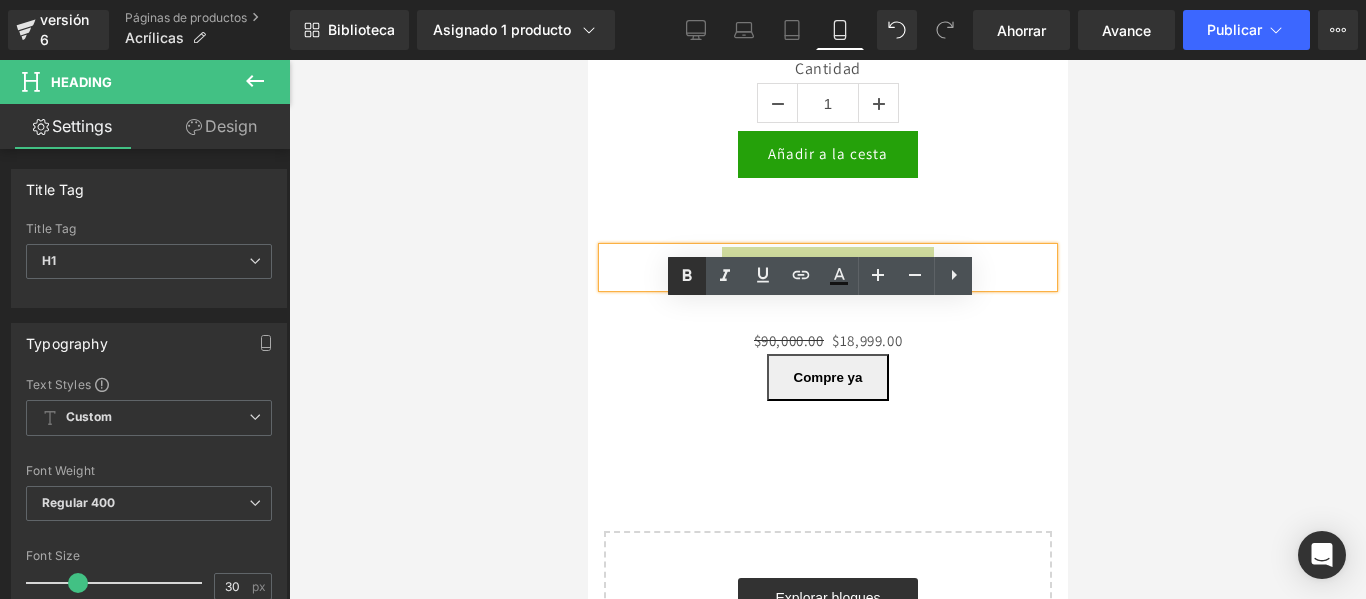 click 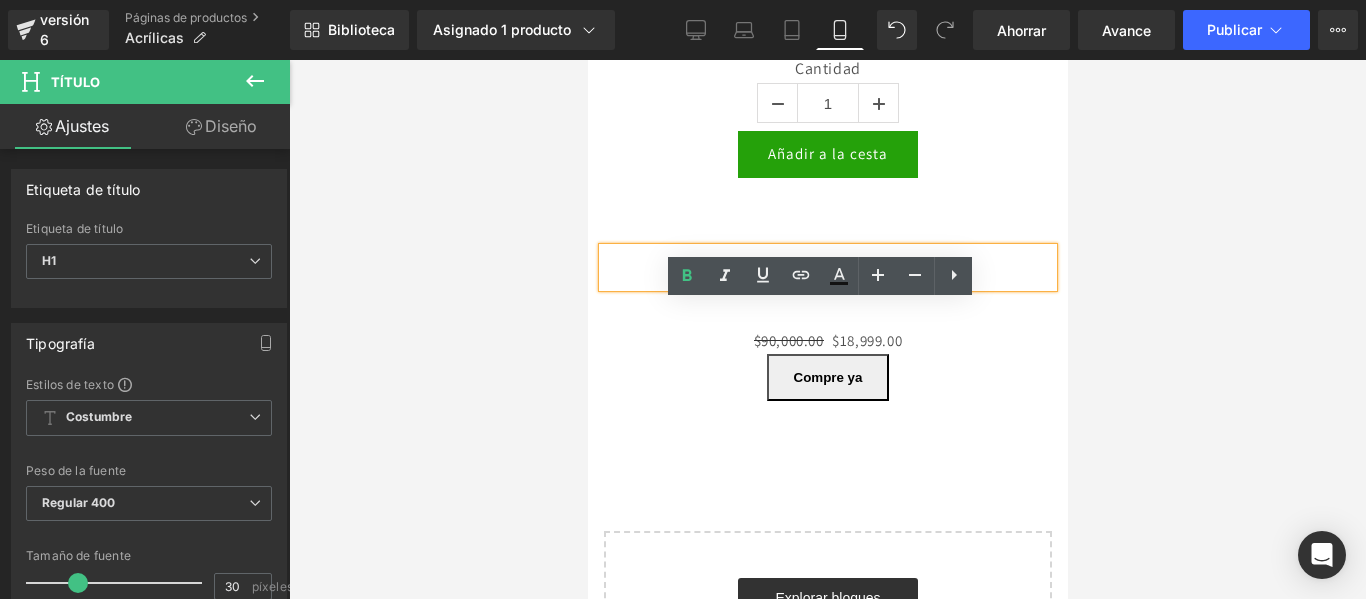 click on "PARA QUIEN ES?" at bounding box center (826, 267) 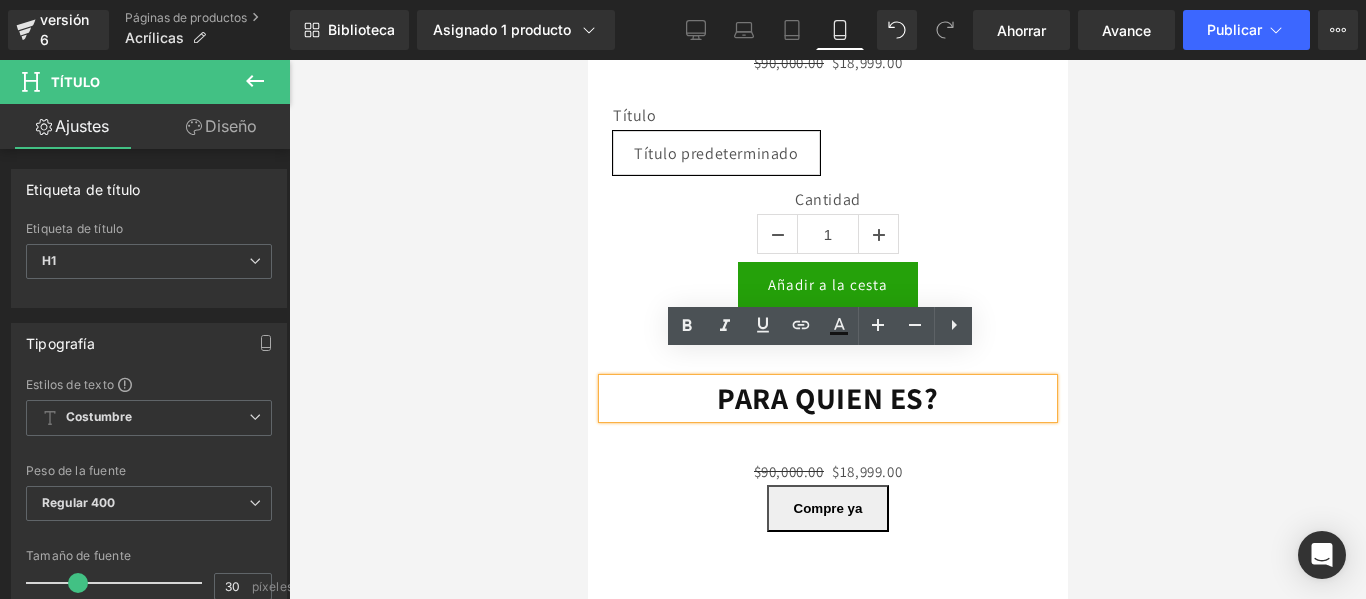 scroll, scrollTop: 2038, scrollLeft: 0, axis: vertical 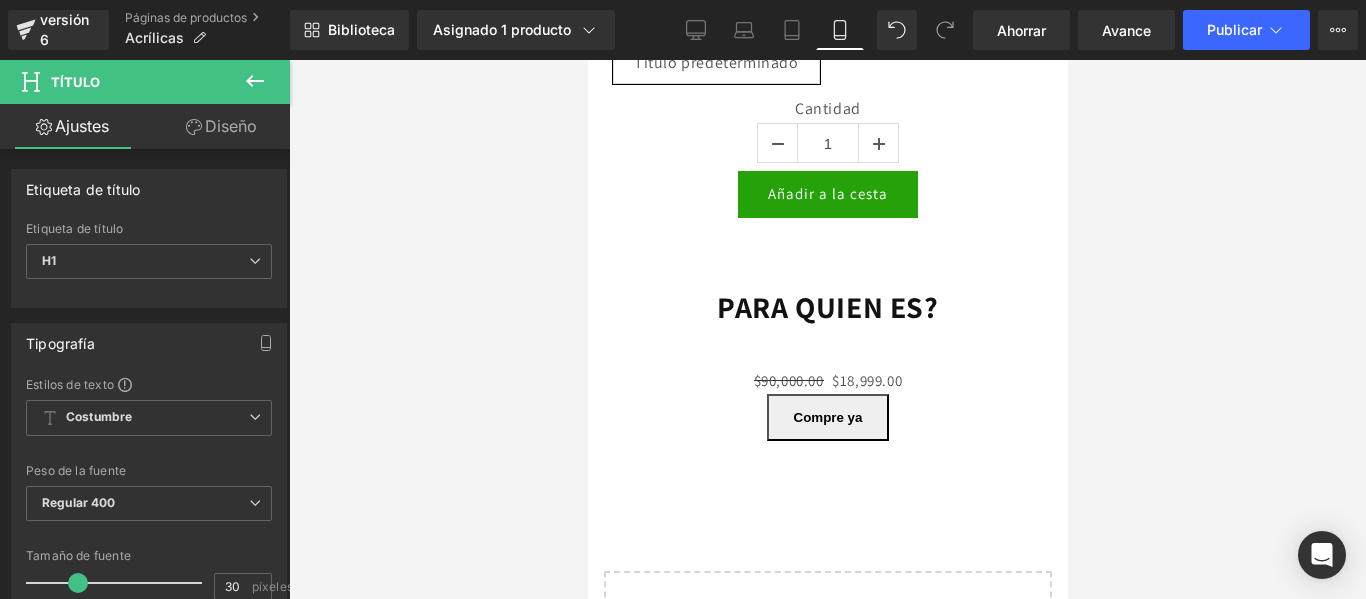 click 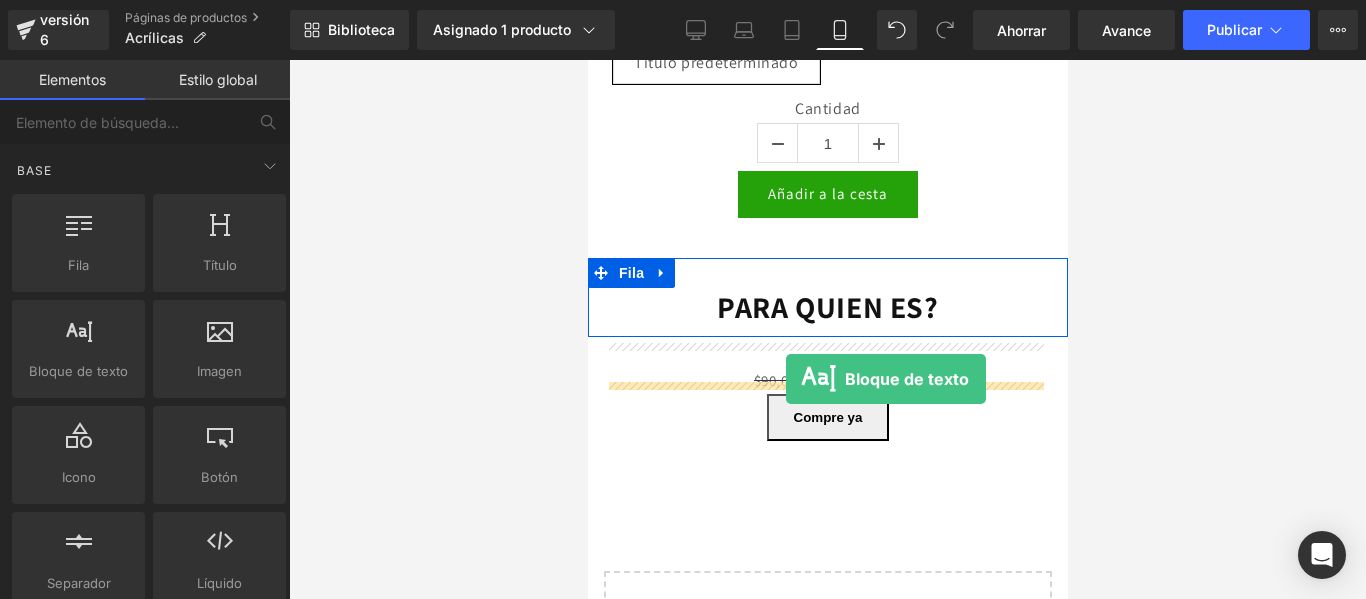 drag, startPoint x: 678, startPoint y: 417, endPoint x: 785, endPoint y: 379, distance: 113.54735 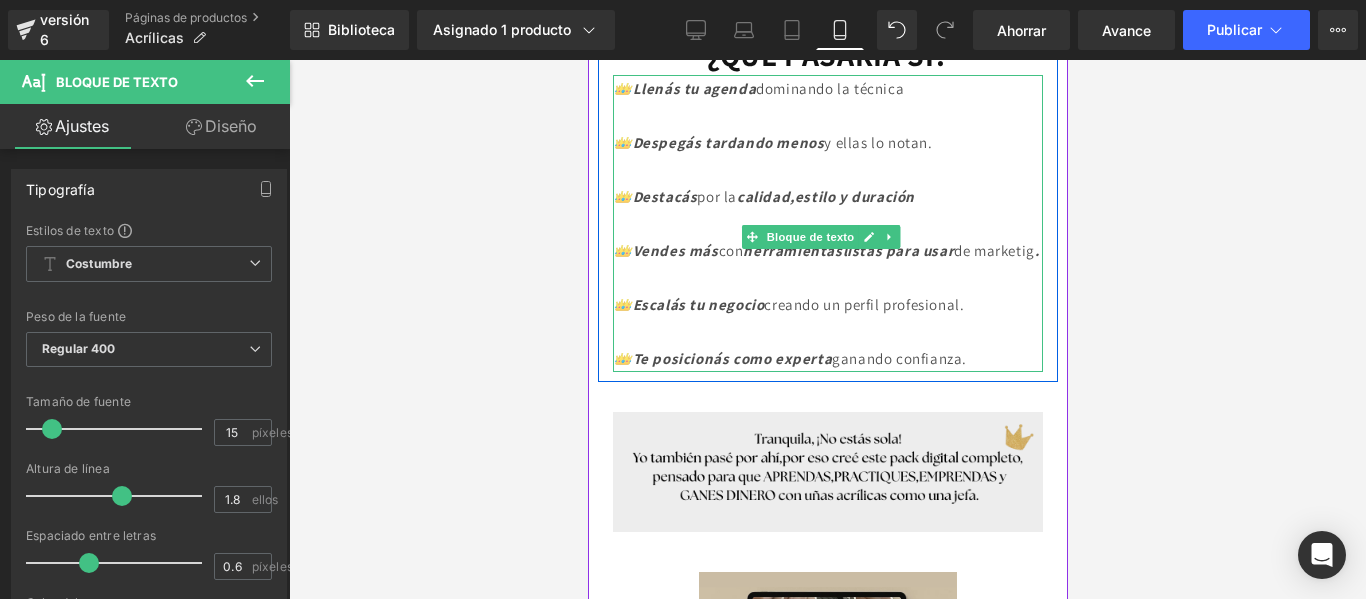 scroll, scrollTop: 999, scrollLeft: 0, axis: vertical 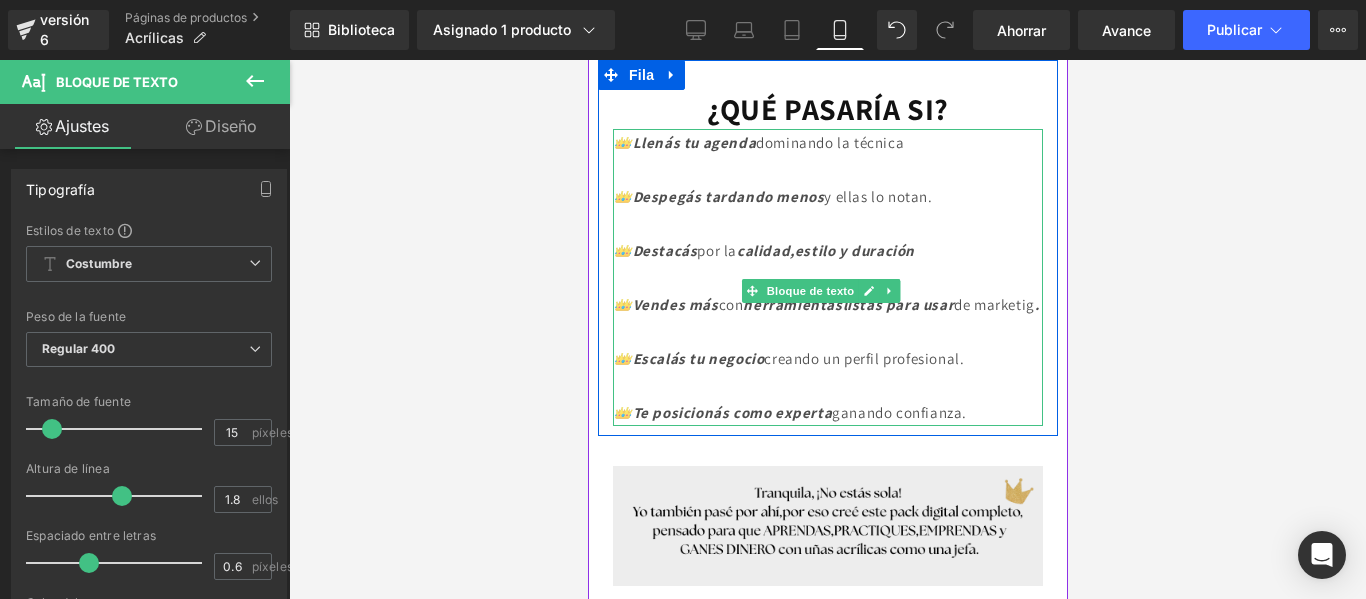 click at bounding box center [827, 223] 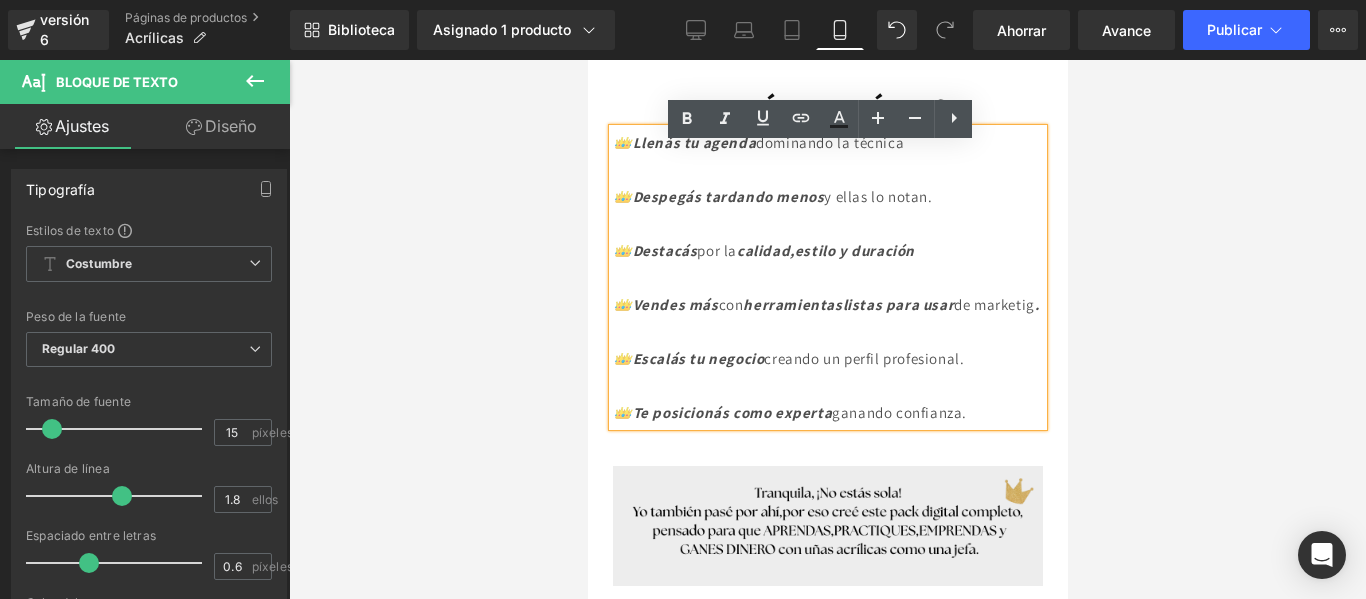 click on "👑Destacás por la calidad,estilo y duración" at bounding box center (827, 250) 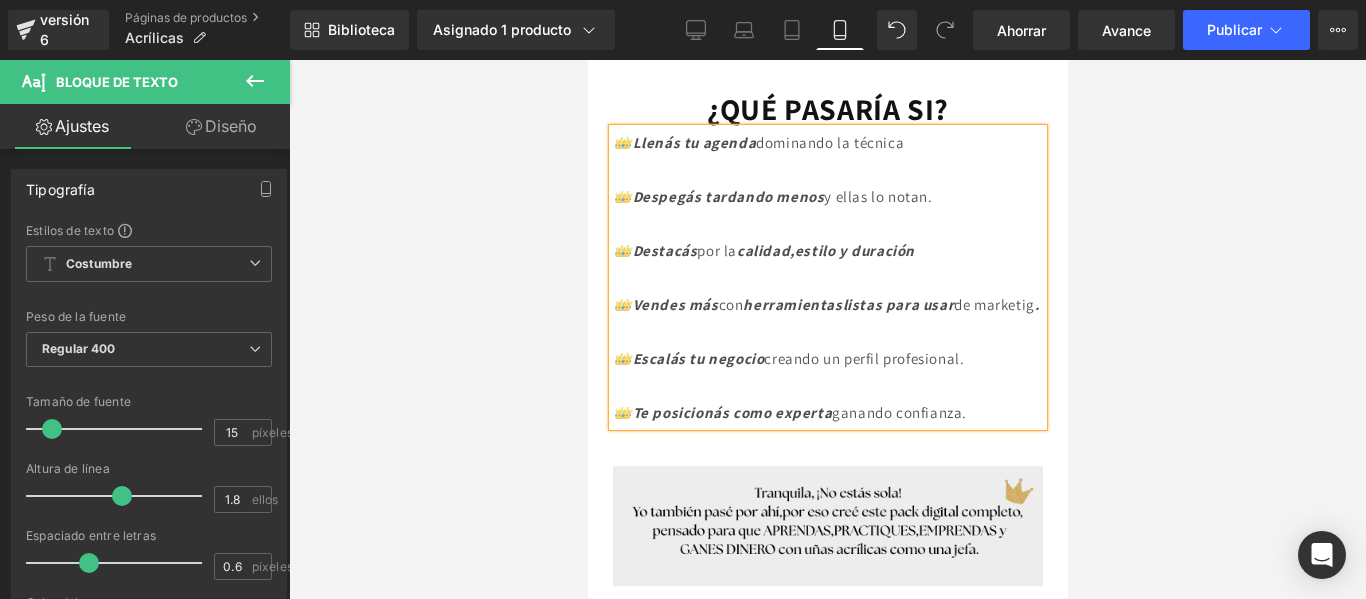 drag, startPoint x: 783, startPoint y: 407, endPoint x: 618, endPoint y: 158, distance: 298.7072 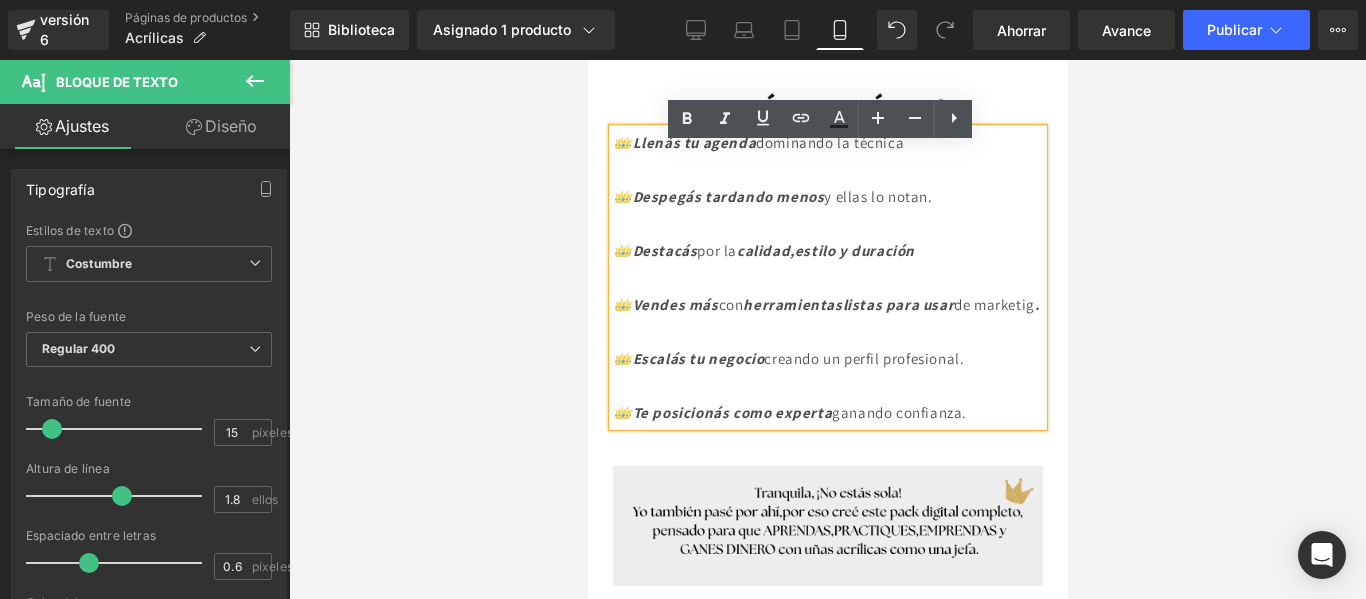 copy on "👑Llenás tu agenda  dominando la técnica 👑Despegás tardando menos  y ellas lo notan. 👑Destacás  por la  calidad,estilo y duración 👑Vendes más  con  herramientas  listas para usar  de marketig . 👑Escalás tu negocio  creando un perfil profesional. 👑Te posicionás como experta  ganando confianza." 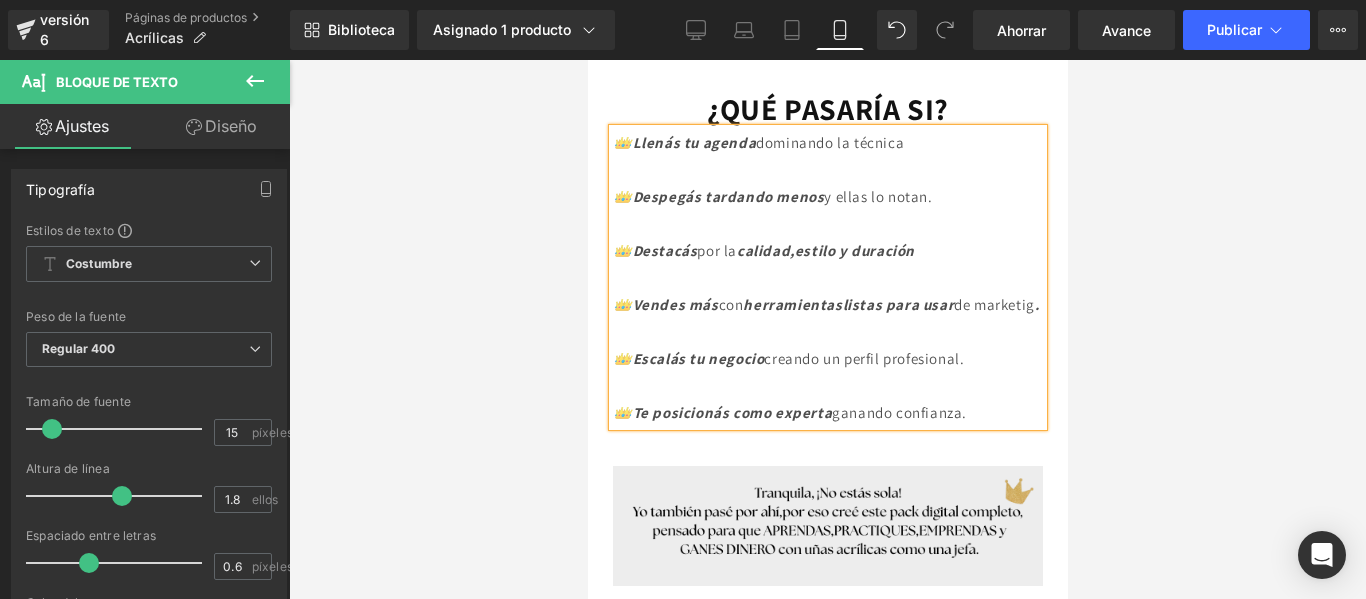 click on "👑Vendes más" at bounding box center [665, 304] 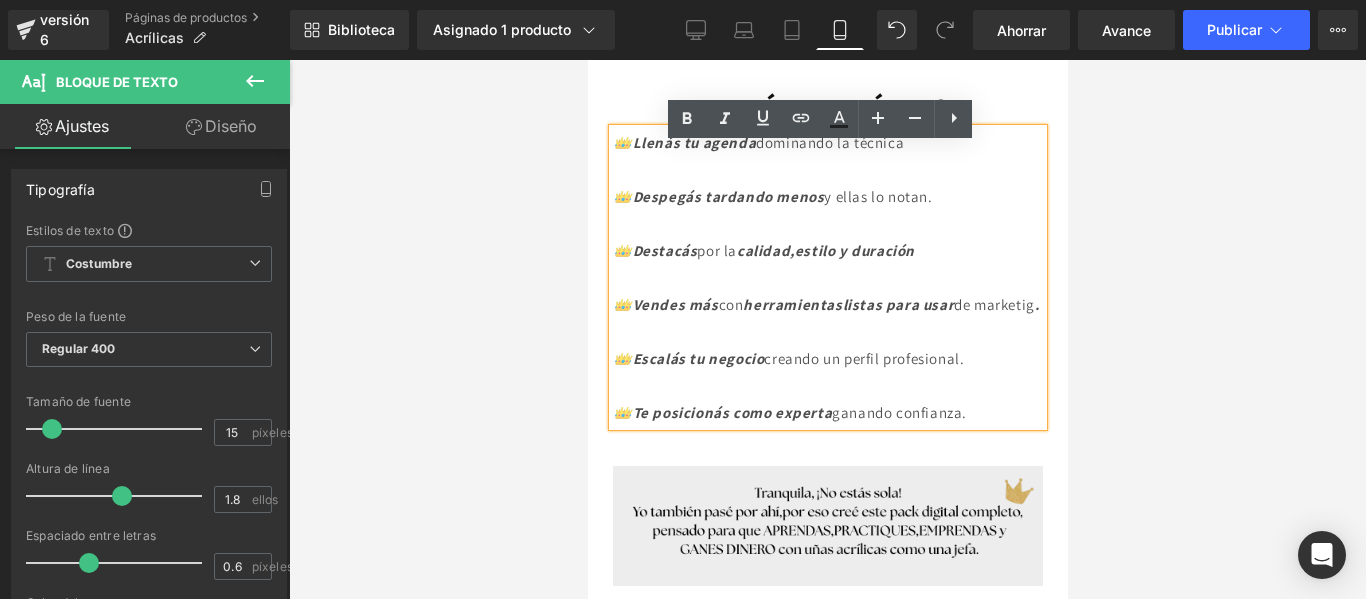 click on "👑Vendes más" at bounding box center [665, 304] 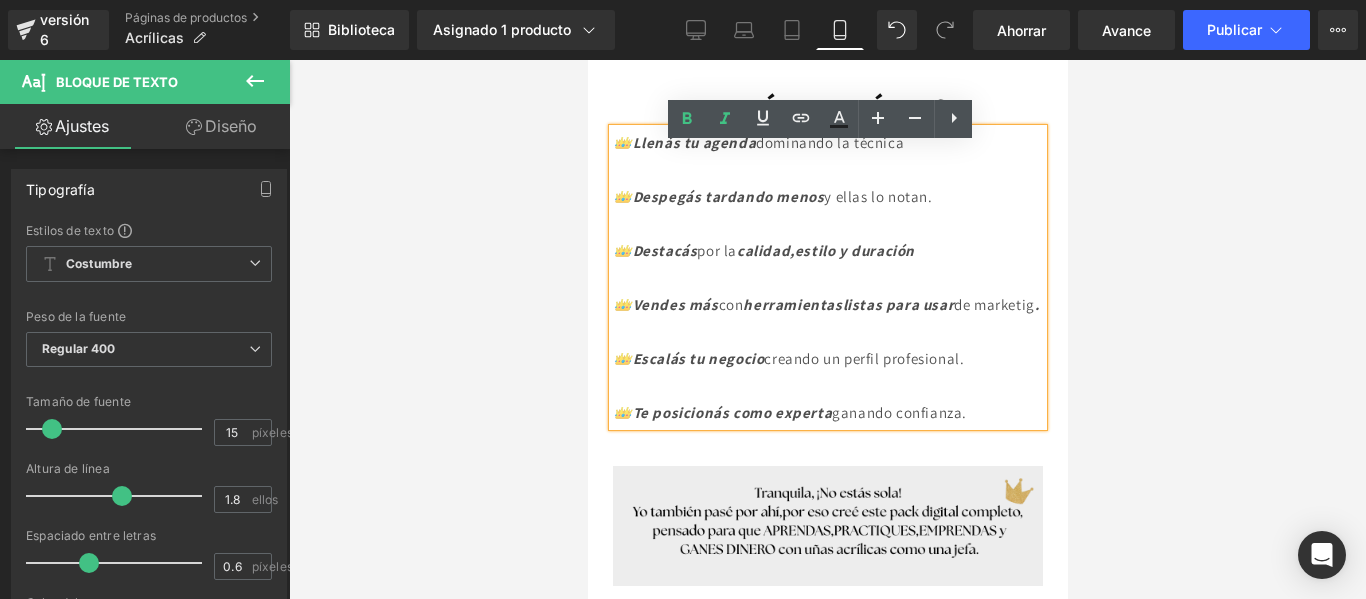 click on "👑Vendes más con herramientas listas para usar de marketig ." at bounding box center [827, 304] 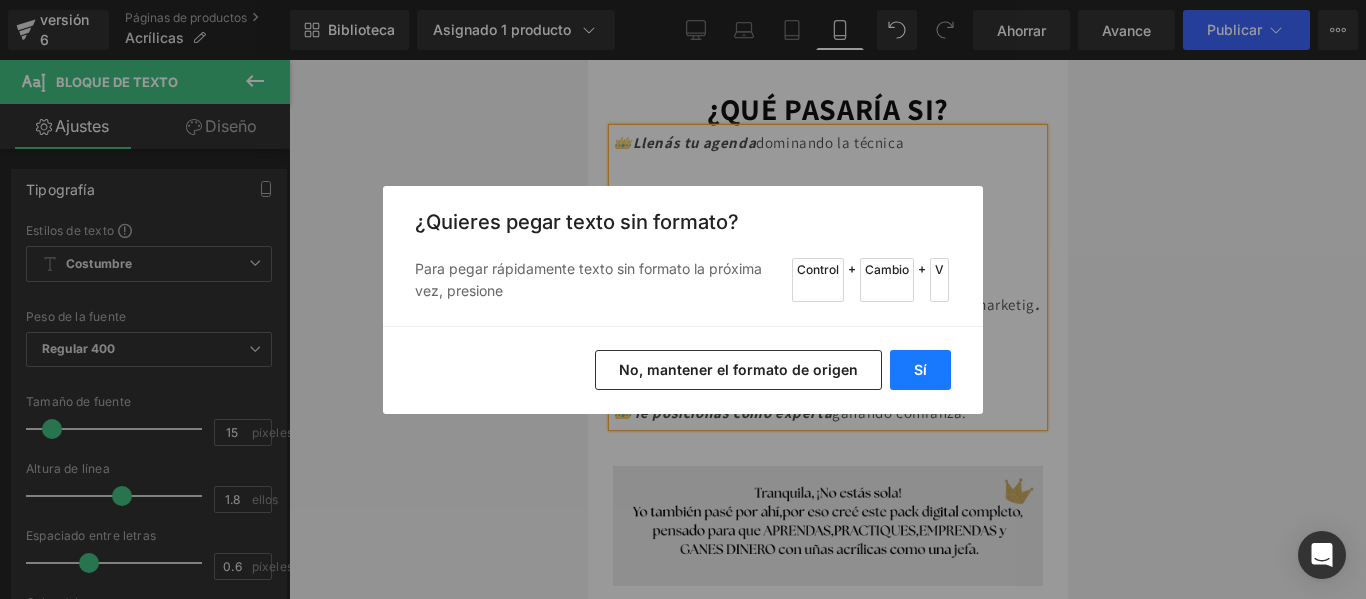 click on "Sí" at bounding box center [920, 369] 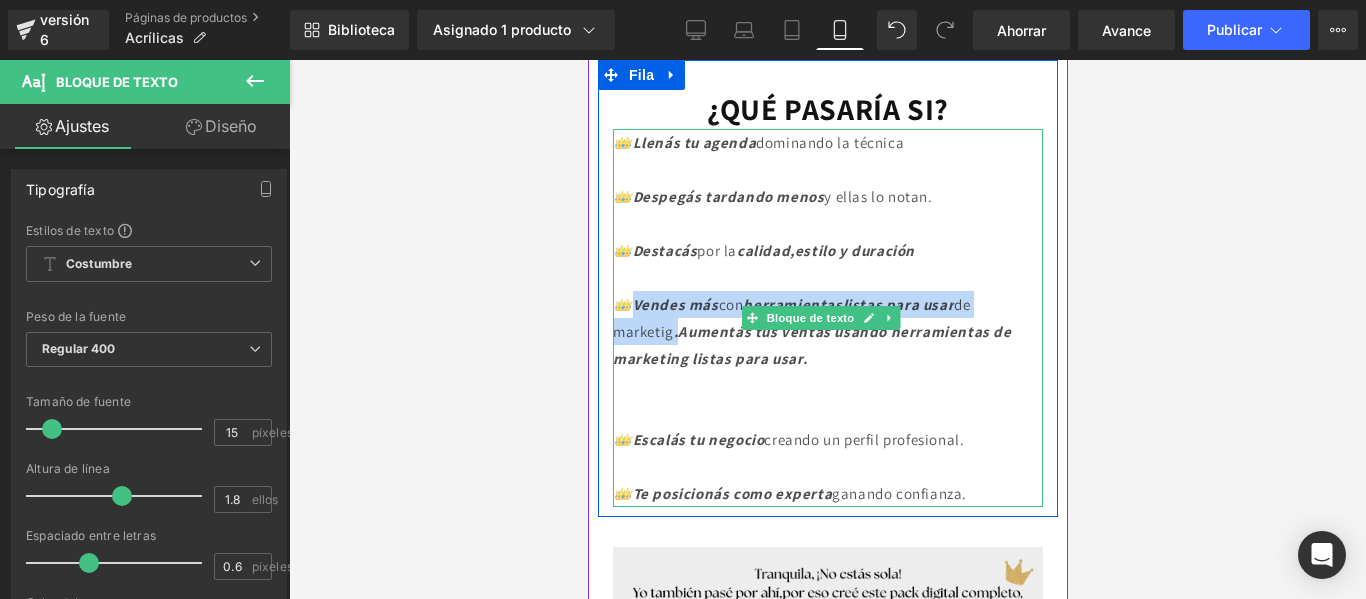 drag, startPoint x: 680, startPoint y: 348, endPoint x: 633, endPoint y: 320, distance: 54.708317 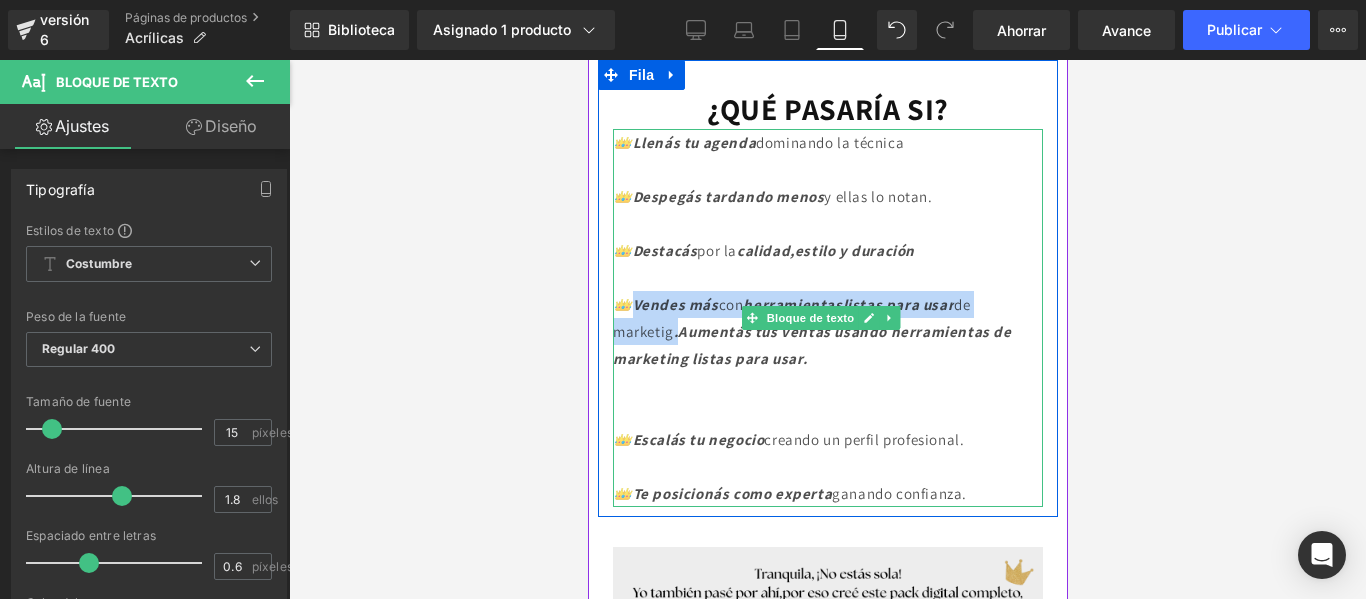 click on "👑Vendes más  con  herramientas  listas para usar  de marketig .Aumentás tus ventas usando herramientas de marketing listas para usar." at bounding box center [811, 331] 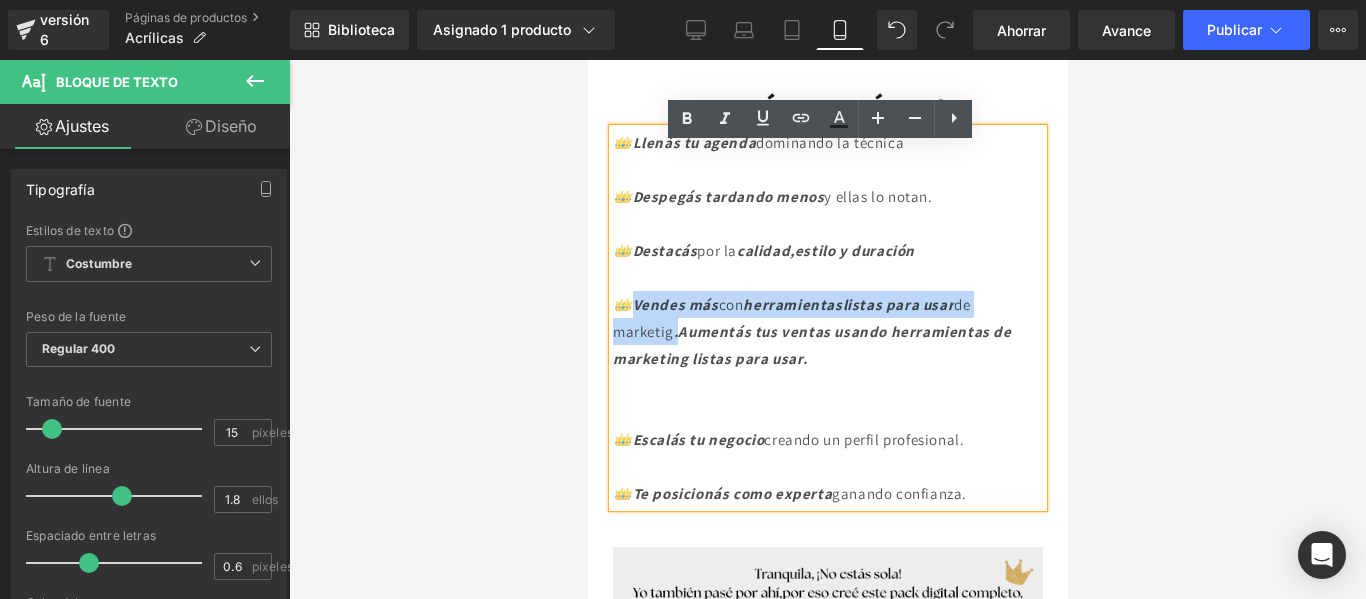 copy on "endes más  con  herramientas  listas para usar  de marketig ." 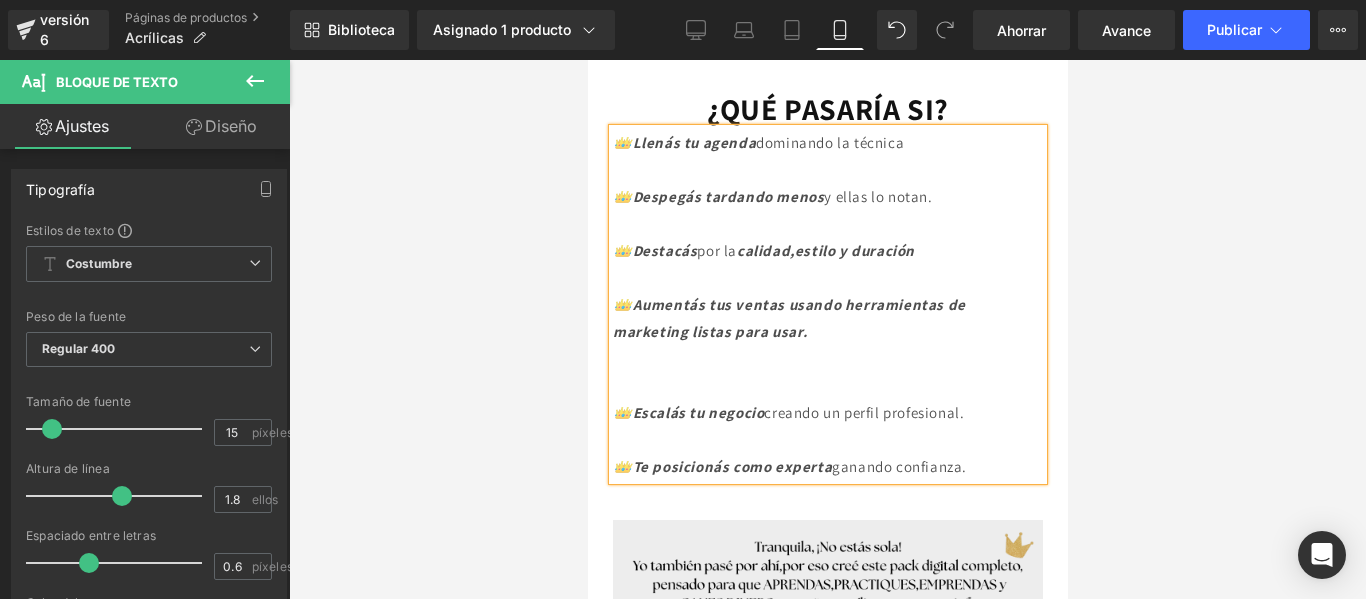 click at bounding box center [827, 385] 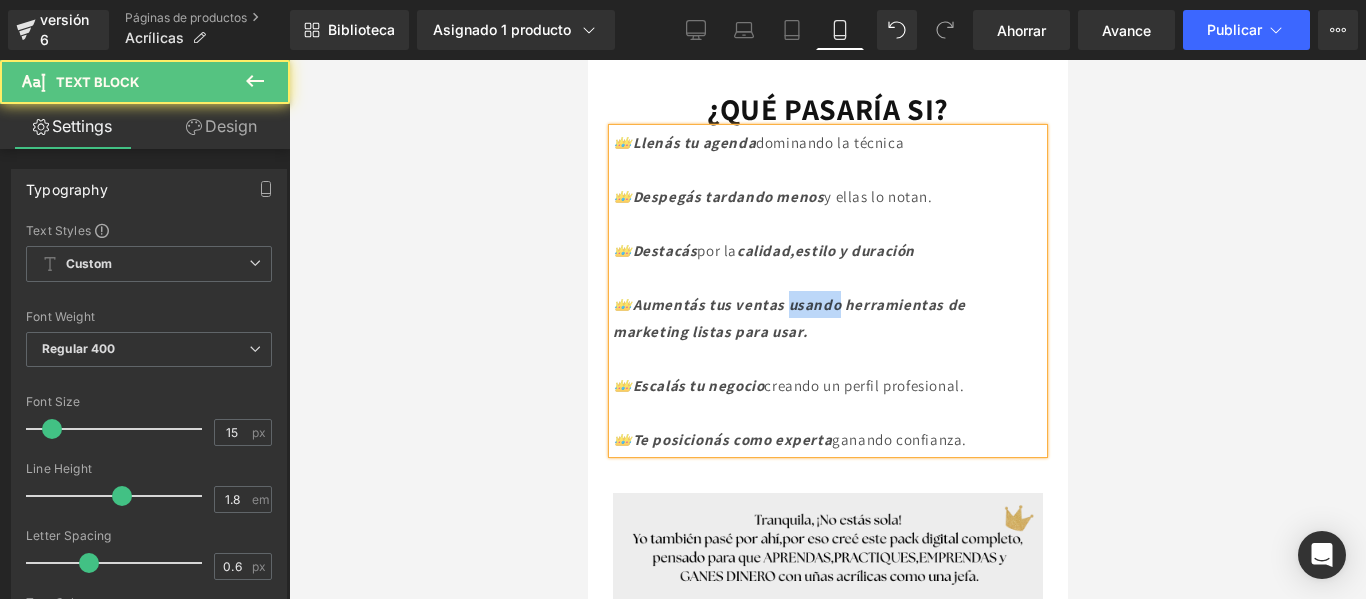 drag, startPoint x: 842, startPoint y: 319, endPoint x: 799, endPoint y: 323, distance: 43.185646 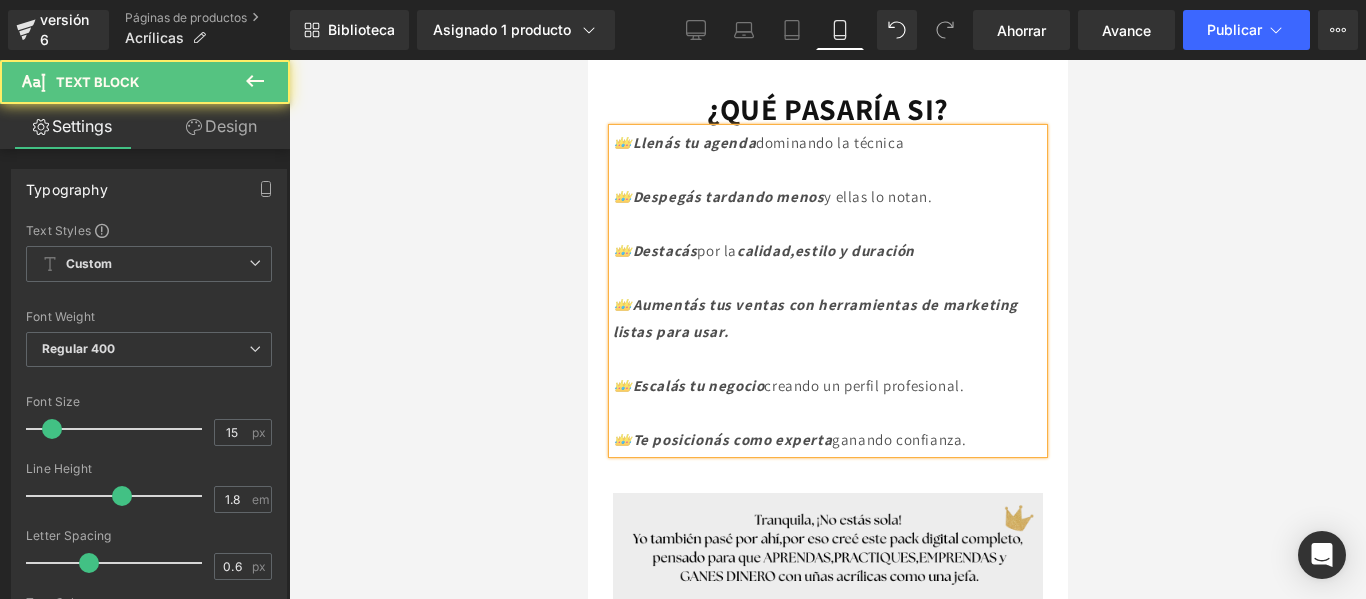 drag, startPoint x: 821, startPoint y: 349, endPoint x: 764, endPoint y: 351, distance: 57.035076 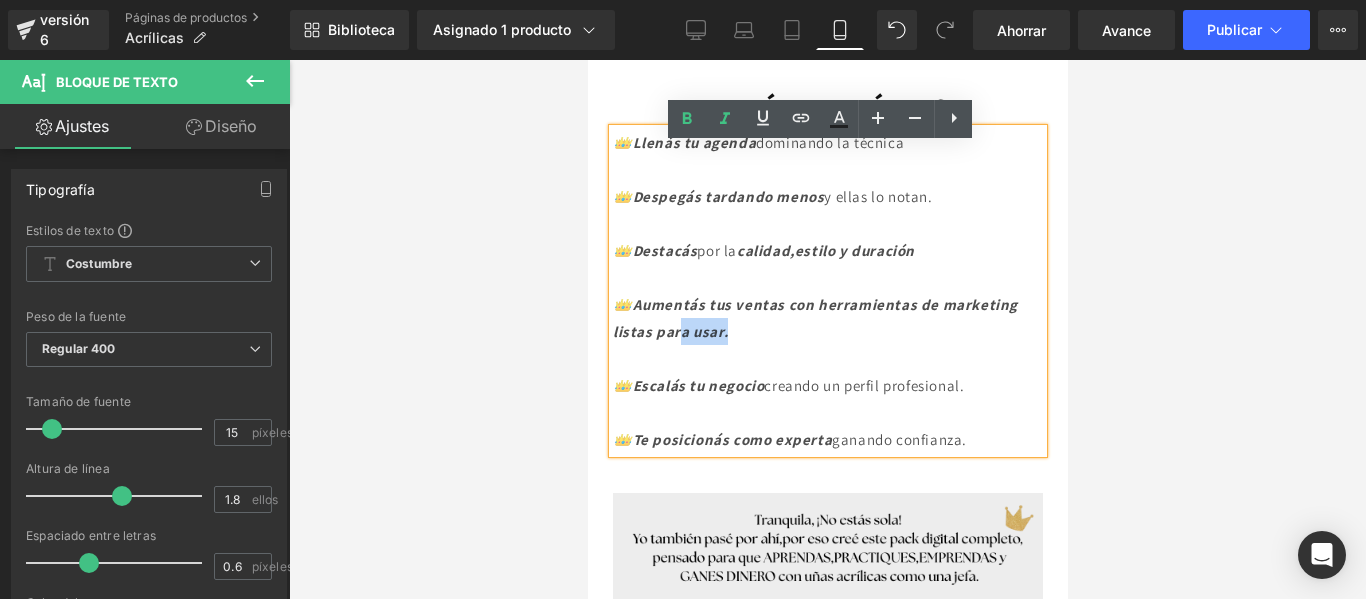 click on "👑 Aumentás tus ventas con herramientas de marketing listas para usar." at bounding box center (827, 318) 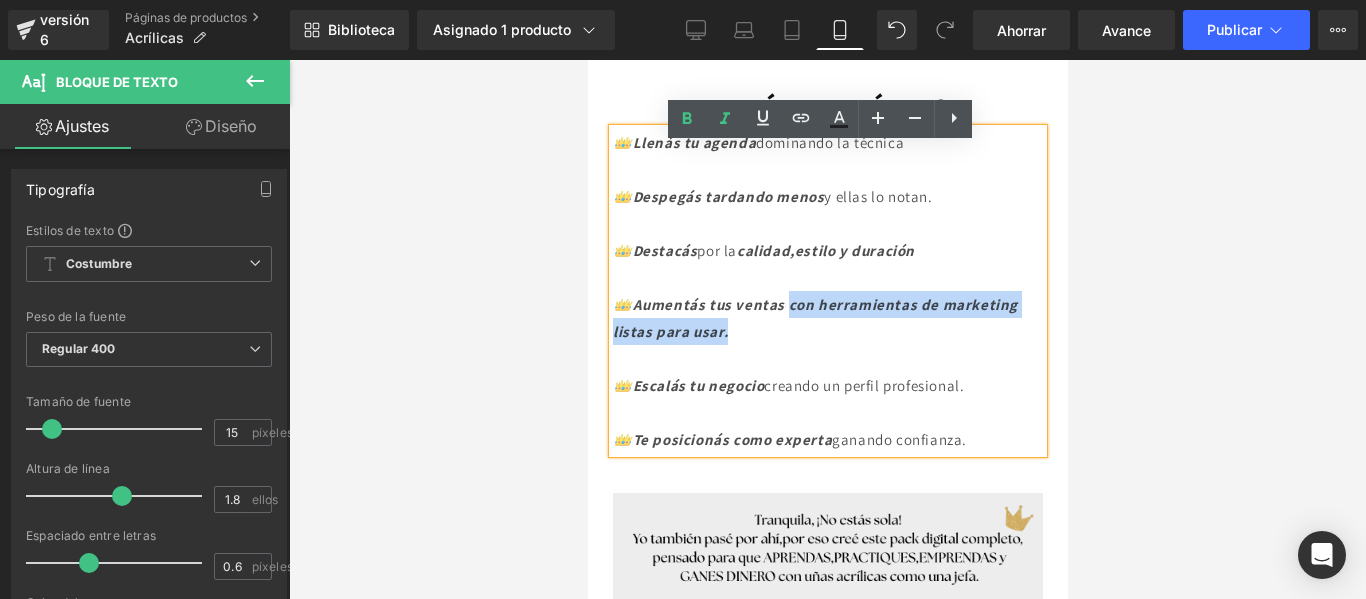 drag, startPoint x: 824, startPoint y: 354, endPoint x: 804, endPoint y: 319, distance: 40.311287 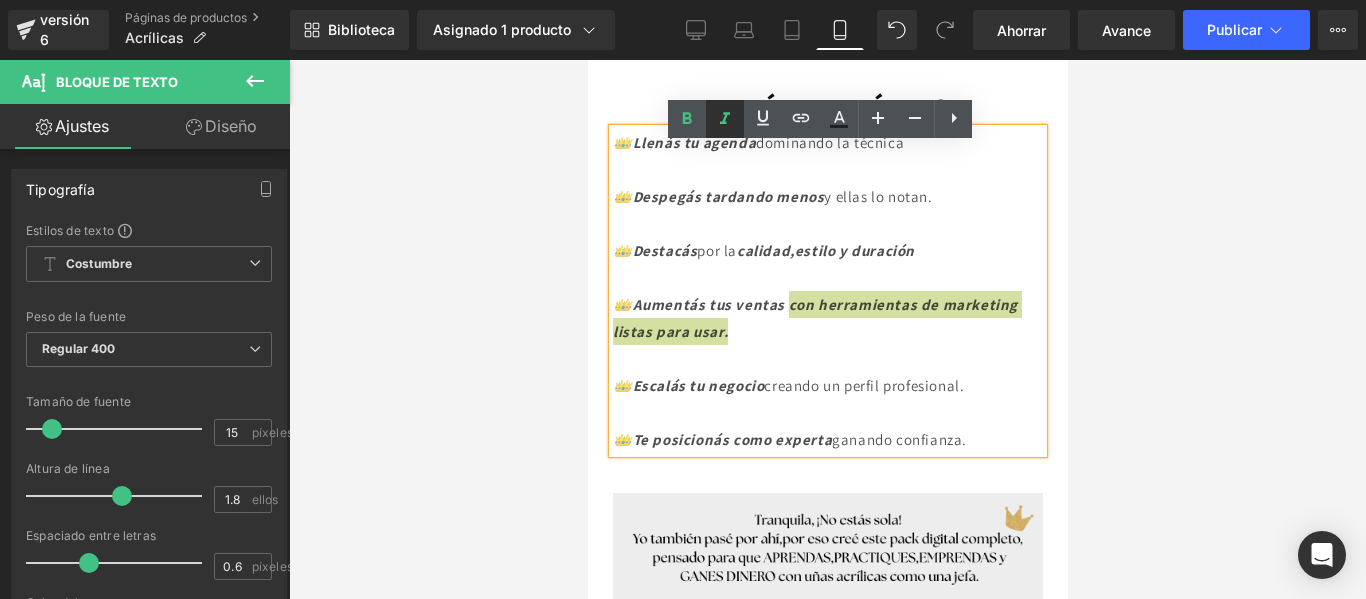 click 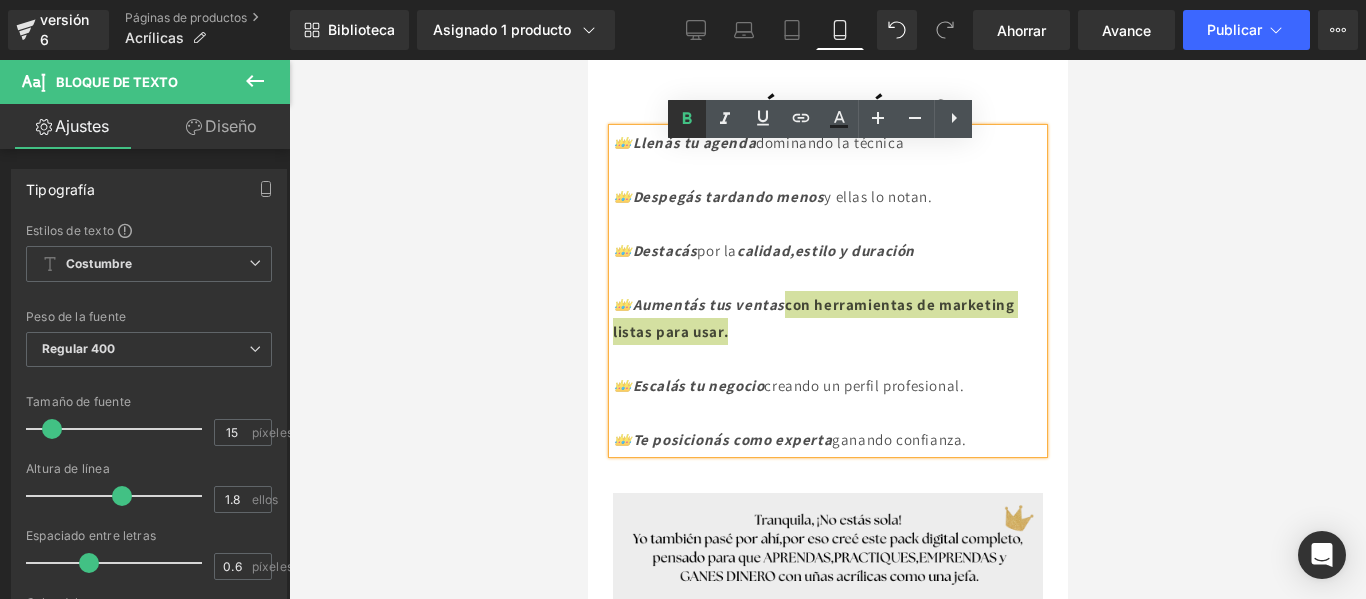 click 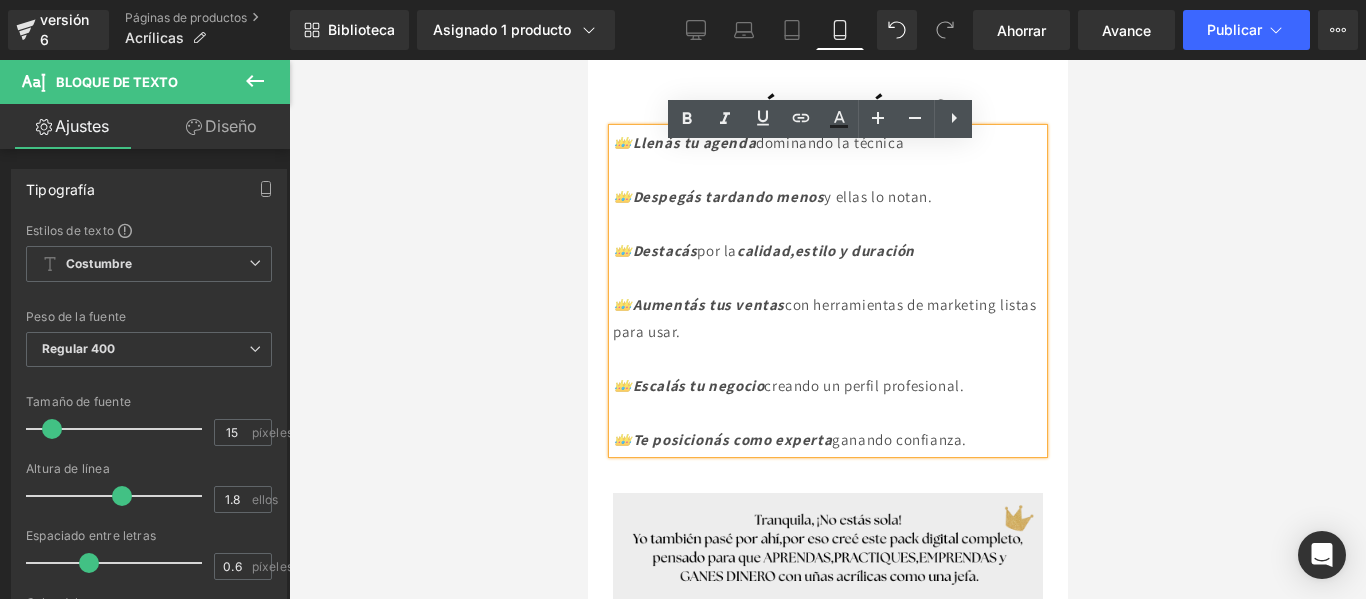 click on "👑 Aumentás tus ventas con herramientas de marketing listas para usar." at bounding box center (827, 318) 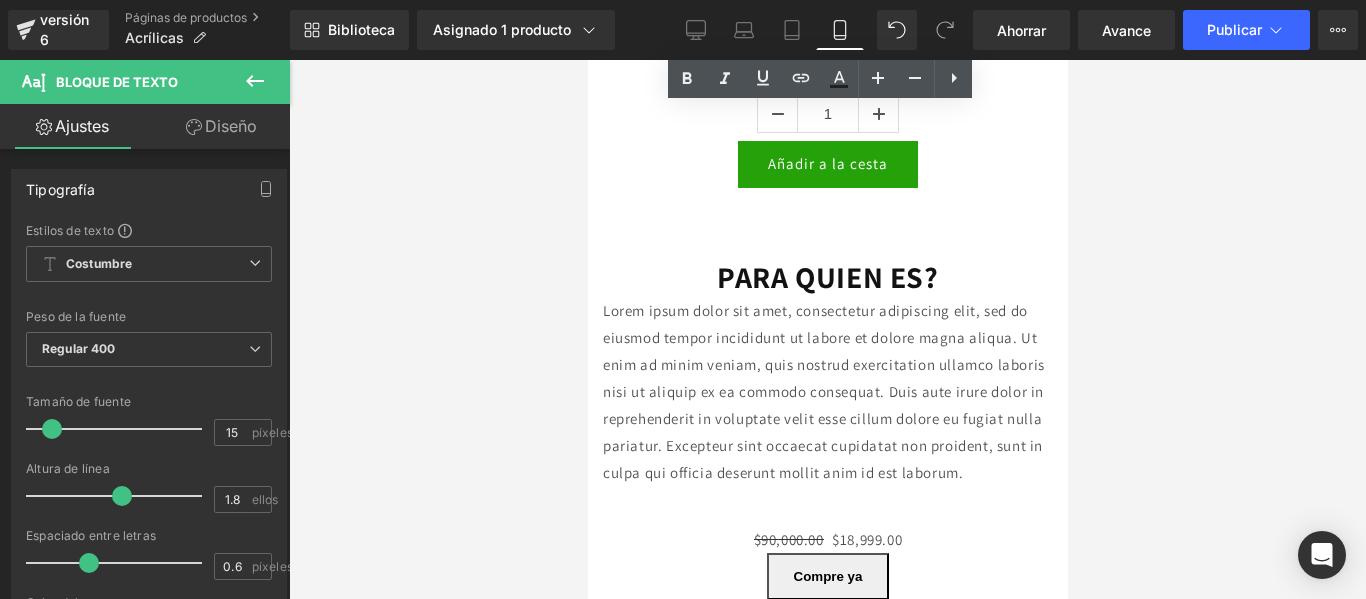 scroll, scrollTop: 2097, scrollLeft: 0, axis: vertical 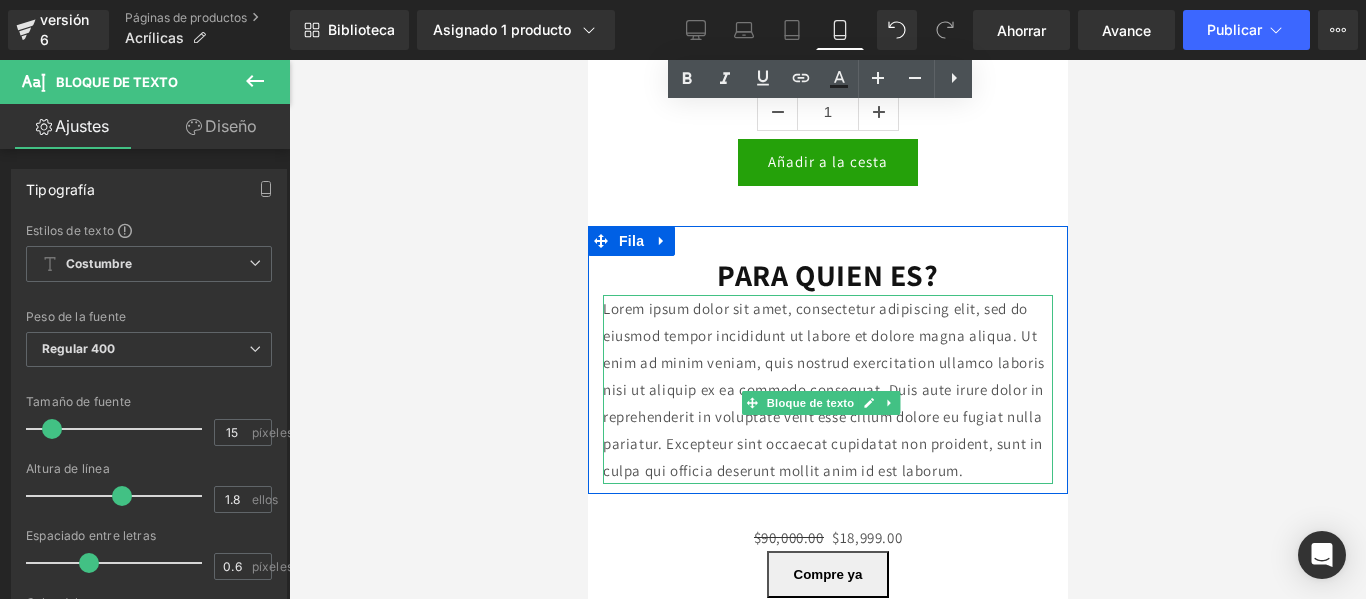 click on "Lorem ipsum dolor sit amet, consectetur adipiscing elit, sed do eiusmod tempor incididunt ut labore et dolore magna aliqua. Ut enim ad minim veniam, quis nostrud exercitation ullamco laboris nisi ut aliquip ex ea commodo consequat. Duis aute irure dolor in reprehenderit in voluptate velit esse cillum dolore eu fugiat nulla pariatur. Excepteur sint occaecat cupidatat non proident, sunt in culpa qui officia deserunt mollit anim id est laborum." at bounding box center (823, 389) 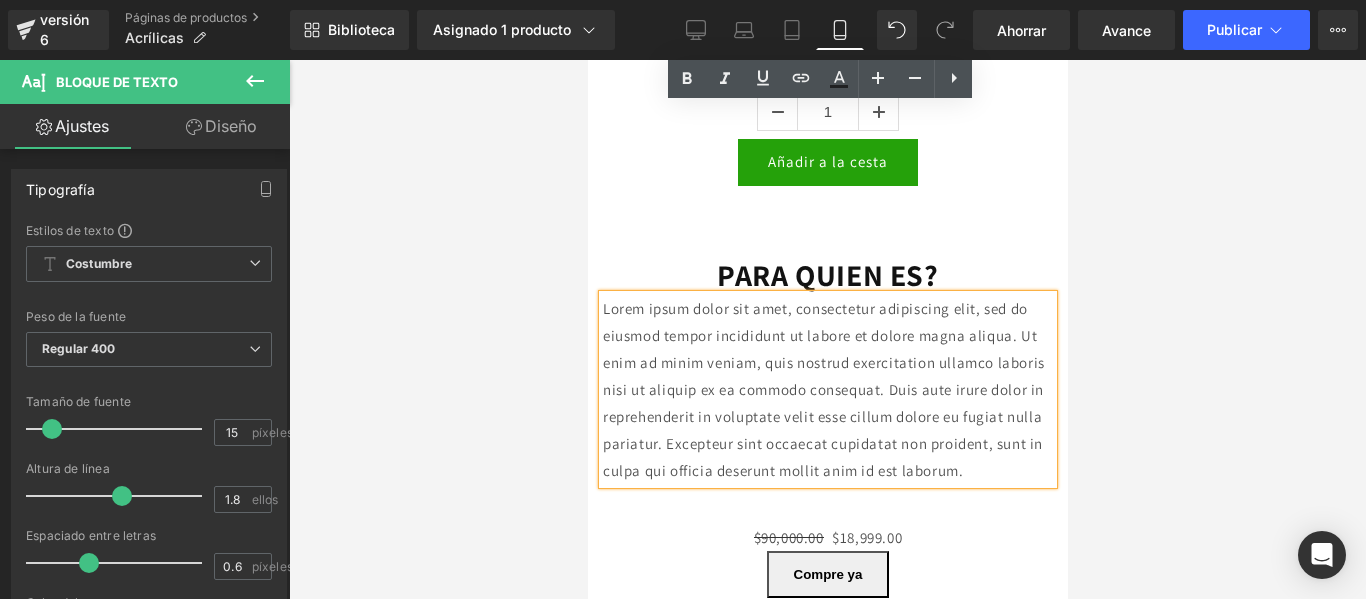 click on "Lorem ipsum dolor sit amet, consectetur adipiscing elit, sed do eiusmod tempor incididunt ut labore et dolore magna aliqua. Ut enim ad minim veniam, quis nostrud exercitation ullamco laboris nisi ut aliquip ex ea commodo consequat. Duis aute irure dolor in reprehenderit in voluptate velit esse cillum dolore eu fugiat nulla pariatur. Excepteur sint occaecat cupidatat non proident, sunt in culpa qui officia deserunt mollit anim id est laborum." at bounding box center [823, 389] 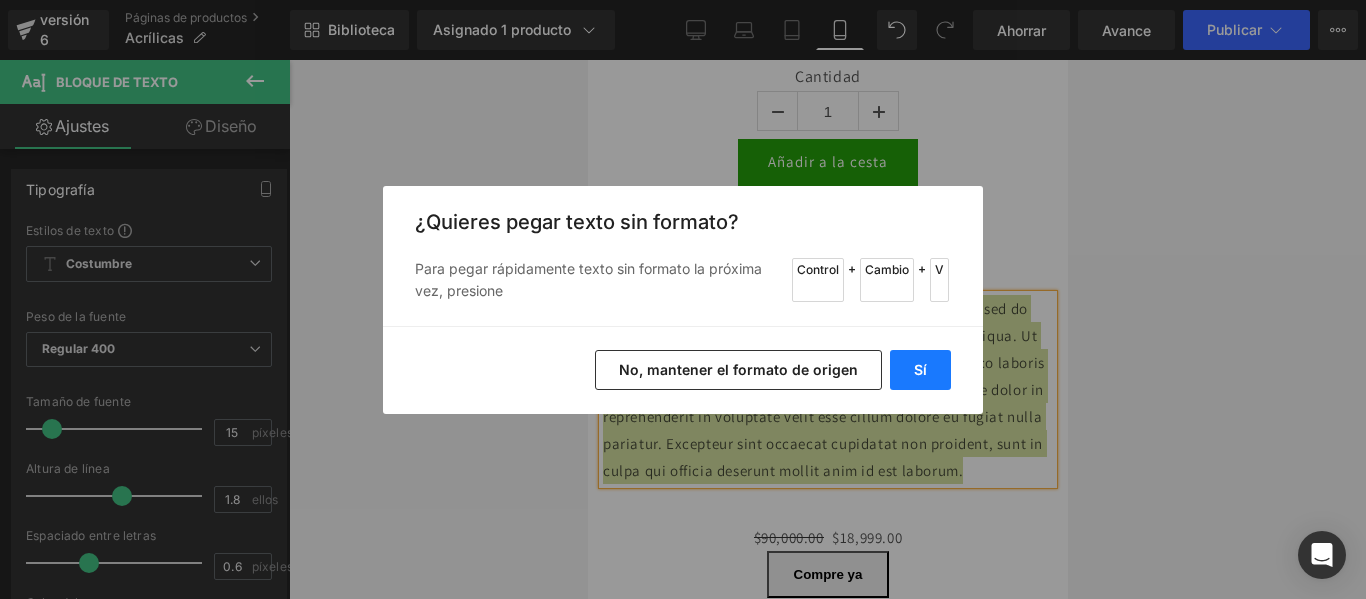 click on "Sí" at bounding box center (920, 369) 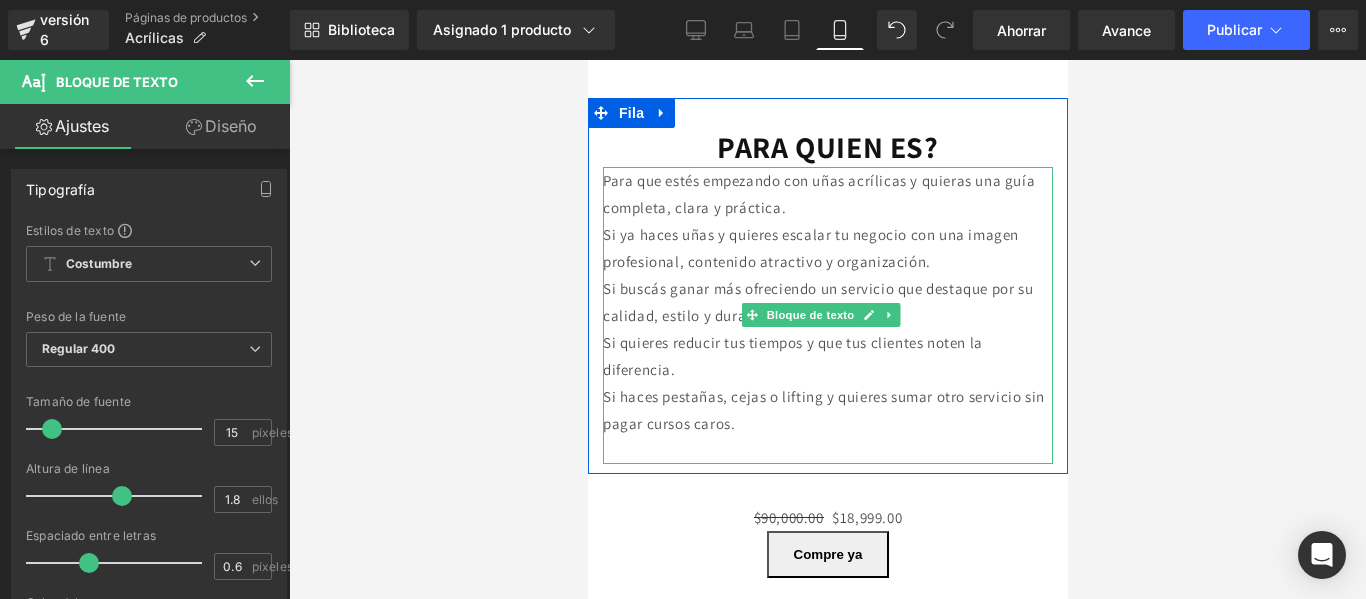 scroll, scrollTop: 2226, scrollLeft: 0, axis: vertical 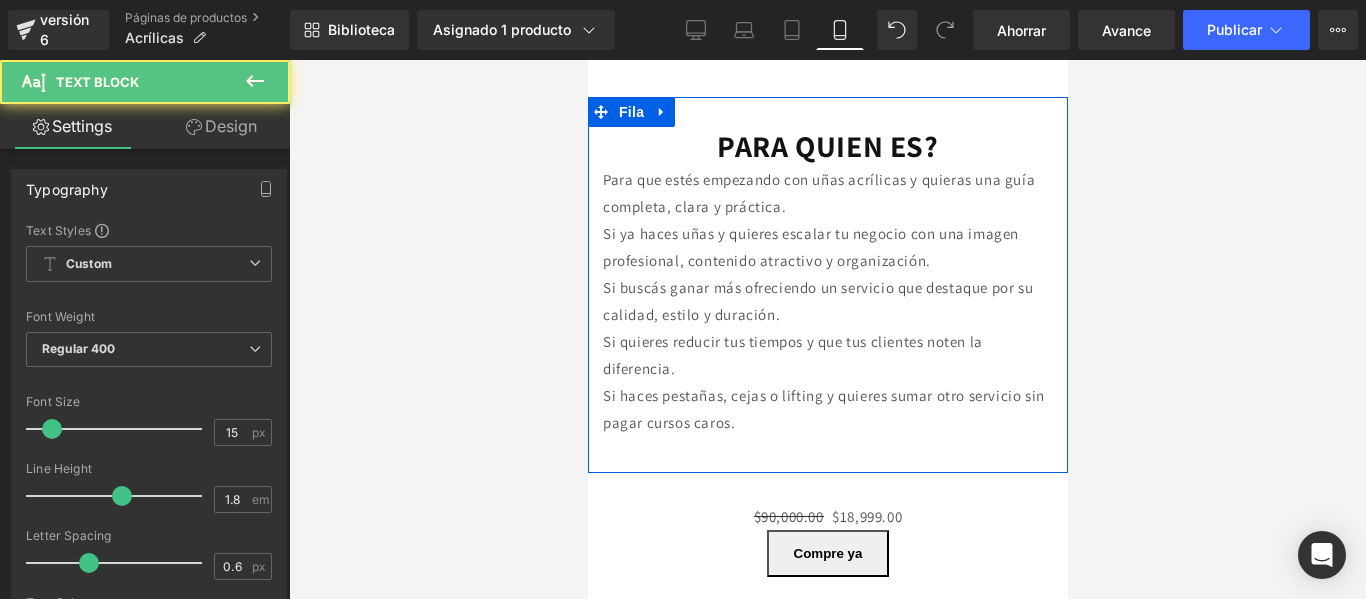 drag, startPoint x: 621, startPoint y: 208, endPoint x: 594, endPoint y: 211, distance: 27.166155 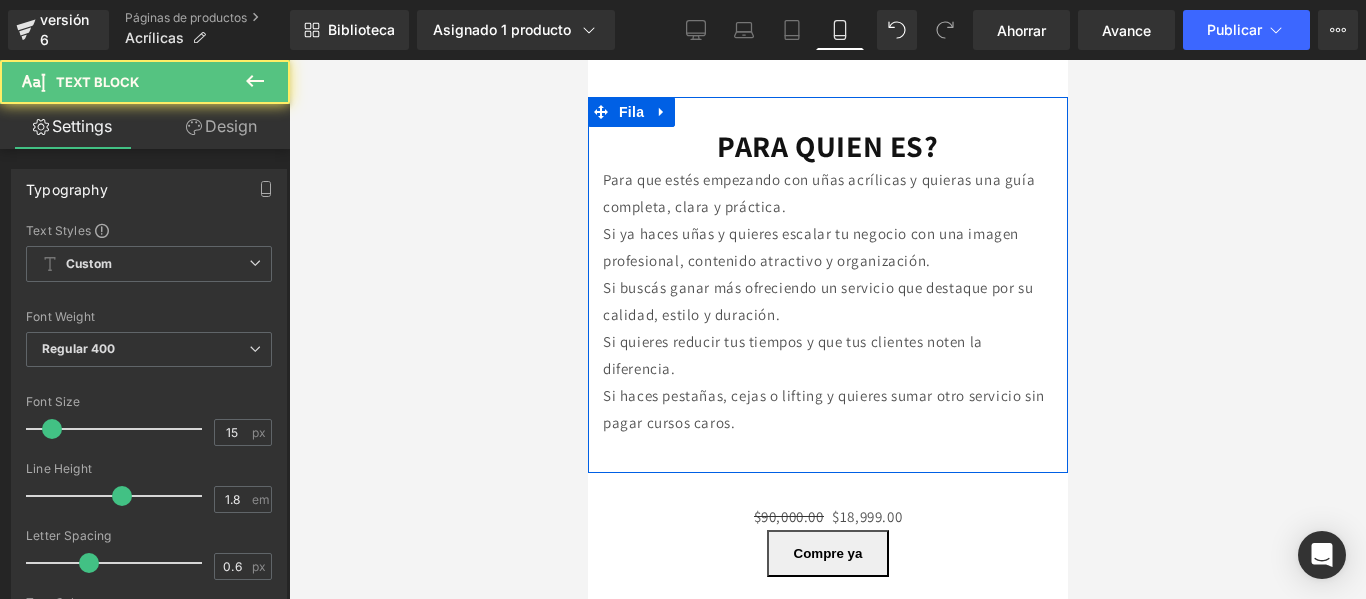 click on "PARA QUIEN ES?
Título
Para que estés empezando con uñas acrílicas y quieras una guía completa, clara y práctica. Si ya haces uñas y quieres escalar tu negocio con una imagen profesional, contenido atractivo y organización. Si buscás ganar más ofreciendo un servicio que destaque por su calidad, estilo y duración. Si quieres reducir tus tiempos y que tus clientes noten la diferencia. Si haces pestañas, cejas o lifting y quieres sumar otro servicio sin pagar cursos caros.
Bloque de texto" at bounding box center [827, 295] 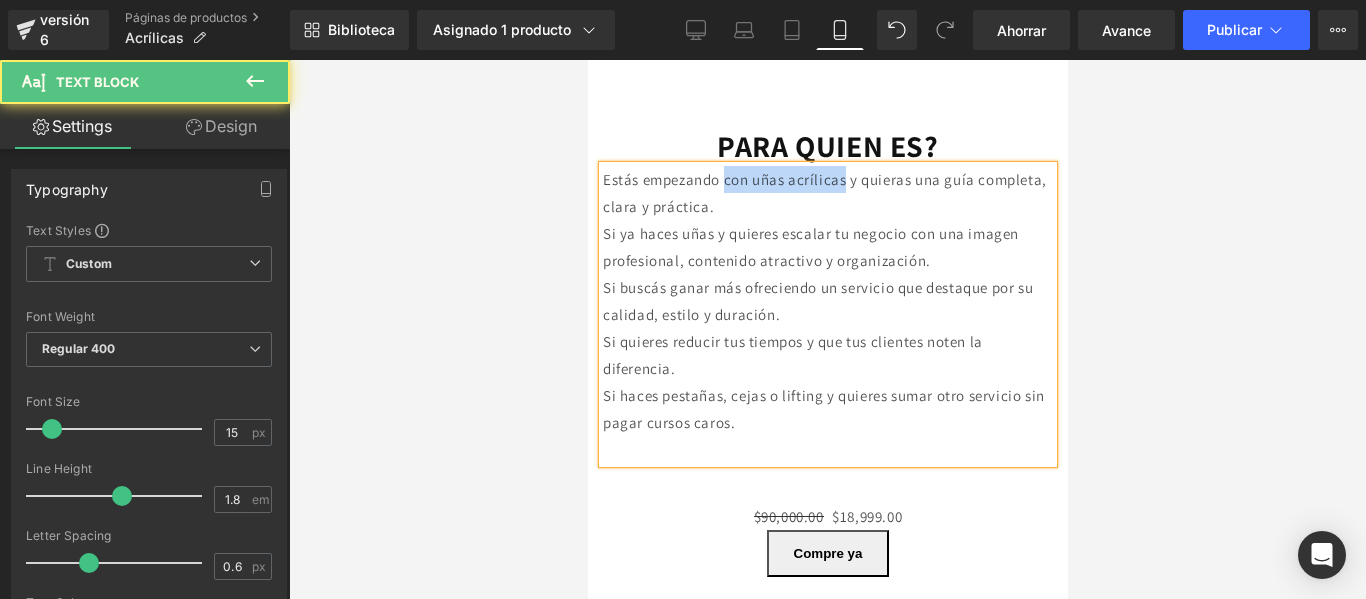 drag, startPoint x: 866, startPoint y: 209, endPoint x: 738, endPoint y: 219, distance: 128.39003 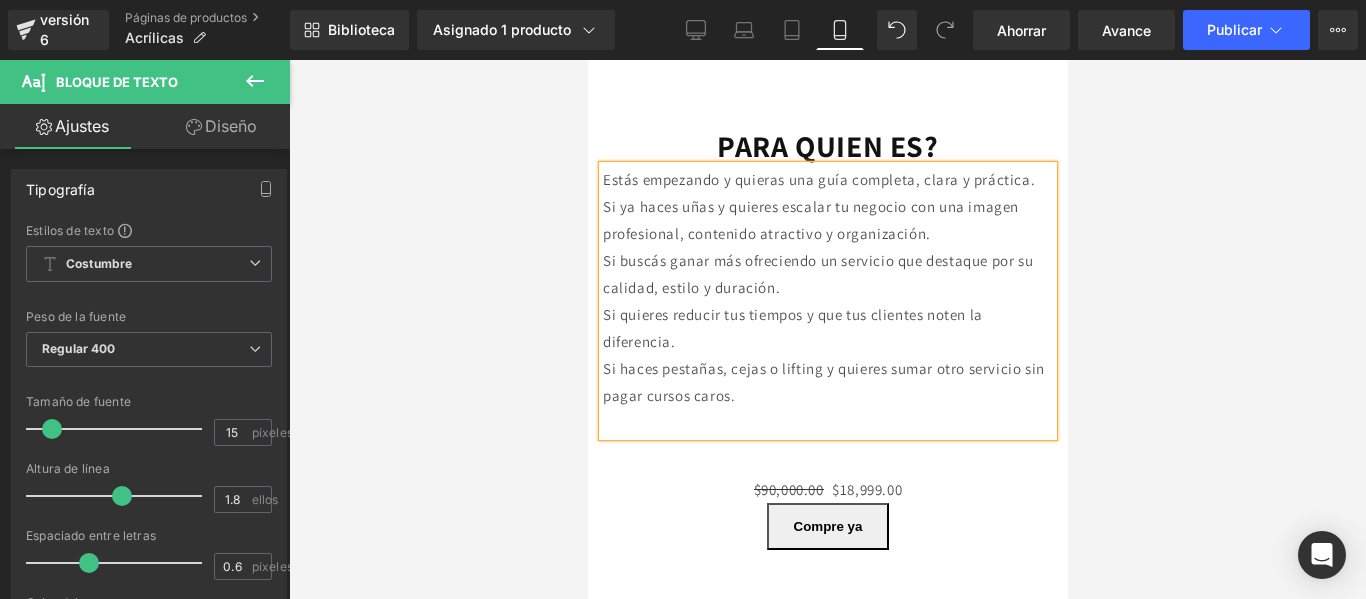 click on "Estás empezando y quieras una guía completa, clara y práctica." at bounding box center [818, 179] 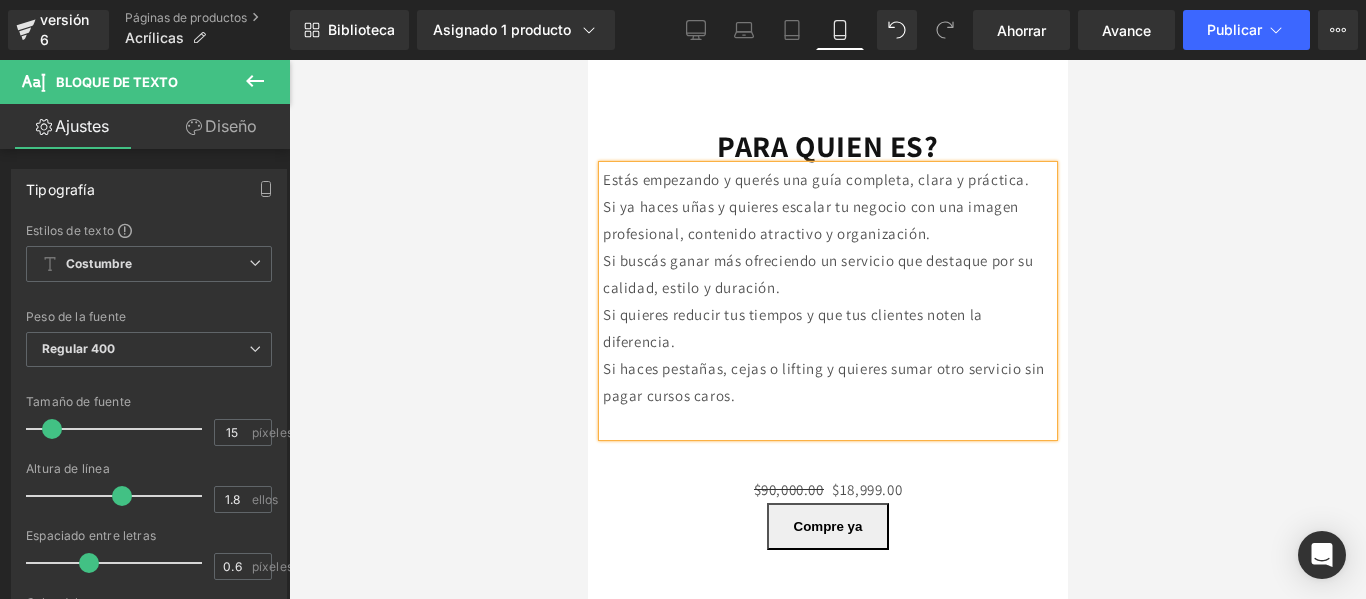 click on "Estás empezando y querés una guía completa, clara y práctica." at bounding box center [827, 179] 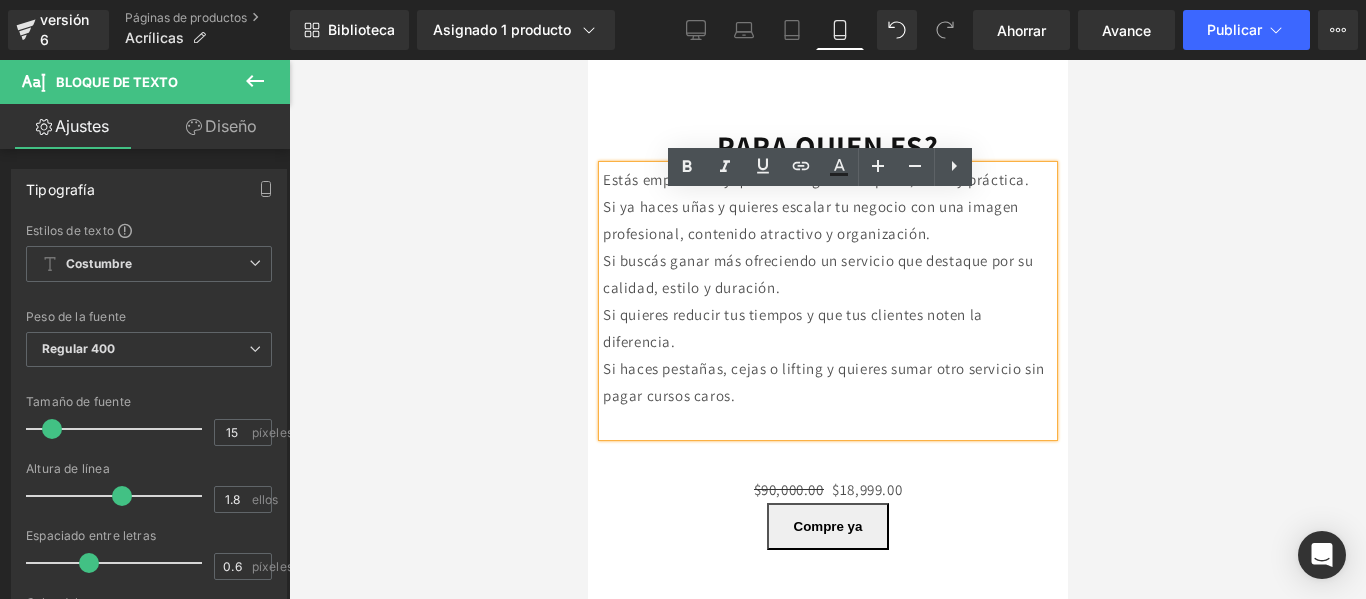 click on "Si ya haces uñas y quieres escalar tu negocio con una imagen profesional, contenido atractivo y organización." at bounding box center (810, 220) 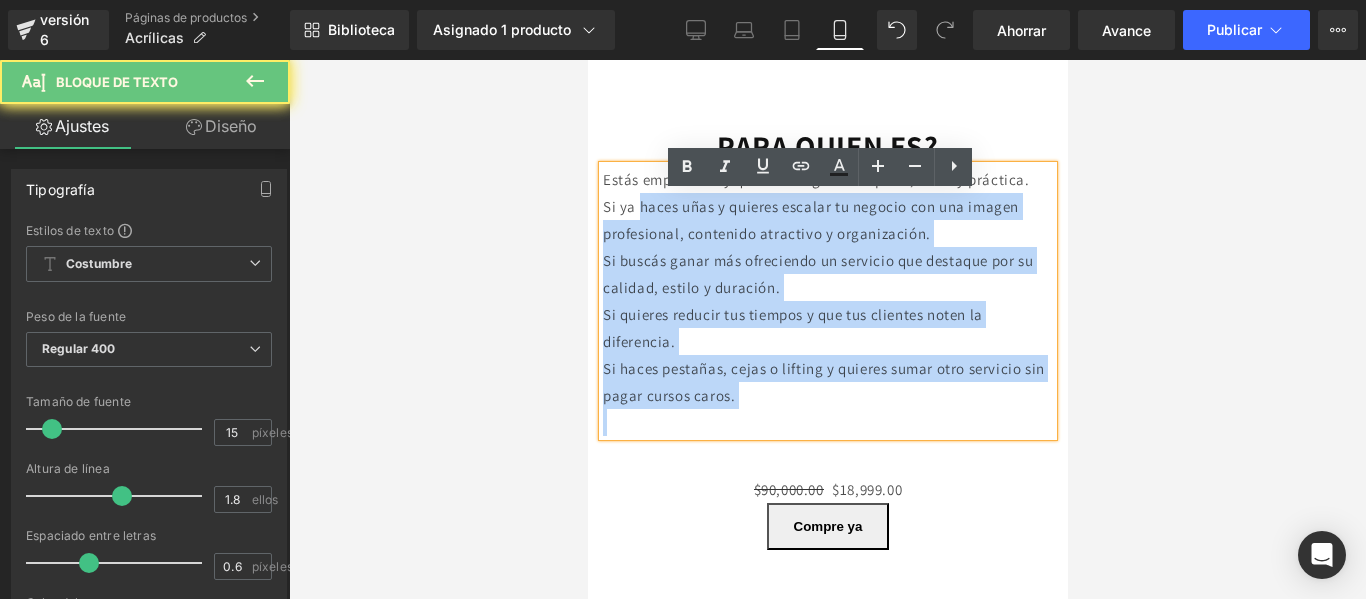 drag, startPoint x: 648, startPoint y: 265, endPoint x: 598, endPoint y: 263, distance: 50.039986 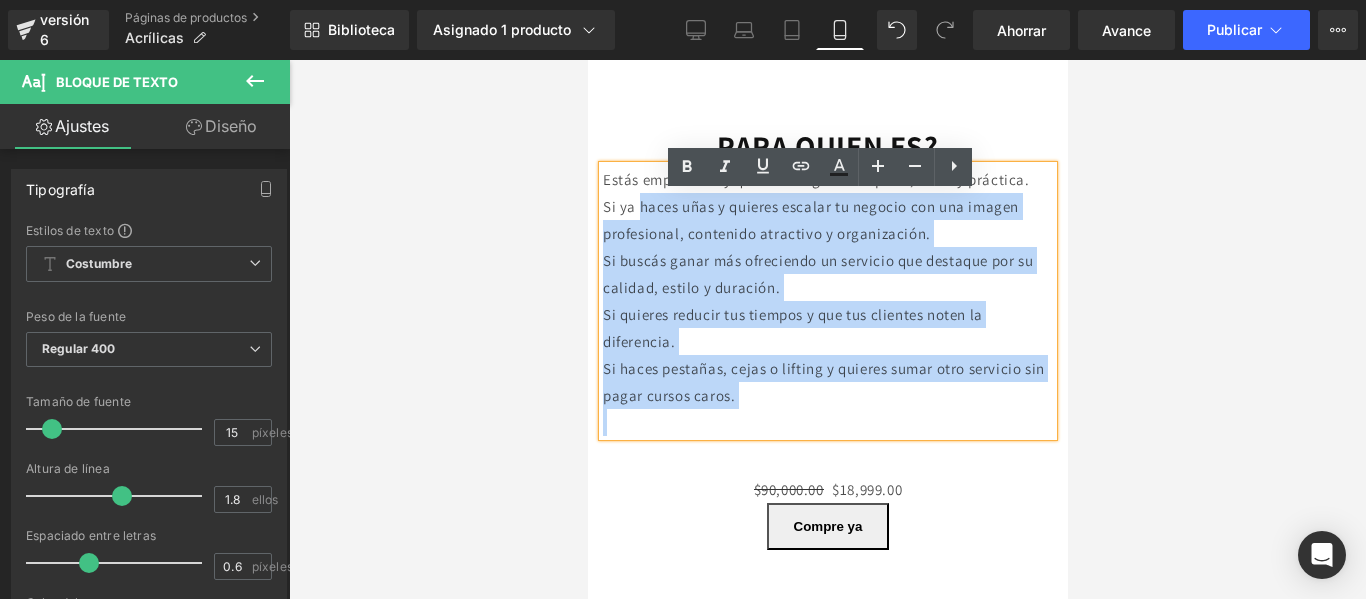 click on "Si ya haces uñas y quieres escalar tu negocio con una imagen profesional, contenido atractivo y organización." at bounding box center [810, 220] 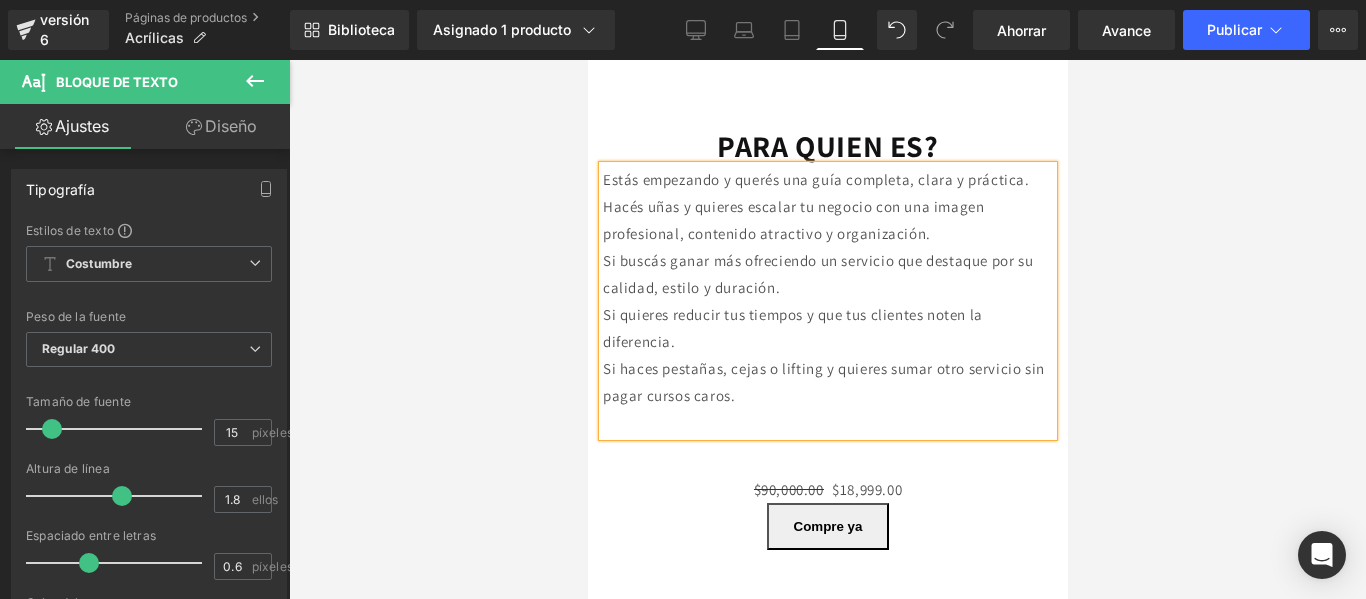 click on "Hacés uñas y quieres escalar tu negocio con una imagen profesional, contenido atractivo y organización." at bounding box center (792, 220) 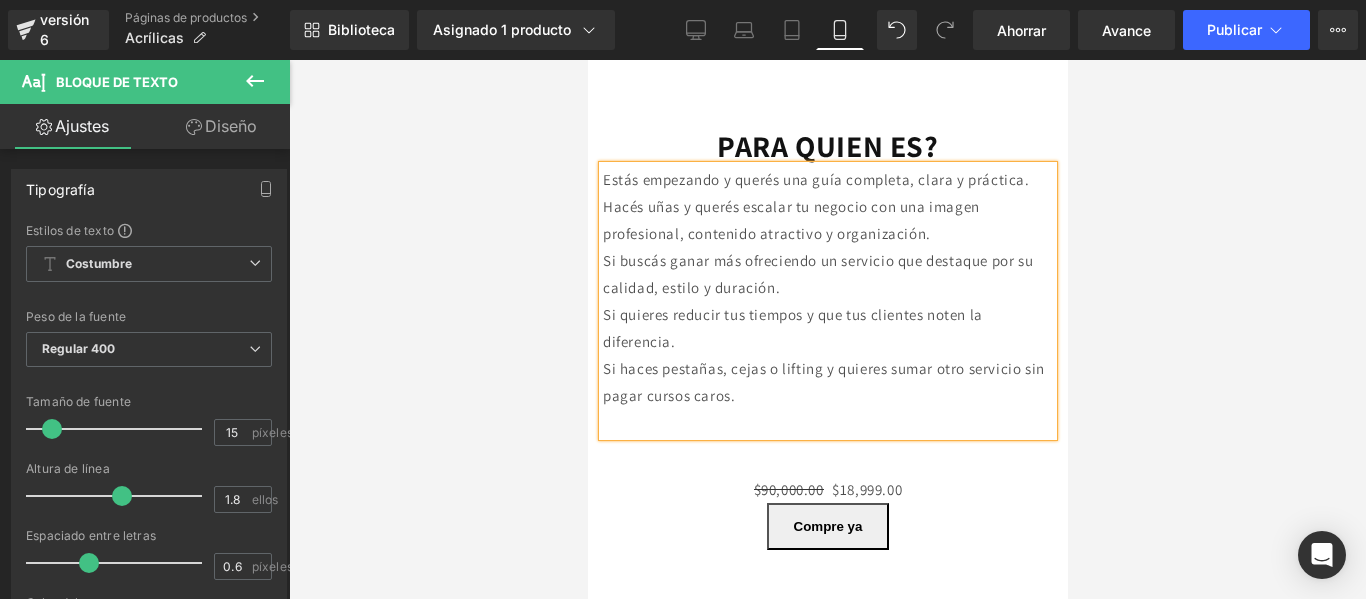 click on "Hacés uñas y querés escalar tu negocio con una imagen profesional, contenido atractivo y organización." at bounding box center [790, 220] 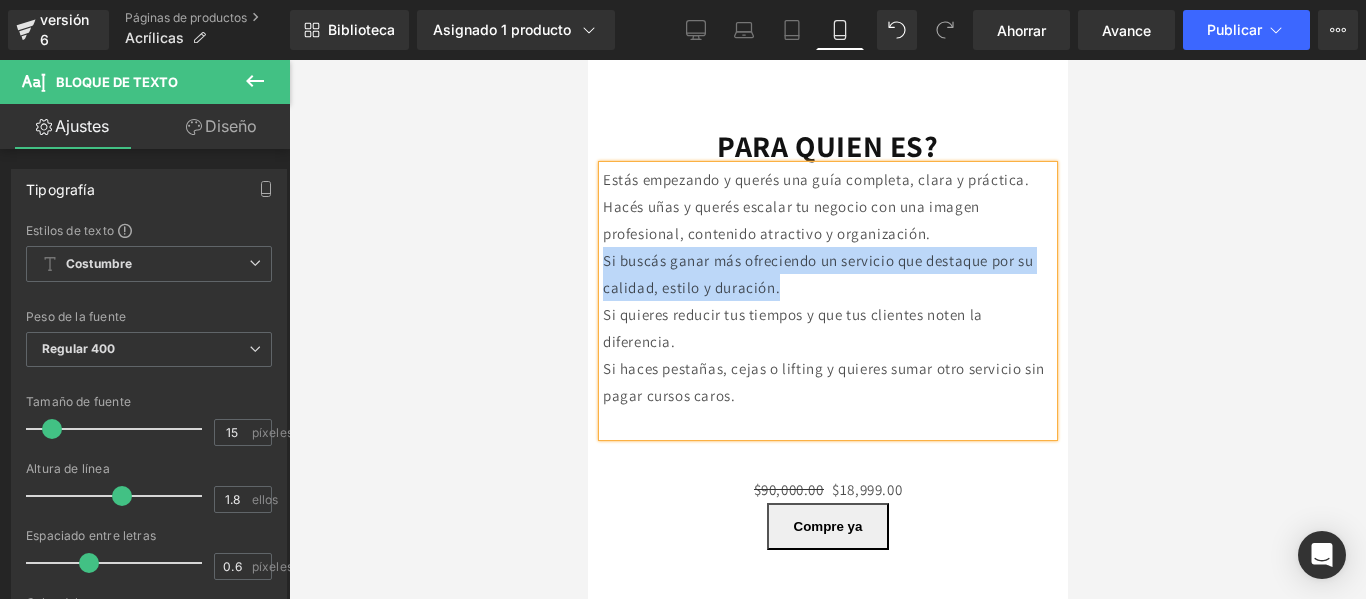 drag, startPoint x: 852, startPoint y: 346, endPoint x: 595, endPoint y: 320, distance: 258.31183 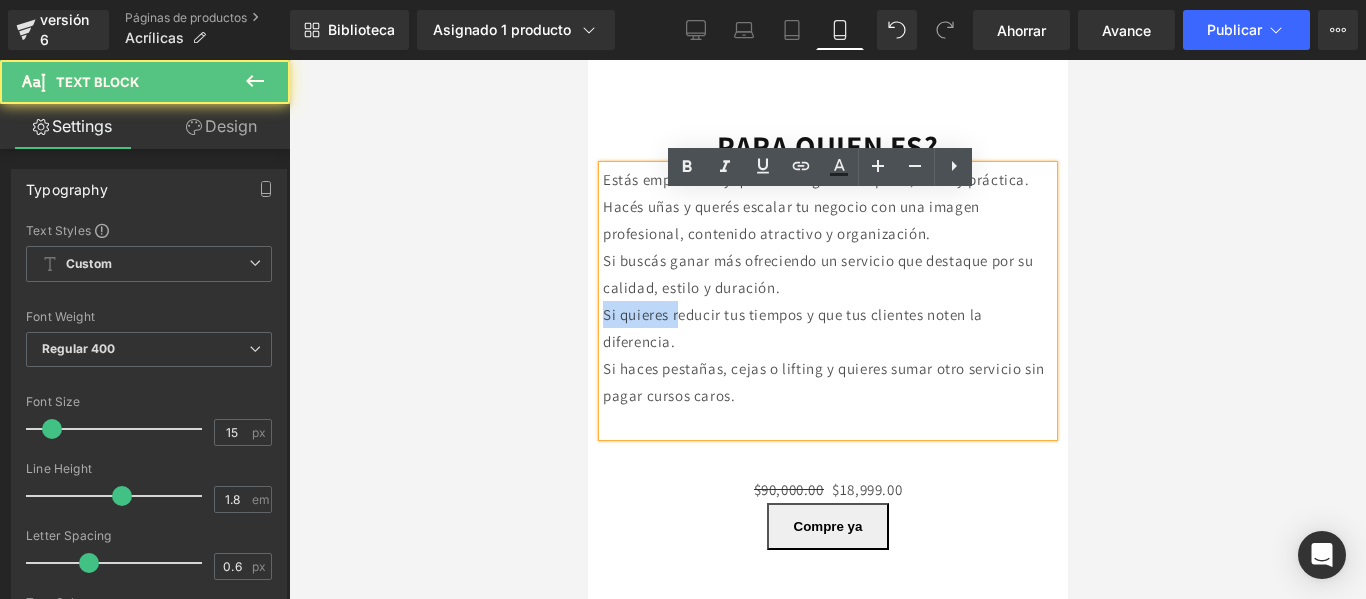 drag, startPoint x: 687, startPoint y: 371, endPoint x: 604, endPoint y: 375, distance: 83.09633 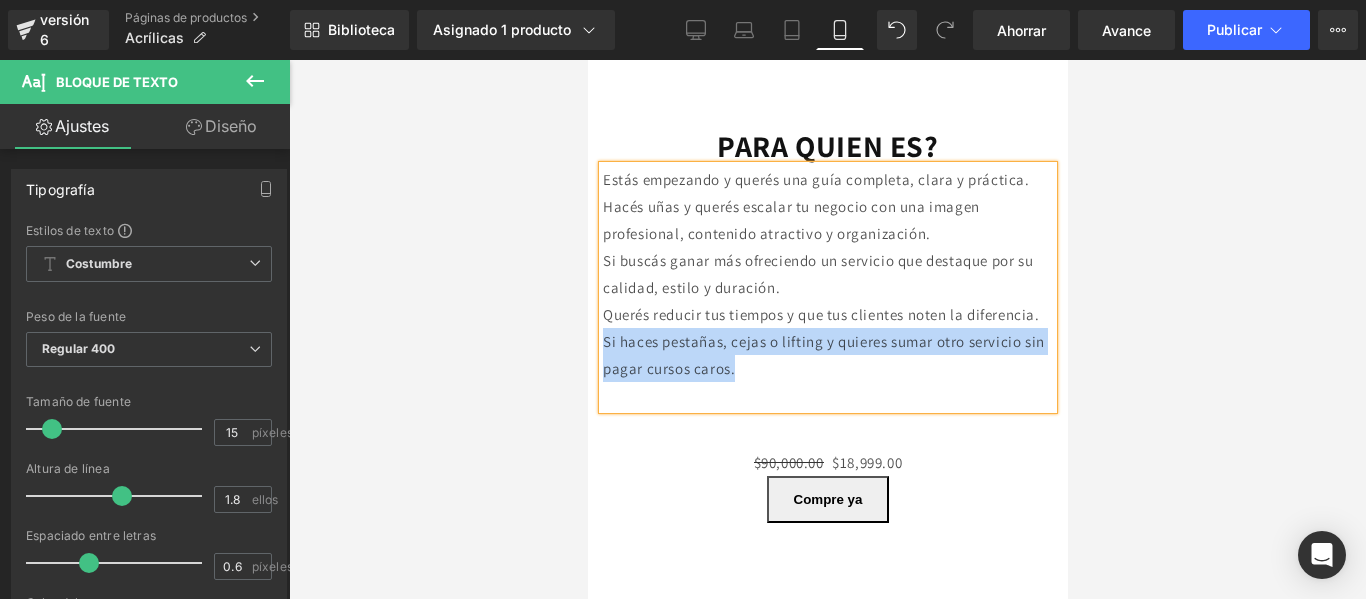 drag, startPoint x: 841, startPoint y: 453, endPoint x: 601, endPoint y: 427, distance: 241.40422 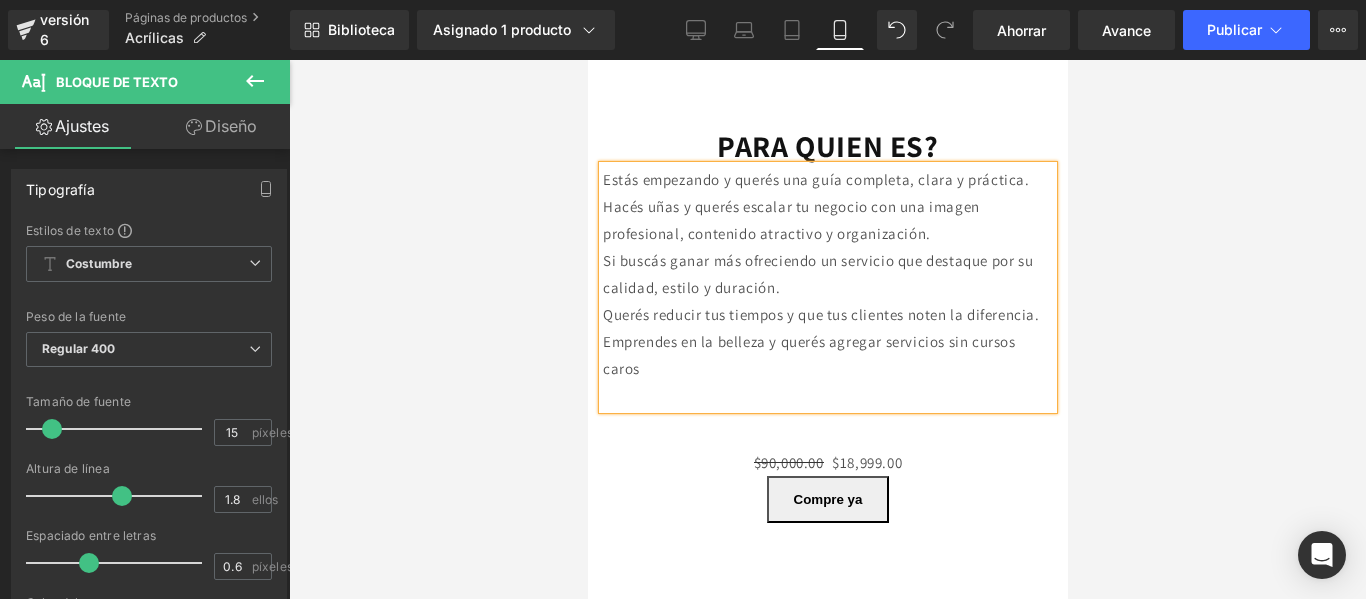 click on "Emprendes en la belleza y querés agregar servicios sin cursos caros" at bounding box center [808, 355] 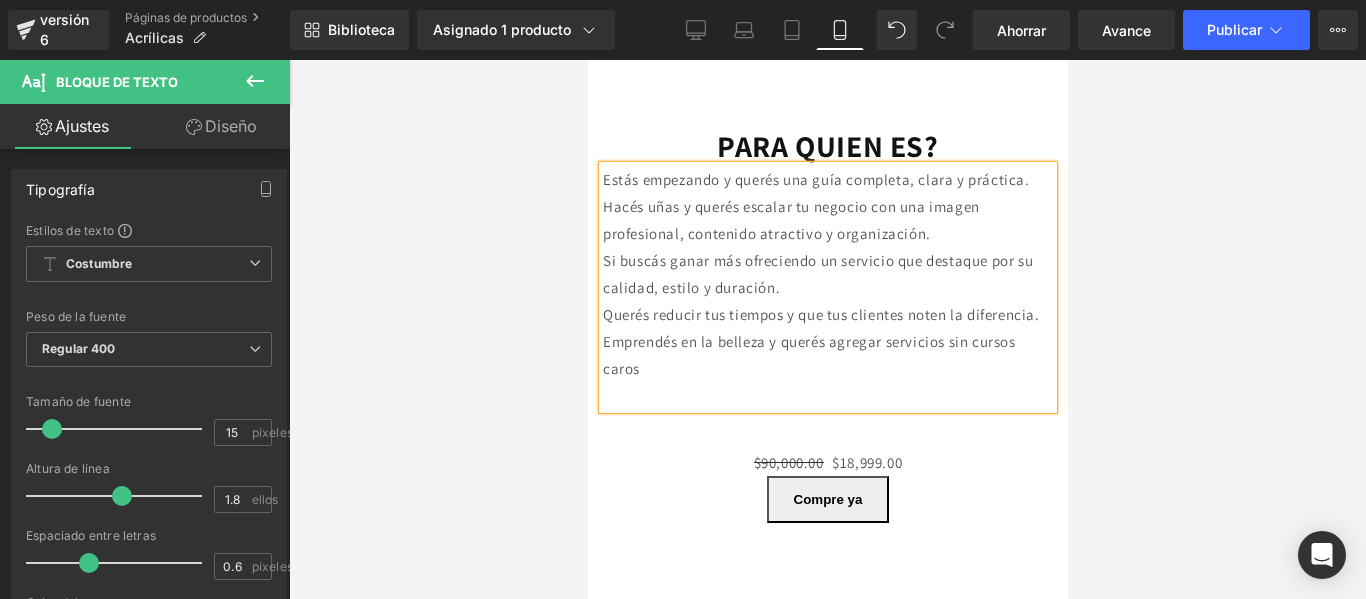 click on "Hacés uñas y querés escalar tu negocio con una imagen profesional, contenido atractivo y organización." at bounding box center [827, 220] 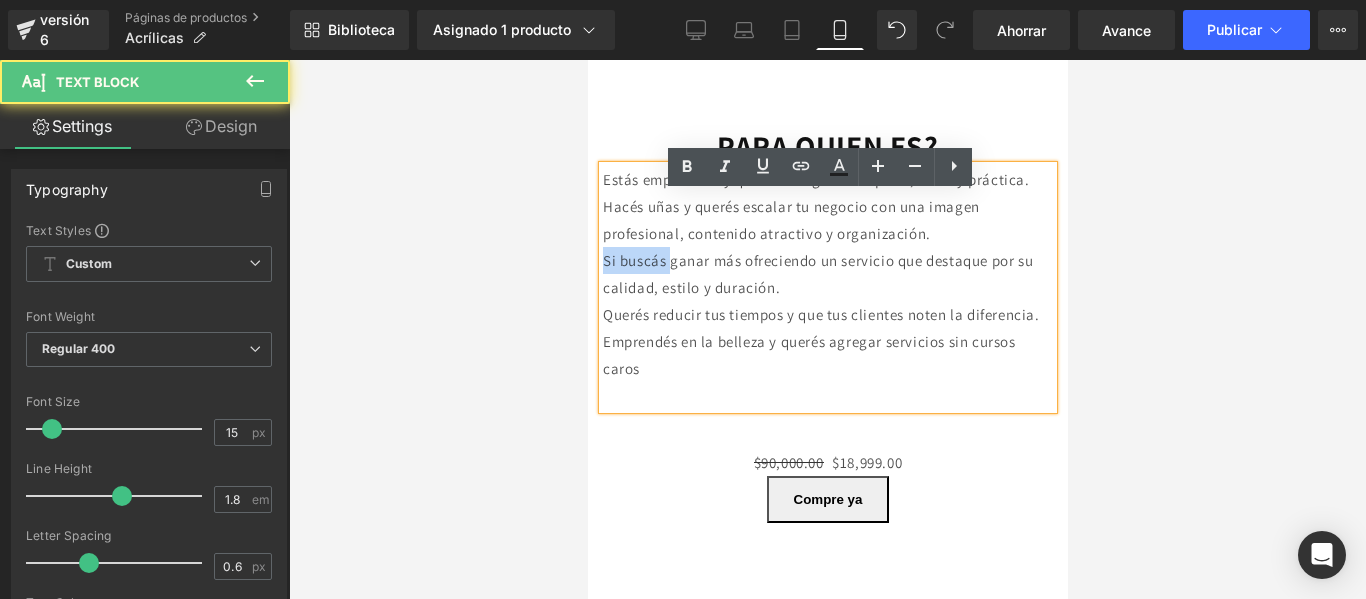 drag, startPoint x: 675, startPoint y: 314, endPoint x: 591, endPoint y: 320, distance: 84.21401 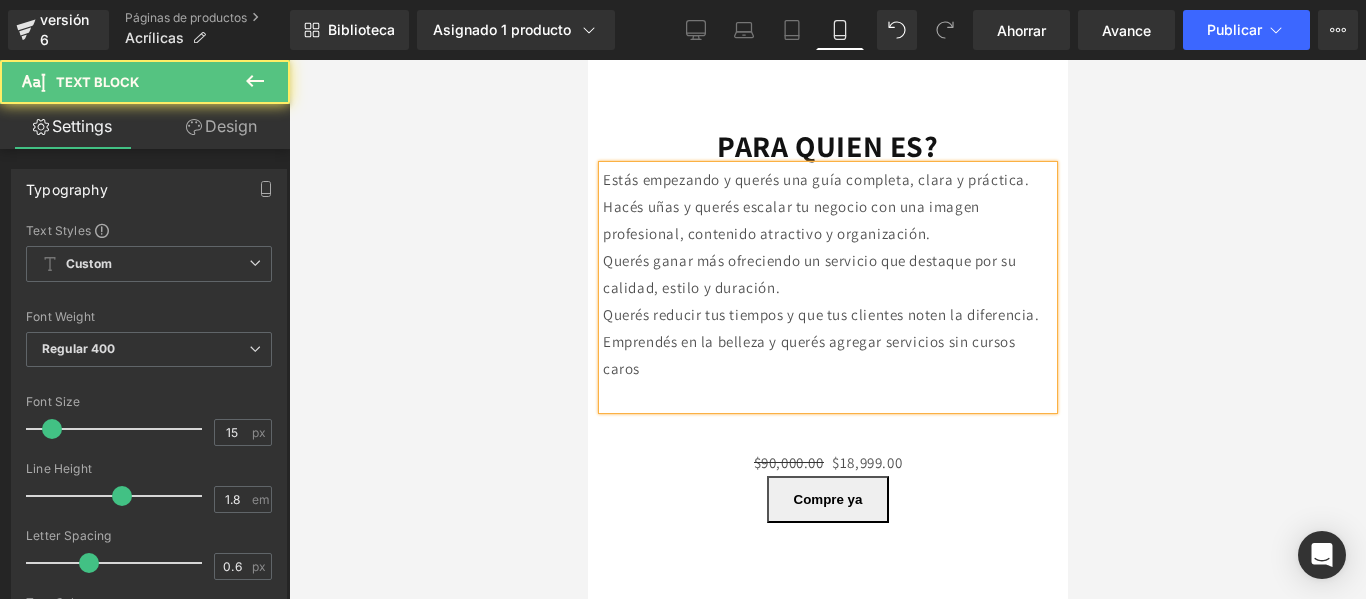 drag, startPoint x: 815, startPoint y: 346, endPoint x: 600, endPoint y: 319, distance: 216.68872 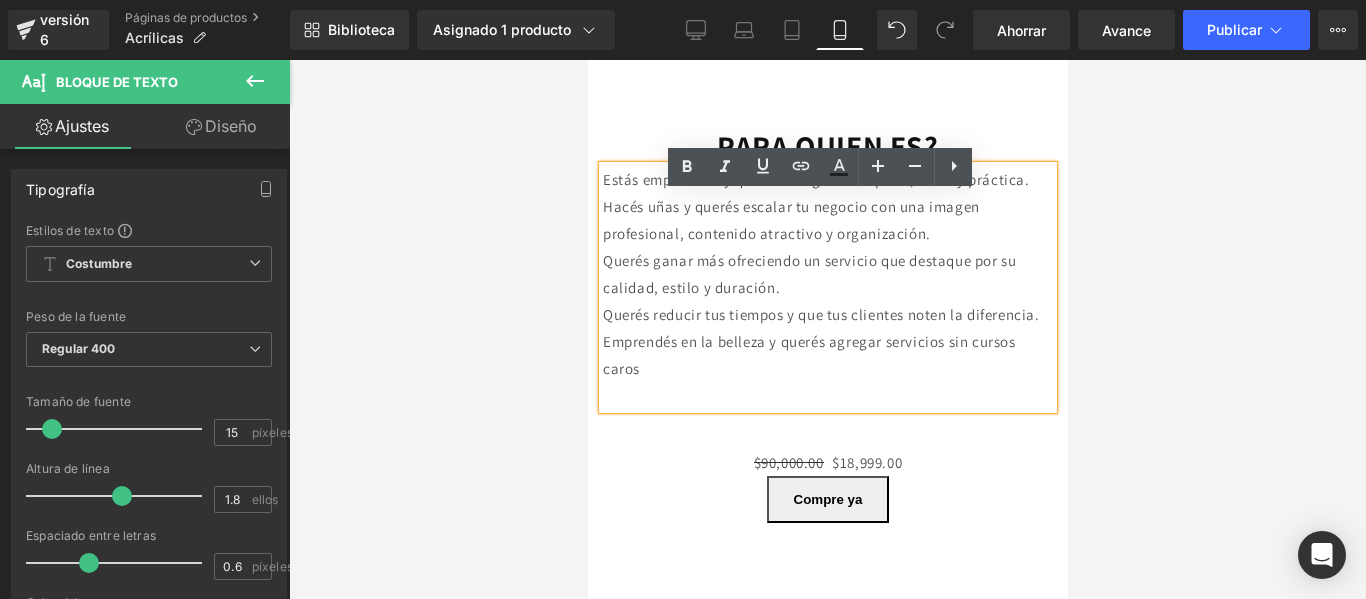 click on "Querés ganar más ofreciendo un servicio que destaque por su calidad, estilo y duración." at bounding box center [827, 274] 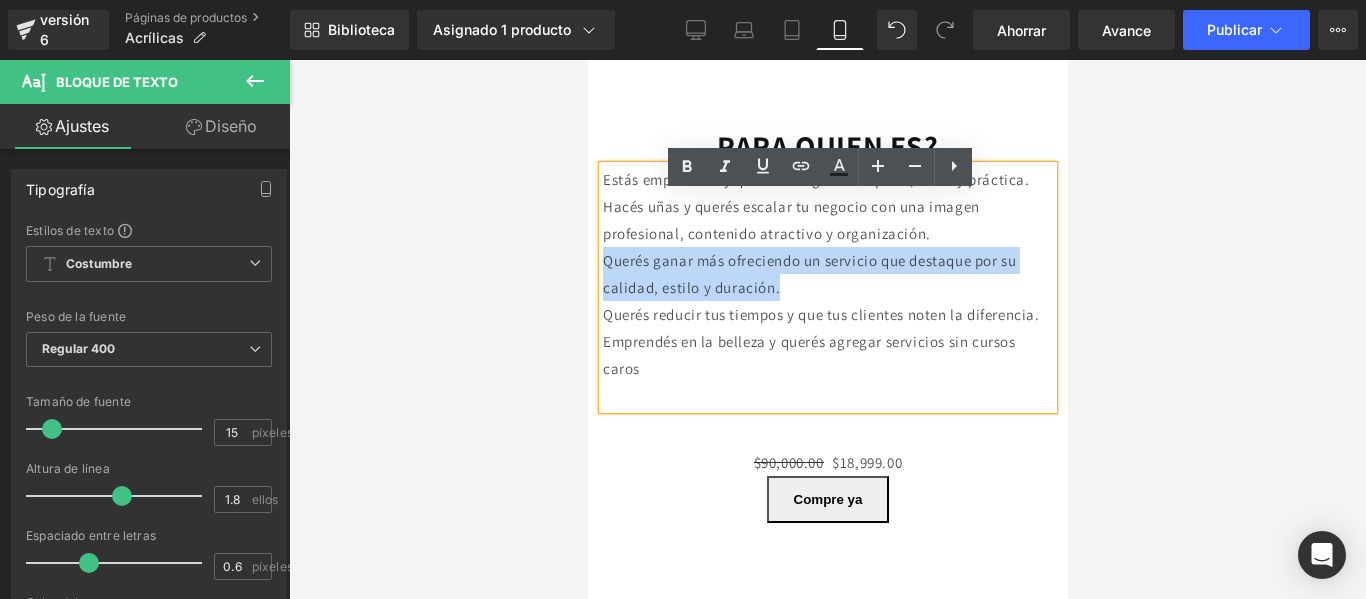 drag, startPoint x: 821, startPoint y: 345, endPoint x: 601, endPoint y: 320, distance: 221.4159 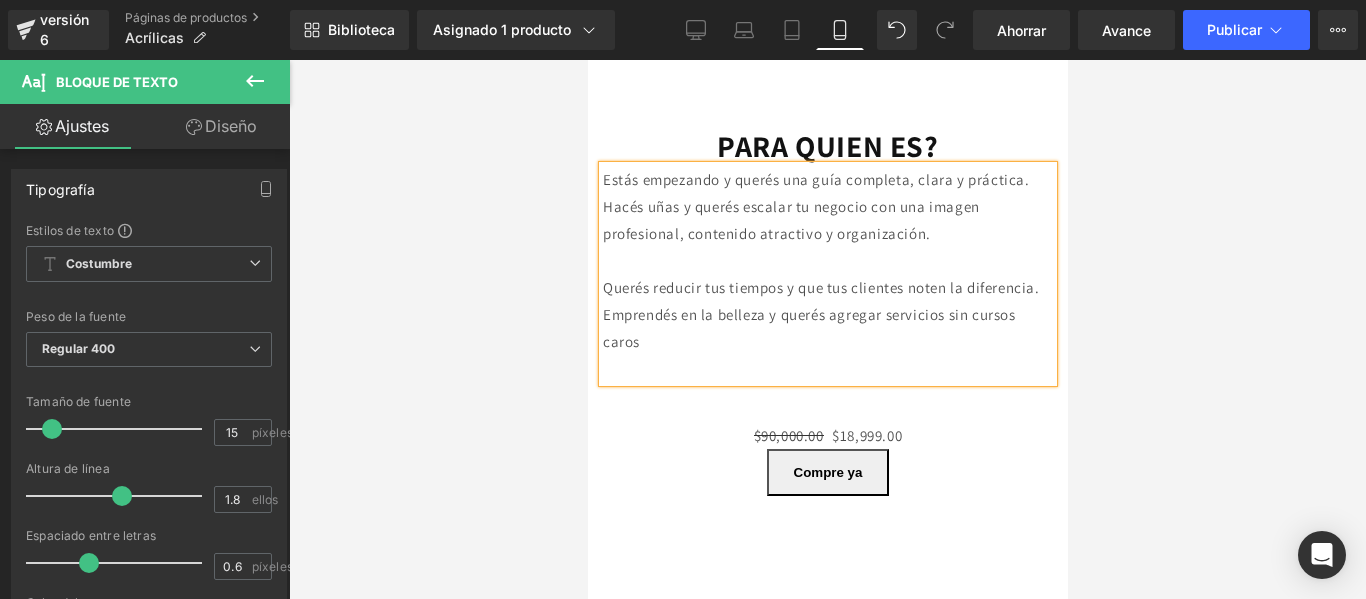click on "Estás empezando y querés una guía completa, clara y práctica." at bounding box center [827, 179] 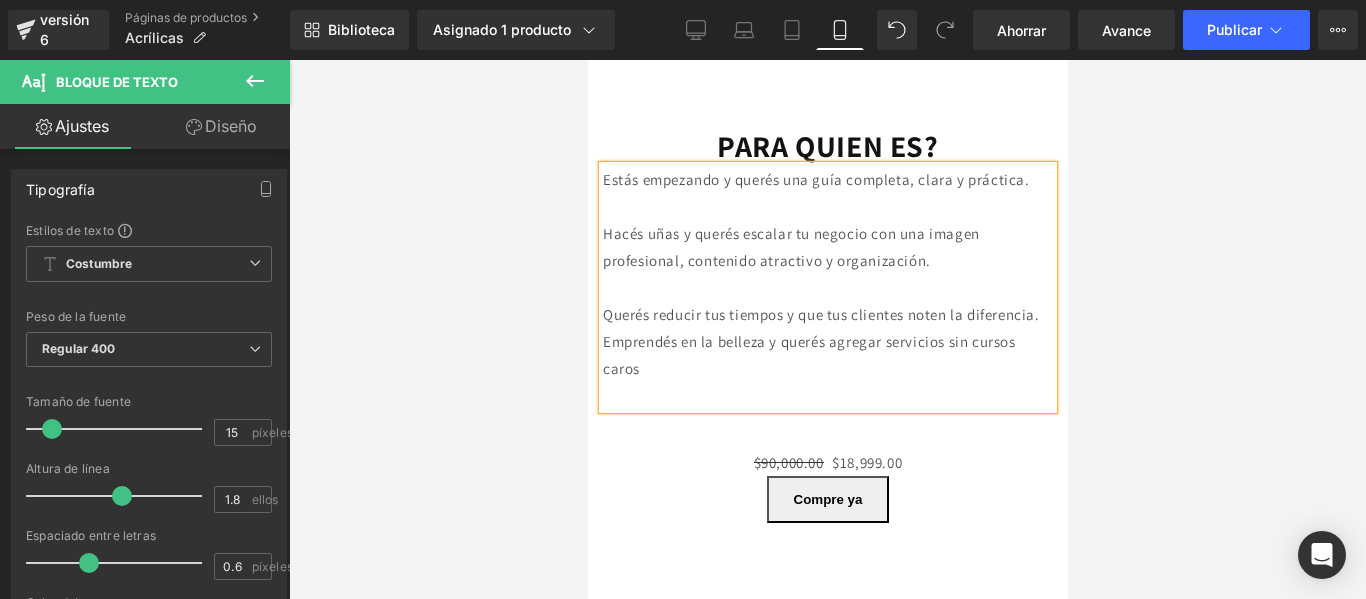 click on "Querés reducir tus tiempos y que tus clientes noten la diferencia." at bounding box center [827, 314] 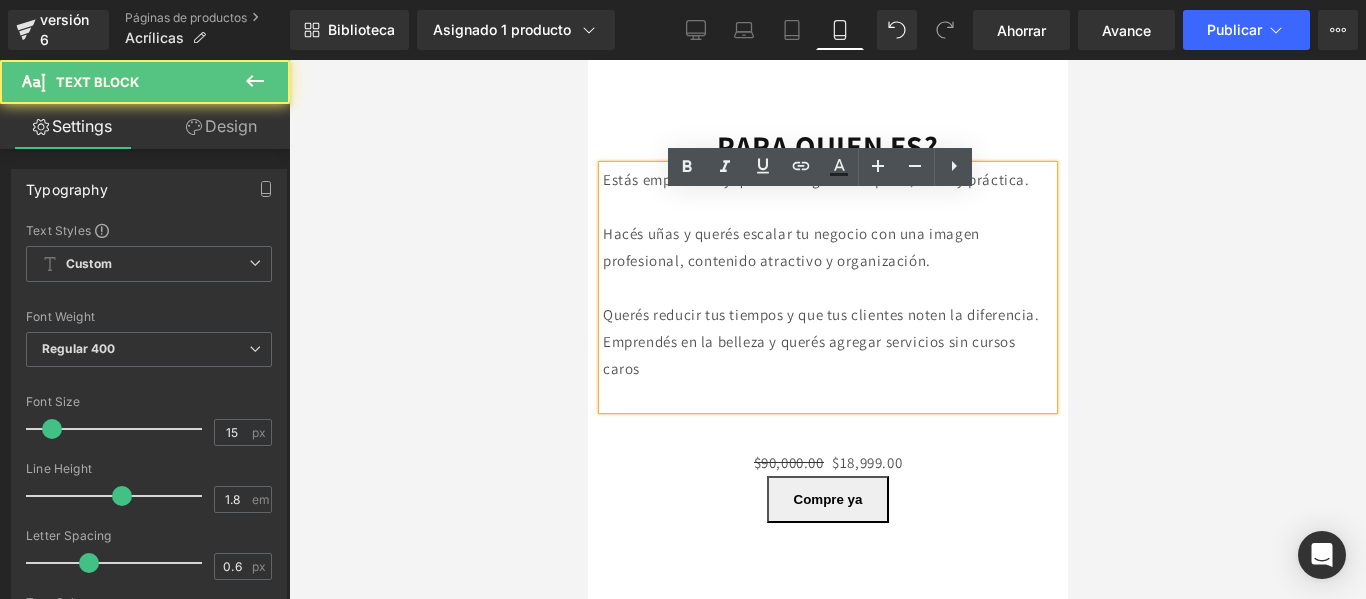 drag, startPoint x: 699, startPoint y: 394, endPoint x: 603, endPoint y: 373, distance: 98.270035 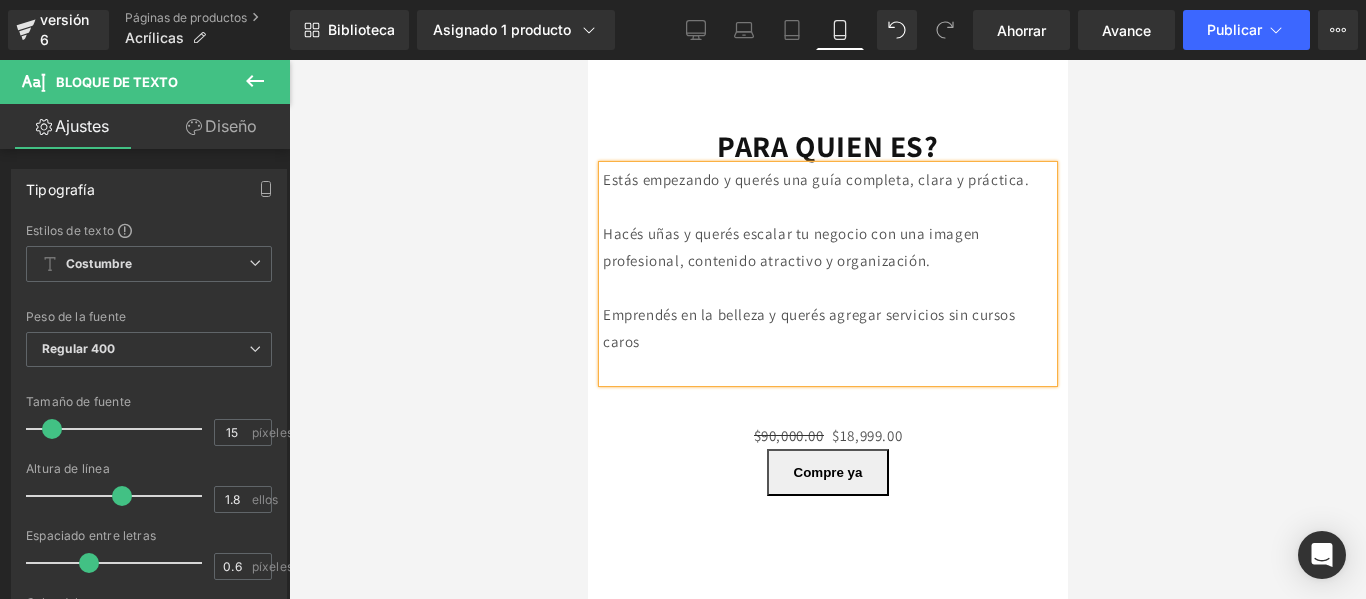 click on "Emprendés en la belleza y querés agregar servicios sin cursos caros" at bounding box center (827, 328) 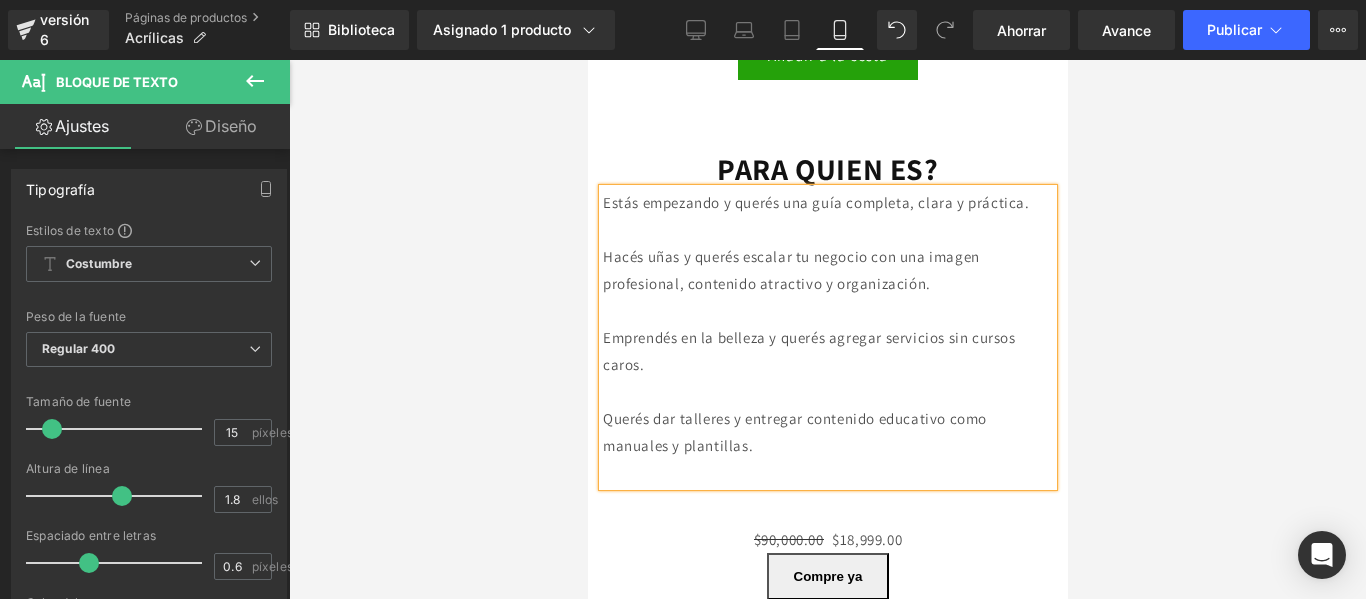 scroll, scrollTop: 2188, scrollLeft: 0, axis: vertical 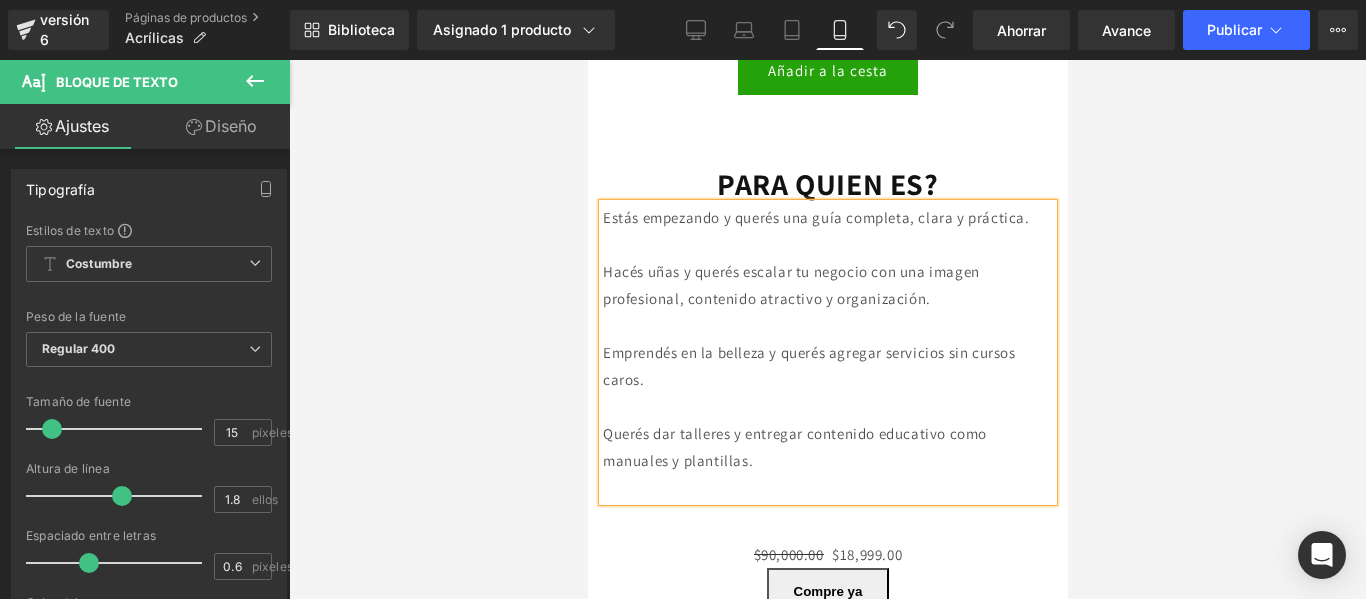 click on "PARA QUIEN ES?
Título" at bounding box center [827, 184] 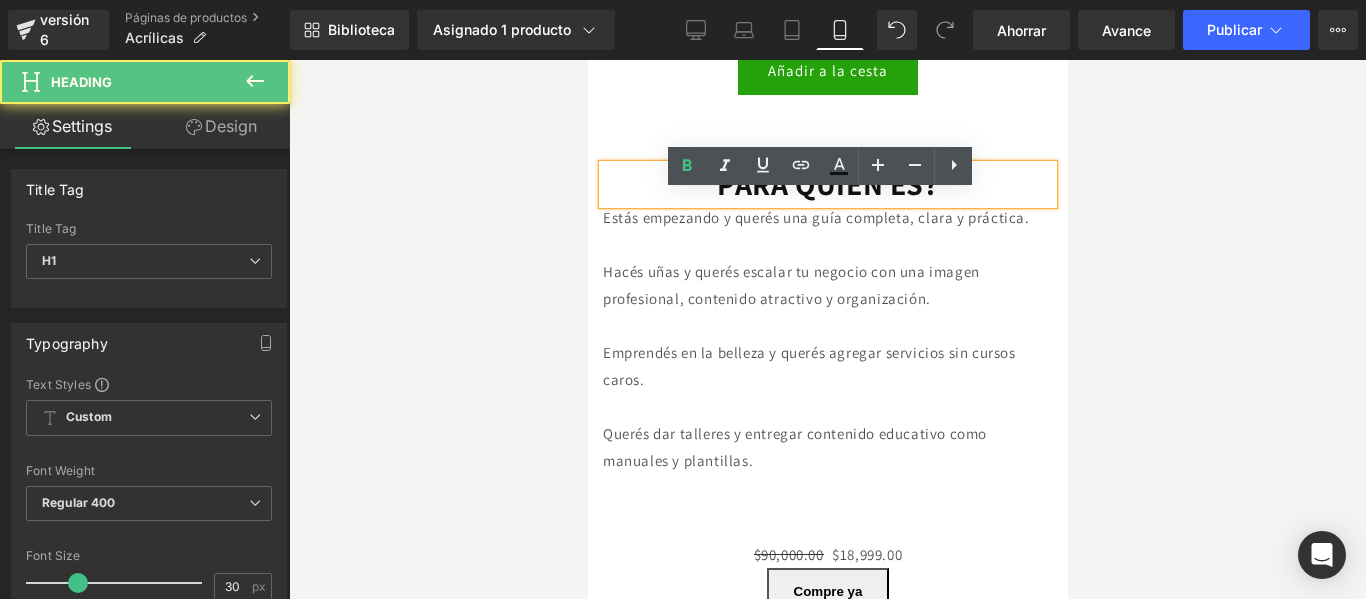 click on "PARA QUIEN ES?" at bounding box center [826, 184] 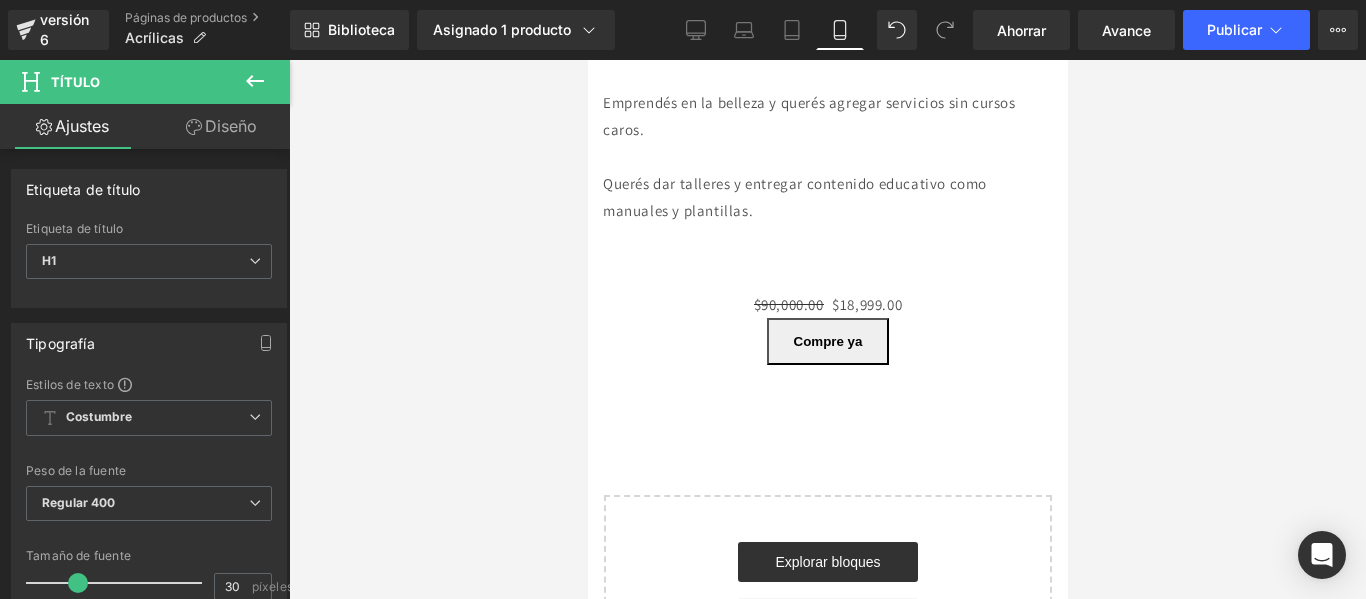 scroll, scrollTop: 2439, scrollLeft: 0, axis: vertical 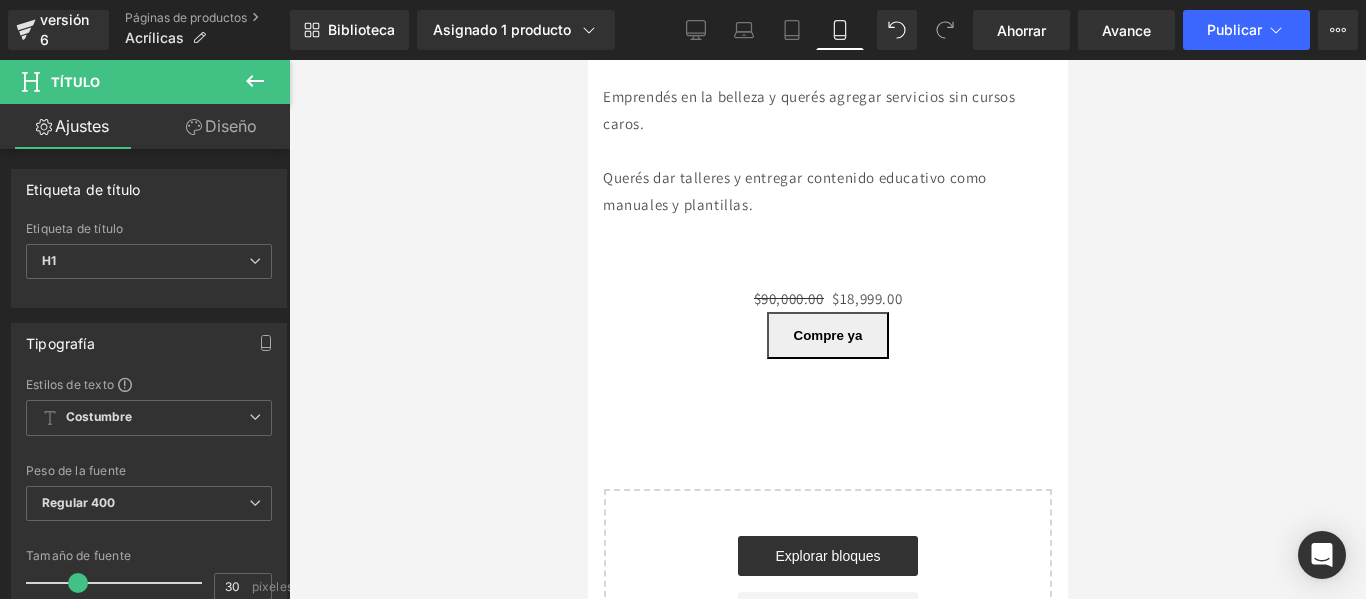 click on "PARA QUIÉN ES?
Título
Estás empezando y querés una guía completa, clara y práctica. Hacés uñas y querés escalar tu negocio con una imagen profesional, contenido atractivo y organización. Emprendés en la belleza y querés agregar servicios sin cursos caros. Querés dar talleres y entregar contenido educativo como manuales y plantillas.
Bloque de texto
Fila" at bounding box center [827, 67] 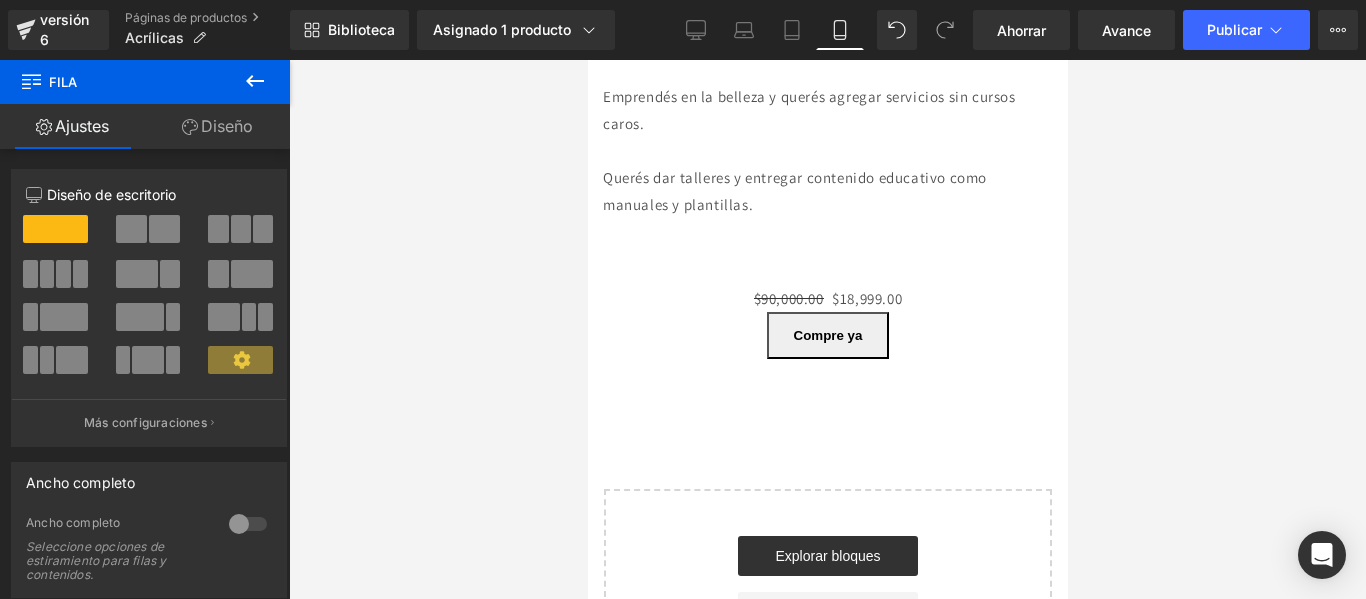 click 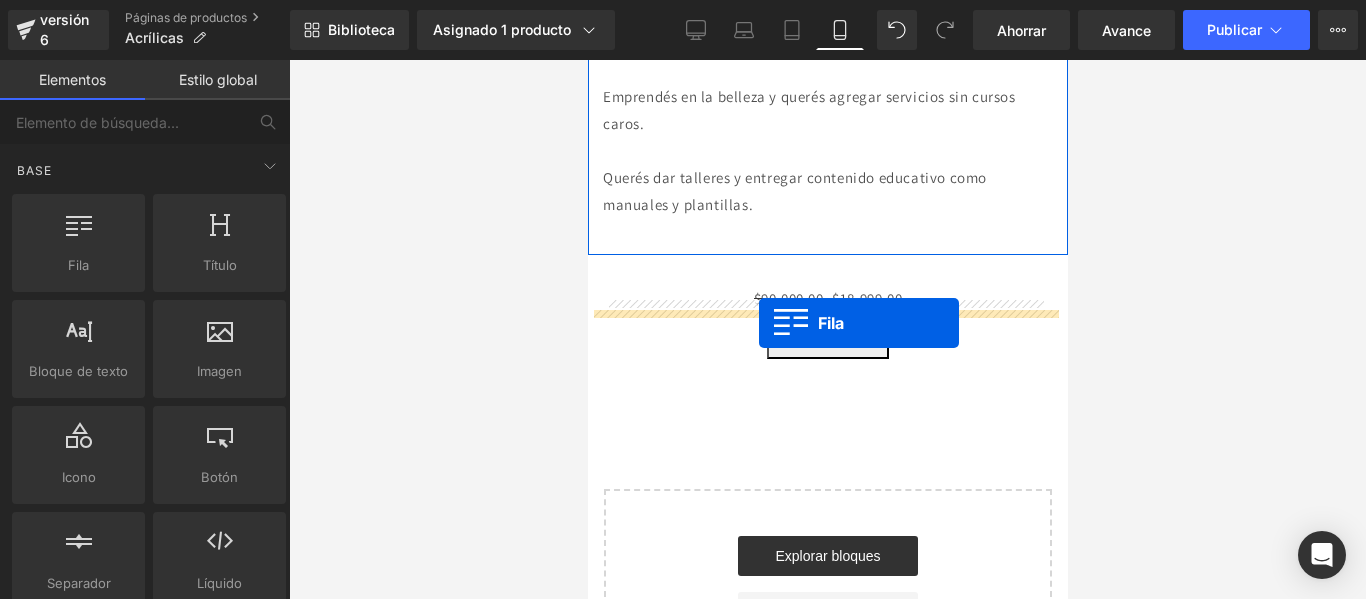 drag, startPoint x: 665, startPoint y: 322, endPoint x: 758, endPoint y: 323, distance: 93.00538 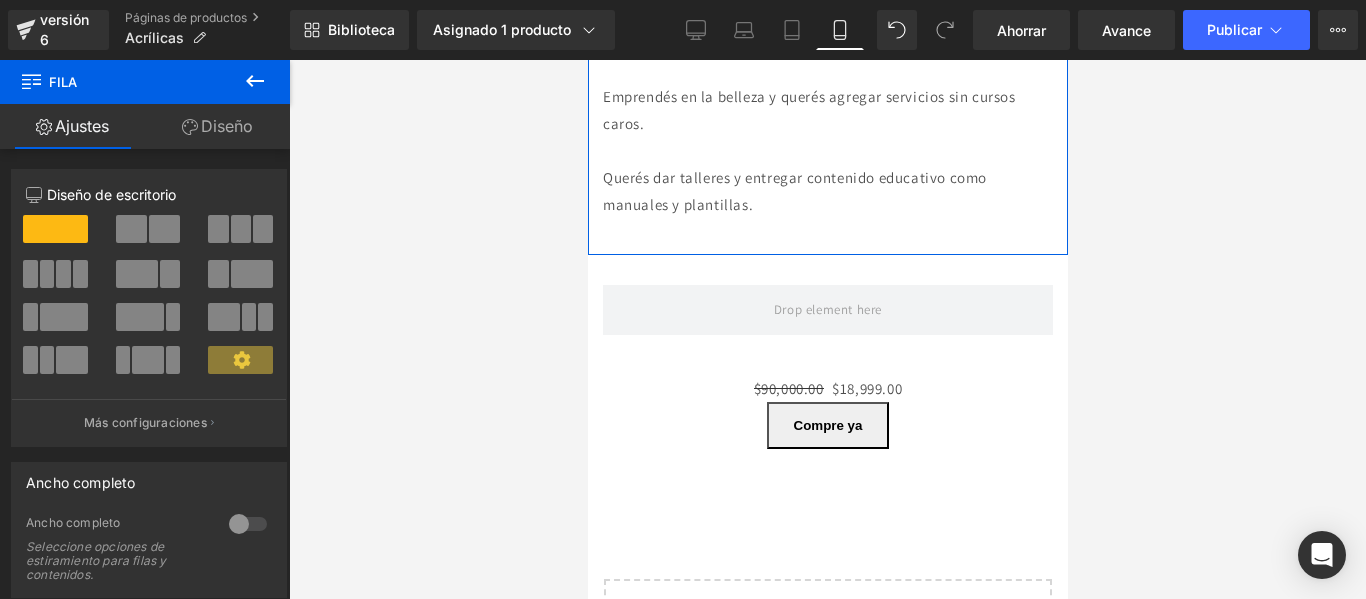 click 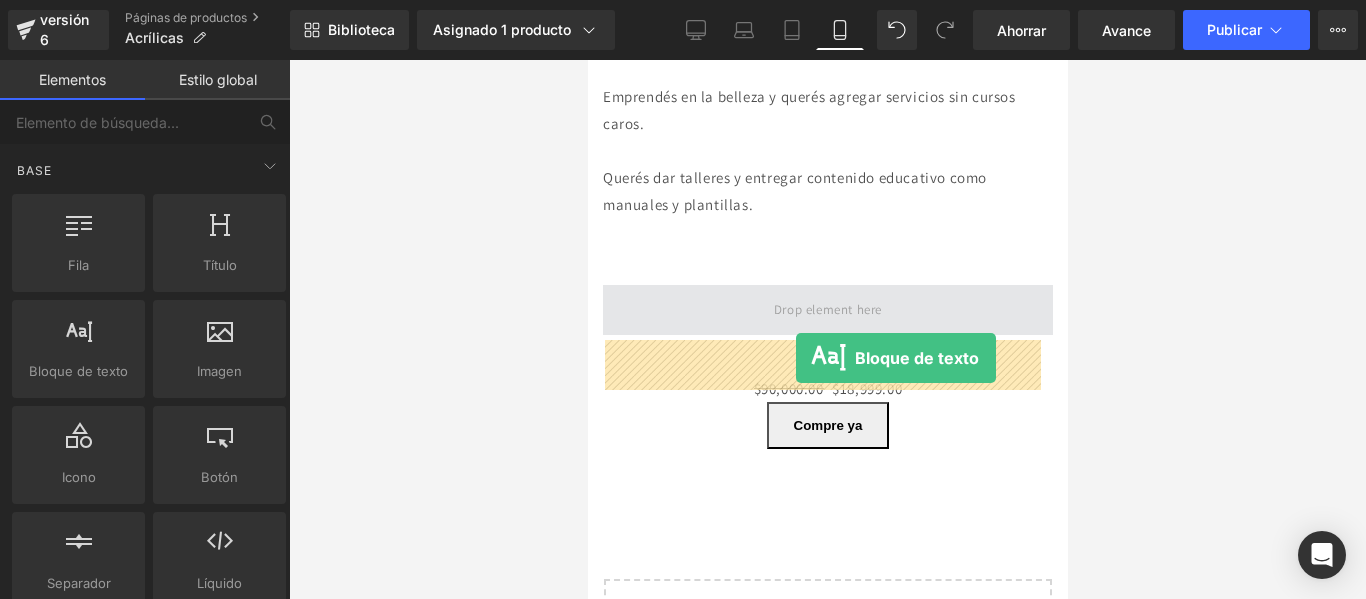 drag, startPoint x: 687, startPoint y: 419, endPoint x: 796, endPoint y: 358, distance: 124.90797 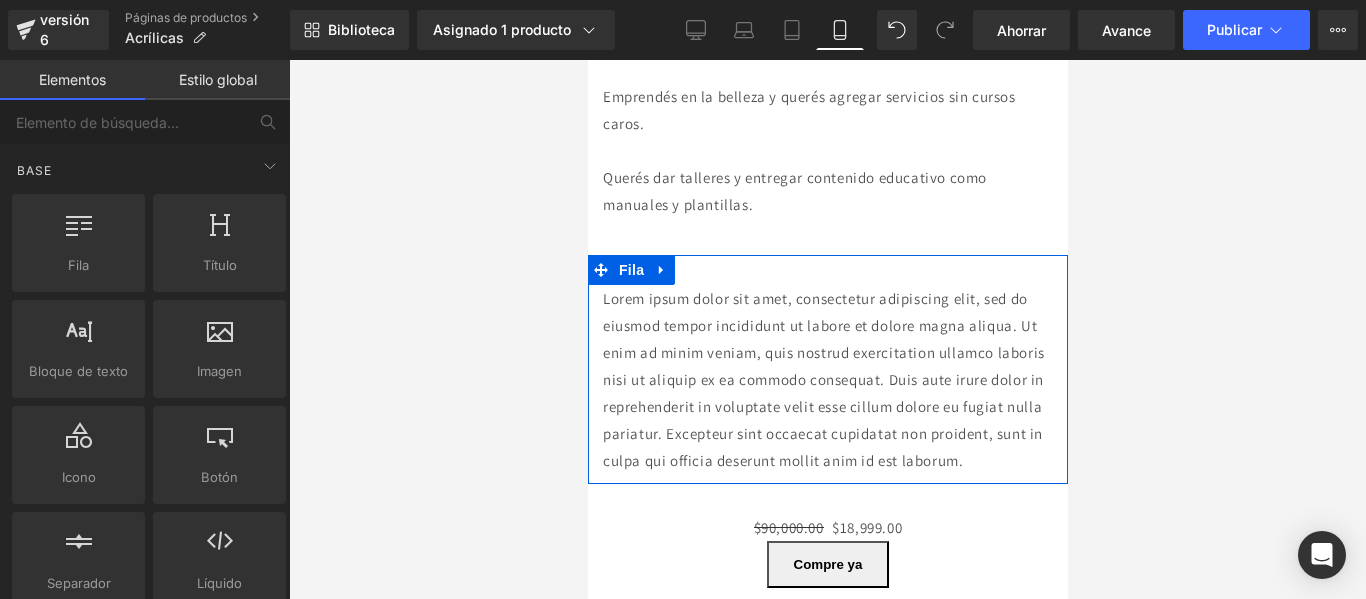 click on "Lorem ipsum dolor sit amet, consectetur adipiscing elit, sed do eiusmod tempor incididunt ut labore et dolore magna aliqua. Ut enim ad minim veniam, quis nostrud exercitation ullamco laboris nisi ut aliquip ex ea commodo consequat. Duis aute irure dolor in reprehenderit in voluptate velit esse cillum dolore eu fugiat nulla pariatur. Excepteur sint occaecat cupidatat non proident, sunt in culpa qui officia deserunt mollit anim id est laborum." at bounding box center [827, 379] 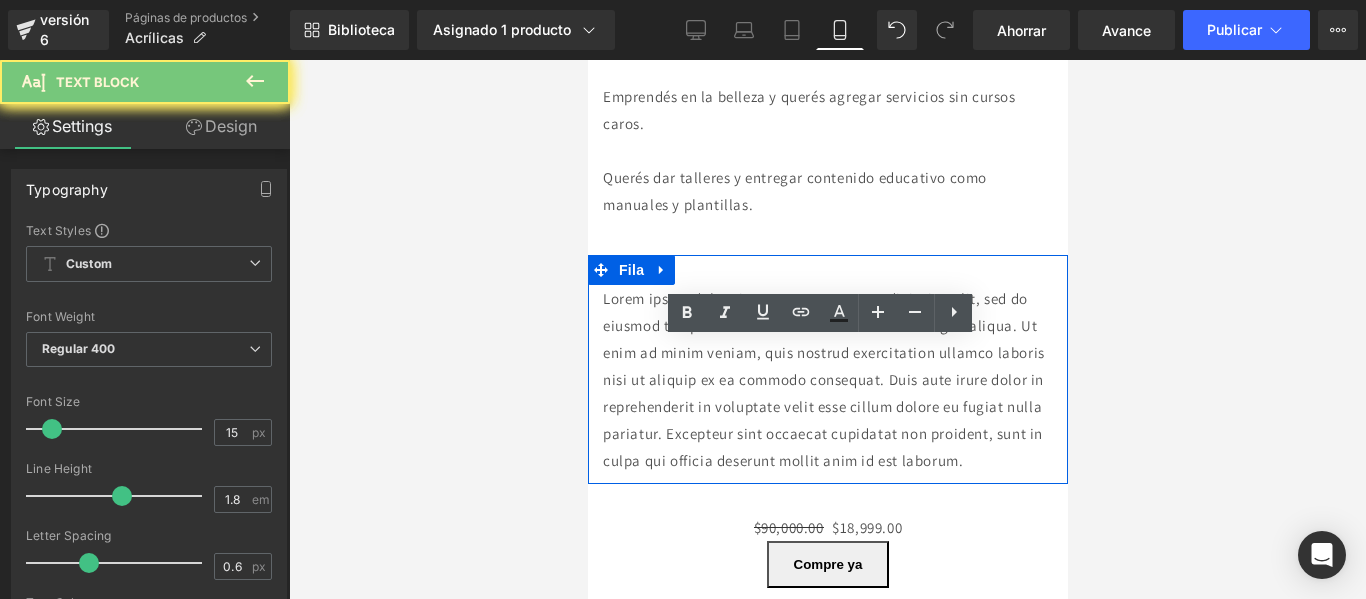 click on "Lorem ipsum dolor sit amet, consectetur adipiscing elit, sed do eiusmod tempor incididunt ut labore et dolore magna aliqua. Ut enim ad minim veniam, quis nostrud exercitation ullamco laboris nisi ut aliquip ex ea commodo consequat. Duis aute irure dolor in reprehenderit in voluptate velit esse cillum dolore eu fugiat nulla pariatur. Excepteur sint occaecat cupidatat non proident, sunt in culpa qui officia deserunt mollit anim id est laborum." at bounding box center [827, 379] 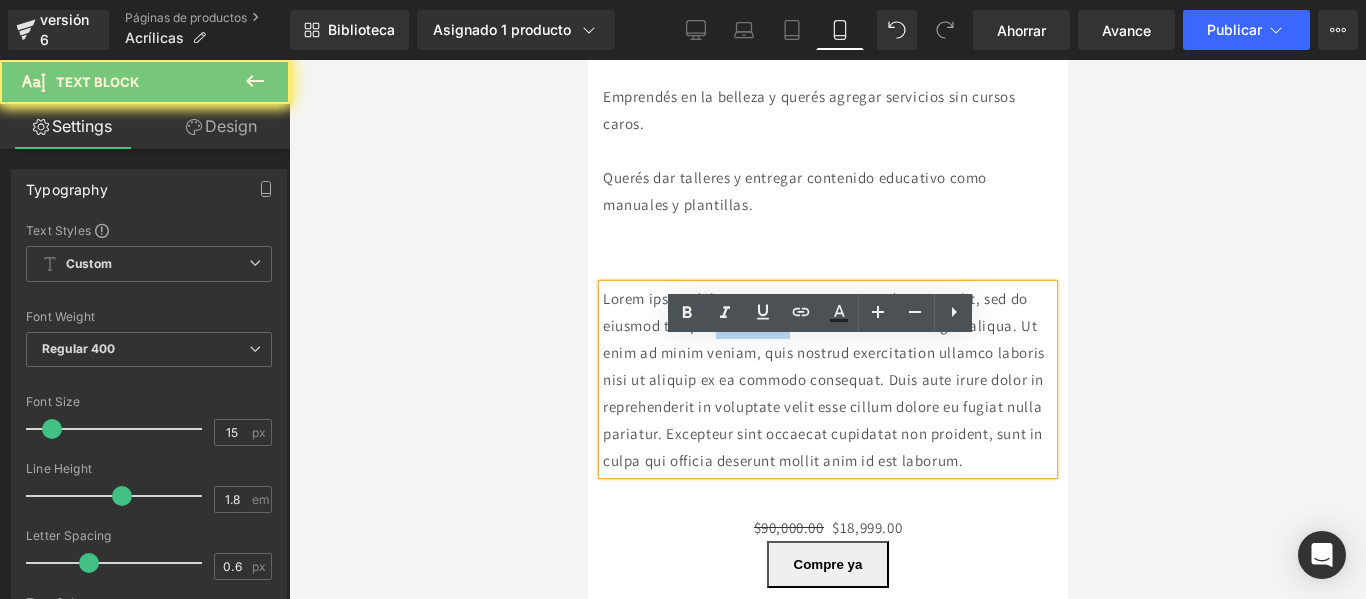 click on "Lorem ipsum dolor sit amet, consectetur adipiscing elit, sed do eiusmod tempor incididunt ut labore et dolore magna aliqua. Ut enim ad minim veniam, quis nostrud exercitation ullamco laboris nisi ut aliquip ex ea commodo consequat. Duis aute irure dolor in reprehenderit in voluptate velit esse cillum dolore eu fugiat nulla pariatur. Excepteur sint occaecat cupidatat non proident, sunt in culpa qui officia deserunt mollit anim id est laborum." at bounding box center (827, 379) 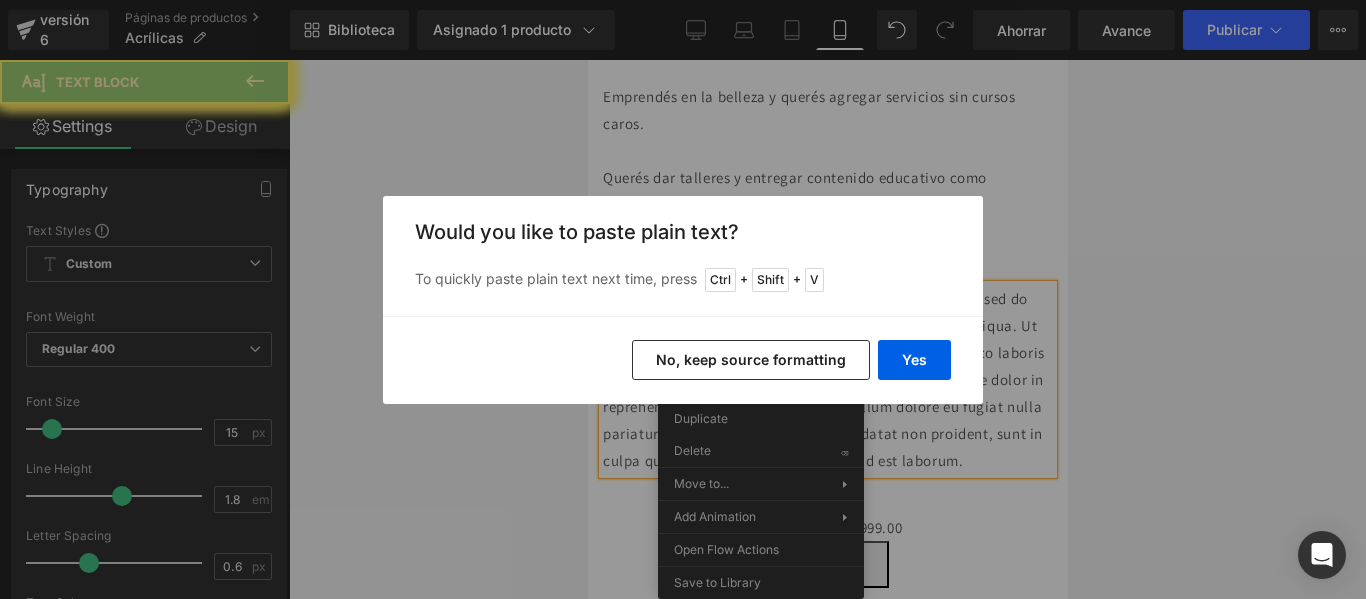 click on "Yes" at bounding box center [914, 360] 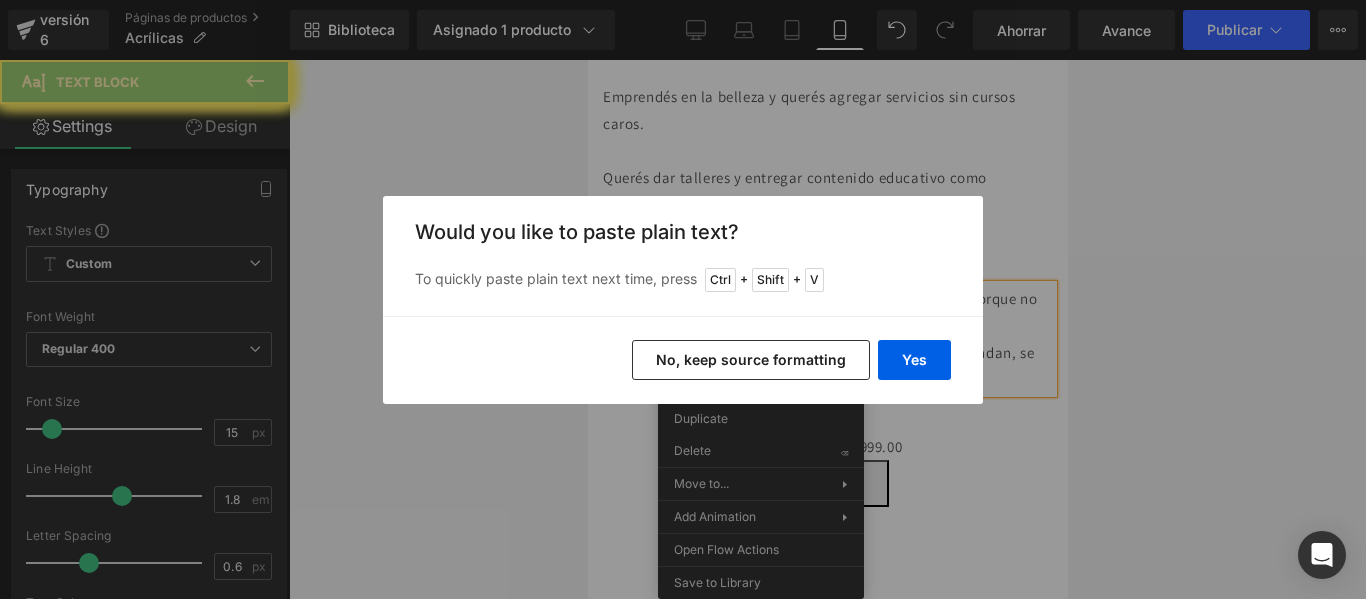 type 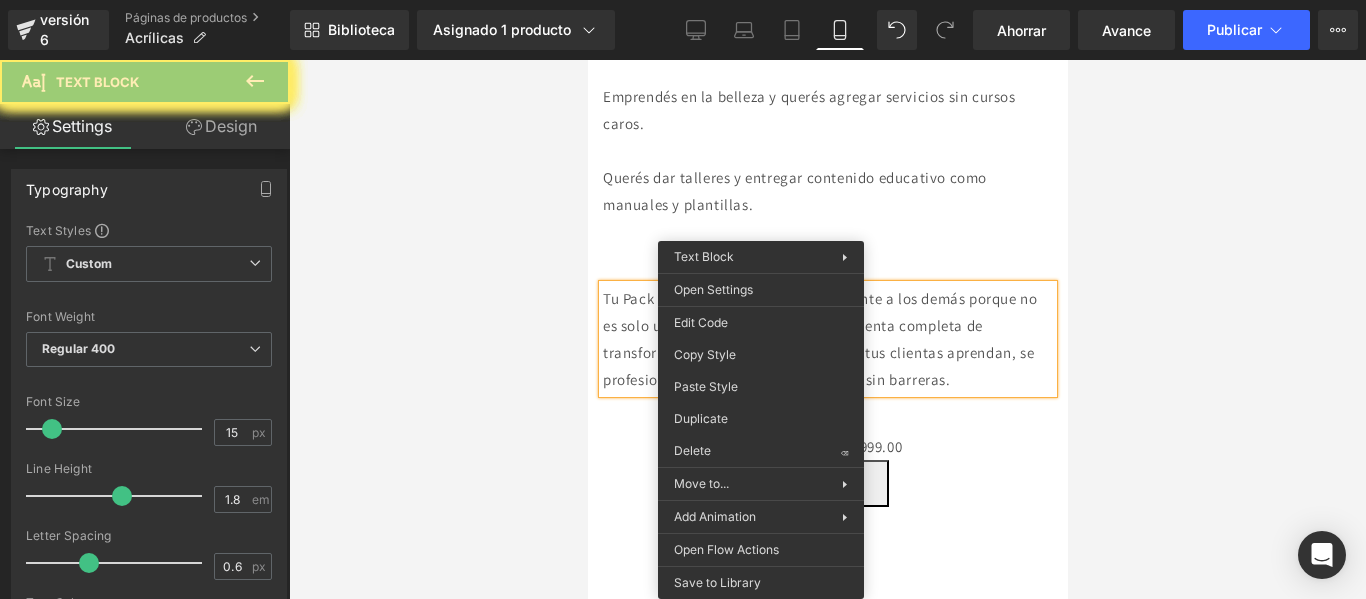 click on "Tu Pack Pro de Uñas Acrílicas es diferente a los demás porque no es solo un manual más: es una herramienta completa de transformación real pensada para que tus clientas aprendan, se profesionalicen y moneticen su pasión sin barreras." at bounding box center (827, 339) 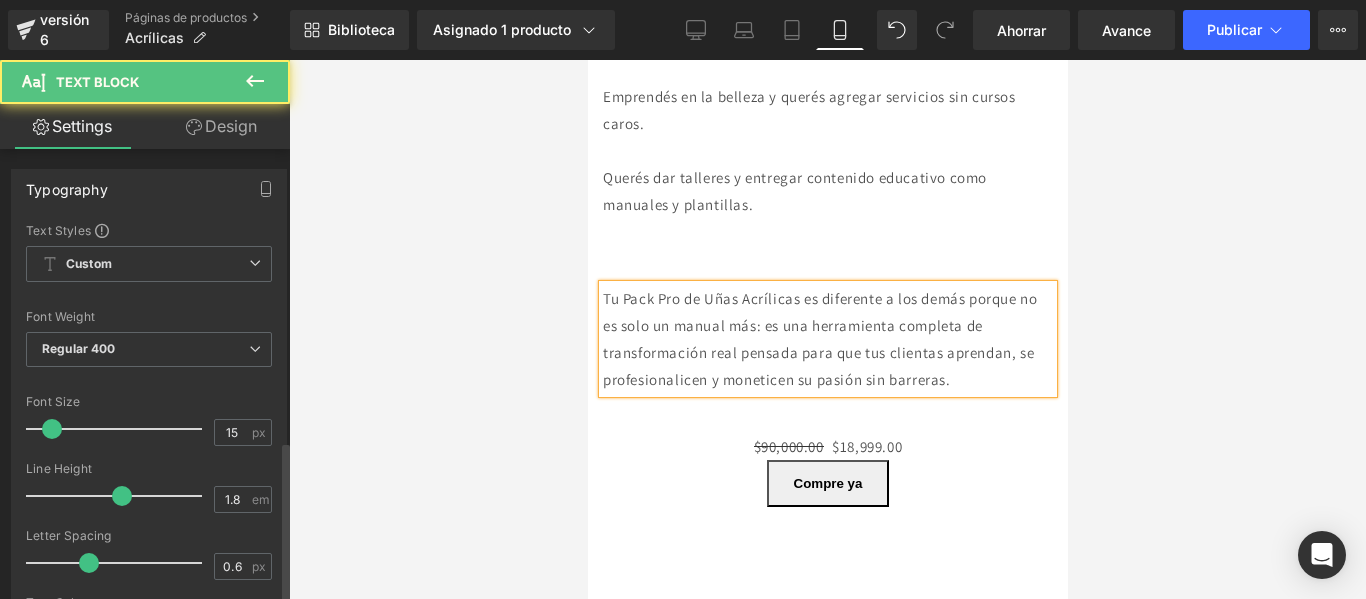 click at bounding box center [119, 1108] 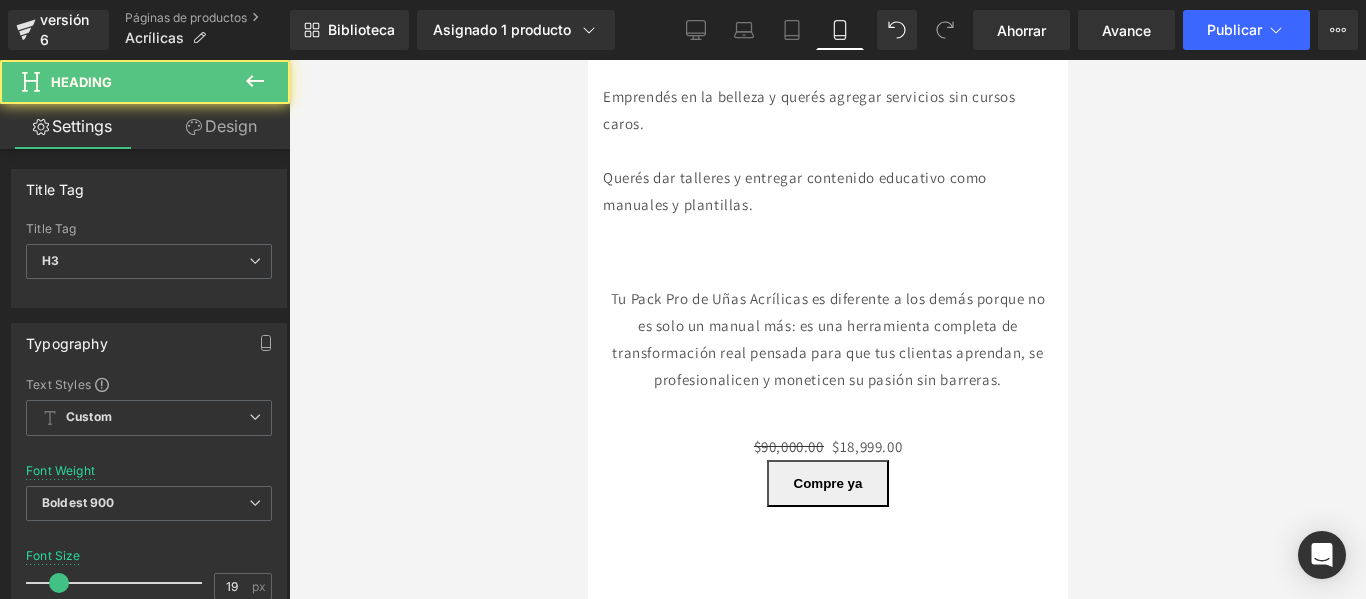click on "EL PACK QUE TRANSFORMA TUS UÑAS Y TU CONFIANZA:APRENDÉ LA TÉCNICA PROFESIONAL QUE LLENA AGENDAS Y TE POSICIONA COMO EXPERTA" at bounding box center [827, -2256] 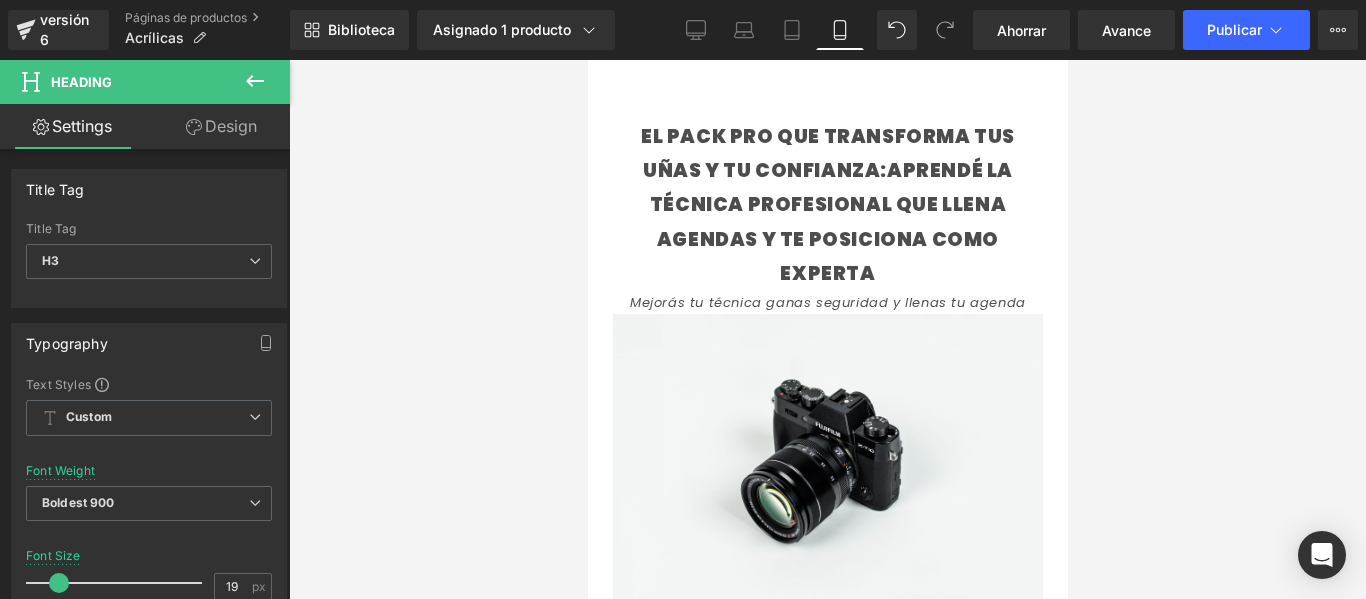 type 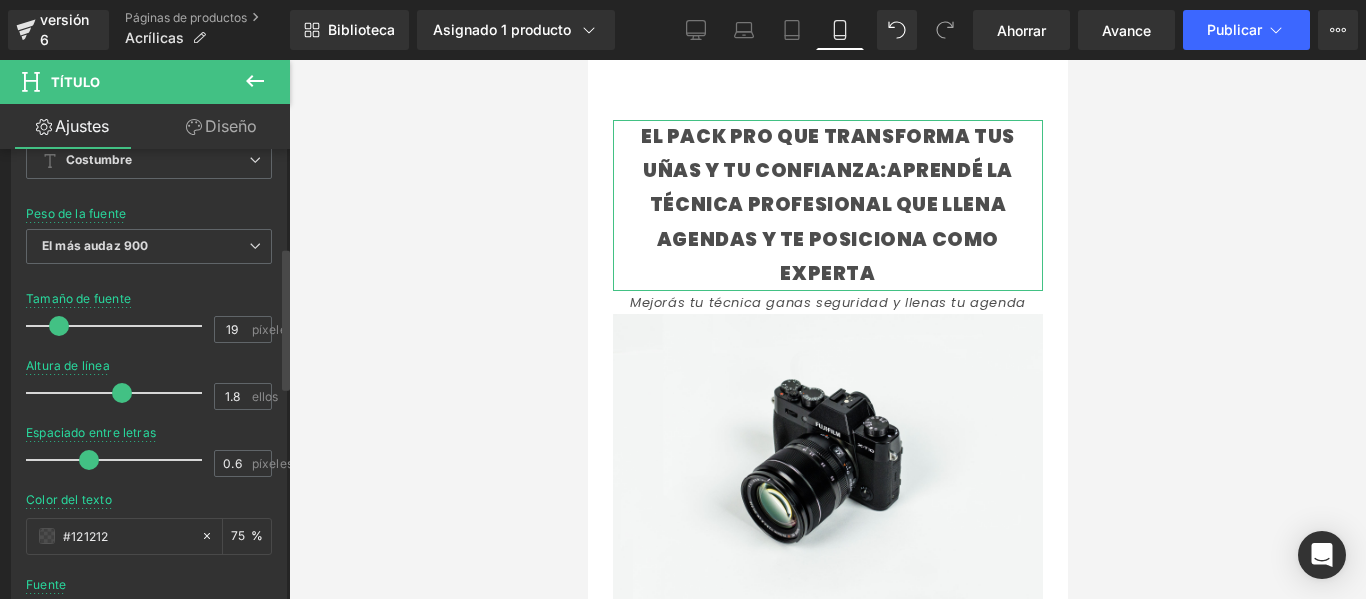 scroll, scrollTop: 318, scrollLeft: 0, axis: vertical 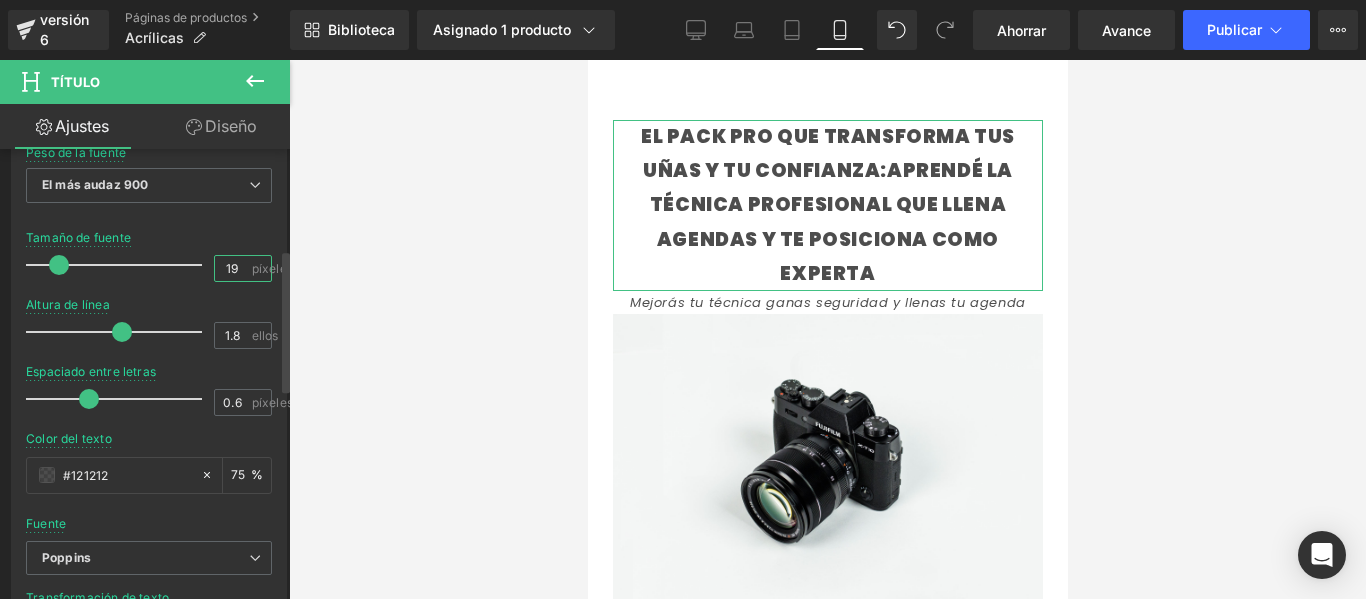 click on "19" at bounding box center [232, 268] 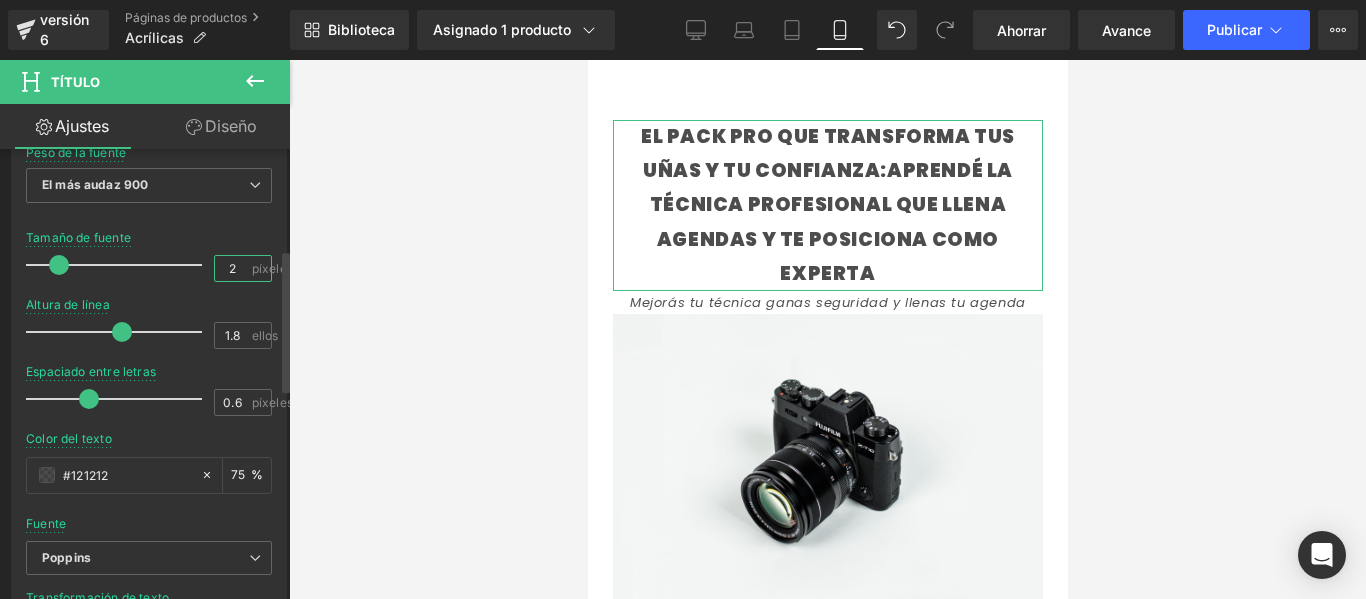 type on "6" 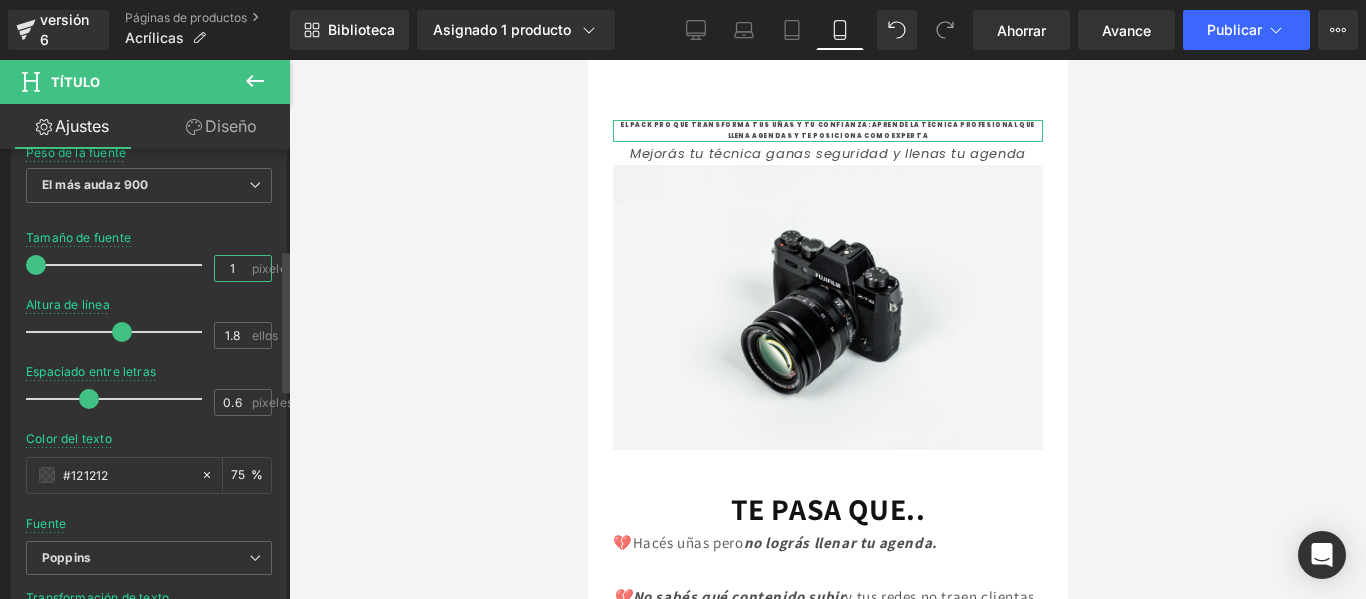 type on "6" 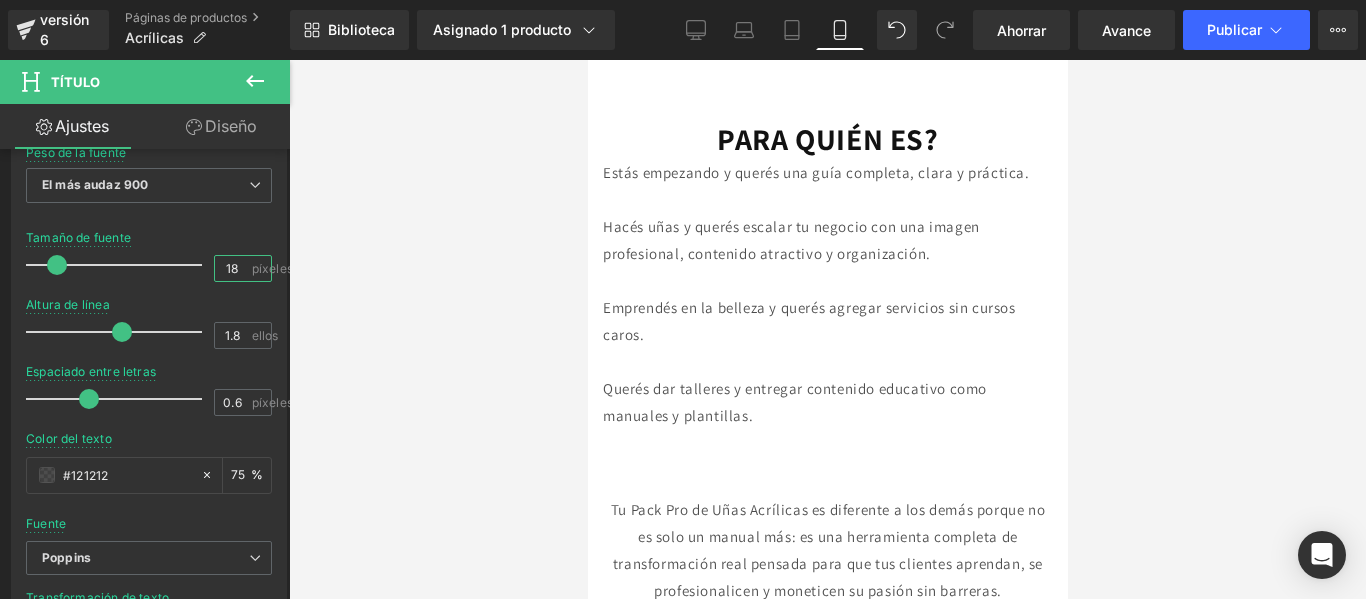 scroll, scrollTop: 2245, scrollLeft: 0, axis: vertical 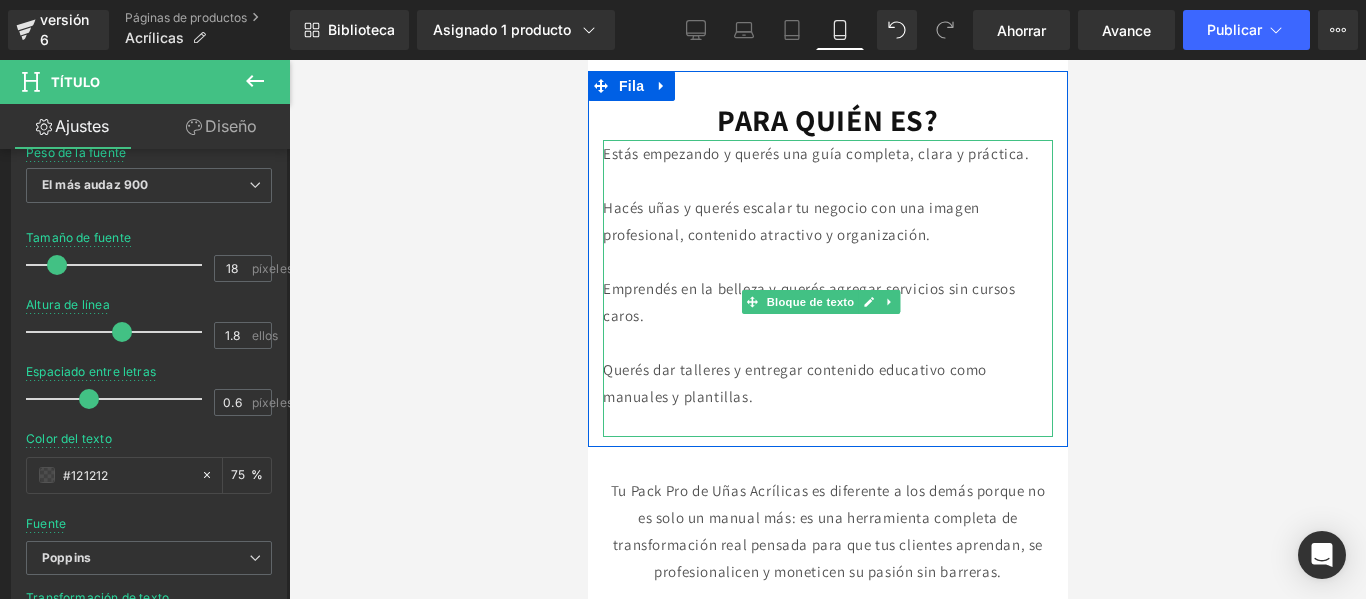 click on "Estás empezando y querés una guía completa, clara y práctica." at bounding box center (827, 153) 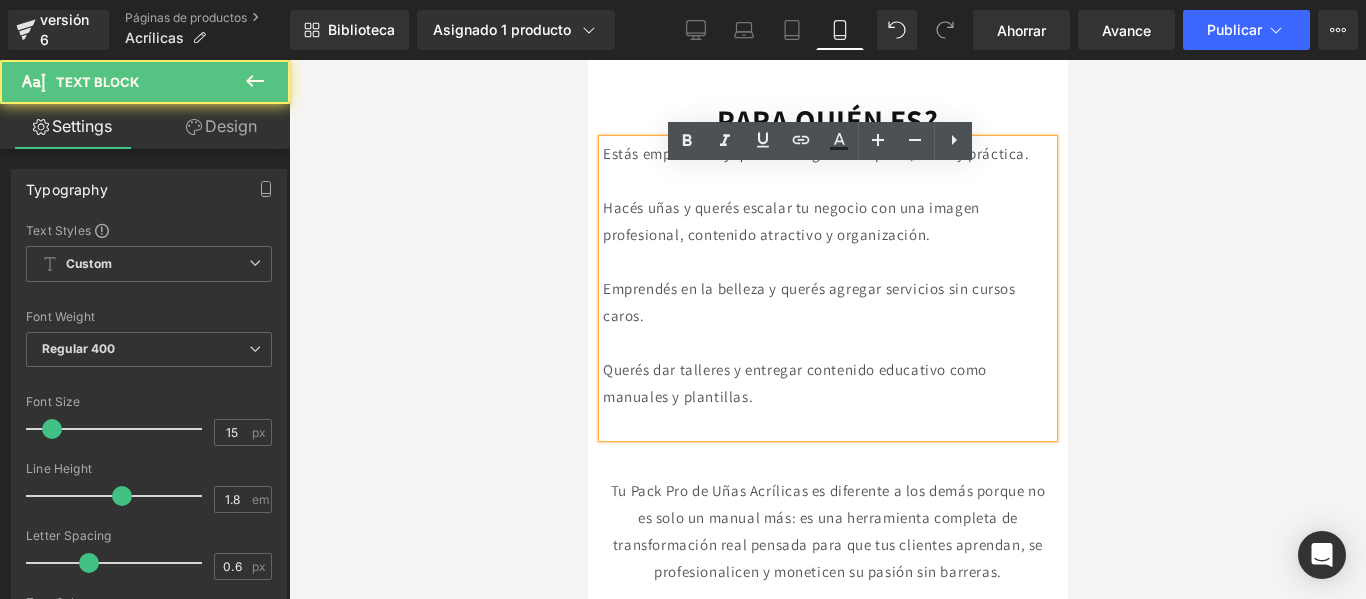 drag, startPoint x: 658, startPoint y: 207, endPoint x: 686, endPoint y: 251, distance: 52.153618 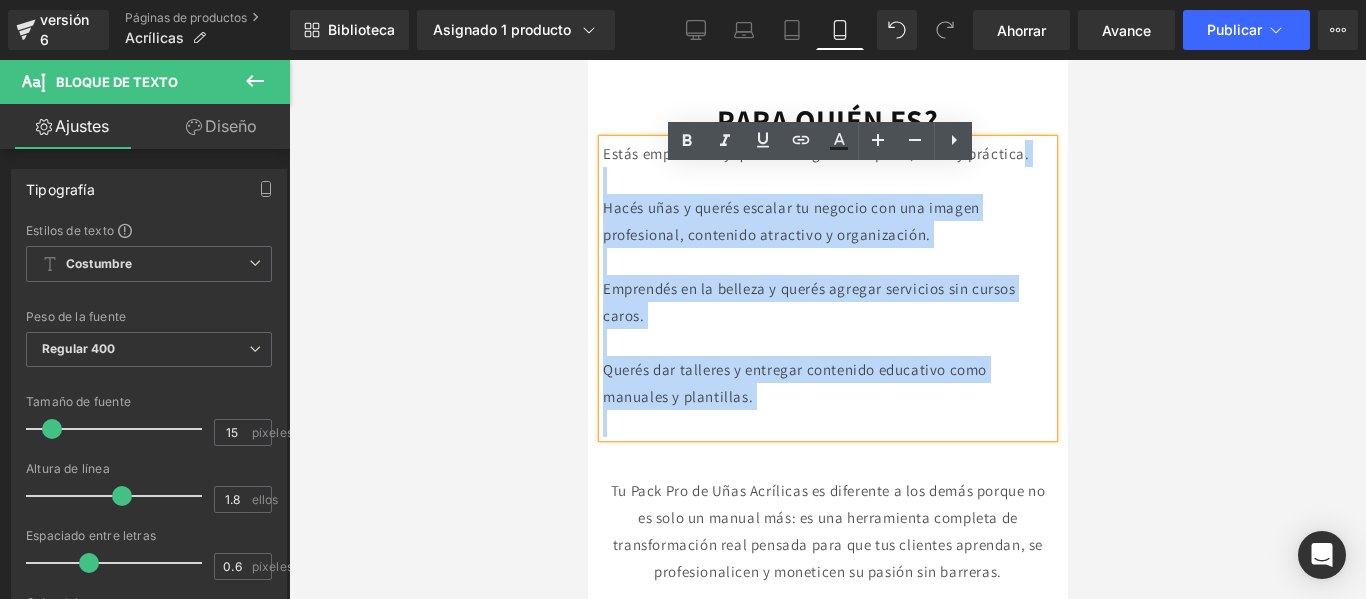 click at bounding box center (827, 423) 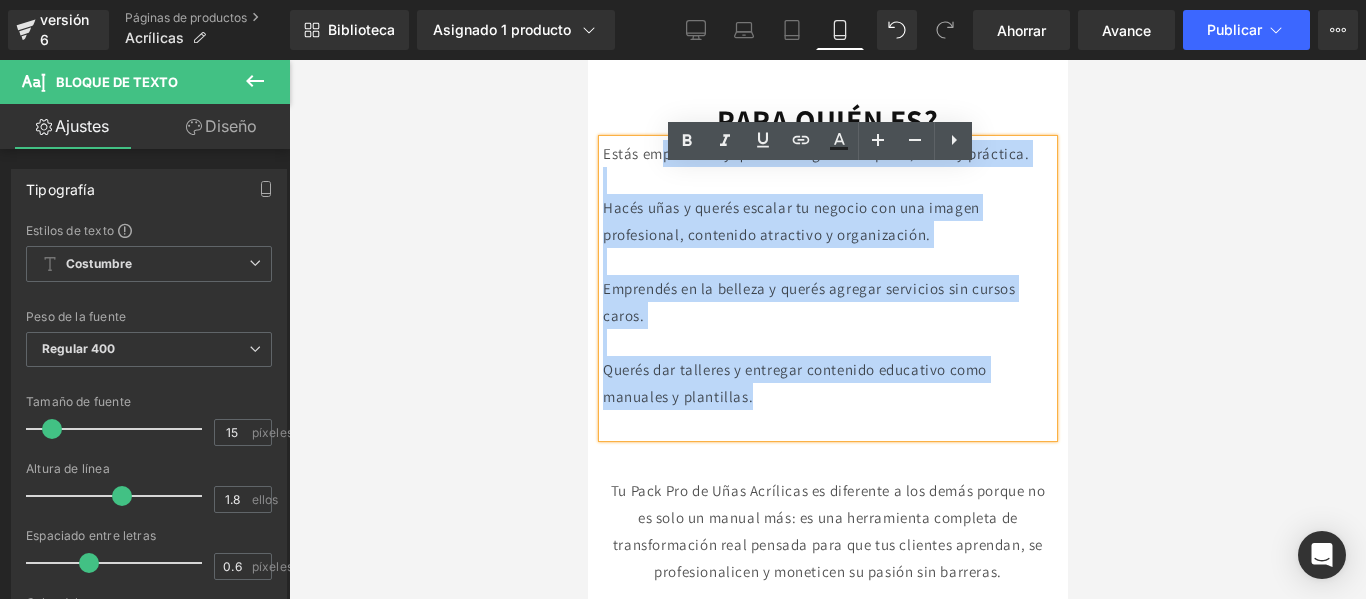 drag, startPoint x: 769, startPoint y: 453, endPoint x: 671, endPoint y: 186, distance: 284.41696 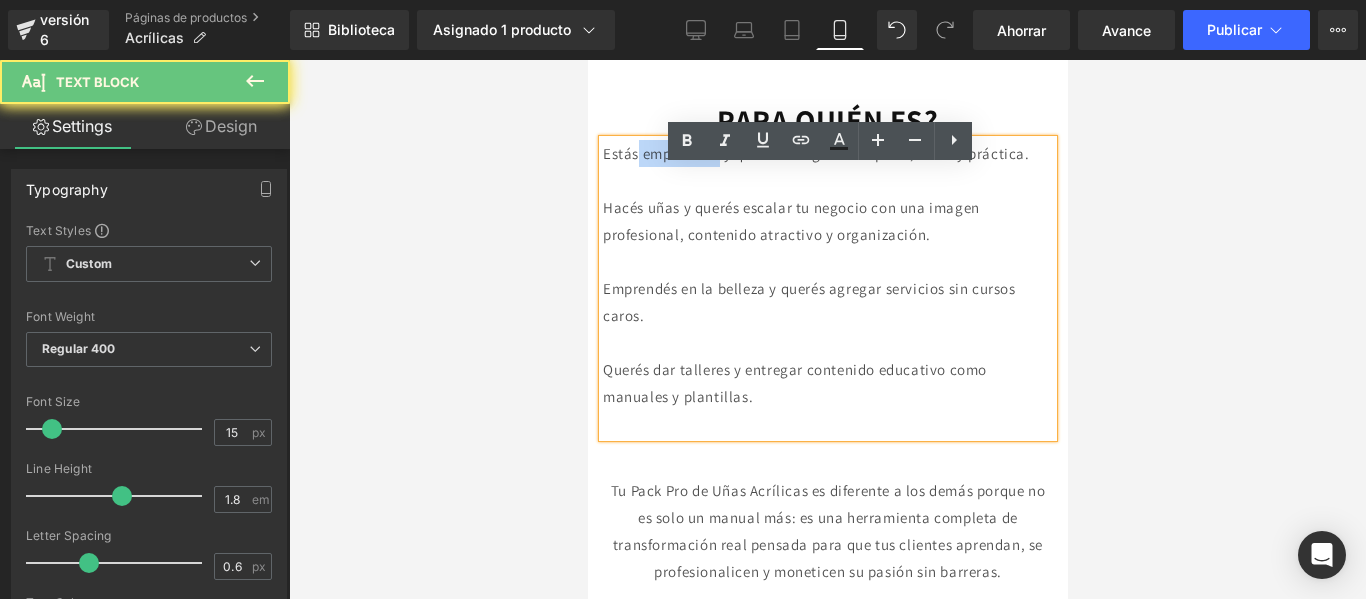 drag, startPoint x: 729, startPoint y: 179, endPoint x: 600, endPoint y: 183, distance: 129.062 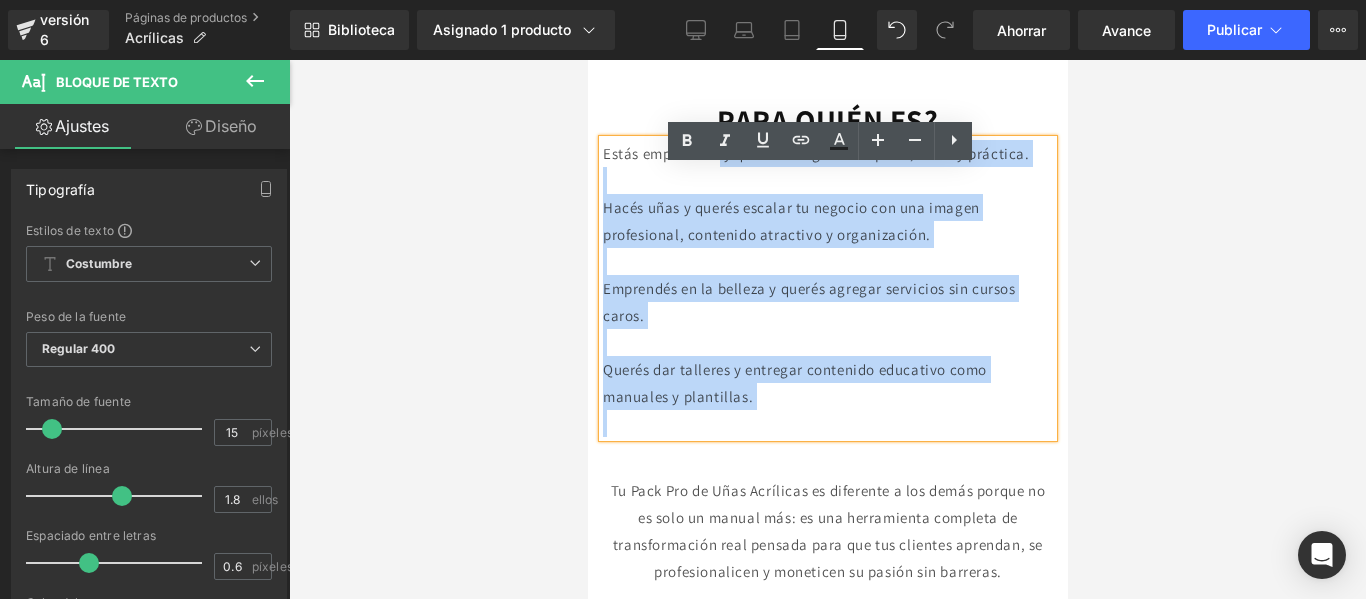 click on "Estás empezando y querés una guía completa, clara y práctica." at bounding box center (815, 153) 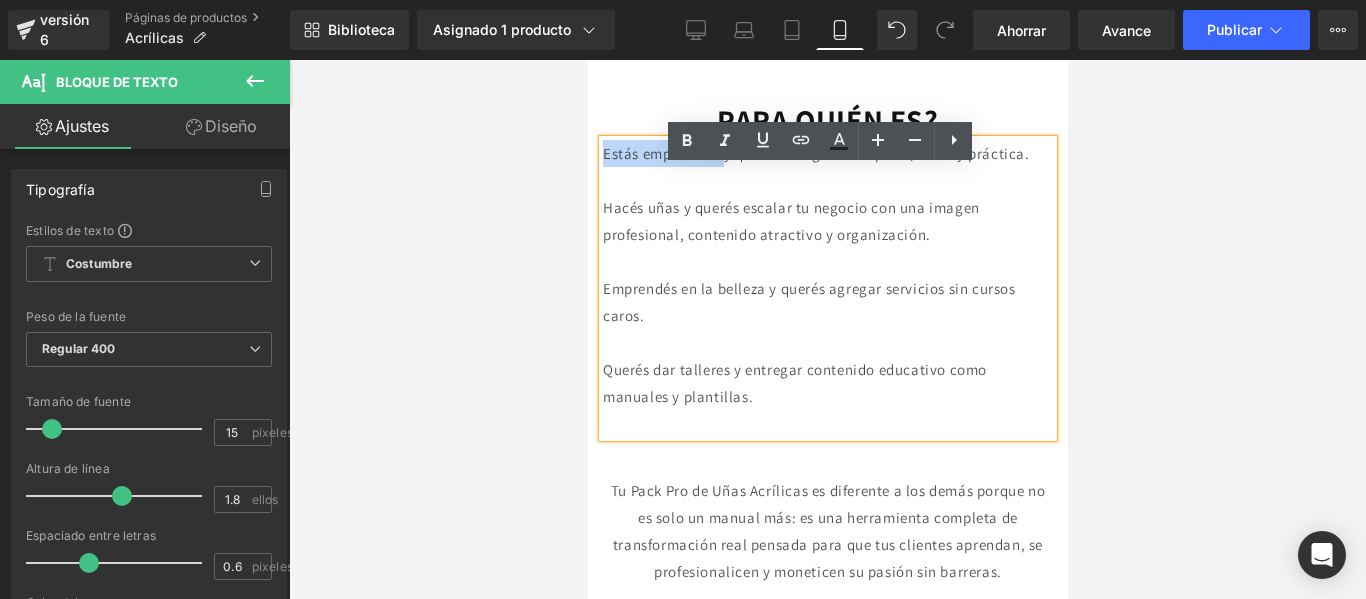 drag, startPoint x: 728, startPoint y: 189, endPoint x: 607, endPoint y: 184, distance: 121.103264 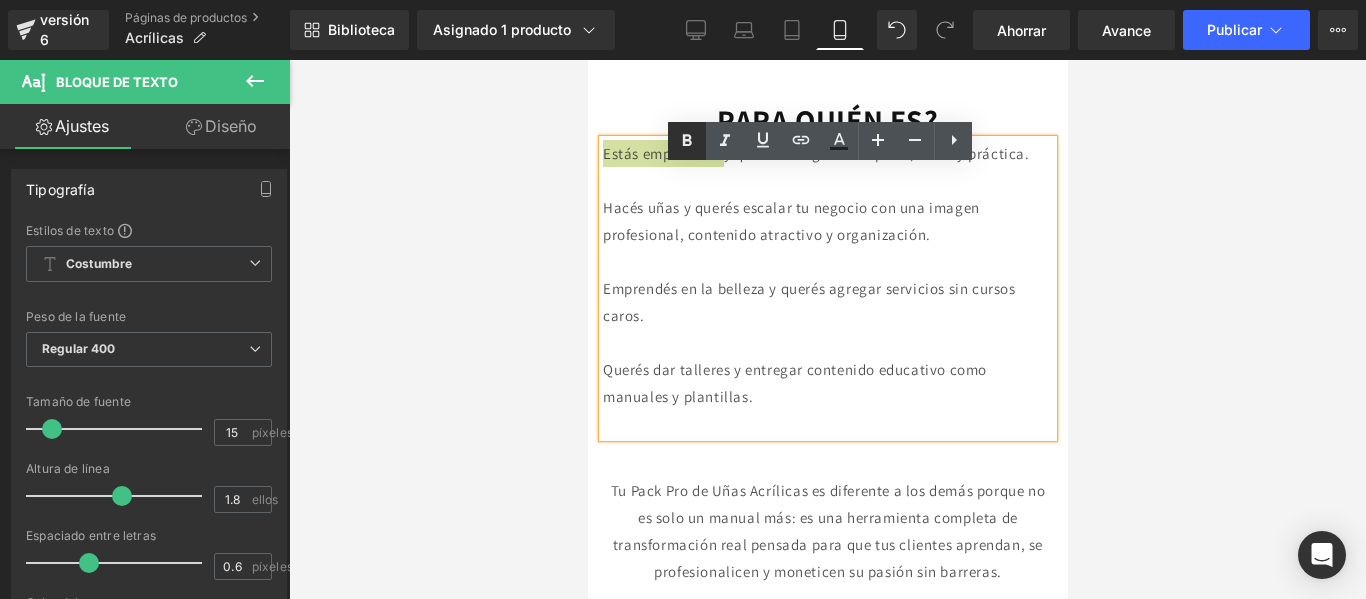 click 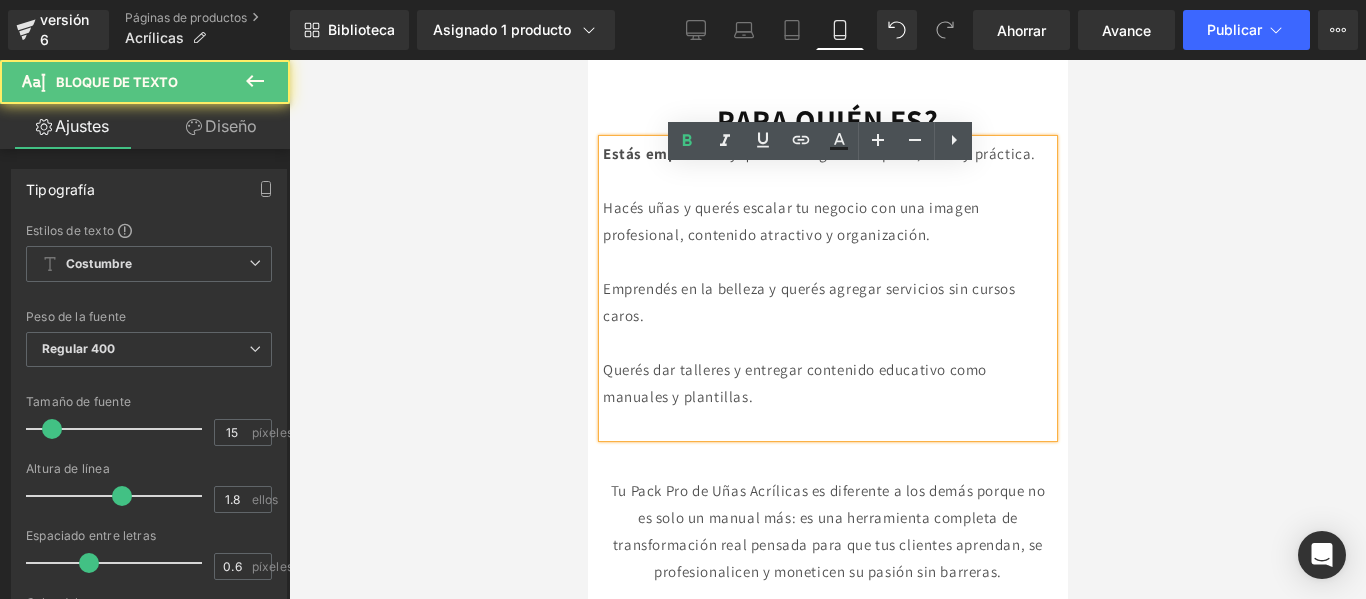 drag, startPoint x: 808, startPoint y: 260, endPoint x: 696, endPoint y: 276, distance: 113.137085 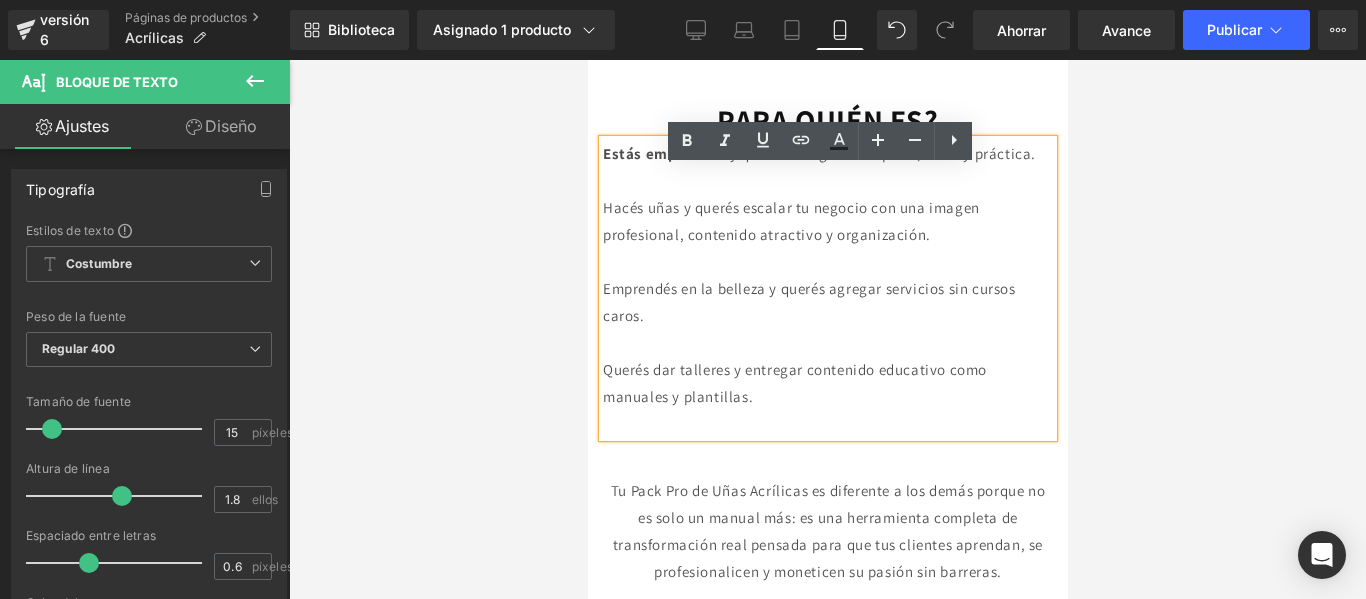 click on "Hacés uñas y querés escalar tu negocio con una imagen profesional, contenido atractivo y organización." at bounding box center (790, 221) 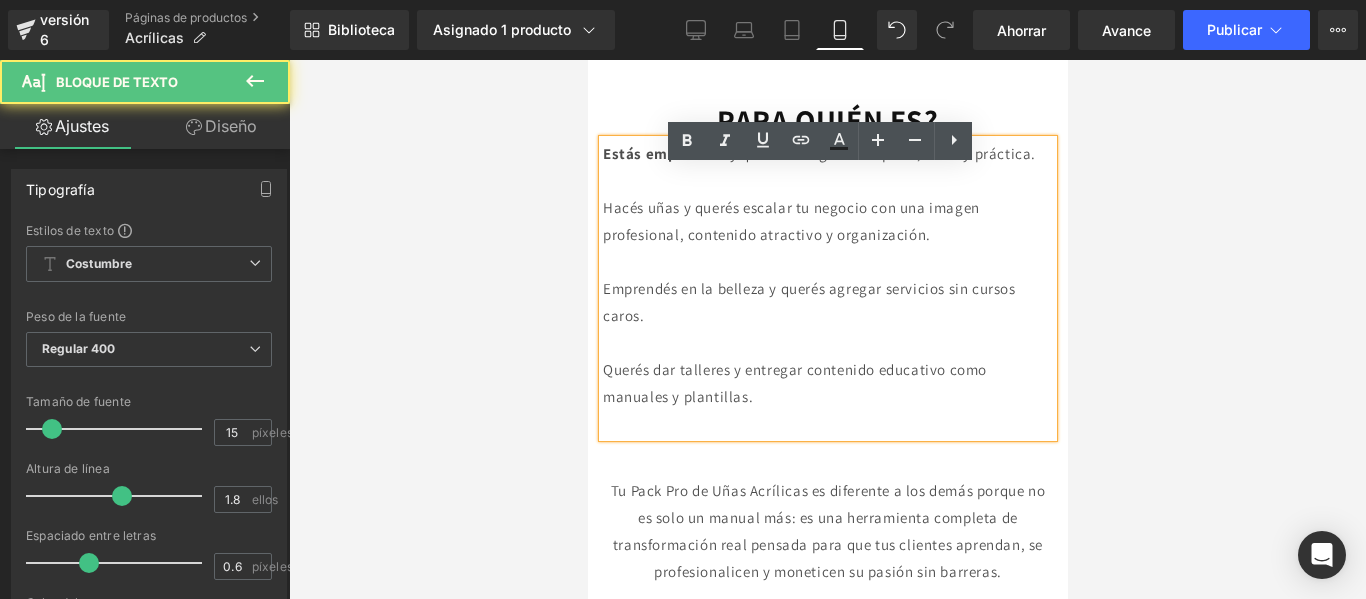click on "Hacés uñas y querés escalar tu negocio con una imagen profesional, contenido atractivo y organización." at bounding box center [790, 221] 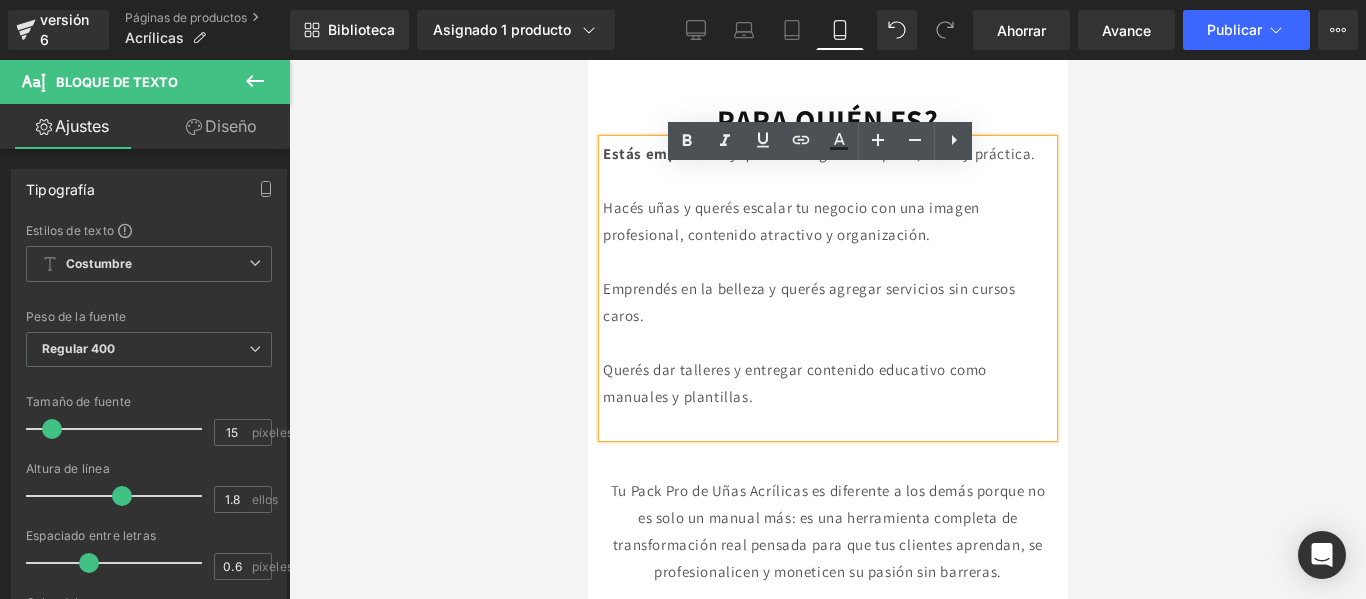 click on "Hacés uñas y querés escalar tu negocio con una imagen profesional, contenido atractivo y organización." at bounding box center [790, 221] 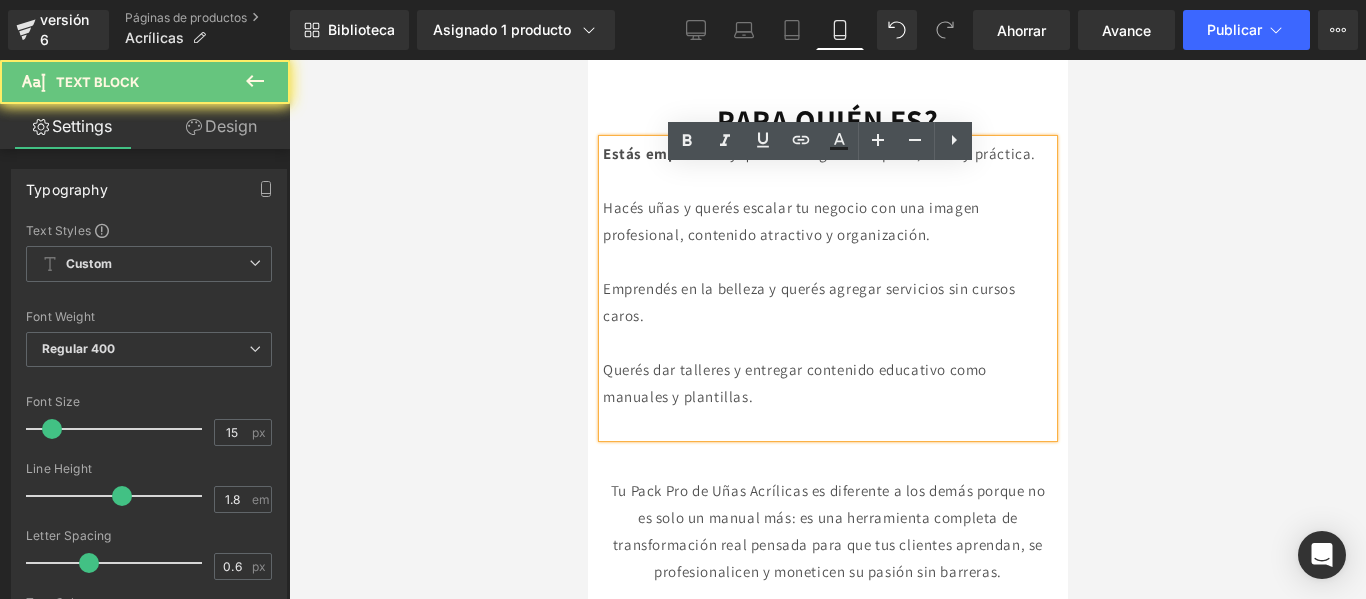 drag, startPoint x: 812, startPoint y: 264, endPoint x: 599, endPoint y: 274, distance: 213.23462 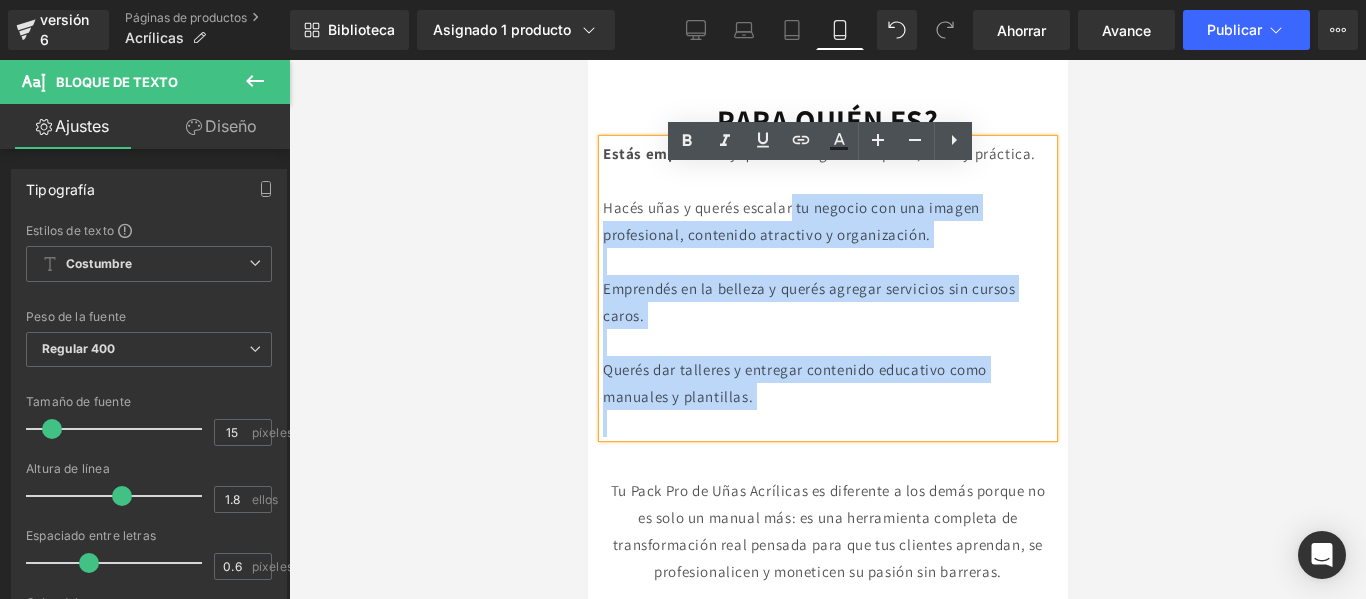 click on "Hacés uñas y querés escalar tu negocio con una imagen profesional, contenido atractivo y organización." at bounding box center (790, 221) 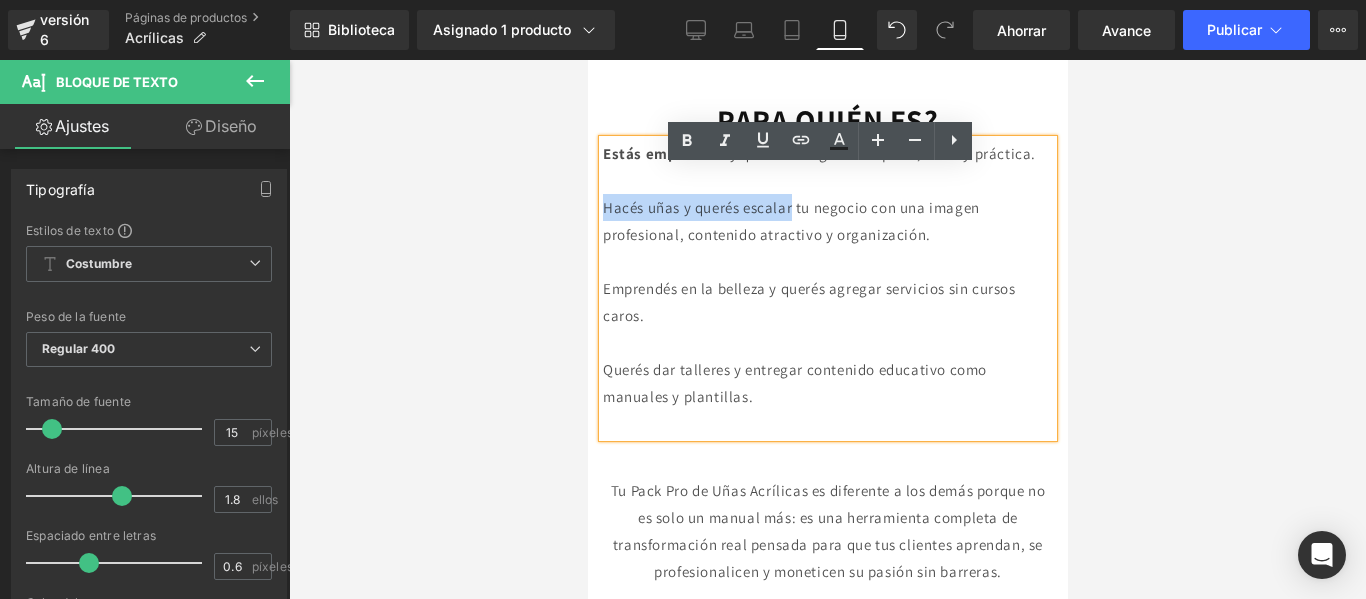 drag, startPoint x: 811, startPoint y: 266, endPoint x: 601, endPoint y: 265, distance: 210.00238 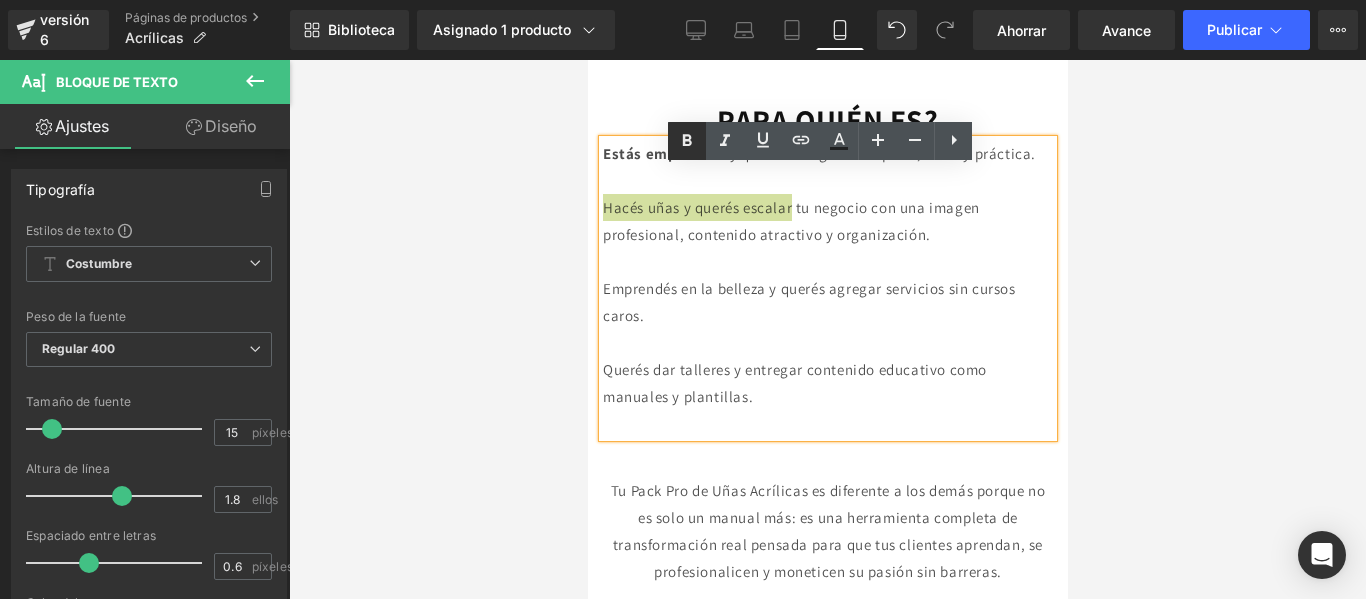 click 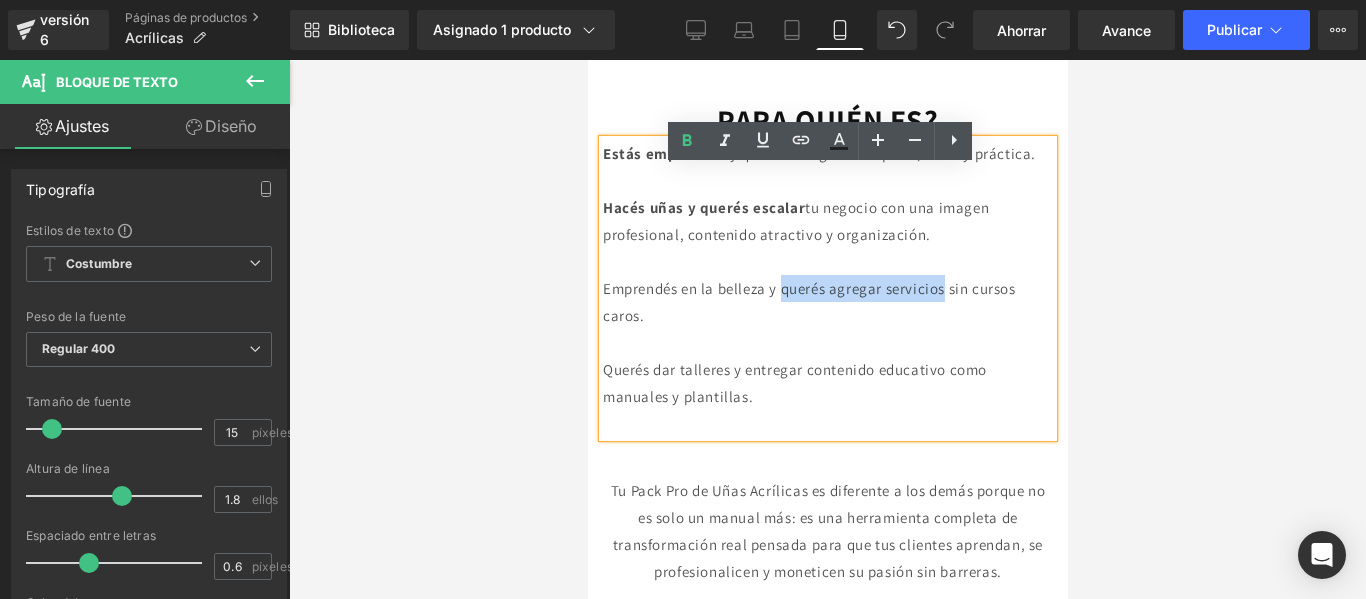 drag, startPoint x: 798, startPoint y: 344, endPoint x: 975, endPoint y: 341, distance: 177.02542 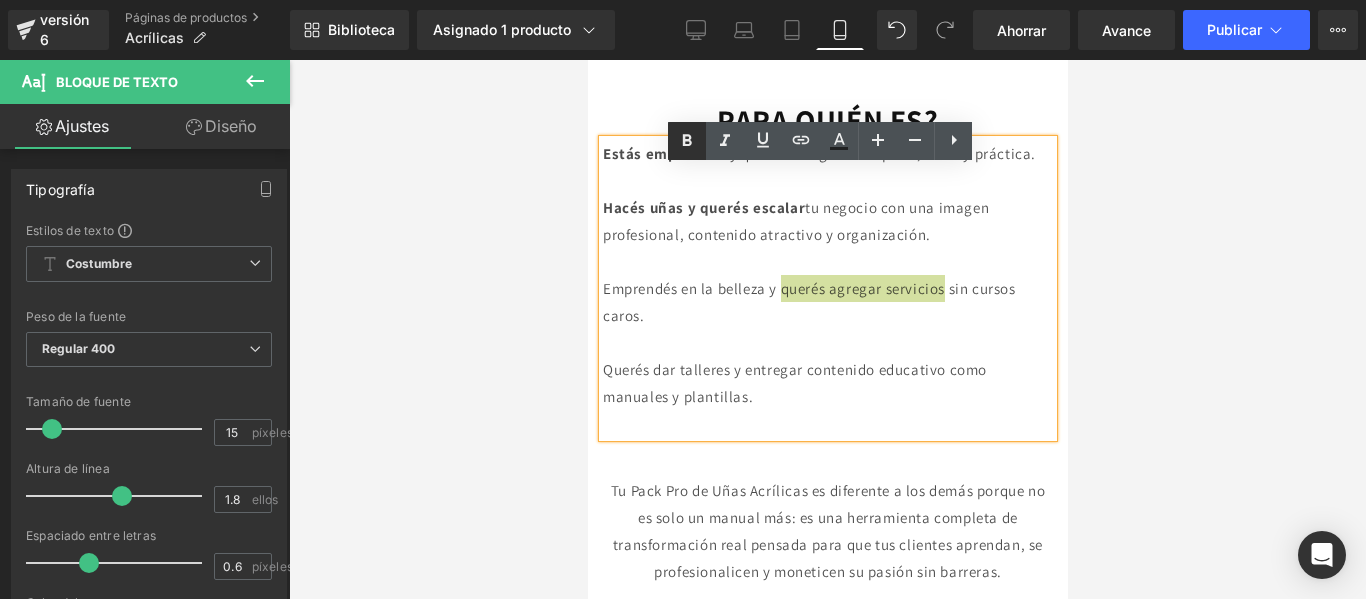click 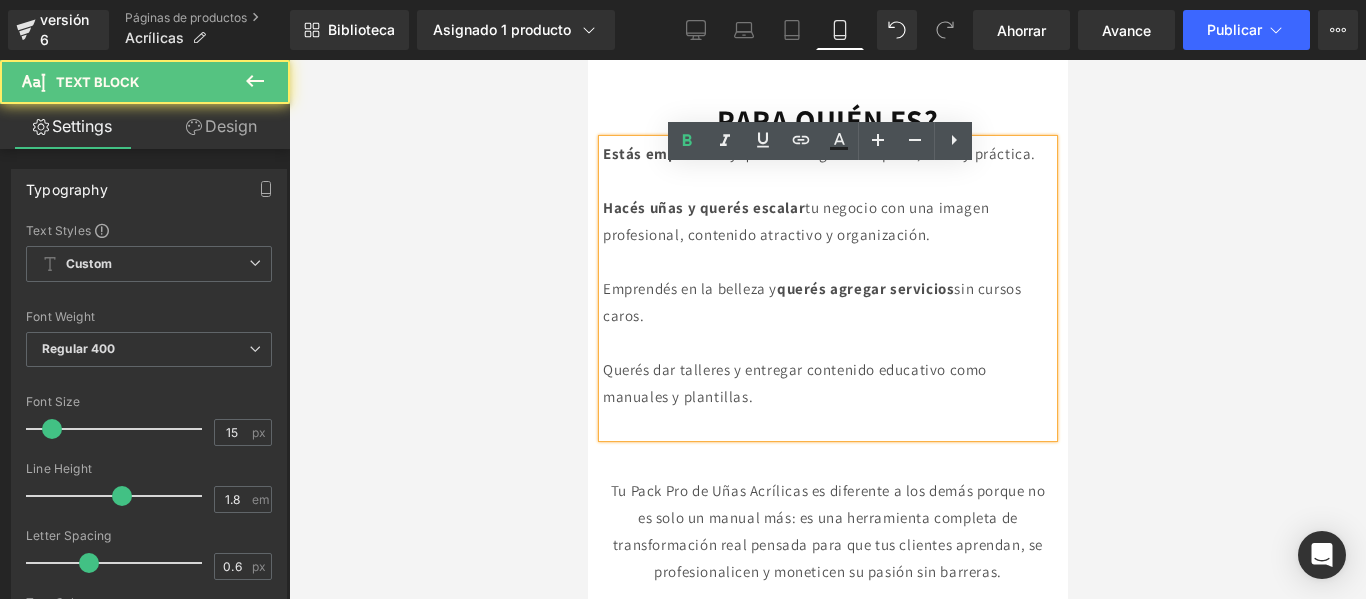 drag, startPoint x: 740, startPoint y: 420, endPoint x: 604, endPoint y: 423, distance: 136.03308 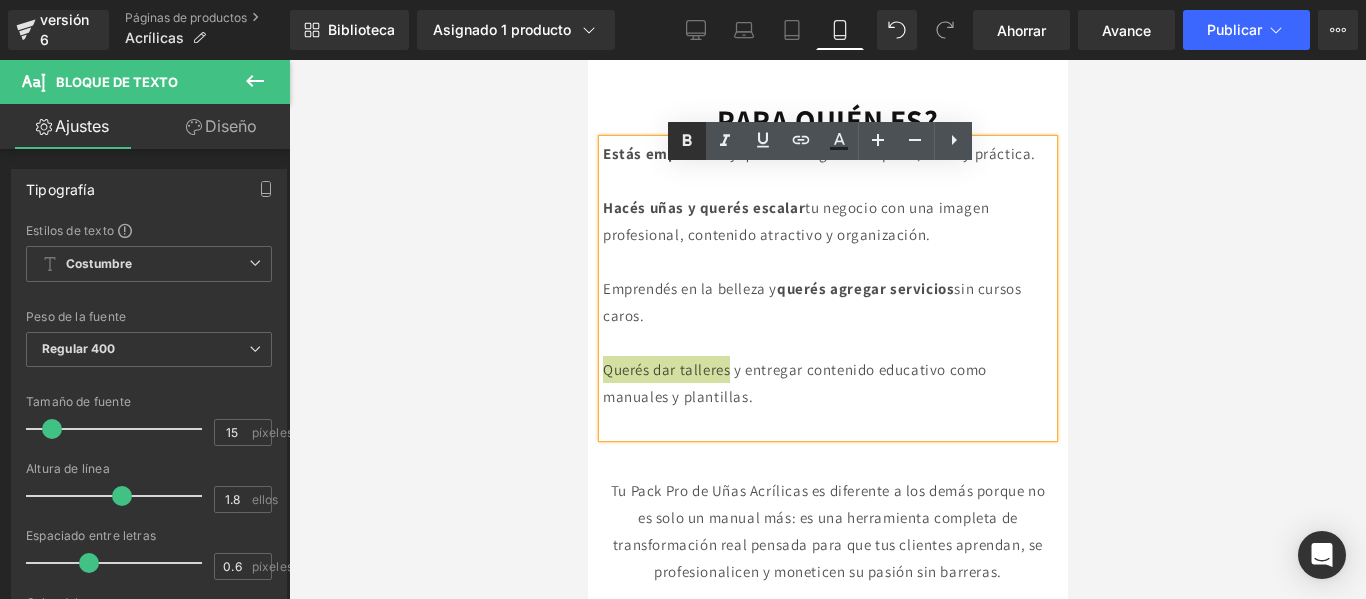 click 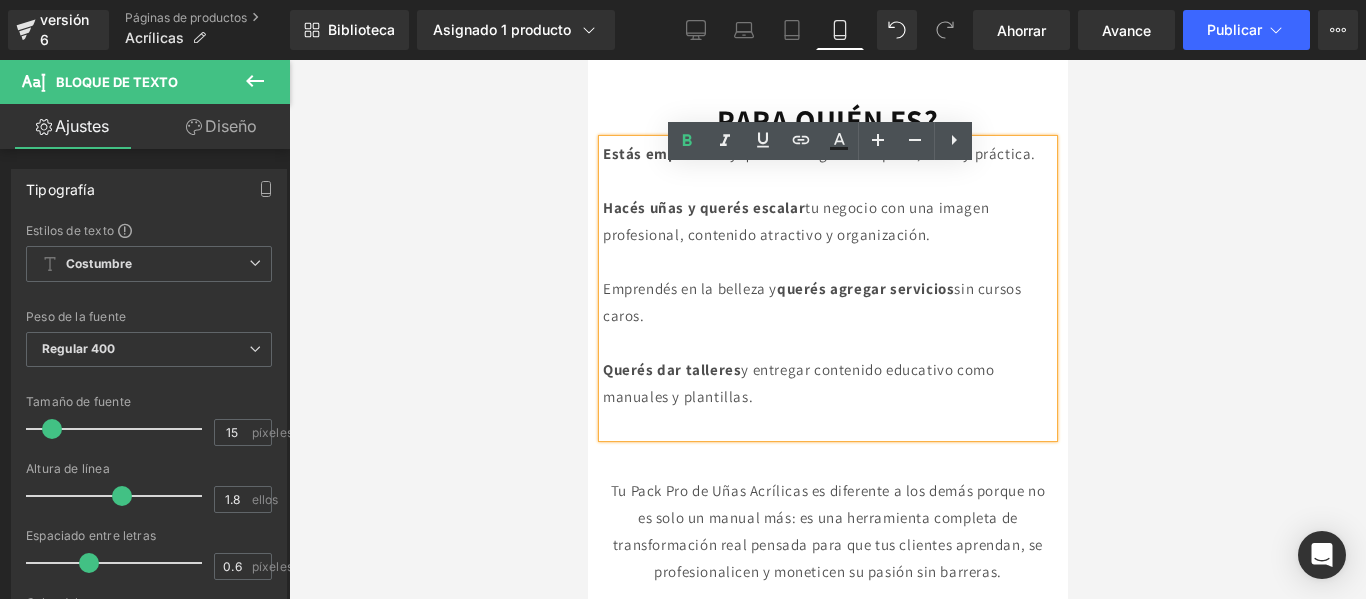 click on "Emprendés en la belleza y querés agregar servicios sin cursos caros." at bounding box center [827, 302] 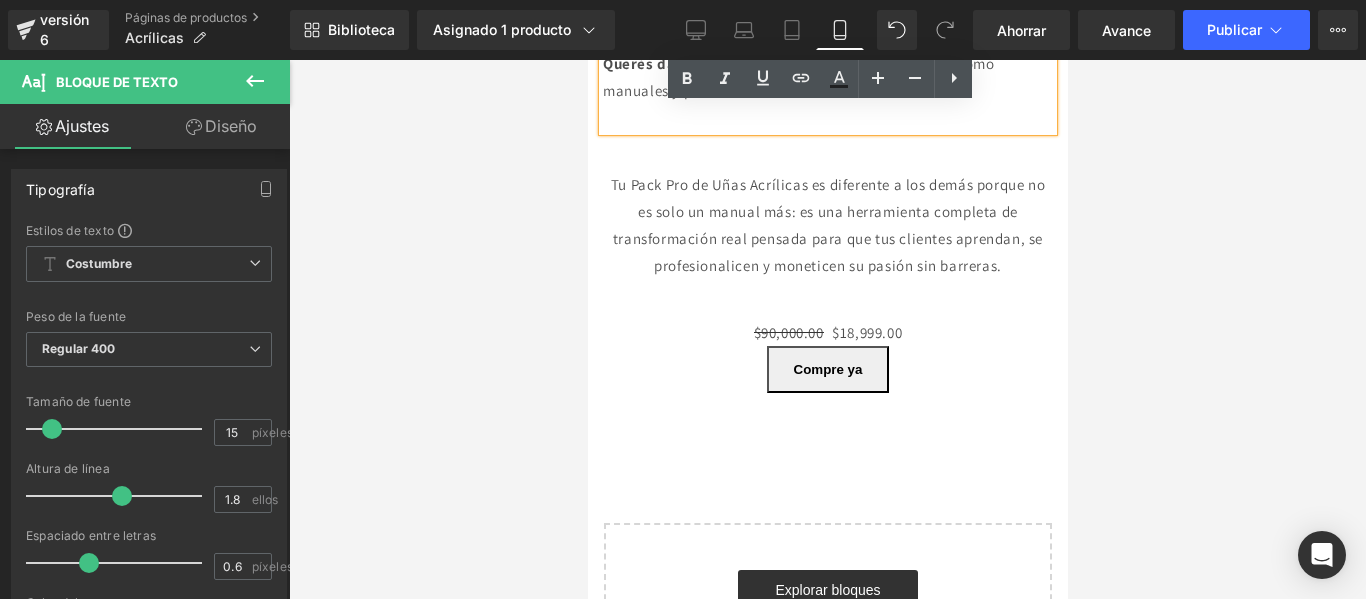 scroll, scrollTop: 2554, scrollLeft: 0, axis: vertical 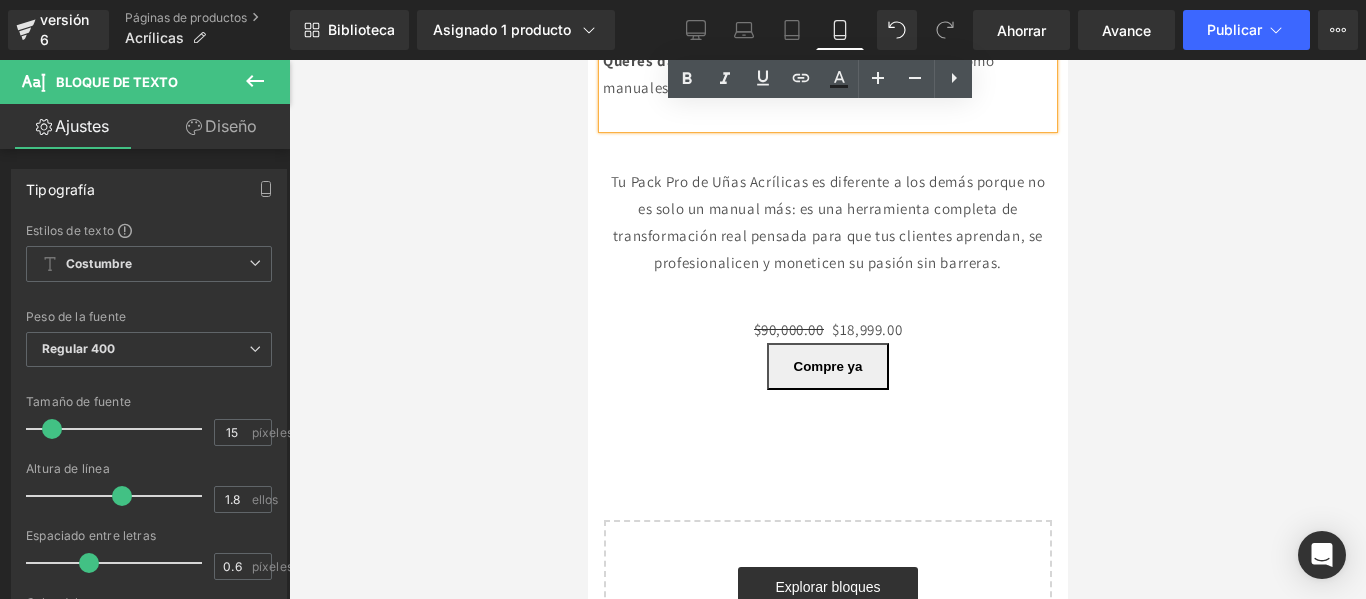 click on "Tu Pack Pro de Uñas Acrílicas es diferente a los demás porque no es solo un manual más: es una herramienta completa de transformación real pensada para que tus clientes aprendan, se profesionalicen y moneticen su pasión sin barreras." at bounding box center [827, 222] 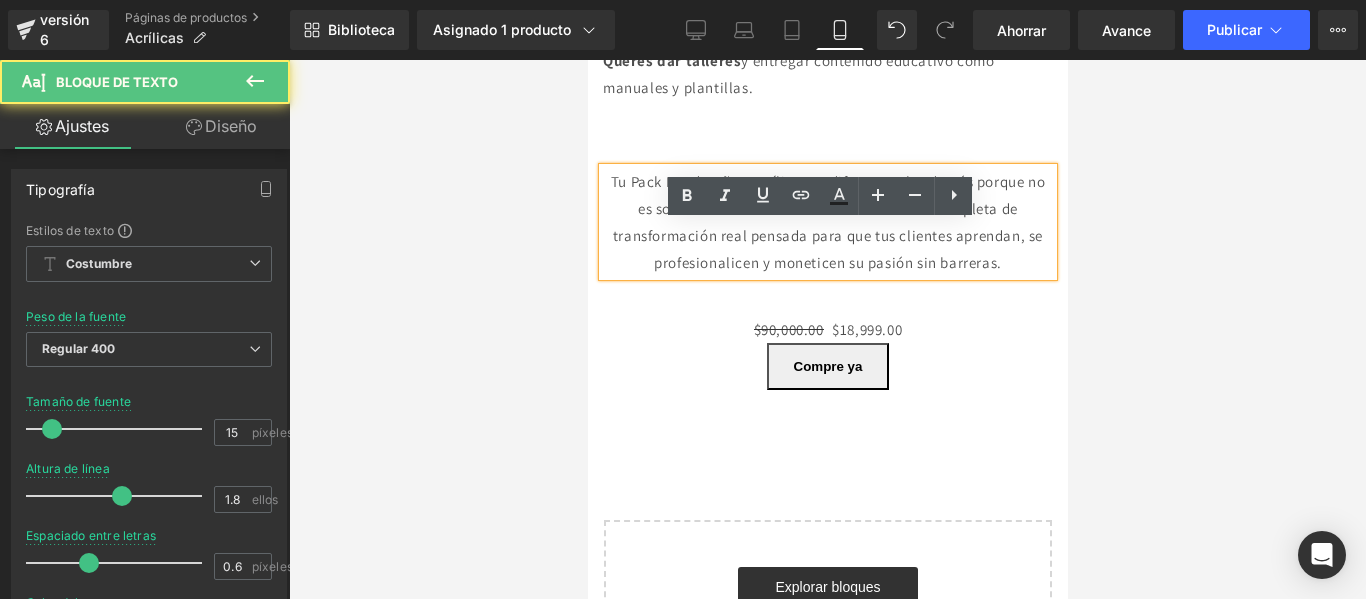 click on "Tu Pack Pro de Uñas Acrílicas es diferente a los demás porque no es solo un manual más: es una herramienta completa de transformación real pensada para que tus clientes aprendan, se profesionalicen y moneticen su pasión sin barreras." at bounding box center (827, 222) 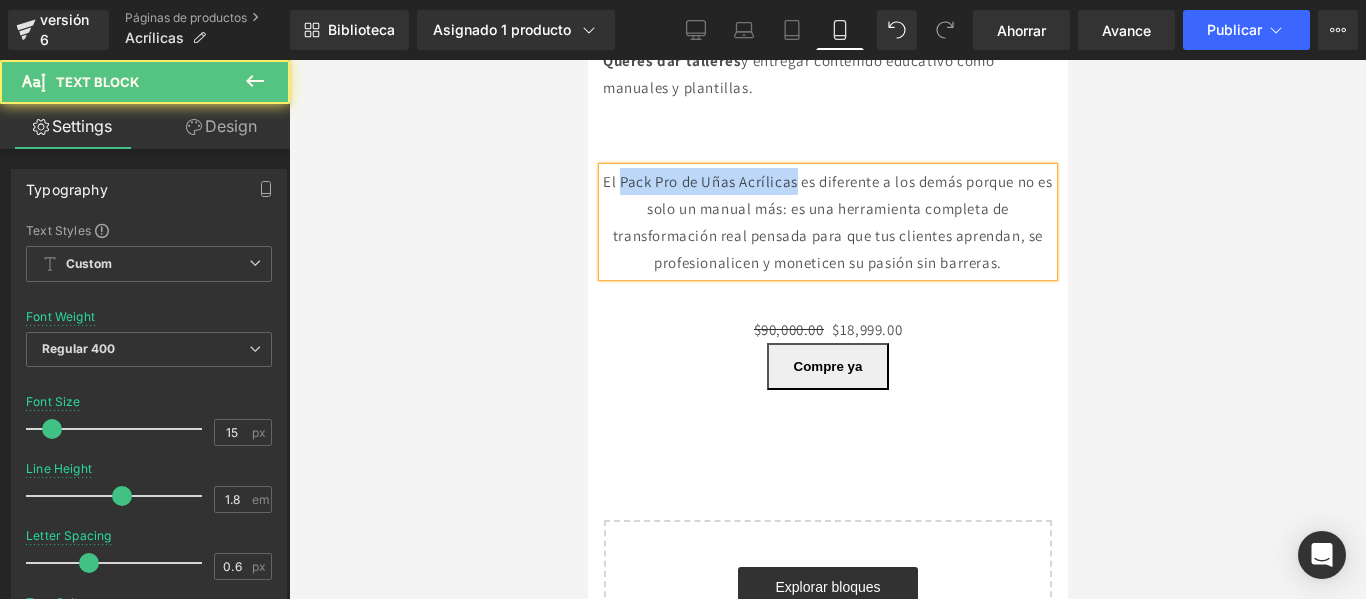 drag, startPoint x: 637, startPoint y: 229, endPoint x: 837, endPoint y: 243, distance: 200.4894 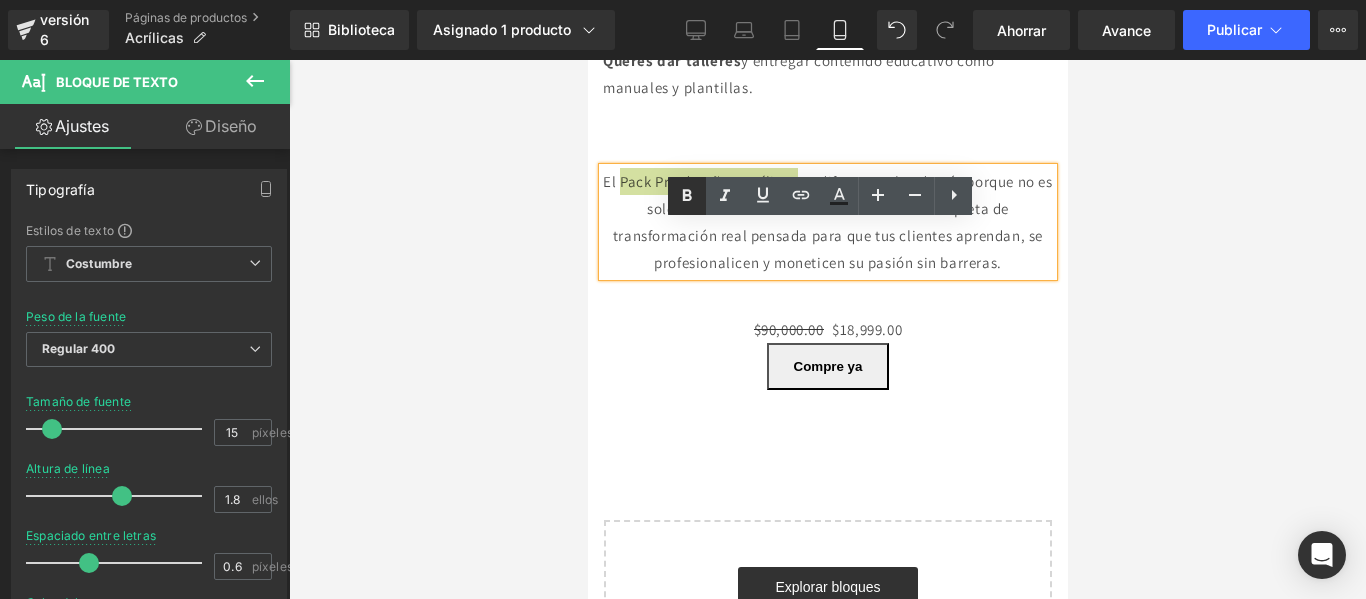 click 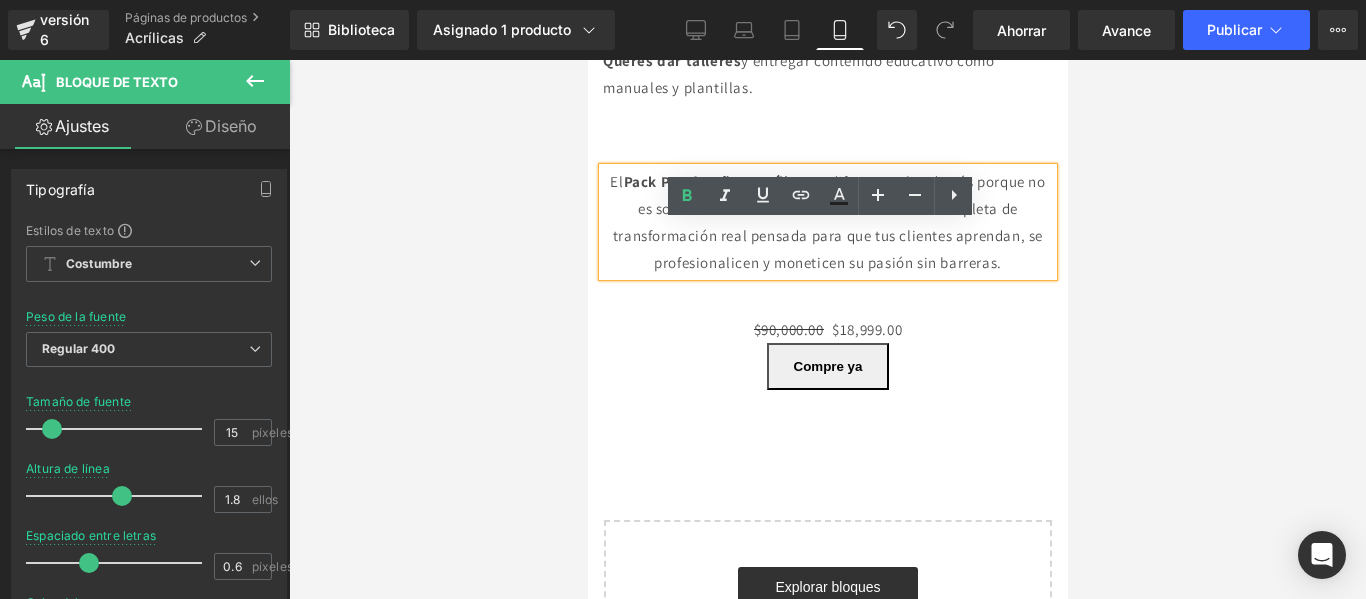 click on "El  Pack Pro de Uñas Acrílicas  es diferente a los demás porque no es solo un manual más: es una herramienta completa de transformación real pensada para que tus clientes aprendan, se profesionalicen y moneticen su pasión sin barreras." at bounding box center [826, 222] 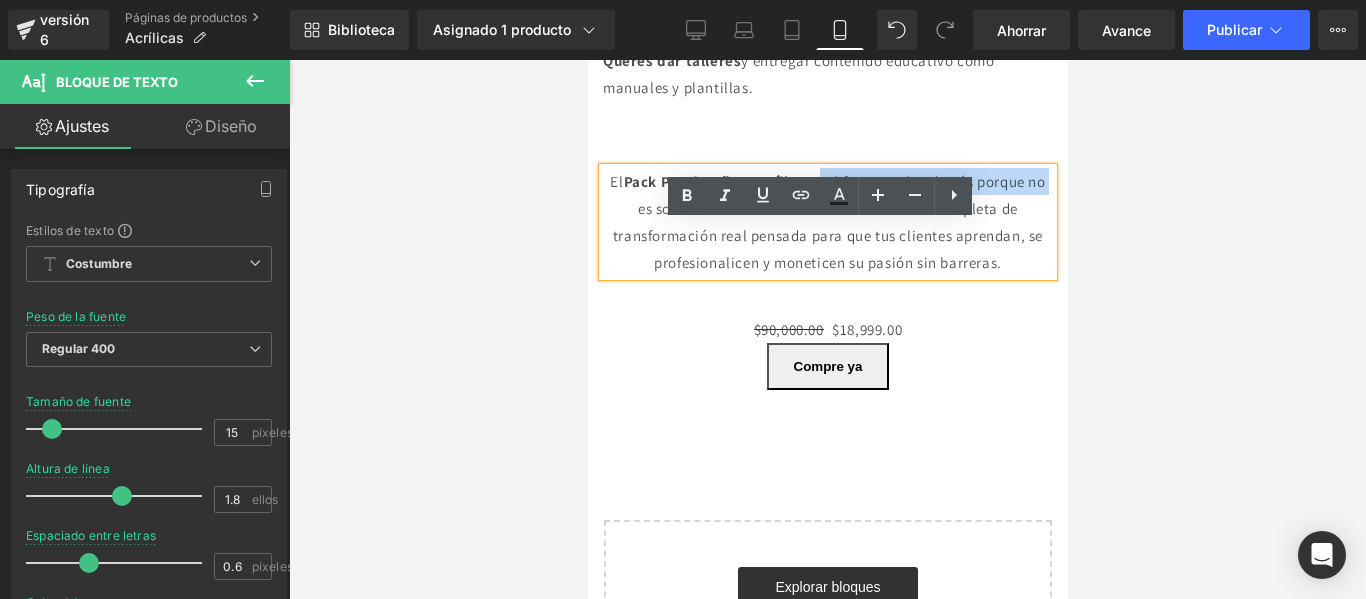 drag, startPoint x: 684, startPoint y: 263, endPoint x: 848, endPoint y: 236, distance: 166.2077 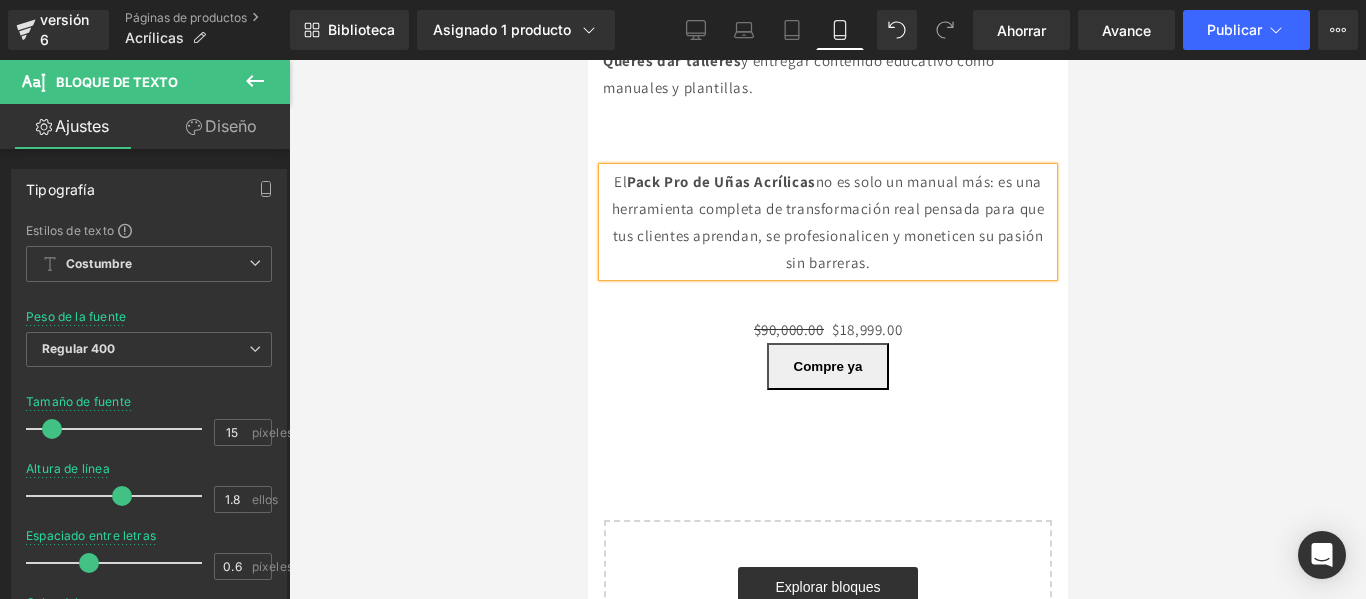 click on "El  Pack Pro de Uñas Acrílicas  no es solo un manual más: es una herramienta completa de transformación real pensada para que tus clientes aprendan, se profesionalicen y moneticen su pasión sin barreras." at bounding box center [827, 222] 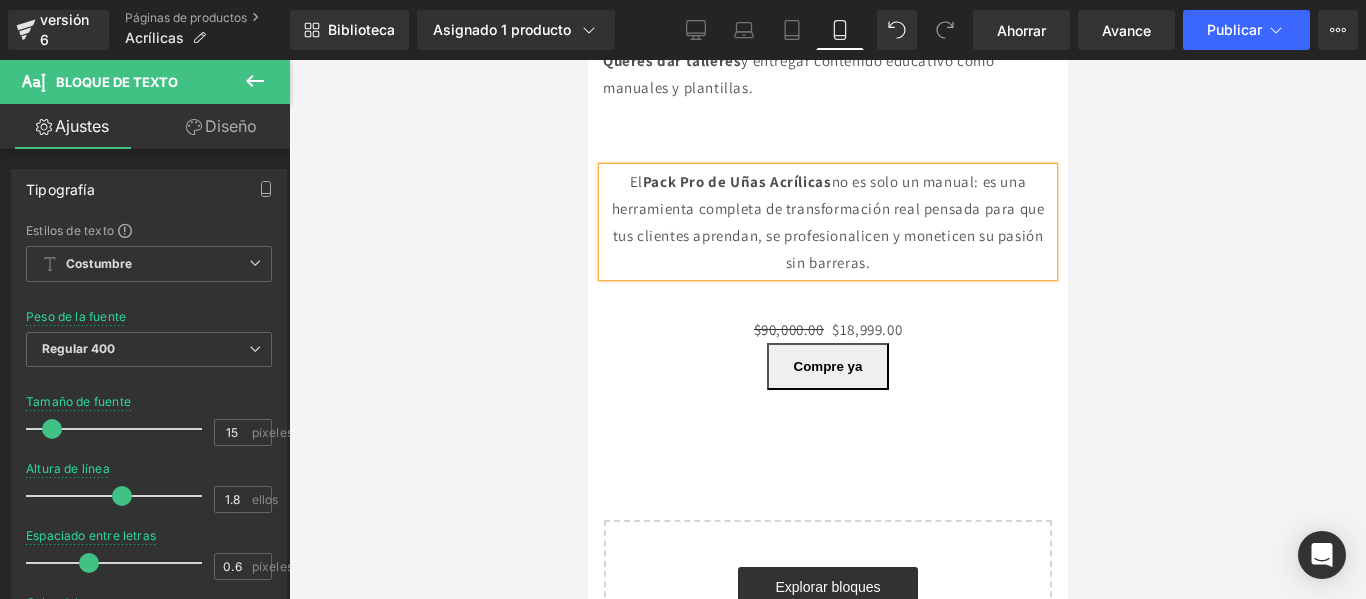 click on "El Pack Pro de Uñas Acrílicas no es solo un manual: es una herramienta completa de transformación real pensada para que tus clientes aprendan, se profesionalicen y moneticen su pasión sin barreras." at bounding box center [827, 222] 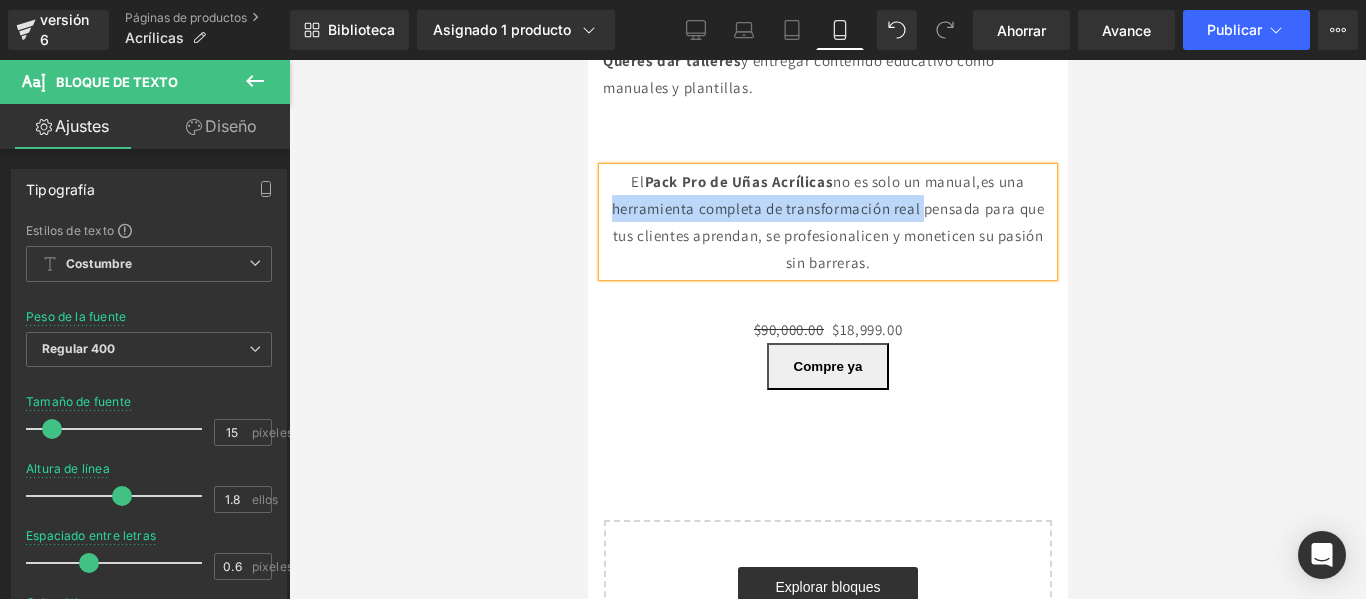 drag, startPoint x: 635, startPoint y: 266, endPoint x: 962, endPoint y: 260, distance: 327.05505 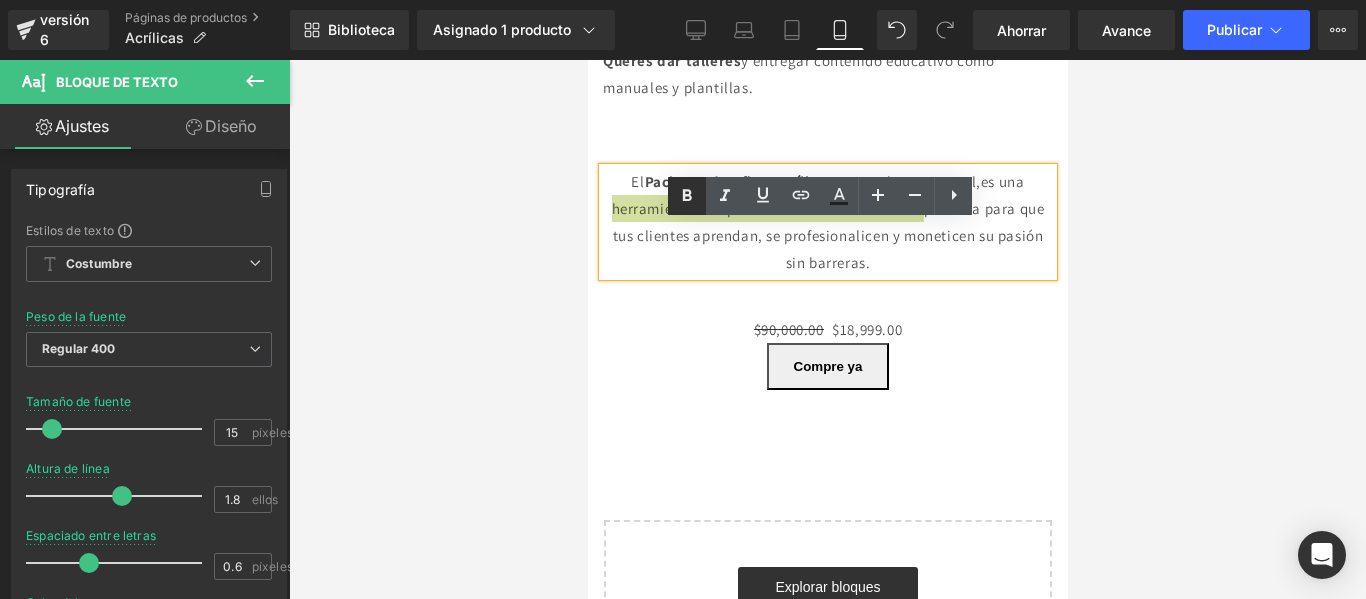 click at bounding box center [687, 196] 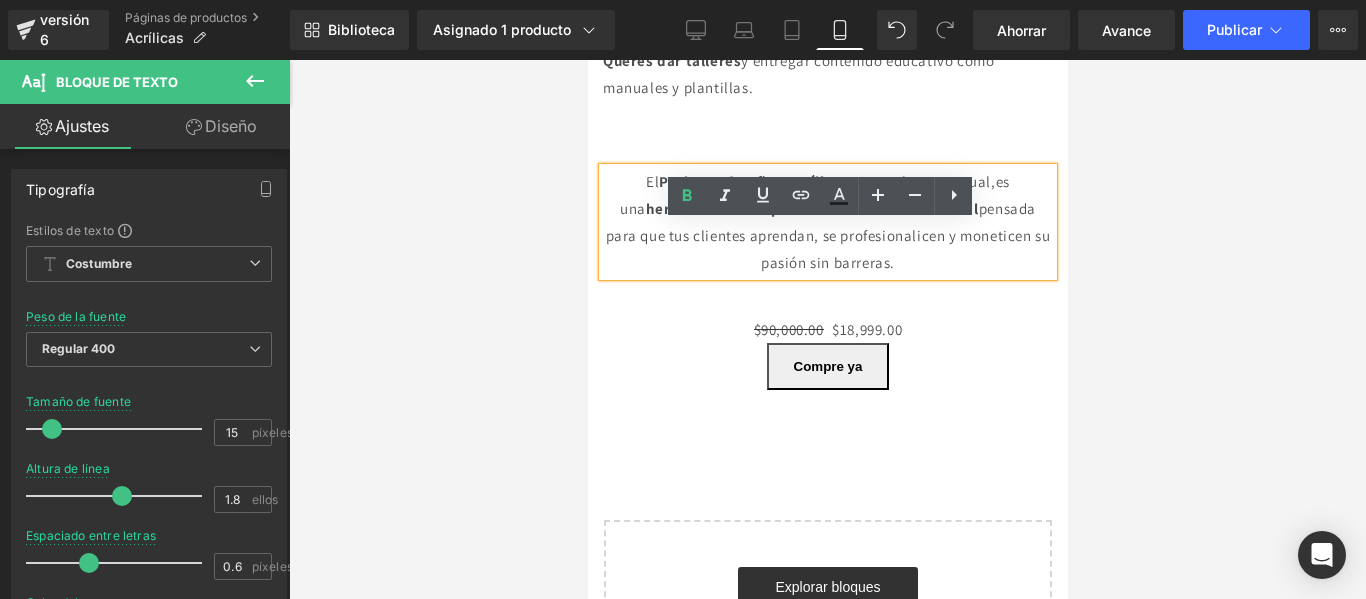 click on "El Pack Pro de Uñas Acrílicas no es solo un manual,es una herramienta completa de transformación real pensada para que tus clientes aprendan, se profesionalicen y moneticen su pasión sin barreras." at bounding box center (827, 222) 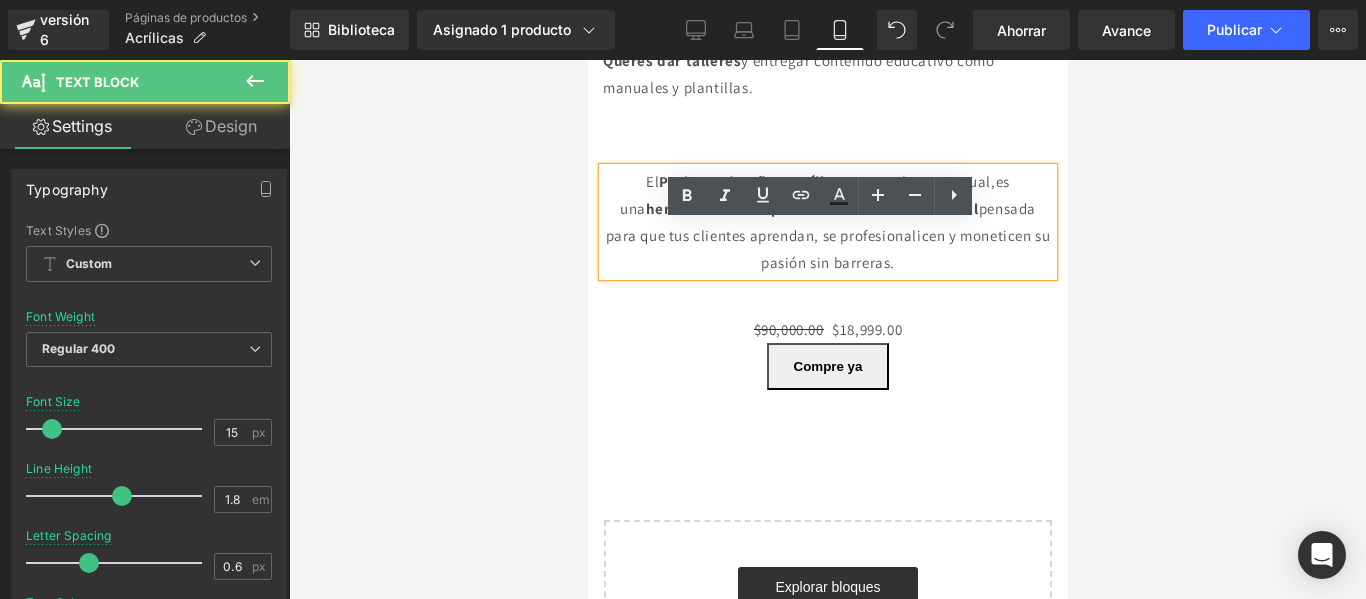 drag, startPoint x: 867, startPoint y: 290, endPoint x: 895, endPoint y: 296, distance: 28.635643 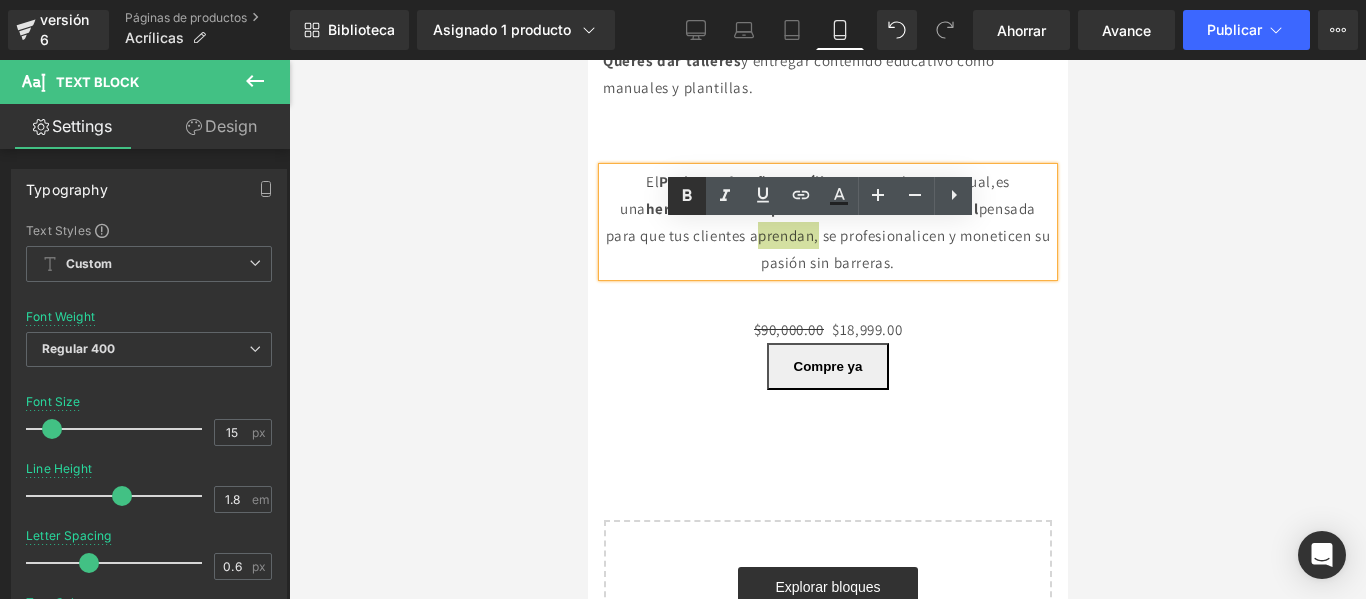click 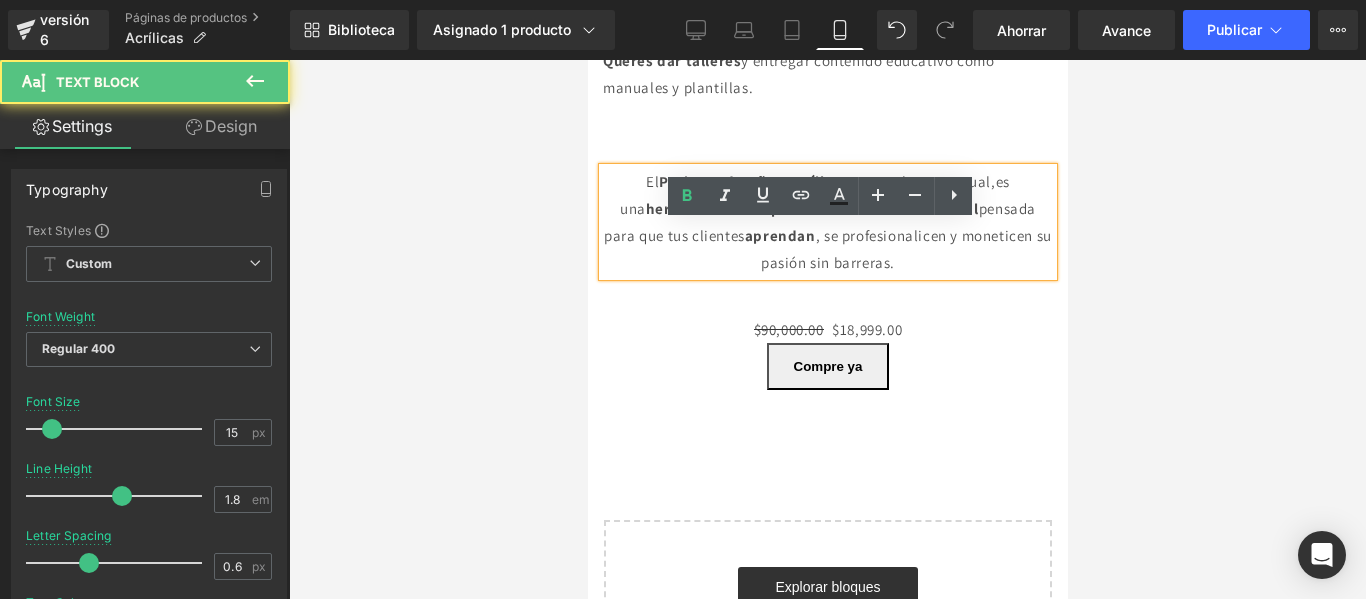 drag, startPoint x: 733, startPoint y: 322, endPoint x: 619, endPoint y: 317, distance: 114.1096 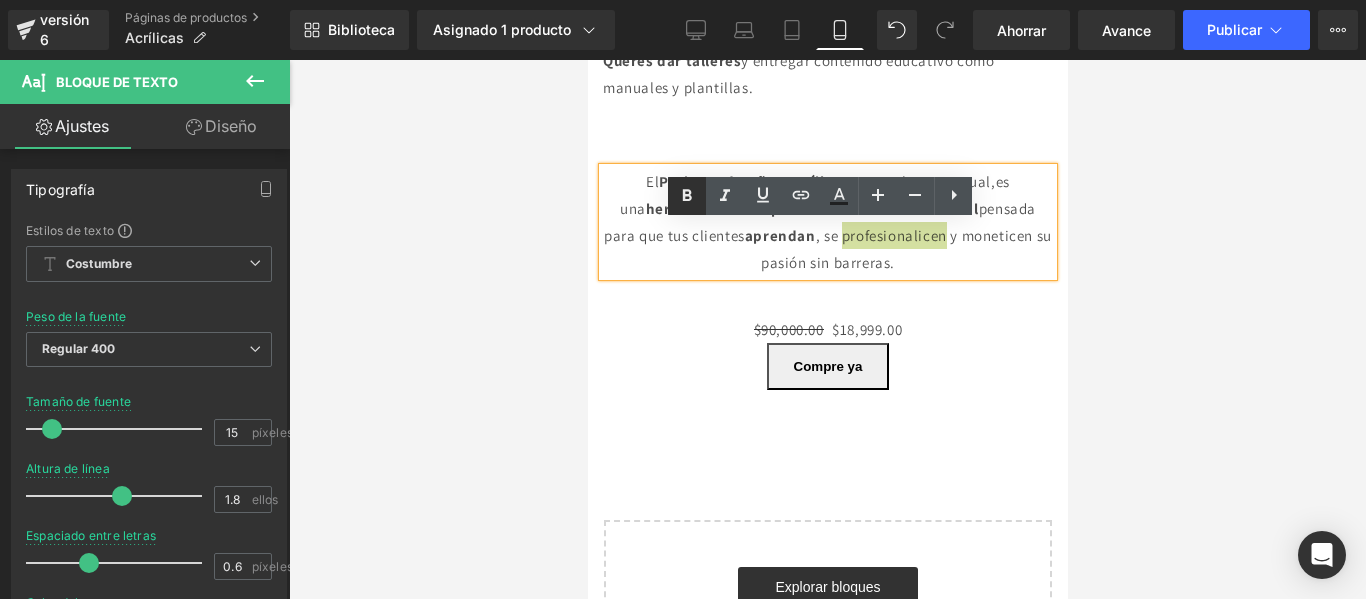 click 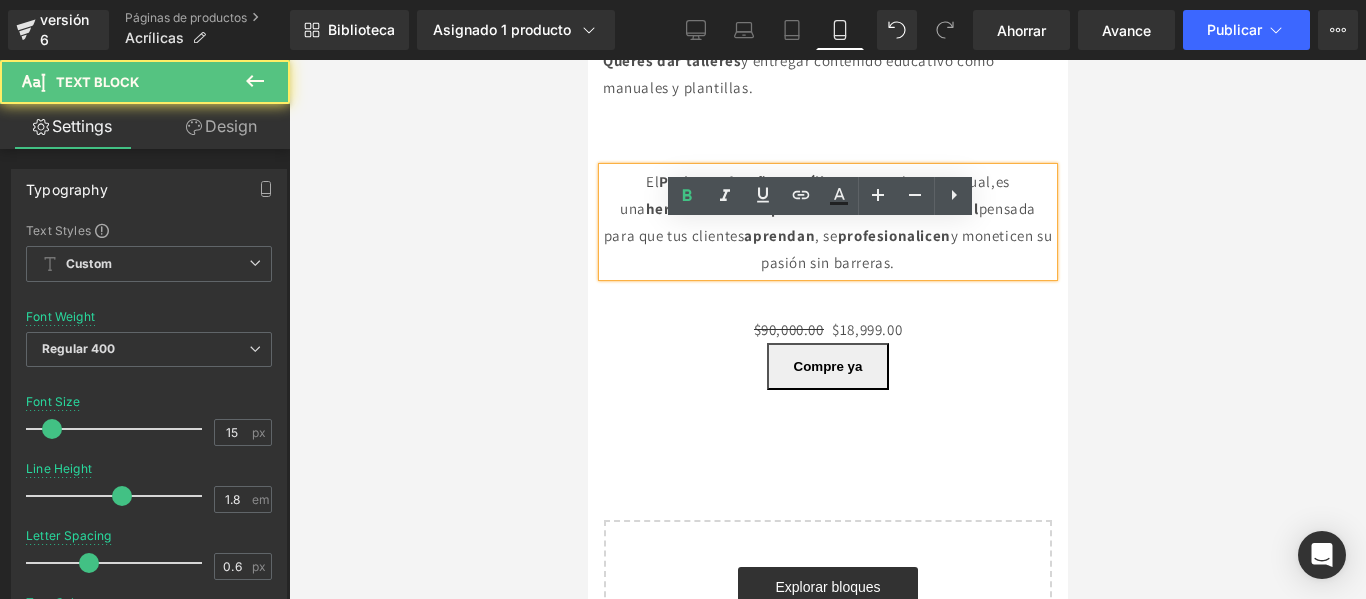 drag, startPoint x: 837, startPoint y: 319, endPoint x: 807, endPoint y: 319, distance: 30 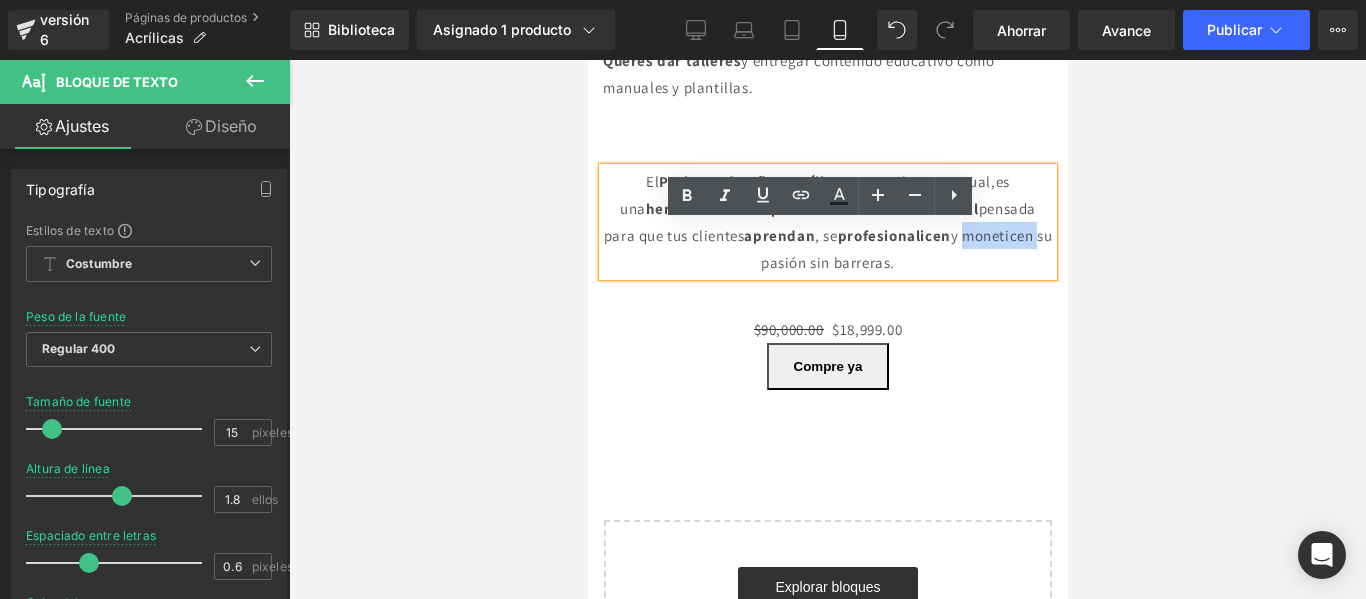 click on "El  Pack Pro de Uñas Acrílicas  no es solo un manual,es una  herramienta completa de transformación real  pensada para que tus clientes  aprendan , se  profesionalicen  y moneticen su pasión sin barreras." at bounding box center (827, 222) 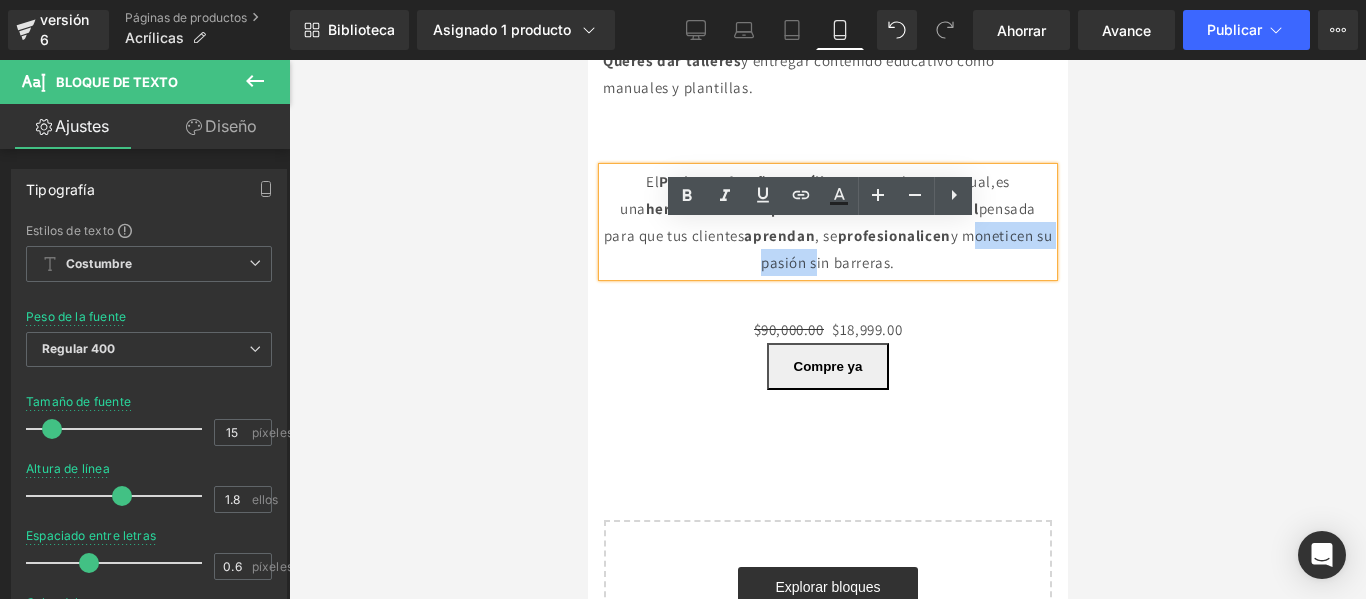 drag, startPoint x: 916, startPoint y: 320, endPoint x: 790, endPoint y: 324, distance: 126.06348 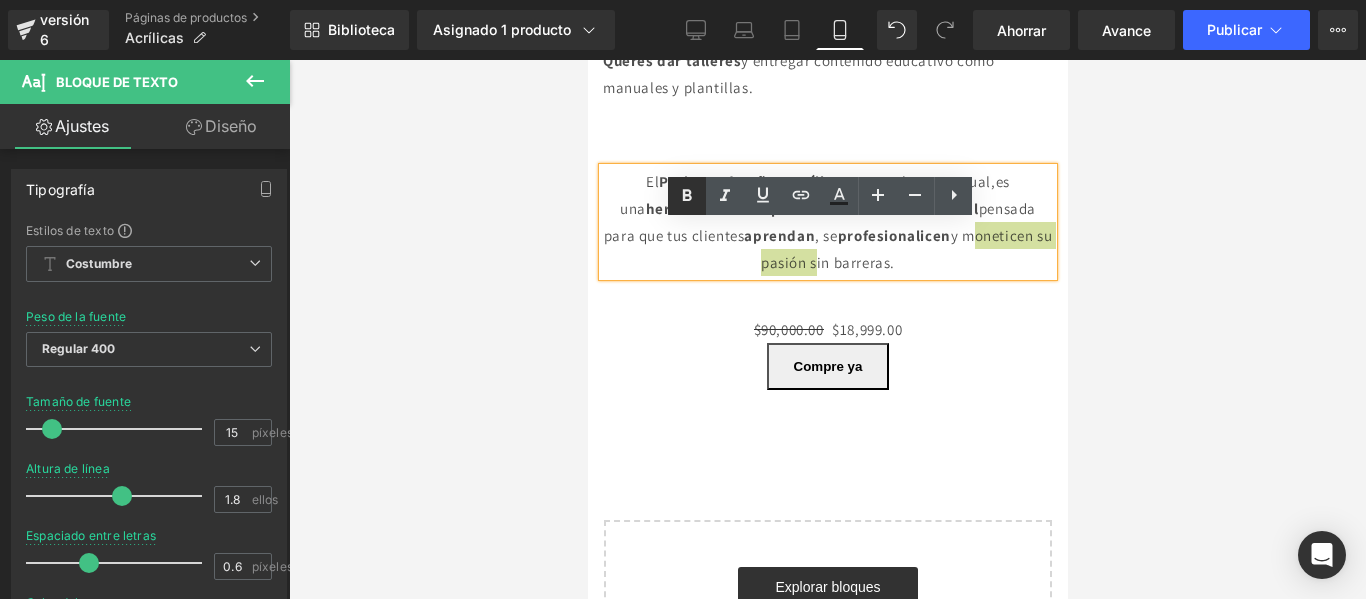 click 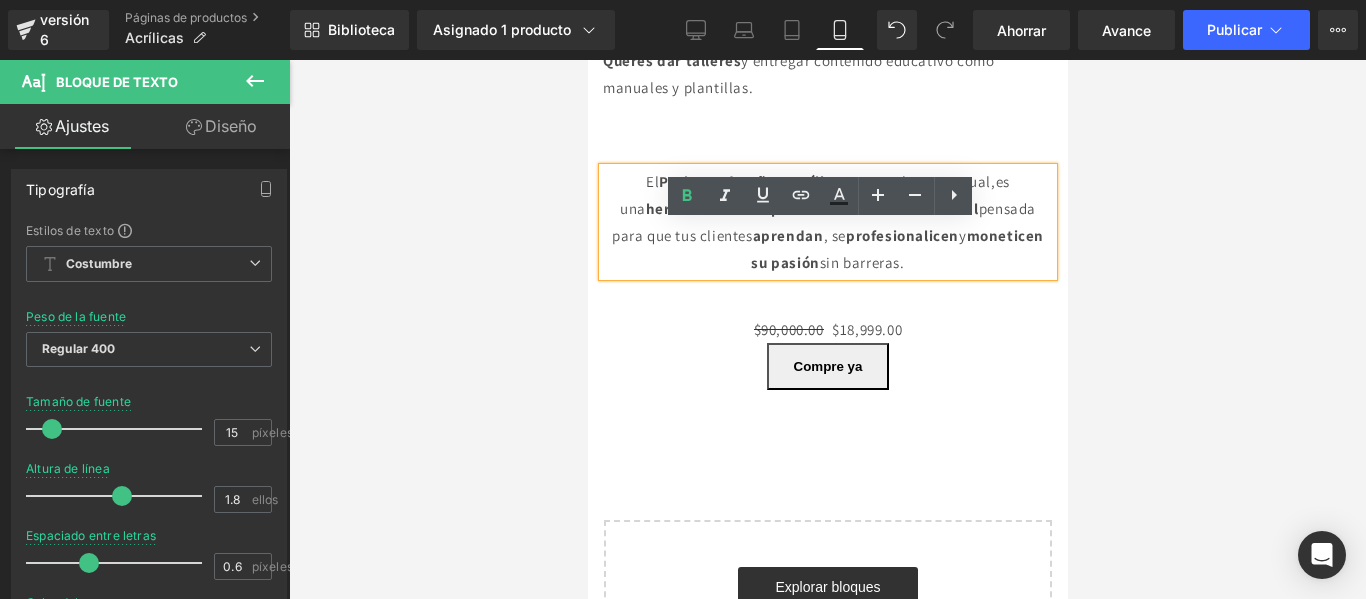 click on "El  Pack Pro de Uñas Acrílicas  no es solo un manual,es una  herramienta completa de transformación real  pensada para que tus clientes  aprendan , se  profesionalicen  y  moneticen su pasión sin barreras." at bounding box center [827, 222] 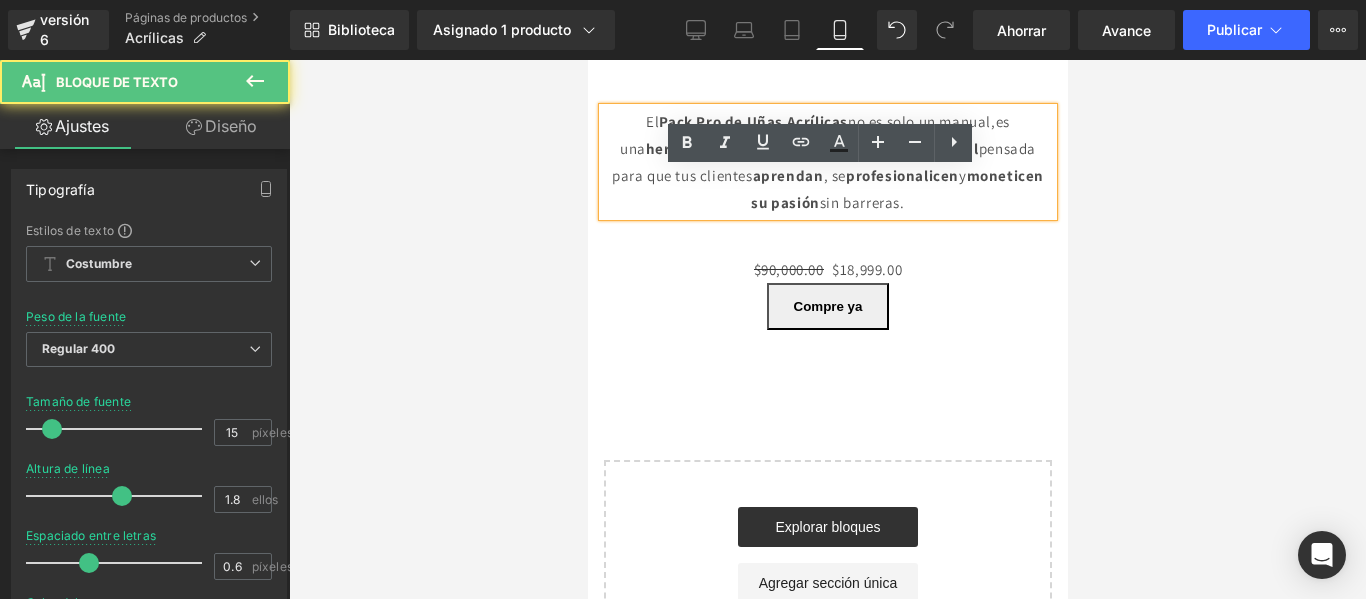 scroll, scrollTop: 2615, scrollLeft: 0, axis: vertical 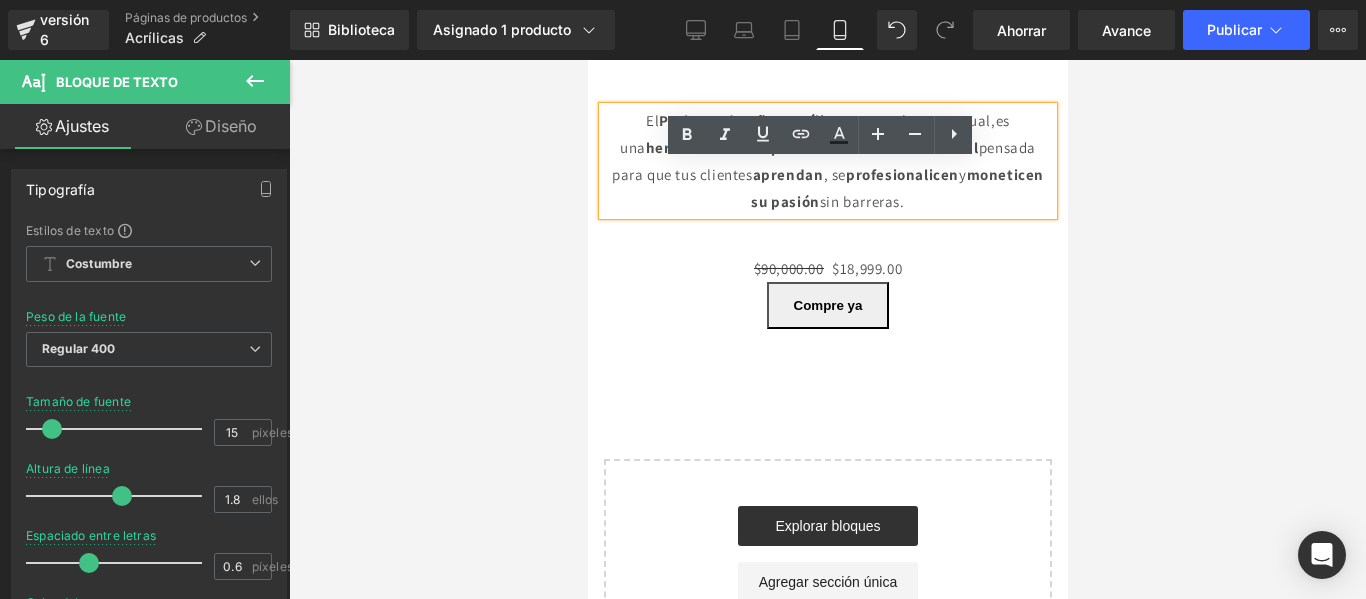 click at bounding box center (827, 329) 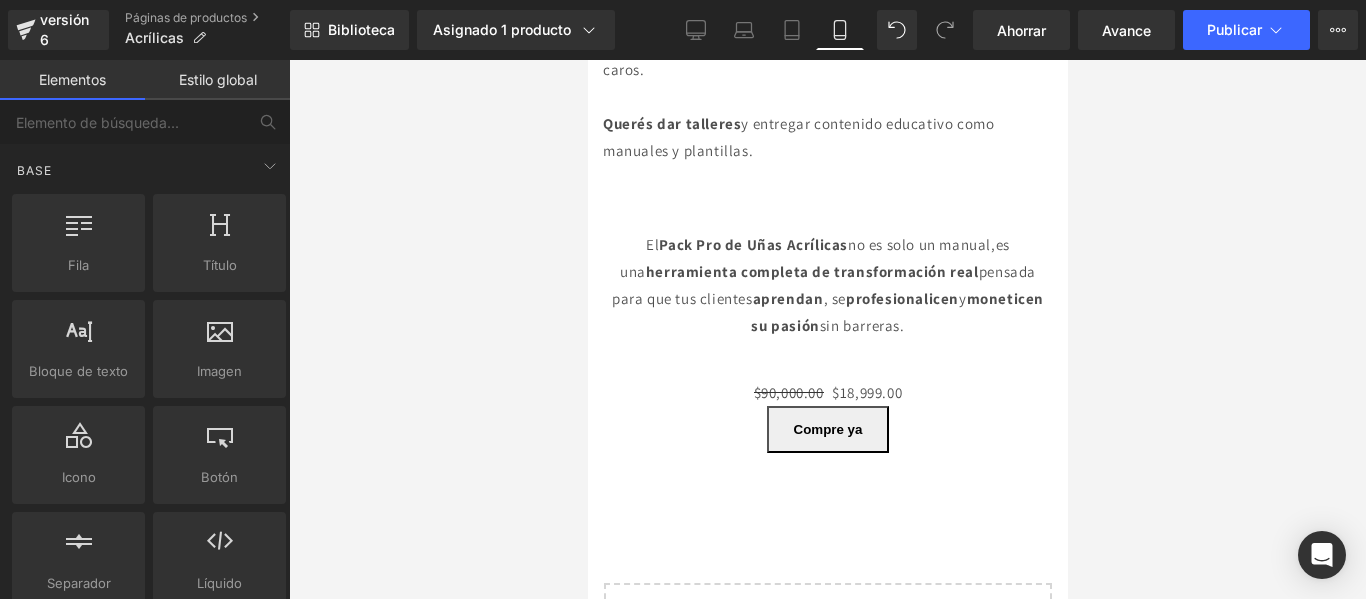 scroll, scrollTop: 2492, scrollLeft: 0, axis: vertical 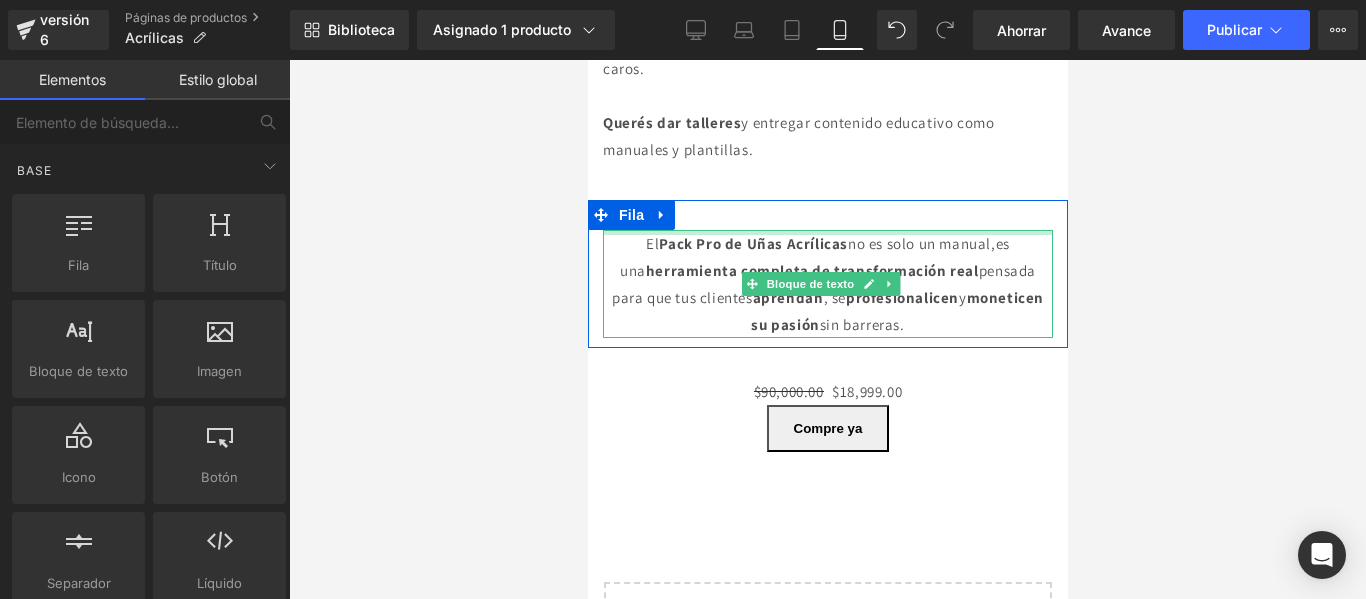 click at bounding box center (827, 232) 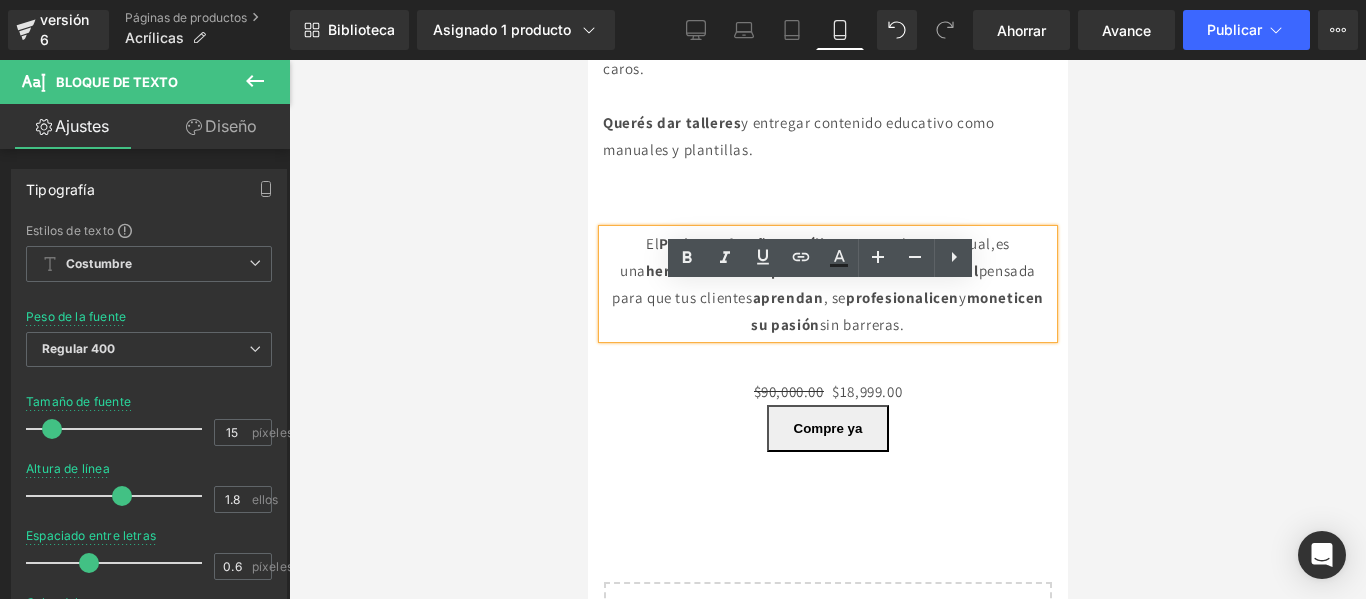 click on "El Pack Pro de Uñas Acrílicas no es solo un manual,es una herramienta completa de transformación real pensada para que tus clientes aprendan , se profesionalicen y moneticen su pasión sin barreras.
Bloque de texto
Fila" at bounding box center [827, 274] 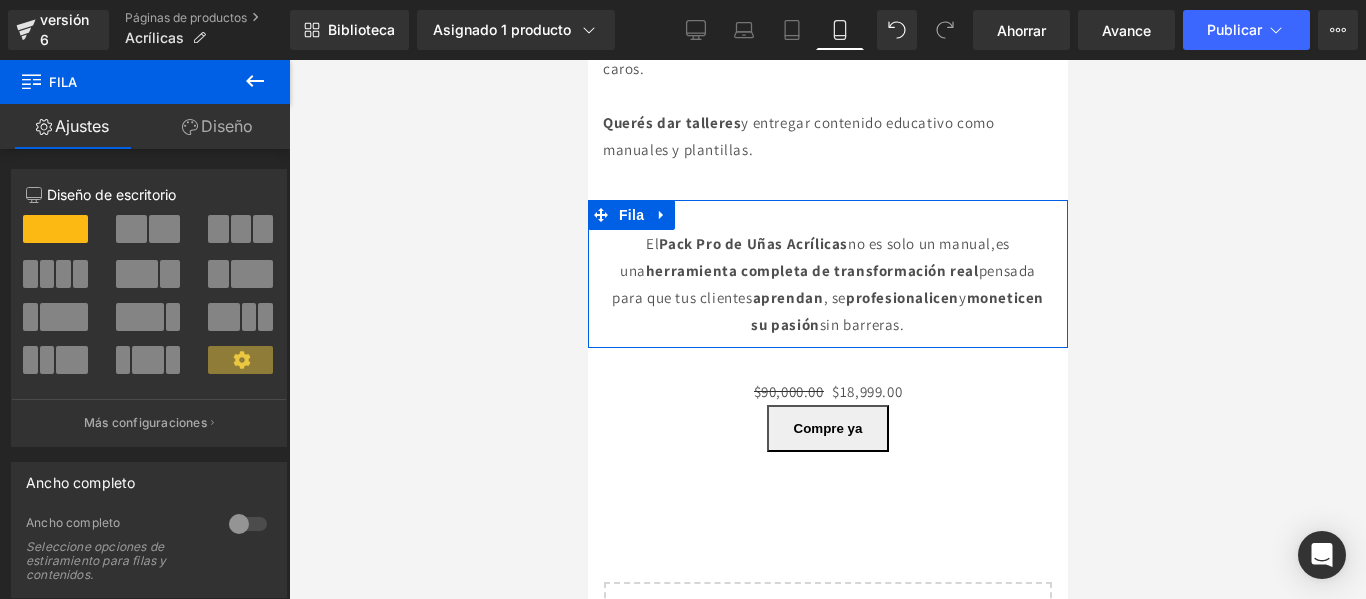 click on "El Pack Pro de Uñas Acrílicas no es solo un manual,es una herramienta completa de transformación real pensada para que tus clientes aprendan , se profesionalicen y moneticen su pasión sin barreras.
Bloque de texto
Fila" at bounding box center (827, 274) 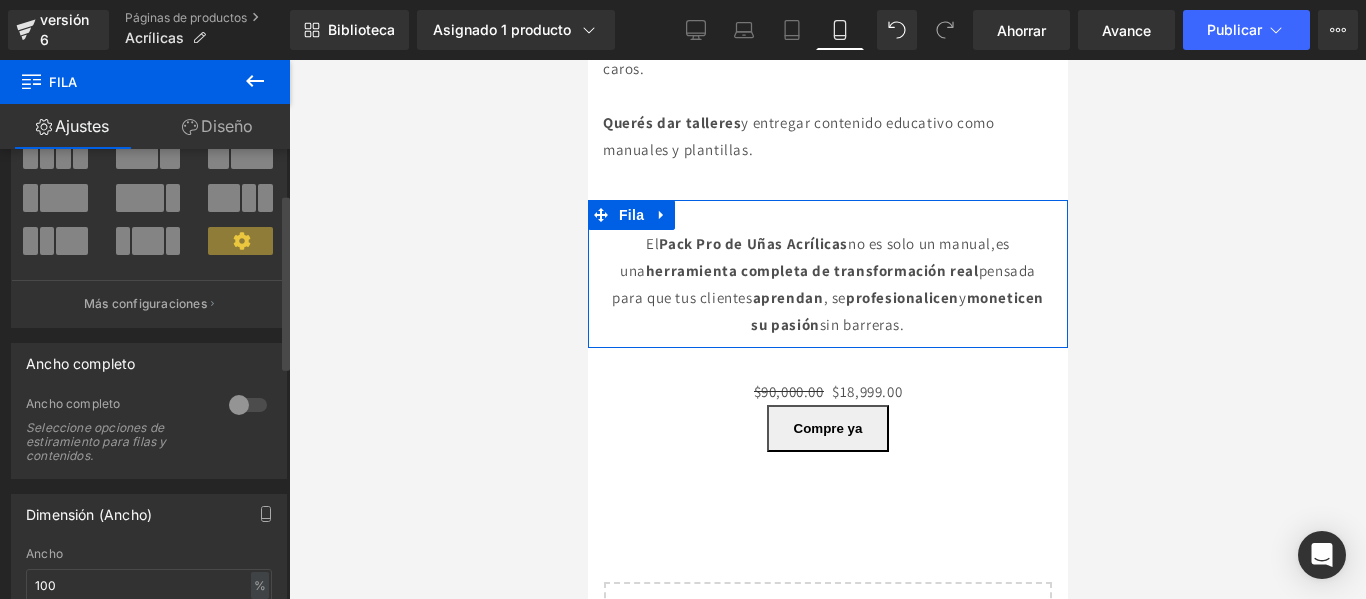 scroll, scrollTop: 114, scrollLeft: 0, axis: vertical 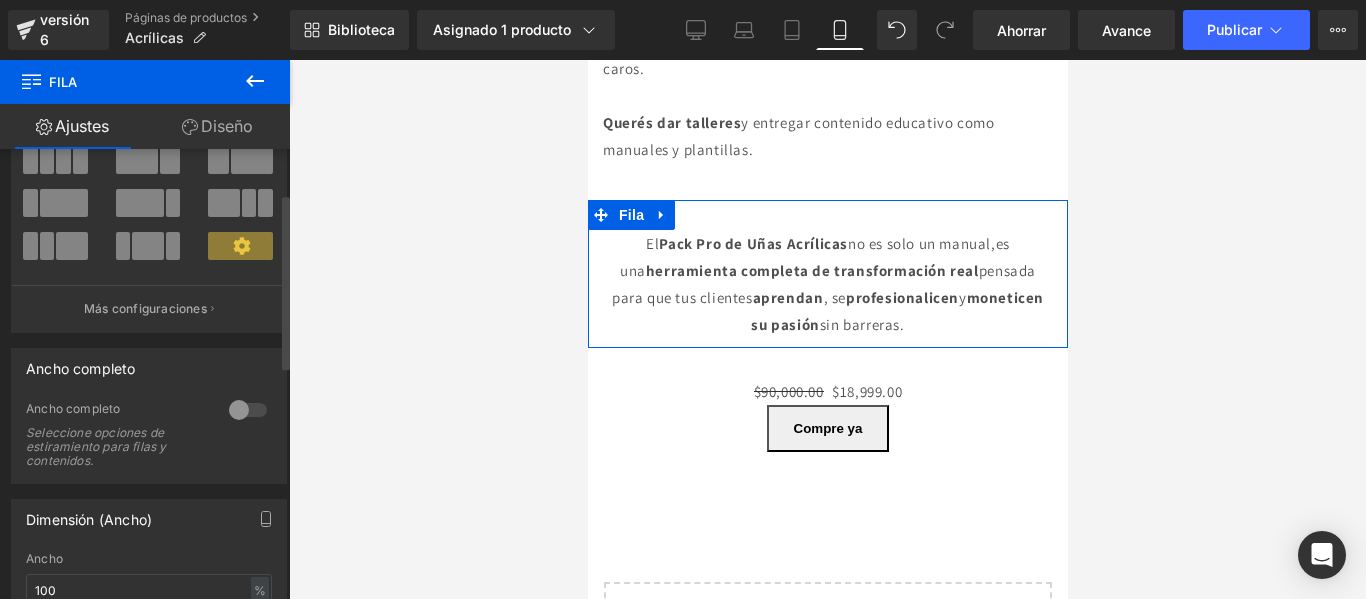 click at bounding box center [248, 410] 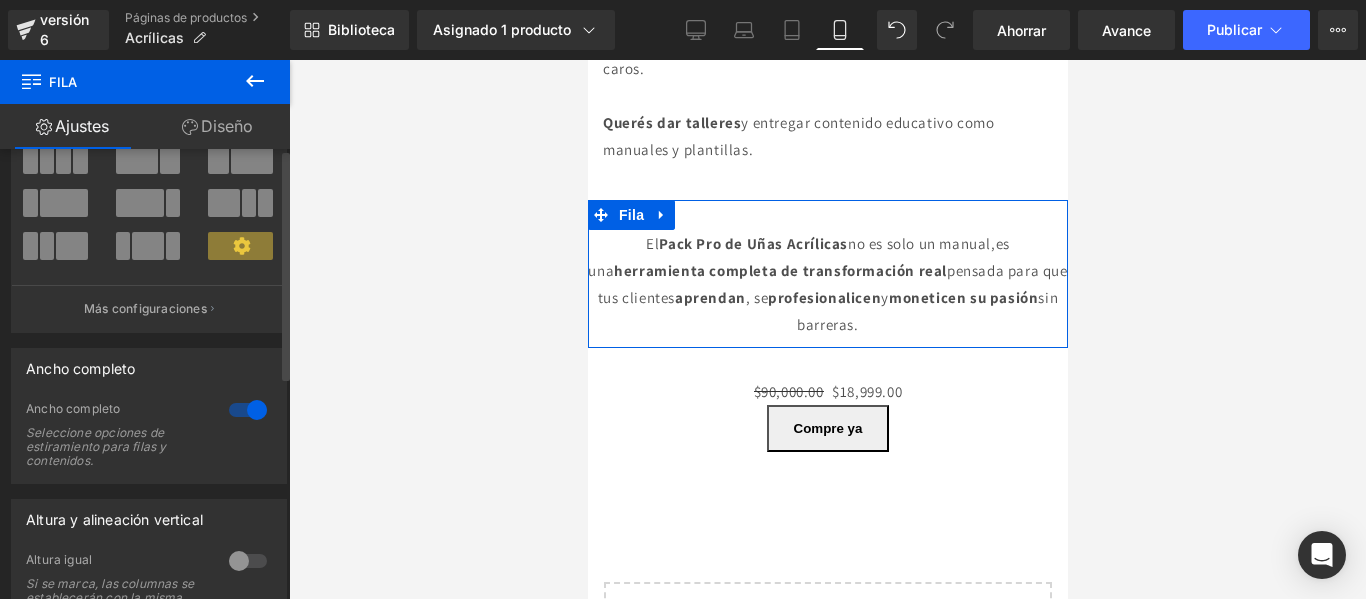 scroll, scrollTop: 0, scrollLeft: 0, axis: both 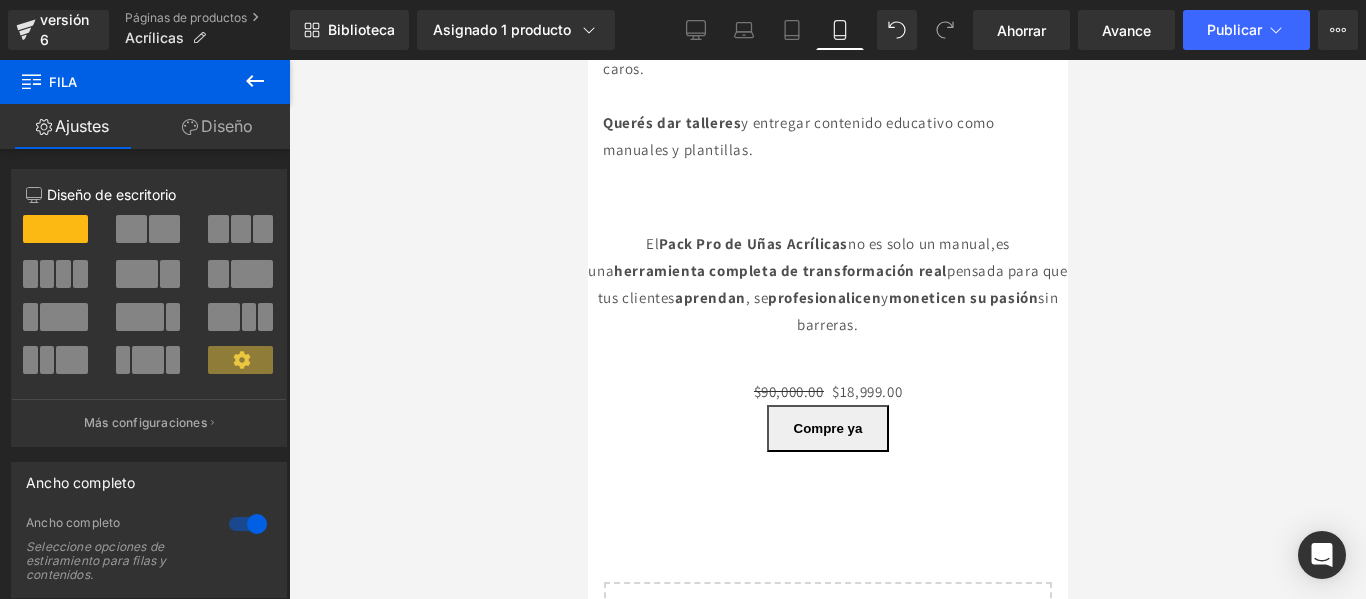 click 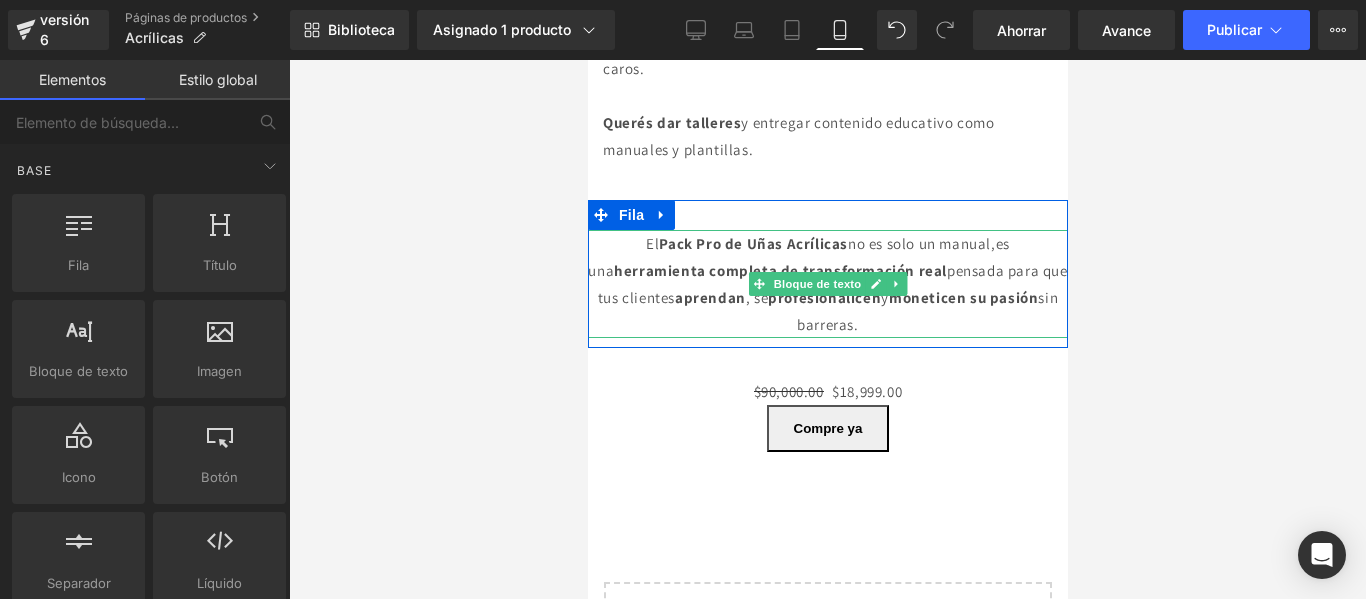 click on "Pack Pro de Uñas Acrílicas" at bounding box center (752, 243) 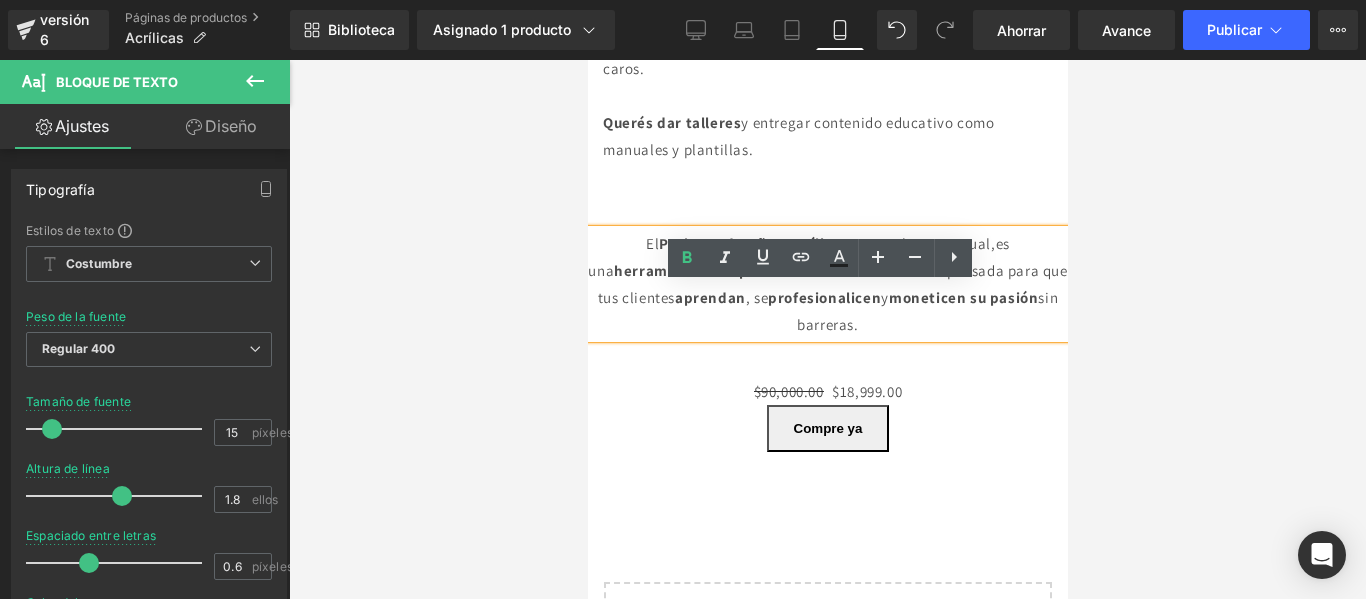 click on "El Pack Pro de Uñas Acrílicas no es solo un manual,es una herramienta completa de transformación real pensada para que tus clientes aprendan , se profesionalicen y moneticen su pasión sin barreras.
Bloque de texto
Fila" at bounding box center [827, 274] 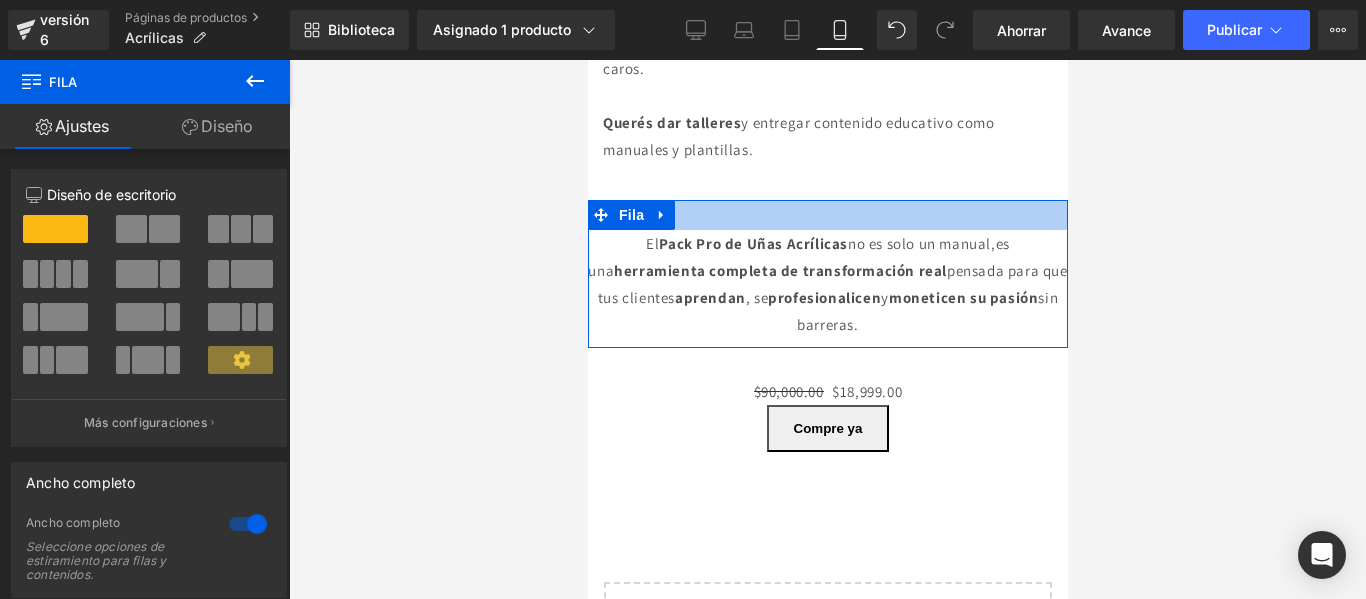 click at bounding box center [827, 215] 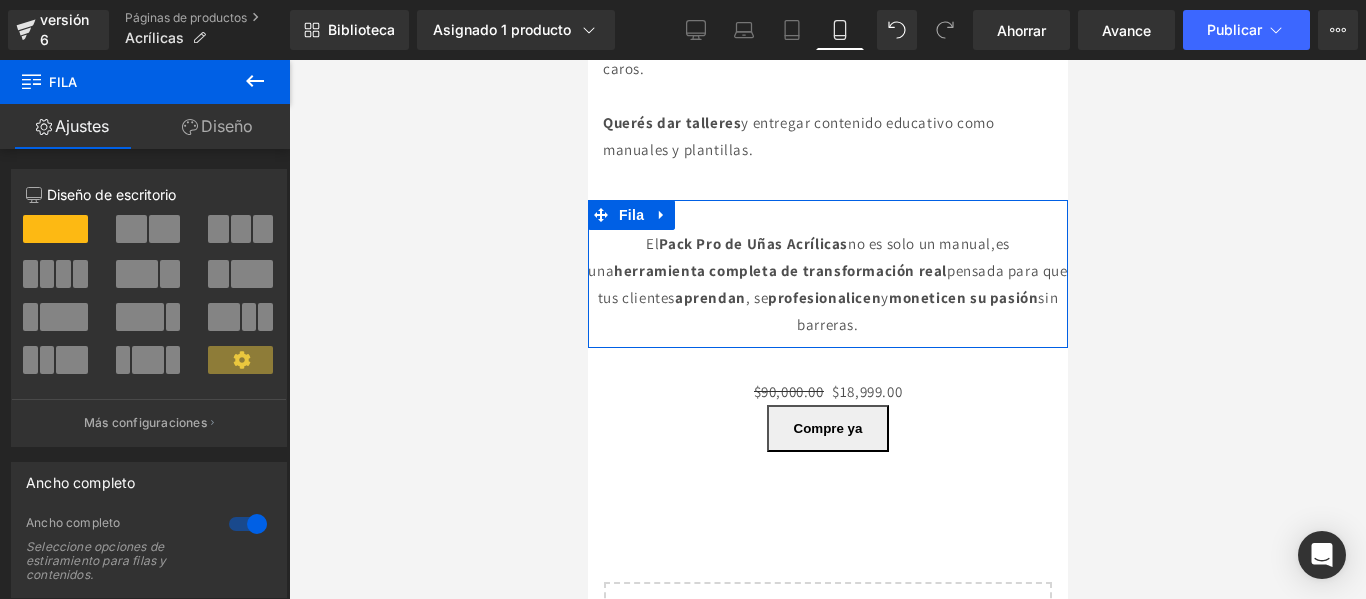click on "Diseño" at bounding box center [227, 126] 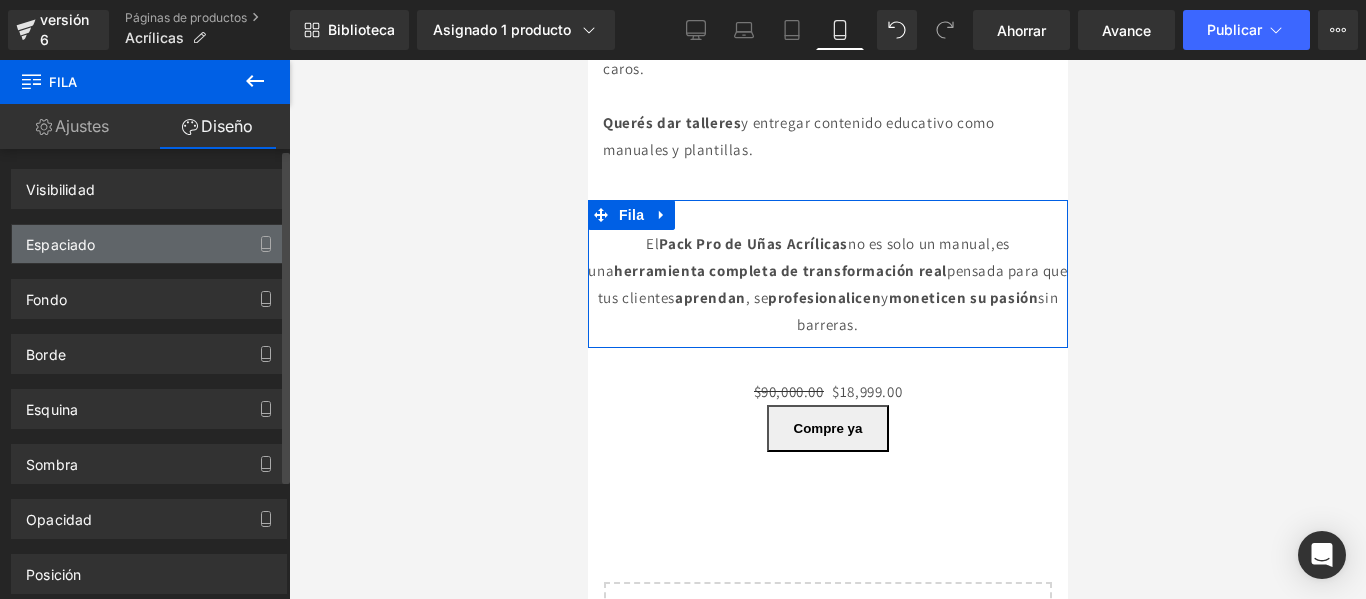 click on "Espaciado" at bounding box center (149, 244) 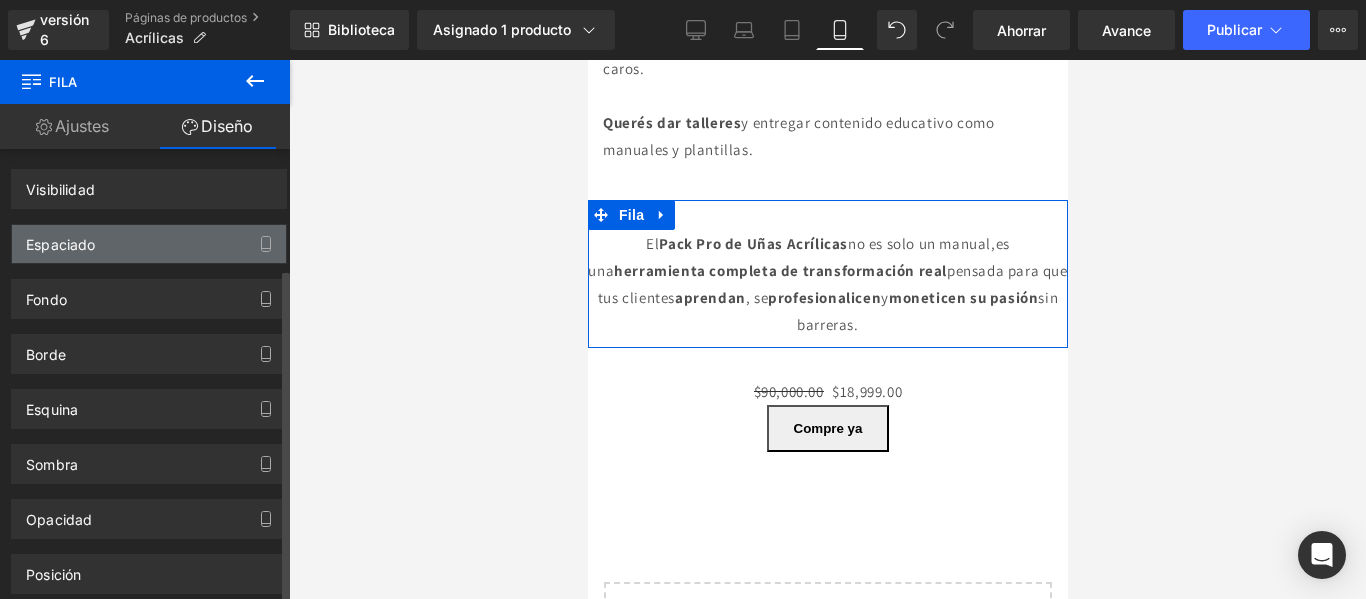 scroll, scrollTop: 161, scrollLeft: 0, axis: vertical 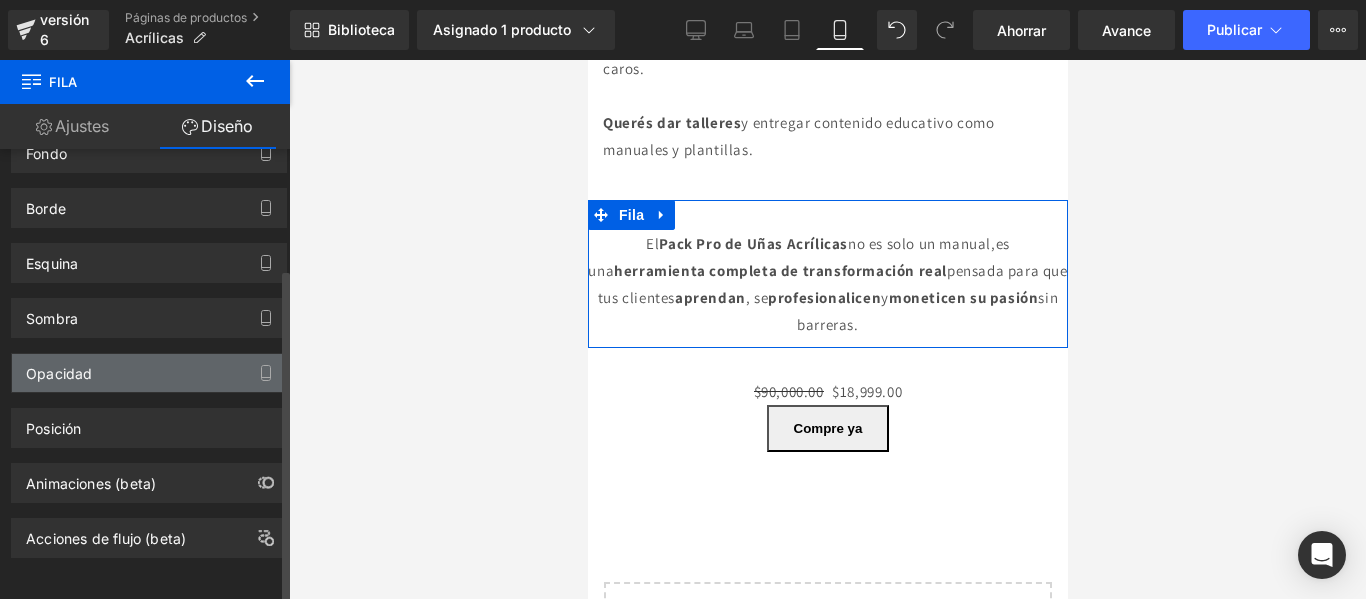 click on "Opacidad" at bounding box center (149, 373) 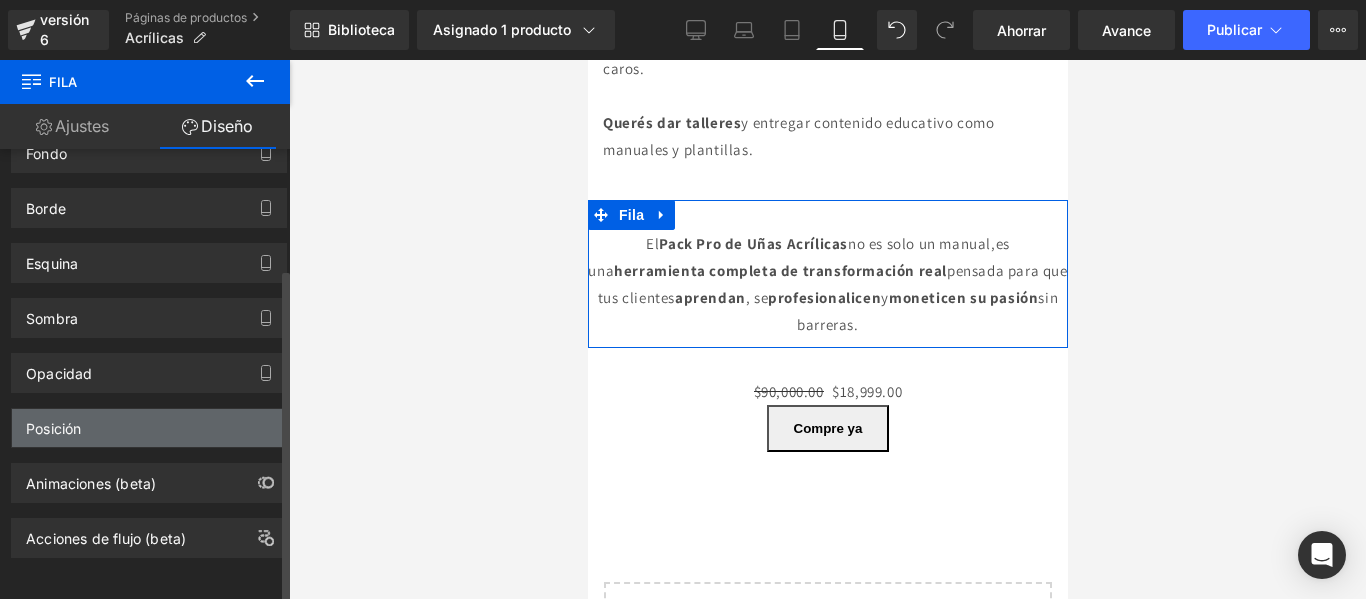 click on "Posición" at bounding box center (149, 428) 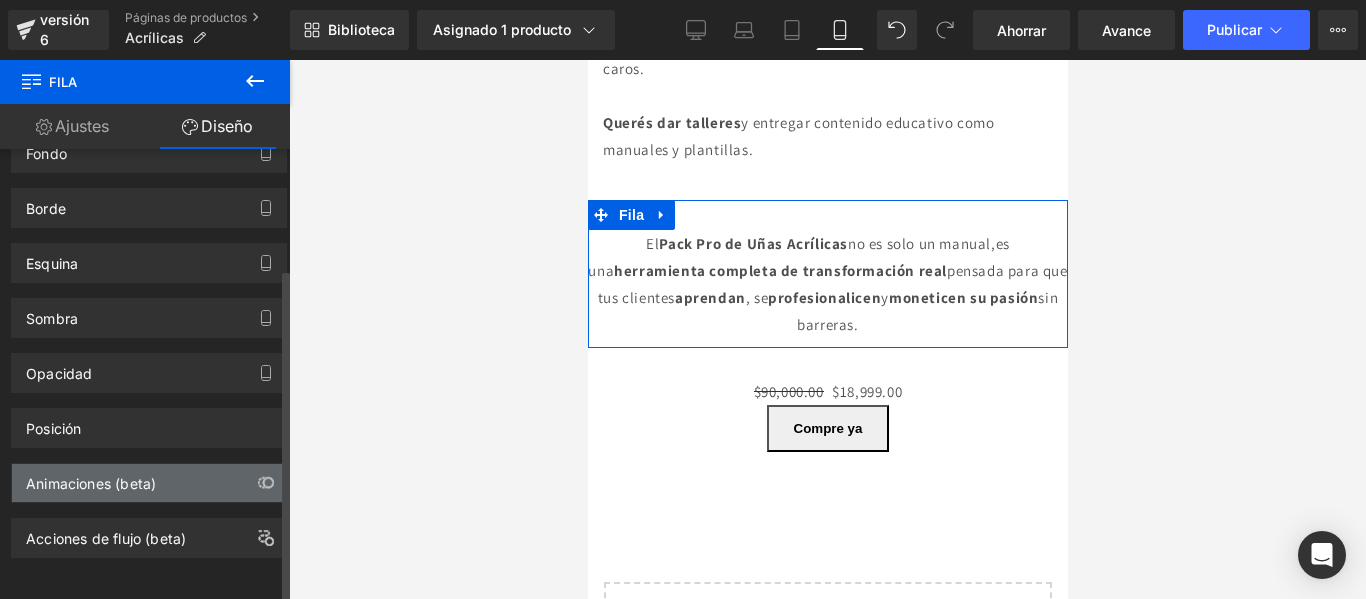 click on "Animaciones (beta)" at bounding box center [149, 483] 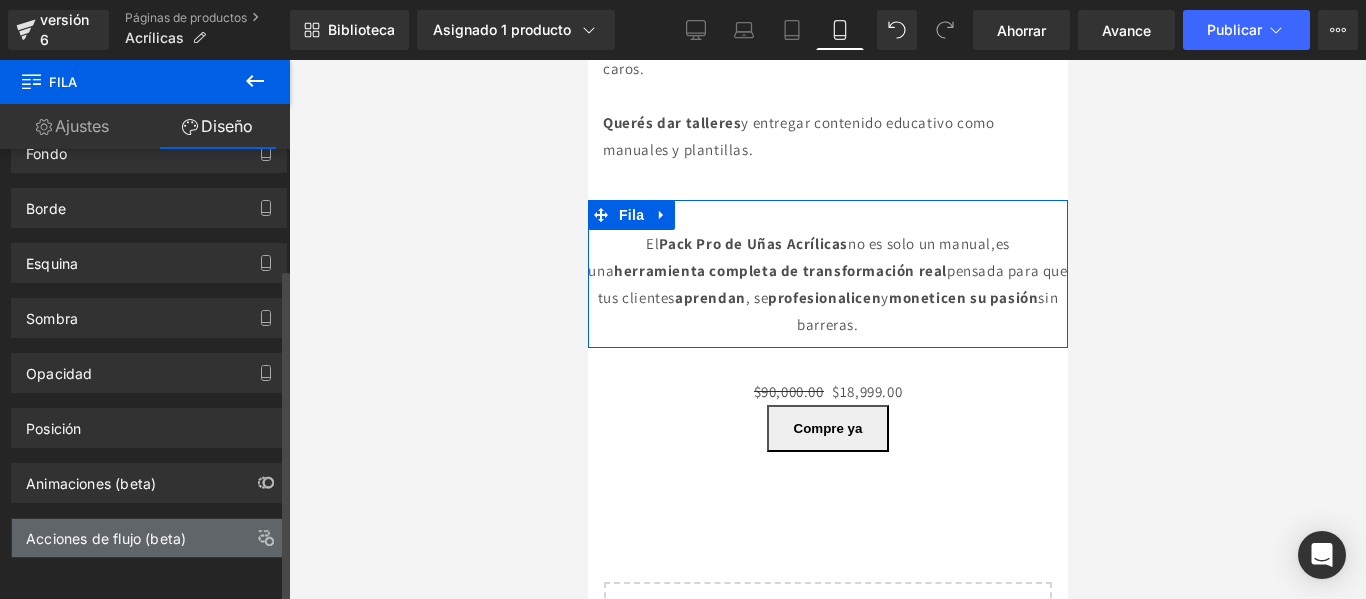 click on "Acciones de flujo (beta)" at bounding box center [149, 538] 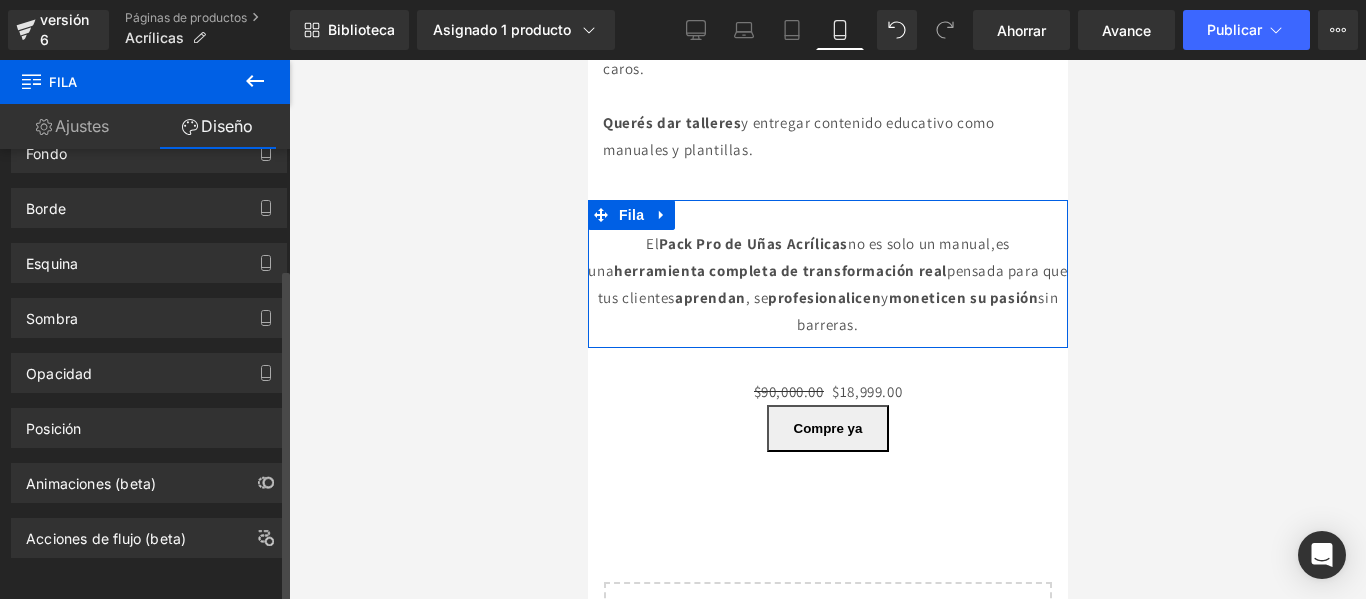 scroll, scrollTop: 0, scrollLeft: 0, axis: both 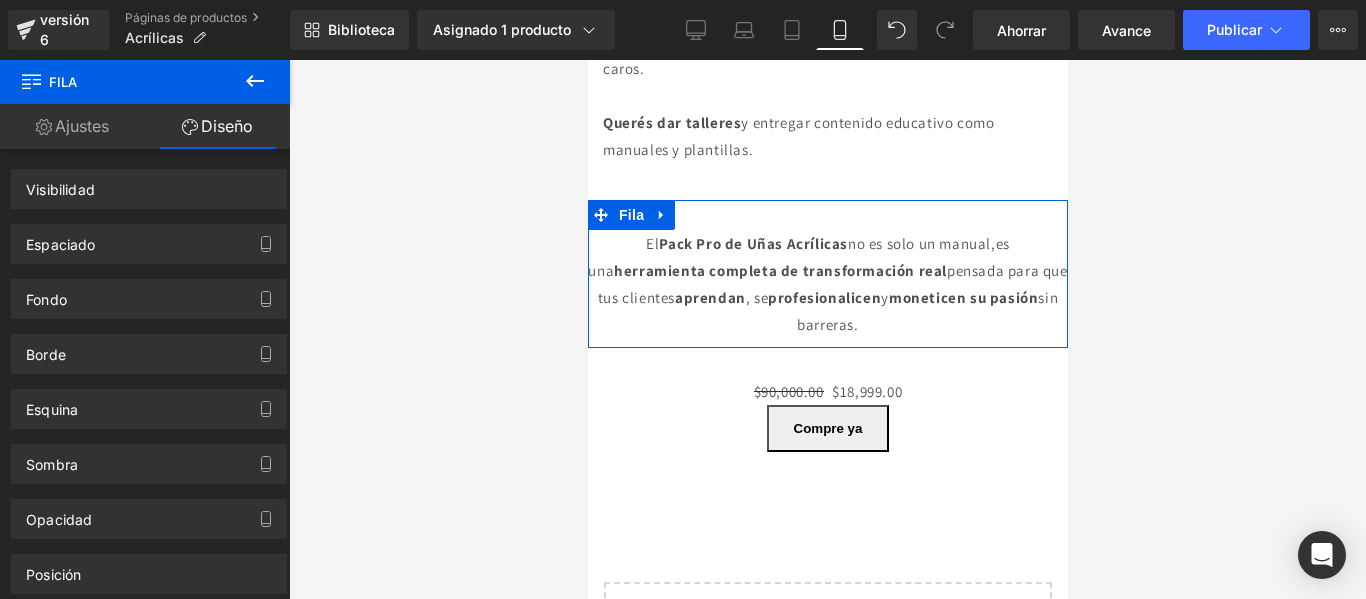 click on "Ajustes" at bounding box center (82, 126) 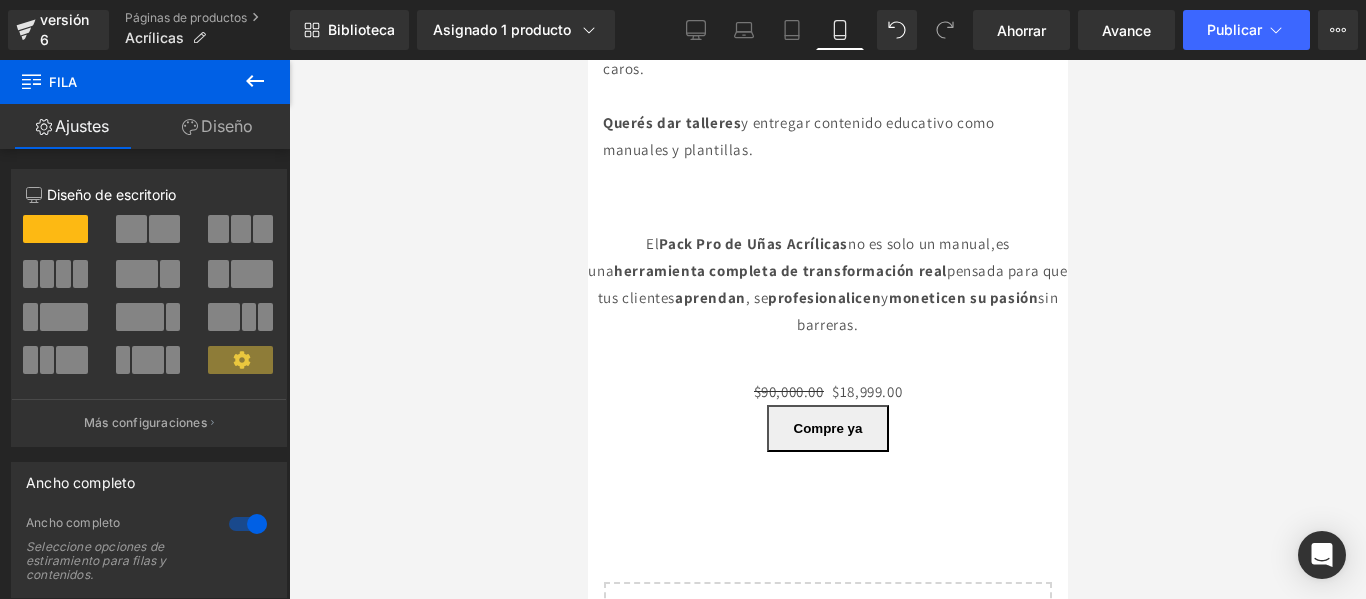 click 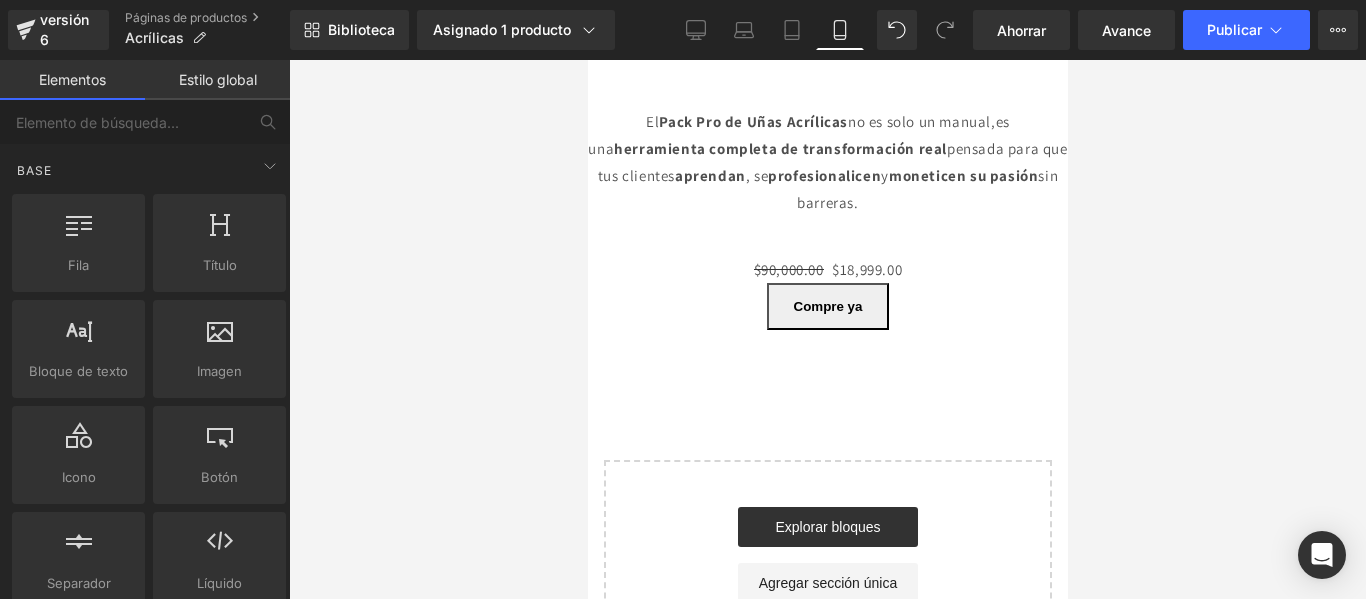 scroll, scrollTop: 2606, scrollLeft: 0, axis: vertical 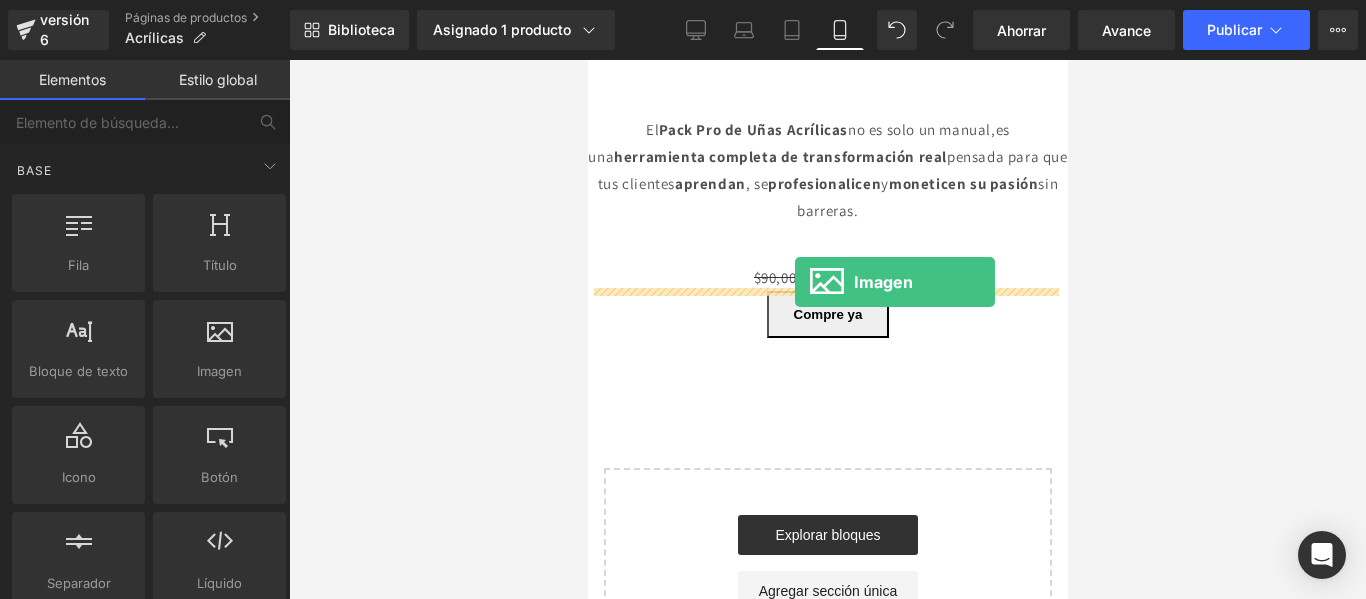 drag, startPoint x: 777, startPoint y: 428, endPoint x: 794, endPoint y: 282, distance: 146.98639 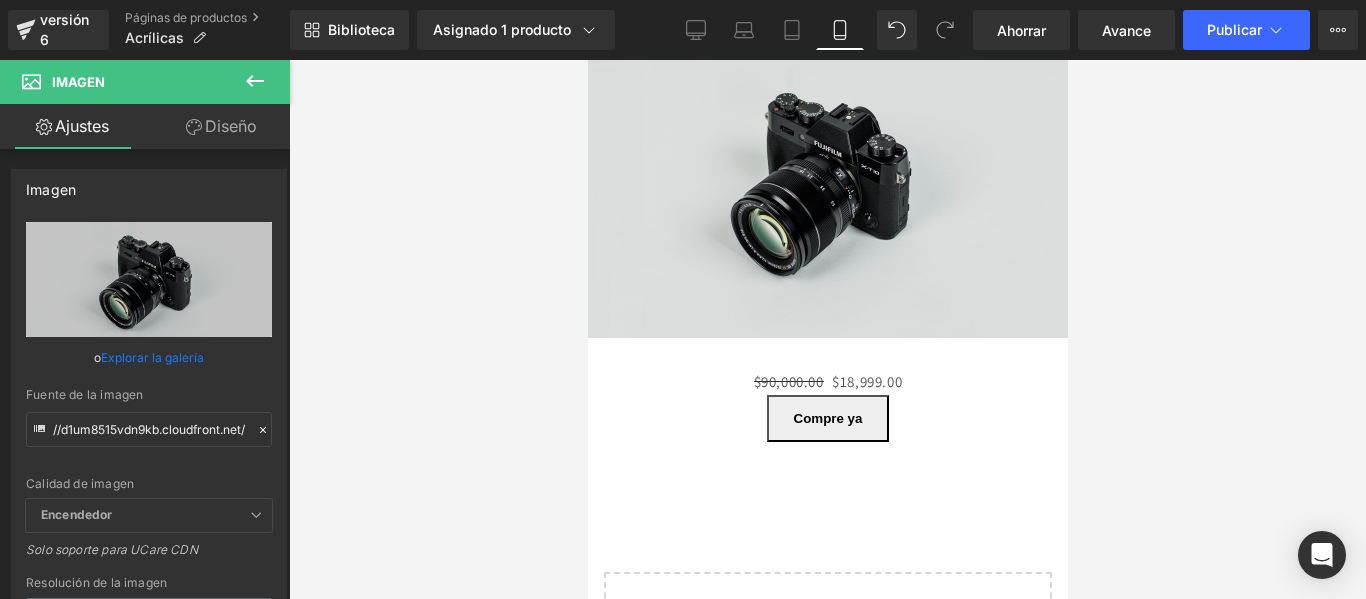 scroll, scrollTop: 2821, scrollLeft: 0, axis: vertical 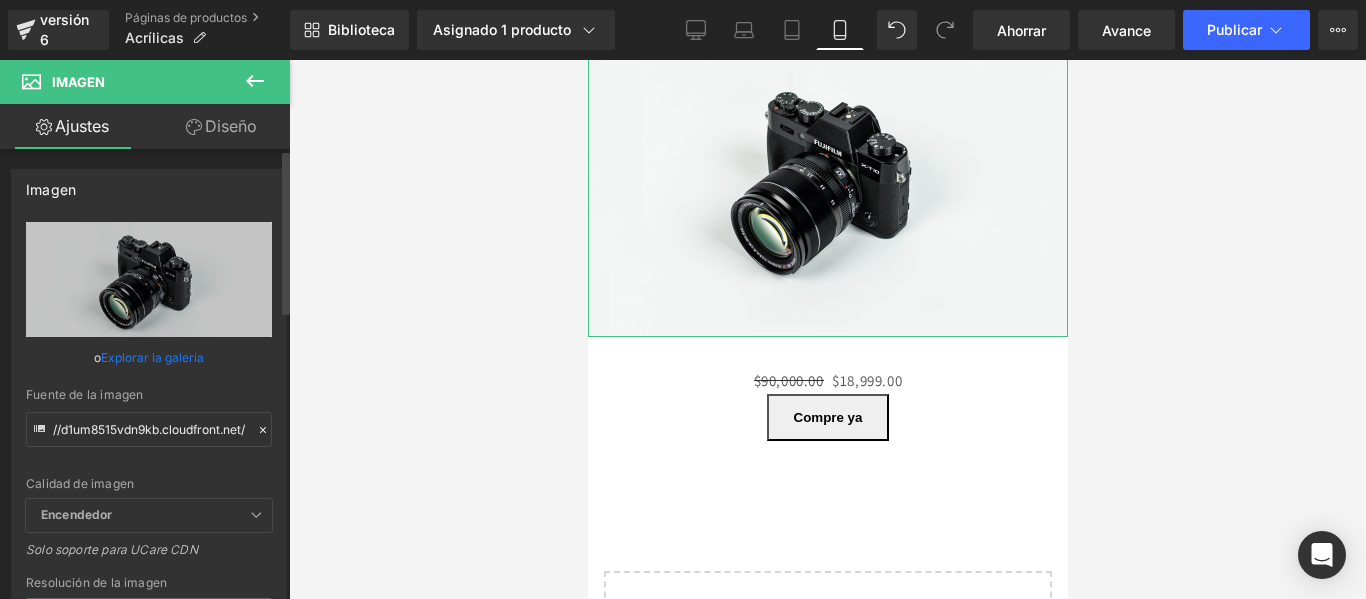 click 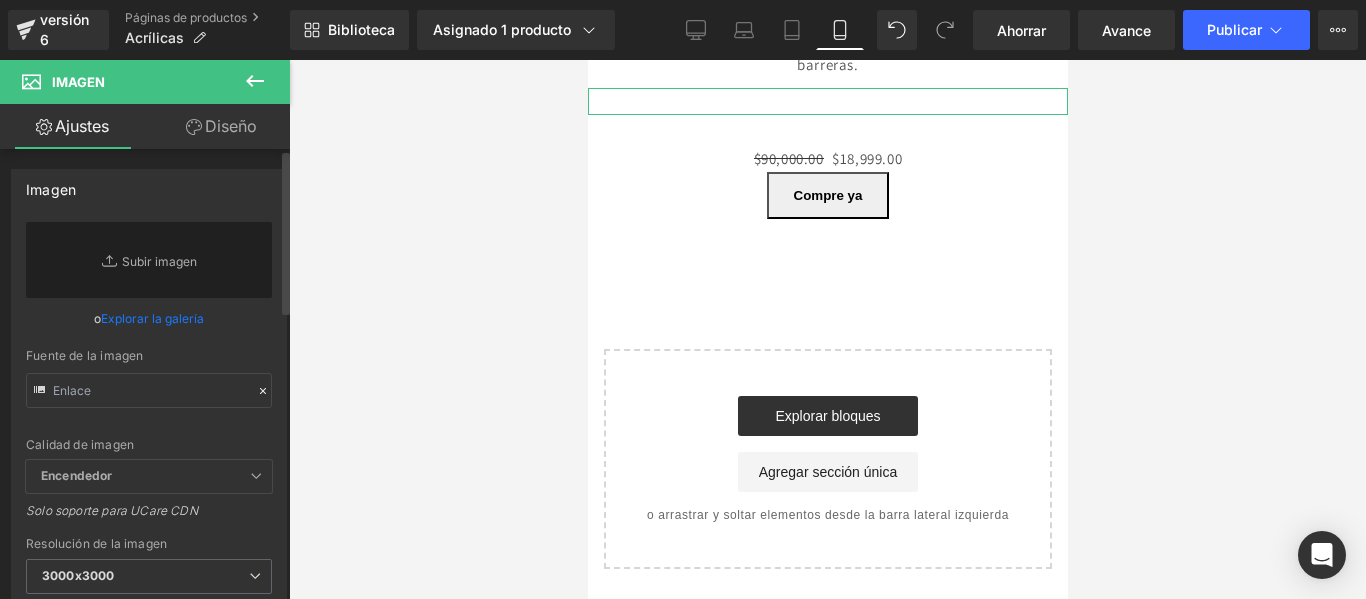 scroll, scrollTop: 2807, scrollLeft: 0, axis: vertical 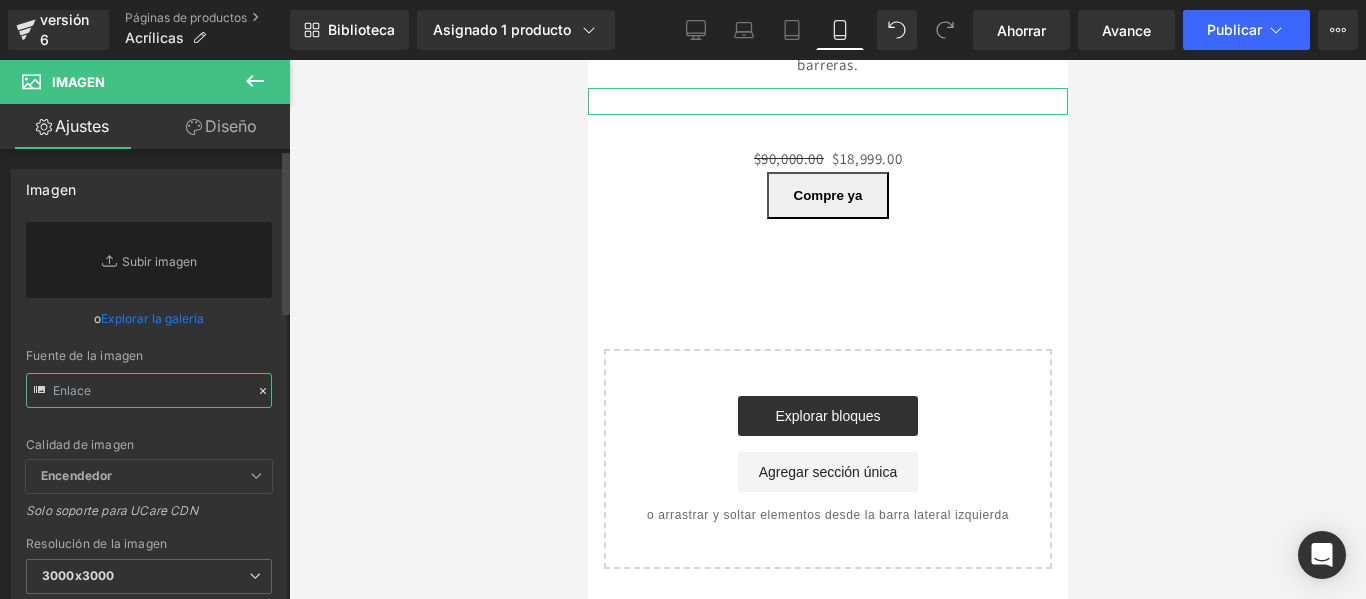 click at bounding box center (149, 390) 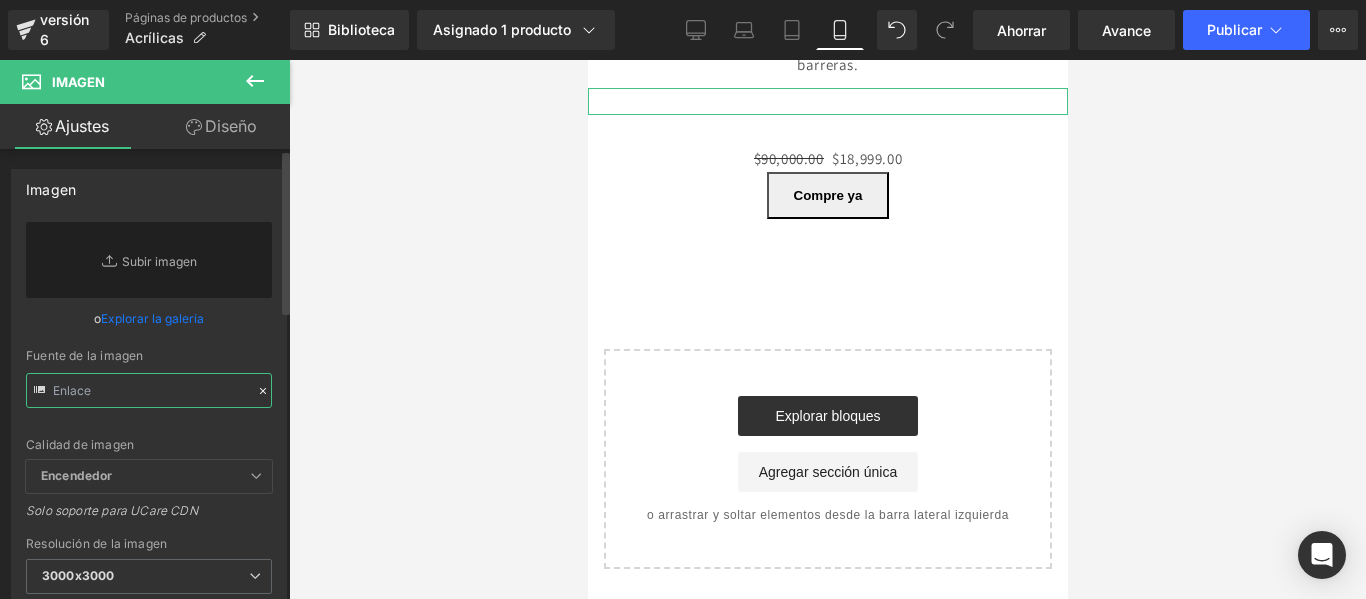 paste on "https://i.postimg.cc/90v00XtG/20250729-1525-Licencia-PLR-Digital-remix-01k1bpr4kaegdrfwgq5xxn1m9p.png" 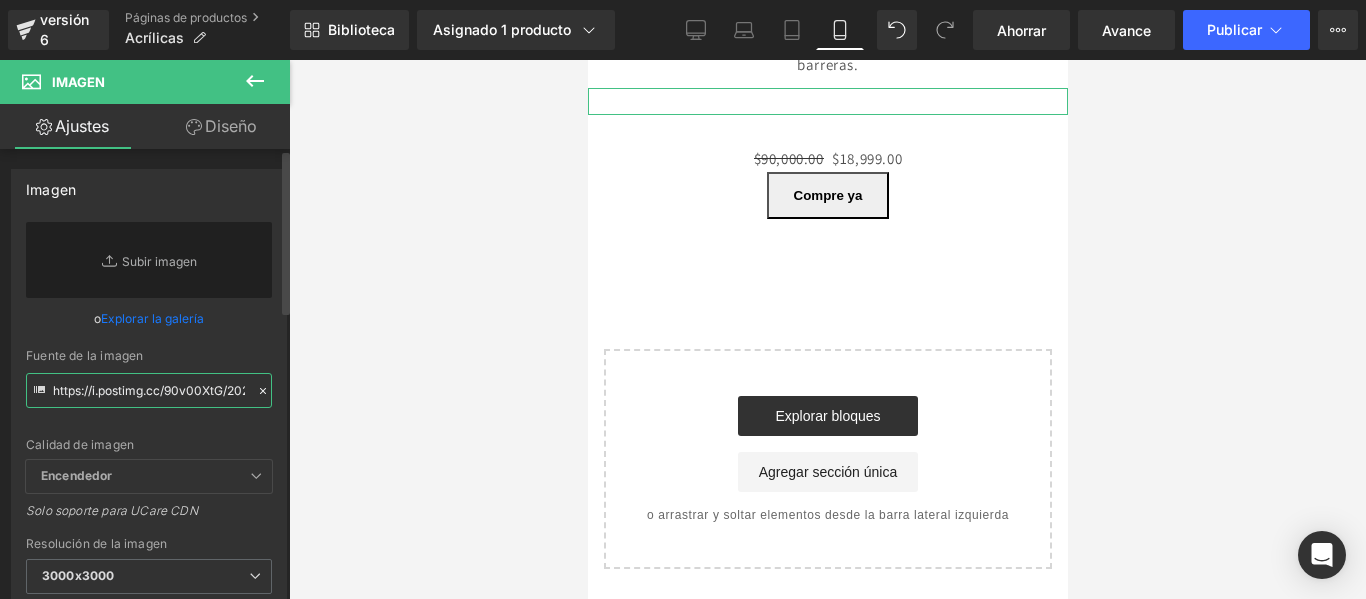 scroll, scrollTop: 0, scrollLeft: 448, axis: horizontal 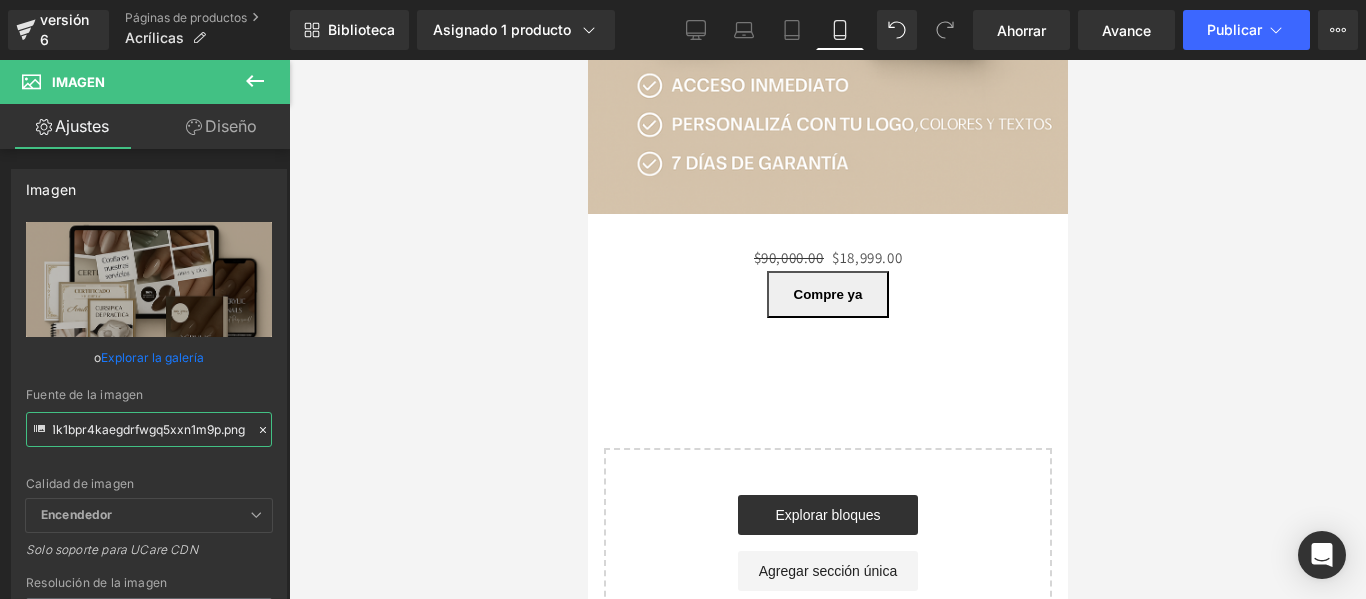 type on "https://i.postimg.cc/90v00XtG/20250729-1525-Licencia-PLR-Digital-remix-01k1bpr4kaegdrfwgq5xxn1m9p.png" 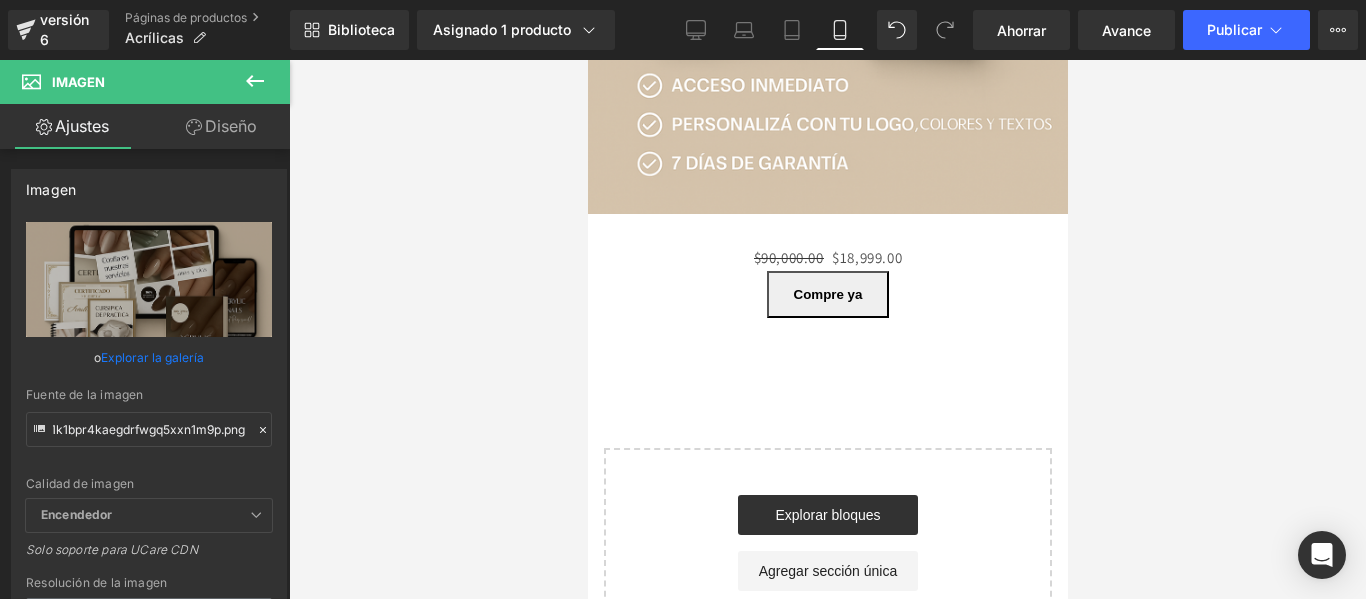 click 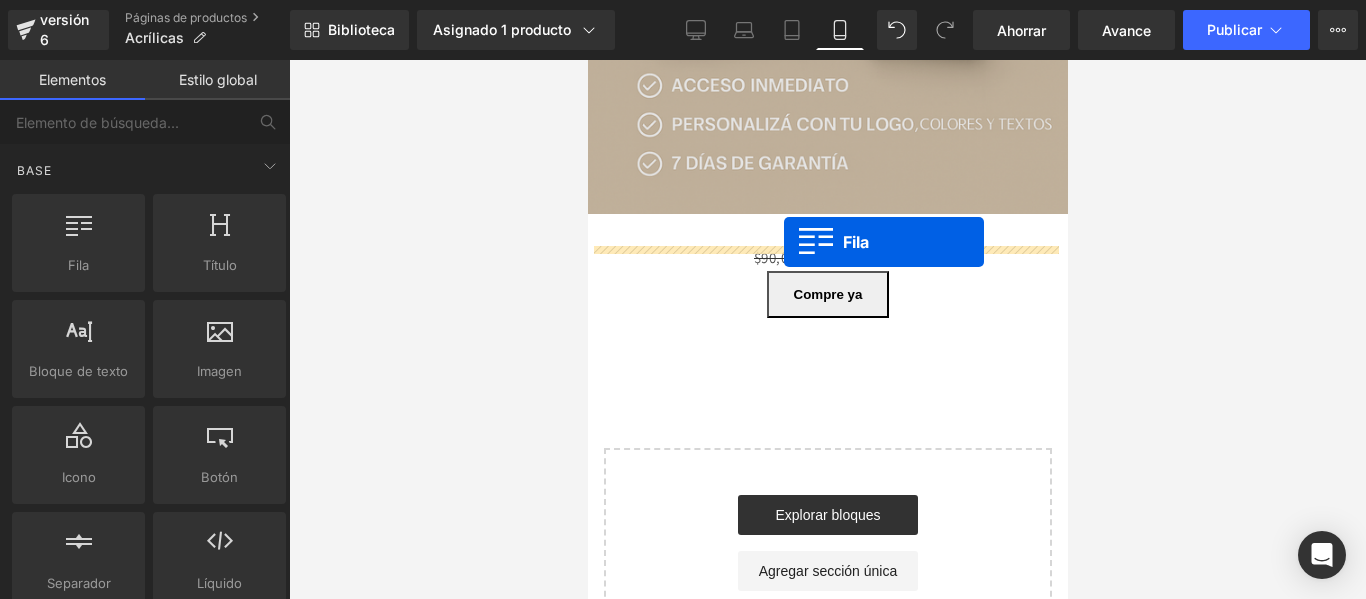 drag, startPoint x: 666, startPoint y: 322, endPoint x: 783, endPoint y: 242, distance: 141.73567 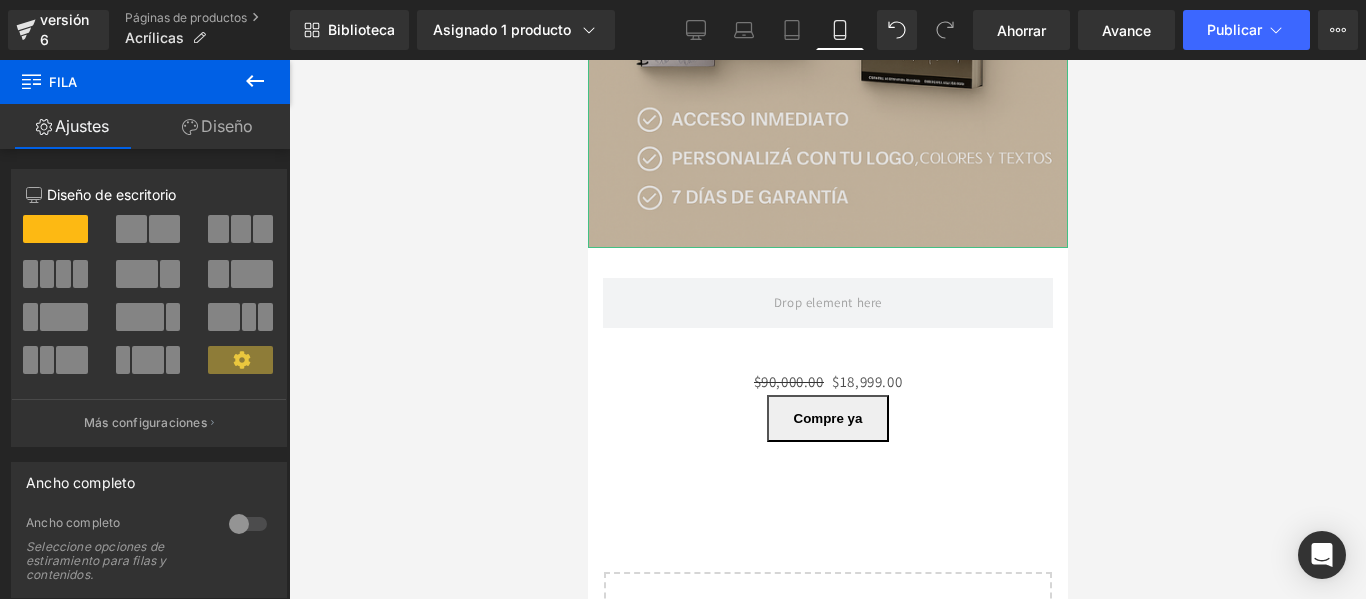 scroll, scrollTop: 3314, scrollLeft: 0, axis: vertical 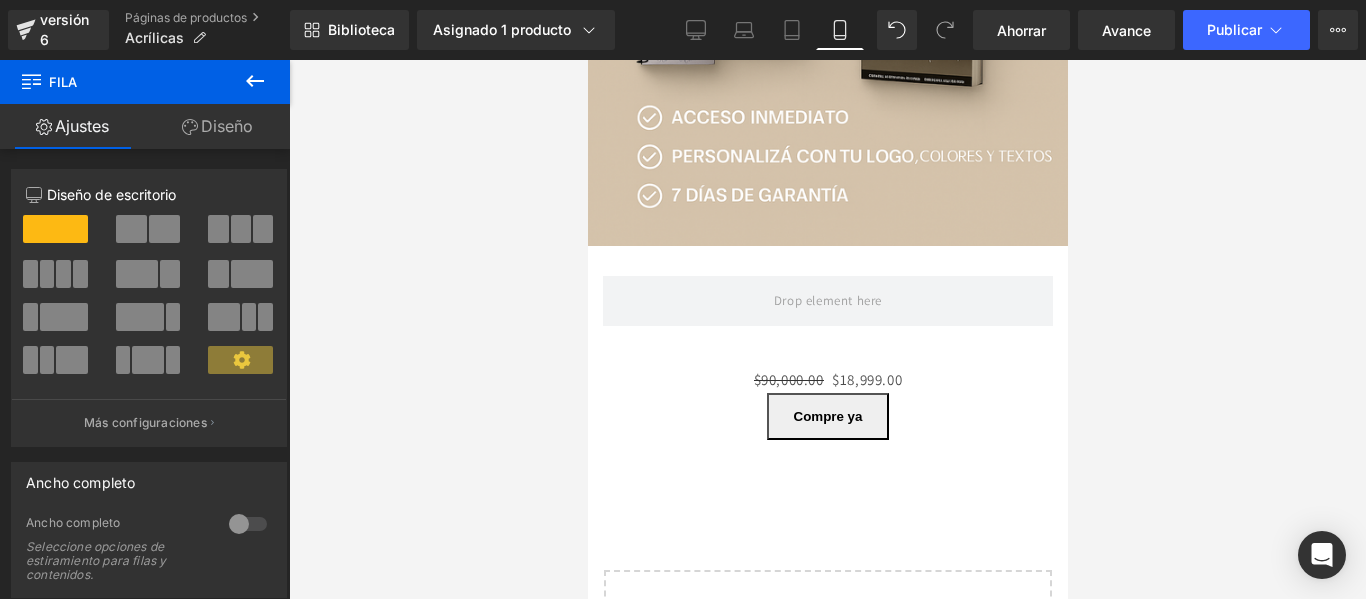 click at bounding box center (255, 82) 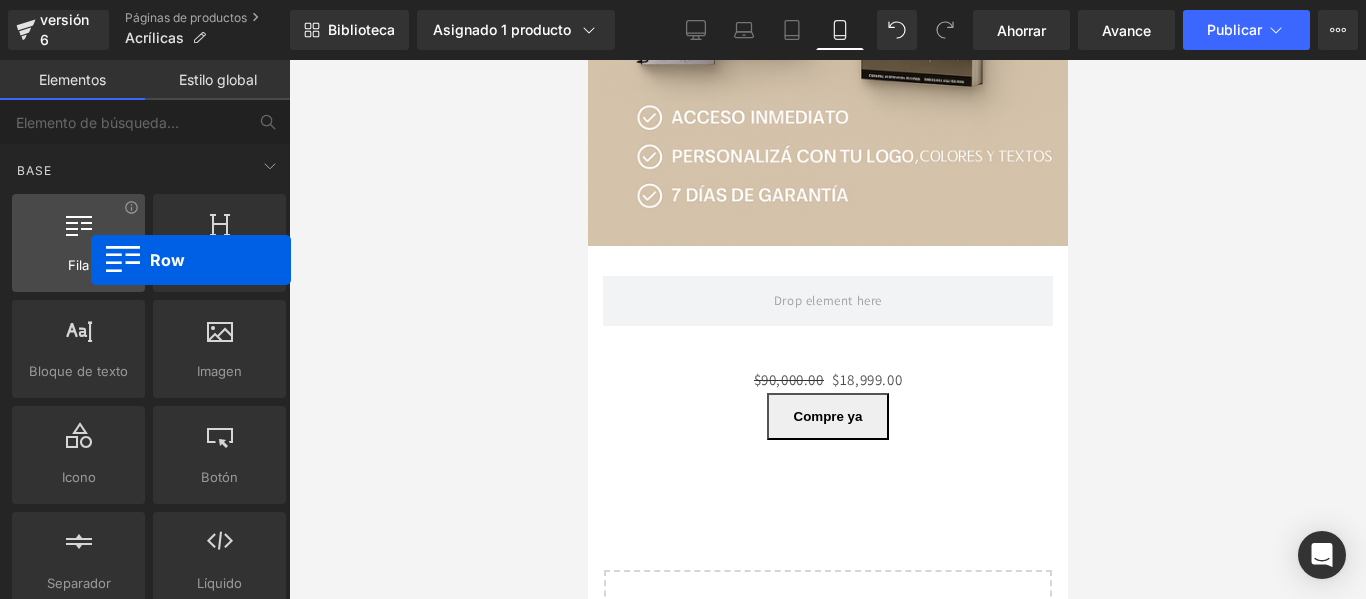 click on "Fila" at bounding box center [78, 265] 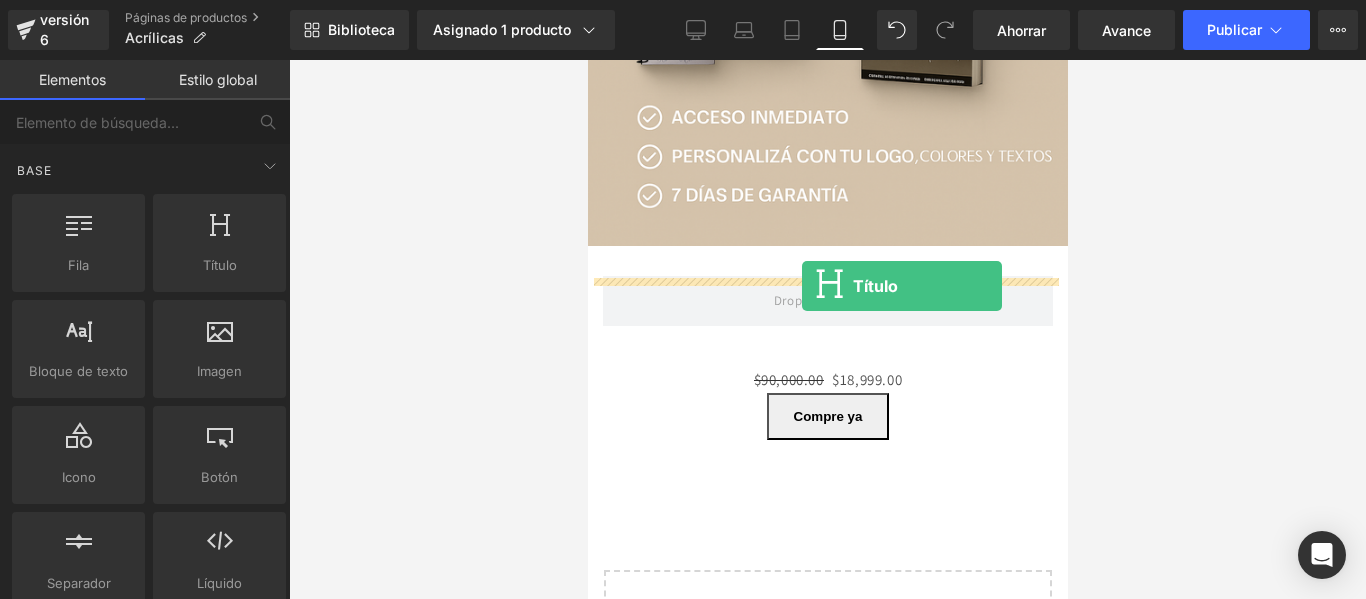 drag, startPoint x: 765, startPoint y: 321, endPoint x: 801, endPoint y: 286, distance: 50.20956 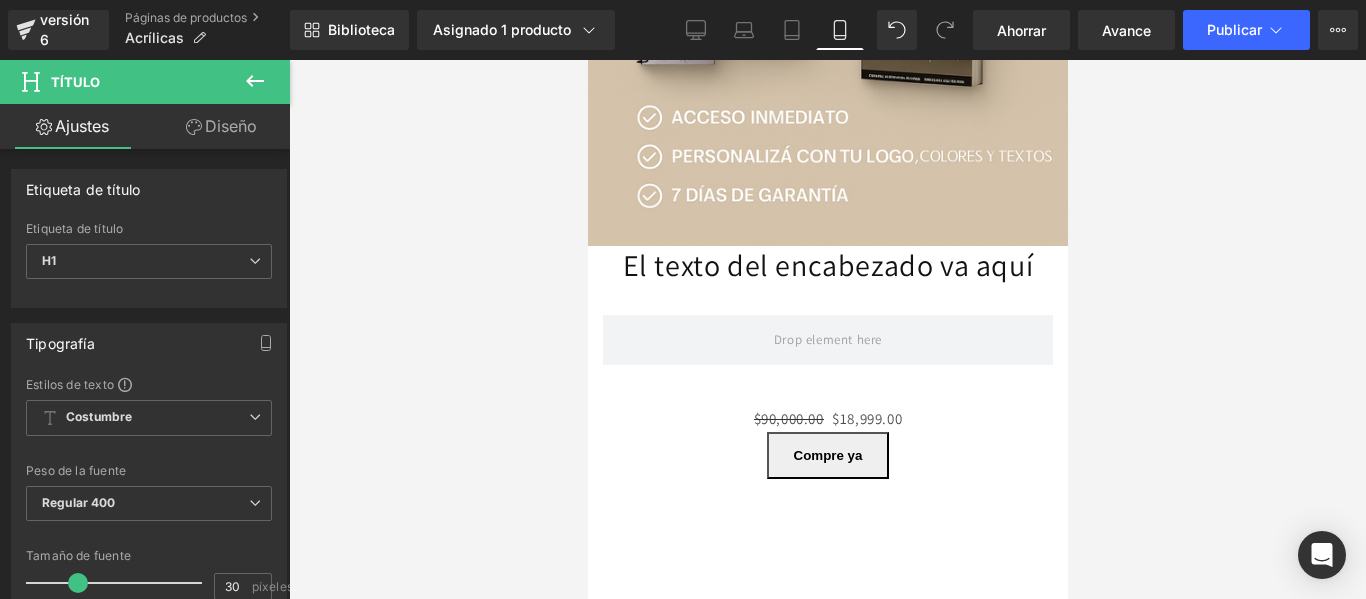 click 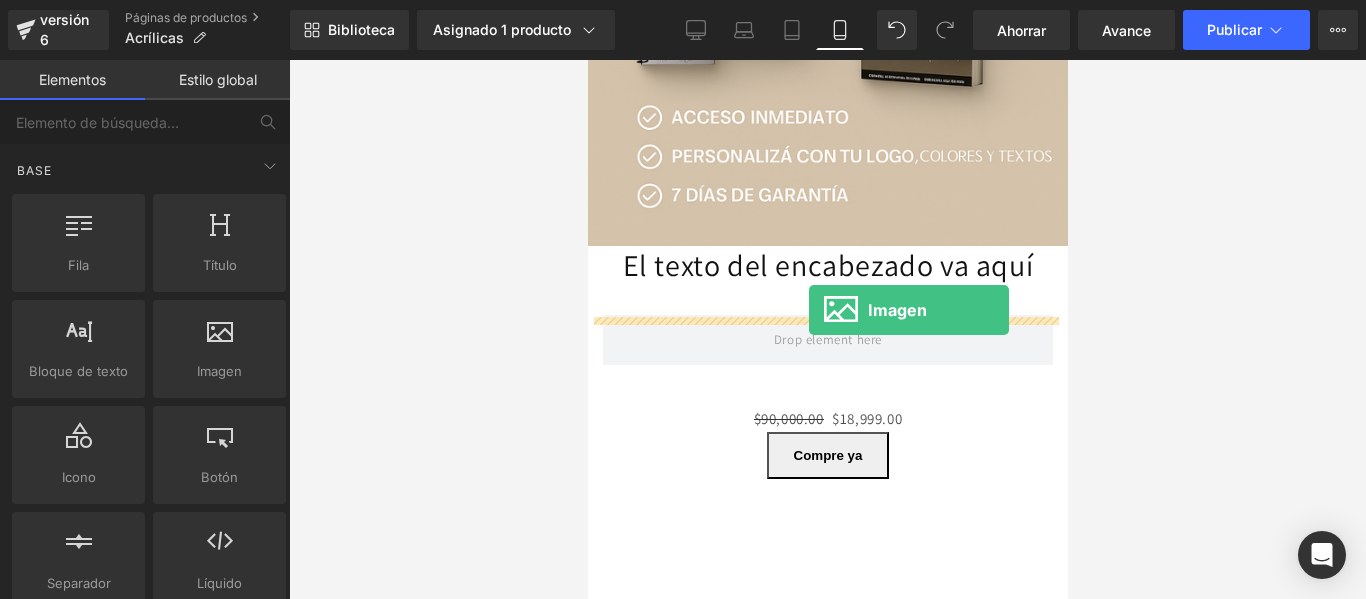 drag, startPoint x: 817, startPoint y: 397, endPoint x: 809, endPoint y: 310, distance: 87.36704 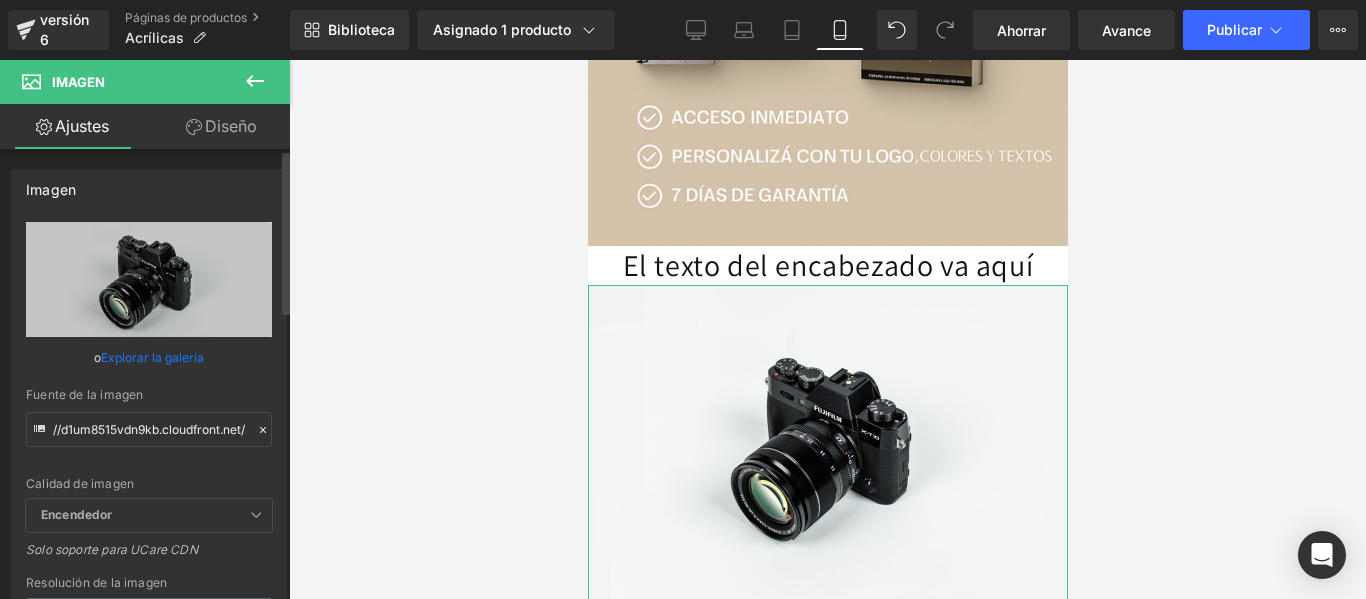 click 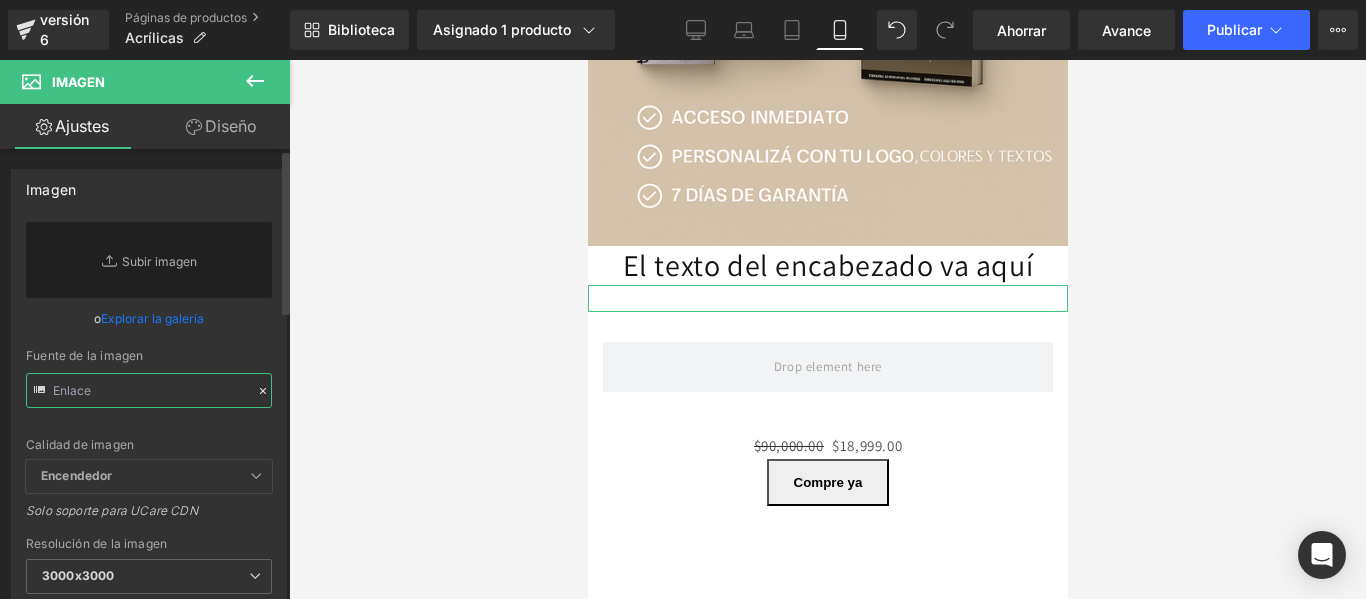 click at bounding box center (149, 390) 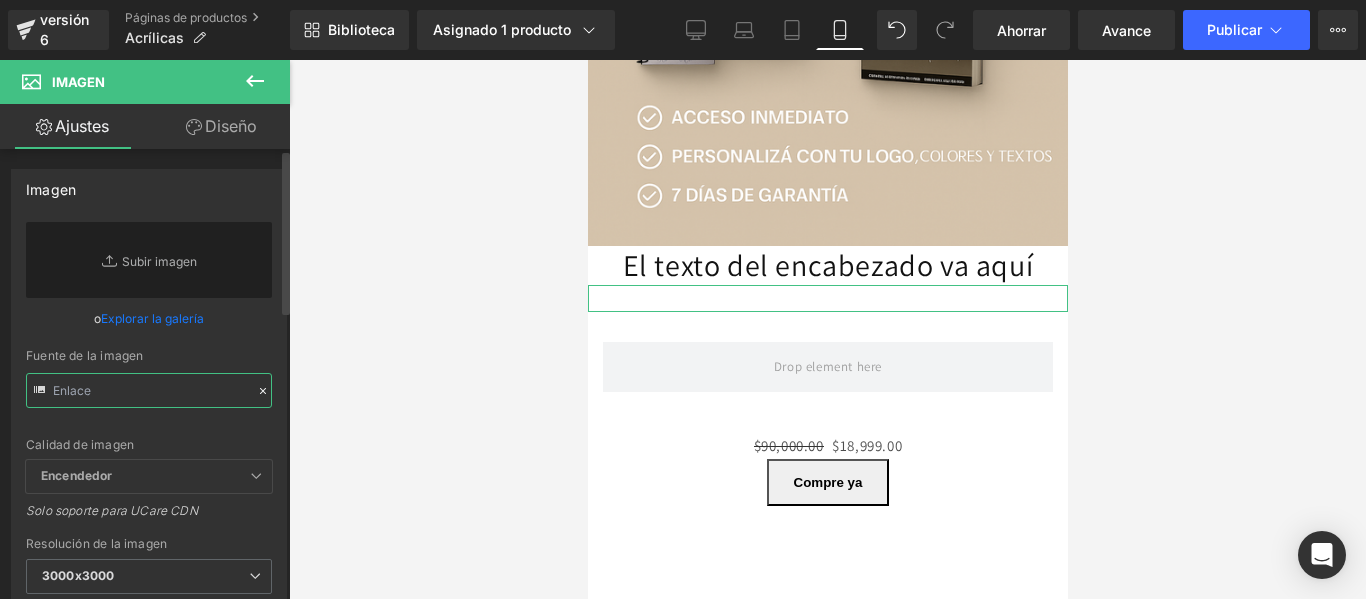 paste on "https://i.postimg.cc/MHD67LHX/que-voy-a-aprender.jpg" 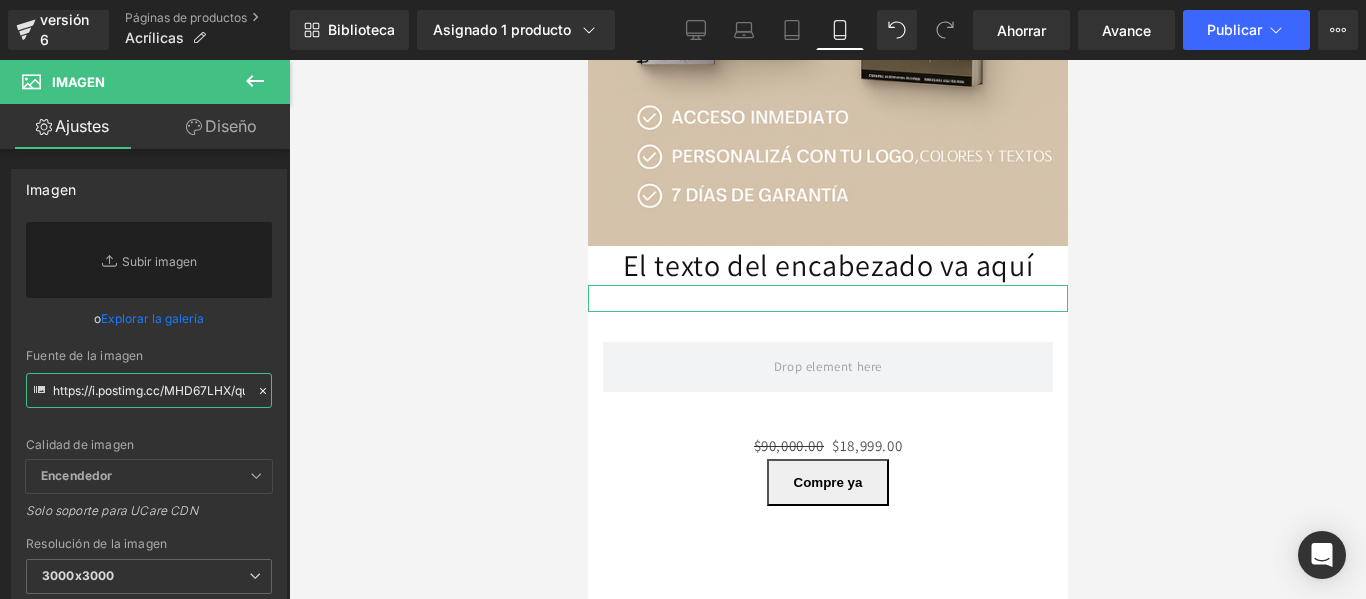 scroll, scrollTop: 0, scrollLeft: 138, axis: horizontal 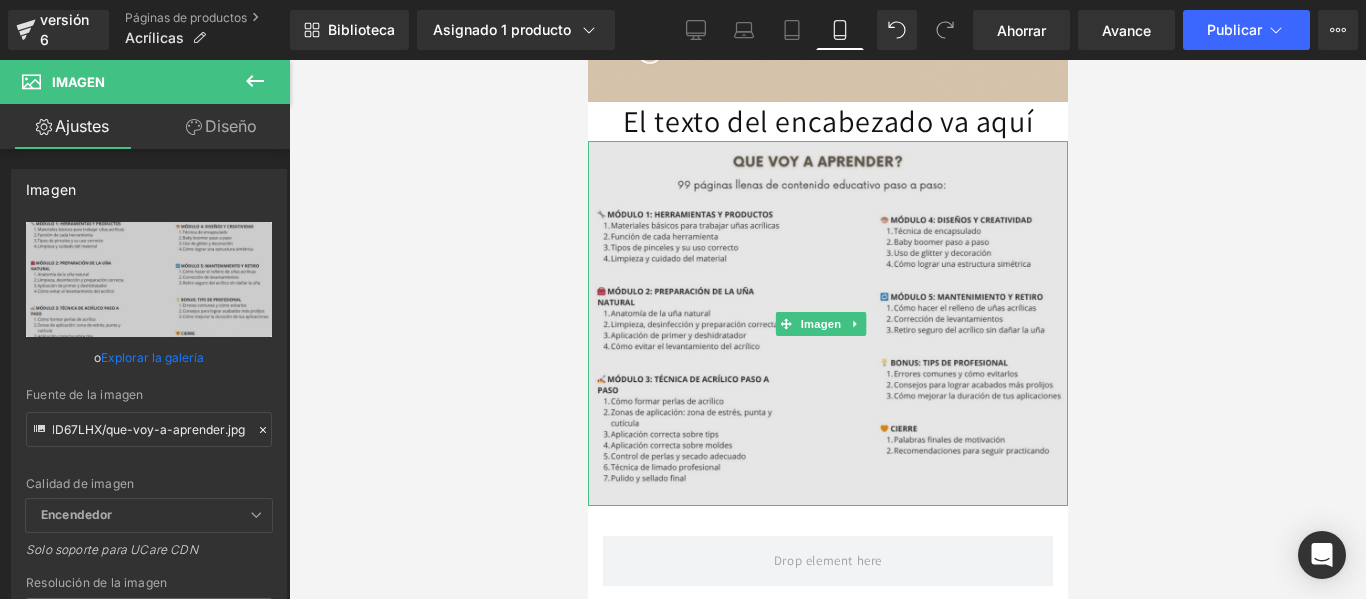 click at bounding box center (827, 323) 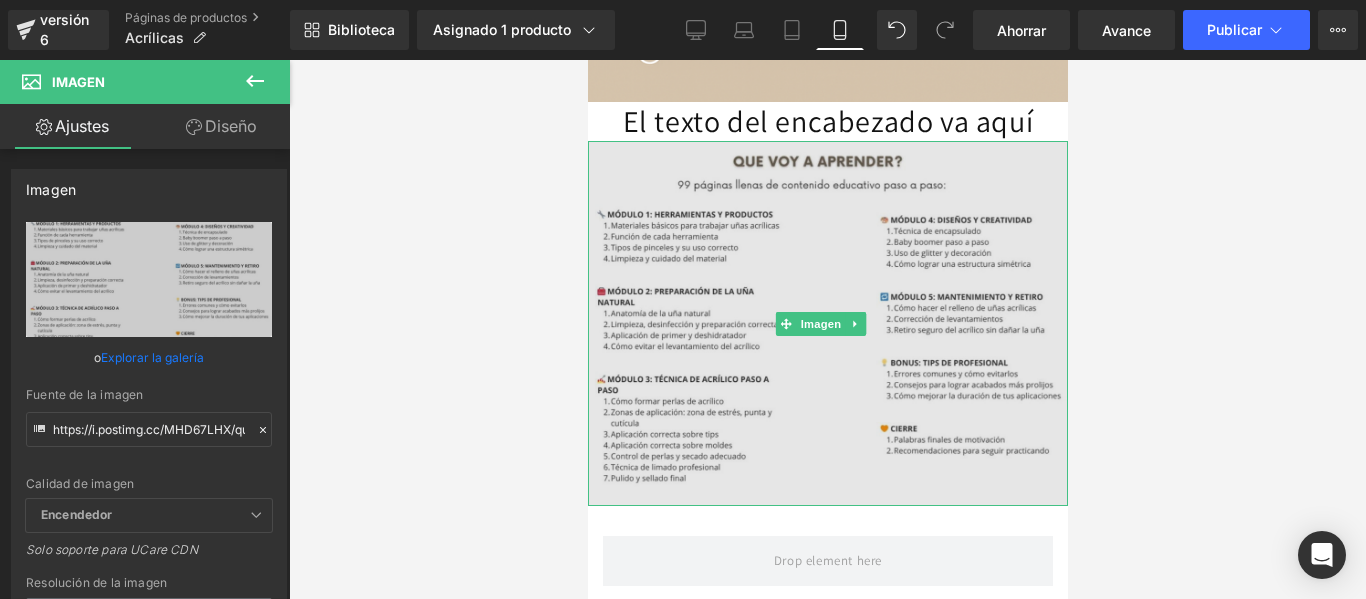 click at bounding box center (827, 323) 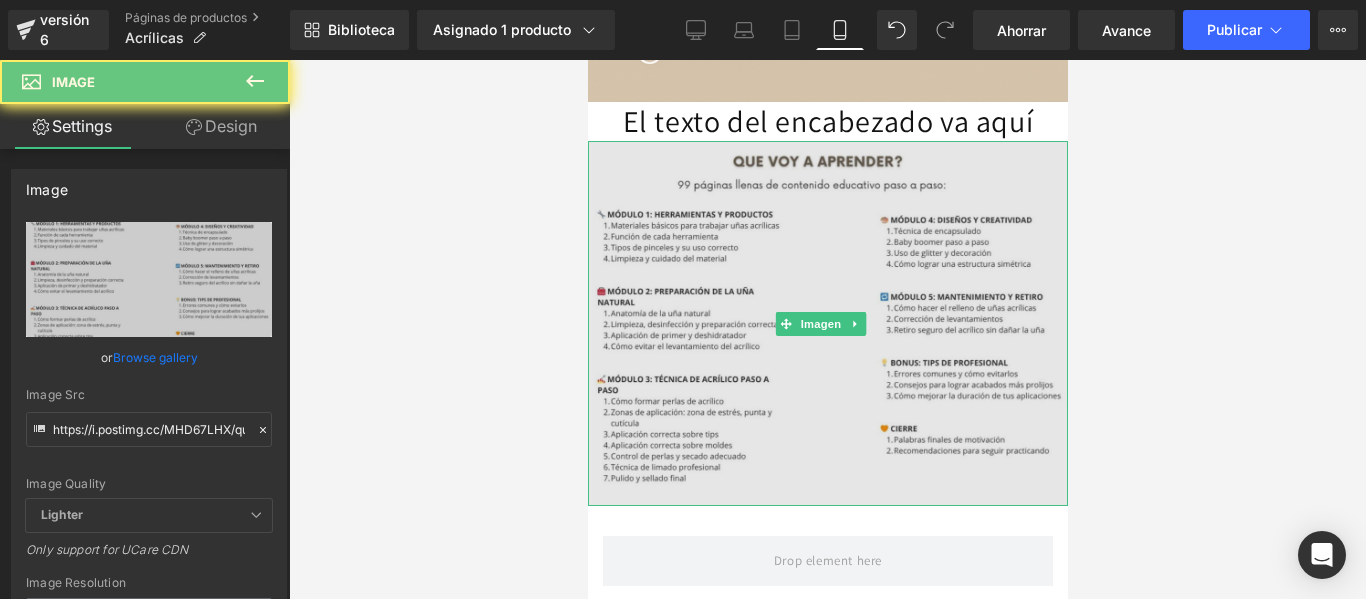 click at bounding box center [827, 323] 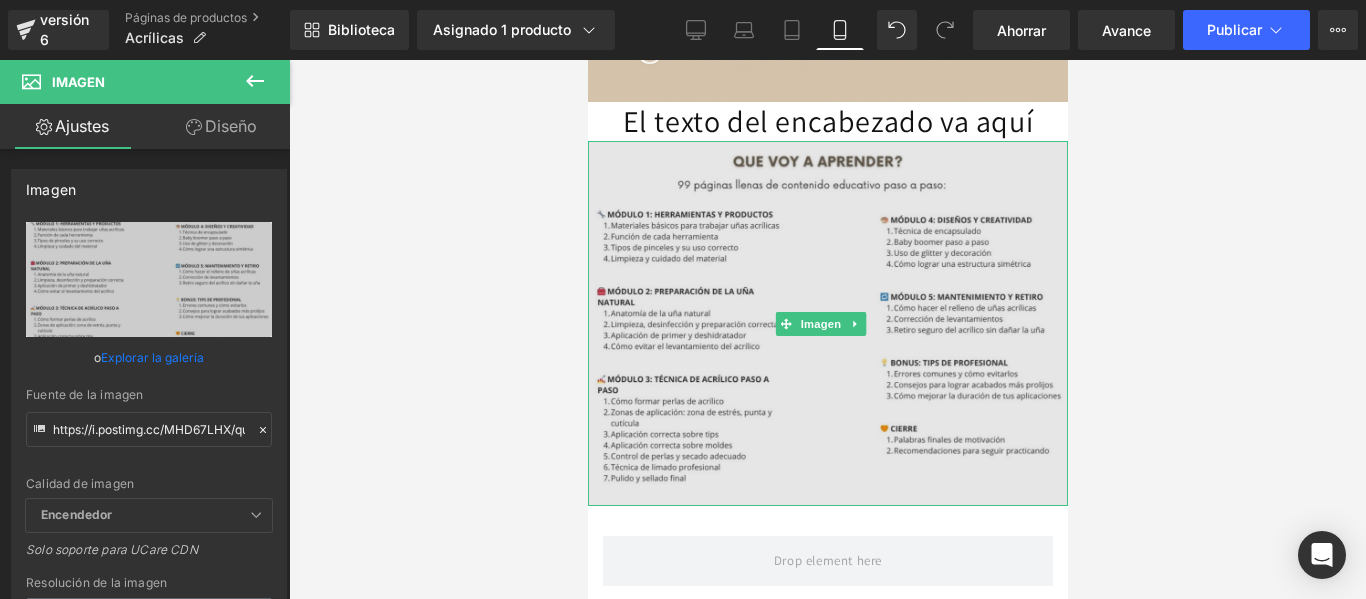 click at bounding box center (827, 323) 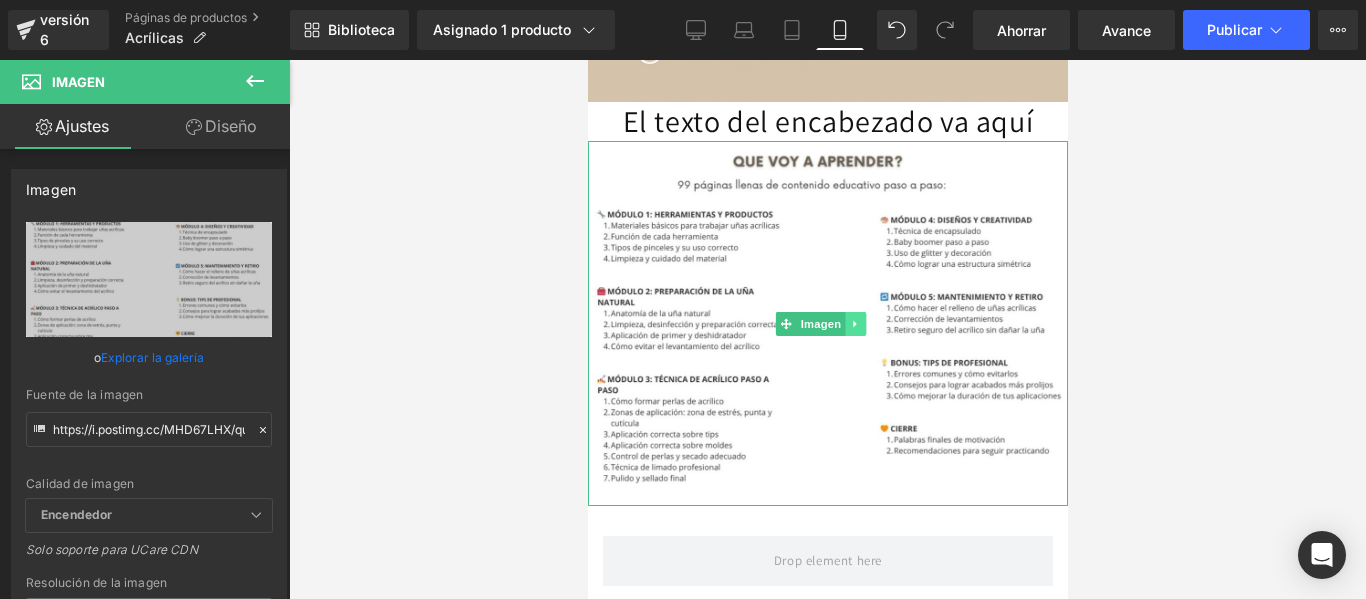click 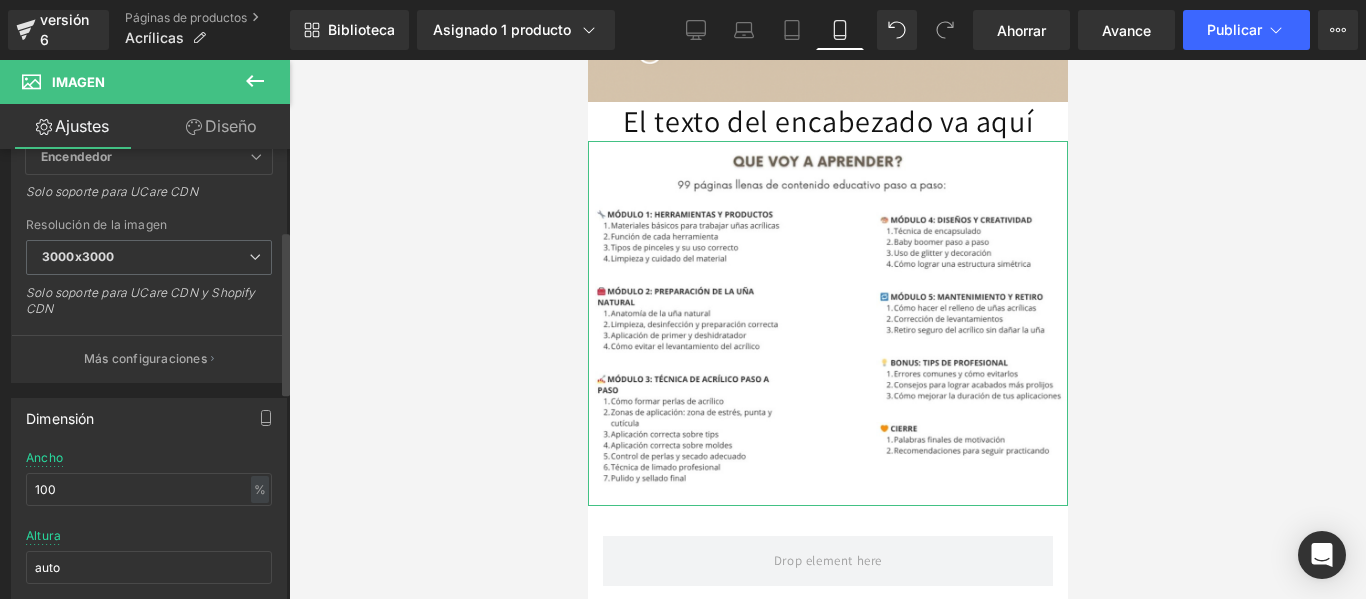 scroll, scrollTop: 0, scrollLeft: 0, axis: both 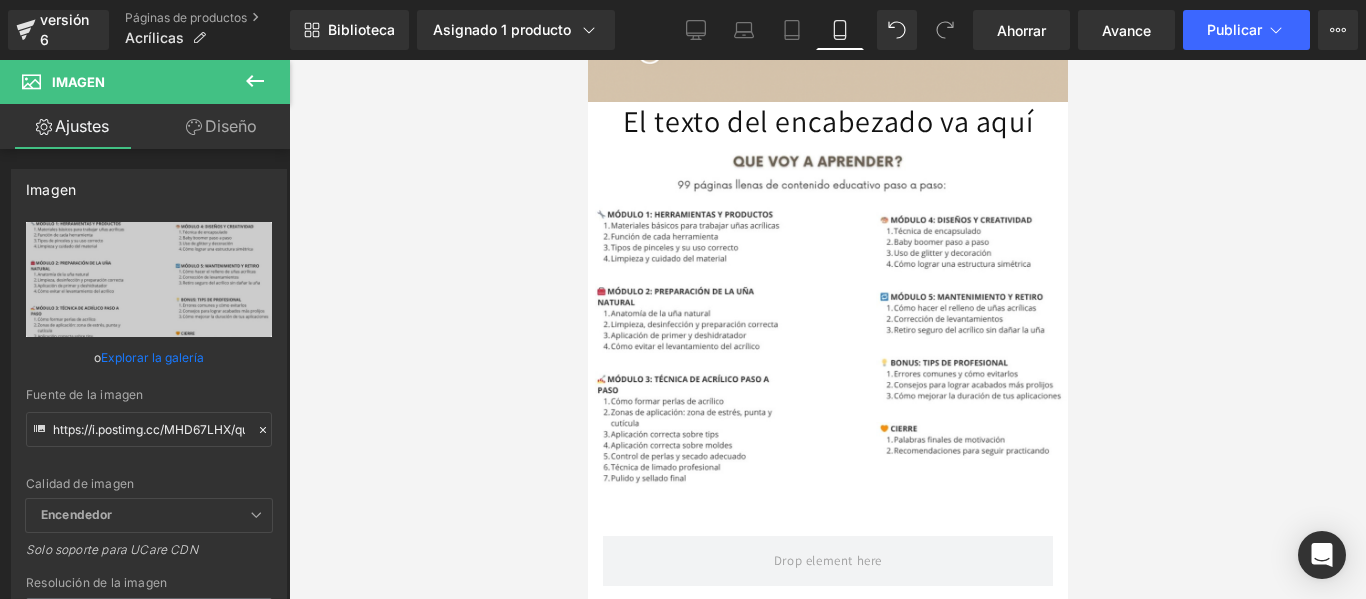 click at bounding box center [255, 82] 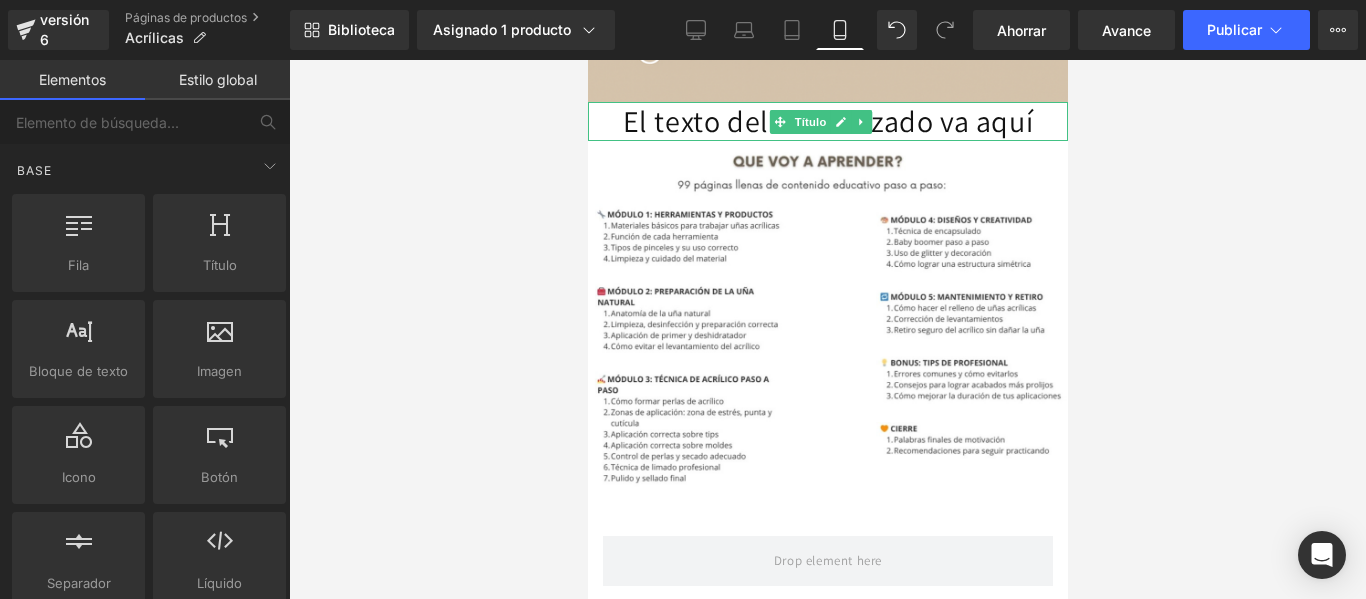 click on "El texto del encabezado va aquí" at bounding box center [827, 121] 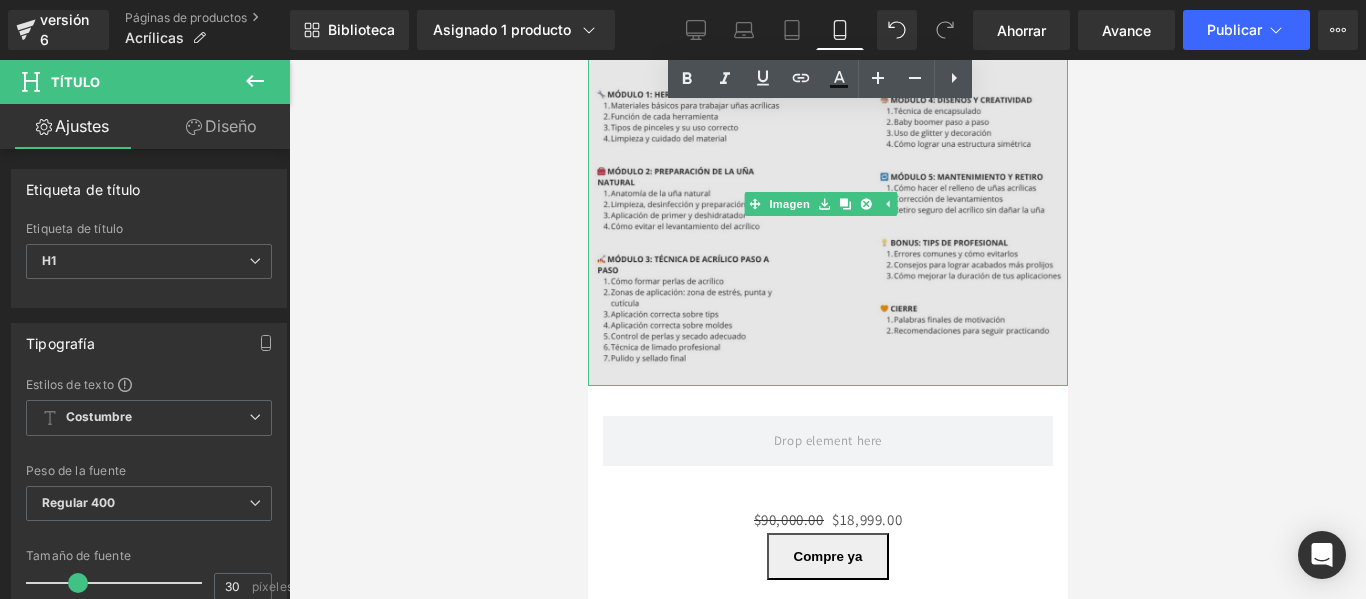 scroll, scrollTop: 3709, scrollLeft: 0, axis: vertical 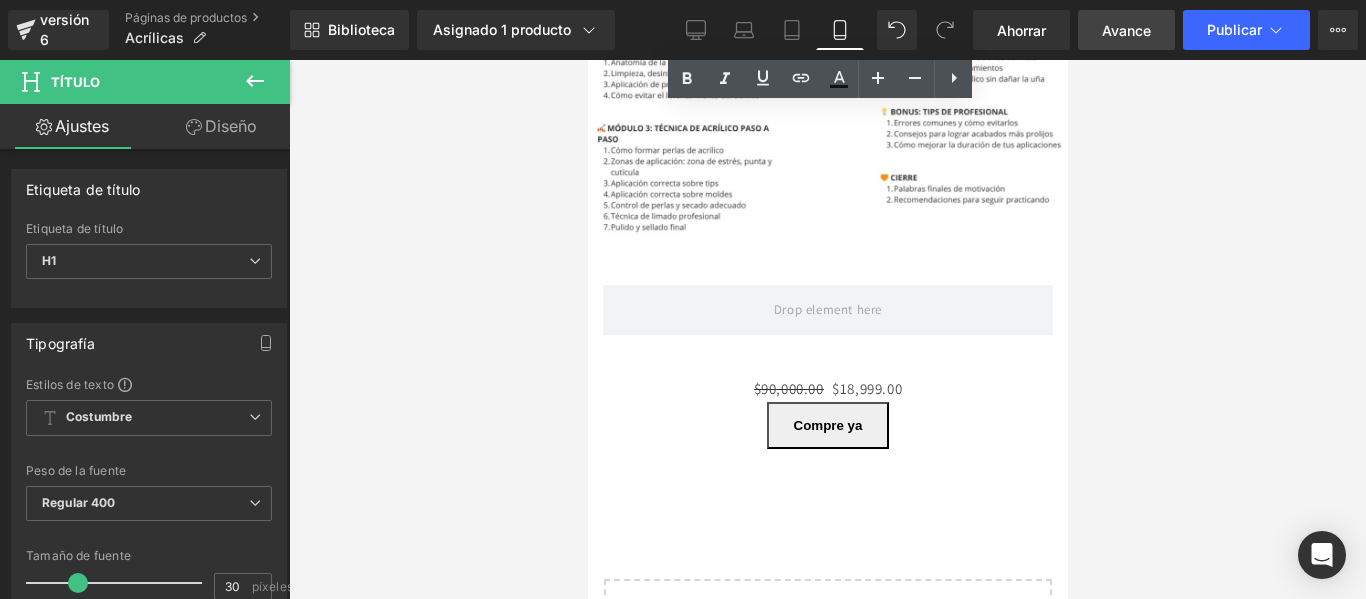 click on "Avance" at bounding box center [1126, 30] 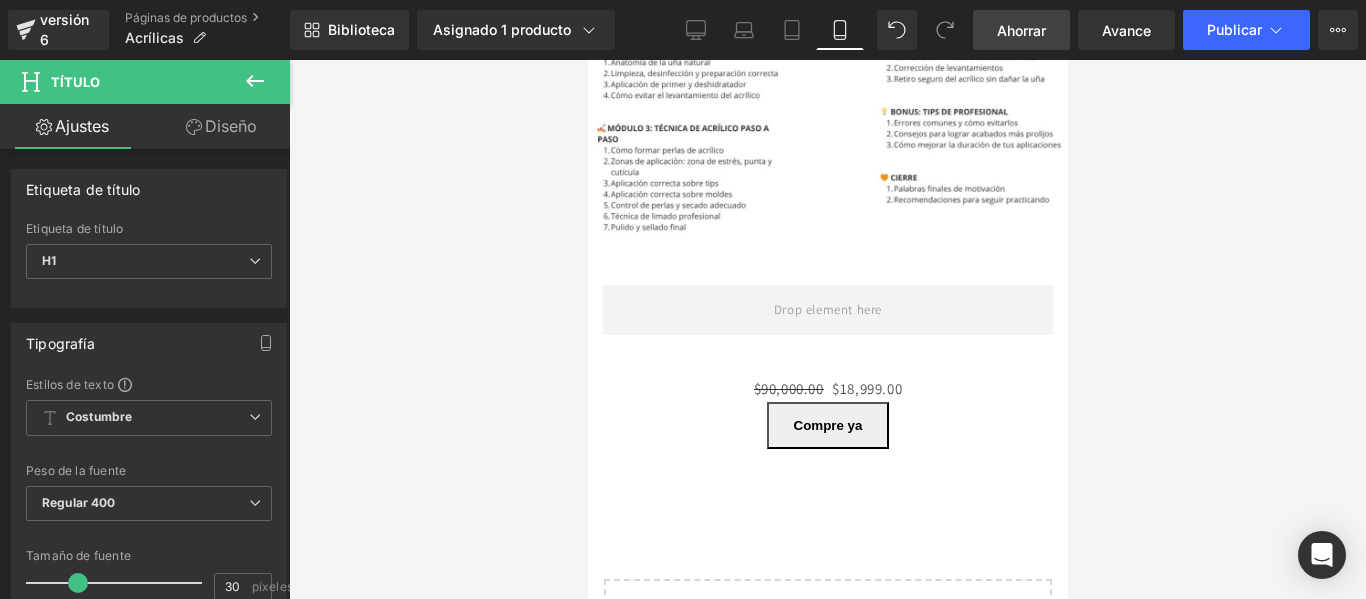 click on "Ahorrar" at bounding box center [1021, 30] 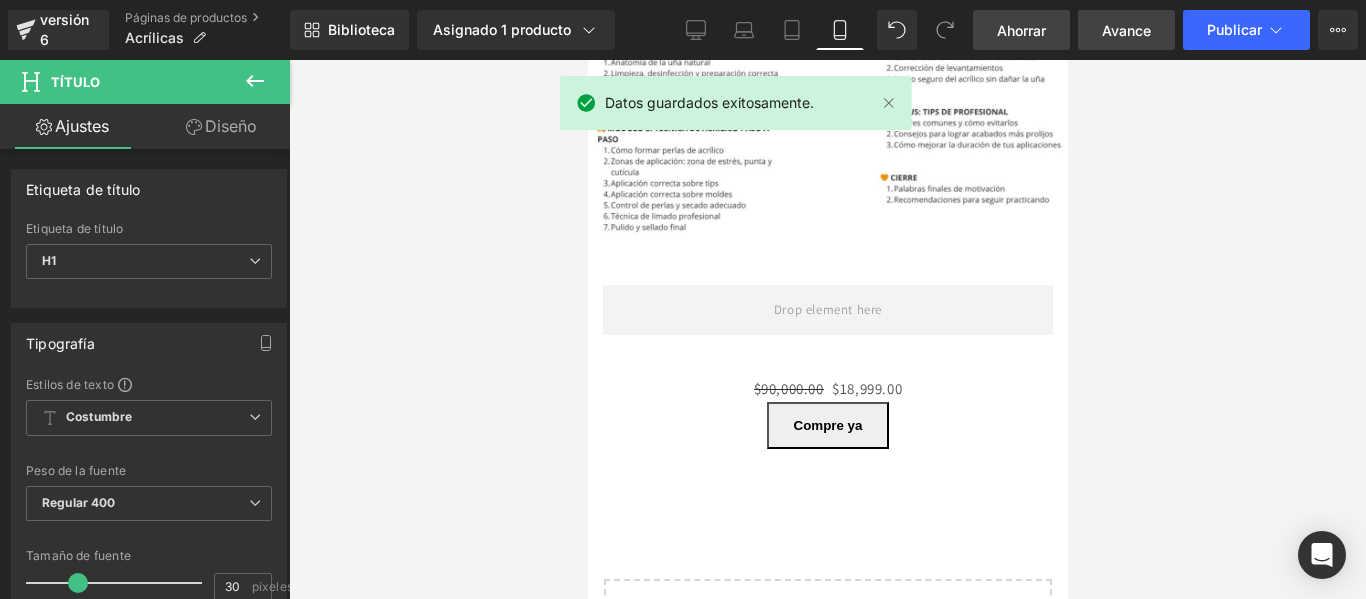 click on "Avance" at bounding box center (1126, 30) 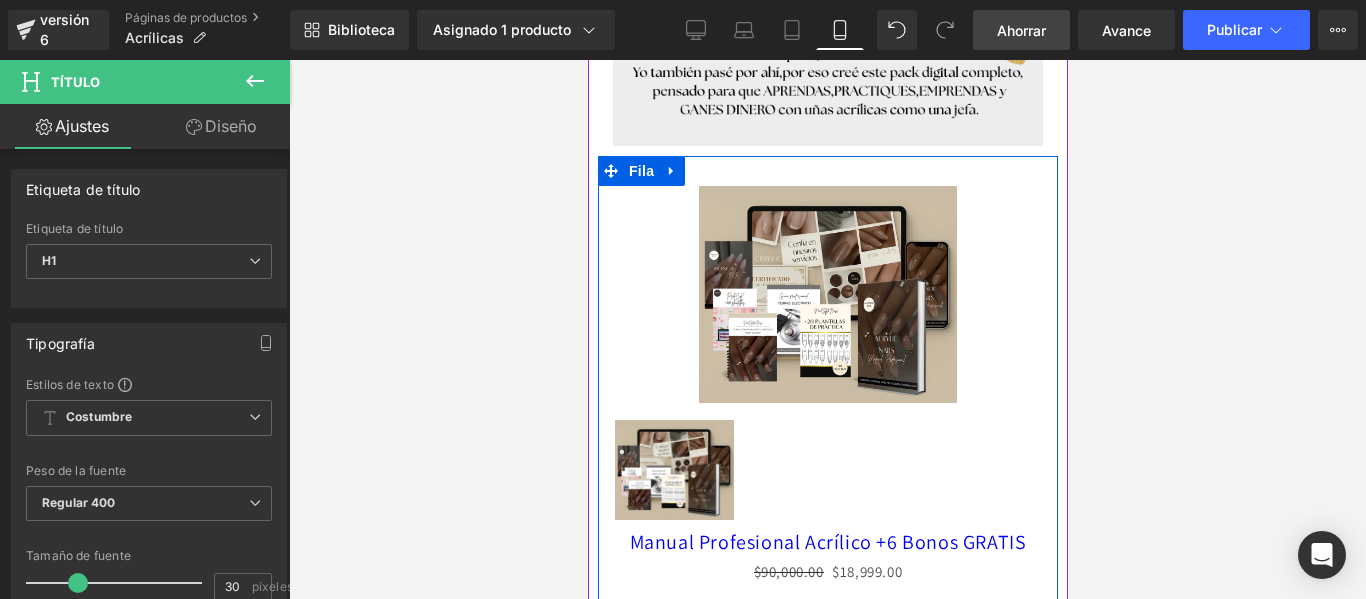 scroll, scrollTop: 1347, scrollLeft: 0, axis: vertical 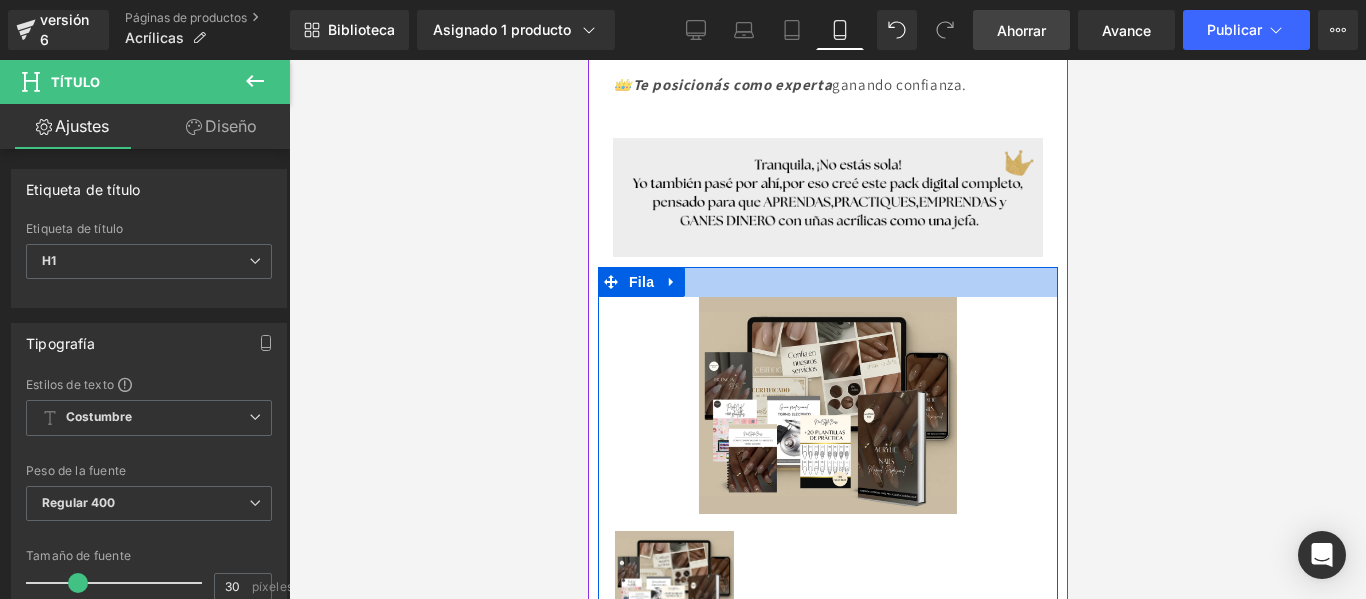 click at bounding box center (827, 282) 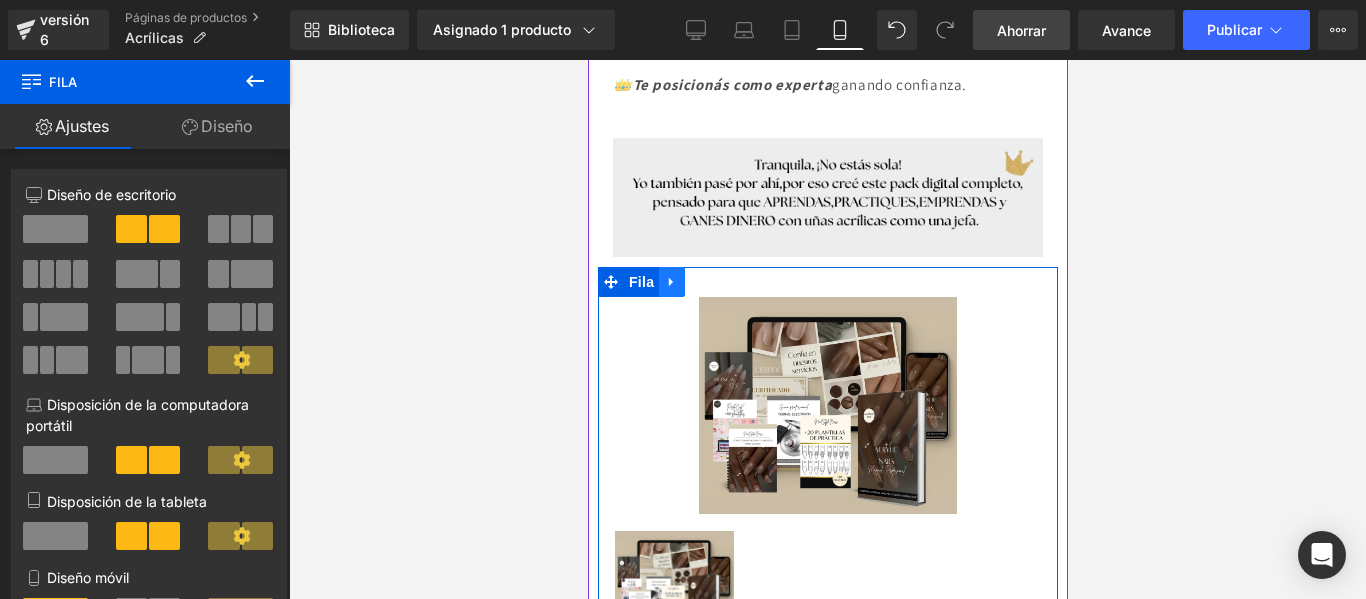 click 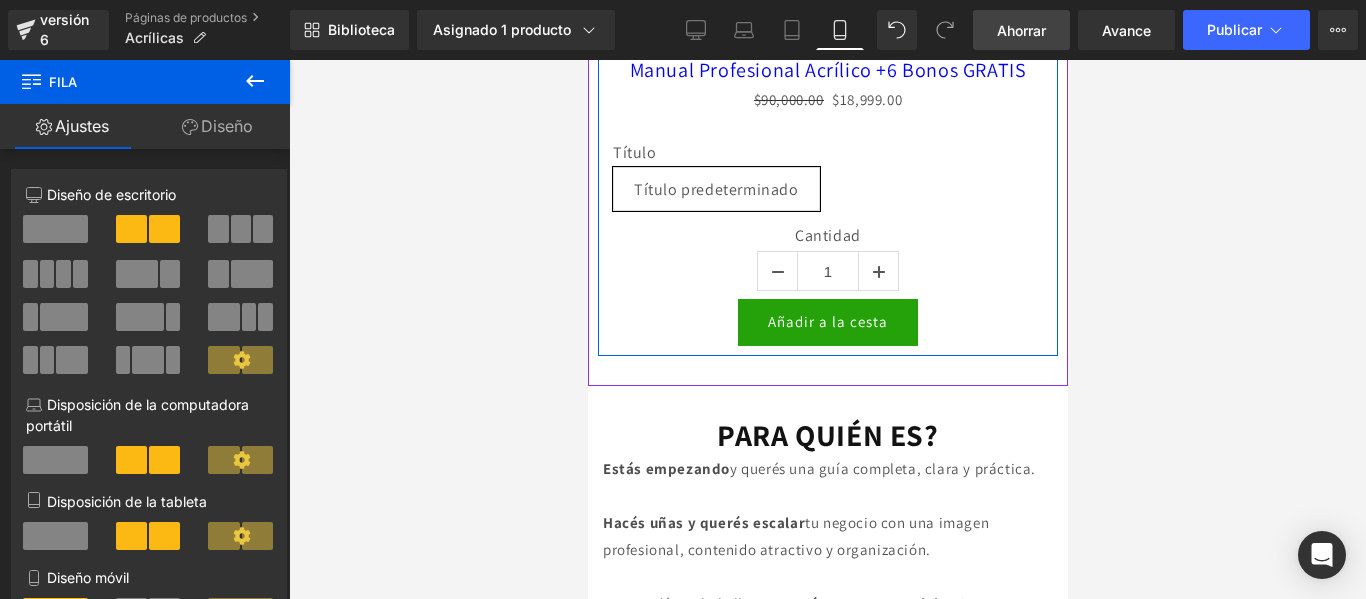scroll, scrollTop: 1934, scrollLeft: 0, axis: vertical 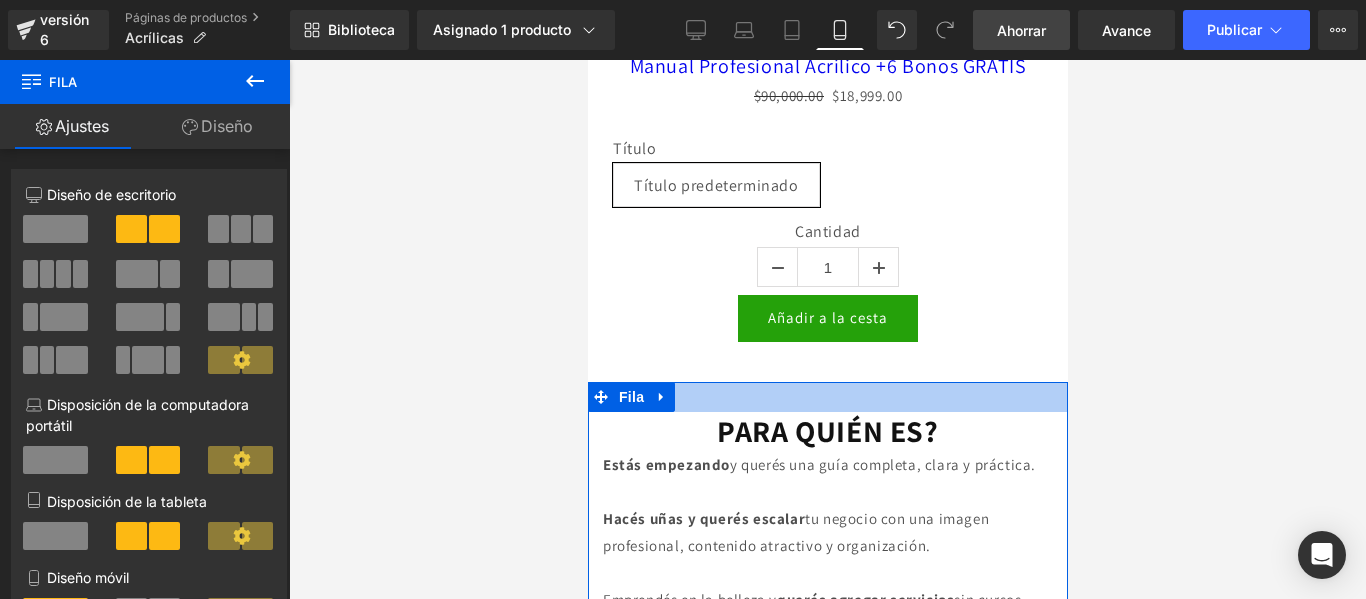 click at bounding box center [827, 397] 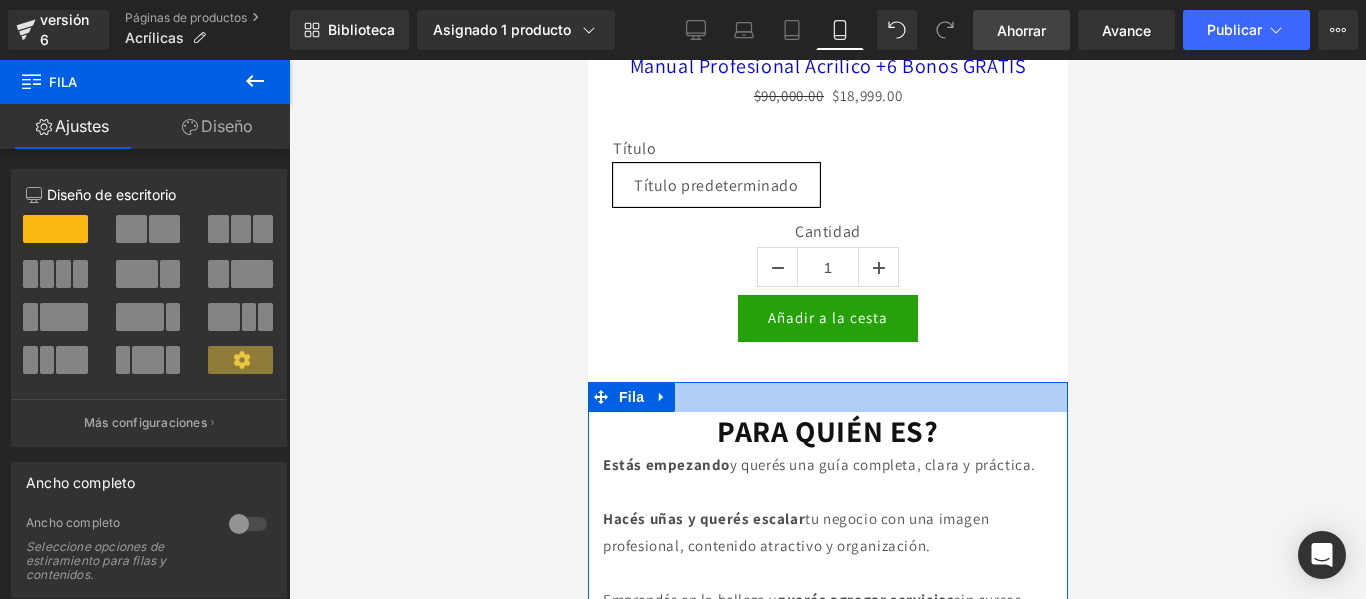 click at bounding box center [827, 397] 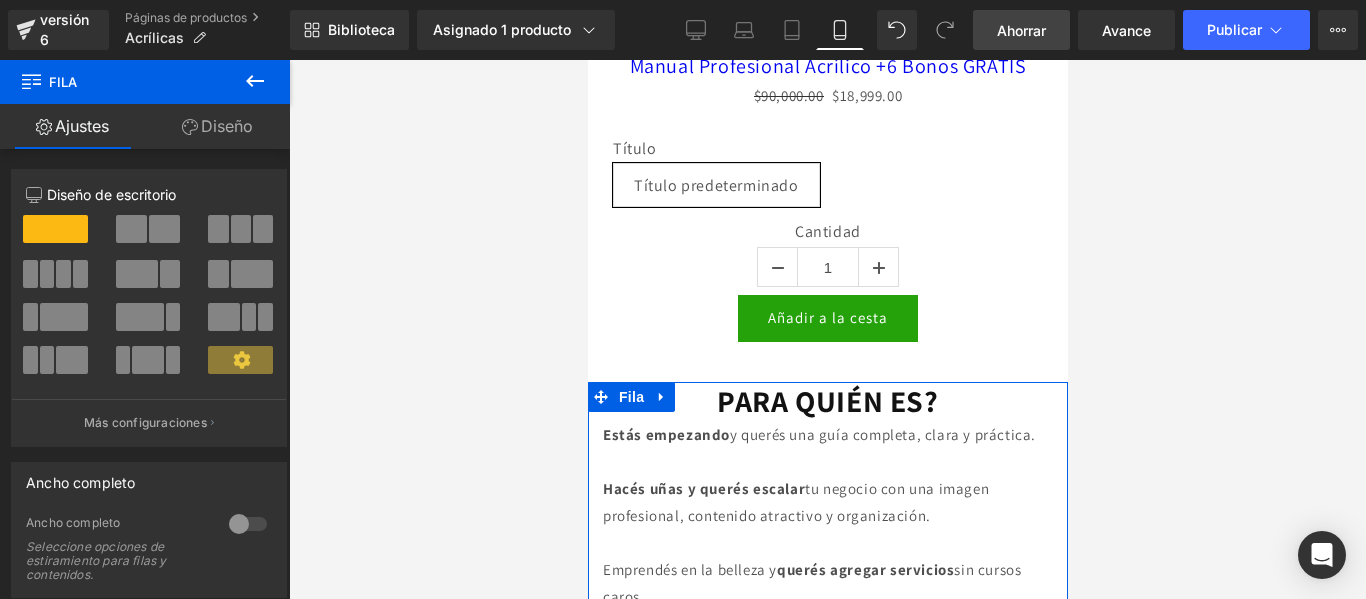 drag, startPoint x: 1004, startPoint y: 430, endPoint x: 992, endPoint y: 453, distance: 25.942244 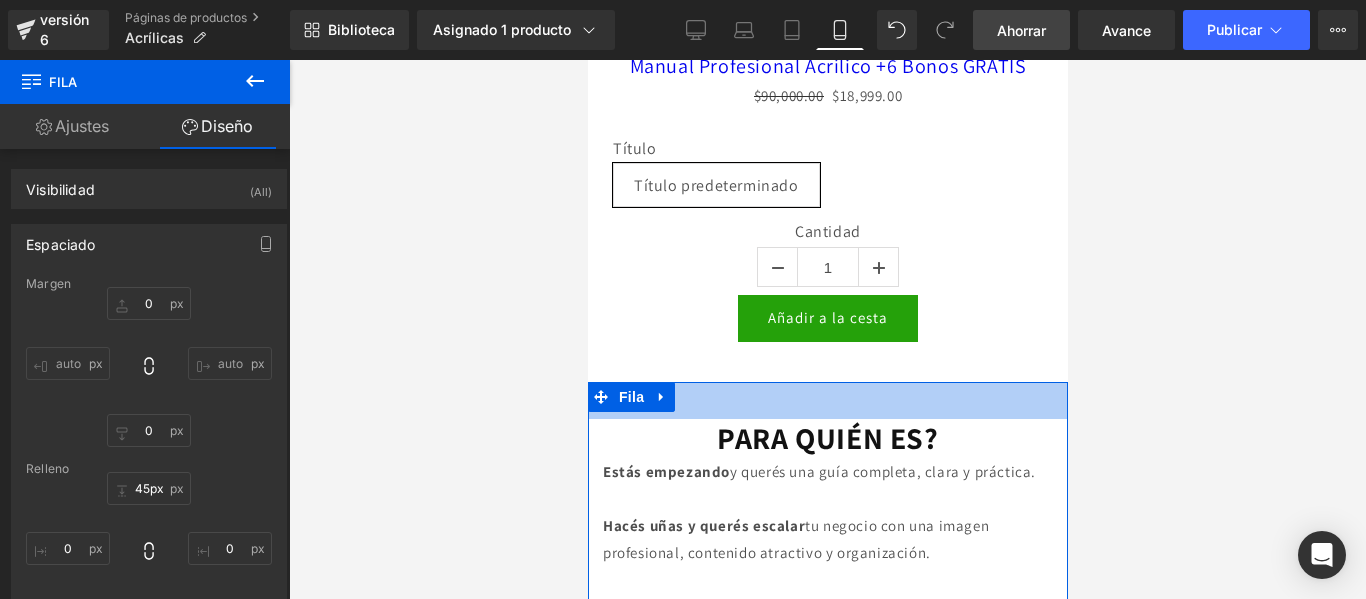 drag, startPoint x: 1016, startPoint y: 414, endPoint x: 1013, endPoint y: 459, distance: 45.099888 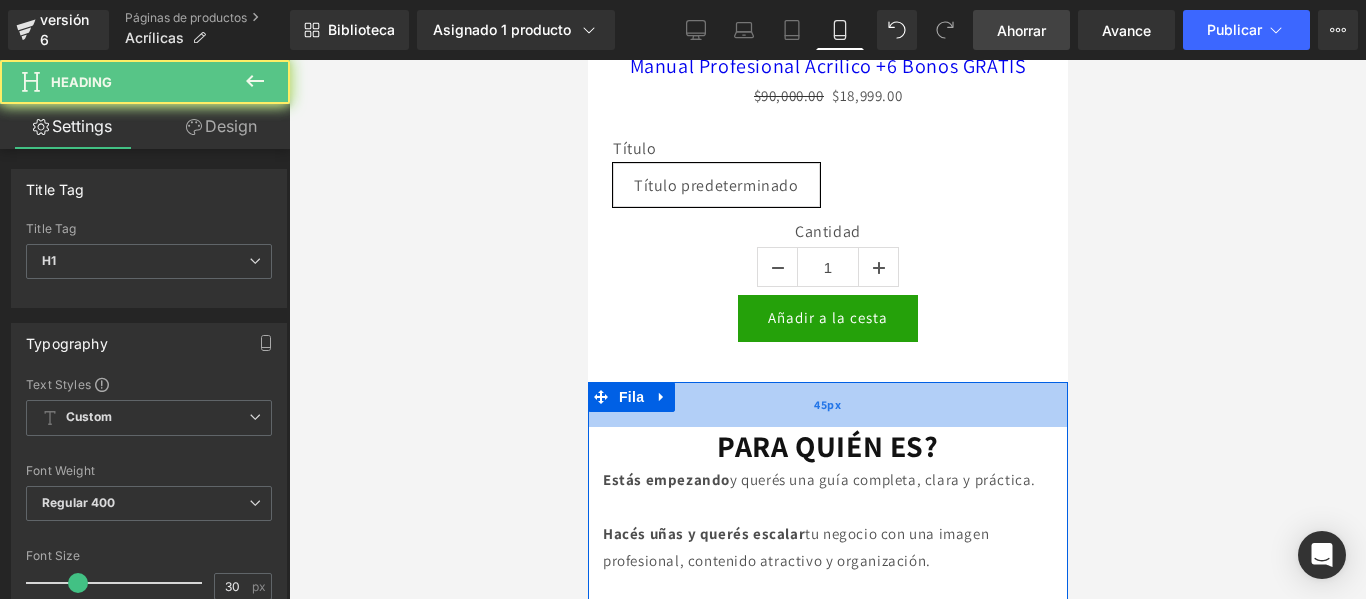 drag, startPoint x: 1003, startPoint y: 457, endPoint x: 1002, endPoint y: 411, distance: 46.010868 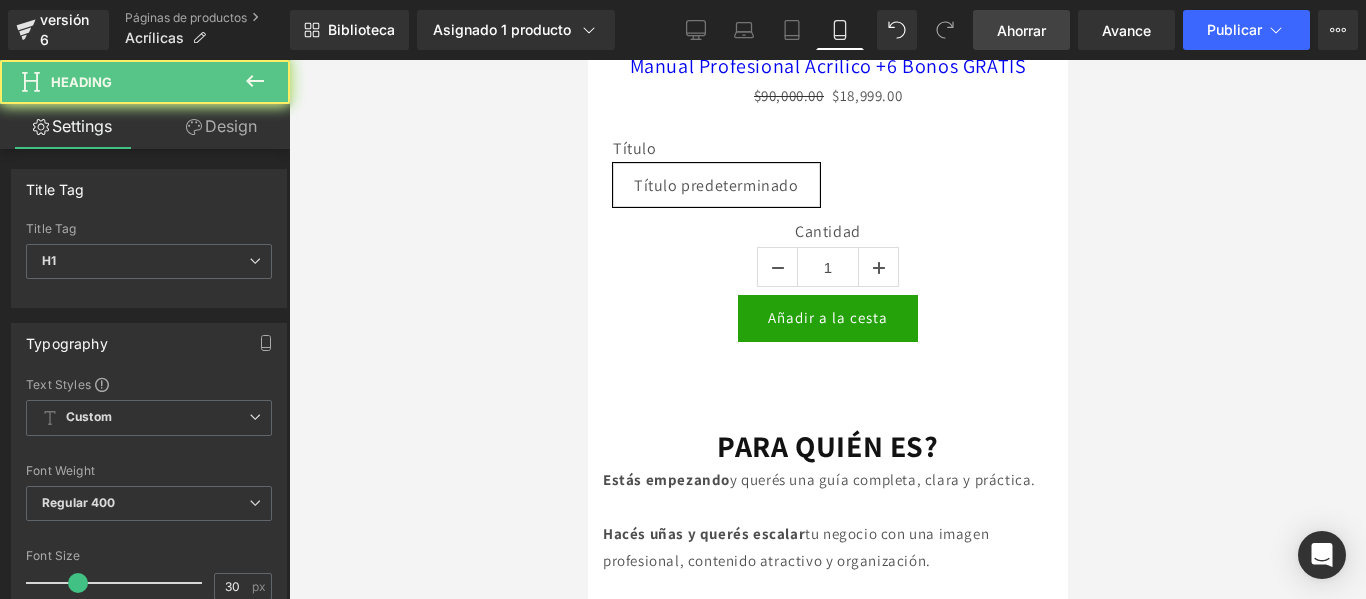 click on "EL PACK PRO QUE TRANSFORMA TUS UÑAS Y TU CONFIANZA:APRENDÉ LA TÉCNICA PROFESIONAL QUE LLENA AGENDAS Y TE POSICIONA COMO EXPERTA
Título
Mejorás tu técnica ganas seguridad y llenas tu agenda
Bloque de texto
Imagen
Fila
TE PASA QUE..
Título
💔Hacés uñas pero  no lográs llenar tu agenda. 💔No sabés qué contenido subir  y tus redes no traen clientas. 💔Tu perfil de Instagram  no vende. 💔Te sentís insegura  porque tardarás demasiado con cada clienta. 💔Te bloqueás  cuando tenés que hacer diseños. 💔Dudás de tu trabajo y no te animás a subir precios. 💔Querés emprender, pero  no podés pagar formaciones caras.
Bloque de texto
Fila
¿QUÉ PASARÍA SI?
Título
👑Llenás tu agenda  dominando la técnica 👑Destacás" at bounding box center (827, -746) 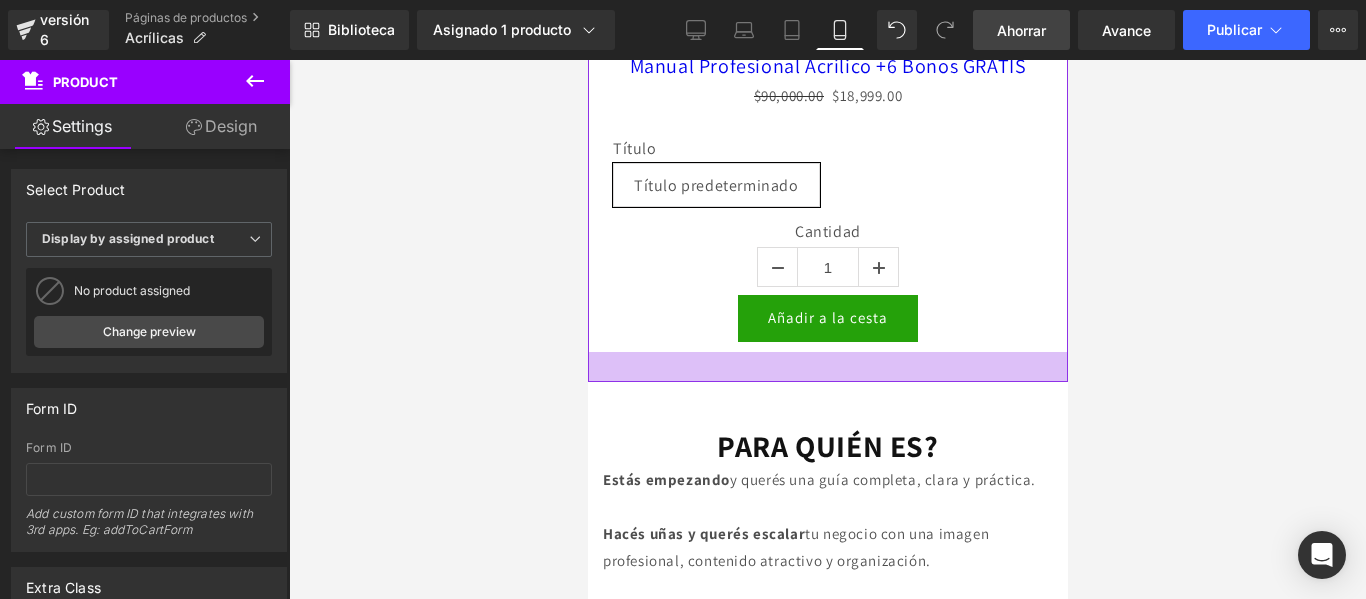 click on "PARA QUIÉN ES?
Título
Estás empezando  y querés una guía completa, clara y práctica. Hacés uñas y querés escalar  tu negocio con una imagen profesional, contenido atractivo y organización. Emprendés en la belleza y  querés agregar servicios  sin cursos caros. Querés dar talleres  y entregar contenido educativo como manuales y plantillas.
Bloque de texto
Fila   45px" at bounding box center (827, 577) 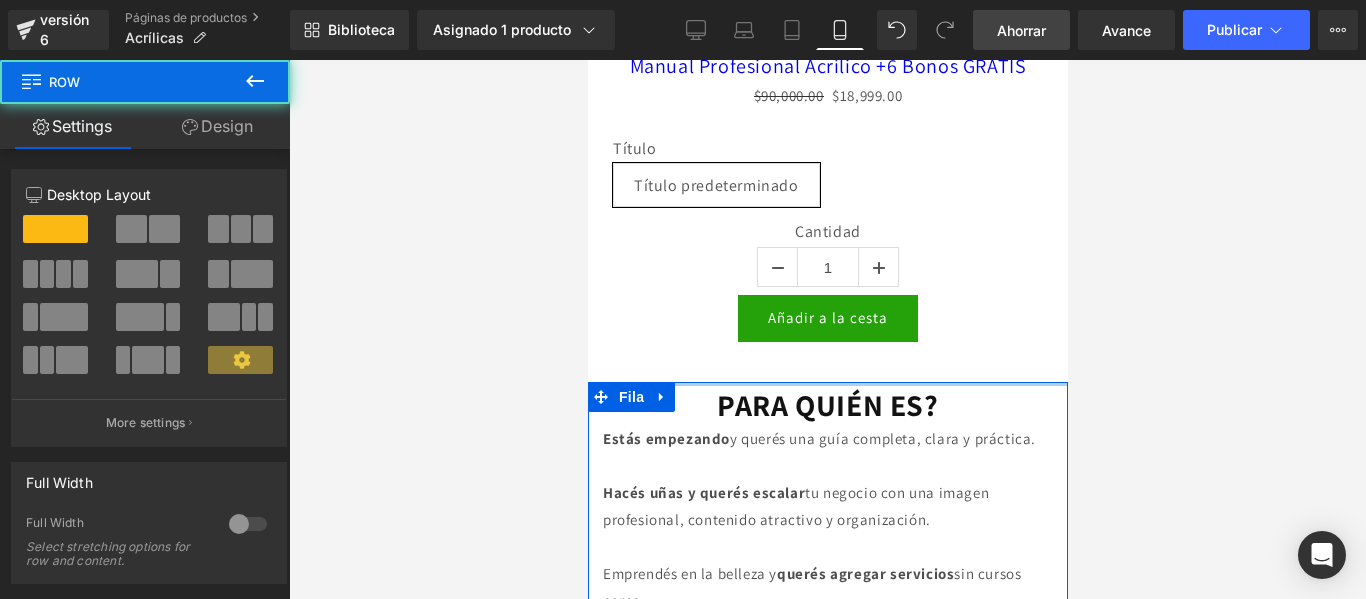 drag, startPoint x: 994, startPoint y: 409, endPoint x: 987, endPoint y: 368, distance: 41.59327 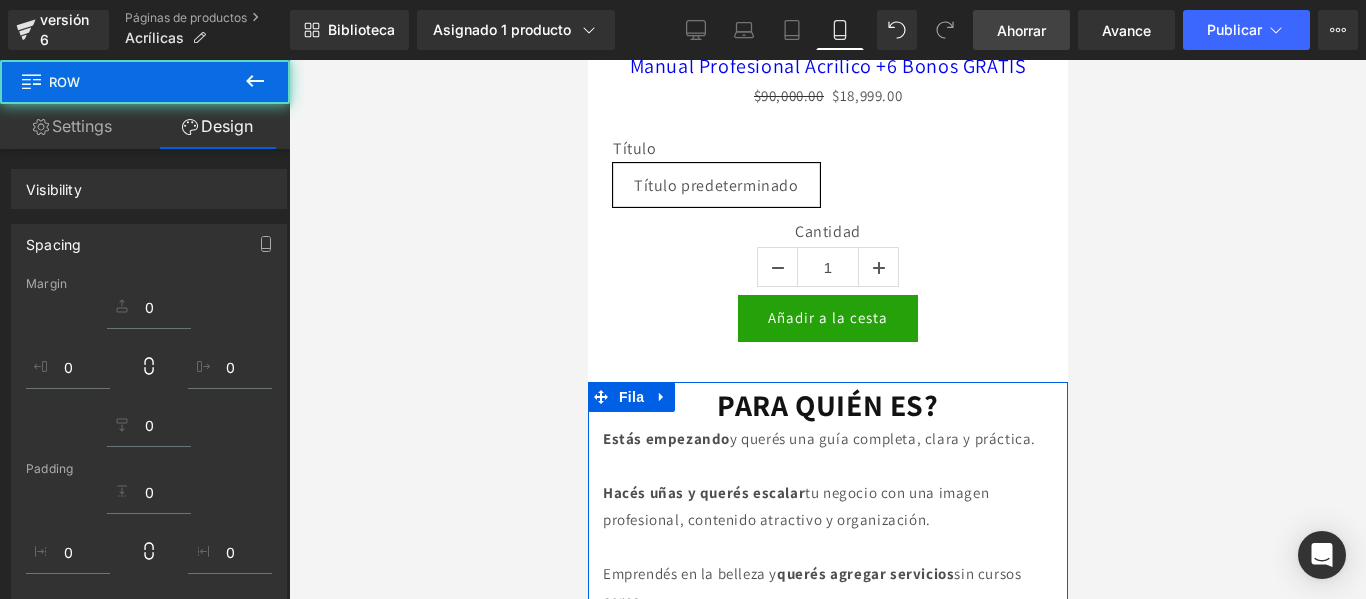 click at bounding box center (827, 329) 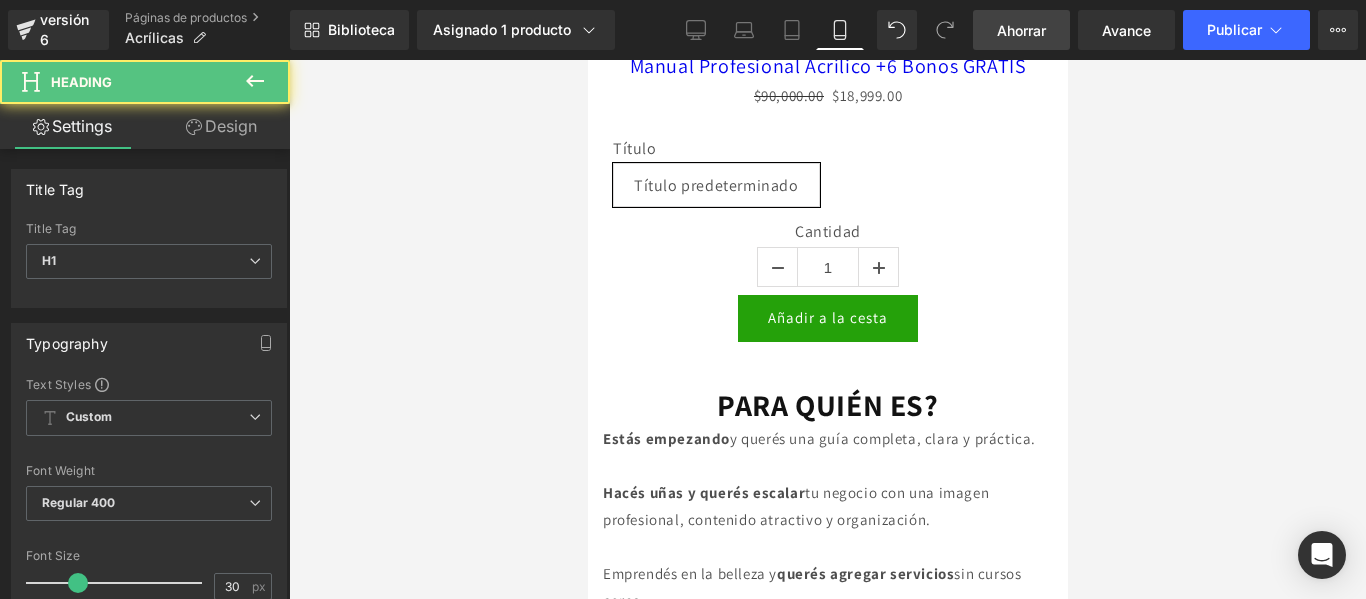 click on "PARA QUIÉN ES?" at bounding box center [827, 405] 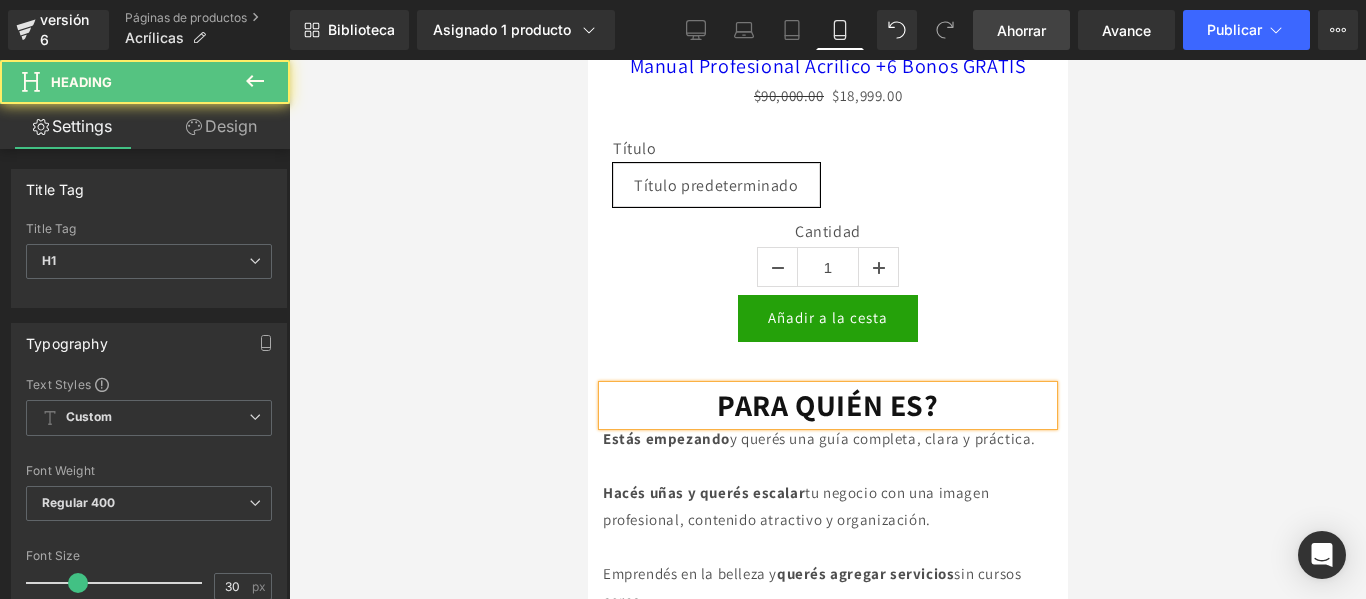 click on "PARA QUIÉN ES?
Título
Estás empezando  y querés una guía completa, clara y práctica. Hacés uñas y querés escalar  tu negocio con una imagen profesional, contenido atractivo y organización. Emprendés en la belleza y  querés agregar servicios  sin cursos caros. Querés dar talleres  y entregar contenido educativo como manuales y plantillas.
Bloque de texto" at bounding box center (827, 554) 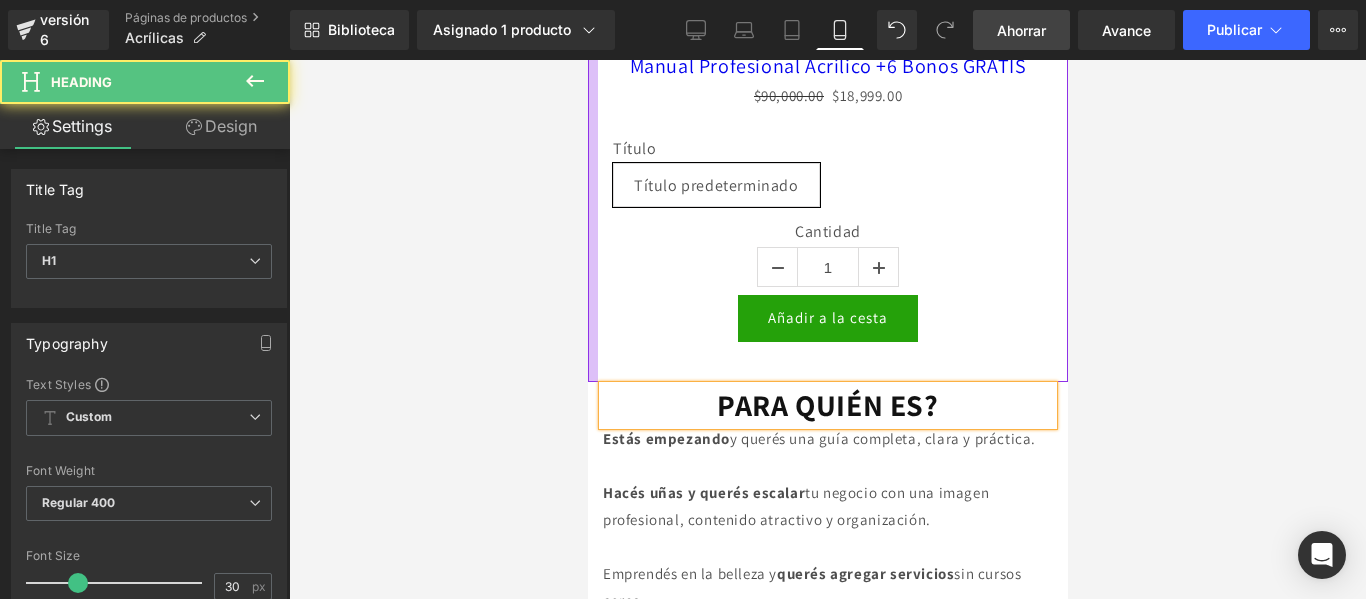 click on "PARA QUIÉN ES?
Título
Estás empezando  y querés una guía completa, clara y práctica. Hacés uñas y querés escalar  tu negocio con una imagen profesional, contenido atractivo y organización. Emprendés en la belleza y  querés agregar servicios  sin cursos caros. Querés dar talleres  y entregar contenido educativo como manuales y plantillas.
Bloque de texto" at bounding box center (827, 554) 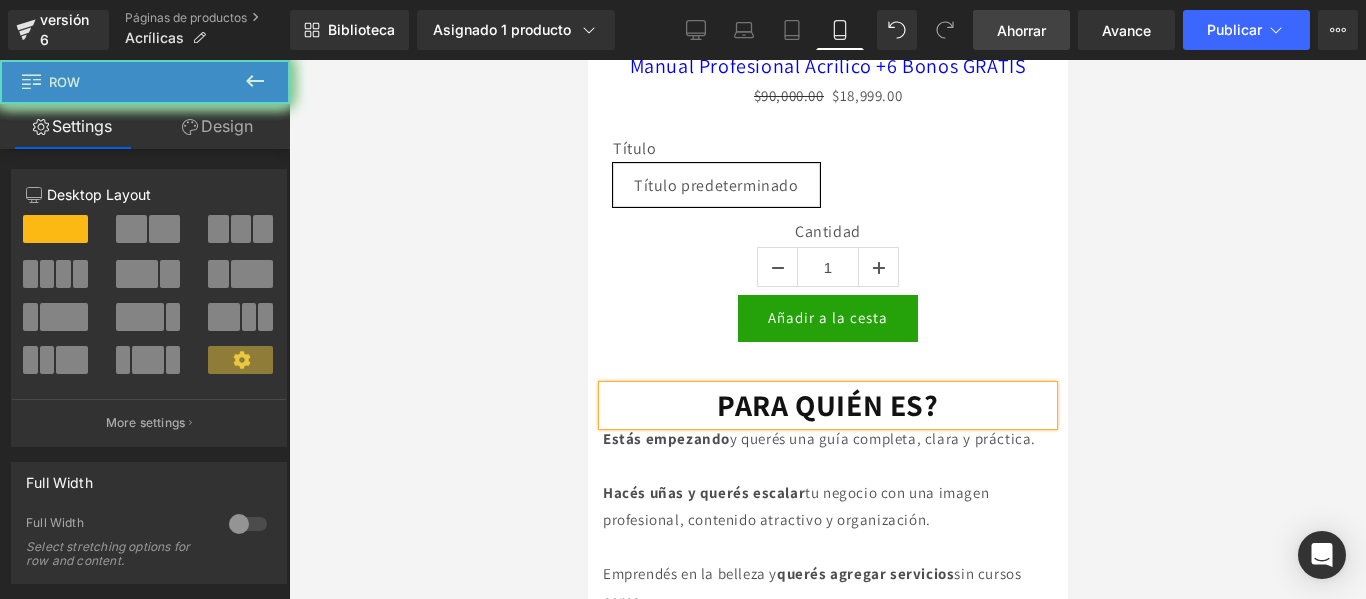 click on "Renderizado de contenido" at bounding box center [683, 520] 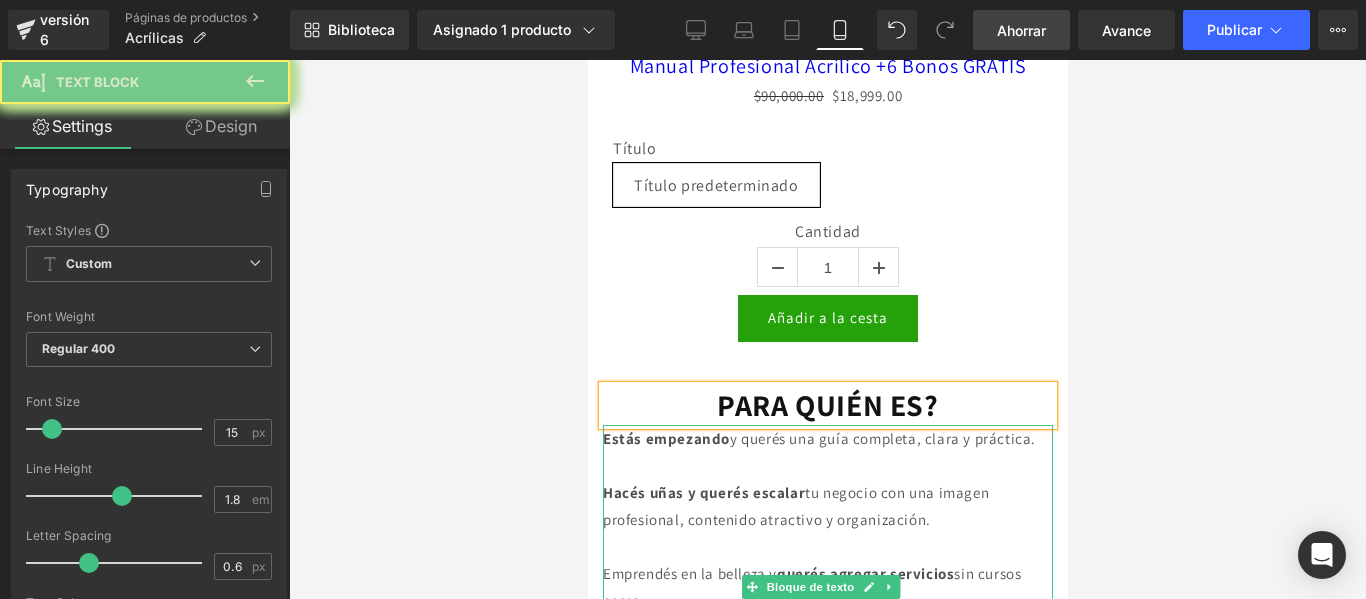 click at bounding box center [827, 465] 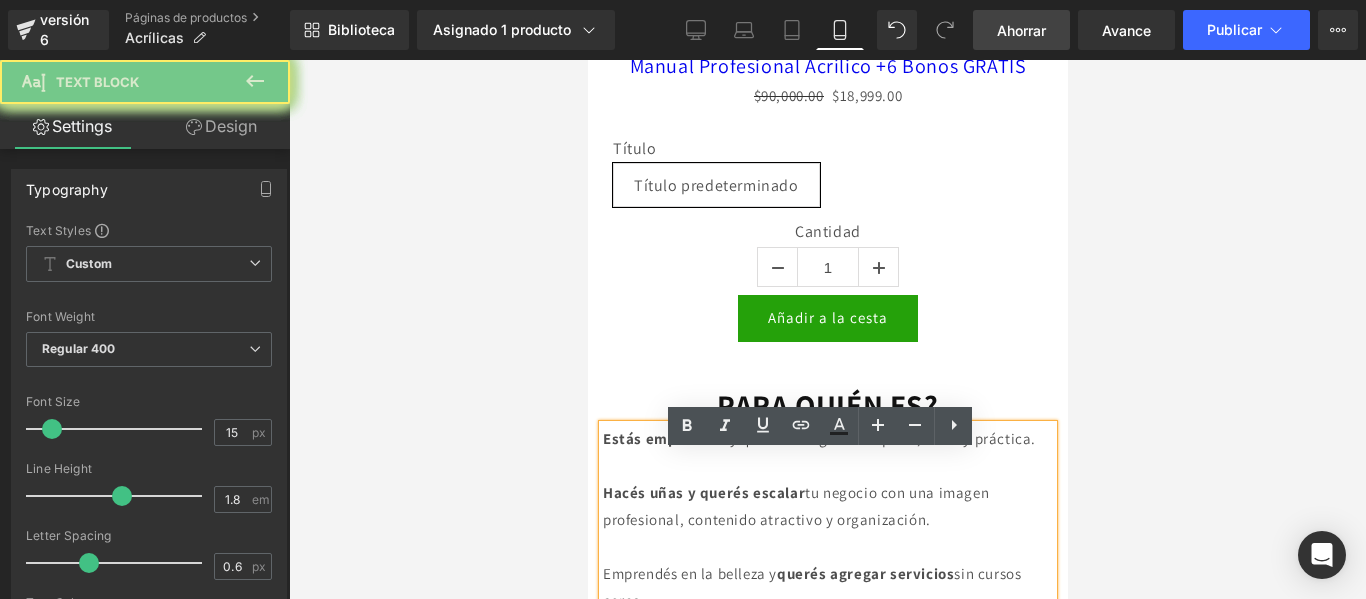 click on "PARA QUIÉN ES?" at bounding box center [827, 405] 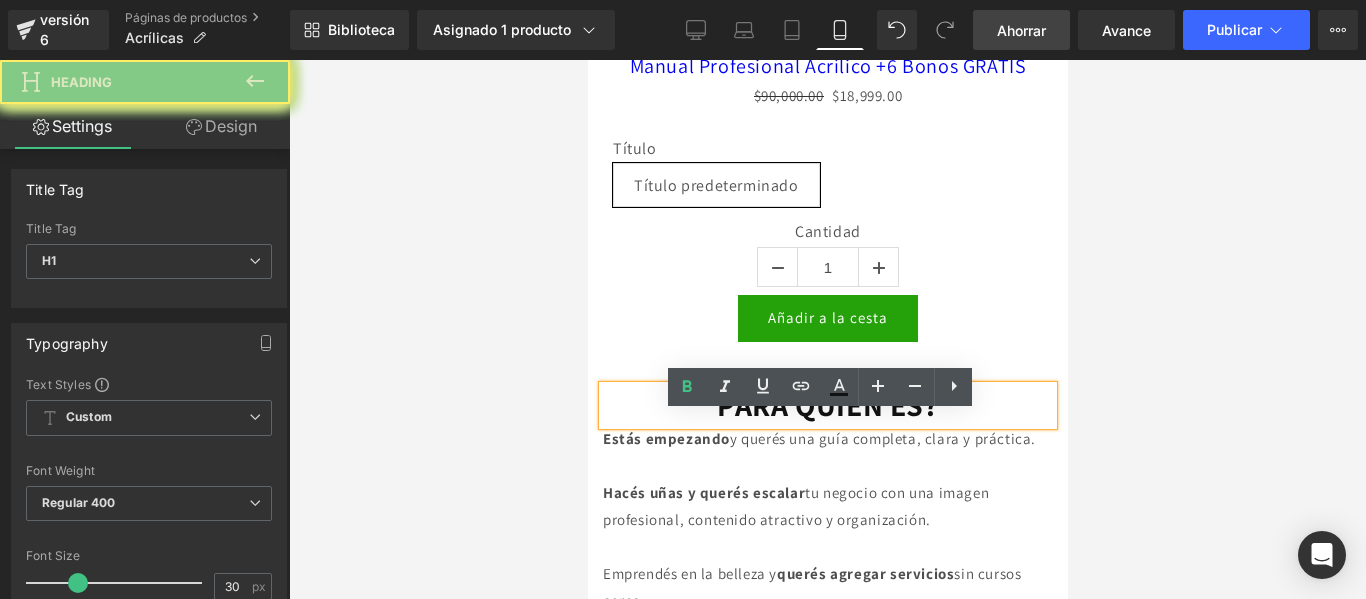 click on "EL PACK PRO QUE TRANSFORMA TUS UÑAS Y TU CONFIANZA:APRENDÉ LA TÉCNICA PROFESIONAL QUE LLENA AGENDAS Y TE POSICIONA COMO EXPERTA
Título
Mejorás tu técnica ganas seguridad y llenas tu agenda
Bloque de texto
Imagen
Fila
TE PASA QUE..
Título
💔Hacés uñas pero  no lográs llenar tu agenda. 💔No sabés qué contenido subir  y tus redes no traen clientas. 💔Tu perfil de Instagram  no vende. 💔Te sentís insegura  porque tardarás demasiado con cada clienta. 💔Te bloqueás  cuando tenés que hacer diseños. 💔Dudás de tu trabajo y no te animás a subir precios. 💔Querés emprender, pero  no podés pagar formaciones caras.
Bloque de texto
Fila
¿QUÉ PASARÍA SI?
Título
👑Llenás tu agenda  dominando la técnica 👑Destacás" at bounding box center (827, -746) 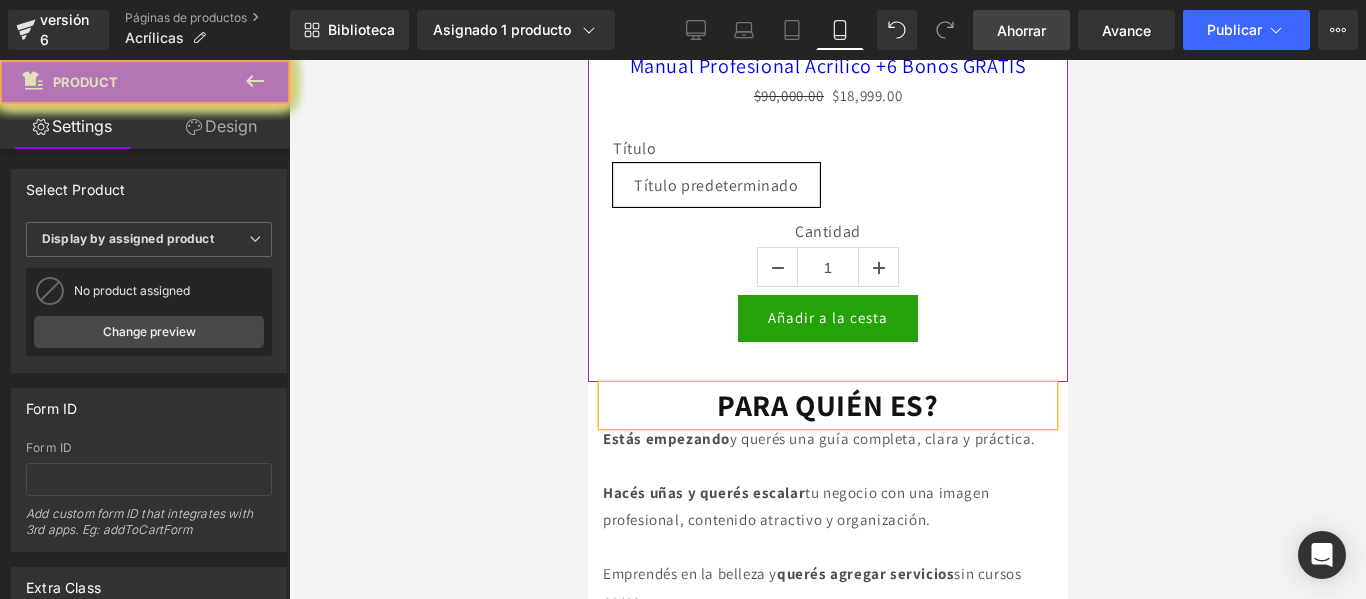 click at bounding box center (827, 329) 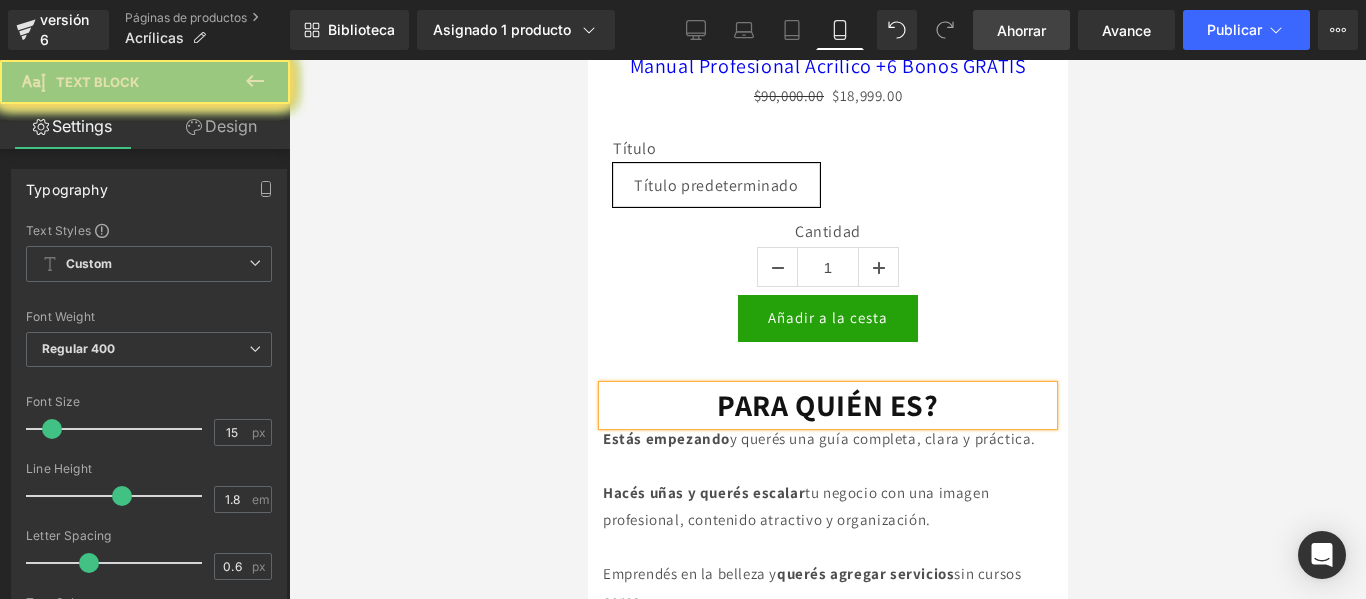 click on "Estás empezando  y querés una guía completa, clara y práctica." at bounding box center (818, 438) 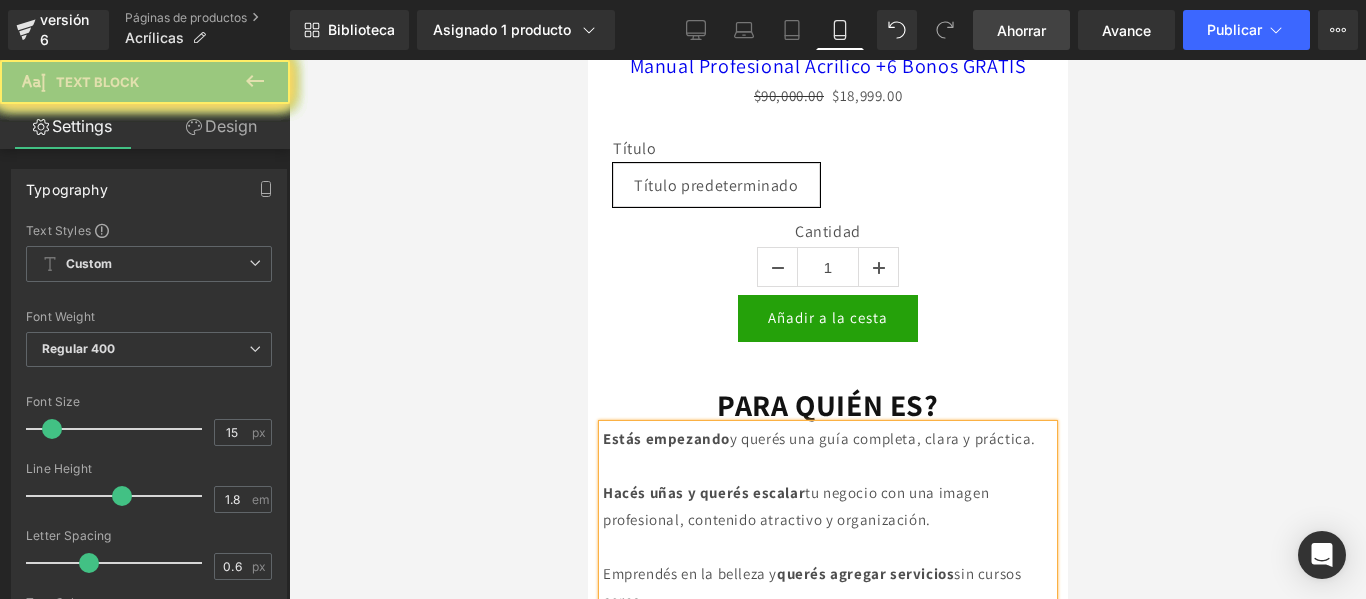 click on "EL PACK PRO QUE TRANSFORMA TUS UÑAS Y TU CONFIANZA:APRENDÉ LA TÉCNICA PROFESIONAL QUE LLENA AGENDAS Y TE POSICIONA COMO EXPERTA
Título
Mejorás tu técnica ganas seguridad y llenas tu agenda
Bloque de texto
Imagen
Fila
TE PASA QUE..
Título
💔Hacés uñas pero  no lográs llenar tu agenda. 💔No sabés qué contenido subir  y tus redes no traen clientas. 💔Tu perfil de Instagram  no vende. 💔Te sentís insegura  porque tardarás demasiado con cada clienta. 💔Te bloqueás  cuando tenés que hacer diseños. 💔Dudás de tu trabajo y no te animás a subir precios. 💔Querés emprender, pero  no podés pagar formaciones caras.
Bloque de texto
Fila
¿QUÉ PASARÍA SI?
Título
👑Llenás tu agenda  dominando la técnica 👑Destacás" at bounding box center [827, -746] 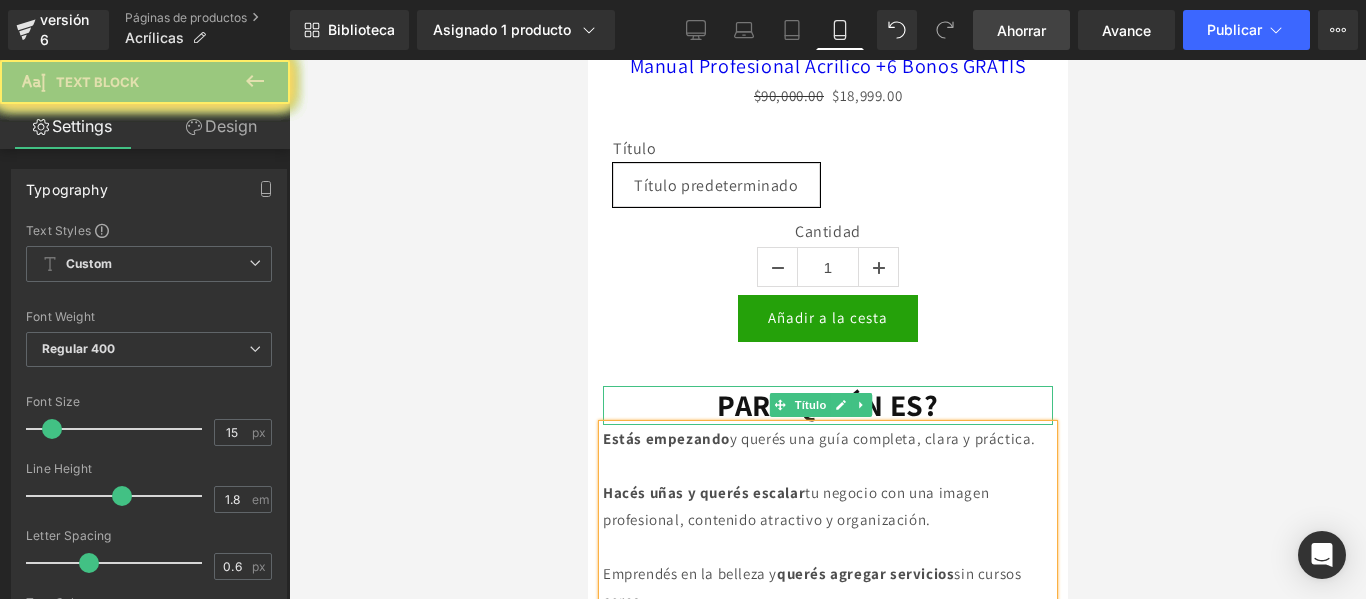 click on "PARA QUIÉN ES?" at bounding box center (827, 405) 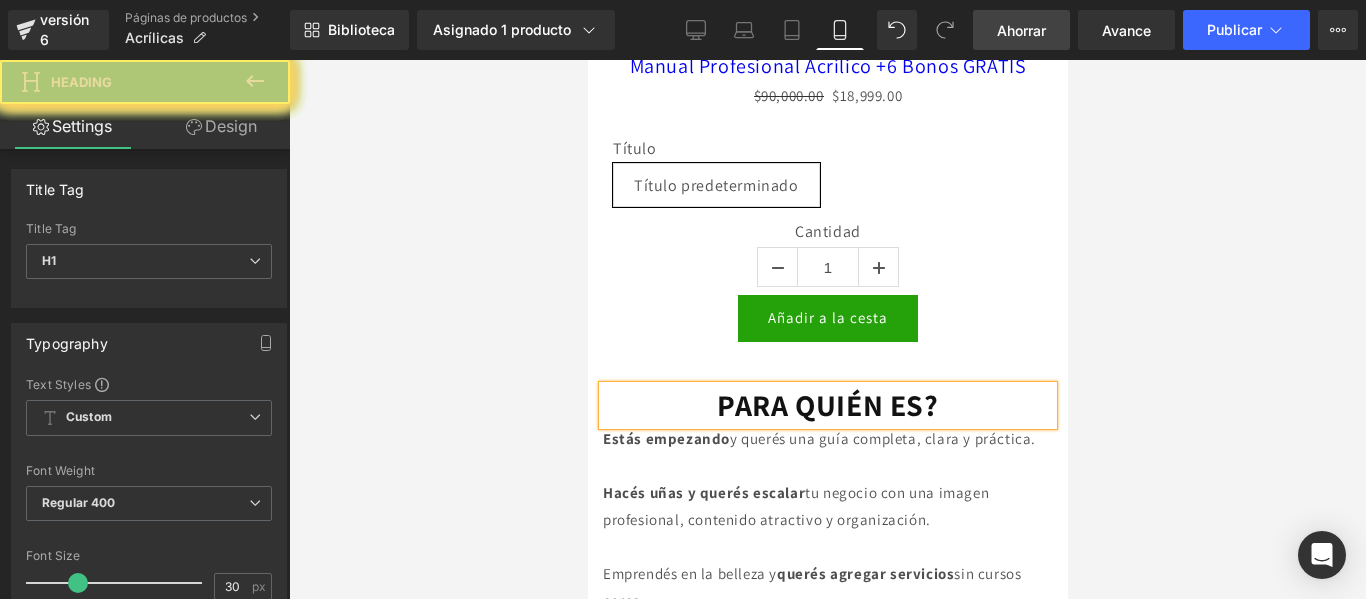 click 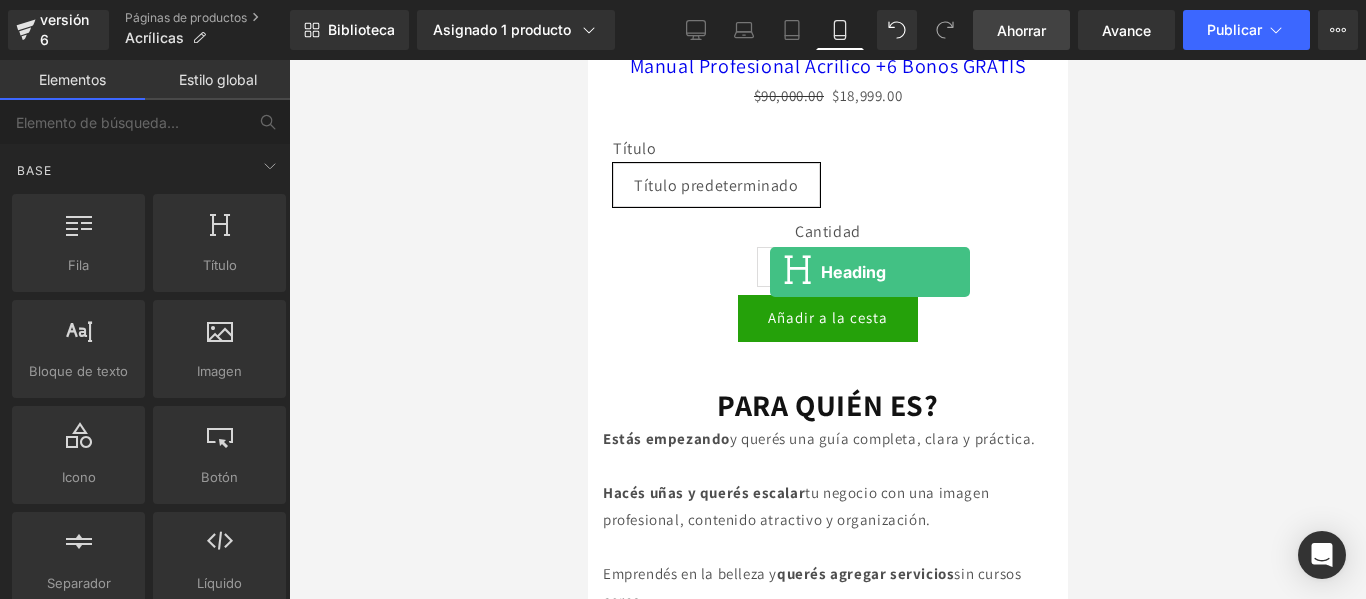 drag, startPoint x: 1163, startPoint y: 370, endPoint x: 764, endPoint y: 297, distance: 405.623 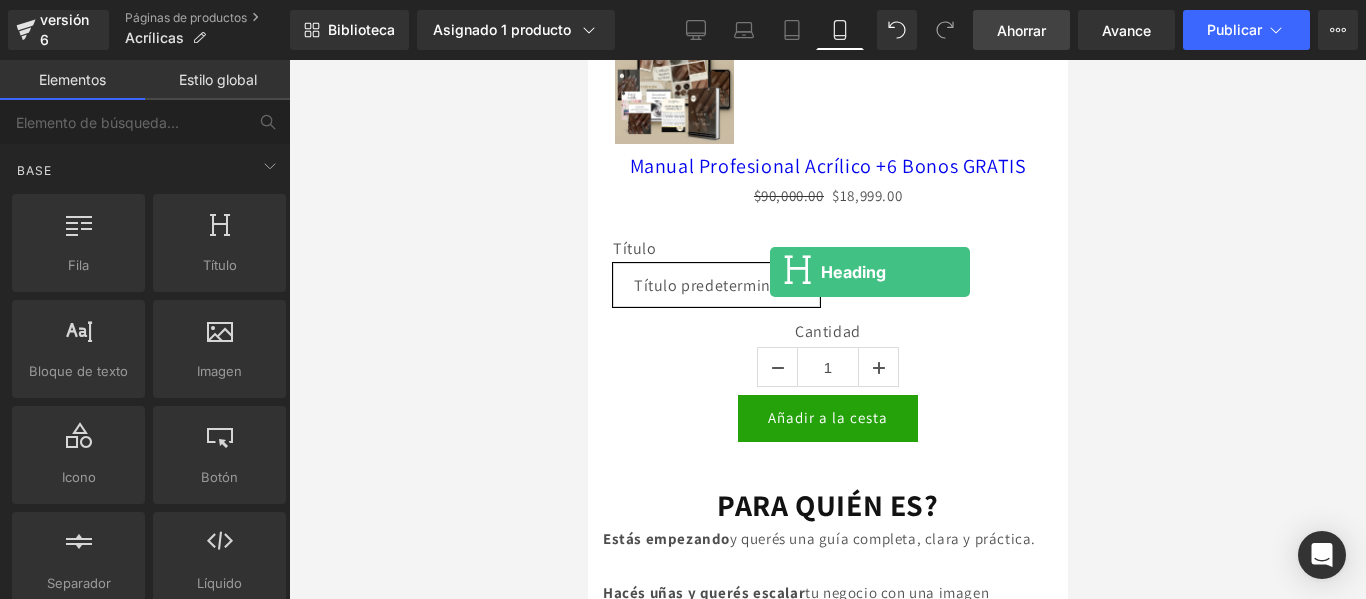 scroll, scrollTop: 0, scrollLeft: 0, axis: both 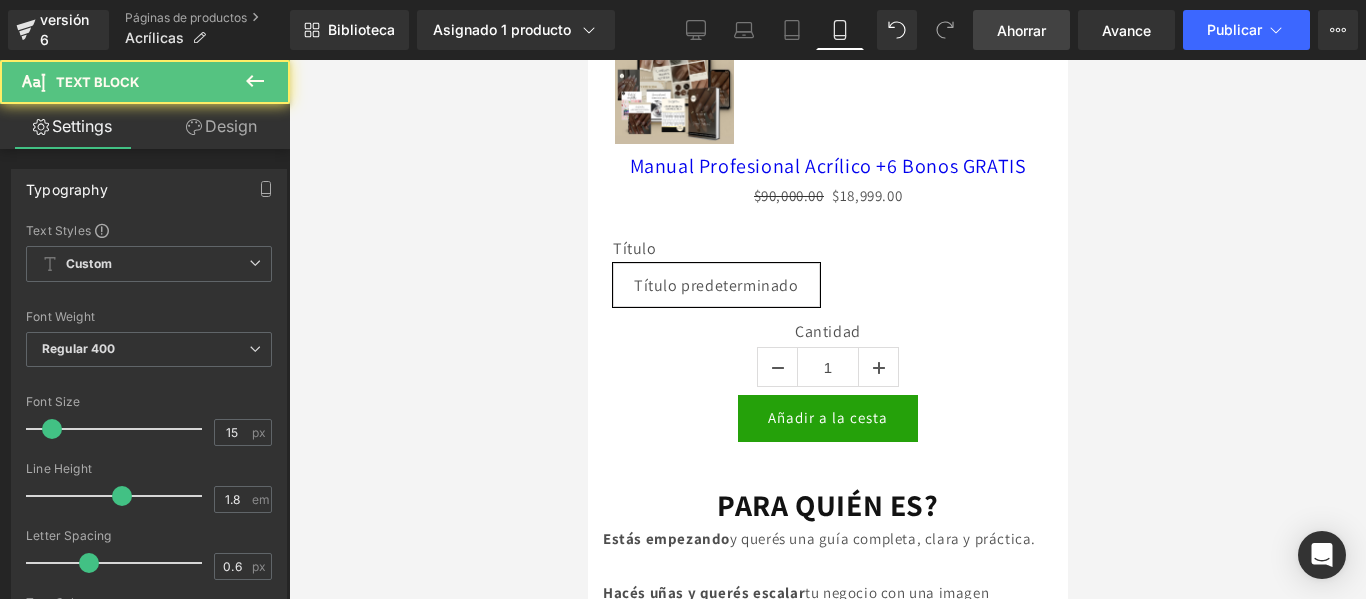 click on "¿QUÉ PASARÍA SI?
Título
👑Llenás tu agenda  dominando la técnica 👑Despegás tardando menos  y ellas lo notan. 👑Destacás  por la  calidad,estilo y duración 👑 Aumentás tus ventas  con herramientas de marketing listas para usar. 👑Escalás tu negocio  creando un perfil profesional. 👑Te posicionás como experta  ganando confianza.
Bloque de texto
Fila" at bounding box center [827, -581] 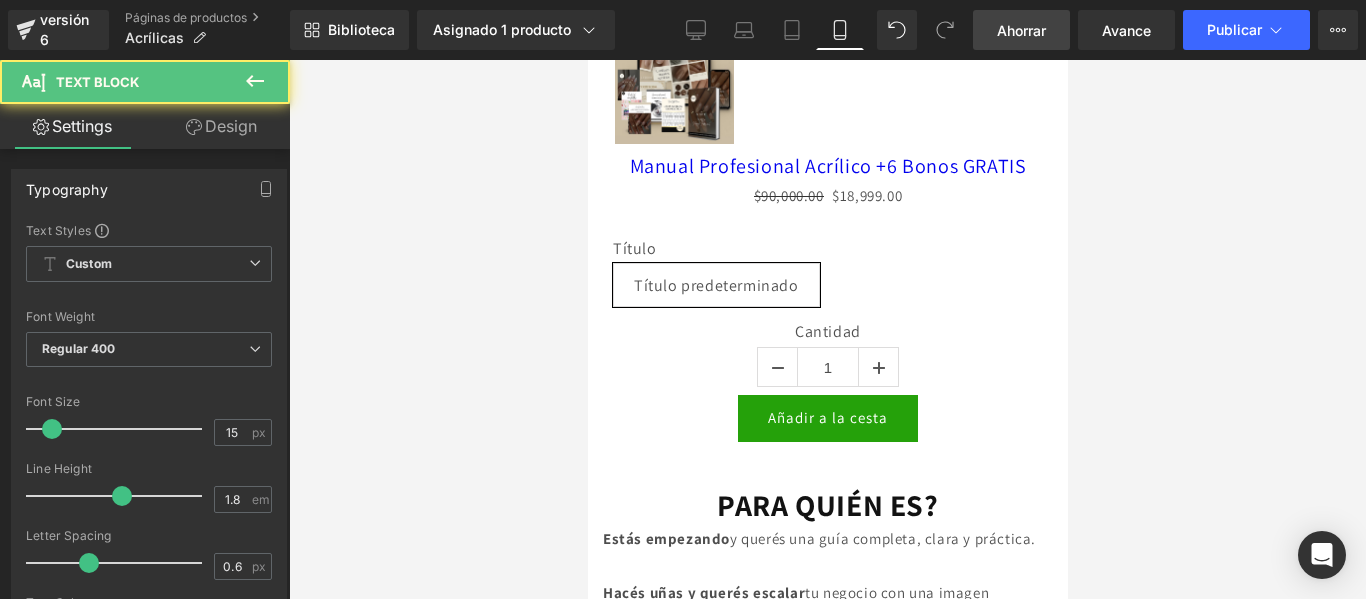 click 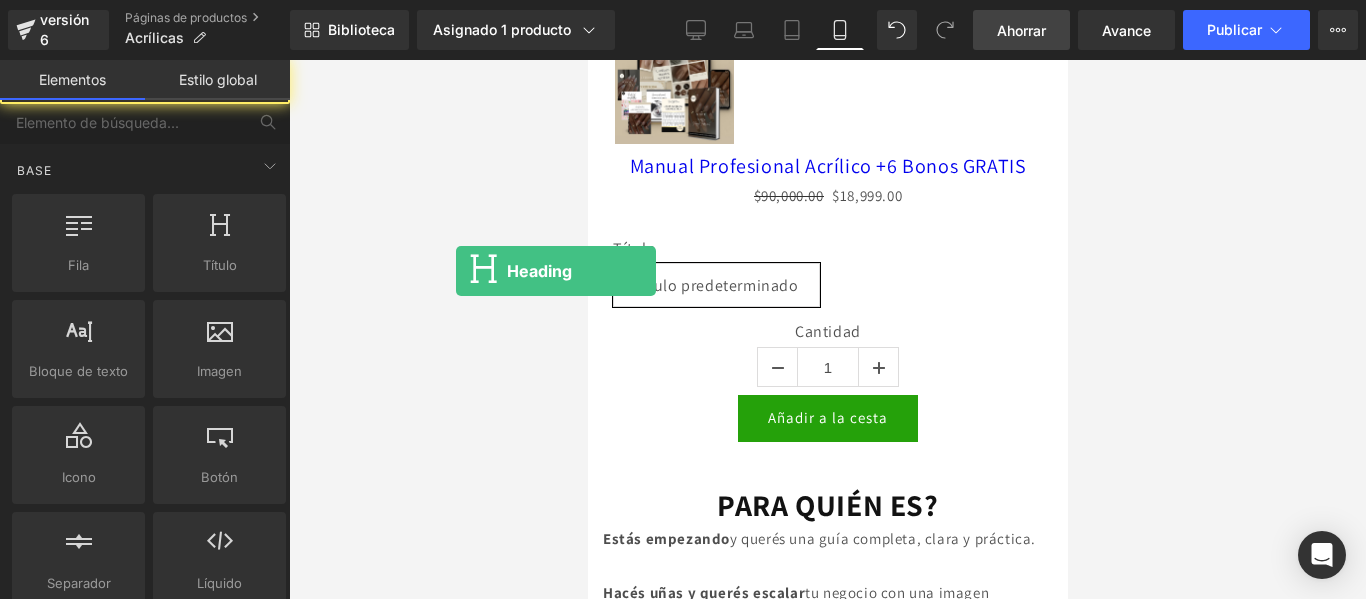 drag, startPoint x: 802, startPoint y: 326, endPoint x: 782, endPoint y: 266, distance: 63.245552 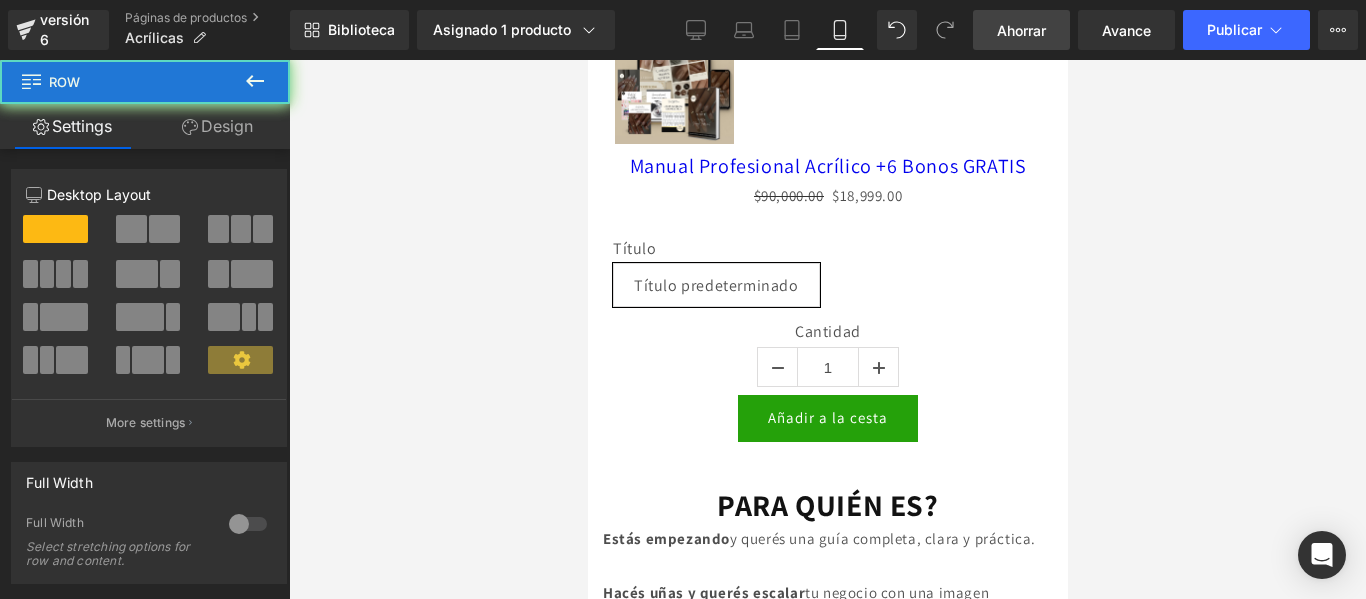click on "Imagen
Fila" at bounding box center (827, -300) 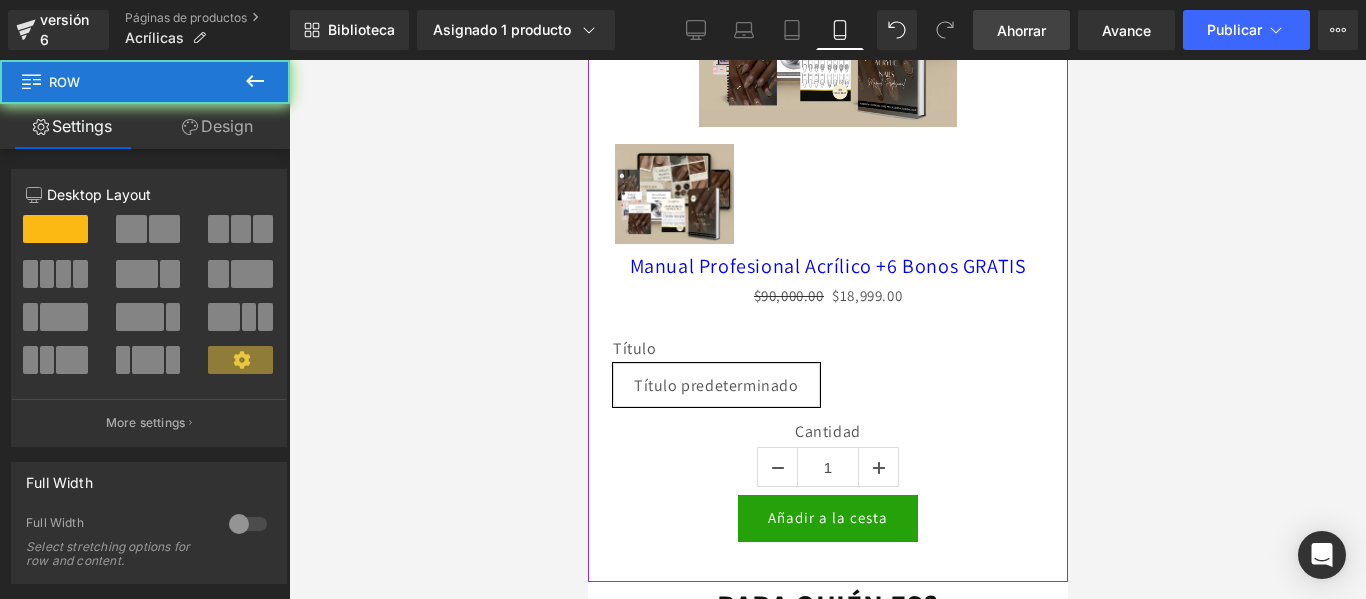 click at bounding box center [827, -264] 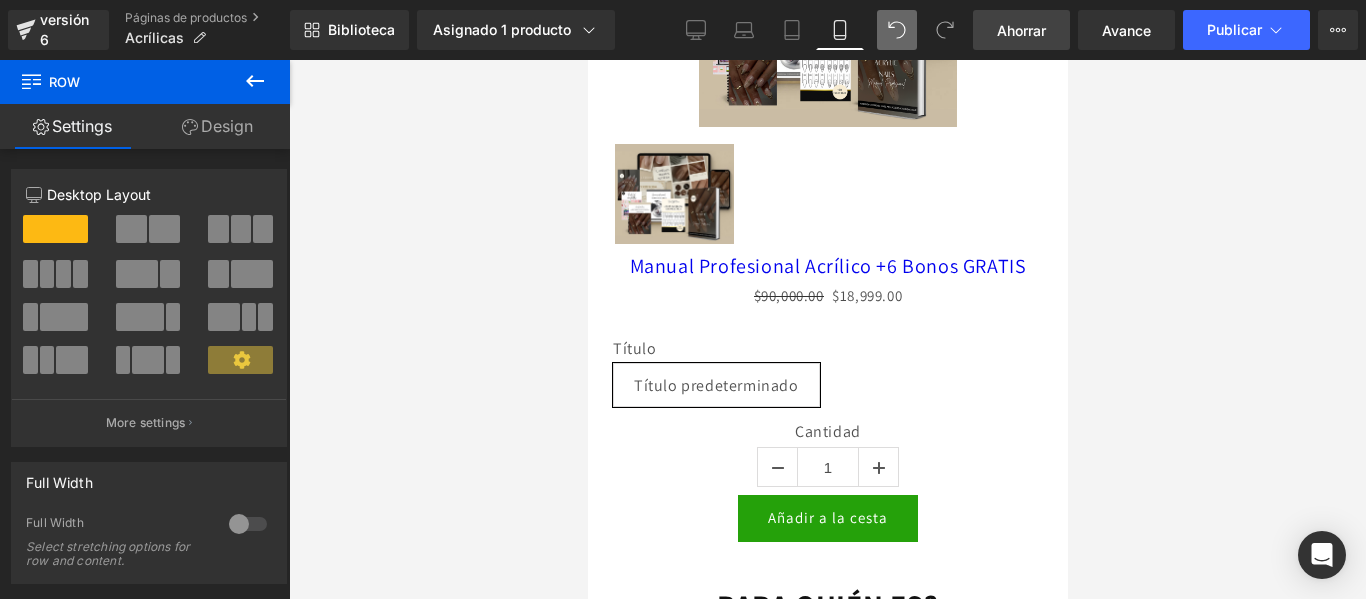 click 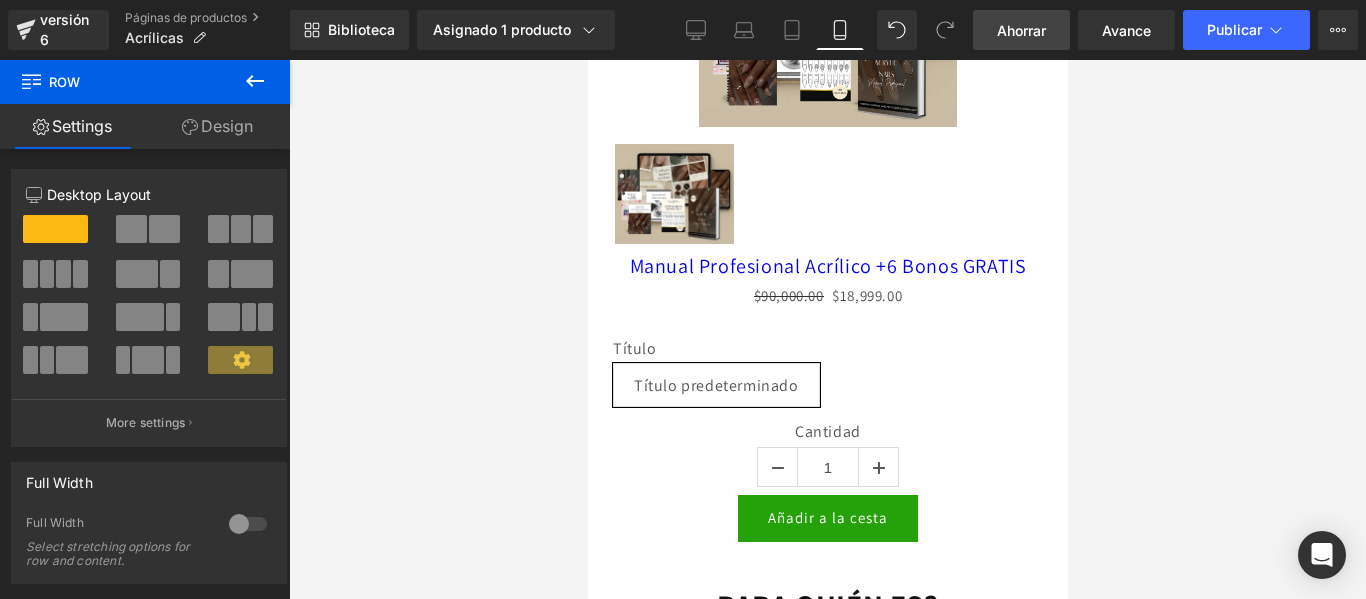 click at bounding box center [55, 229] 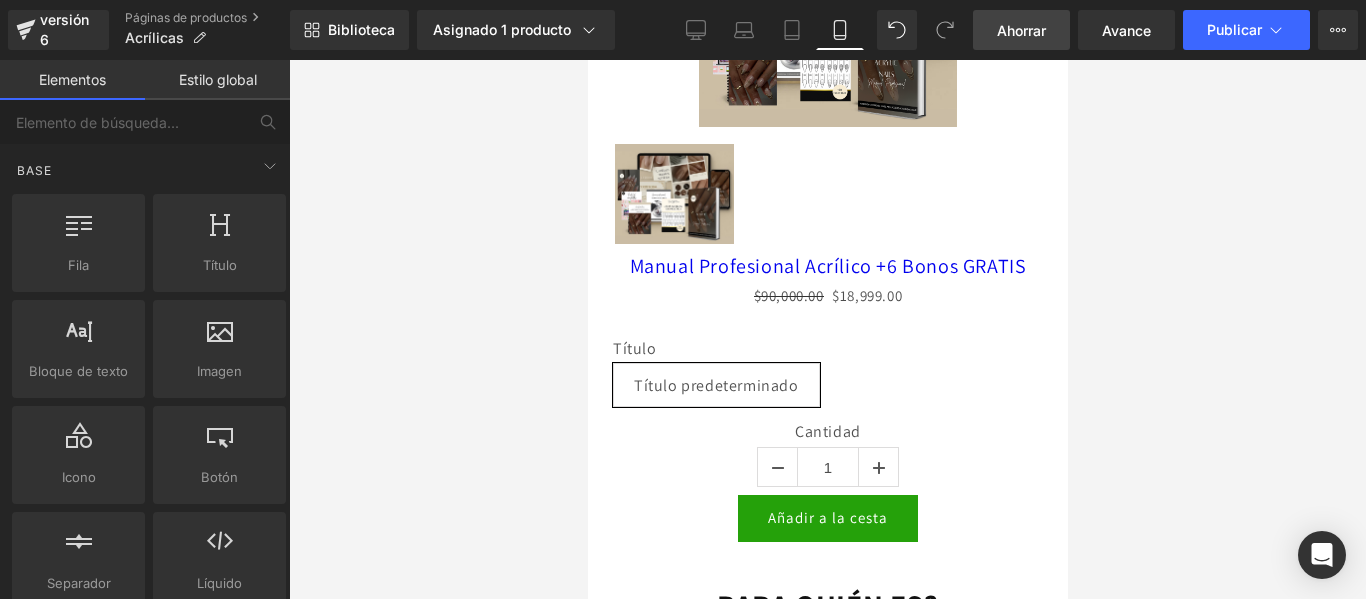 drag, startPoint x: 786, startPoint y: 320, endPoint x: 1480, endPoint y: 119, distance: 722.5213 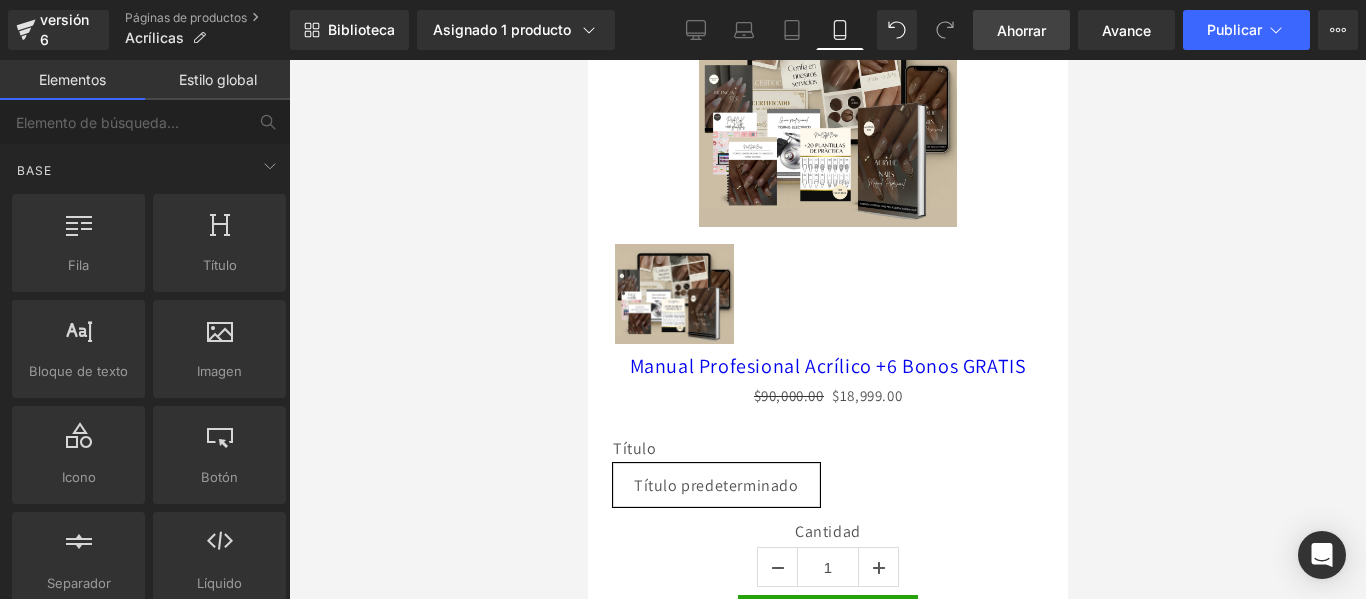 click at bounding box center (827, -1724) 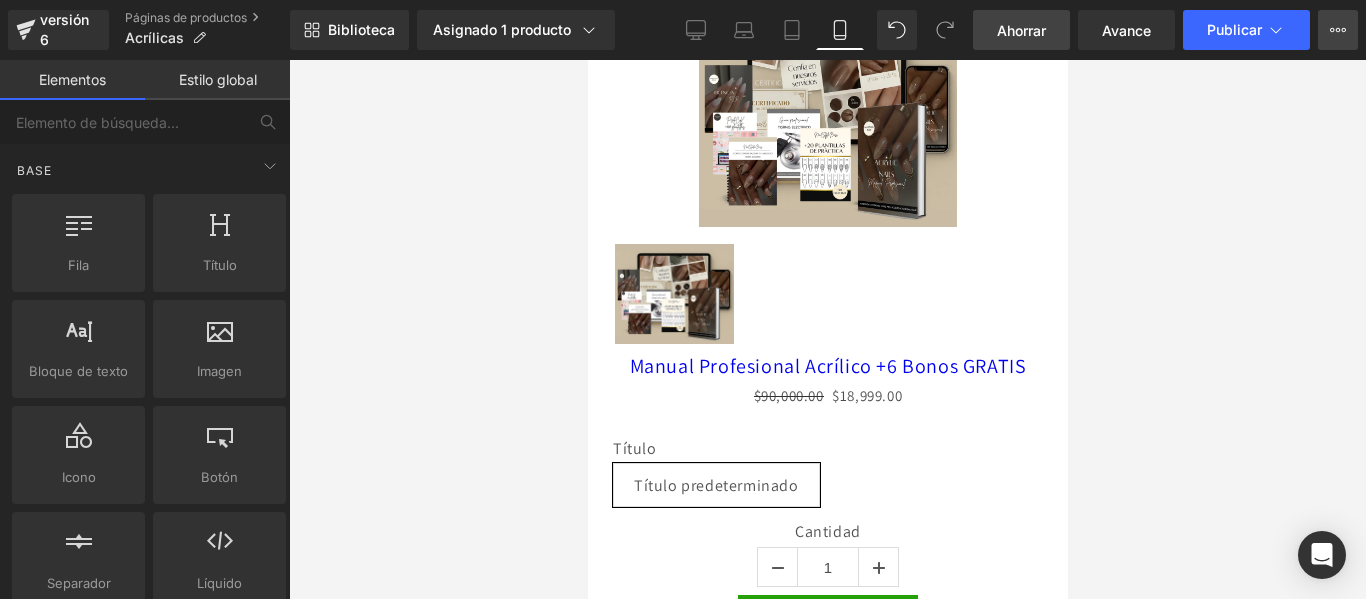 click 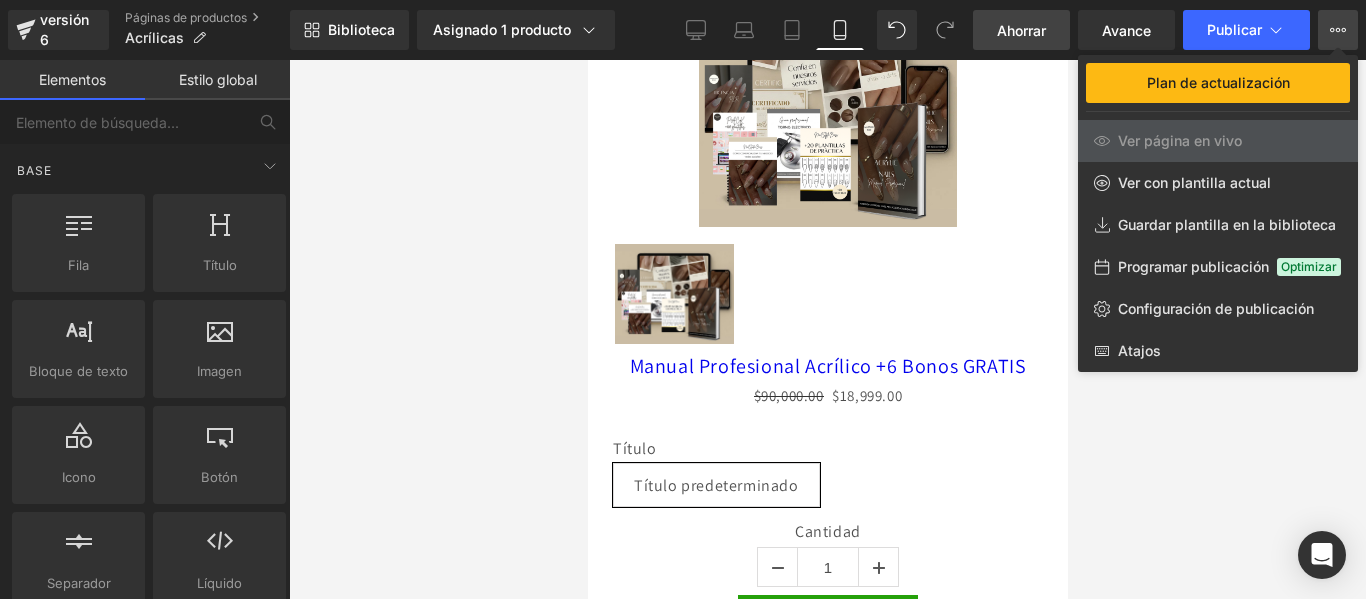 click at bounding box center [827, 329] 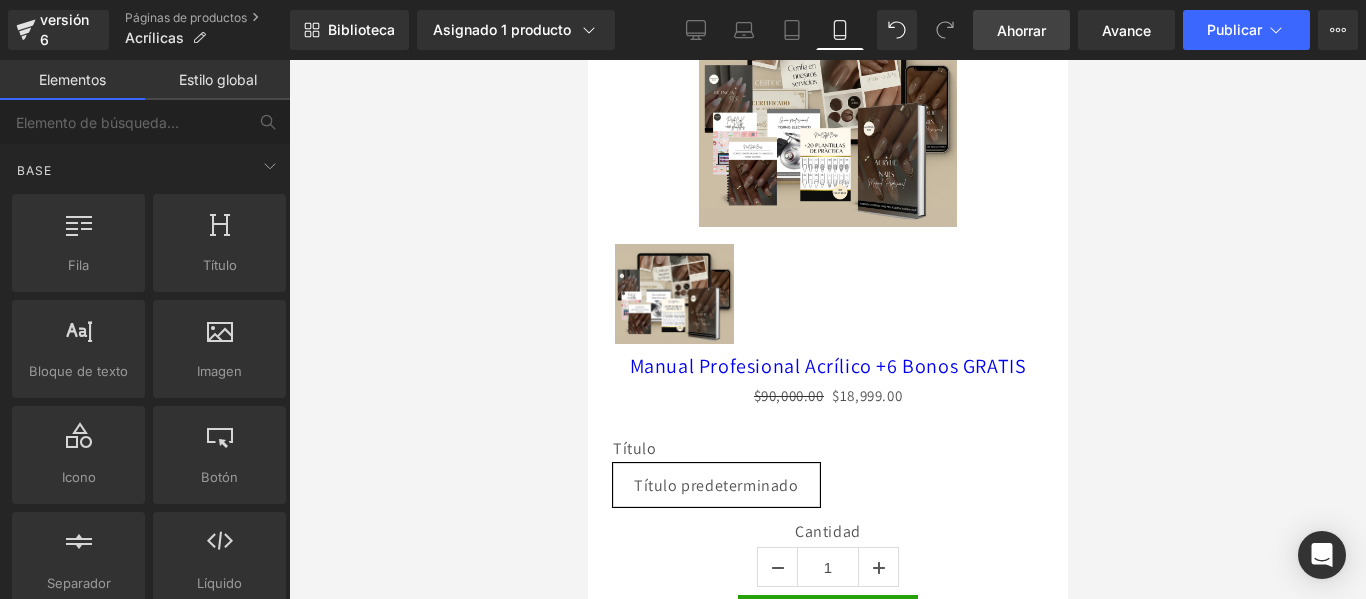 click at bounding box center (827, -1724) 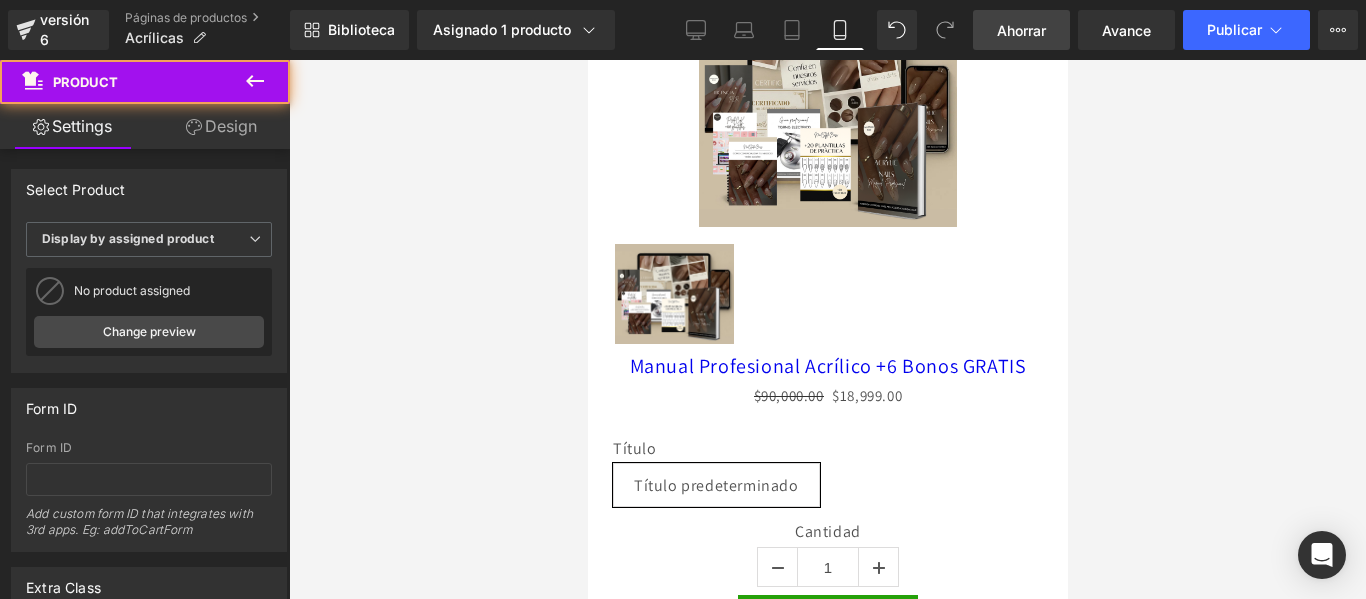 click 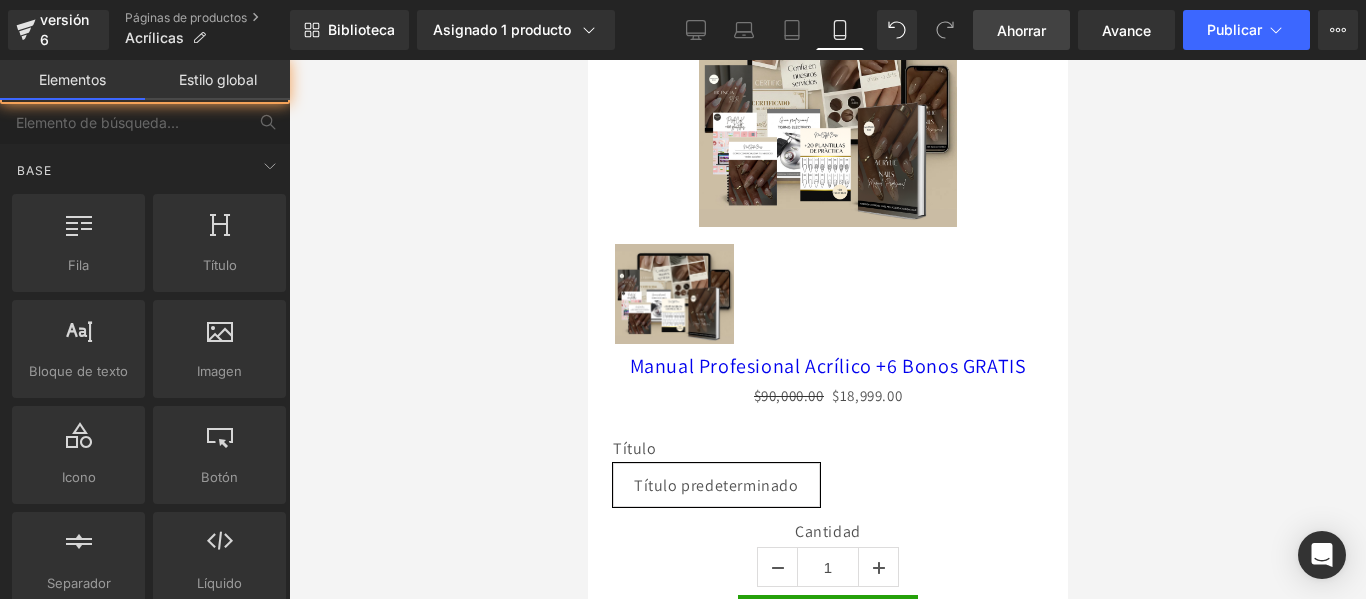 click at bounding box center (827, -1824) 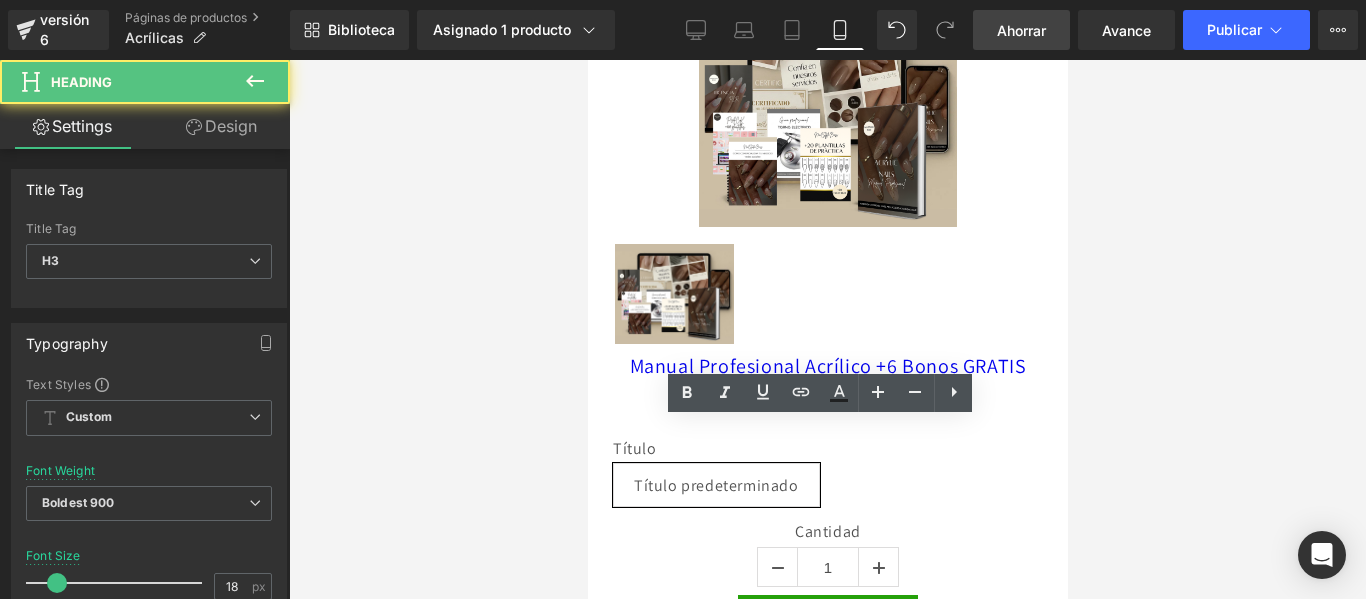 click at bounding box center (827, -1624) 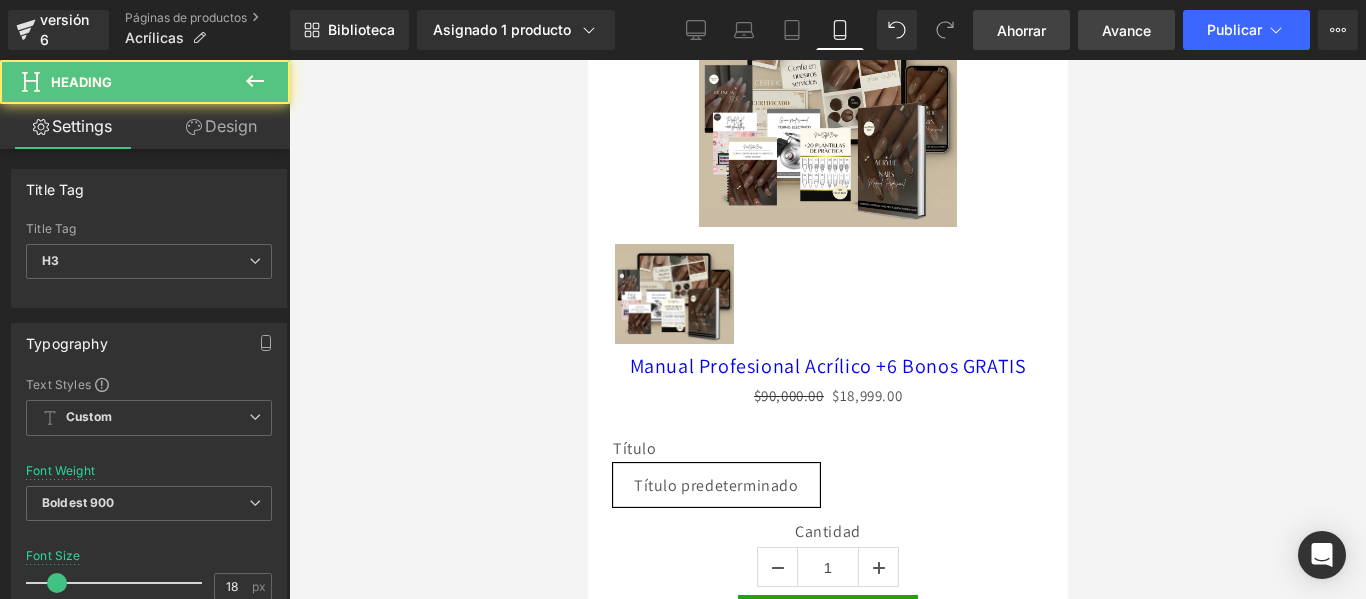click on "Avance" at bounding box center [1126, 30] 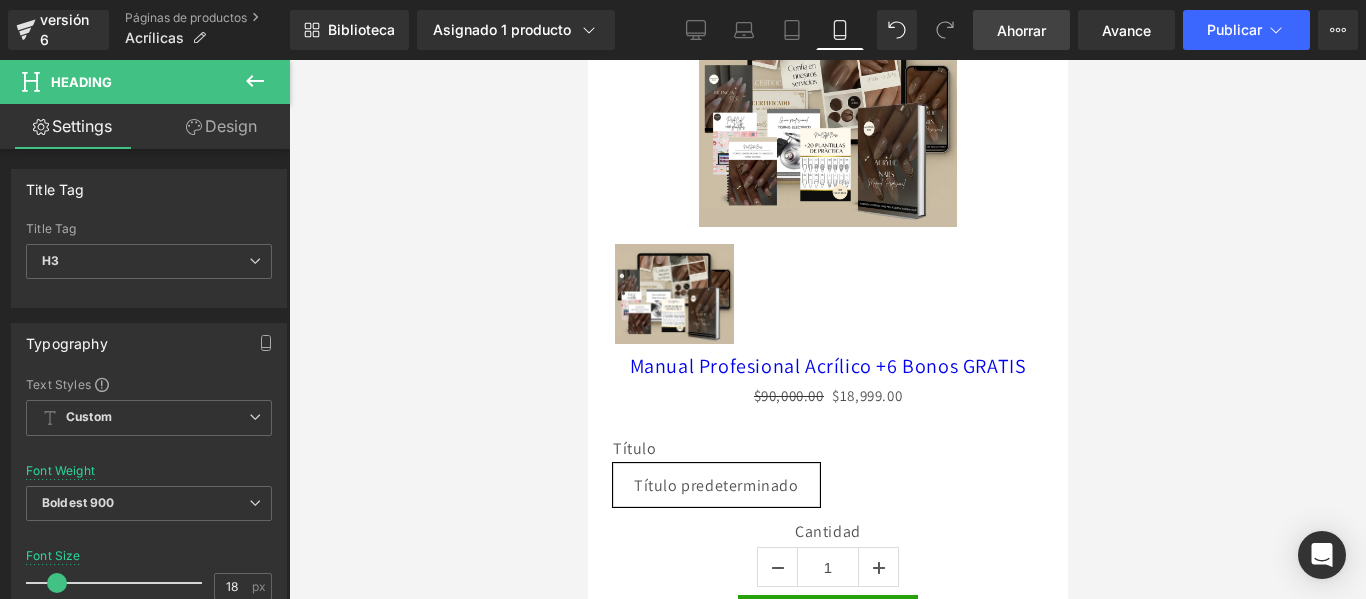 click 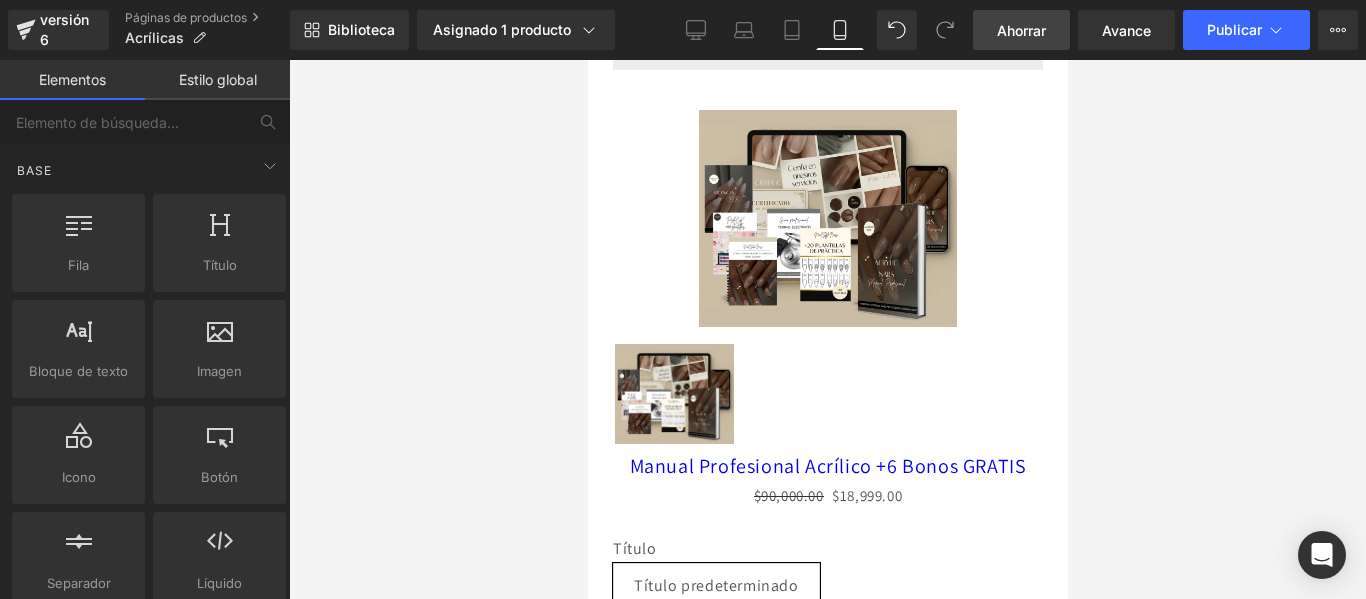 click at bounding box center (827, -1824) 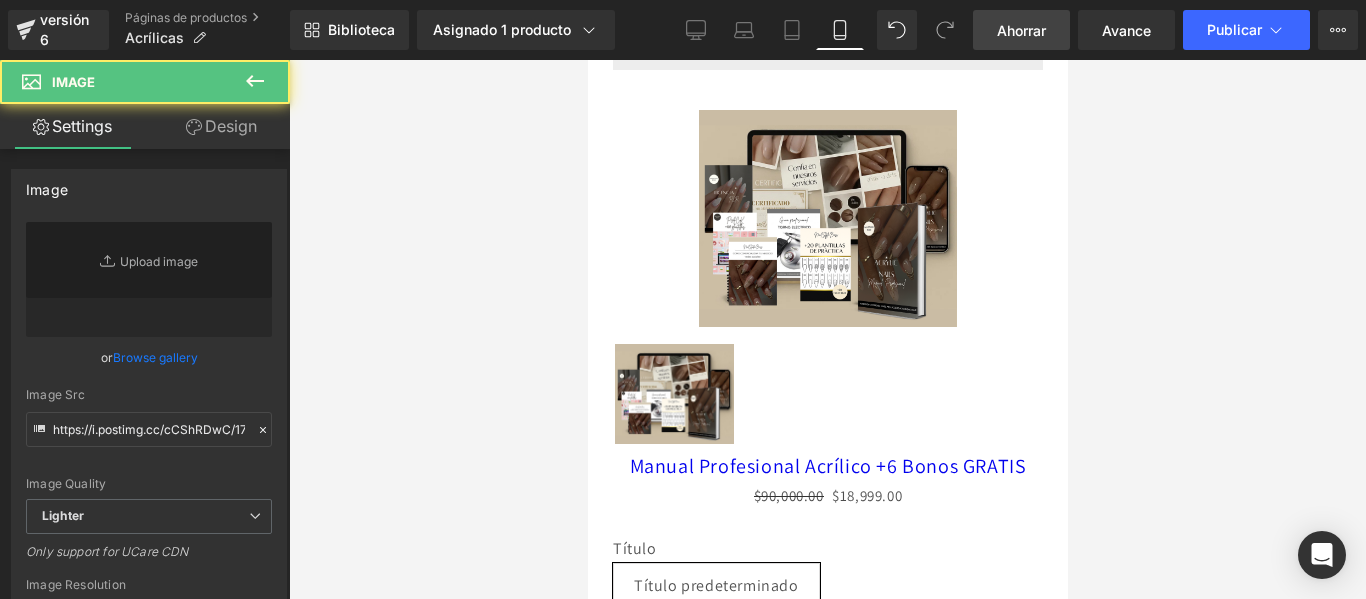 click 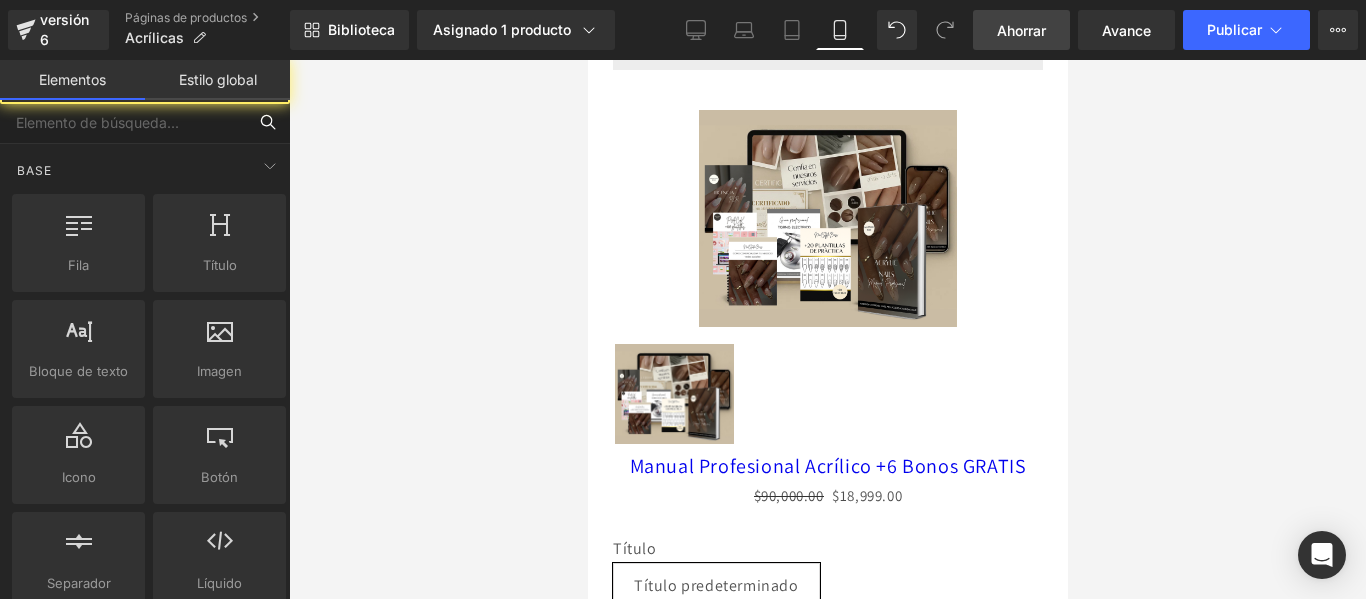 click at bounding box center [123, 122] 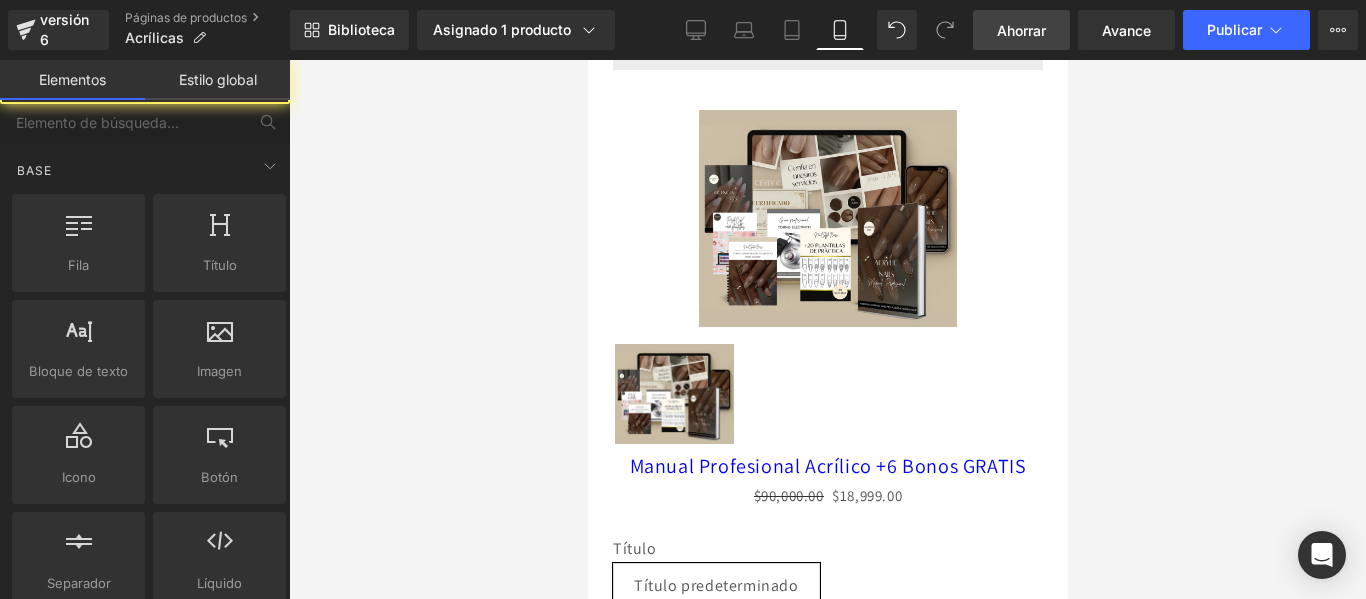 click at bounding box center [827, -1824] 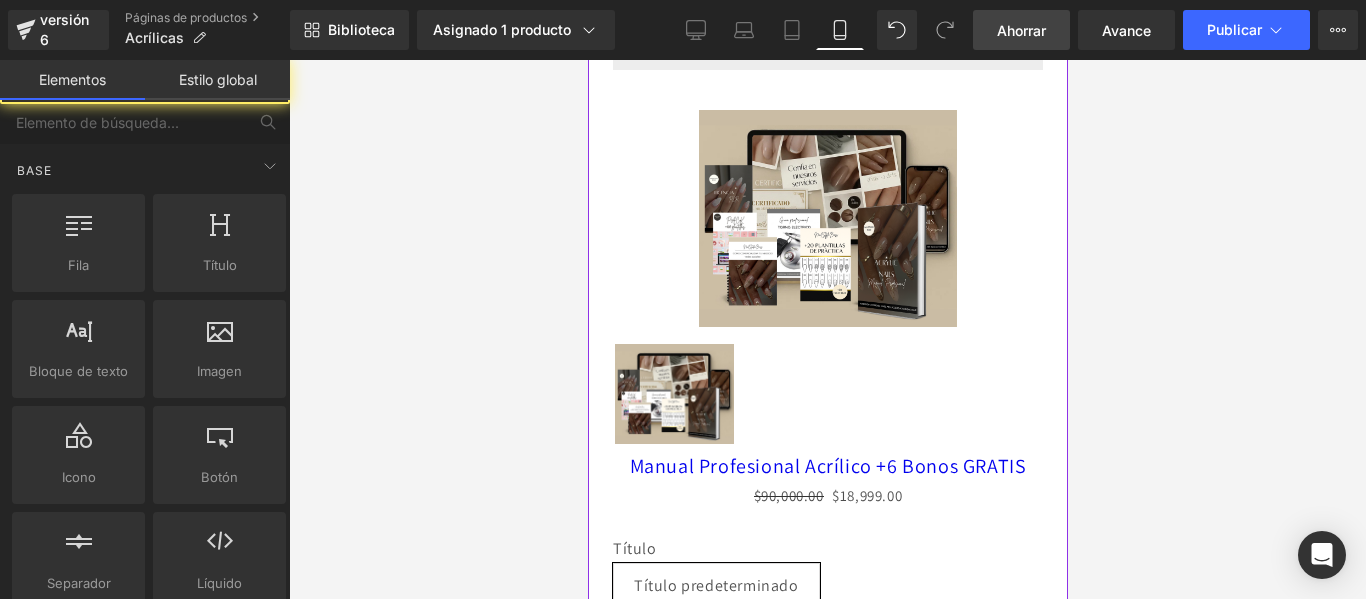 click on "EL PACK PRO QUE TRANSFORMA TUS UÑAS Y TU CONFIANZA:APRENDÉ LA TÉCNICA PROFESIONAL QUE LLENA AGENDAS Y TE POSICIONA COMO EXPERTA" at bounding box center [827, -1350] 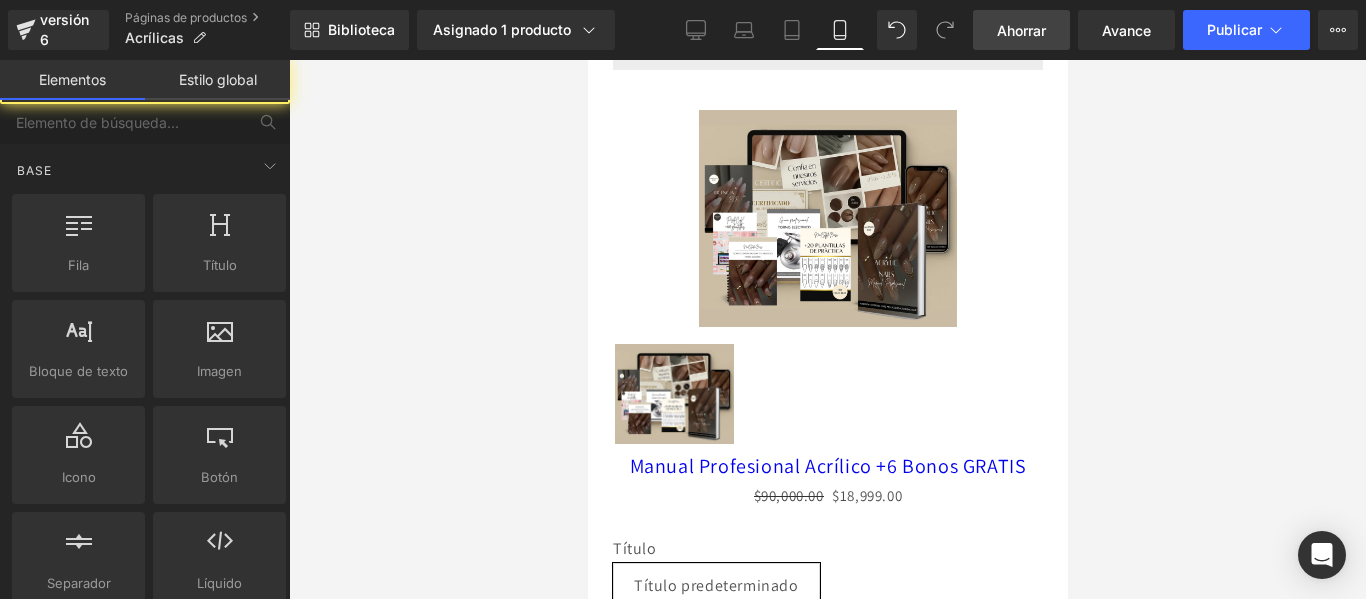 click at bounding box center [827, -1494] 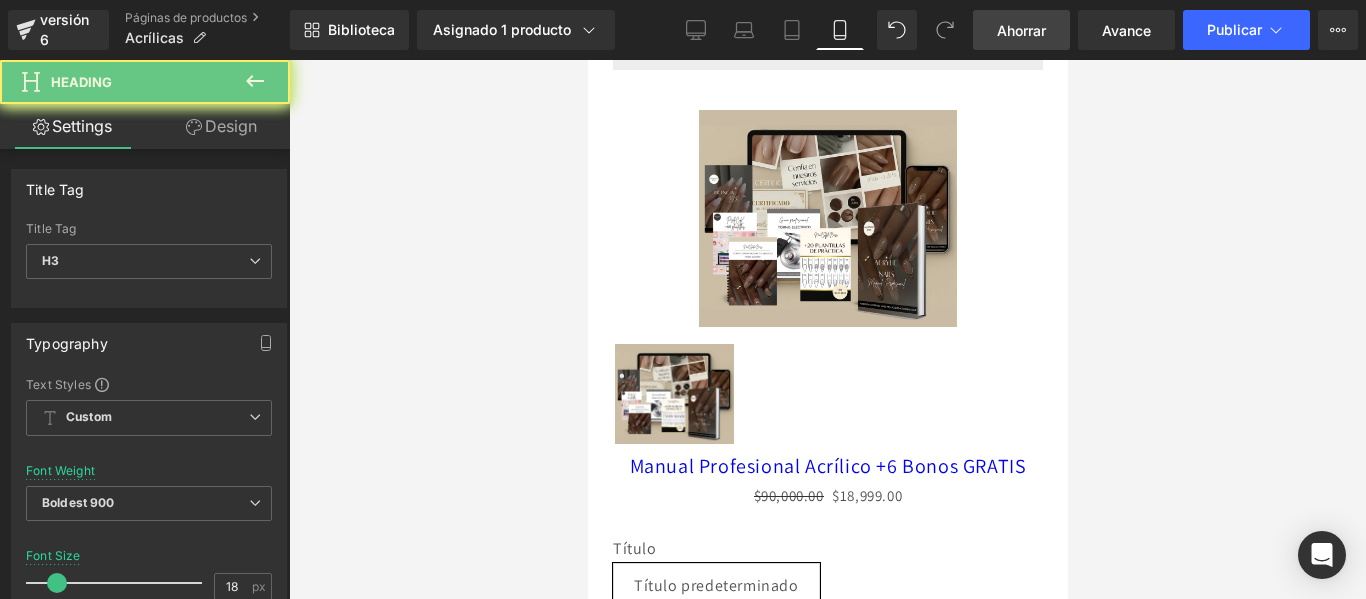 click 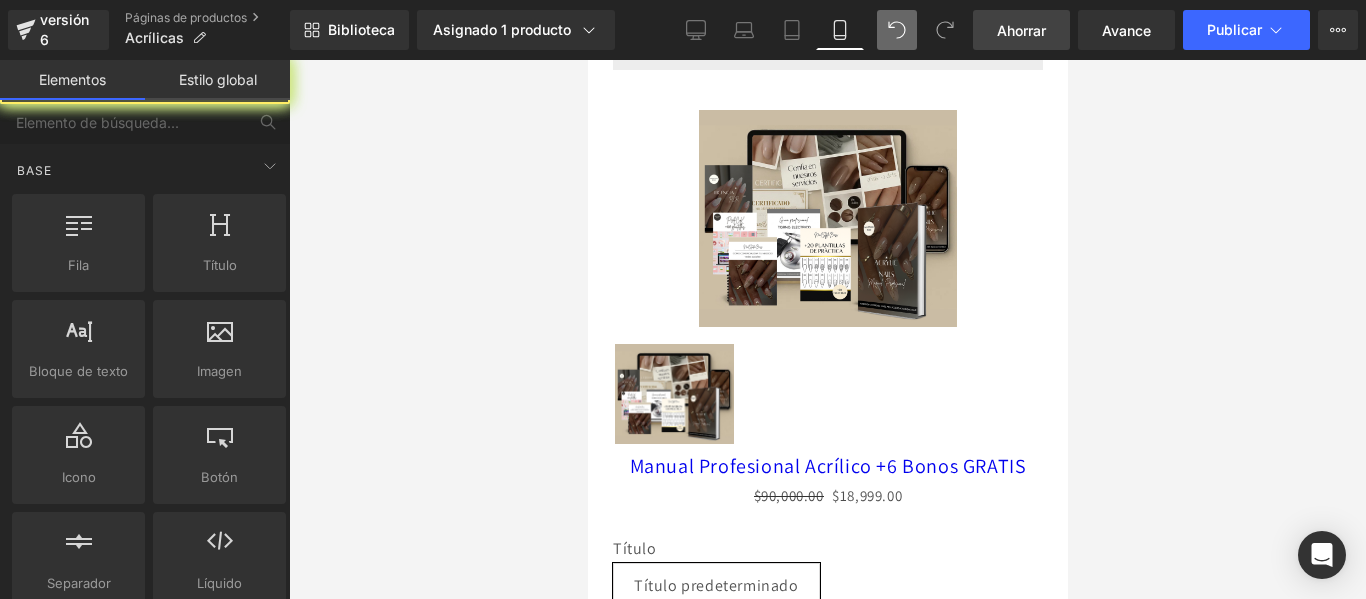 click 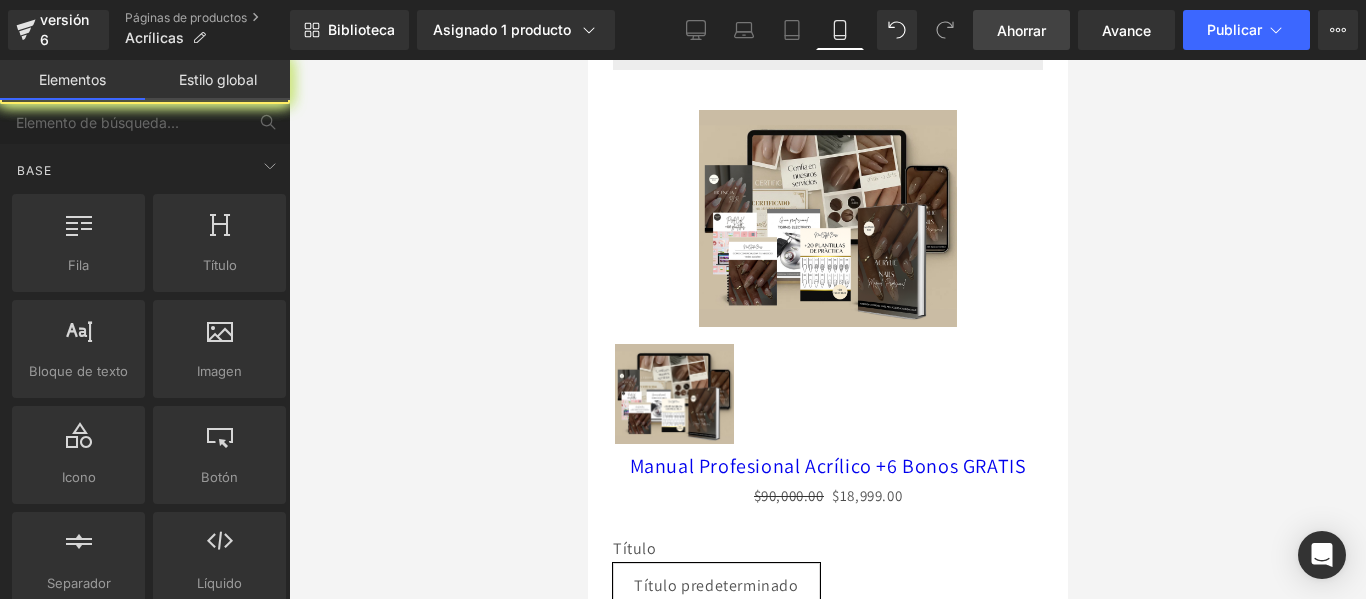 click on "Ahorrar" at bounding box center (1021, 30) 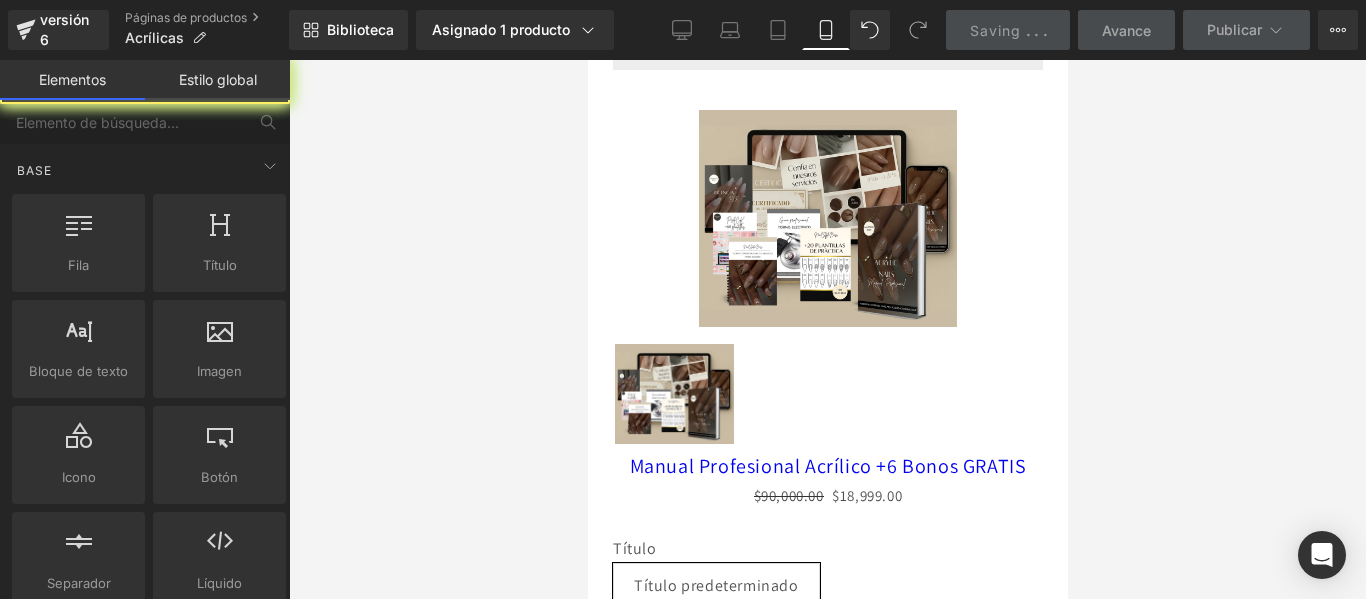 scroll, scrollTop: 1844, scrollLeft: 0, axis: vertical 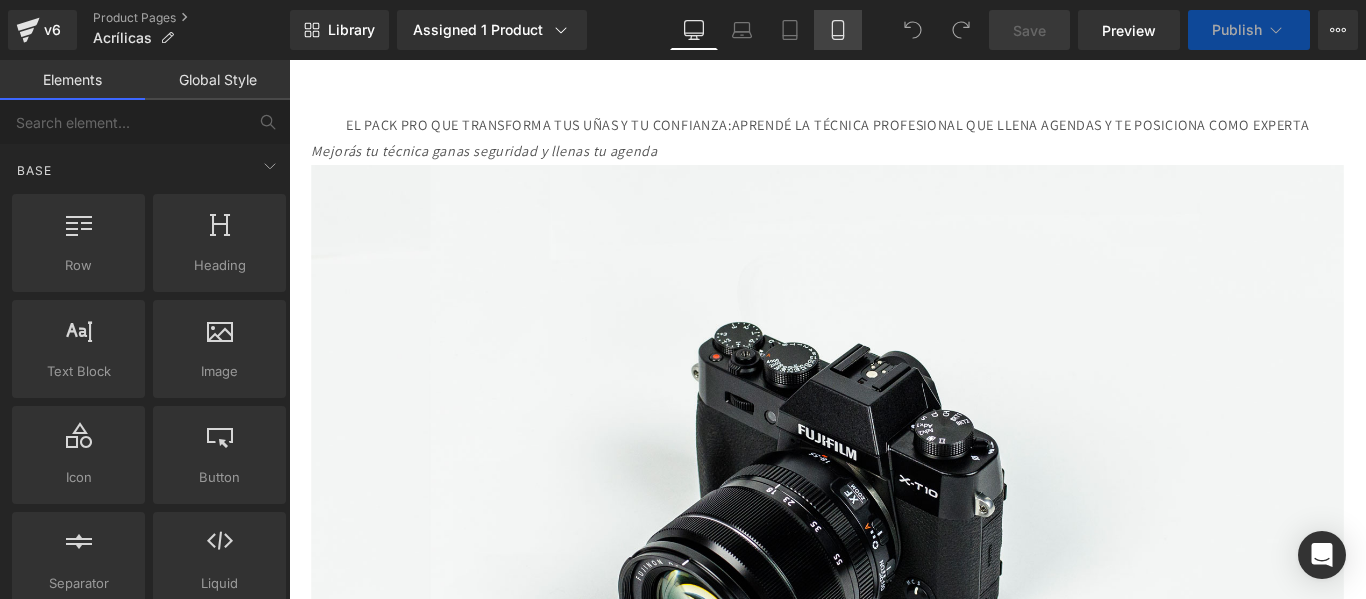 click 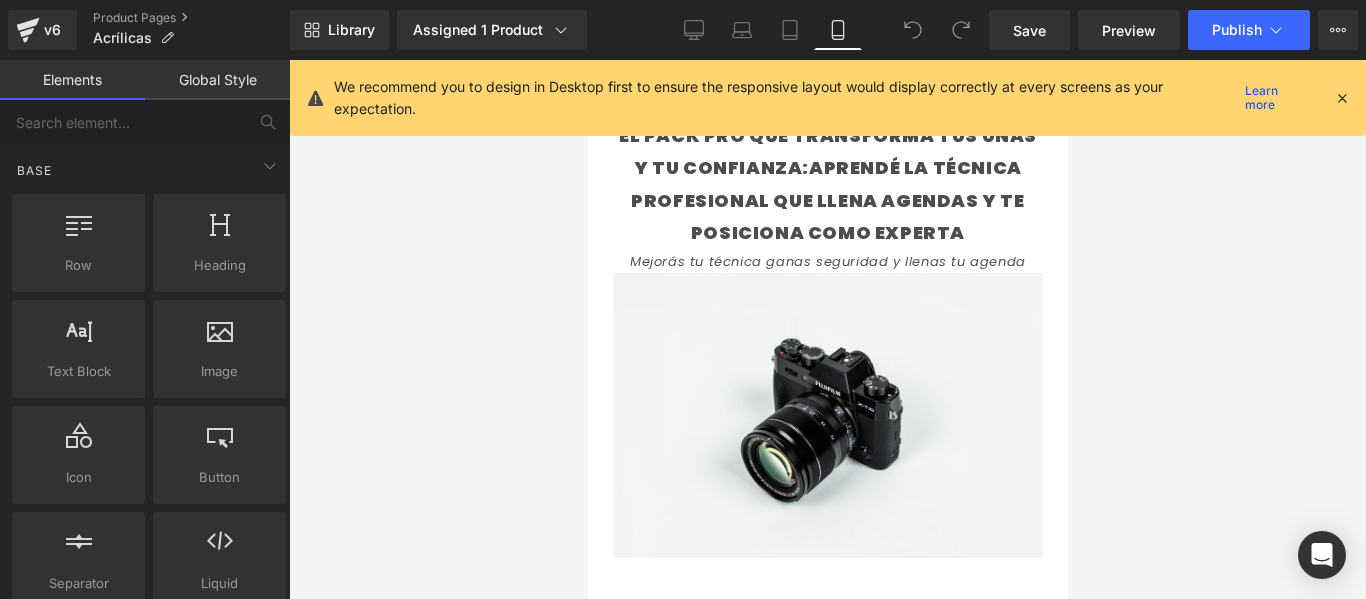 click on "We recommend you to design in Desktop first to ensure the responsive layout would display correctly at every screens as your expectation. Learn more" at bounding box center [834, 98] 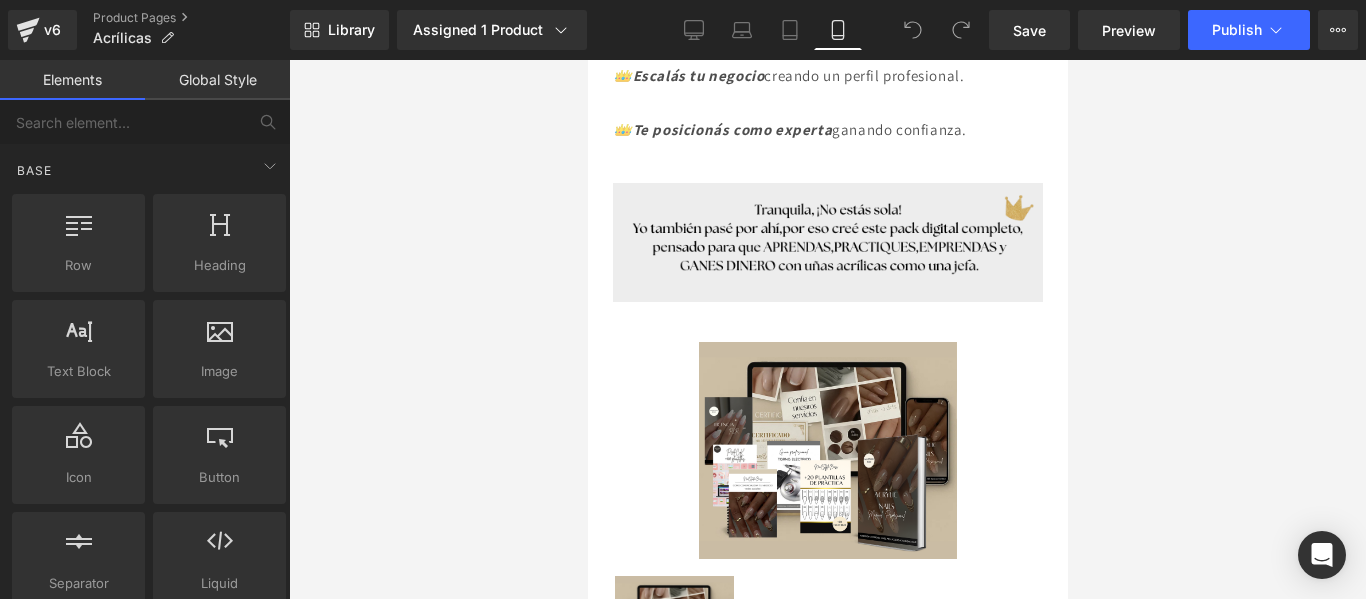 scroll, scrollTop: 1292, scrollLeft: 0, axis: vertical 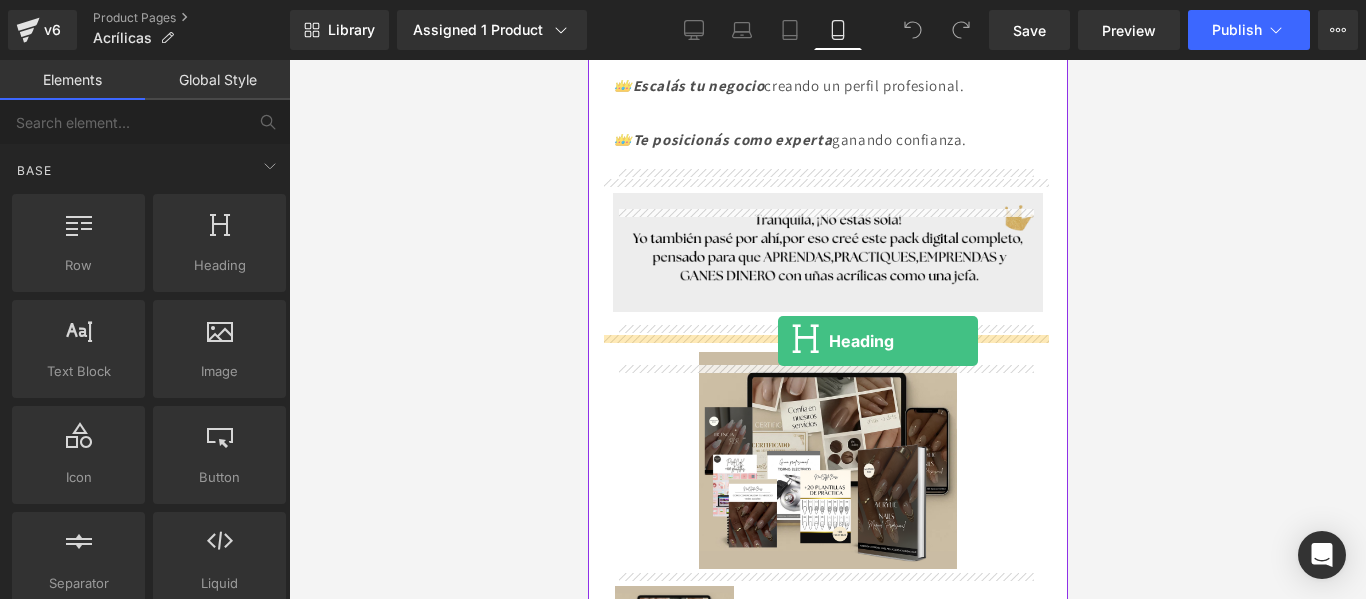 drag, startPoint x: 795, startPoint y: 325, endPoint x: 770, endPoint y: 341, distance: 29.681644 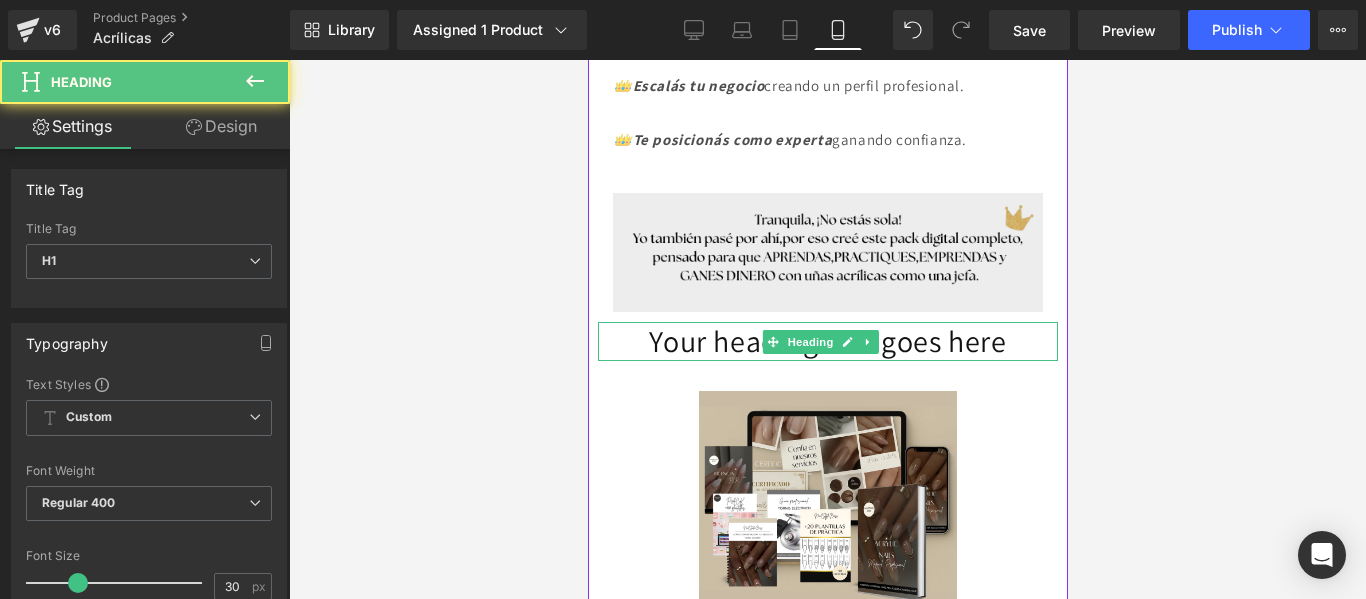 click on "Your heading text goes here" at bounding box center [827, 341] 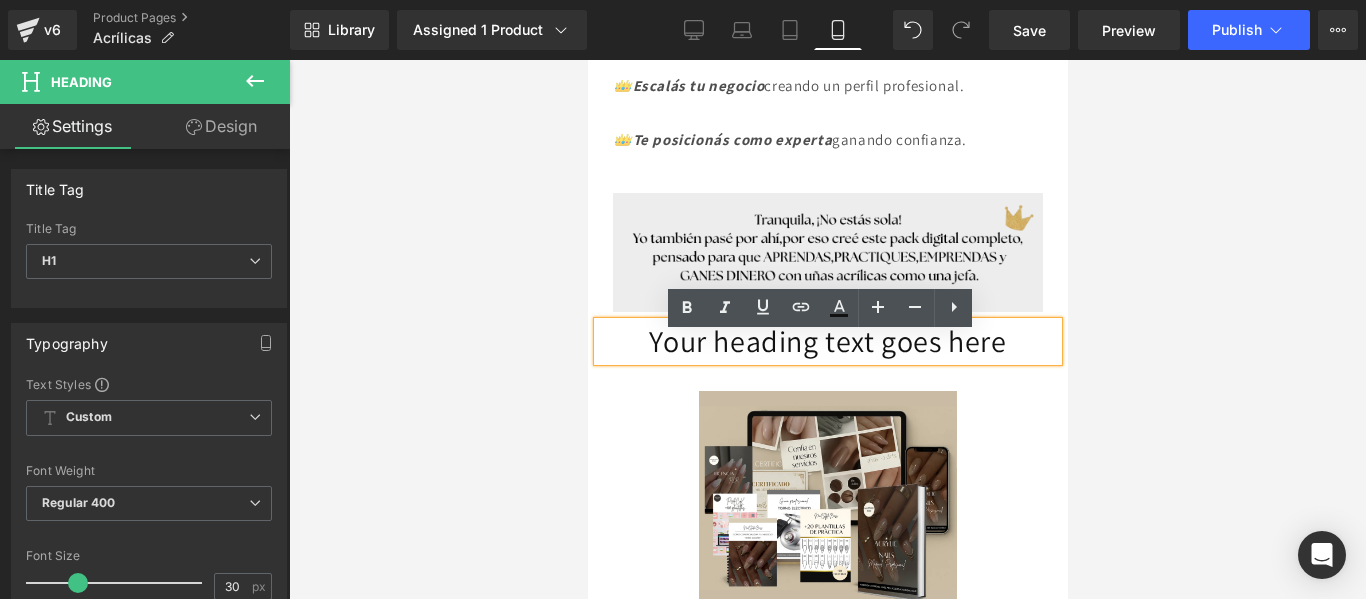 click on "Your heading text goes here" at bounding box center (827, 341) 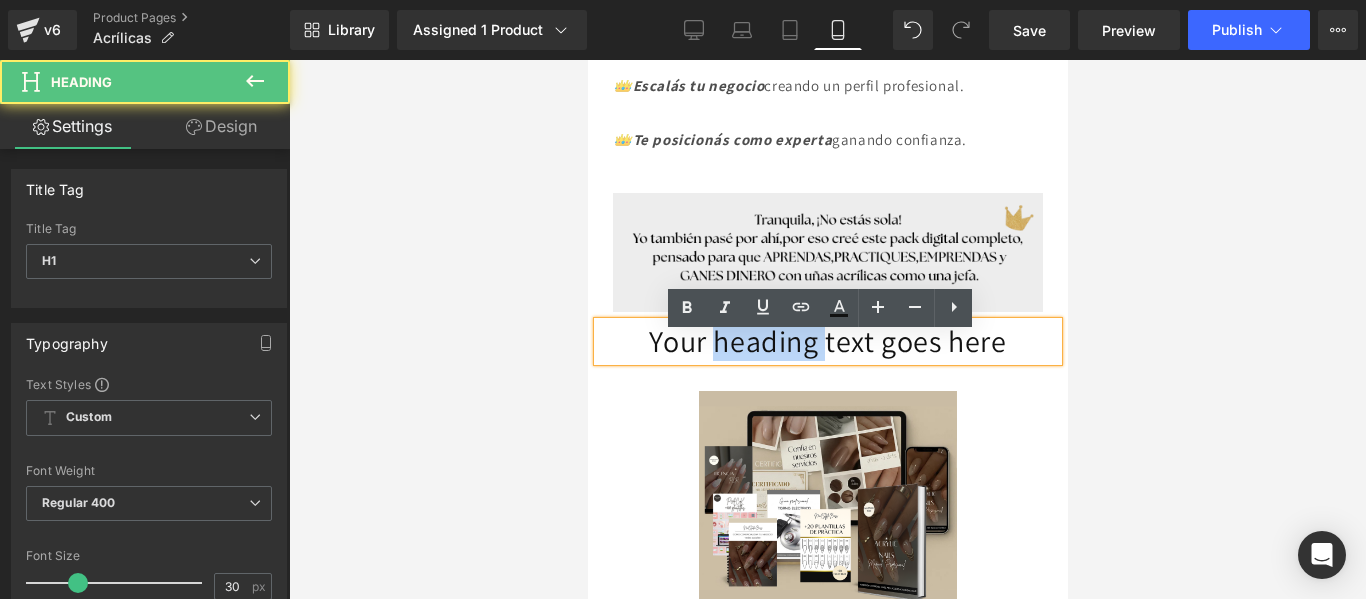 click on "Your heading text goes here" at bounding box center (827, 341) 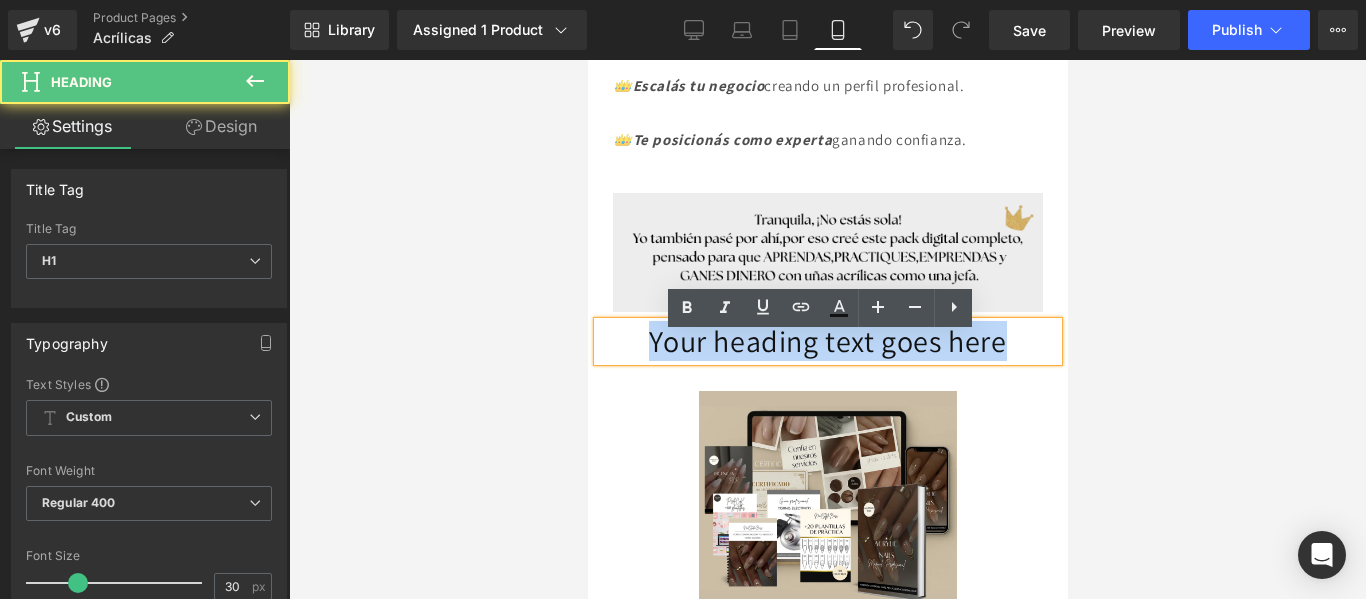 click on "Your heading text goes here" at bounding box center [827, 341] 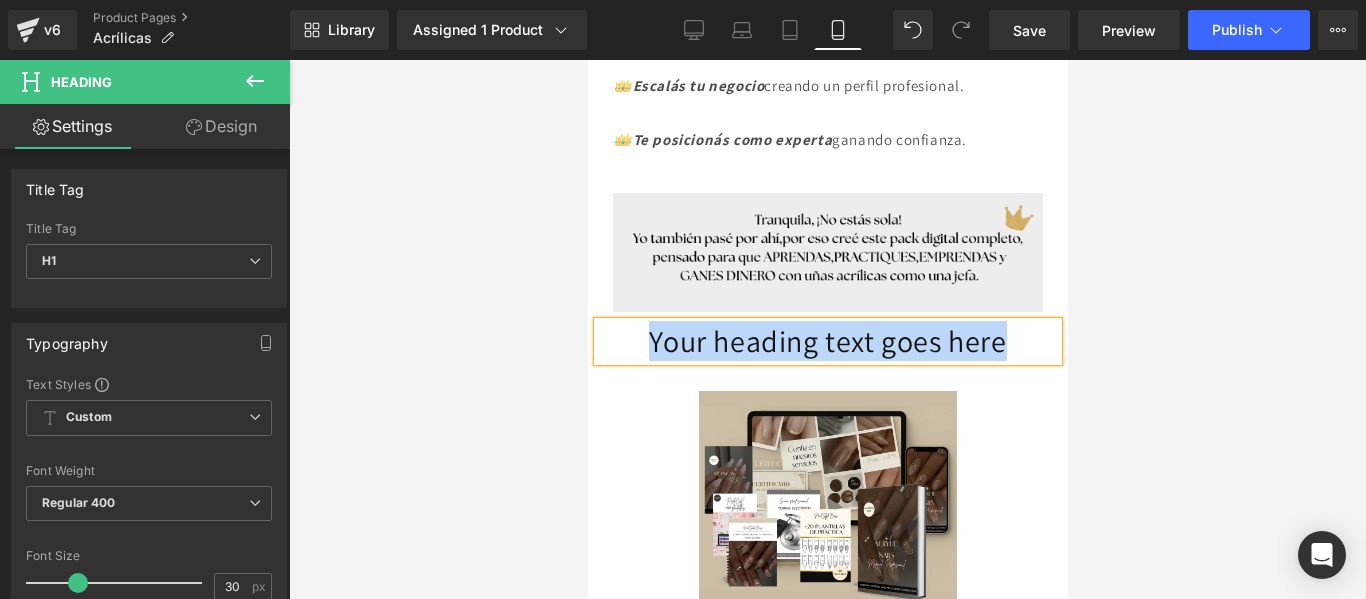 type 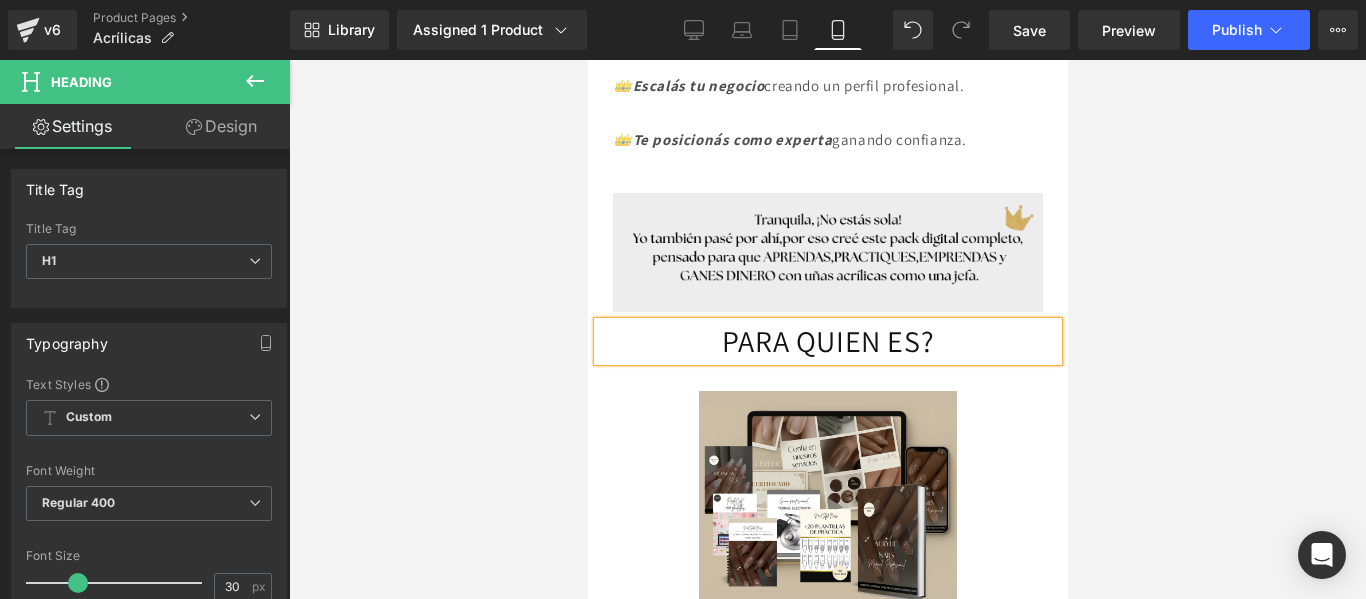 click on "PARA QUIEN ES?" at bounding box center [827, 341] 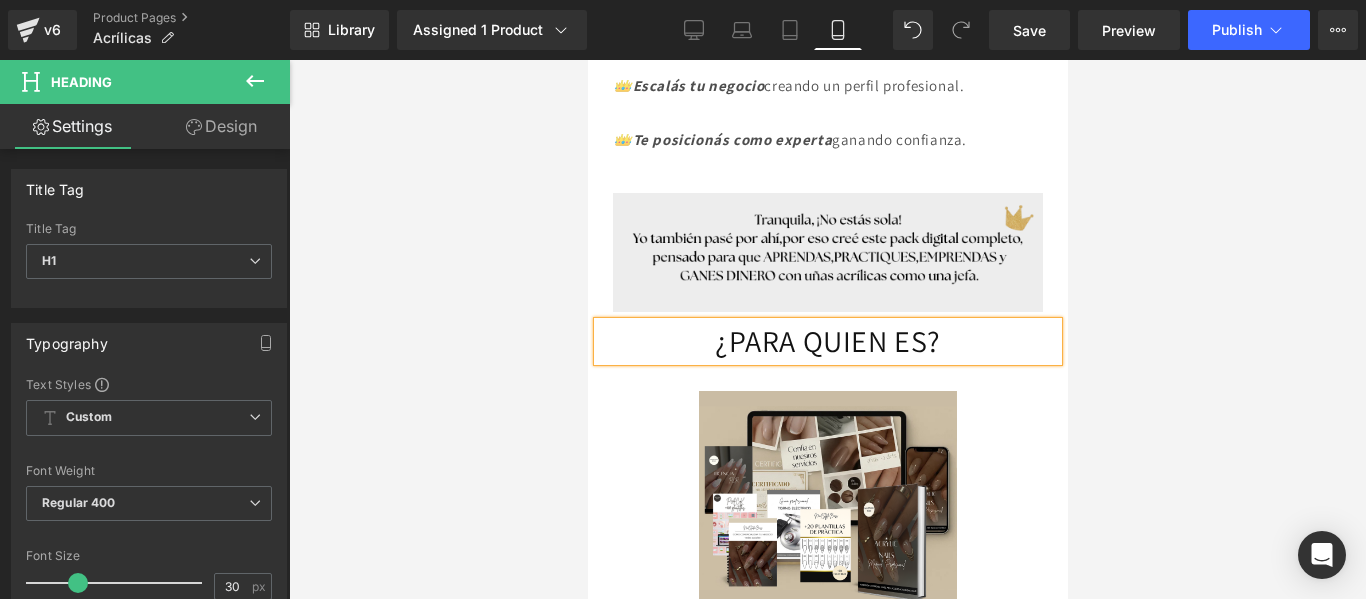 click on "¿PARA QUIEN ES?" at bounding box center (827, 341) 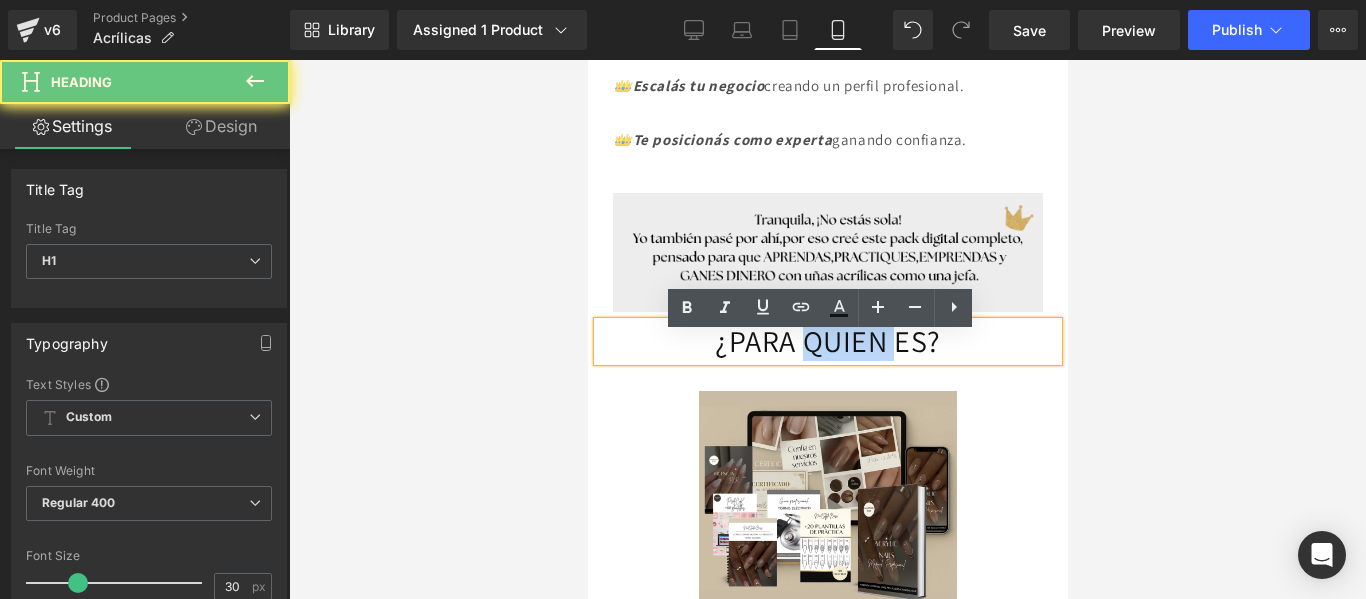 click on "¿PARA QUIEN ES?" at bounding box center (827, 341) 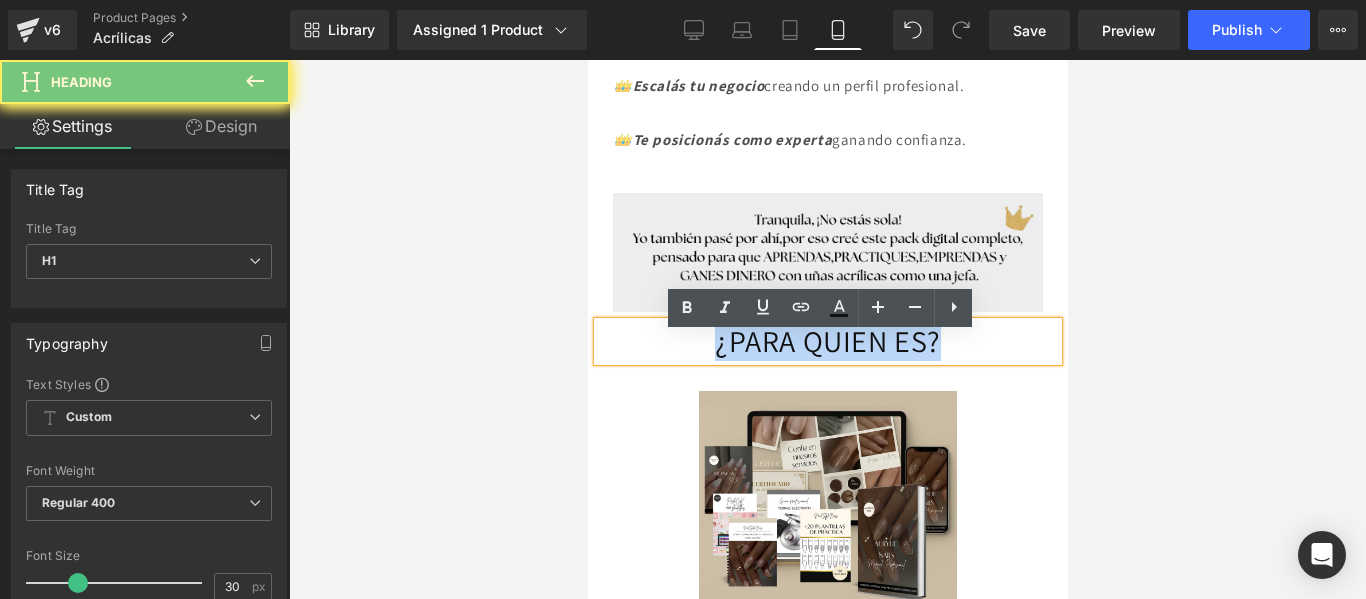 click on "¿PARA QUIEN ES?" at bounding box center (827, 341) 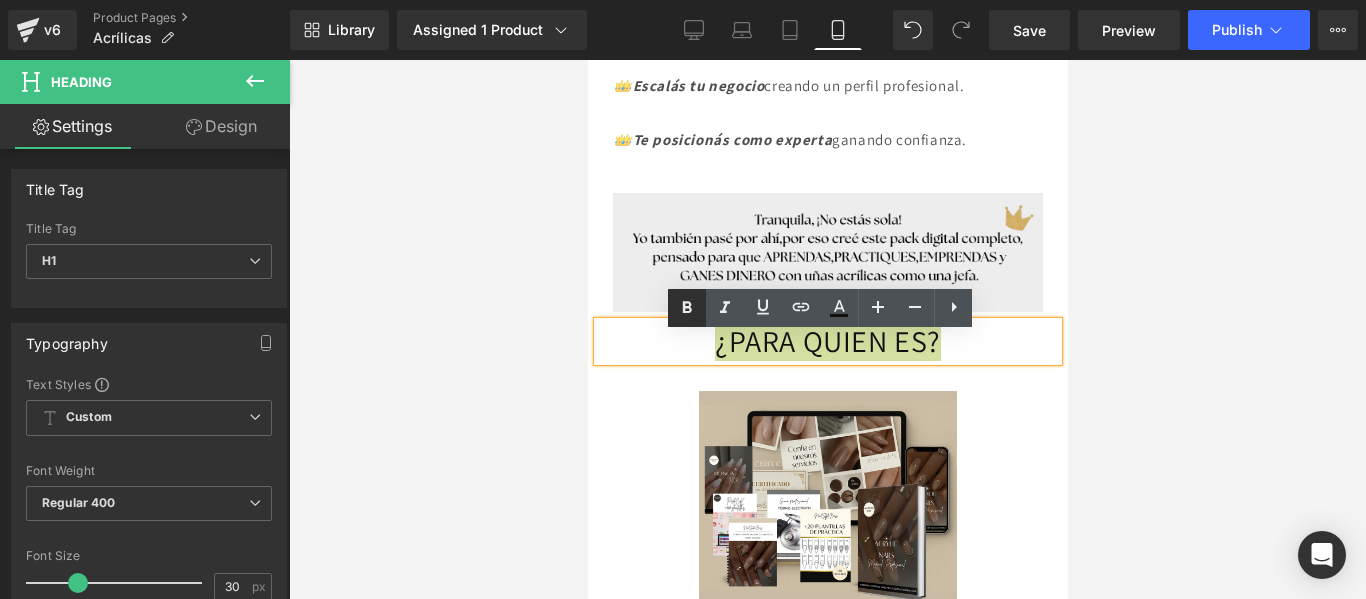 click 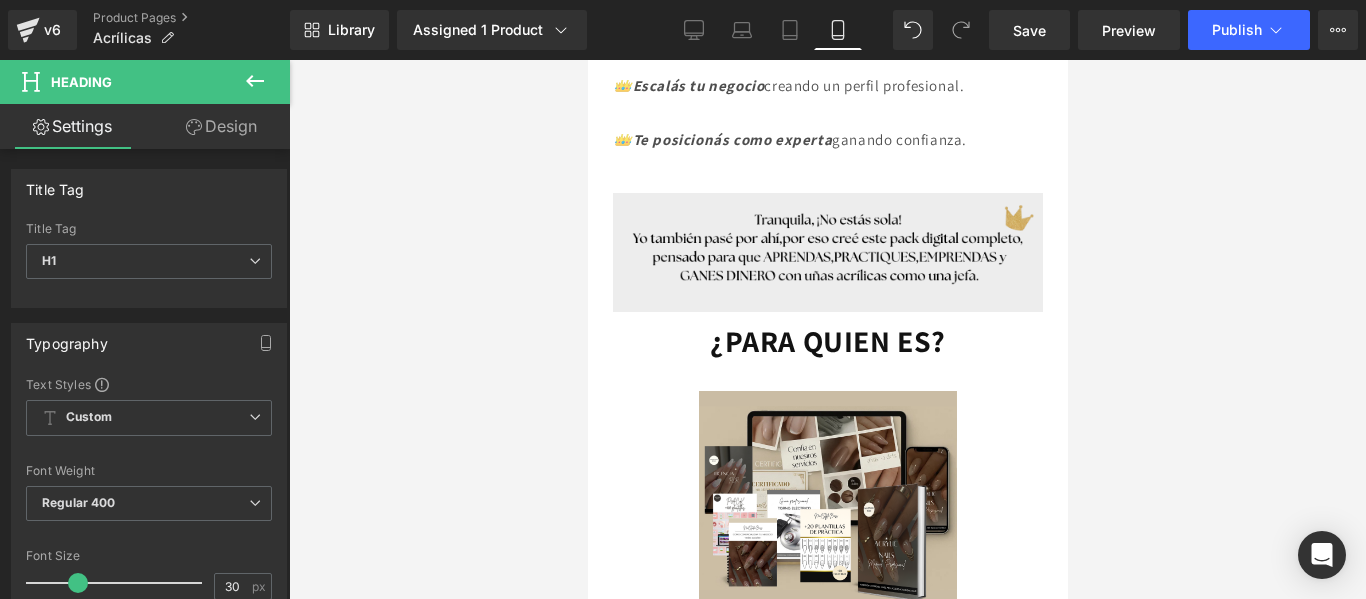 click 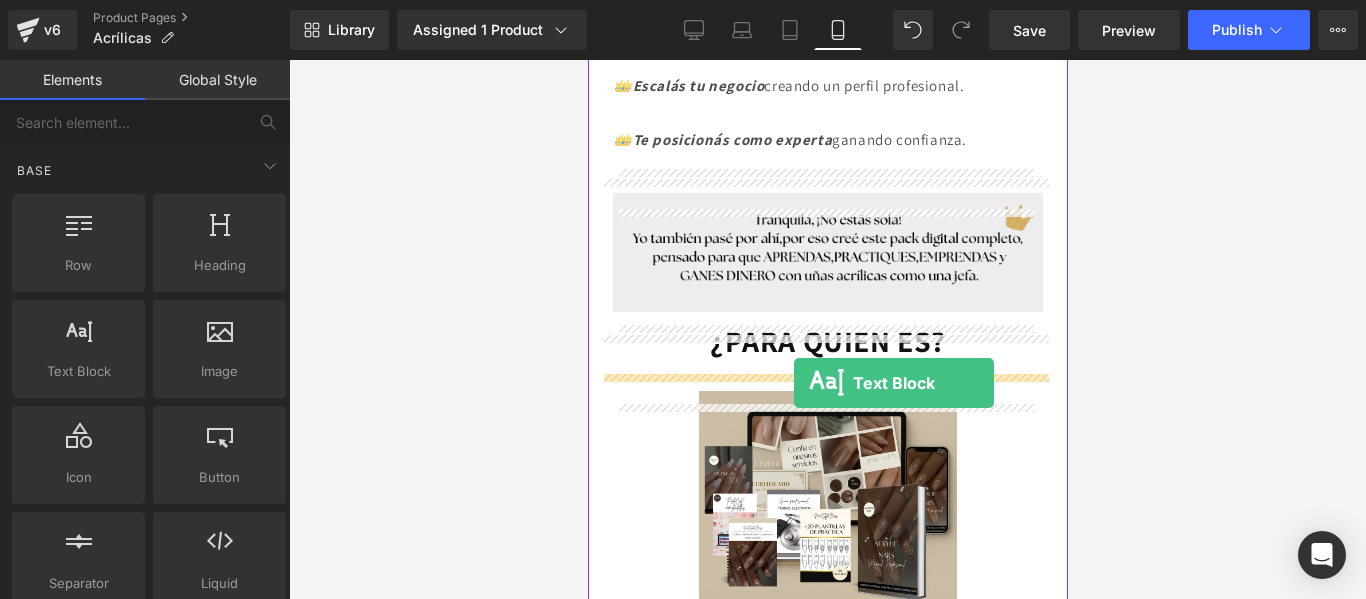 drag, startPoint x: 699, startPoint y: 404, endPoint x: 791, endPoint y: 383, distance: 94.36631 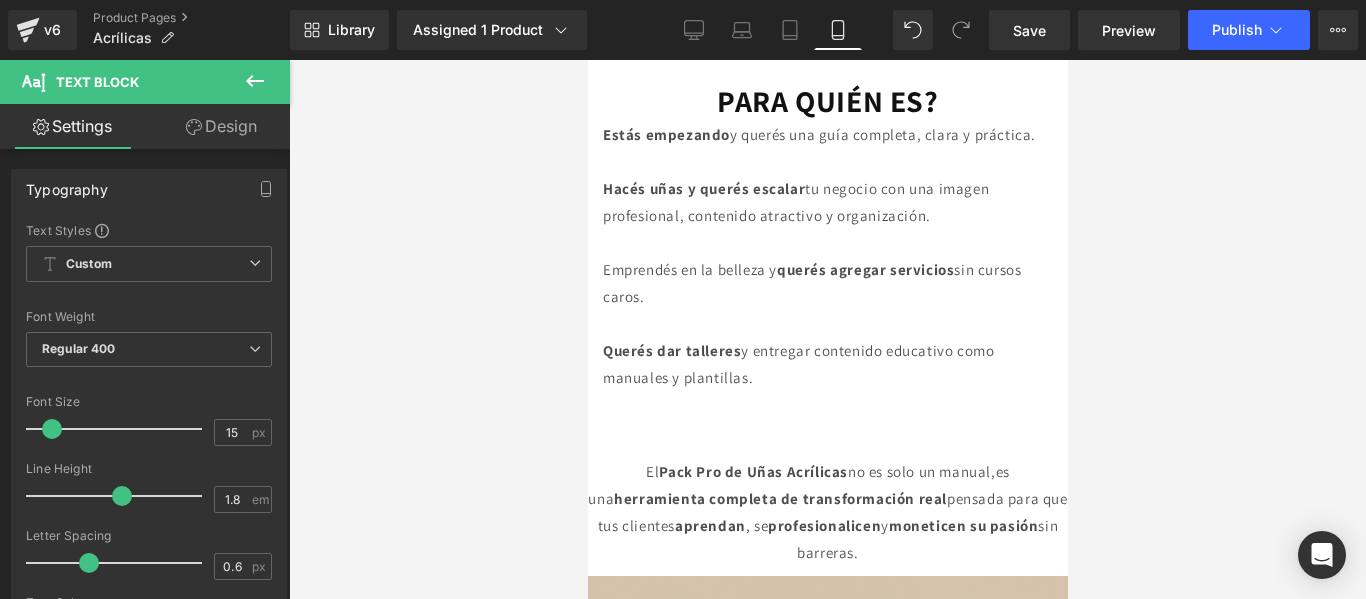 scroll, scrollTop: 2493, scrollLeft: 0, axis: vertical 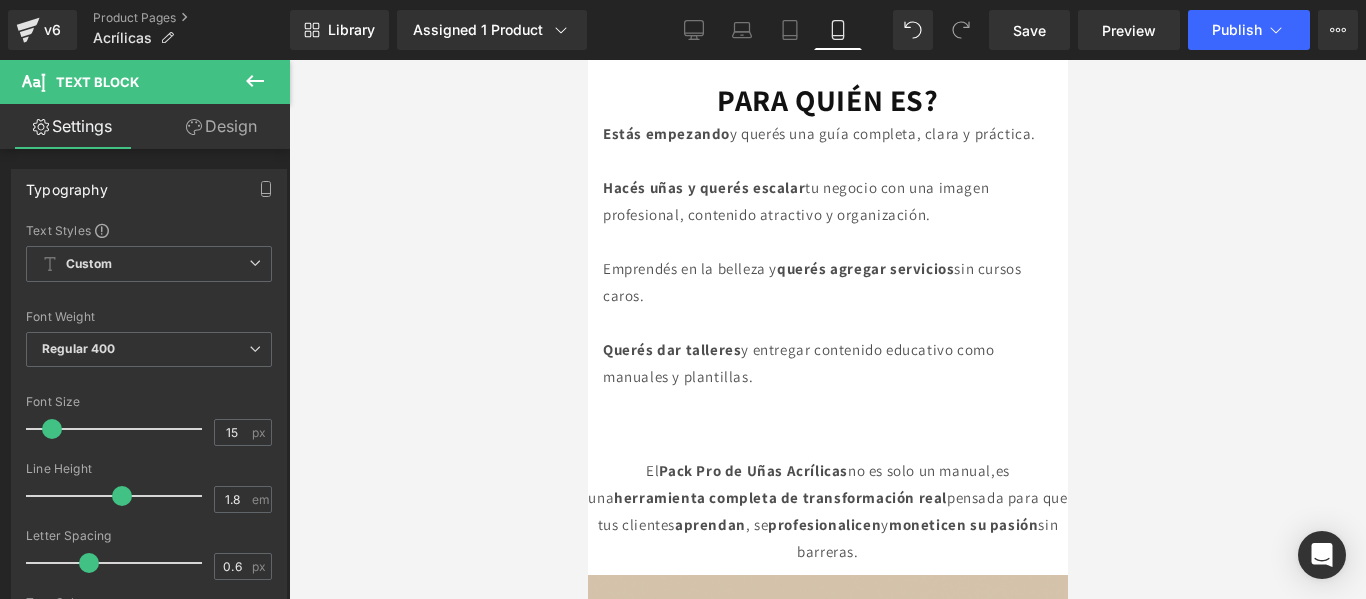 click on "Emprendés en la belleza y querés agregar servicios sin cursos caros." at bounding box center (827, 282) 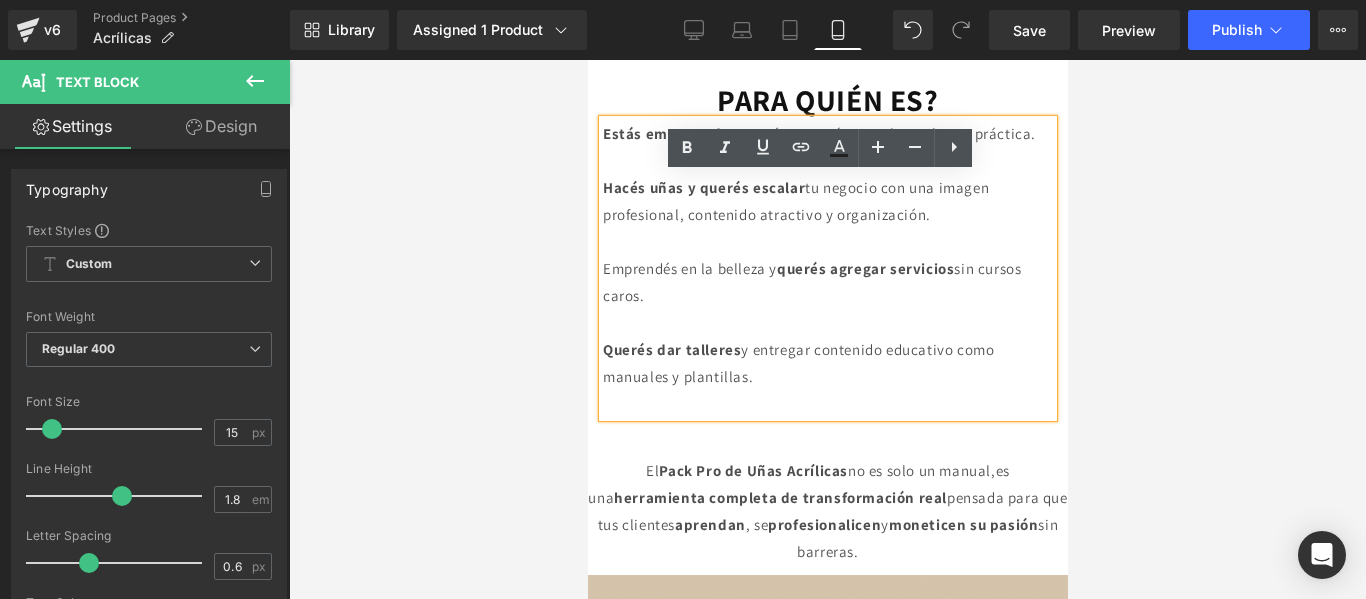 drag, startPoint x: 776, startPoint y: 468, endPoint x: 605, endPoint y: 191, distance: 325.53033 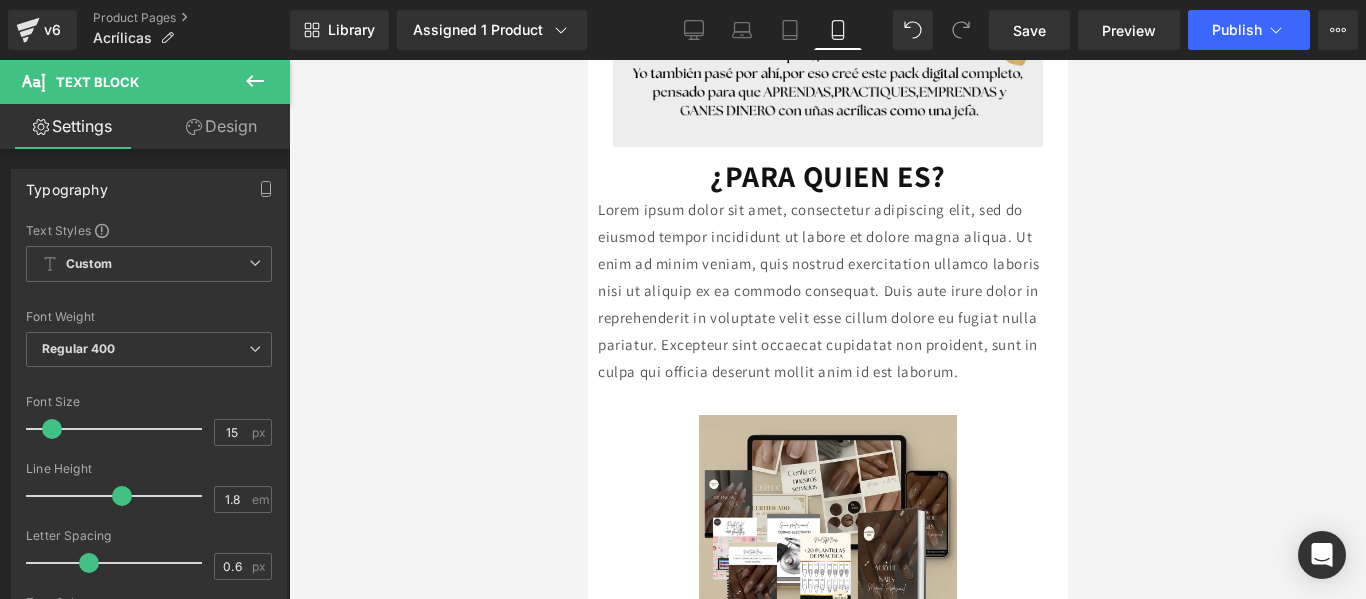 scroll, scrollTop: 1439, scrollLeft: 0, axis: vertical 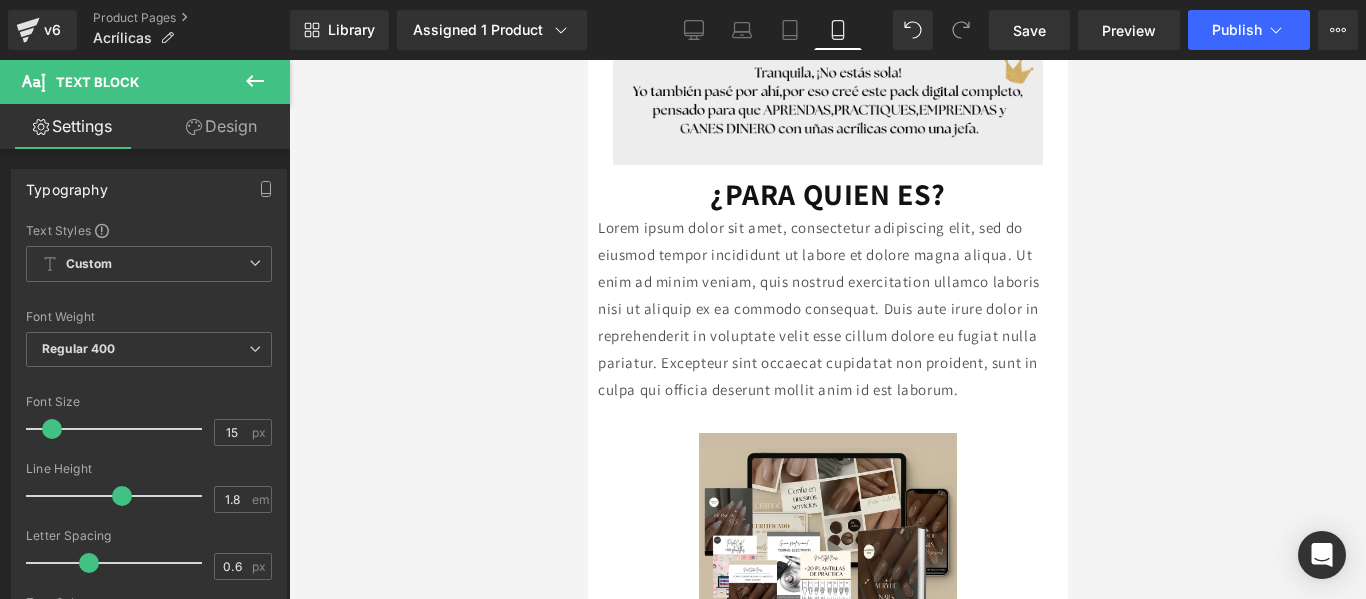 click on "Lorem ipsum dolor sit amet, consectetur adipiscing elit, sed do eiusmod tempor incididunt ut labore et dolore magna aliqua. Ut enim ad minim veniam, quis nostrud exercitation ullamco laboris nisi ut aliquip ex ea commodo consequat. Duis aute irure dolor in reprehenderit in voluptate velit esse cillum dolore eu fugiat nulla pariatur. Excepteur sint occaecat cupidatat non proident, sunt in culpa qui officia deserunt mollit anim id est laborum.
Text Block" at bounding box center [827, 308] 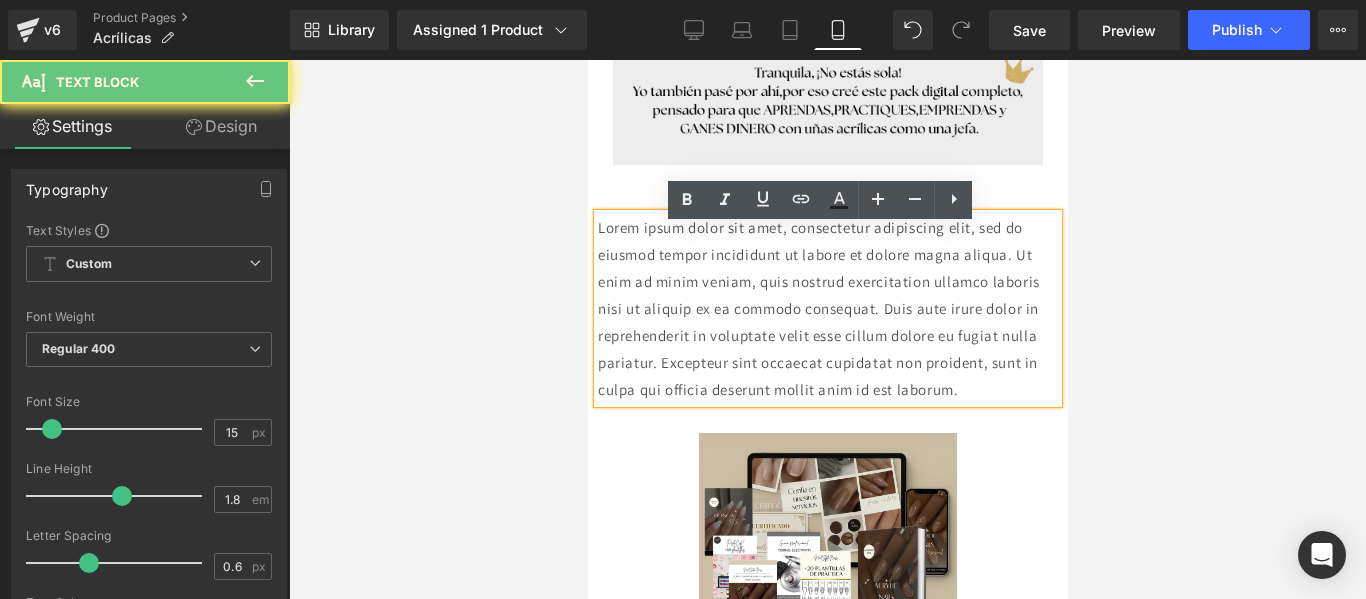 click on "Lorem ipsum dolor sit amet, consectetur adipiscing elit, sed do eiusmod tempor incididunt ut labore et dolore magna aliqua. Ut enim ad minim veniam, quis nostrud exercitation ullamco laboris nisi ut aliquip ex ea commodo consequat. Duis aute irure dolor in reprehenderit in voluptate velit esse cillum dolore eu fugiat nulla pariatur. Excepteur sint occaecat cupidatat non proident, sunt in culpa qui officia deserunt mollit anim id est laborum." at bounding box center [827, 308] 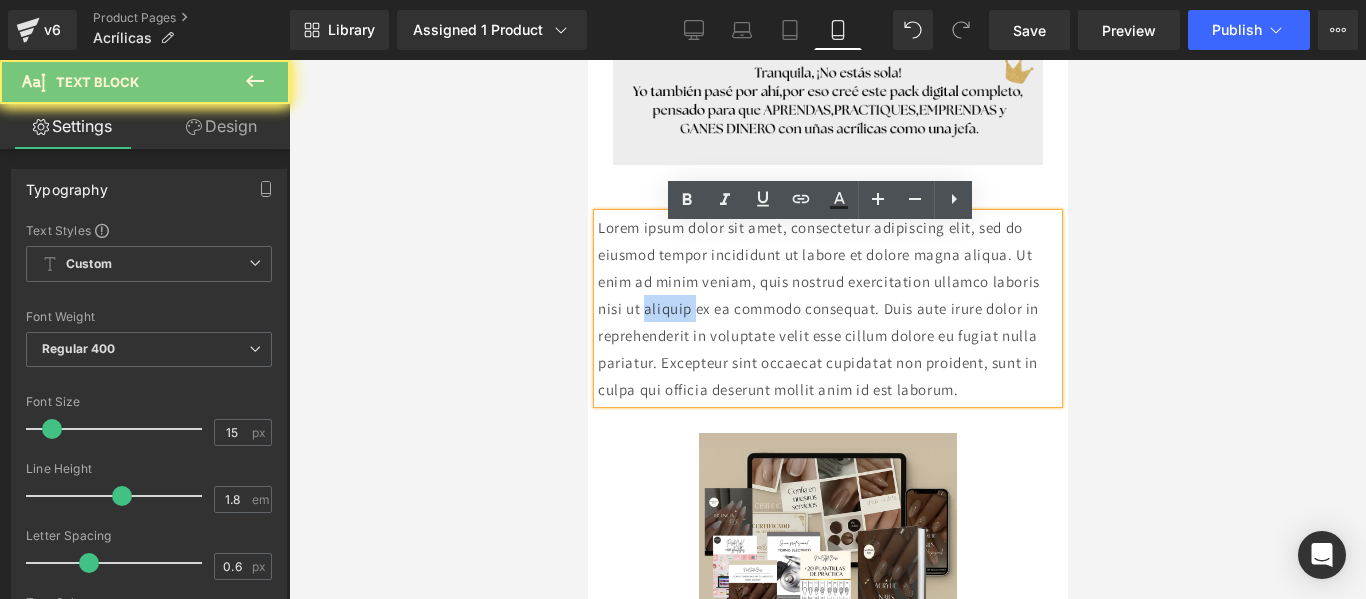 click on "Lorem ipsum dolor sit amet, consectetur adipiscing elit, sed do eiusmod tempor incididunt ut labore et dolore magna aliqua. Ut enim ad minim veniam, quis nostrud exercitation ullamco laboris nisi ut aliquip ex ea commodo consequat. Duis aute irure dolor in reprehenderit in voluptate velit esse cillum dolore eu fugiat nulla pariatur. Excepteur sint occaecat cupidatat non proident, sunt in culpa qui officia deserunt mollit anim id est laborum." at bounding box center [827, 308] 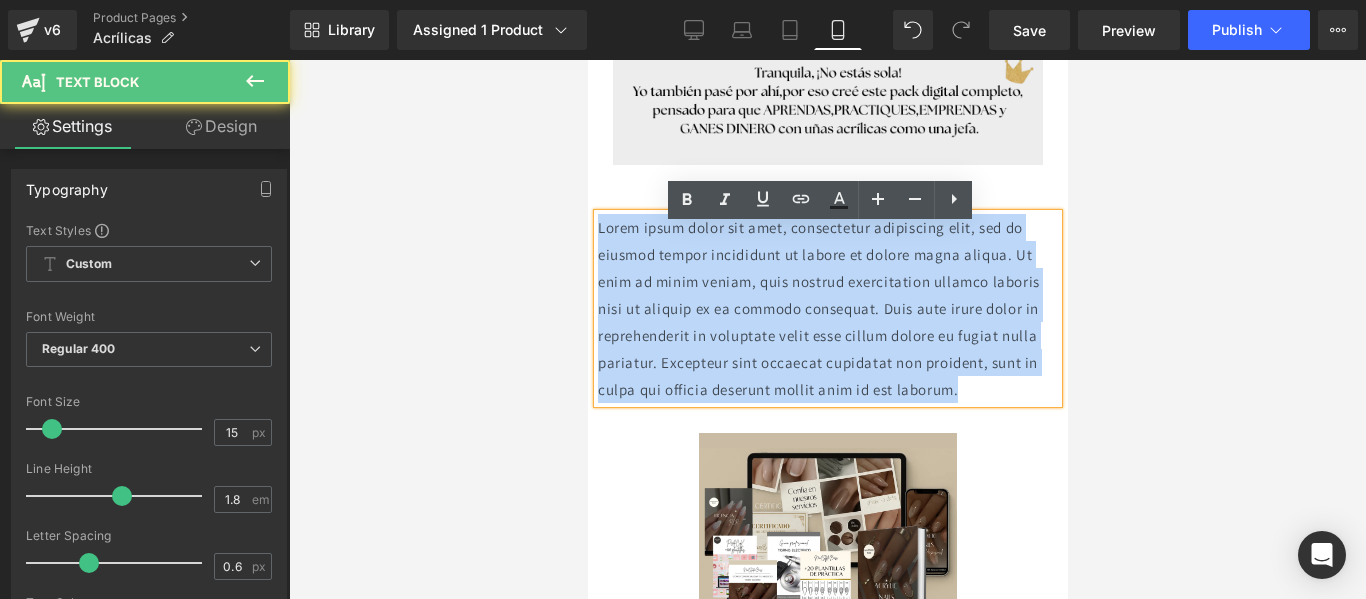 click on "Lorem ipsum dolor sit amet, consectetur adipiscing elit, sed do eiusmod tempor incididunt ut labore et dolore magna aliqua. Ut enim ad minim veniam, quis nostrud exercitation ullamco laboris nisi ut aliquip ex ea commodo consequat. Duis aute irure dolor in reprehenderit in voluptate velit esse cillum dolore eu fugiat nulla pariatur. Excepteur sint occaecat cupidatat non proident, sunt in culpa qui officia deserunt mollit anim id est laborum." at bounding box center [827, 308] 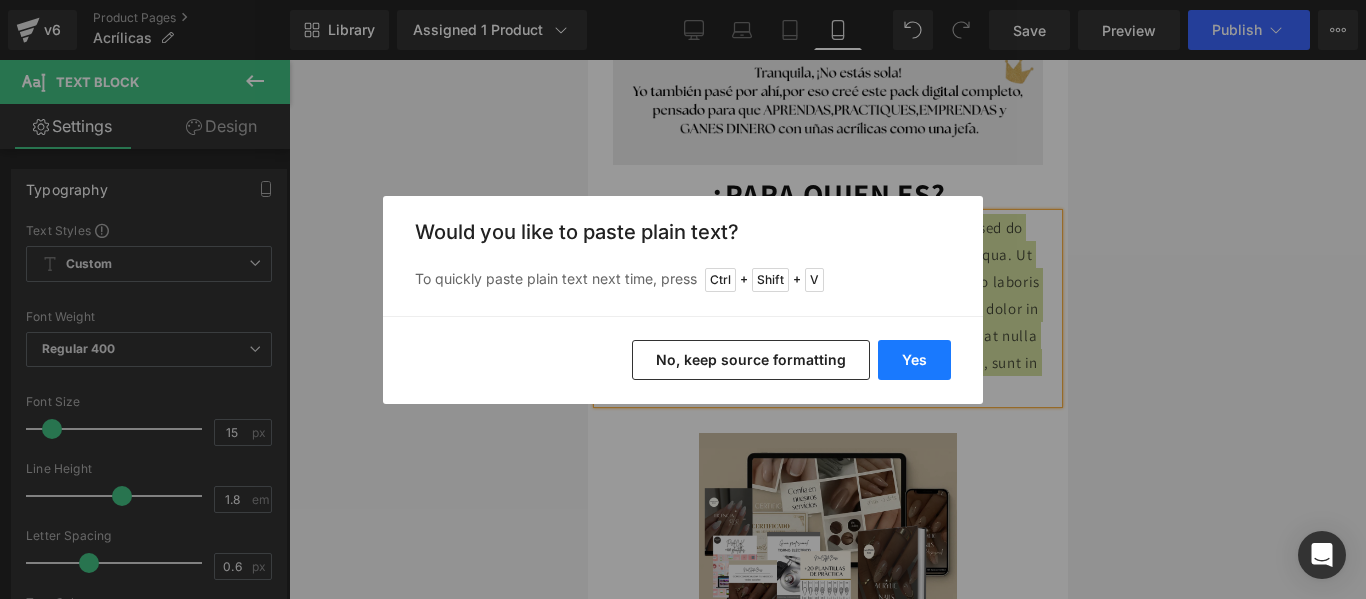 click on "Yes" at bounding box center [914, 360] 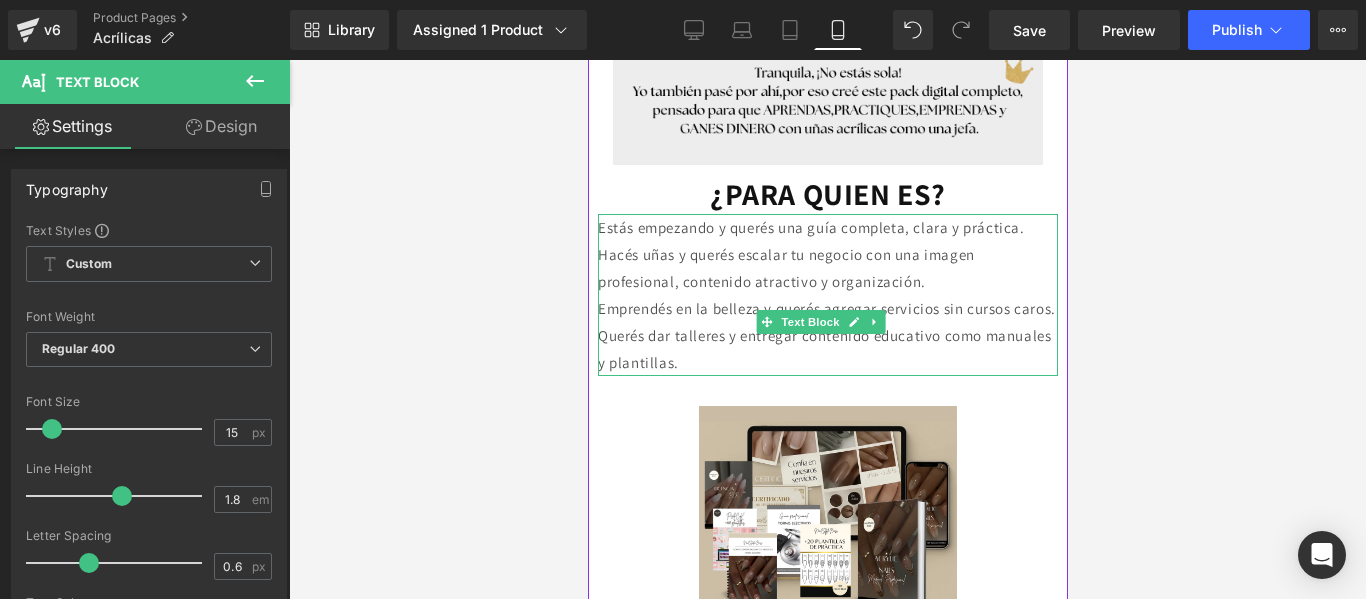click on "Estás empezando y querés una guía completa, clara y práctica." at bounding box center (827, 227) 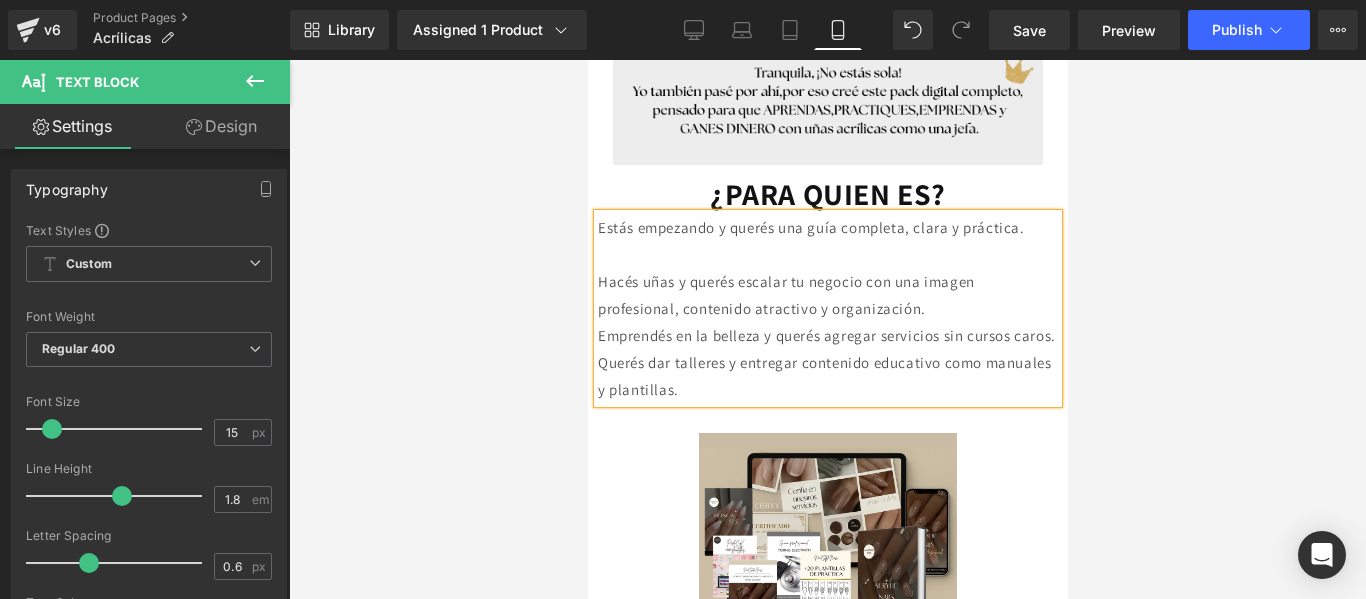 click on "Hacés uñas y querés escalar tu negocio con una imagen profesional, contenido atractivo y organización." at bounding box center (827, 295) 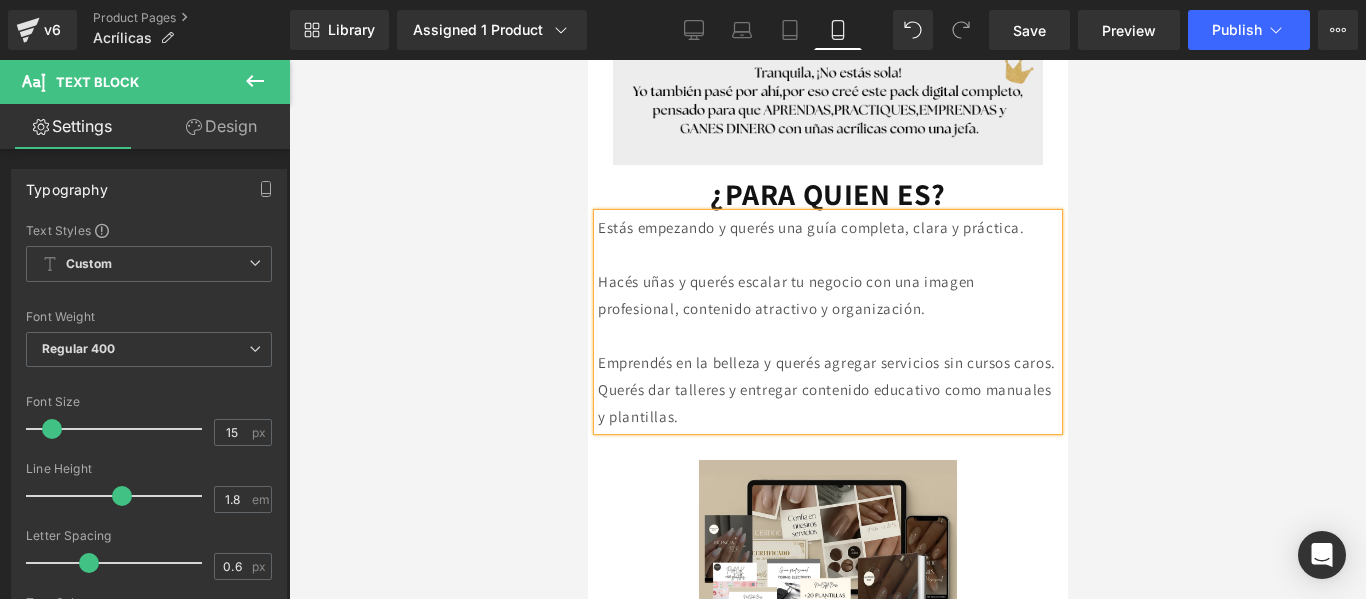 click on "Emprendés en la belleza y querés agregar servicios sin cursos caros." at bounding box center (827, 362) 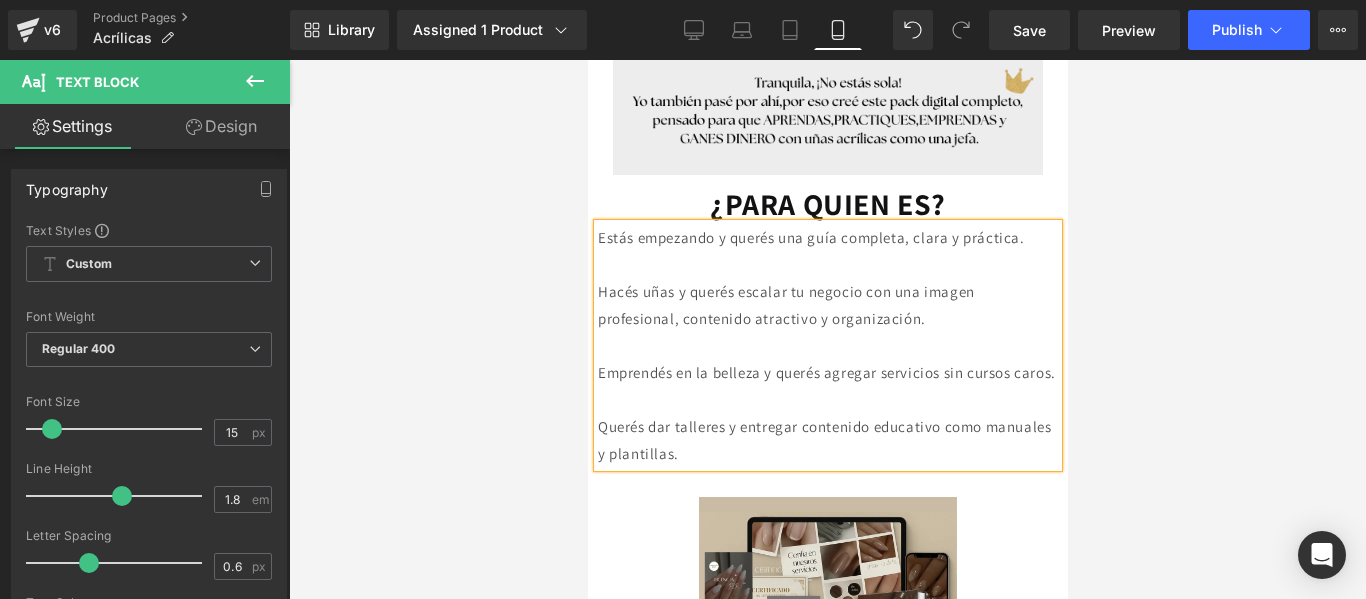 scroll, scrollTop: 1430, scrollLeft: 0, axis: vertical 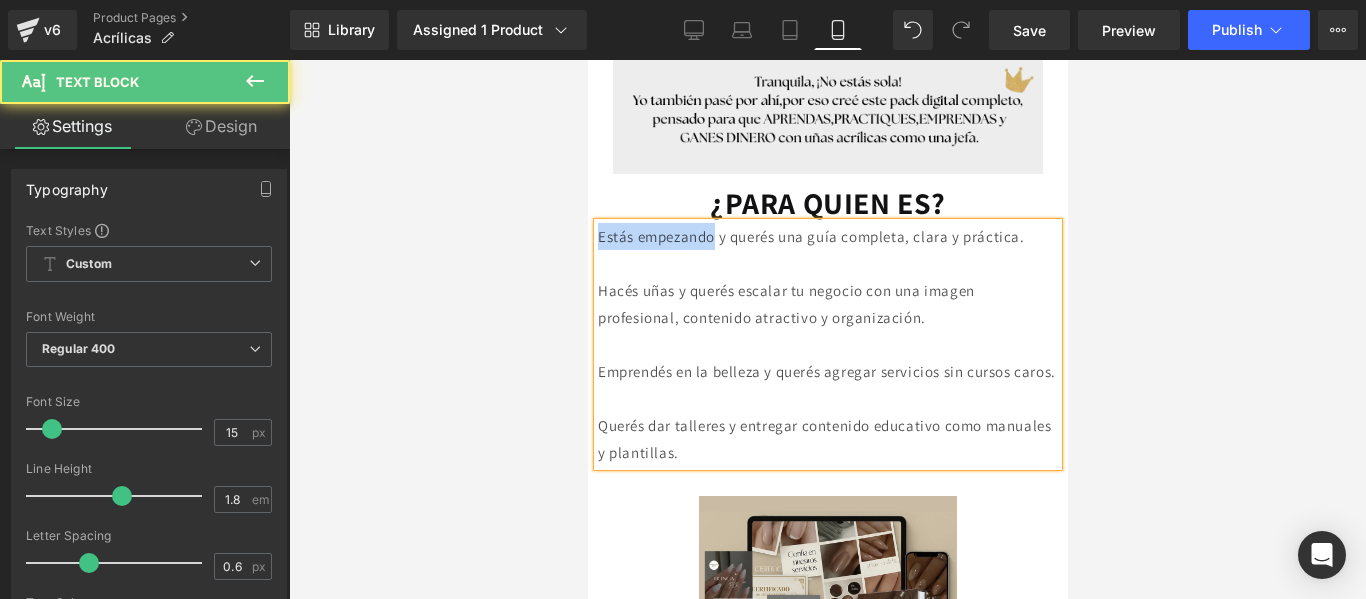 drag, startPoint x: 725, startPoint y: 249, endPoint x: 596, endPoint y: 250, distance: 129.00388 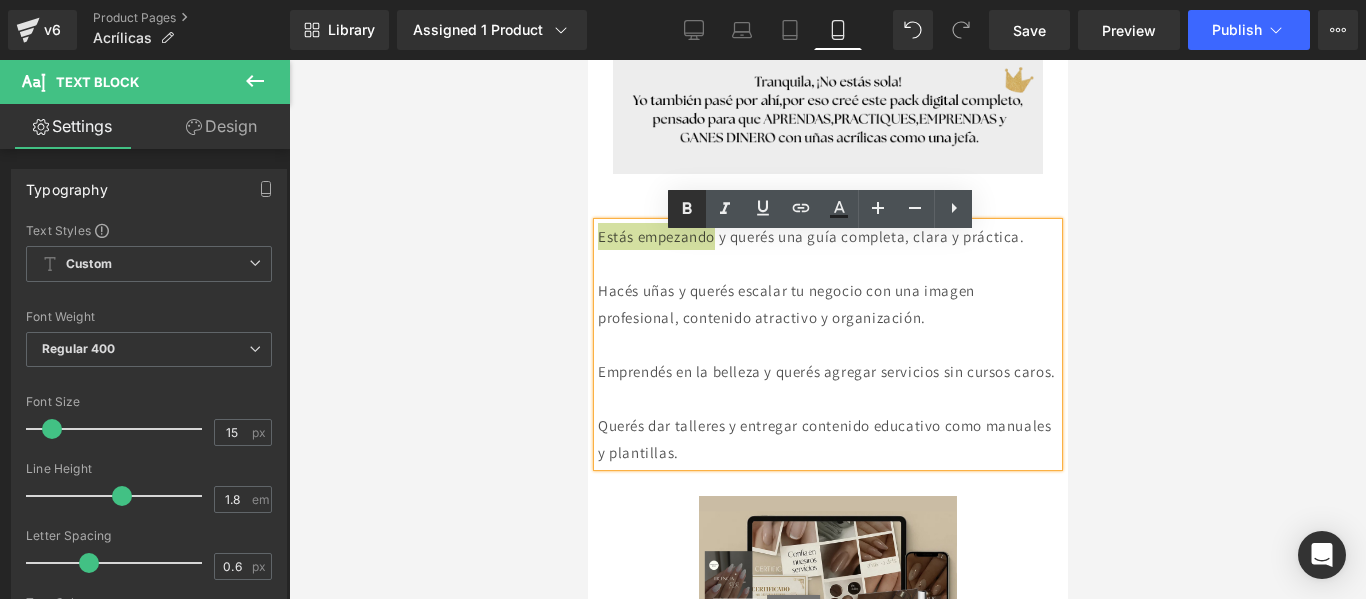 click at bounding box center [687, 209] 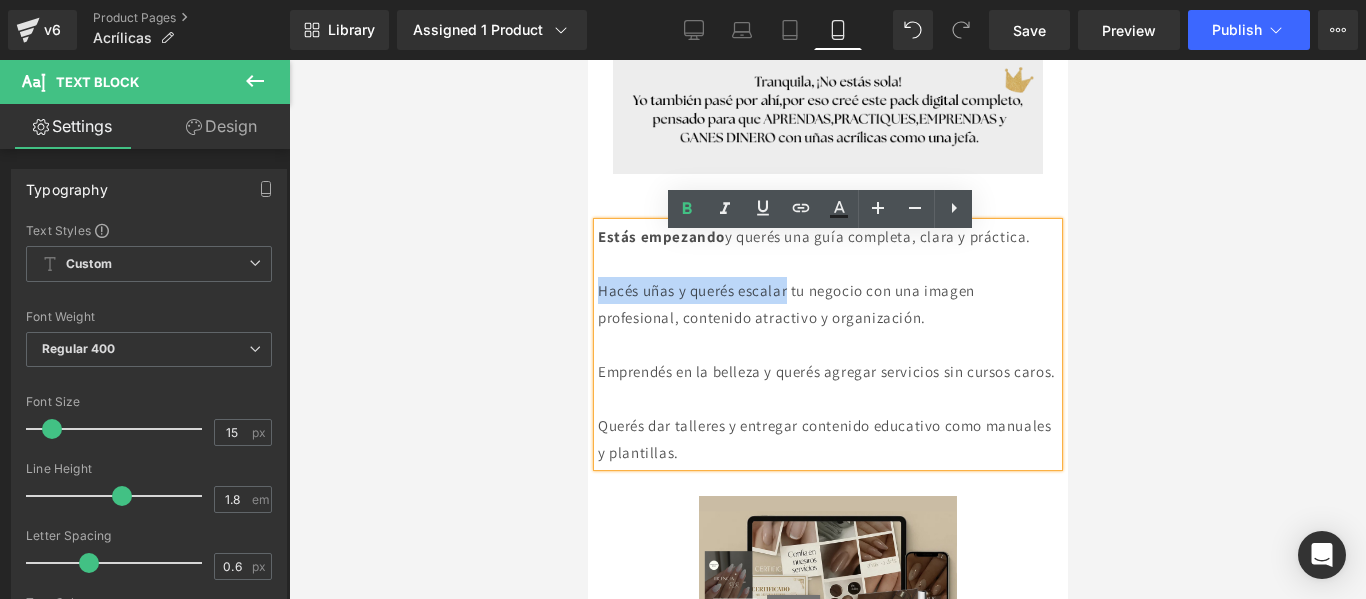 drag, startPoint x: 807, startPoint y: 333, endPoint x: 598, endPoint y: 332, distance: 209.0024 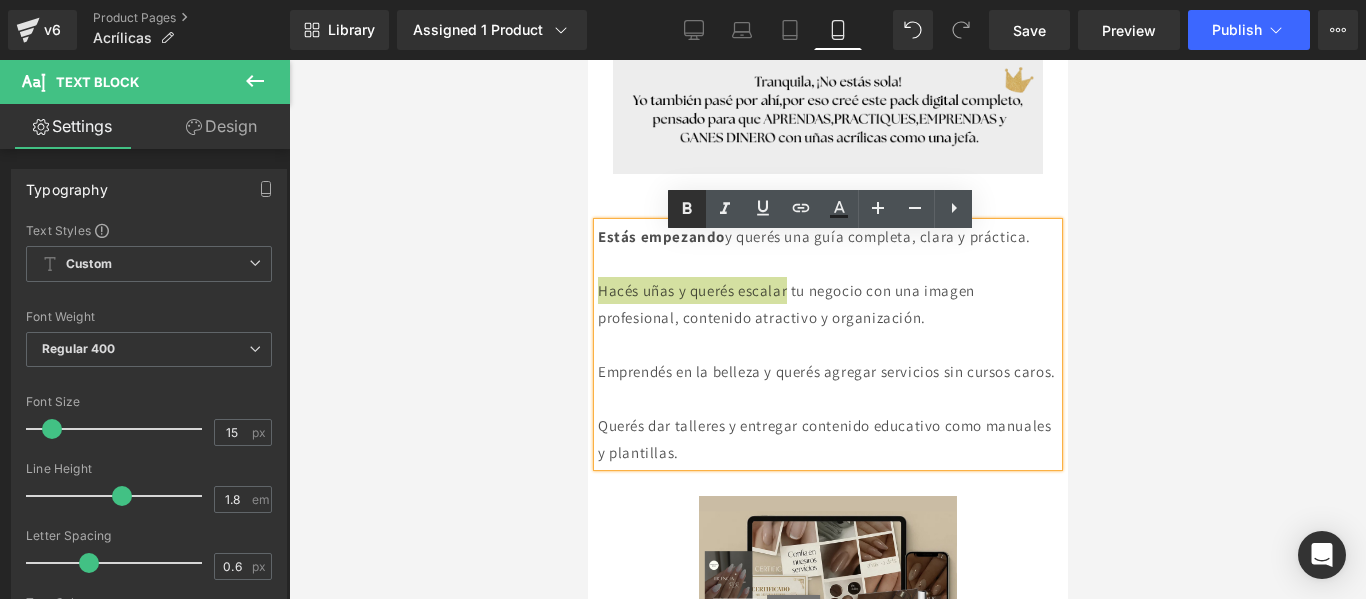 click at bounding box center [687, 209] 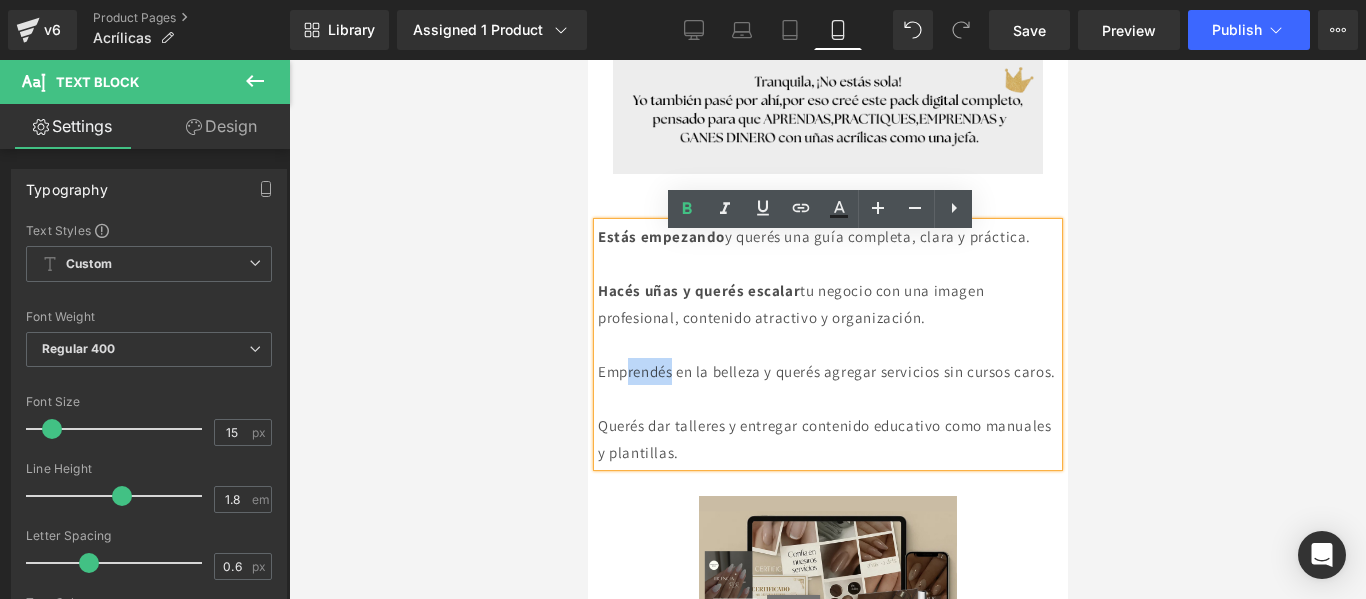 drag, startPoint x: 679, startPoint y: 411, endPoint x: 663, endPoint y: 415, distance: 16.492422 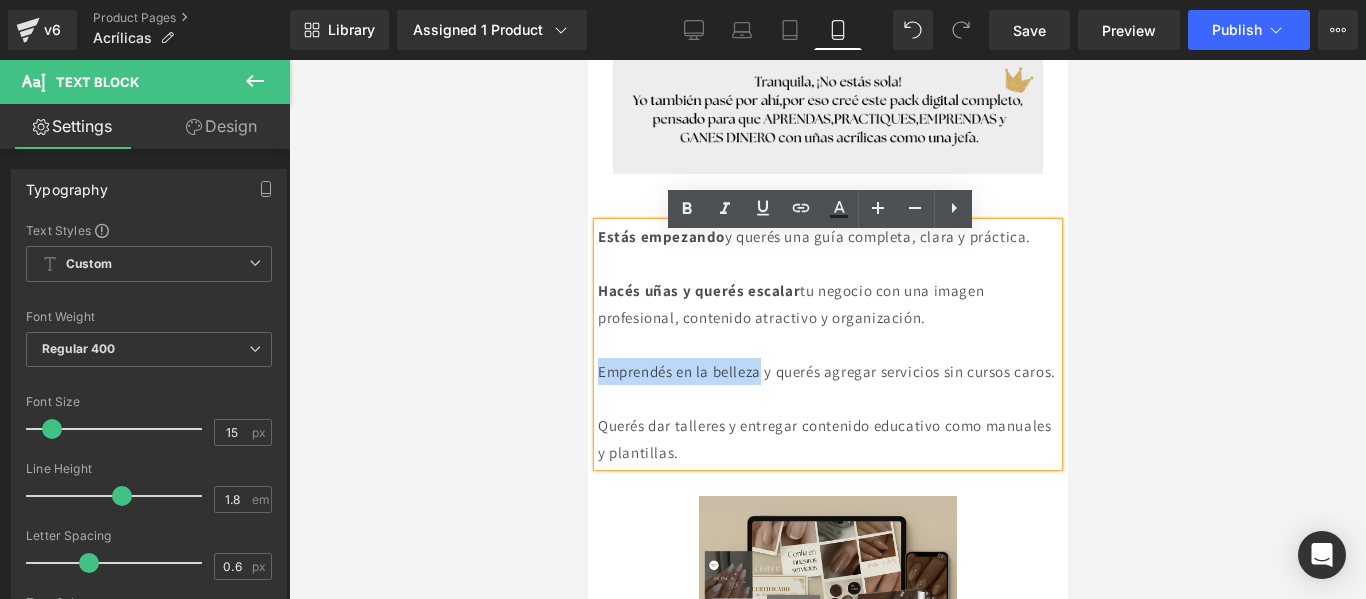 drag, startPoint x: 777, startPoint y: 413, endPoint x: 600, endPoint y: 417, distance: 177.0452 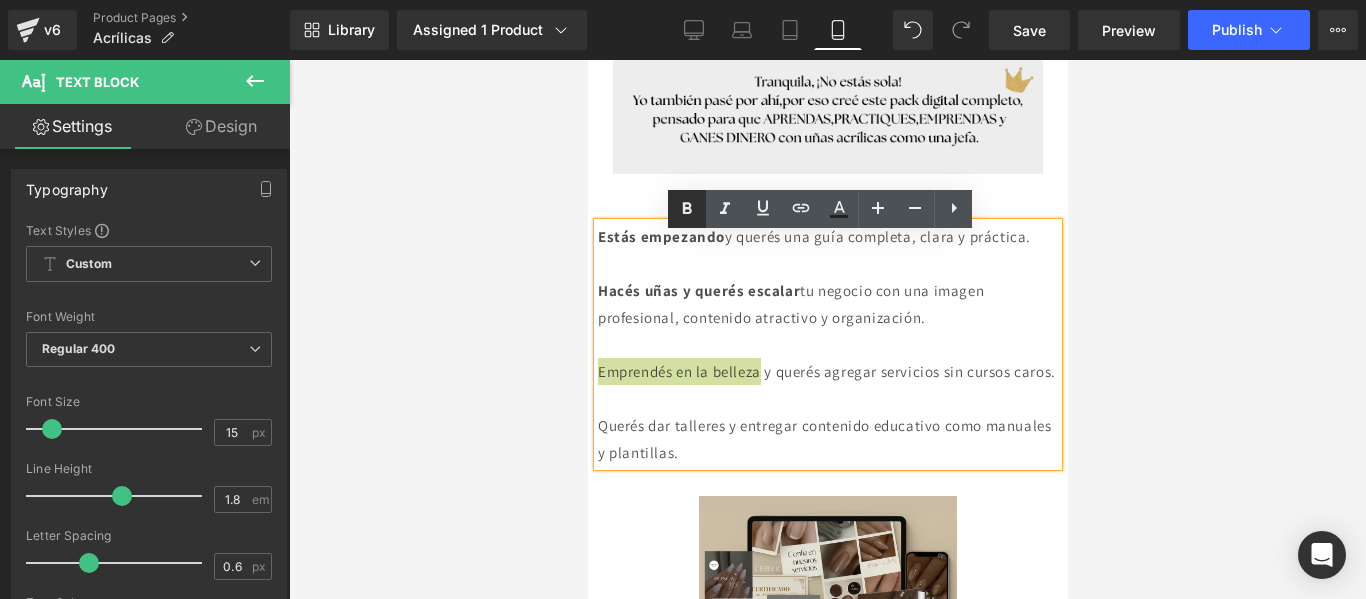 click 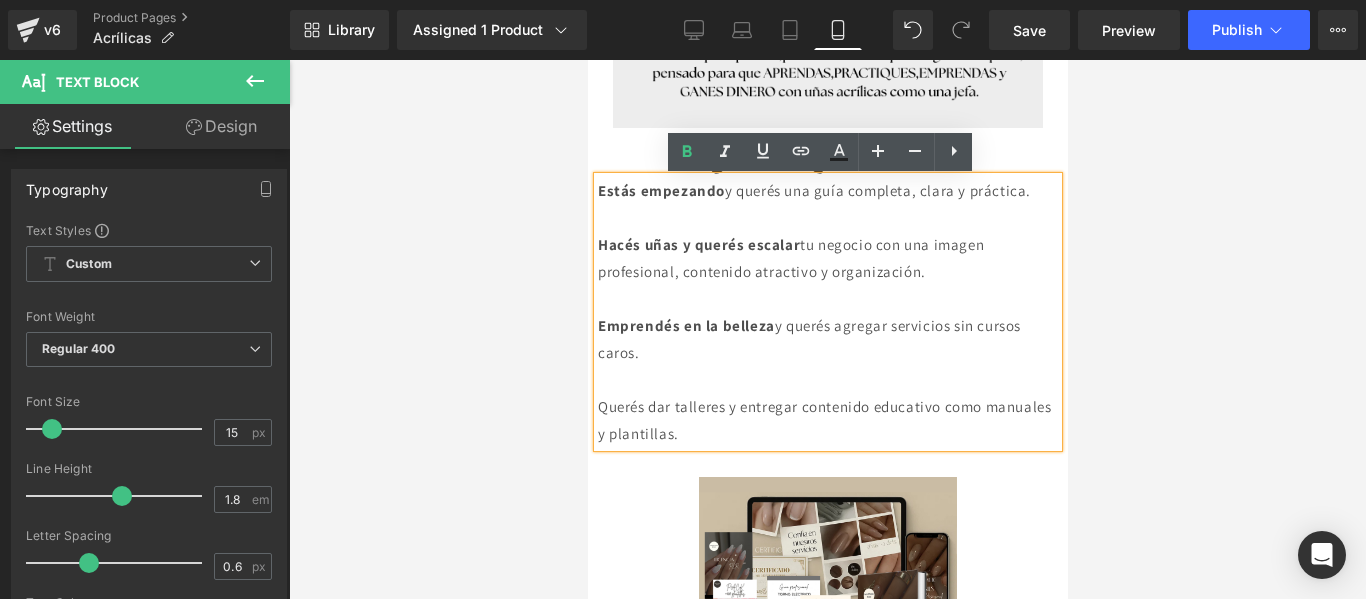 scroll, scrollTop: 1488, scrollLeft: 0, axis: vertical 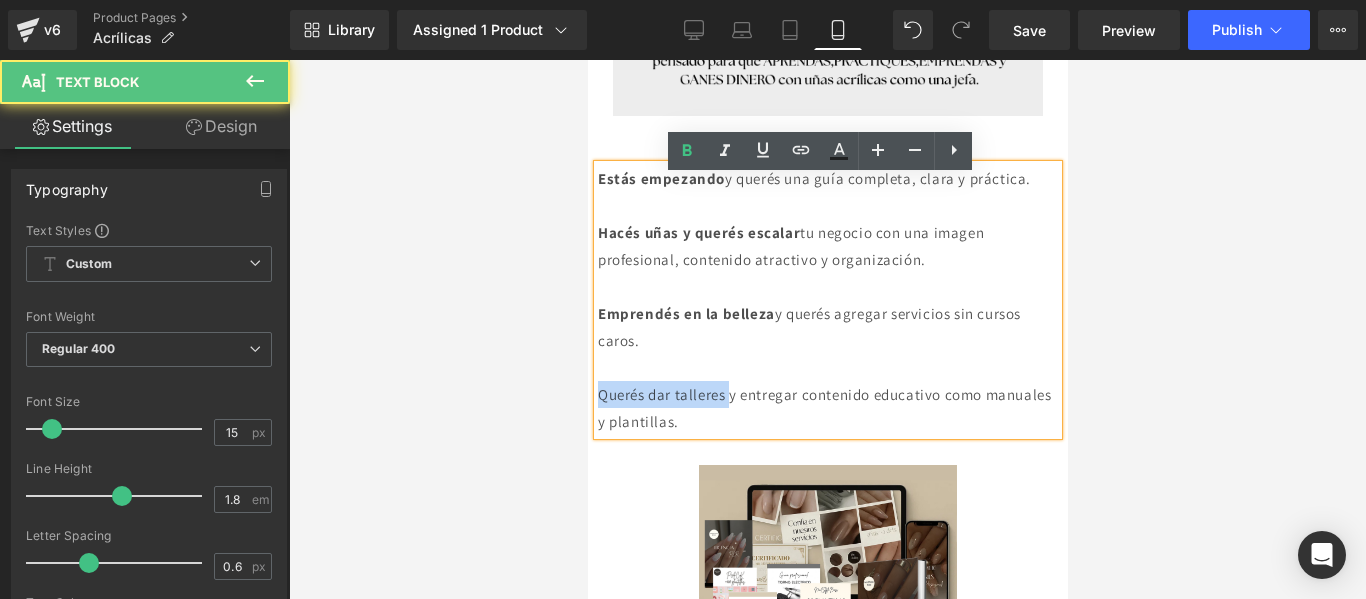 drag, startPoint x: 738, startPoint y: 431, endPoint x: 601, endPoint y: 432, distance: 137.00365 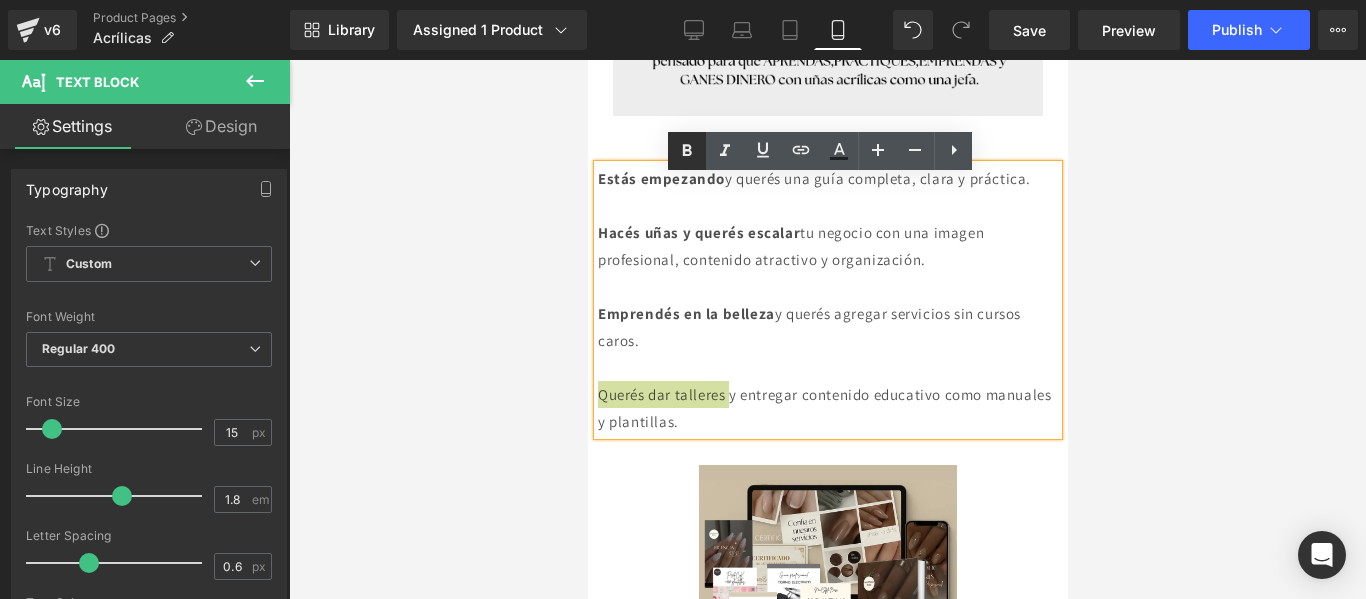 click 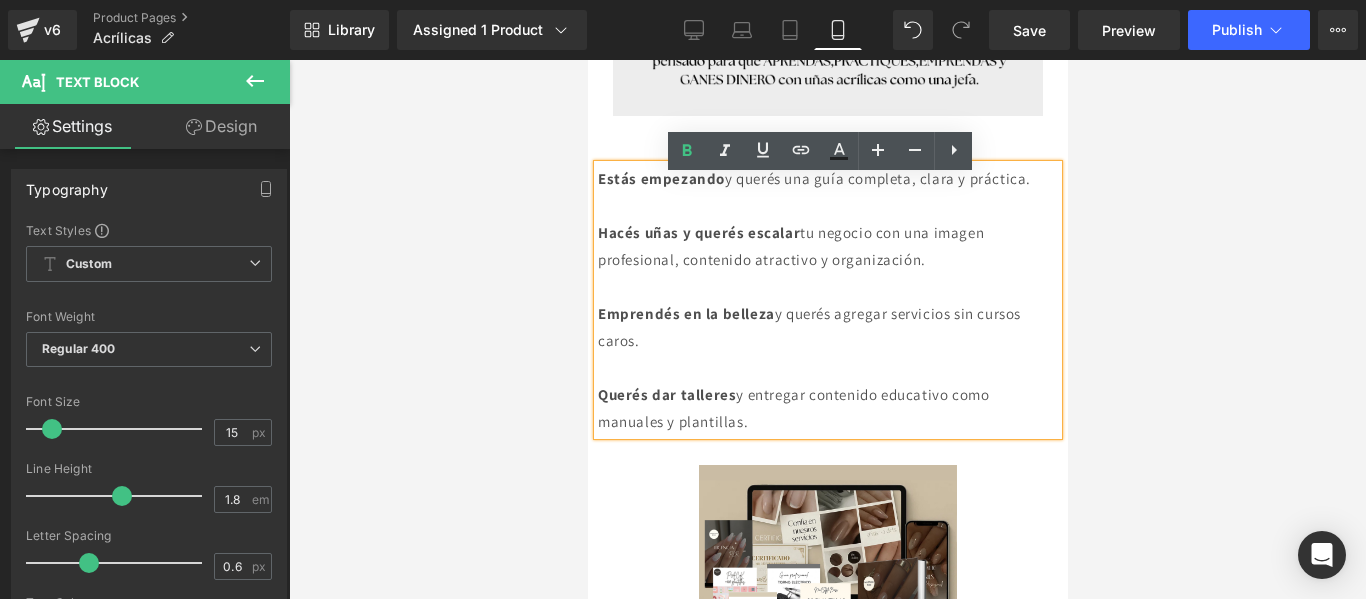 click on "Querés dar talleres" at bounding box center [666, 394] 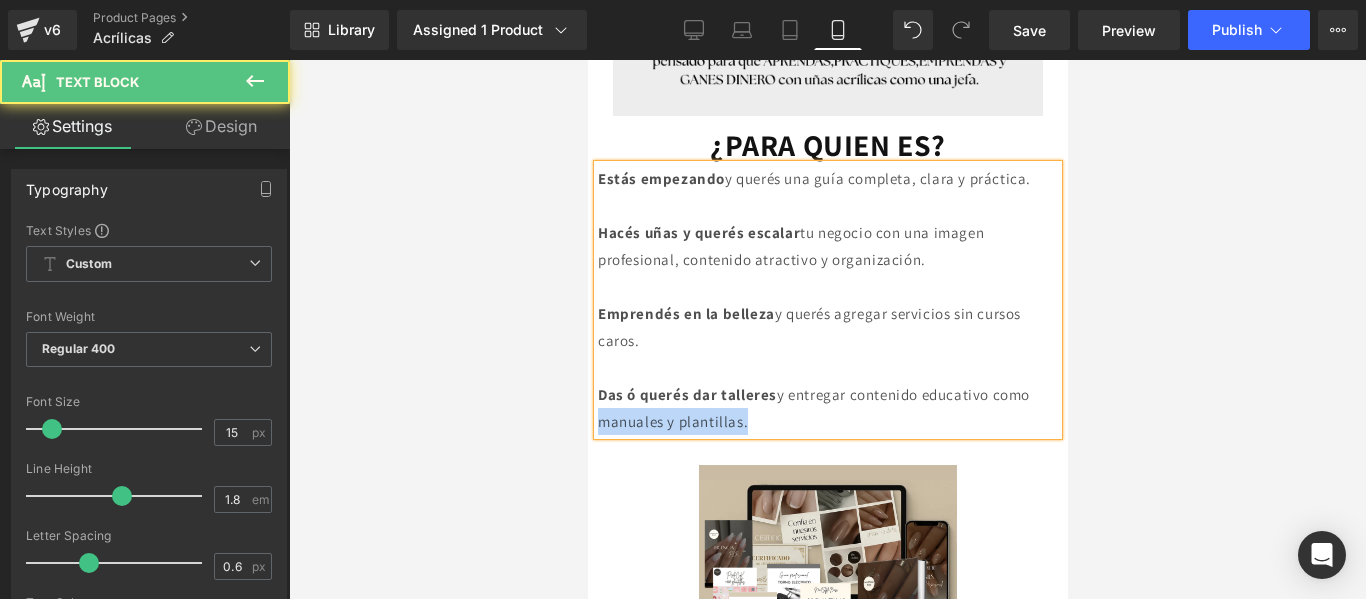 drag, startPoint x: 800, startPoint y: 462, endPoint x: 643, endPoint y: 463, distance: 157.00319 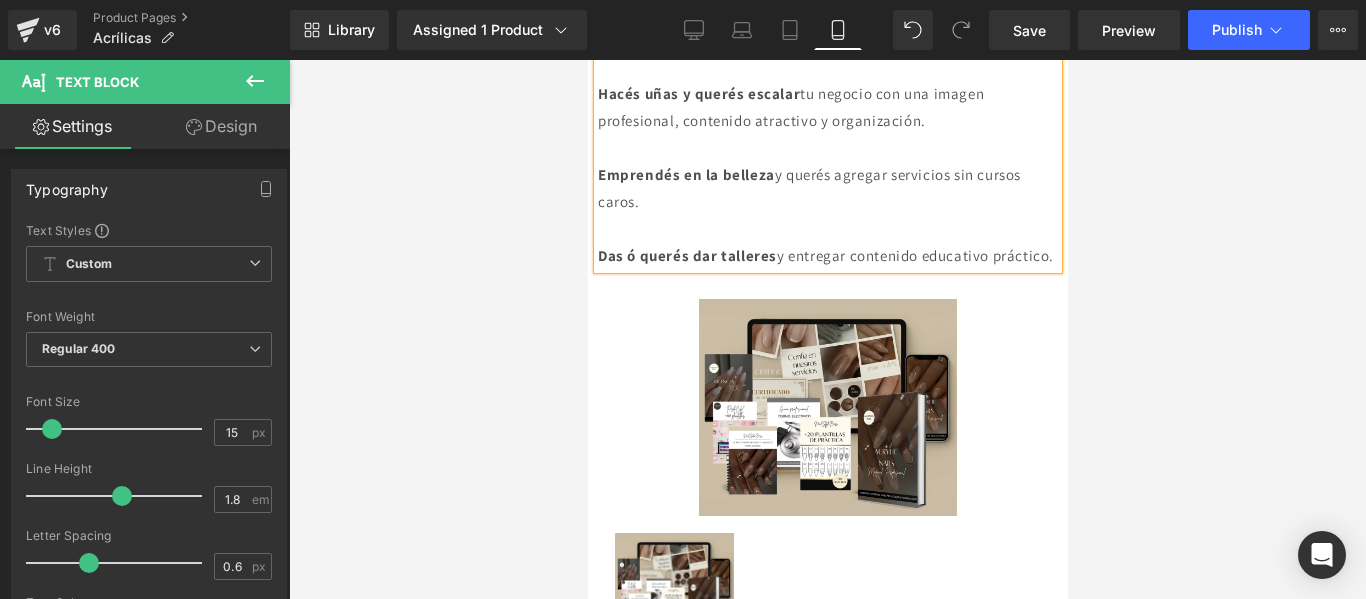 scroll, scrollTop: 1630, scrollLeft: 0, axis: vertical 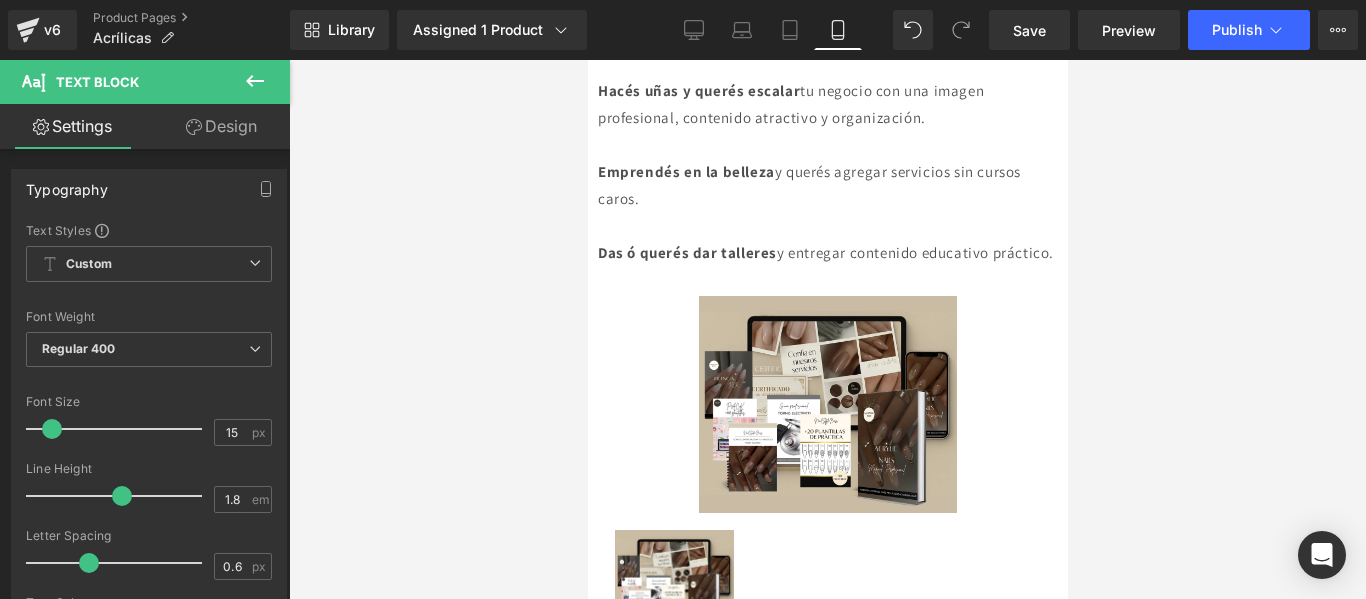 click 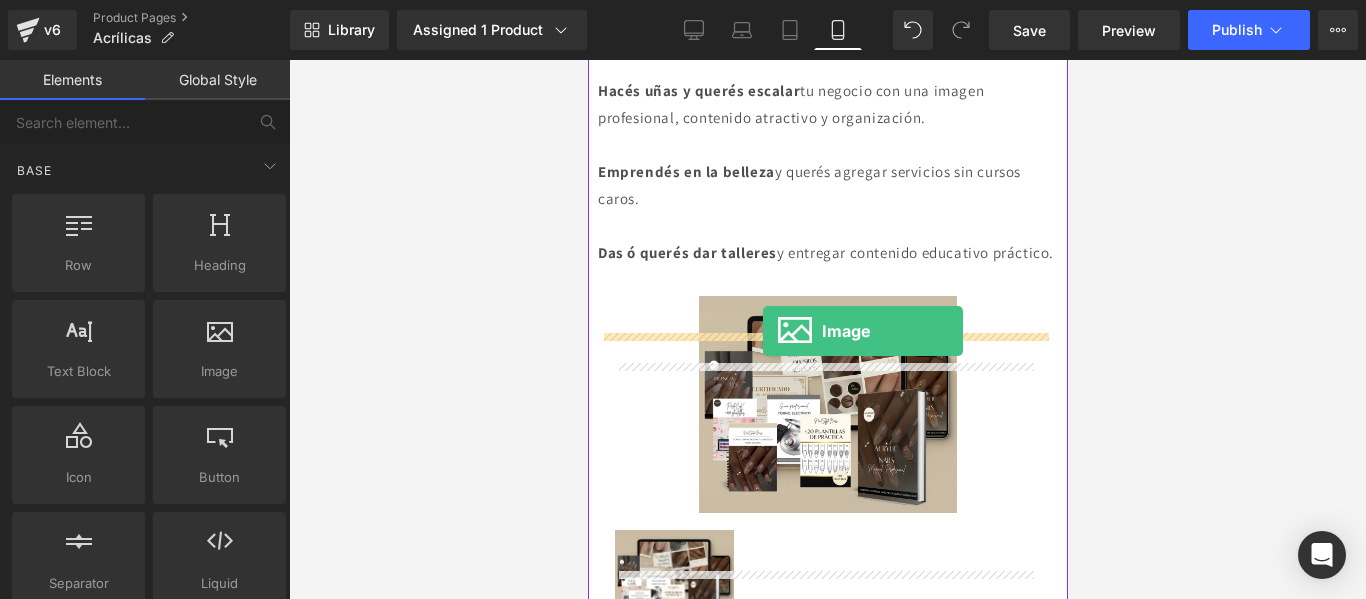 drag, startPoint x: 788, startPoint y: 416, endPoint x: 762, endPoint y: 331, distance: 88.88757 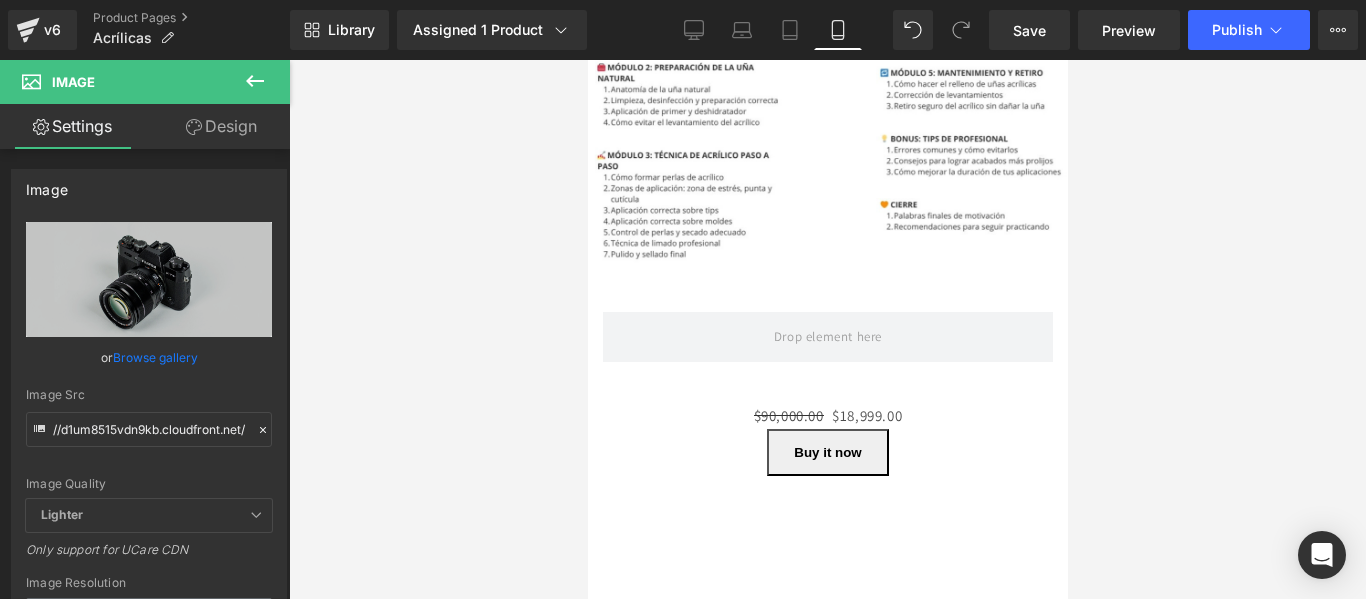scroll, scrollTop: 4217, scrollLeft: 0, axis: vertical 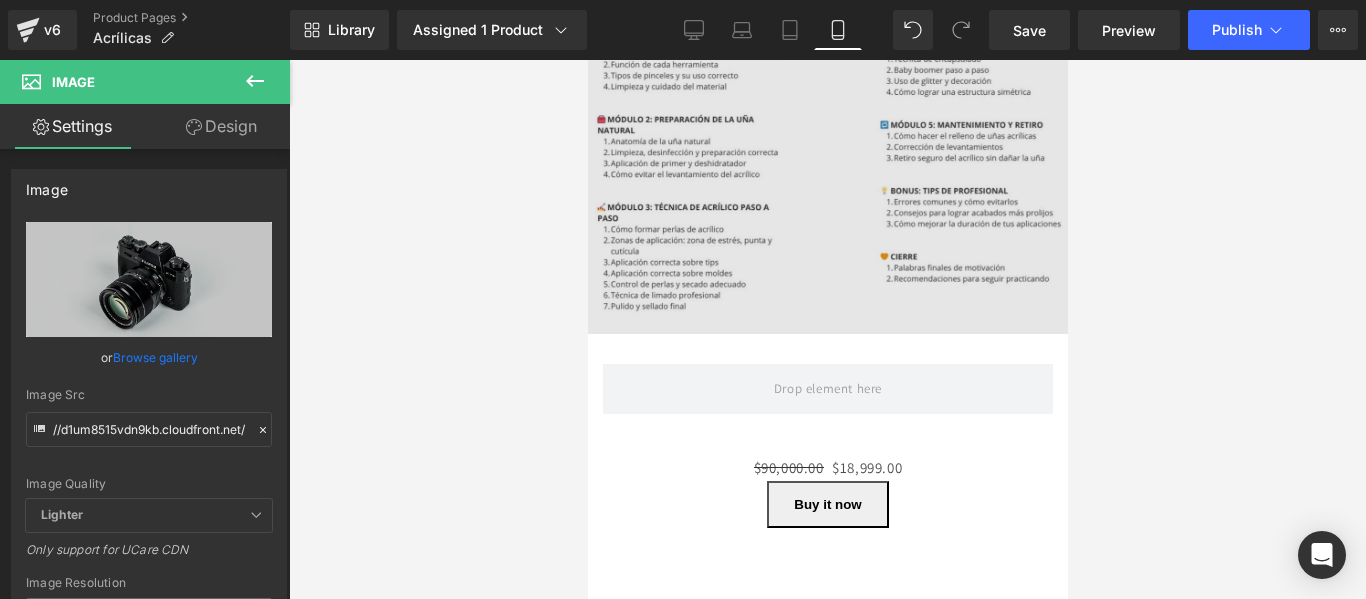 click at bounding box center (827, 151) 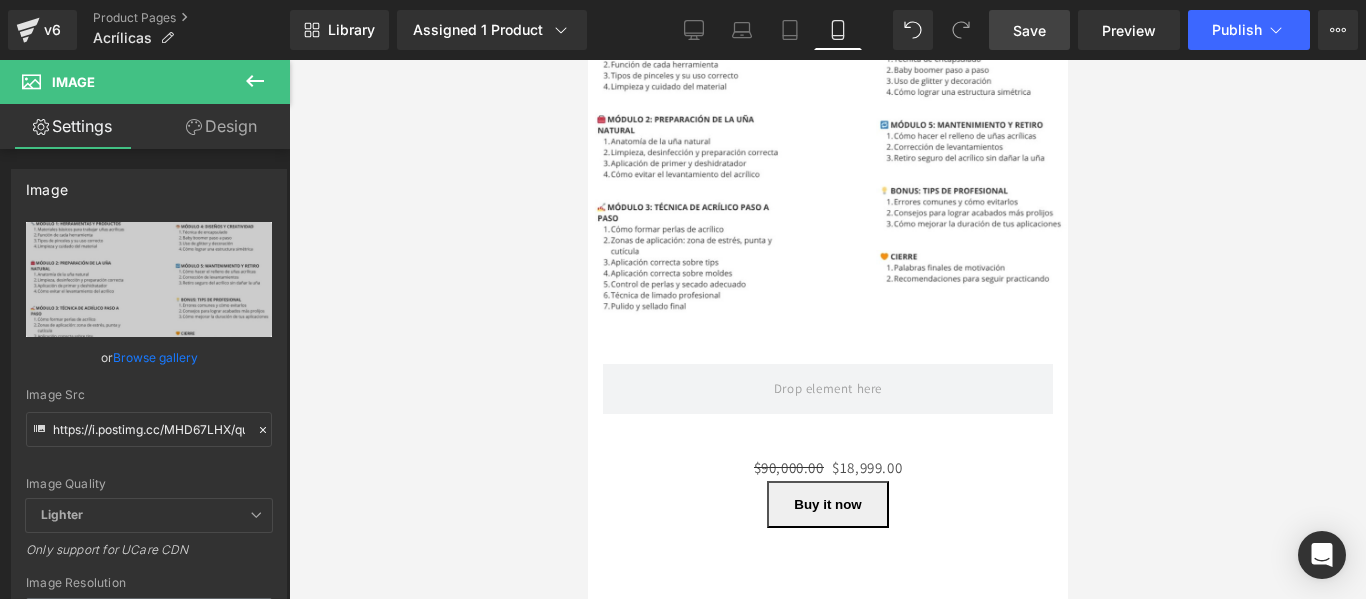 click on "Save" at bounding box center [1029, 30] 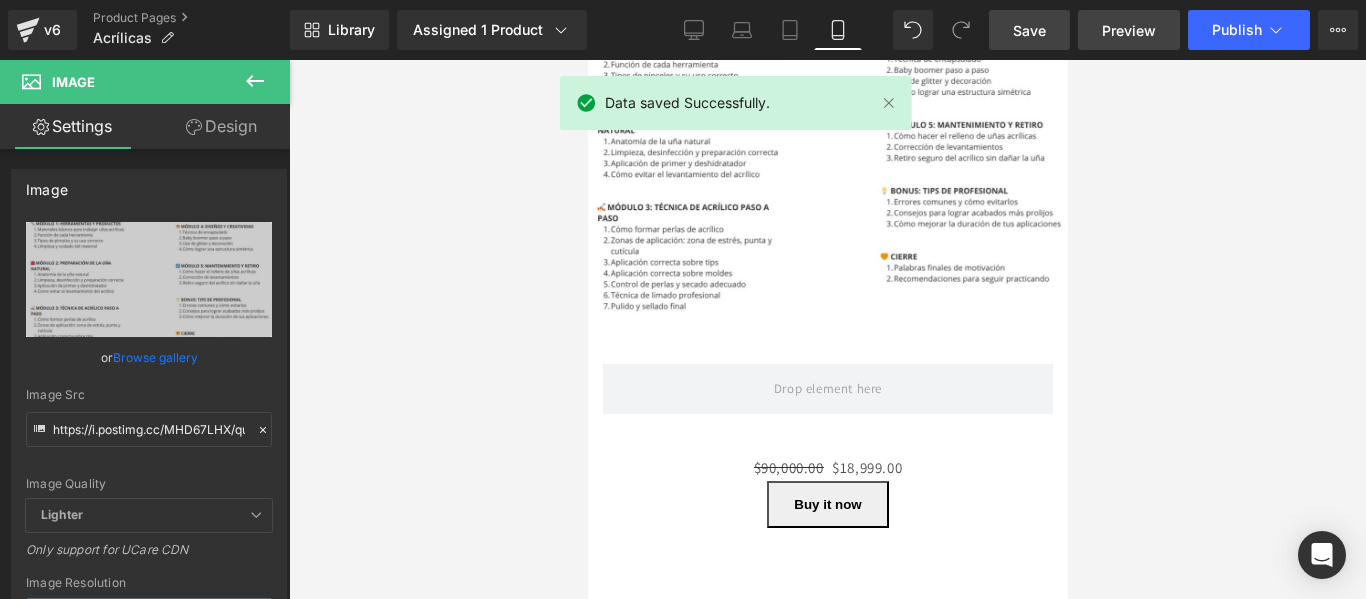 click on "Preview" at bounding box center (1129, 30) 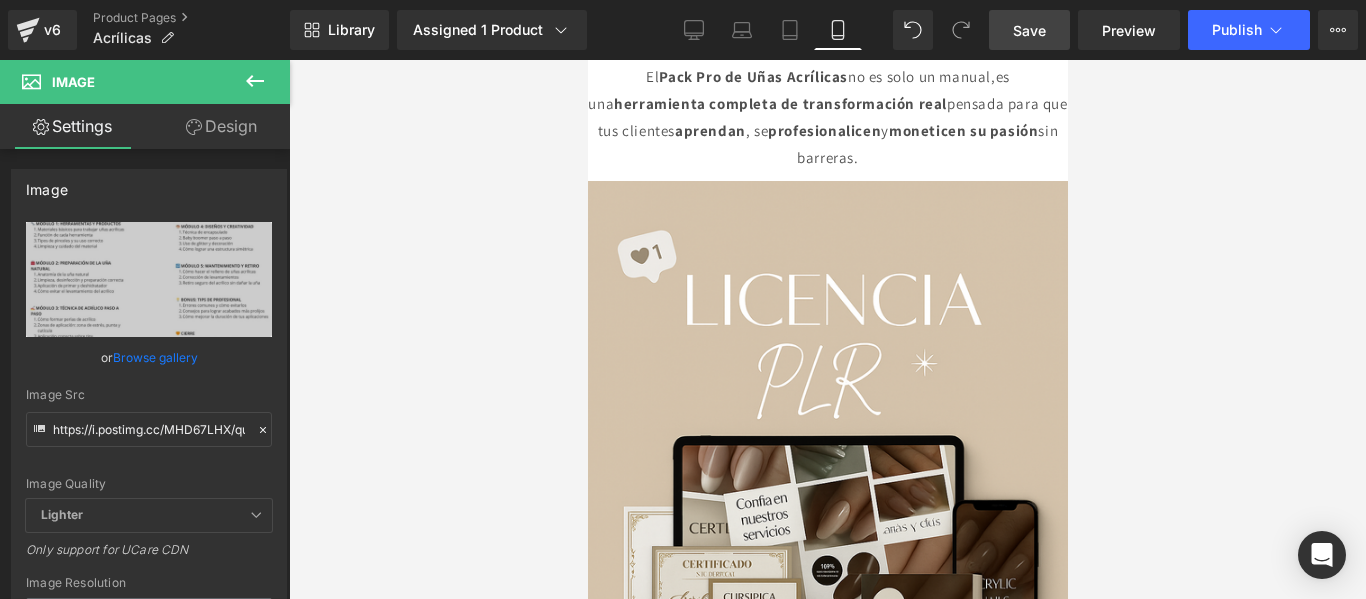 scroll, scrollTop: 3246, scrollLeft: 0, axis: vertical 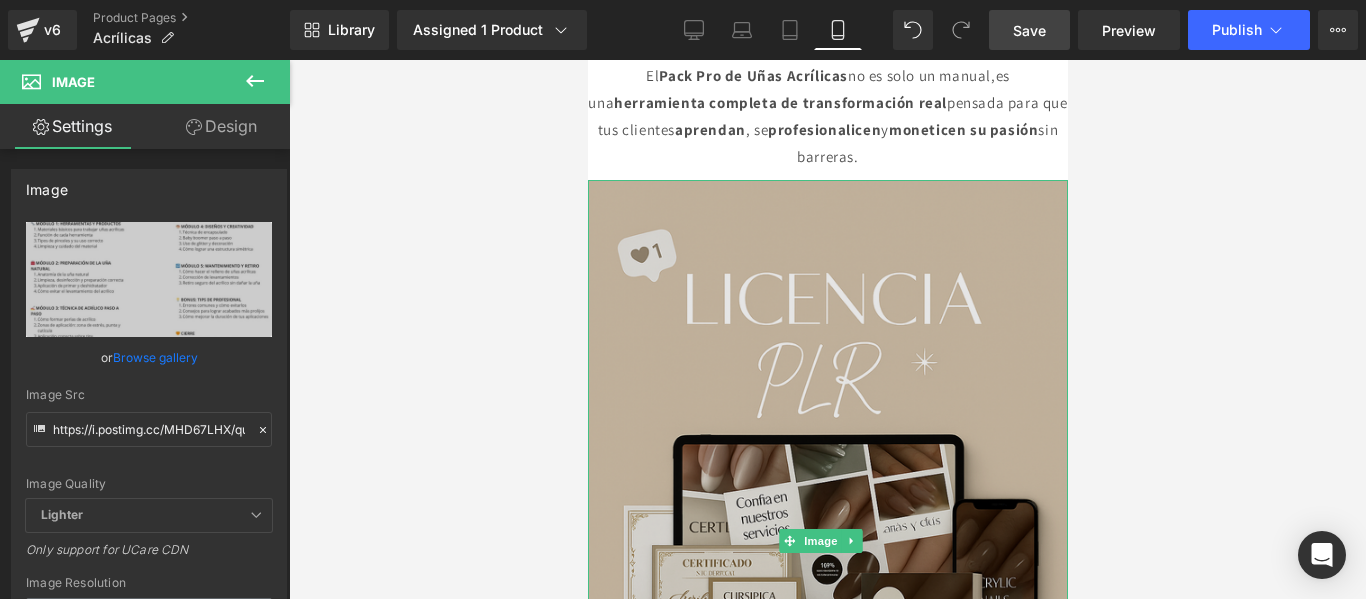 click at bounding box center [827, 540] 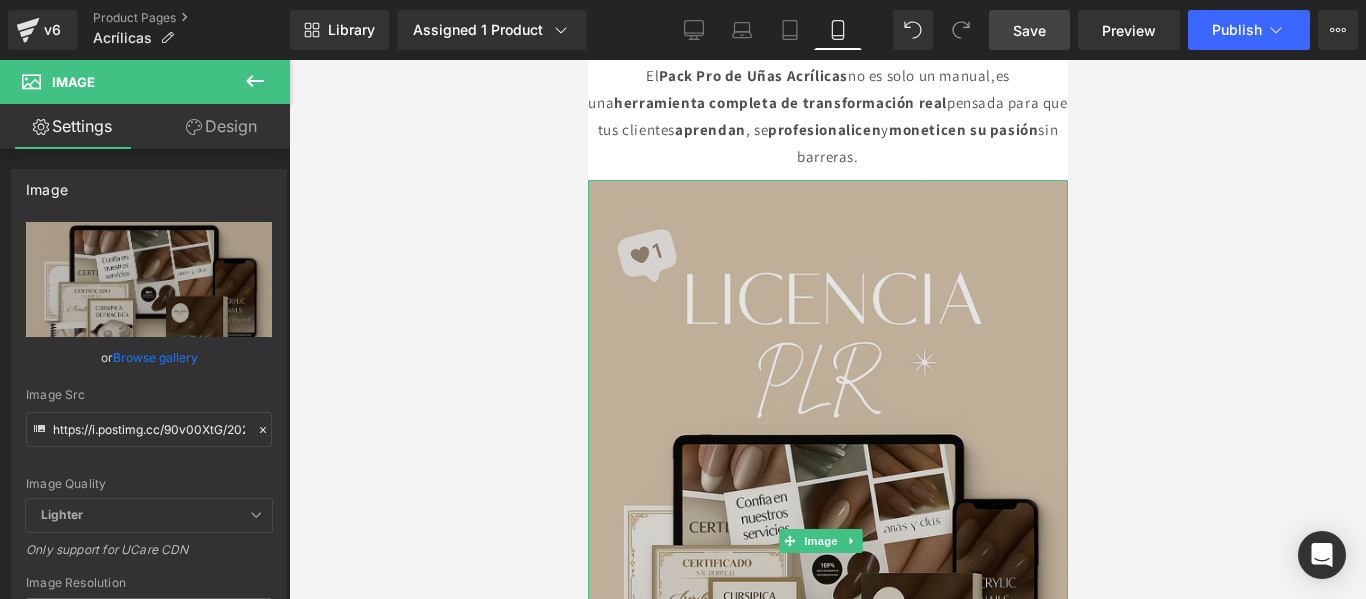 click at bounding box center [827, 540] 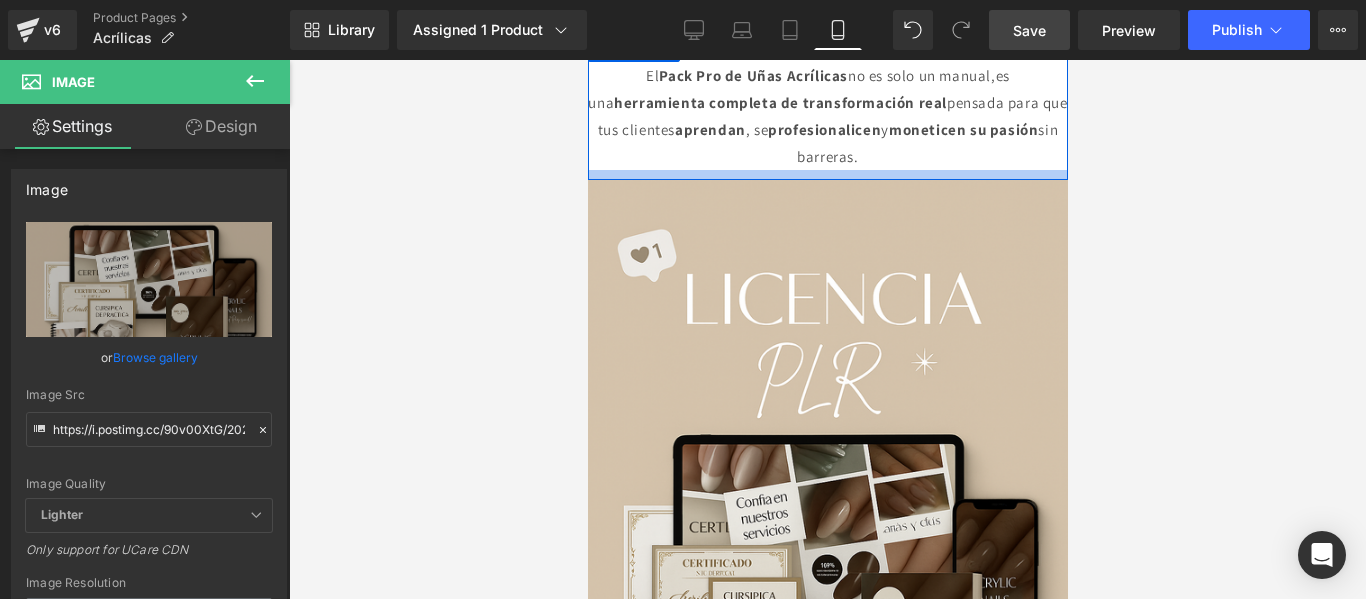 click at bounding box center (827, 175) 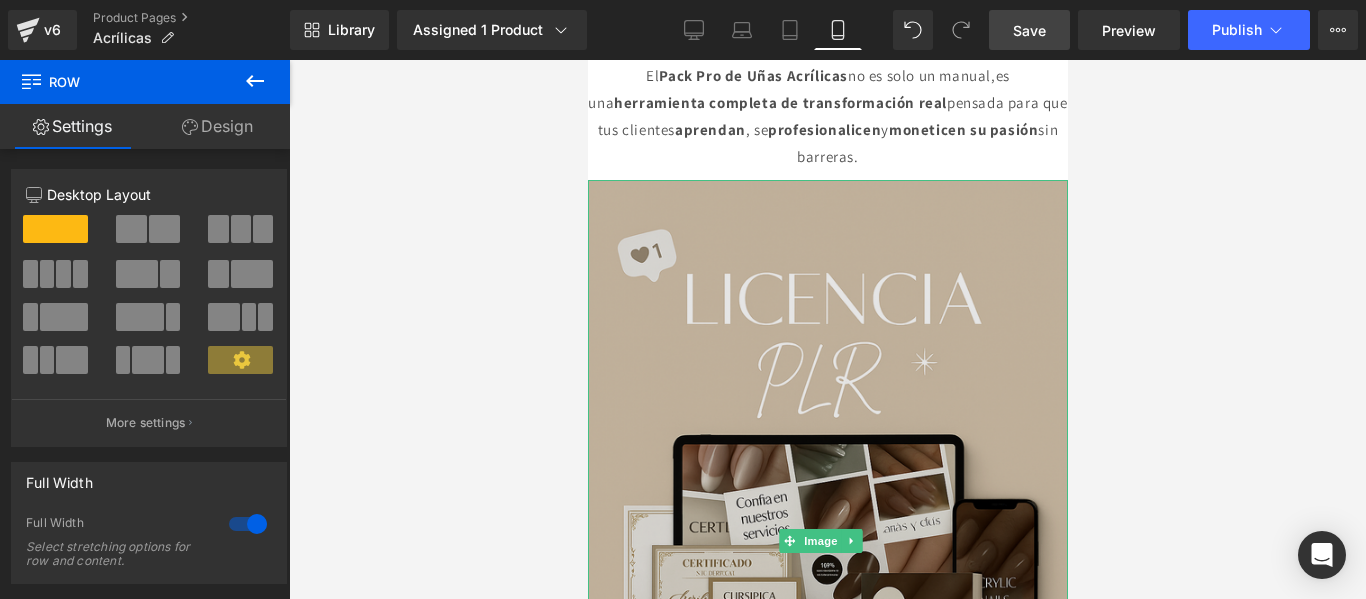 click at bounding box center (827, 540) 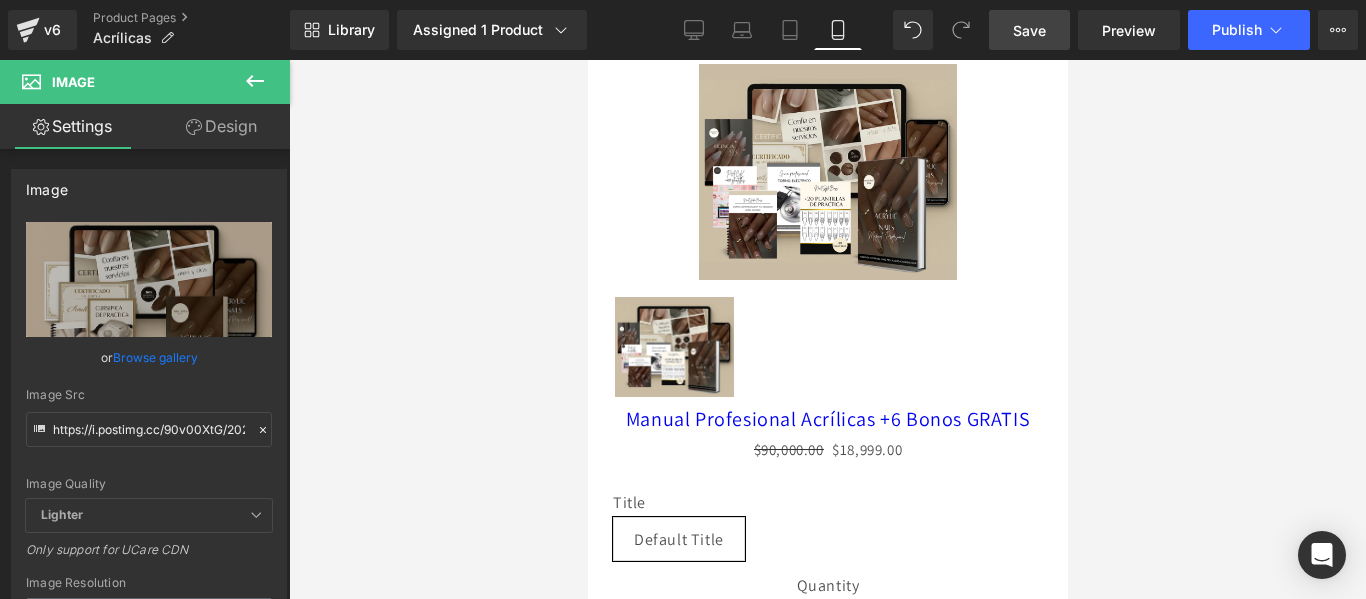 scroll, scrollTop: 2173, scrollLeft: 0, axis: vertical 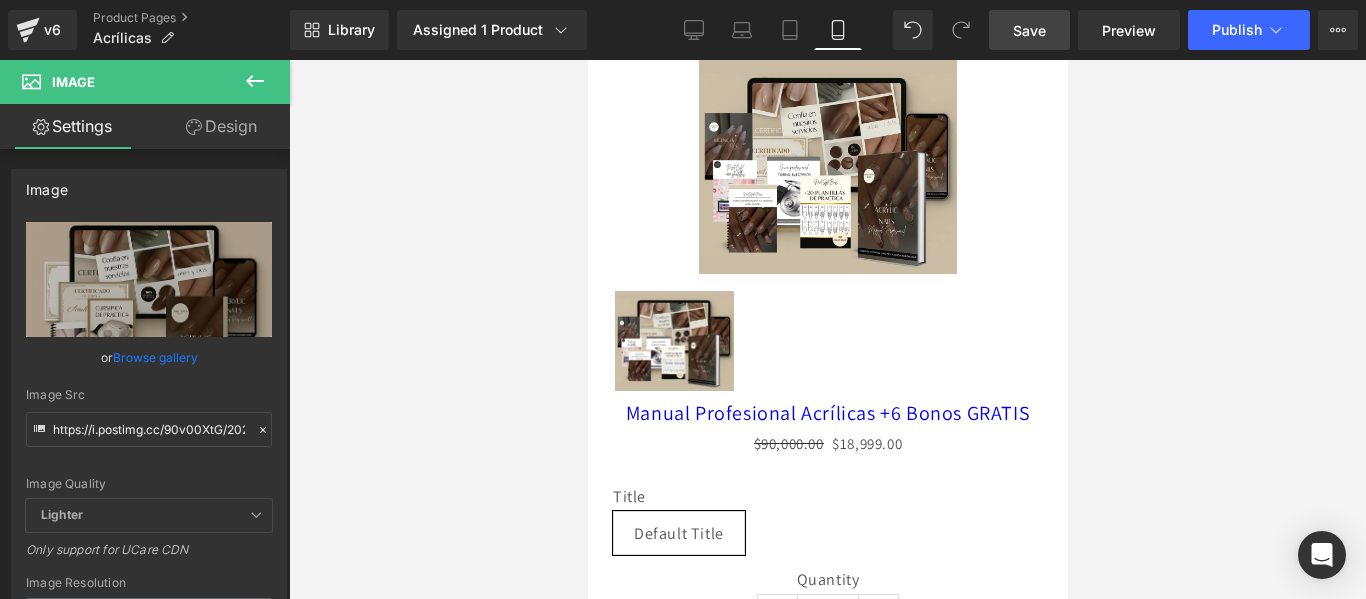 click on "Sale Off" at bounding box center [827, 166] 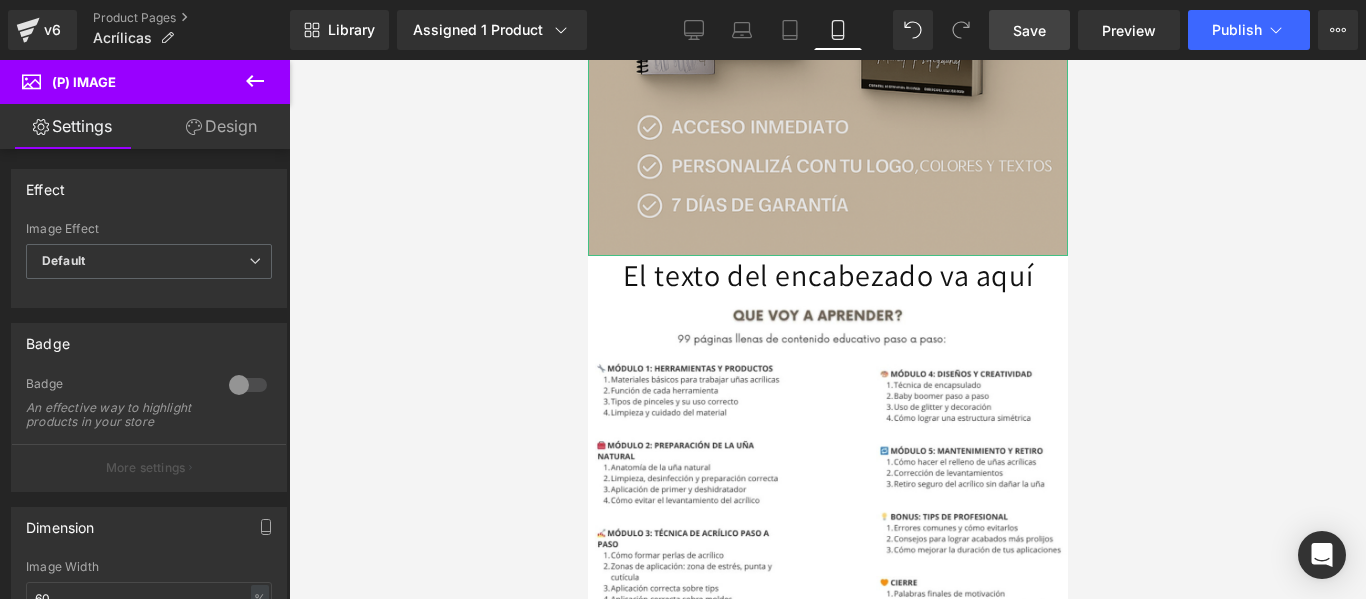 scroll, scrollTop: 3940, scrollLeft: 0, axis: vertical 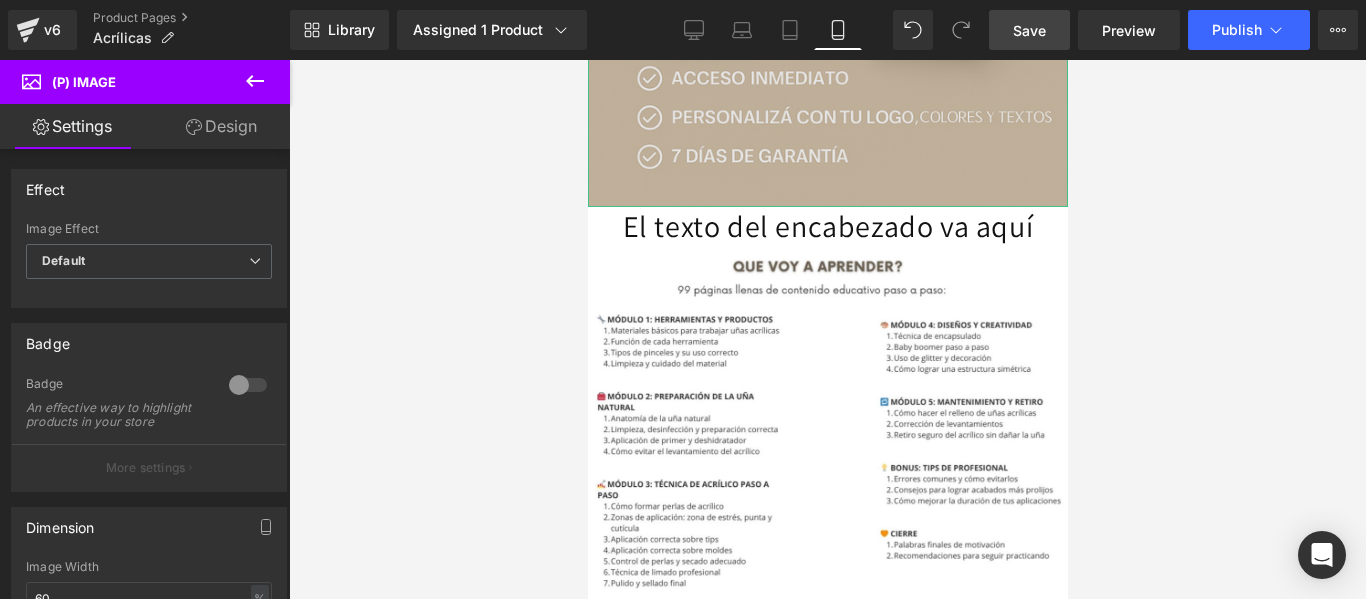 click at bounding box center [827, -154] 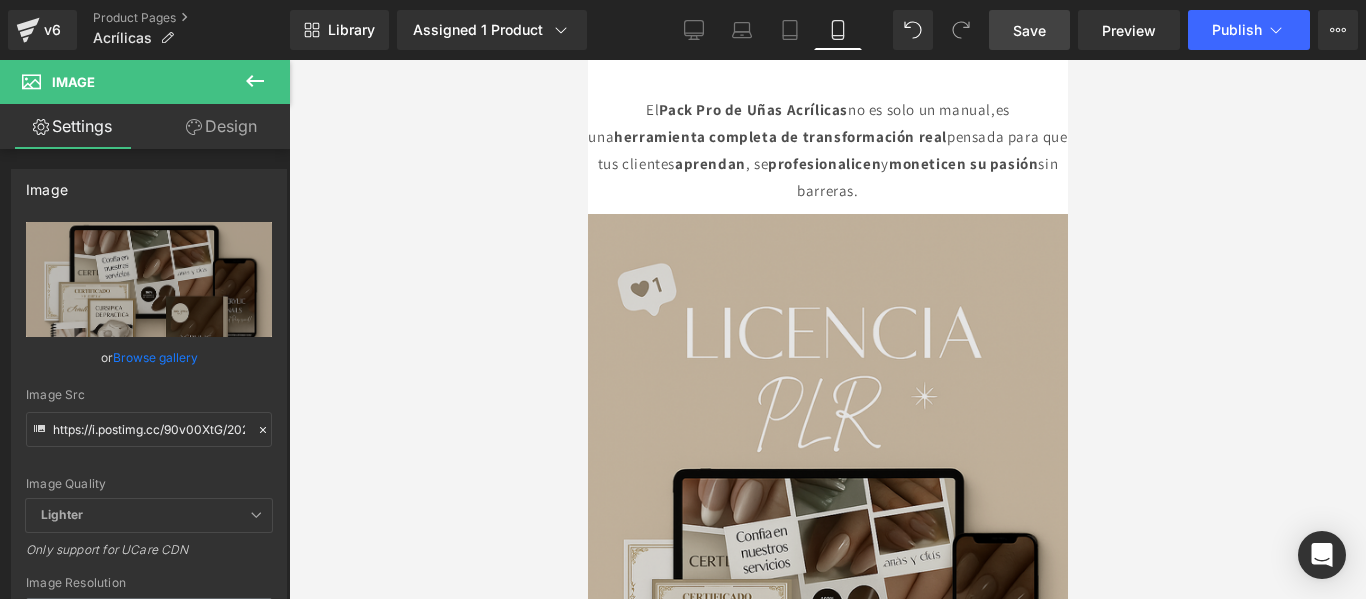 scroll, scrollTop: 3211, scrollLeft: 0, axis: vertical 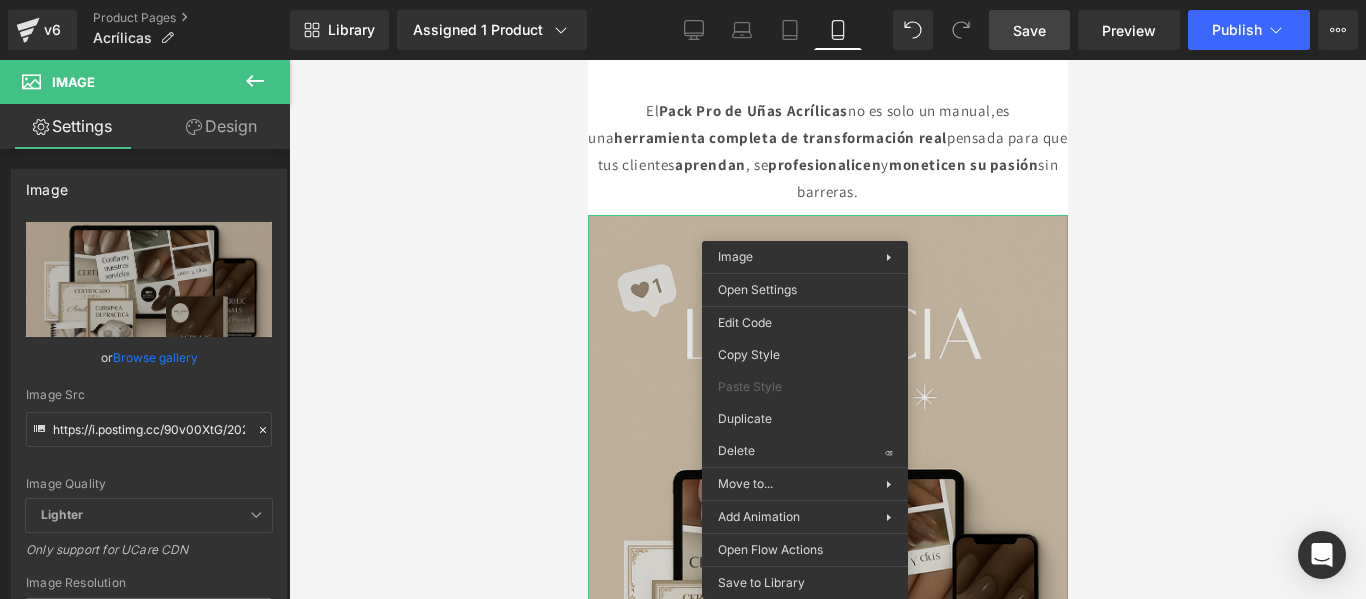 click at bounding box center (827, 575) 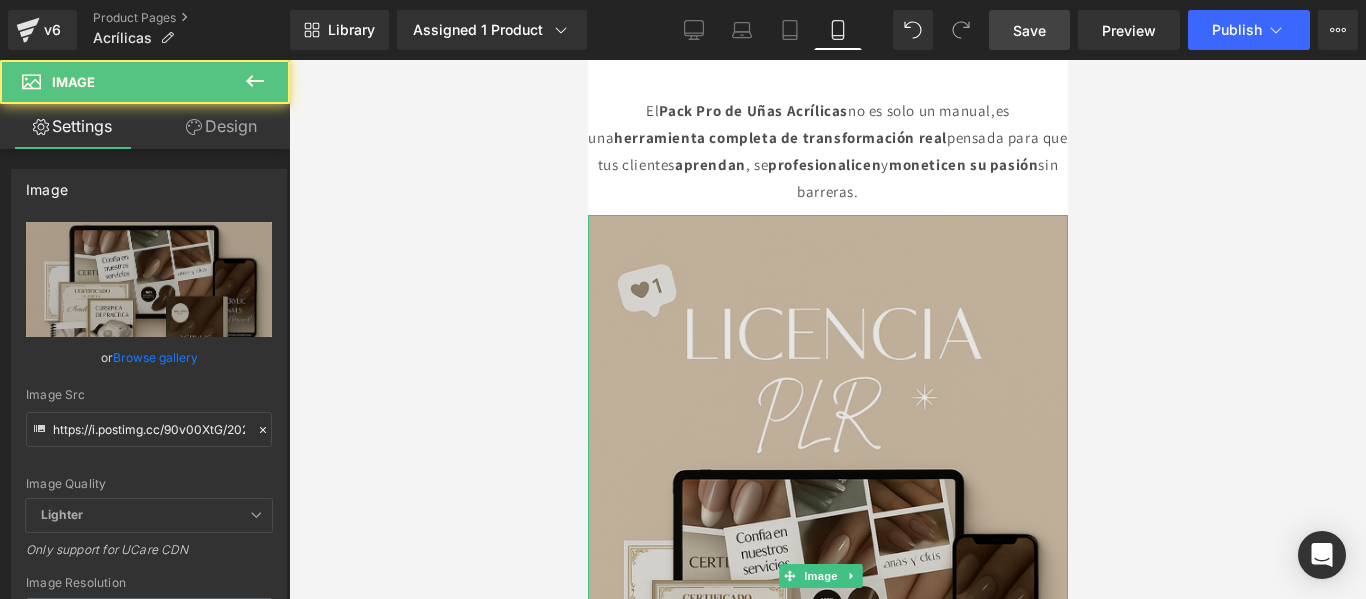 click at bounding box center (827, 575) 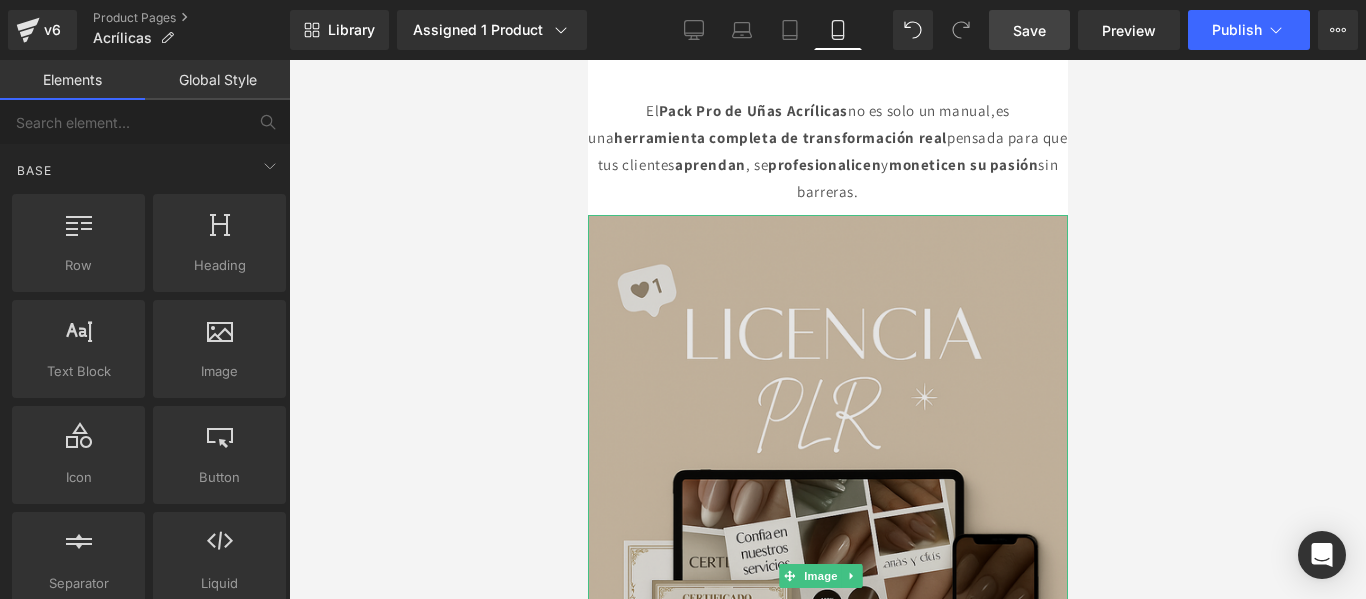 click at bounding box center (827, 575) 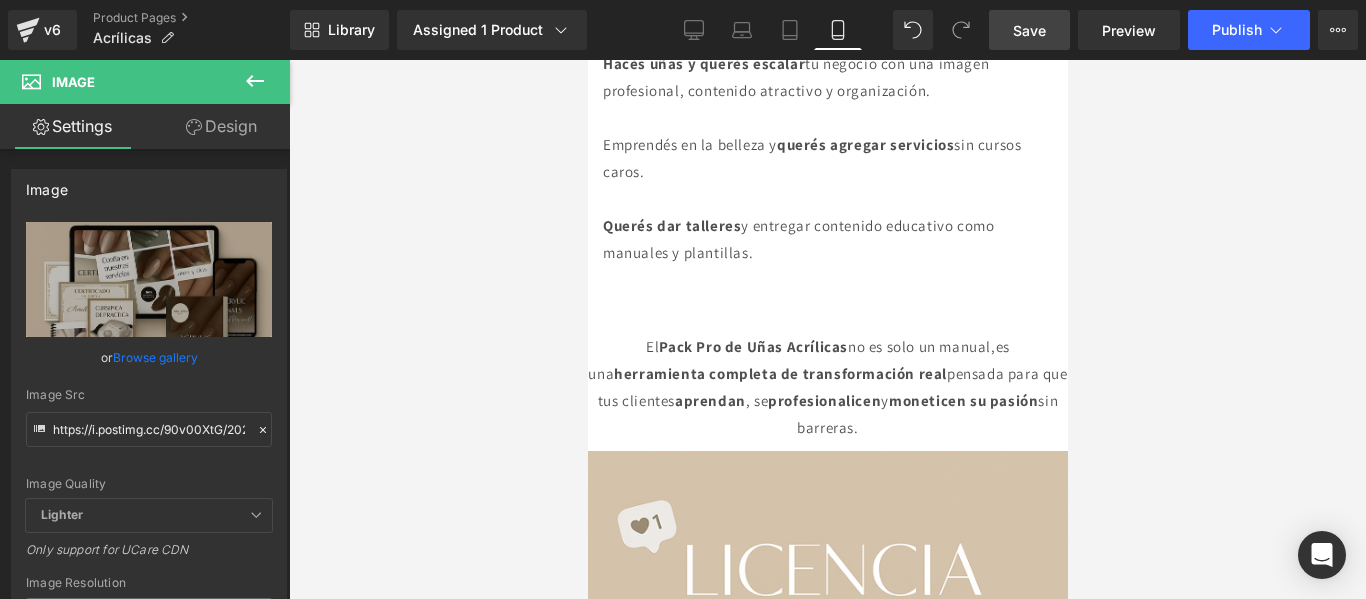 scroll, scrollTop: 2976, scrollLeft: 0, axis: vertical 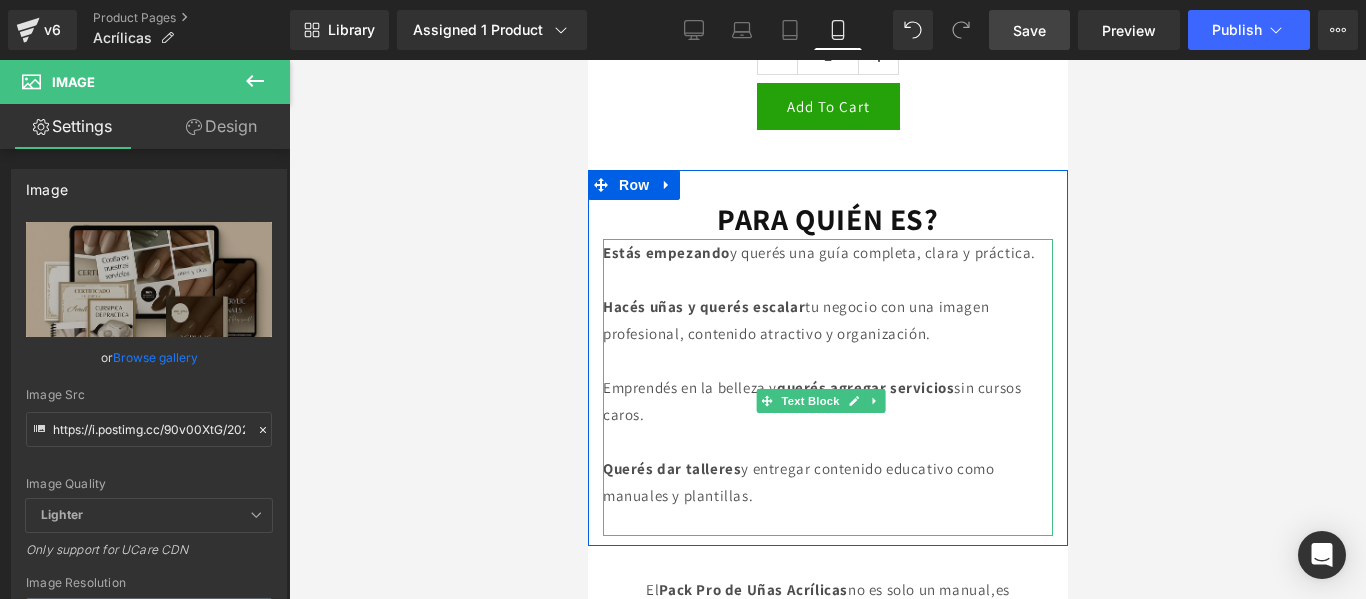 click at bounding box center [604, 387] 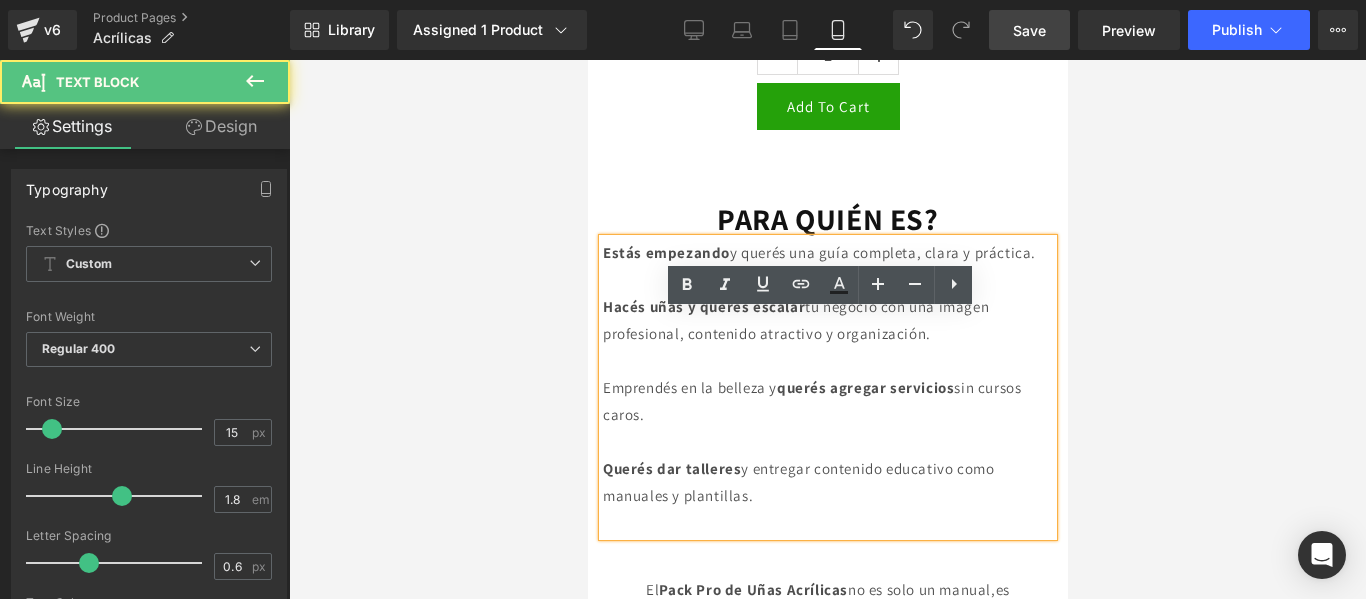 click on "Estás empezando" at bounding box center [665, 252] 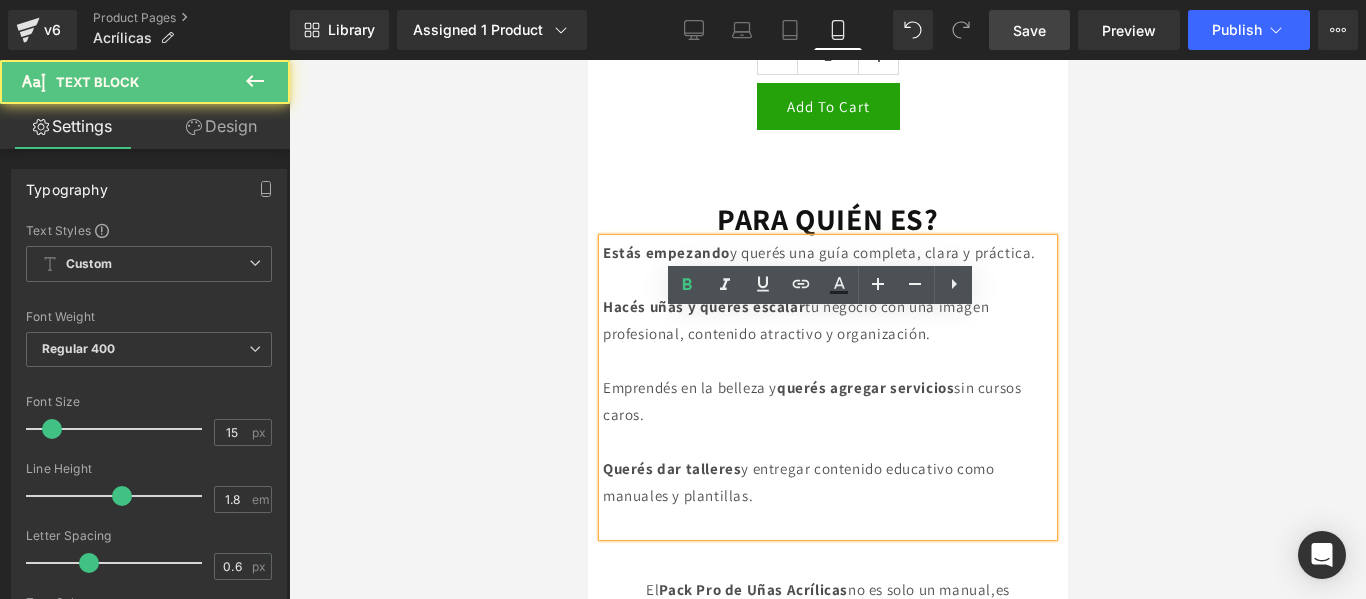 click on "Estás empezando  y querés una guía completa, clara y práctica." at bounding box center (827, 252) 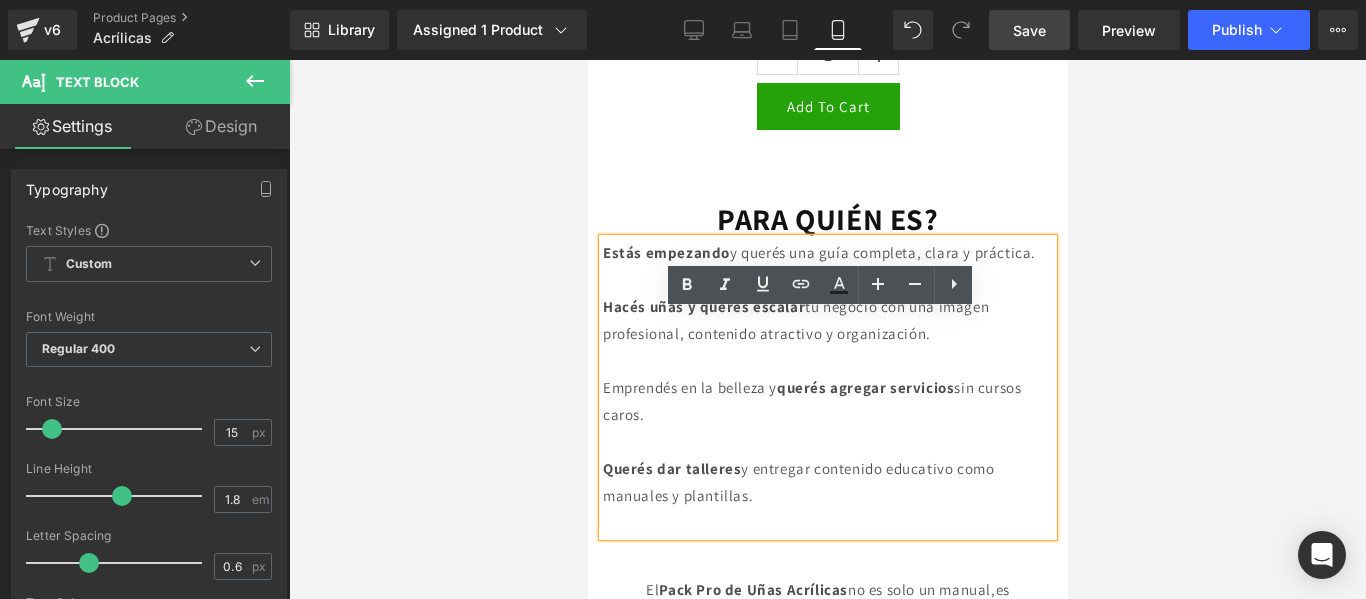 click on "Estás empezando" at bounding box center [665, 252] 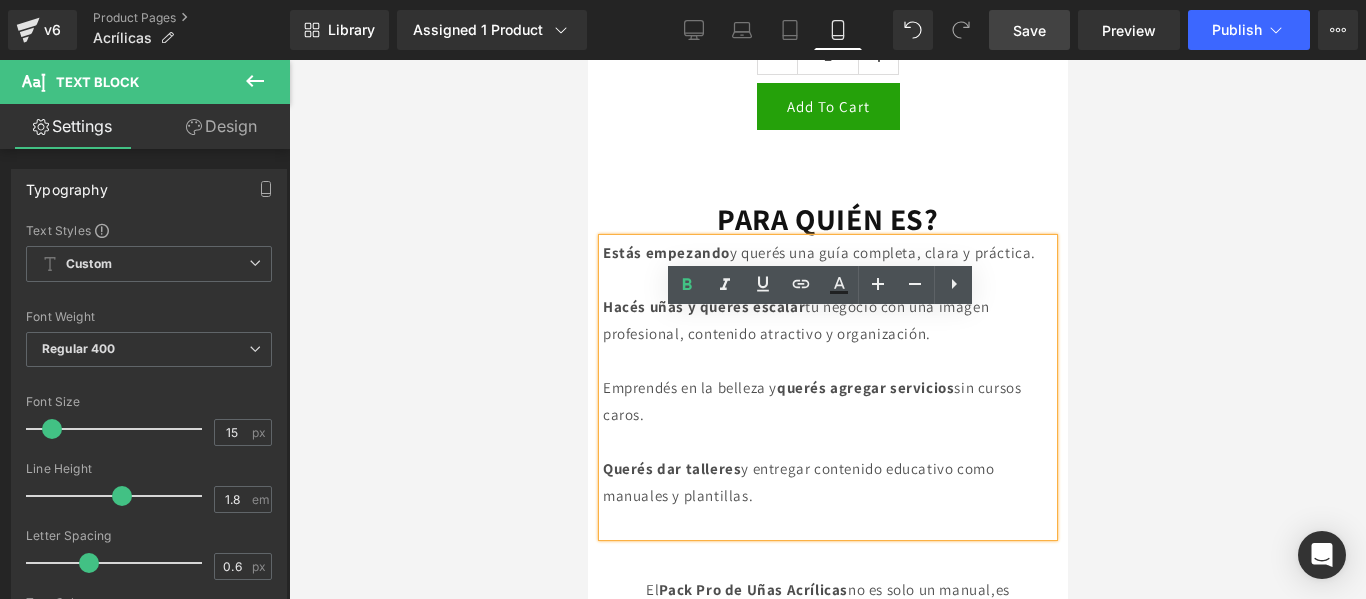 paste 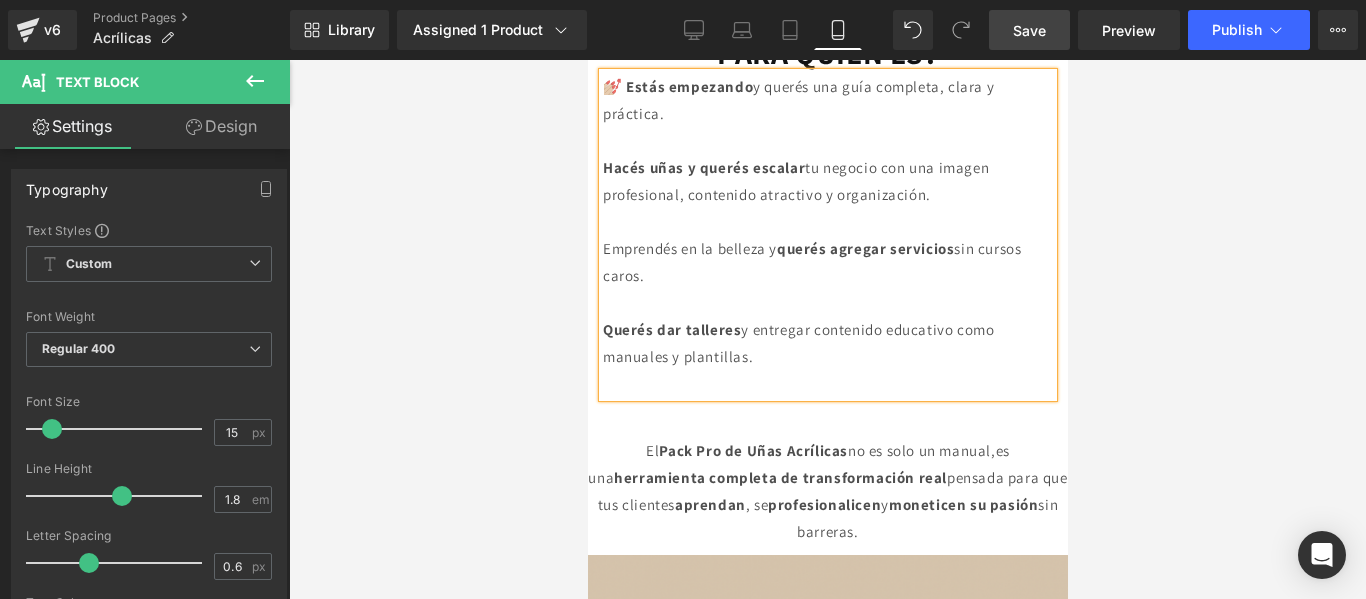 scroll, scrollTop: 2901, scrollLeft: 0, axis: vertical 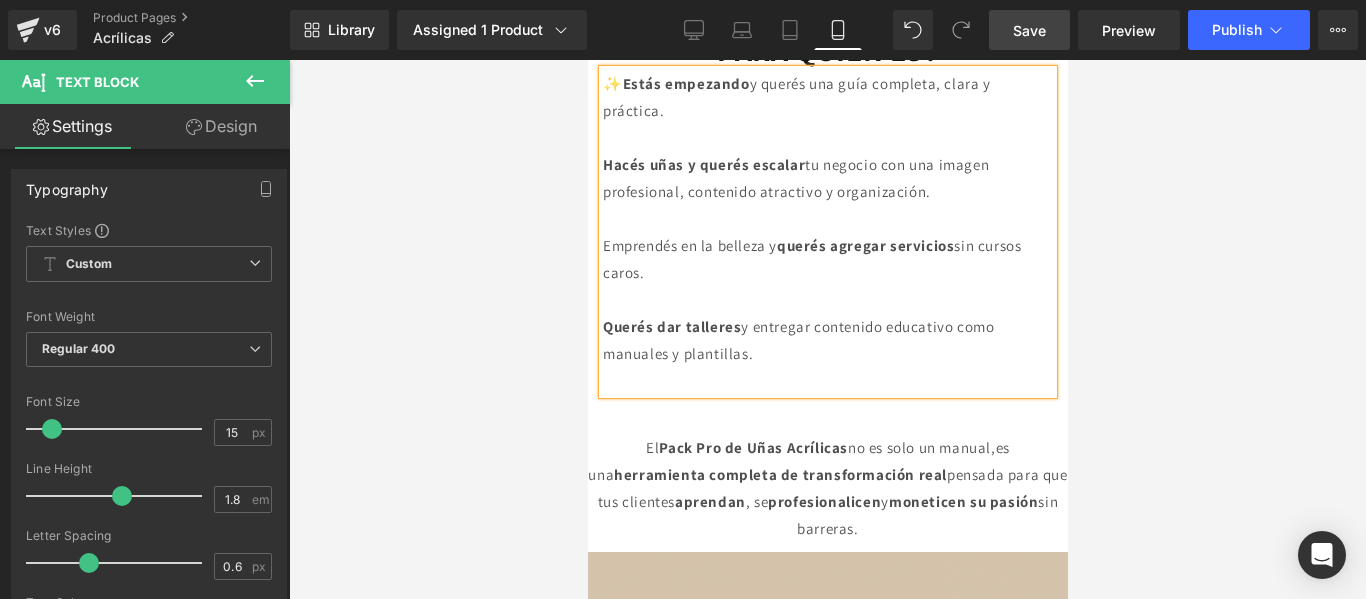 click on "Hacés uñas y querés escalar" at bounding box center [703, 164] 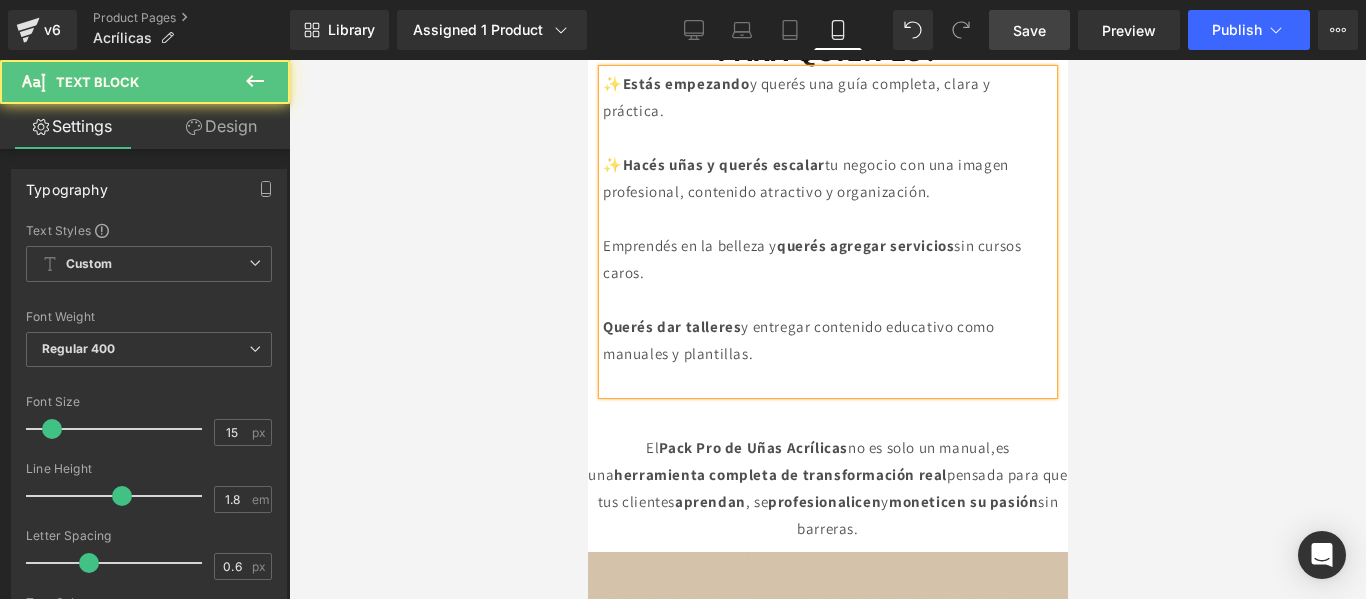 click on "✨Estás empezando  y querés una guía completa, clara y práctica. ✨Hacés uñas y querés escalar  tu negocio con una imagen profesional, contenido atractivo y organización. Emprendés en la belleza y  querés agregar servicios  sin cursos caros. Querés dar talleres  y entregar contenido educativo como manuales y plantillas." at bounding box center (827, 232) 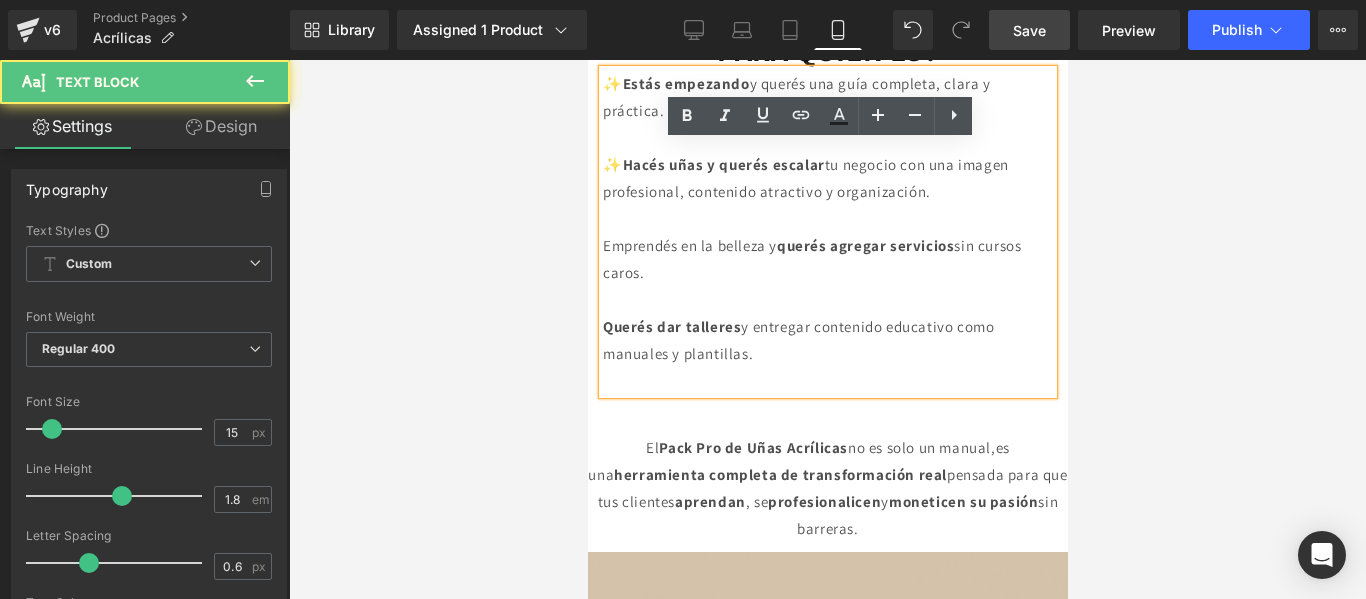click on "Emprendés en la belleza y querés agregar servicios sin cursos caros." at bounding box center [811, 259] 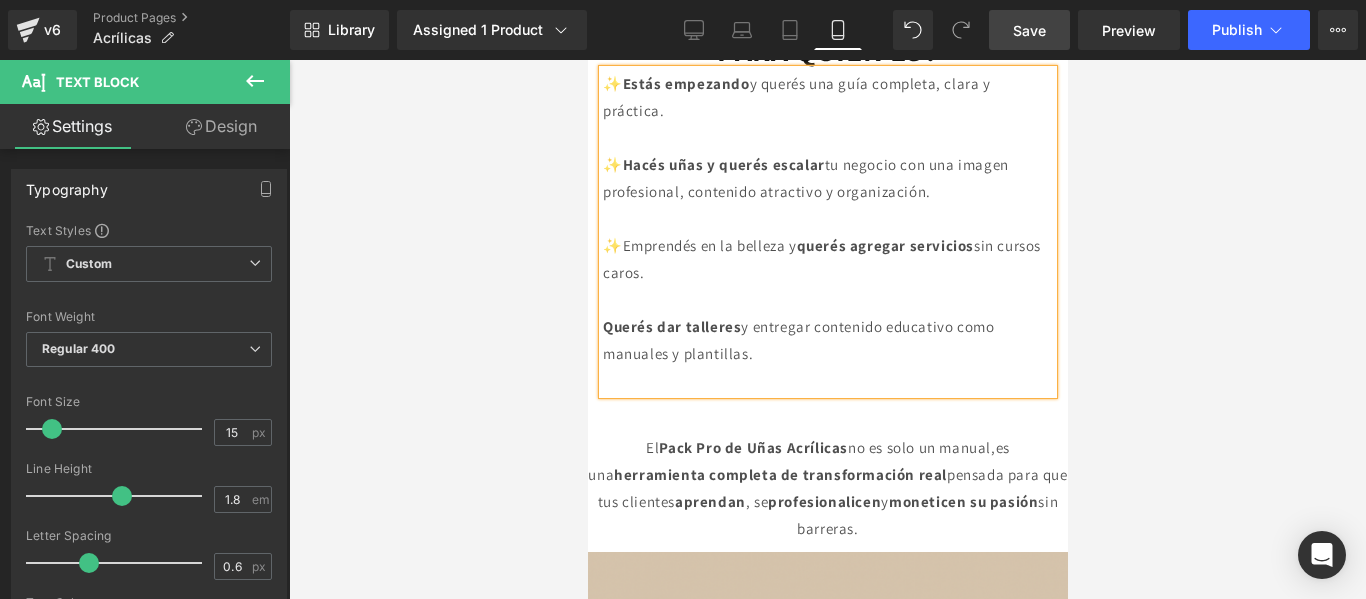 click on "Querés dar talleres" at bounding box center [671, 326] 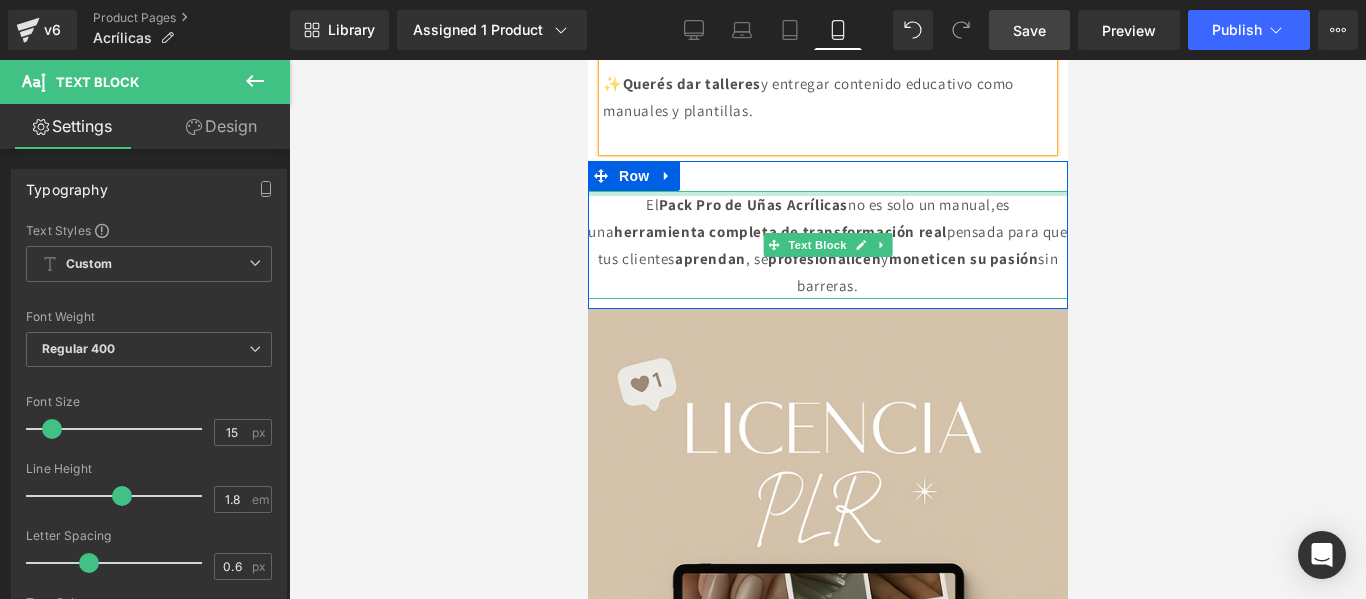 scroll, scrollTop: 3150, scrollLeft: 0, axis: vertical 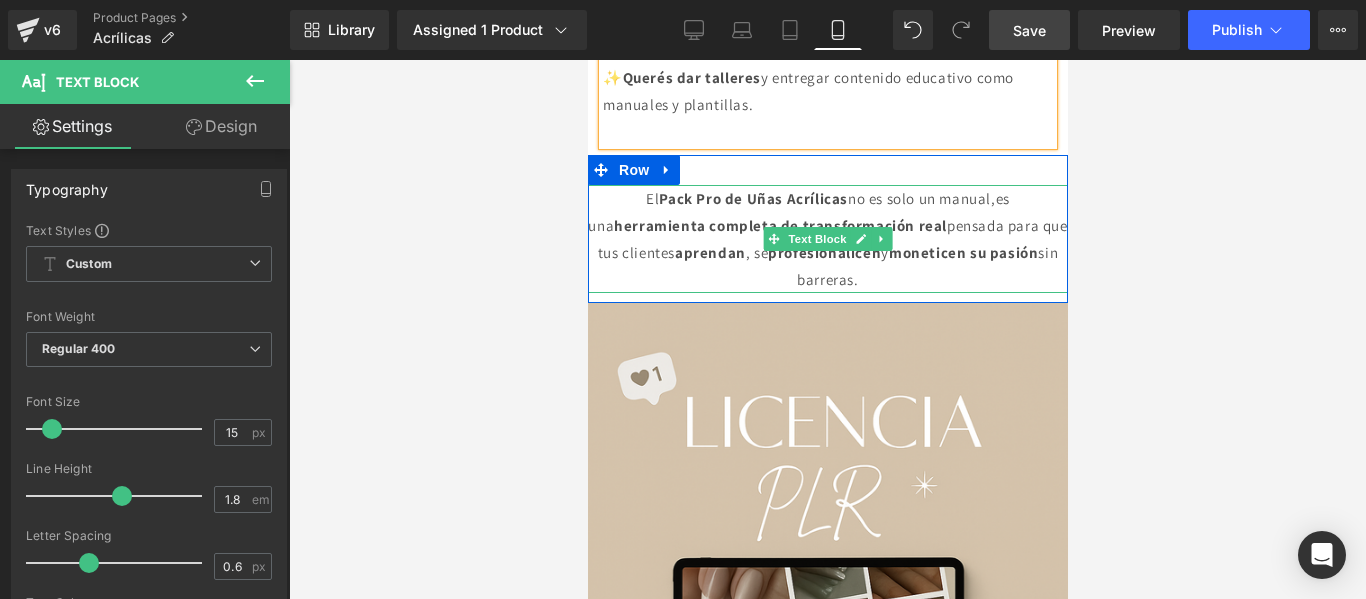 click on "herramienta completa de transformación real" at bounding box center (779, 225) 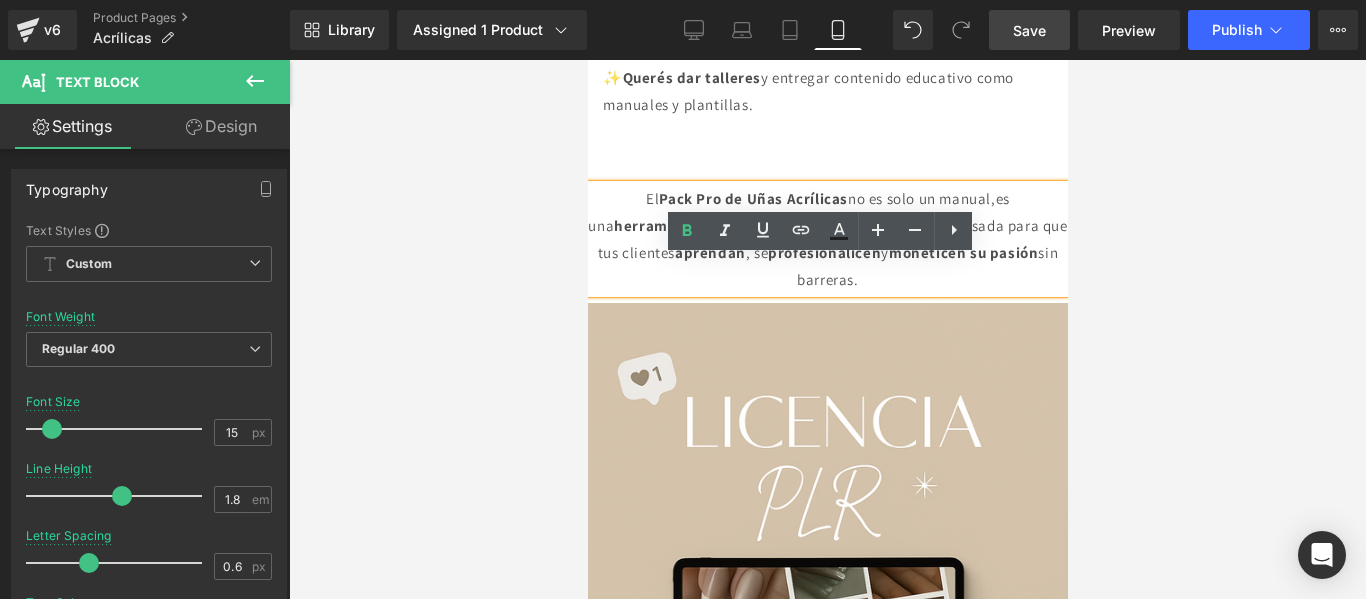 click on "El  Pack Pro de Uñas Acrílicas  no es solo un manual,es una  herramienta completa de transformación real  pensada para que tus clientes  aprendan , se  profesionalicen  y  moneticen su pasión sin barreras." at bounding box center (827, 239) 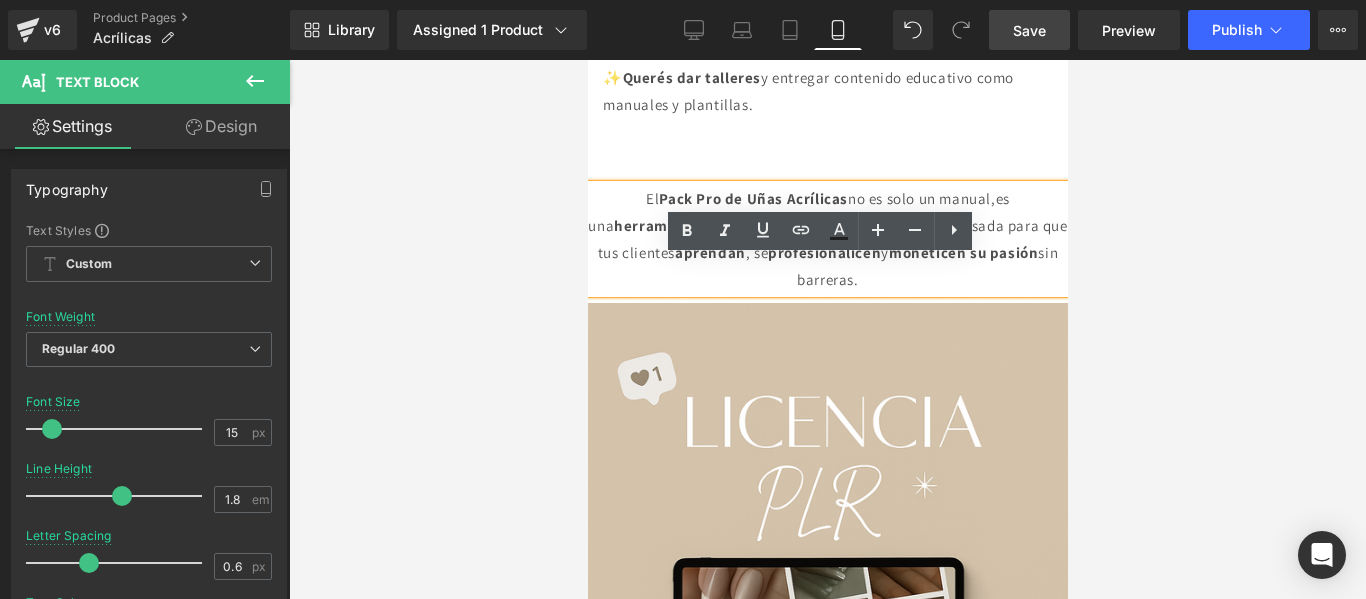 click on "PARA QUIÉN ES? Heading         ✨Estás empezando  y querés una guía completa, clara y práctica. ✨Hacés uñas y querés escalar  tu negocio con una imagen profesional, contenido atractivo y organización. ✨Emprendés en la belleza y  querés agregar servicios  sin cursos caros. ✨Querés dar talleres  y entregar contenido educativo como manuales y plantillas. Text Block         Row" at bounding box center (827, -47) 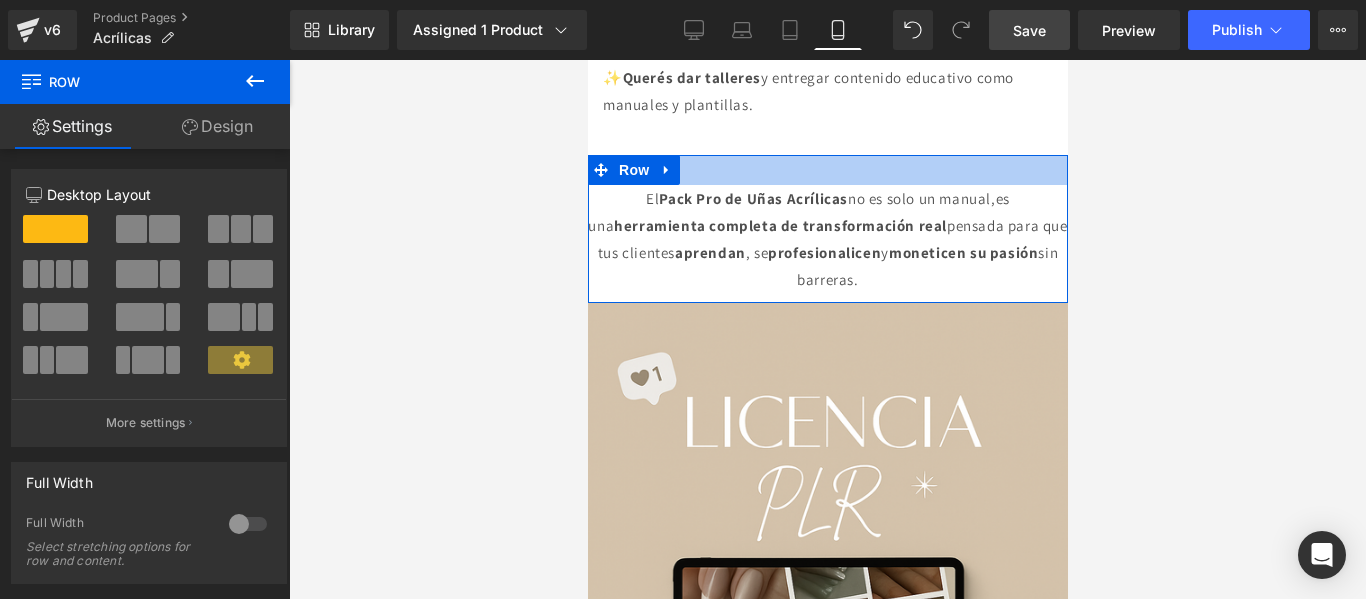 click at bounding box center [827, 170] 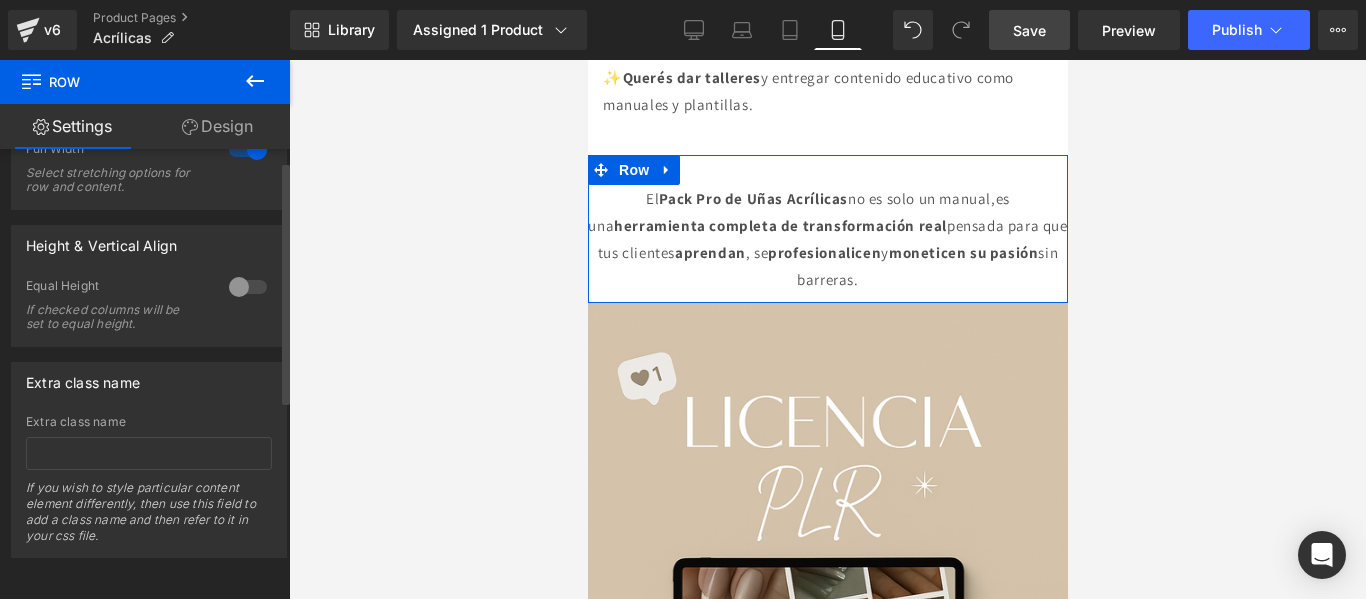 scroll, scrollTop: 0, scrollLeft: 0, axis: both 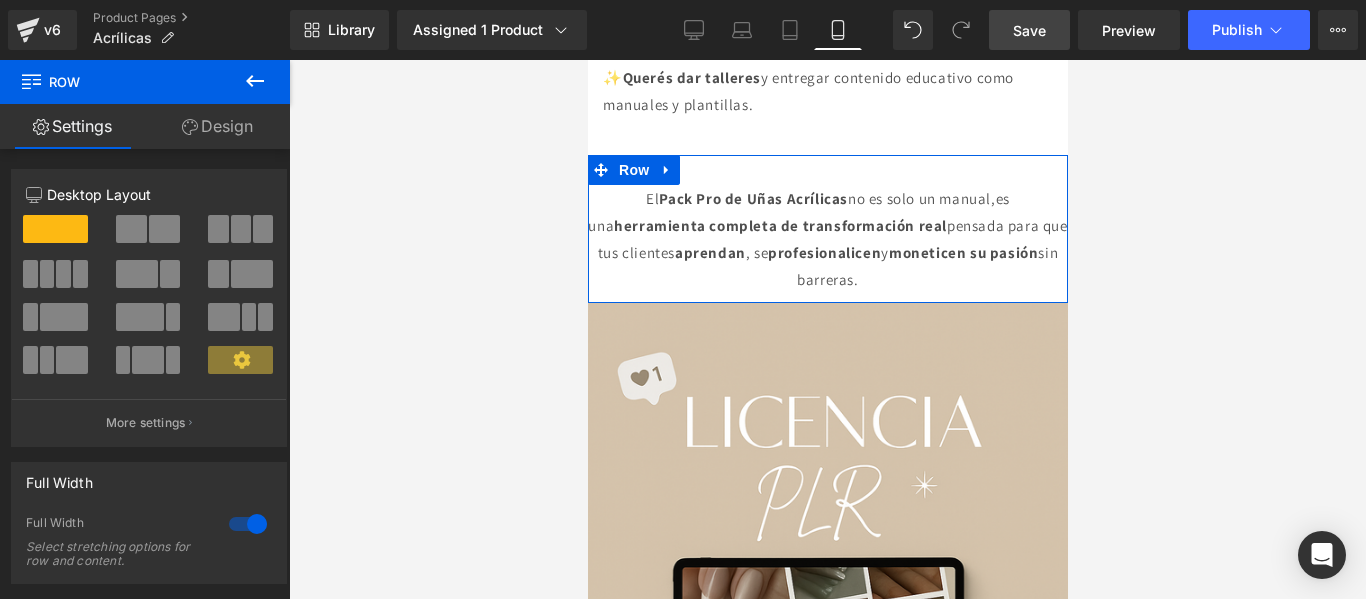 click on "Design" at bounding box center (217, 126) 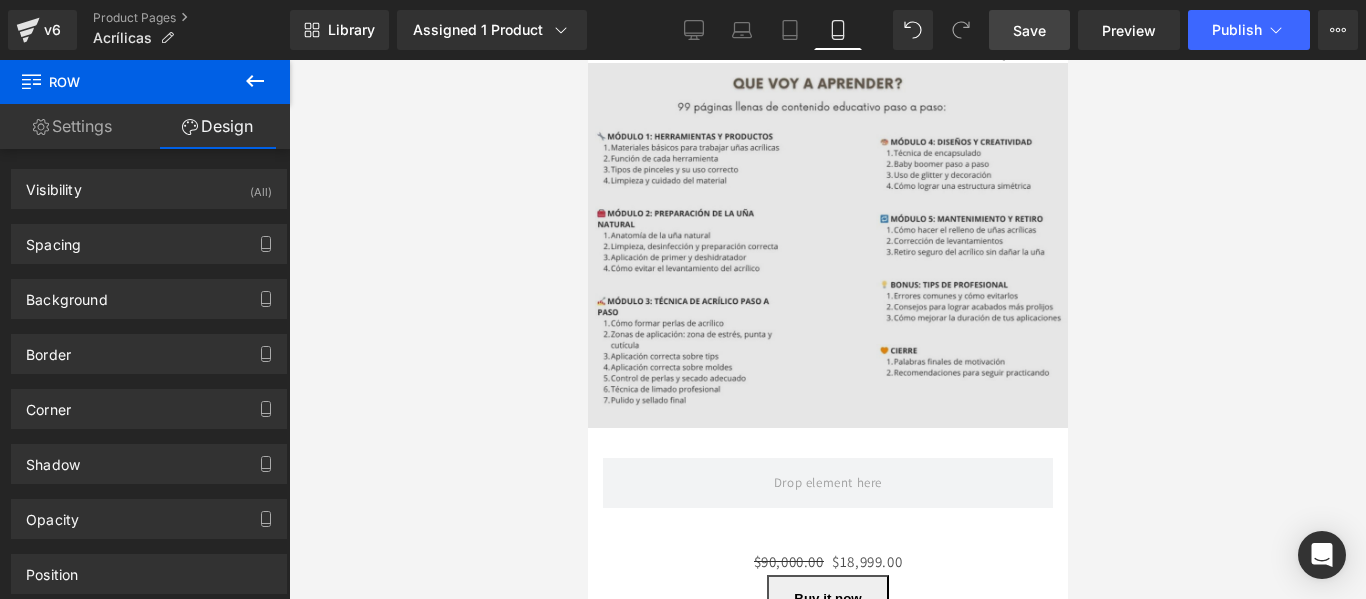 scroll, scrollTop: 4151, scrollLeft: 0, axis: vertical 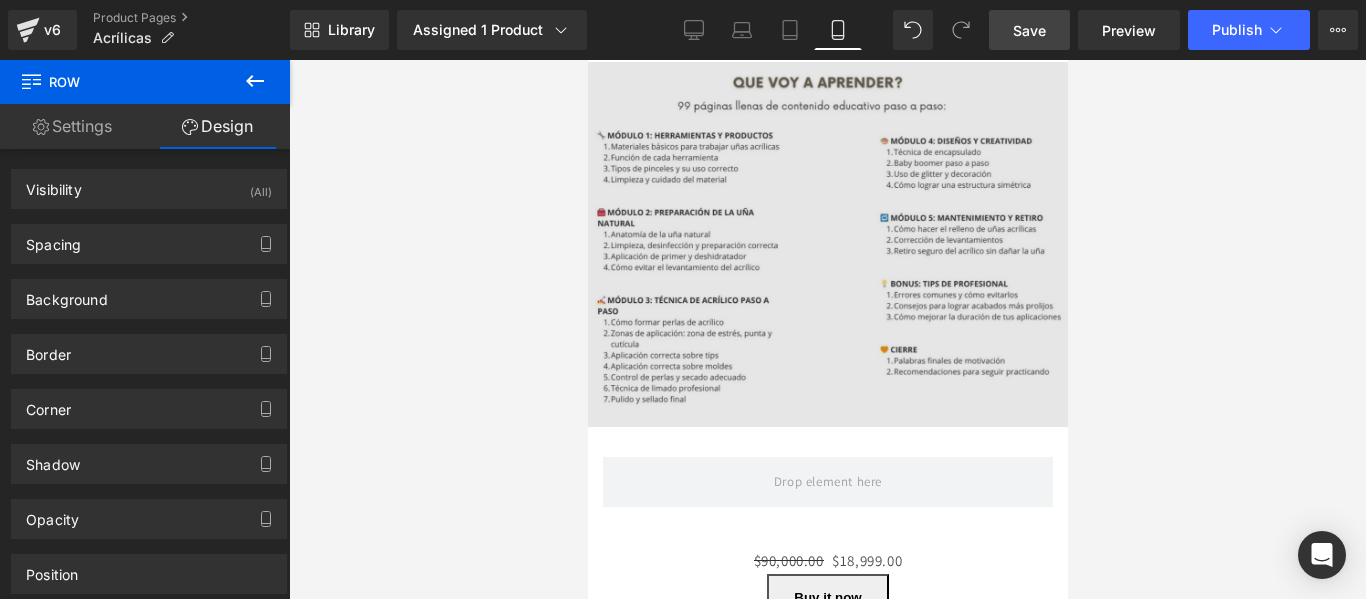 click on "Image" at bounding box center [827, 244] 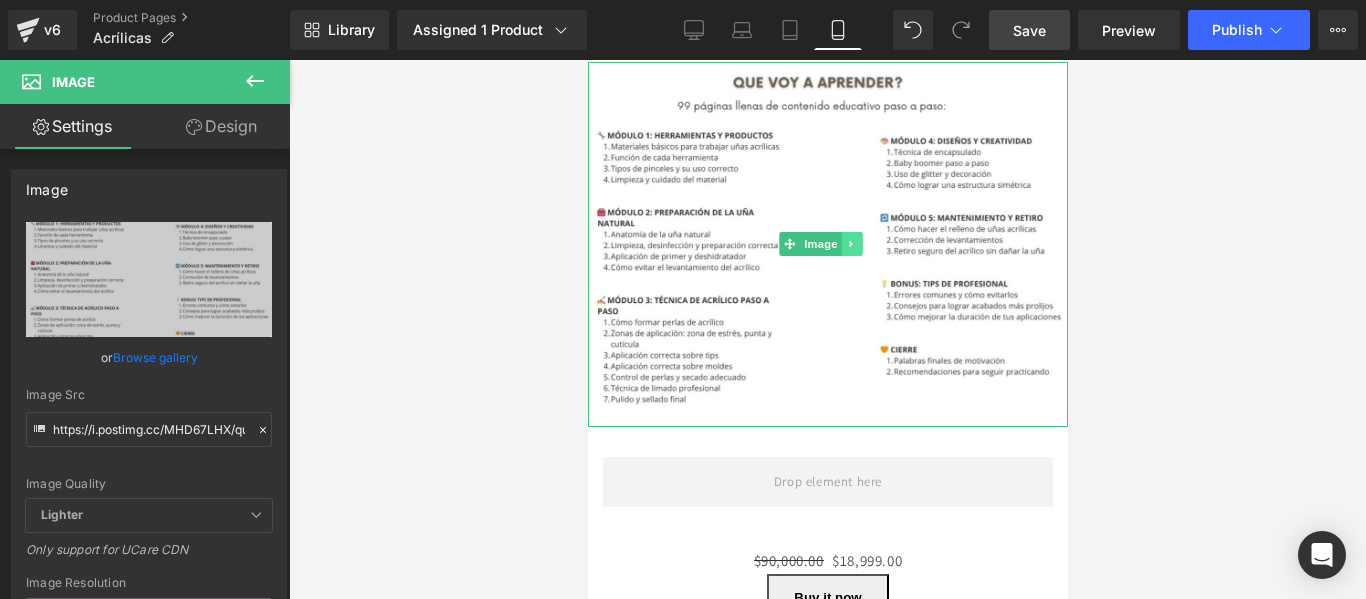 click 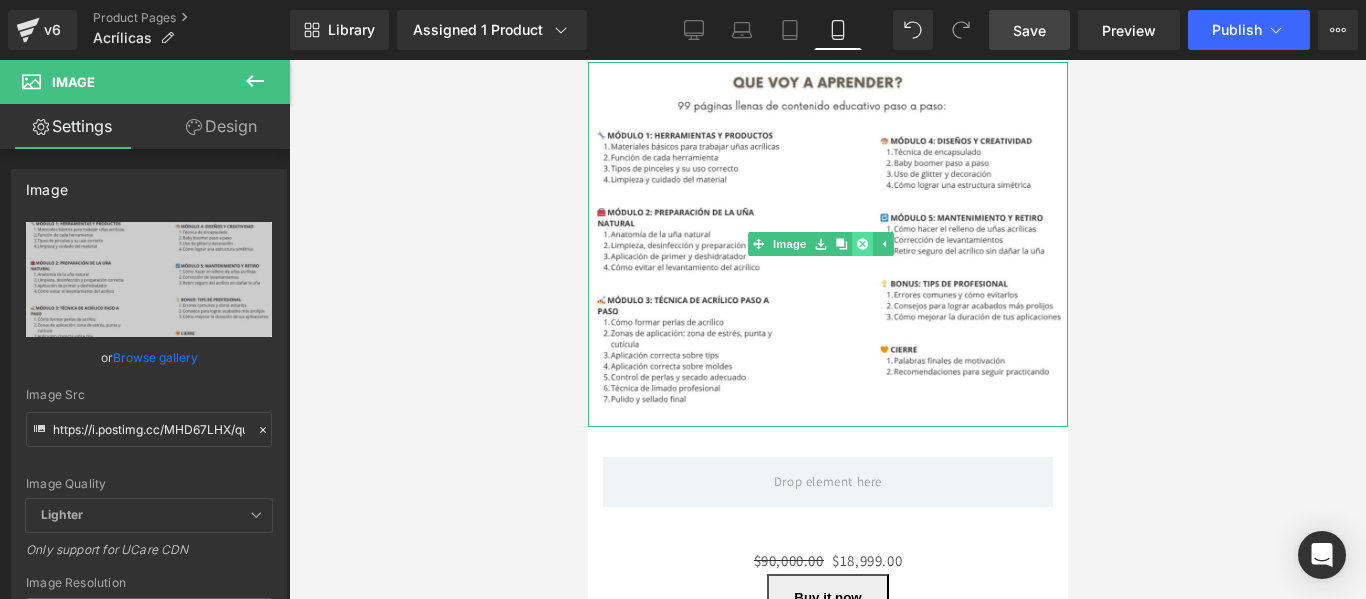 click 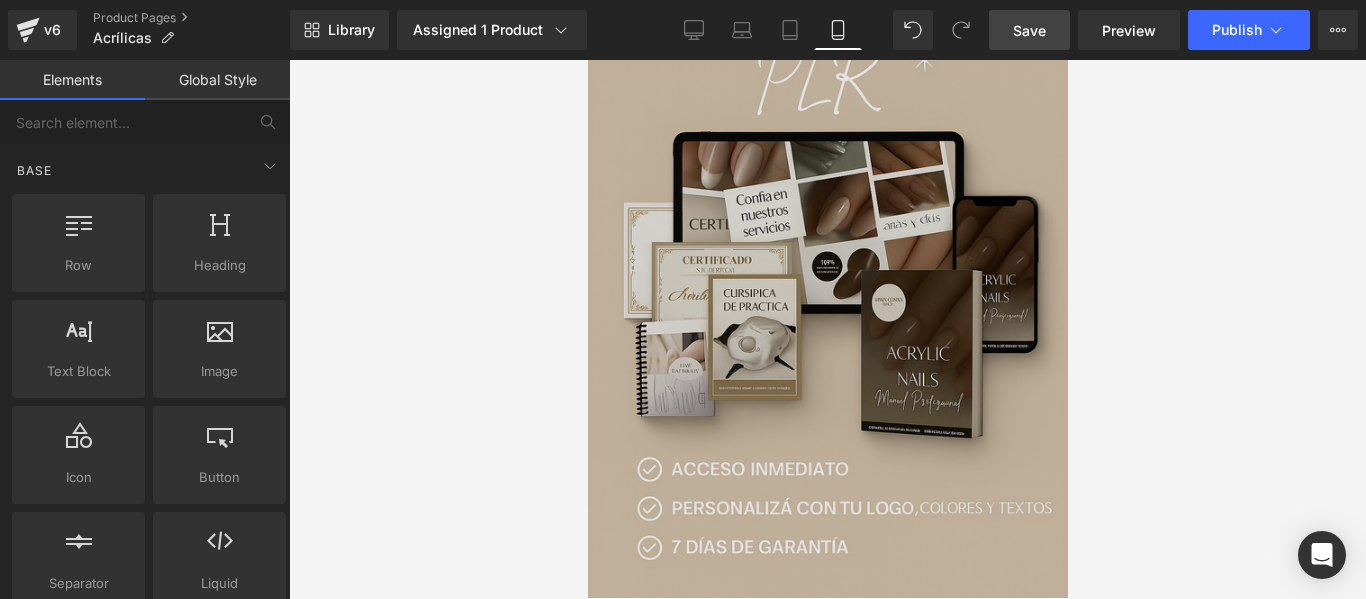 scroll, scrollTop: 3575, scrollLeft: 0, axis: vertical 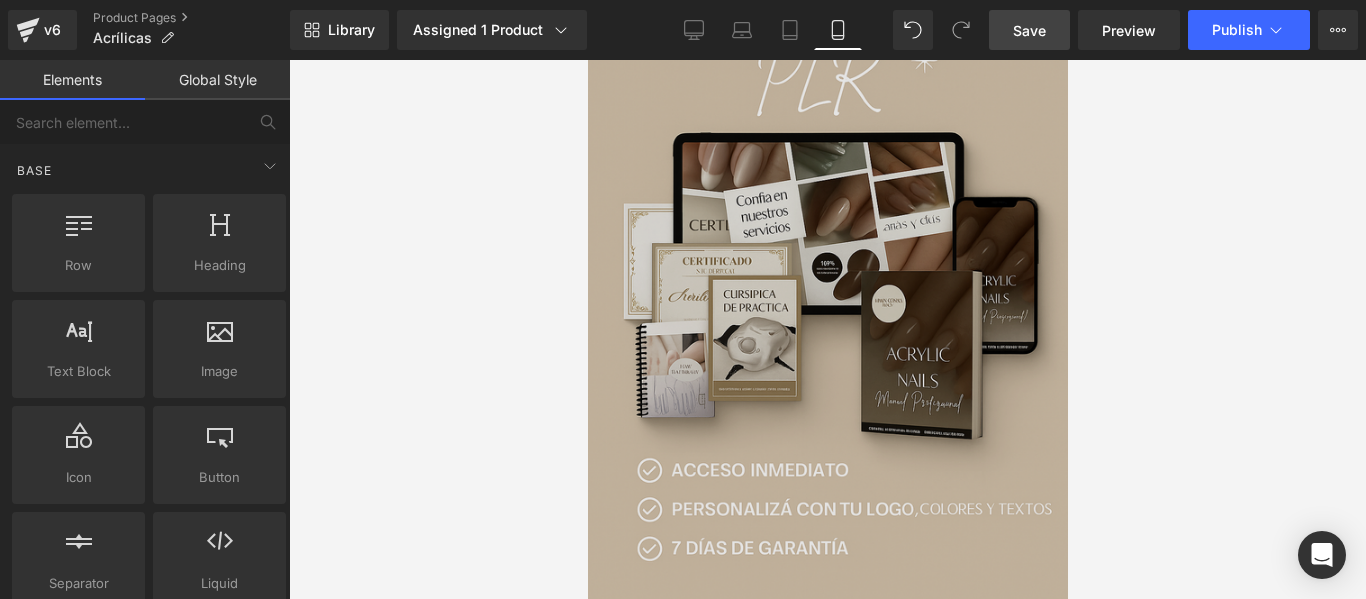 click at bounding box center (827, 238) 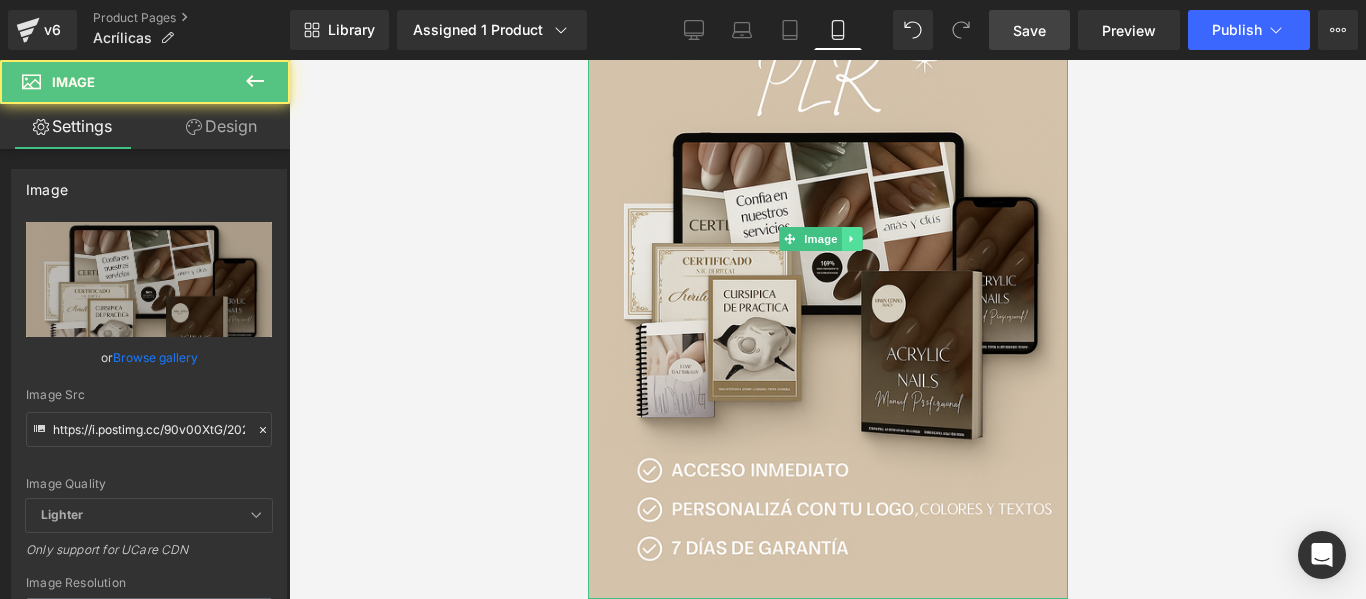 click at bounding box center [850, 239] 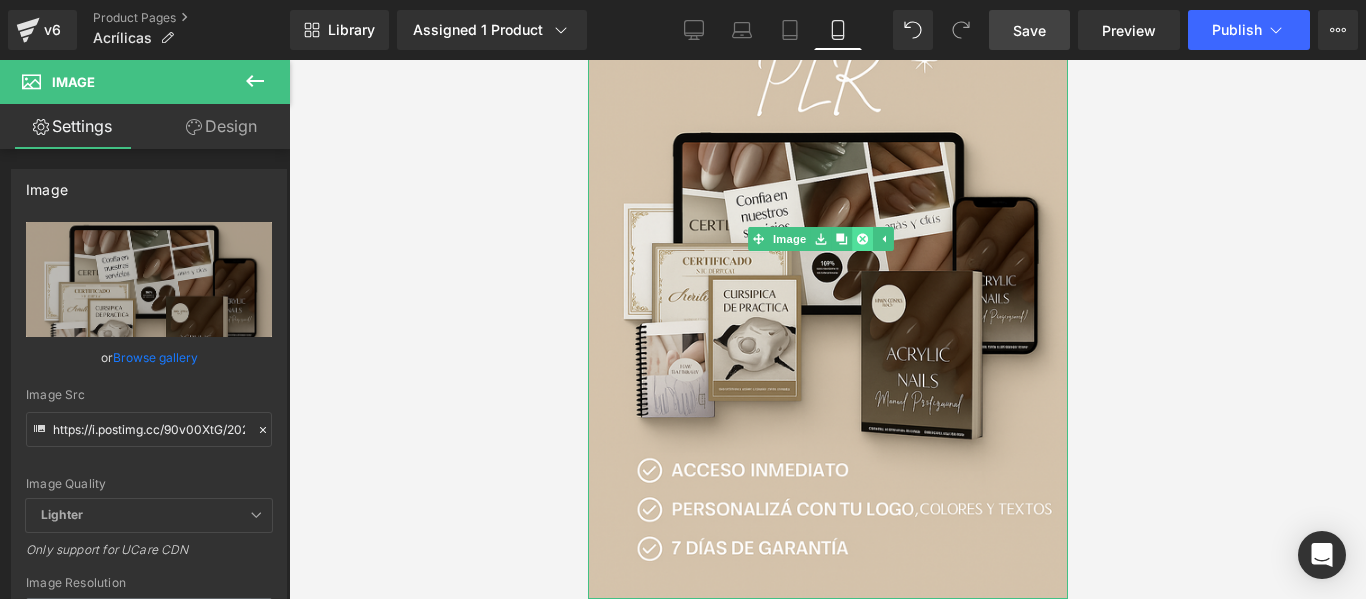 click 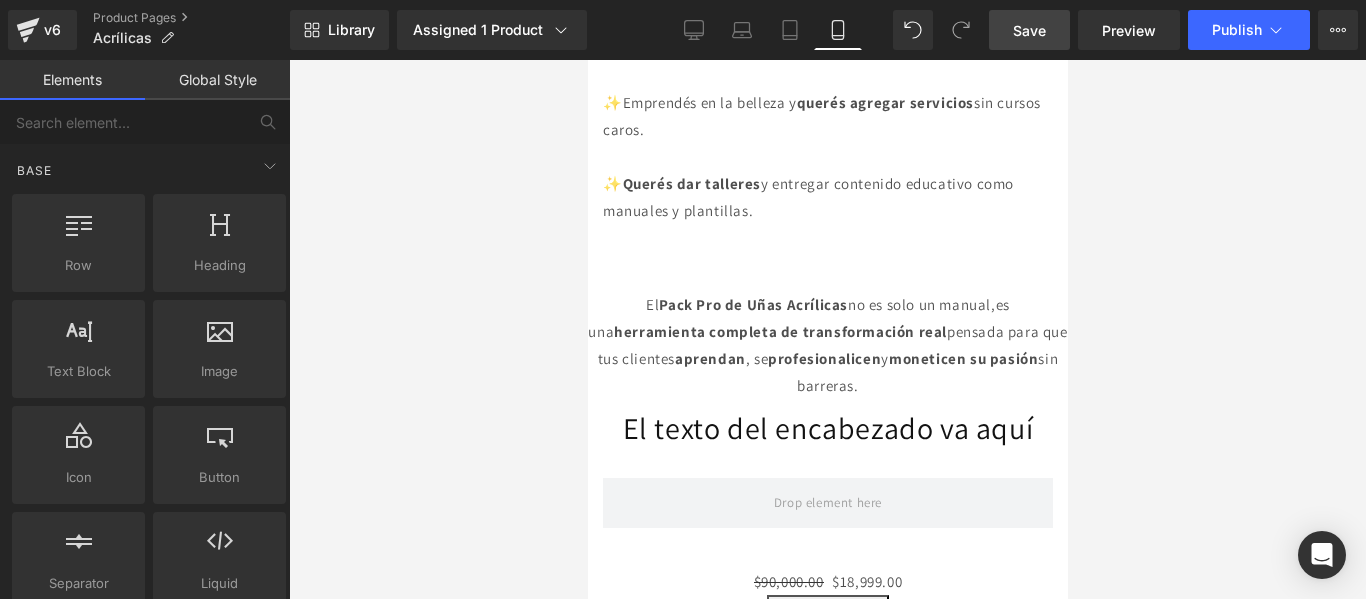 scroll, scrollTop: 3043, scrollLeft: 0, axis: vertical 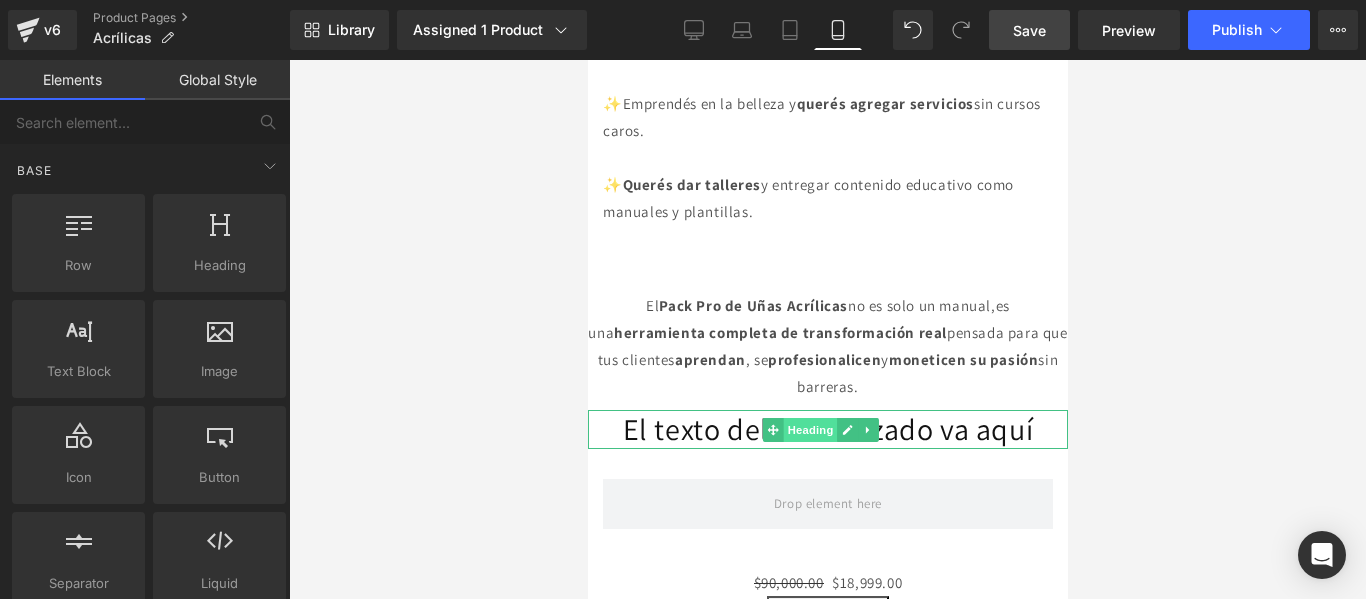 click on "Heading" at bounding box center (809, 430) 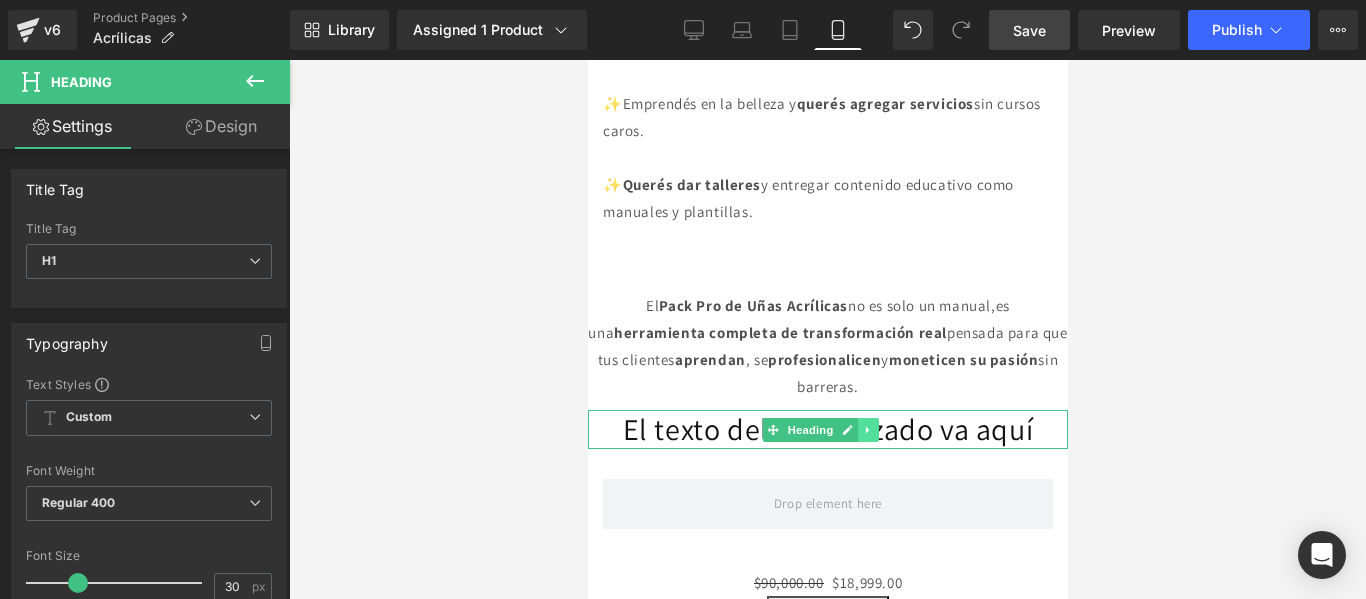 click 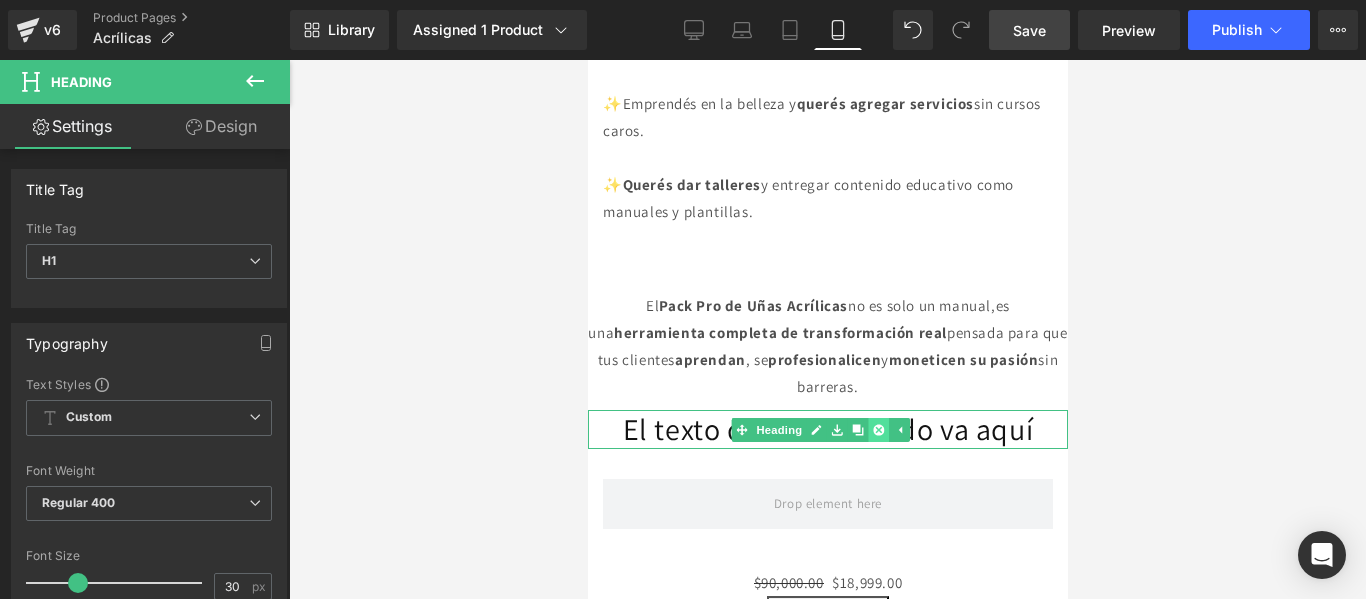 click 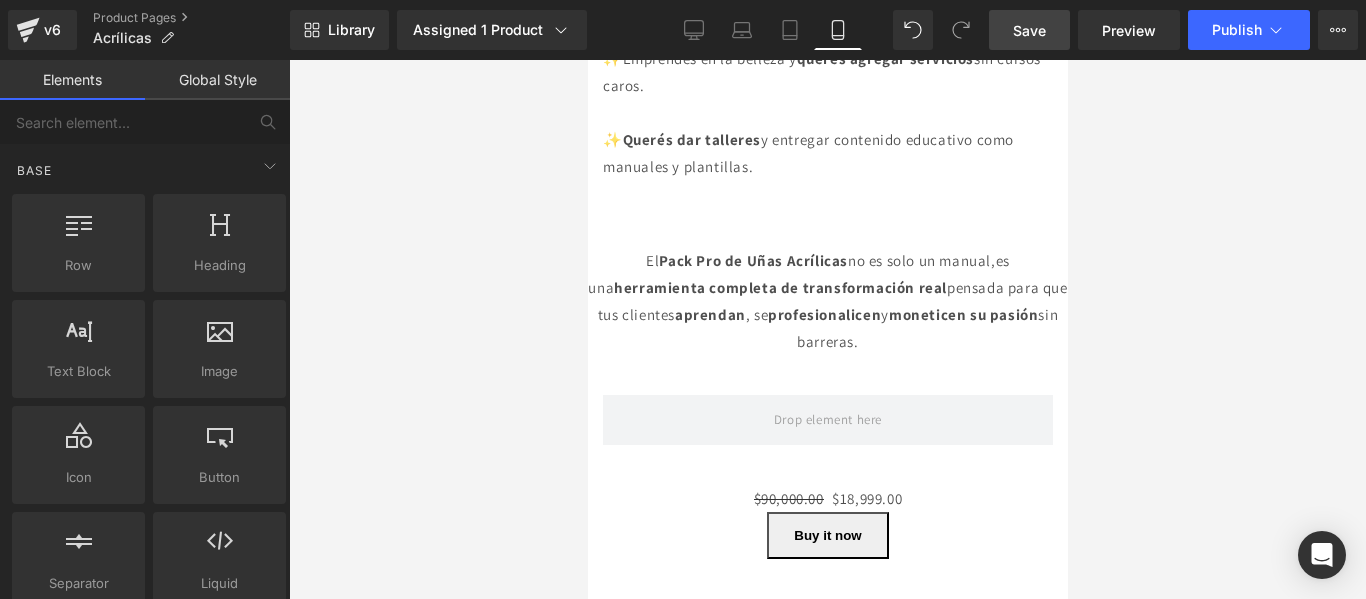 scroll, scrollTop: 3089, scrollLeft: 0, axis: vertical 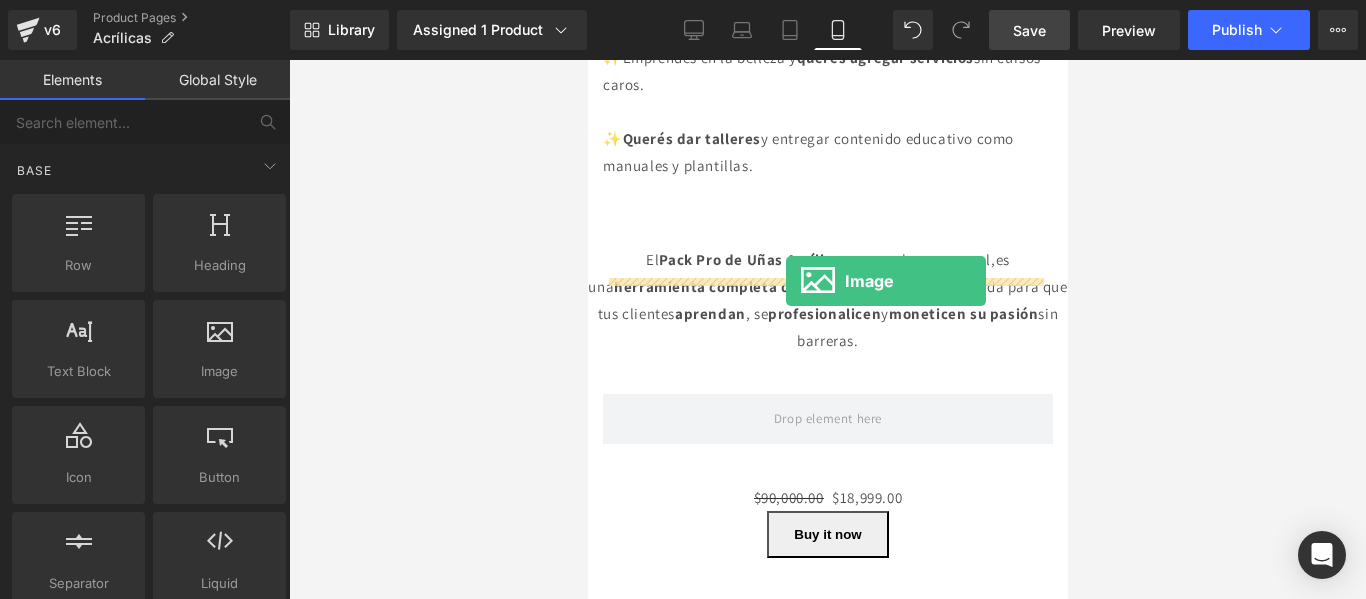 drag, startPoint x: 777, startPoint y: 436, endPoint x: 783, endPoint y: 281, distance: 155.11609 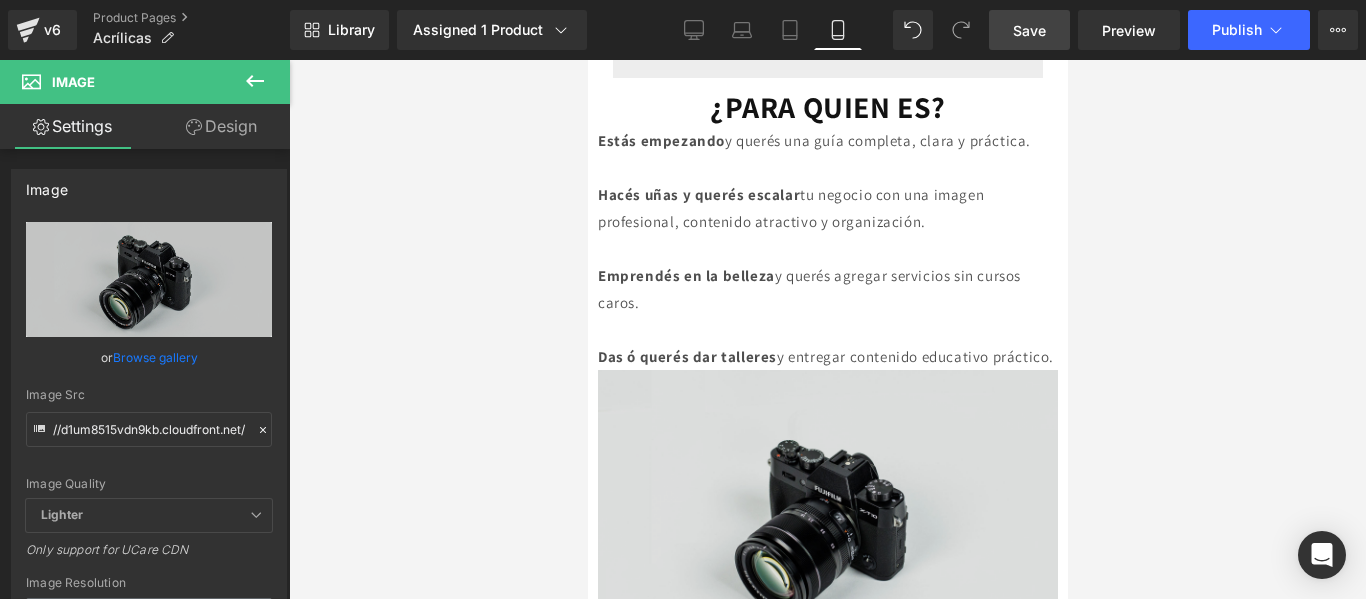 scroll, scrollTop: 1549, scrollLeft: 0, axis: vertical 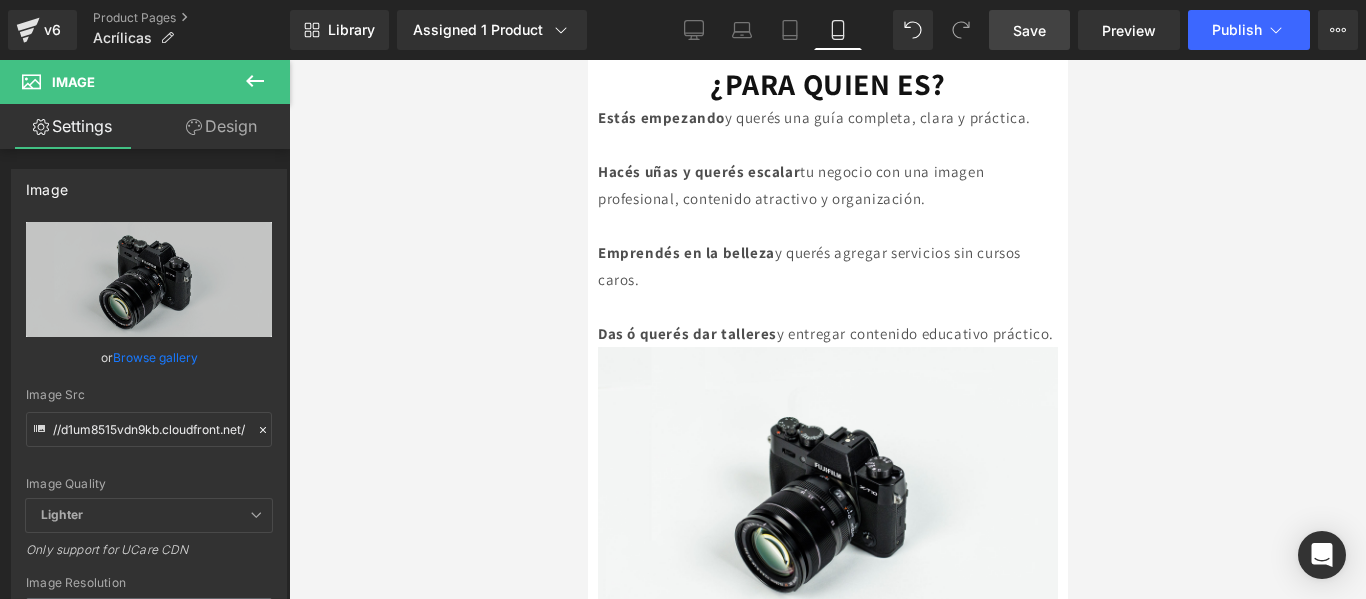 click 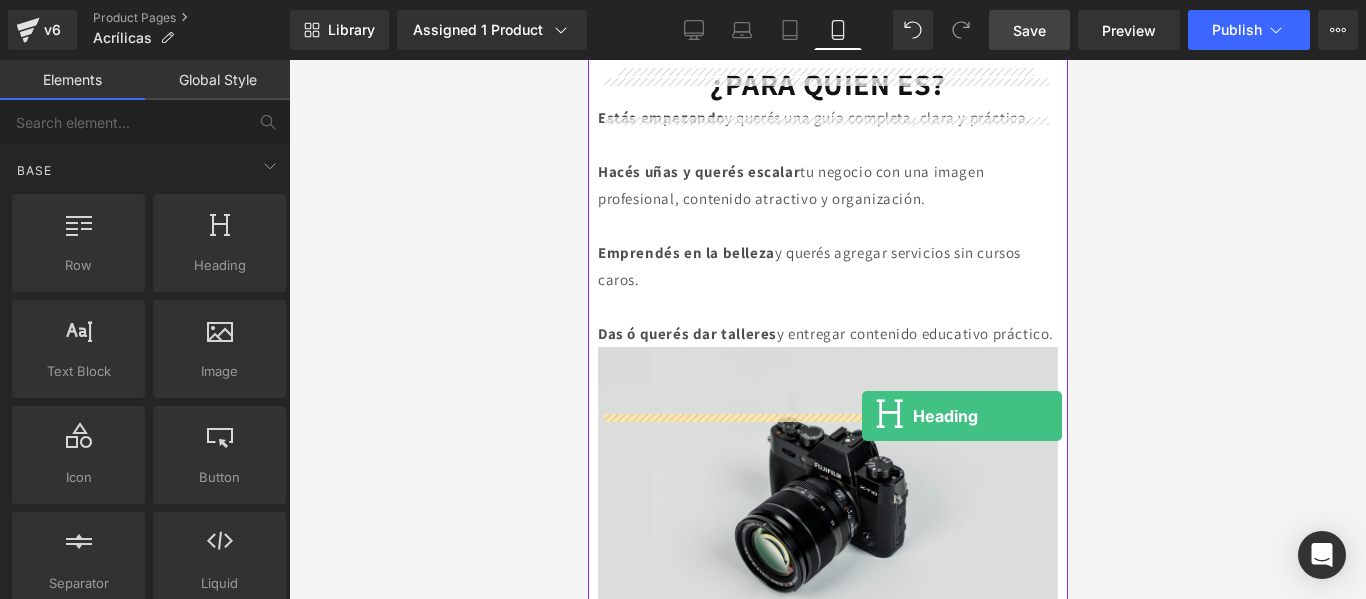 drag, startPoint x: 794, startPoint y: 323, endPoint x: 852, endPoint y: 415, distance: 108.75661 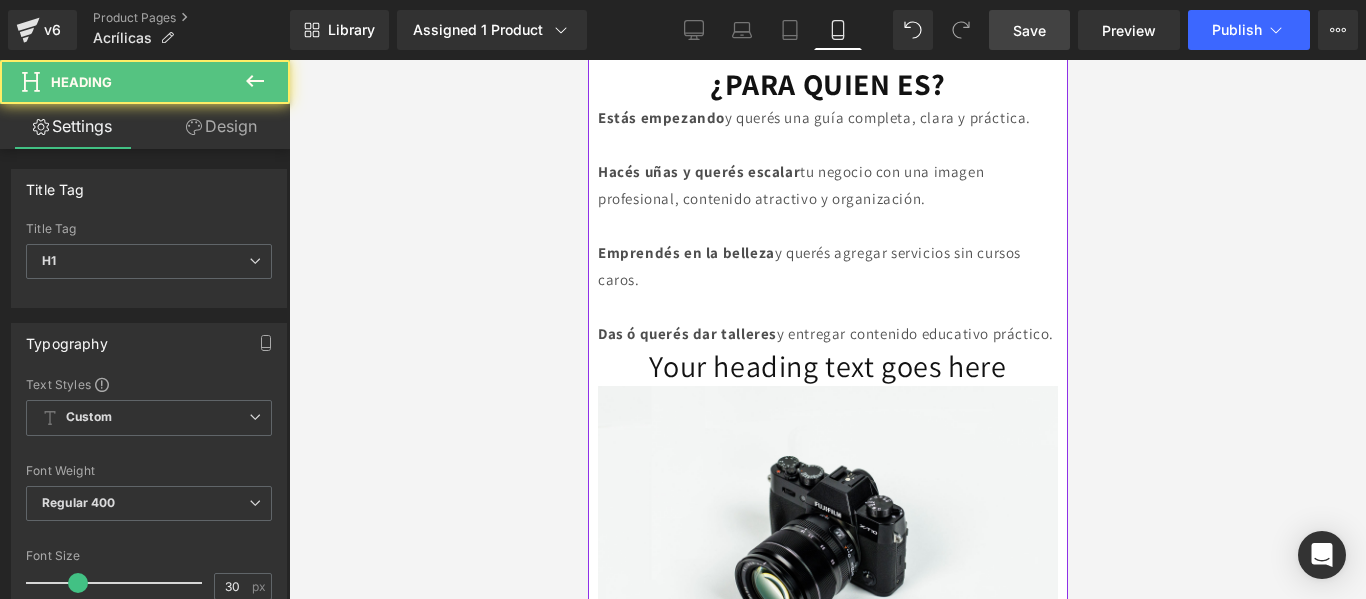 scroll, scrollTop: 1696, scrollLeft: 0, axis: vertical 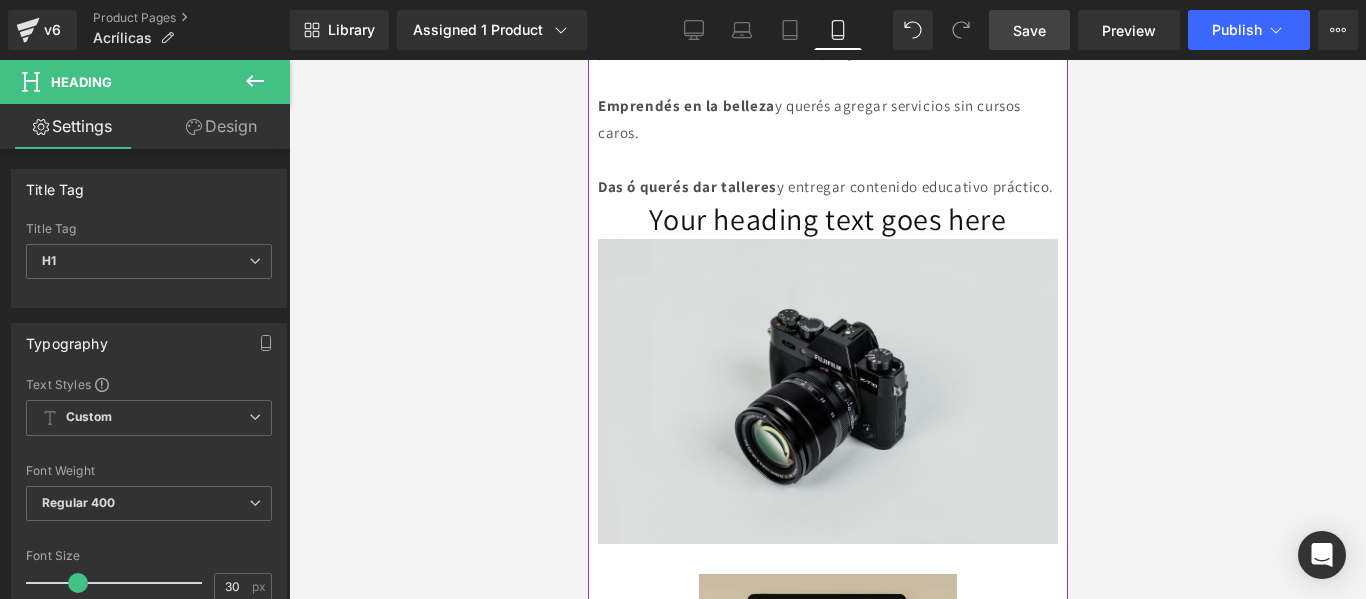 click at bounding box center [827, 391] 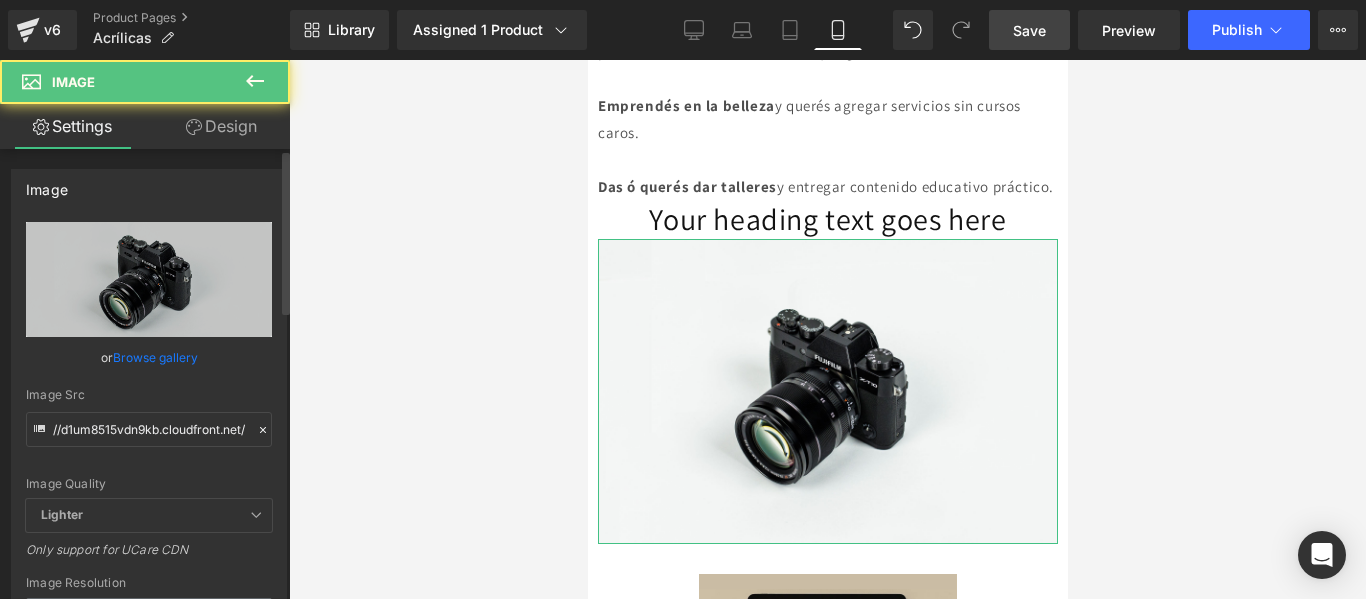 click at bounding box center [263, 430] 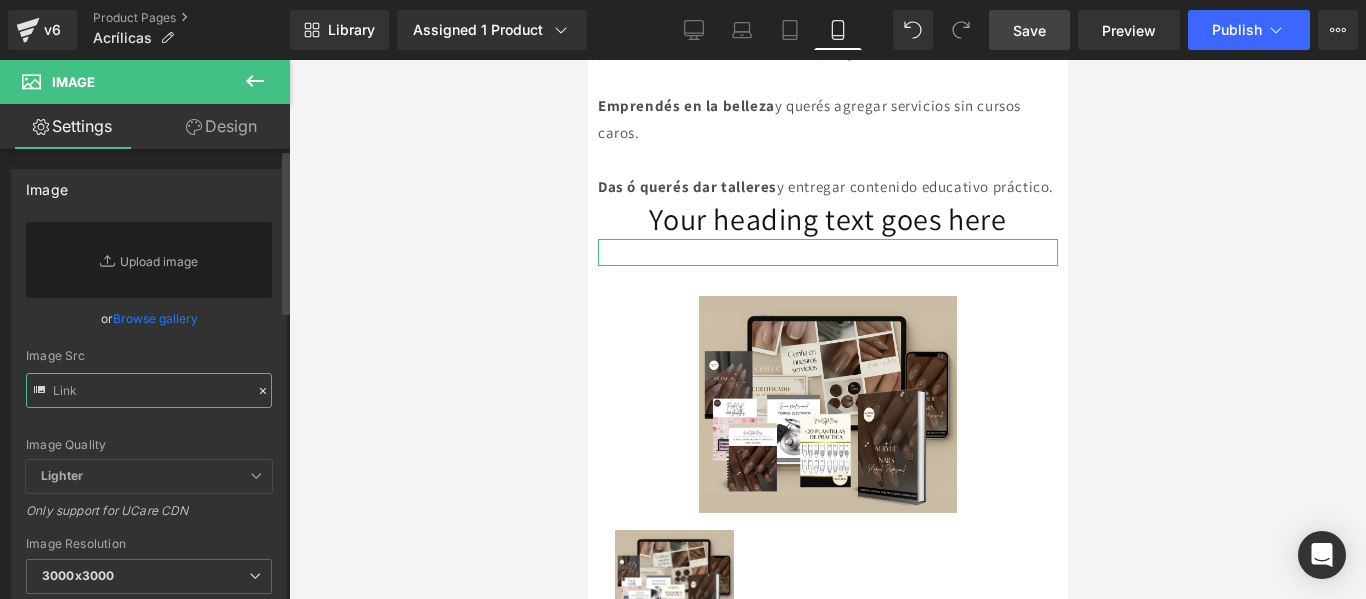 click at bounding box center (149, 390) 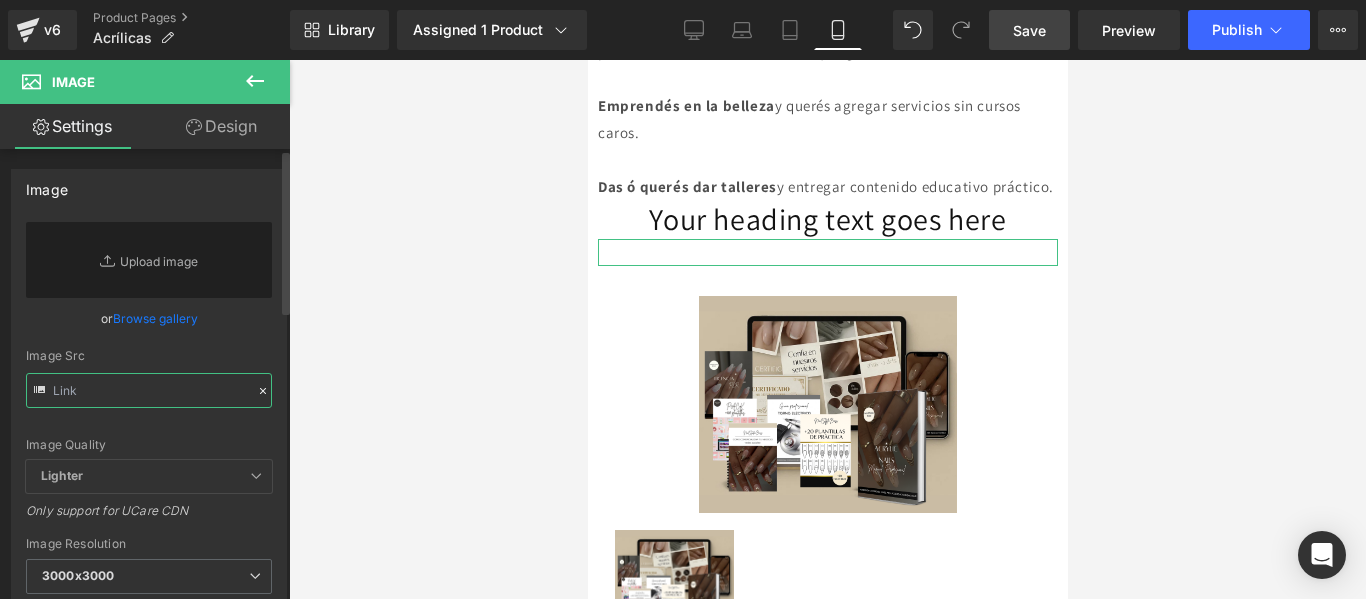 paste on "https://i.postimg.cc/1t9c4gQV/Dise-o-sin-t-tulo-10.png" 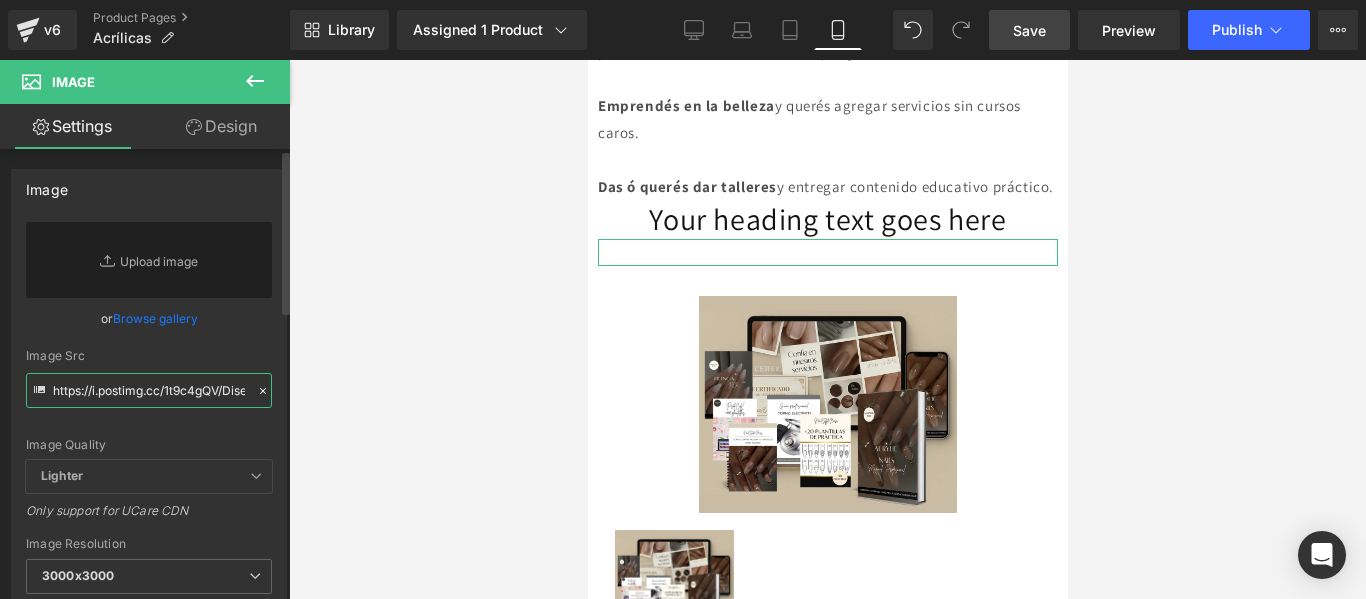 scroll, scrollTop: 0, scrollLeft: 128, axis: horizontal 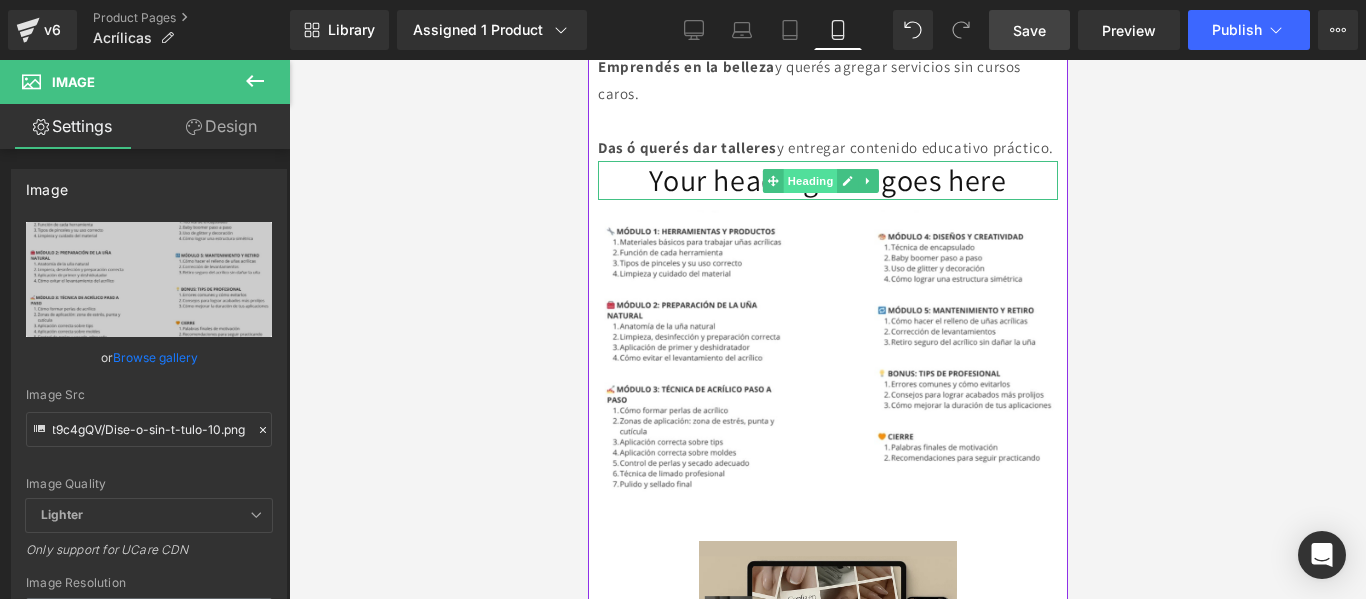 click on "Heading" at bounding box center (809, 181) 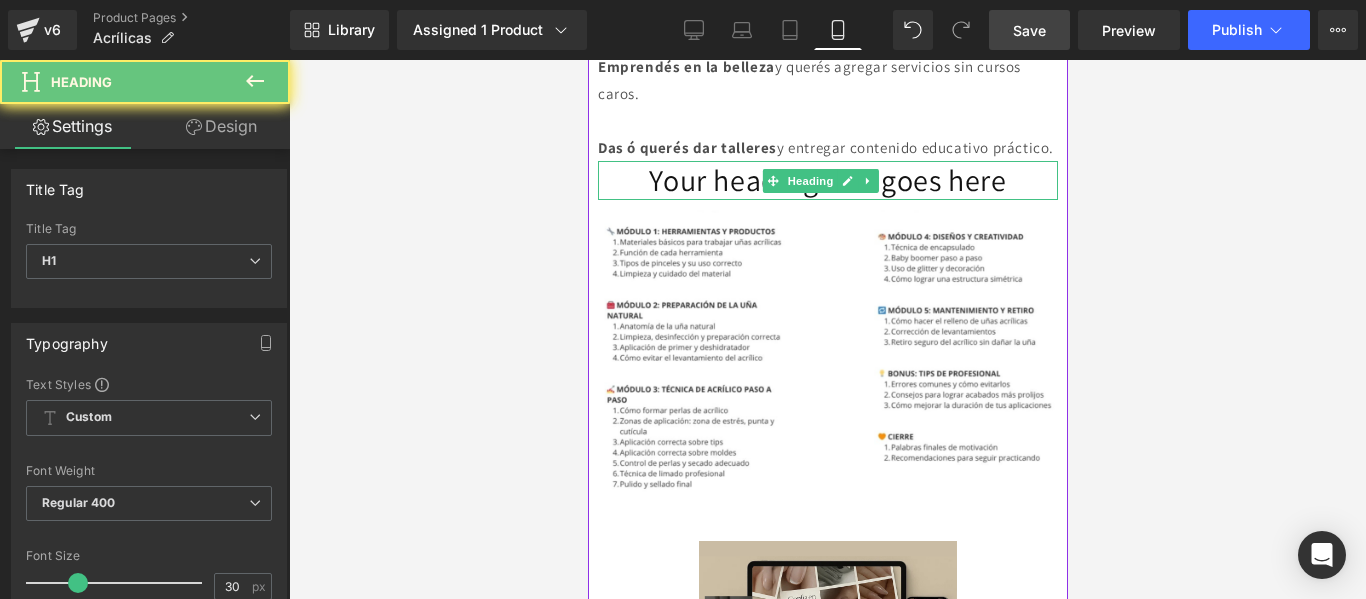 click on "Your heading text goes here" at bounding box center [827, 180] 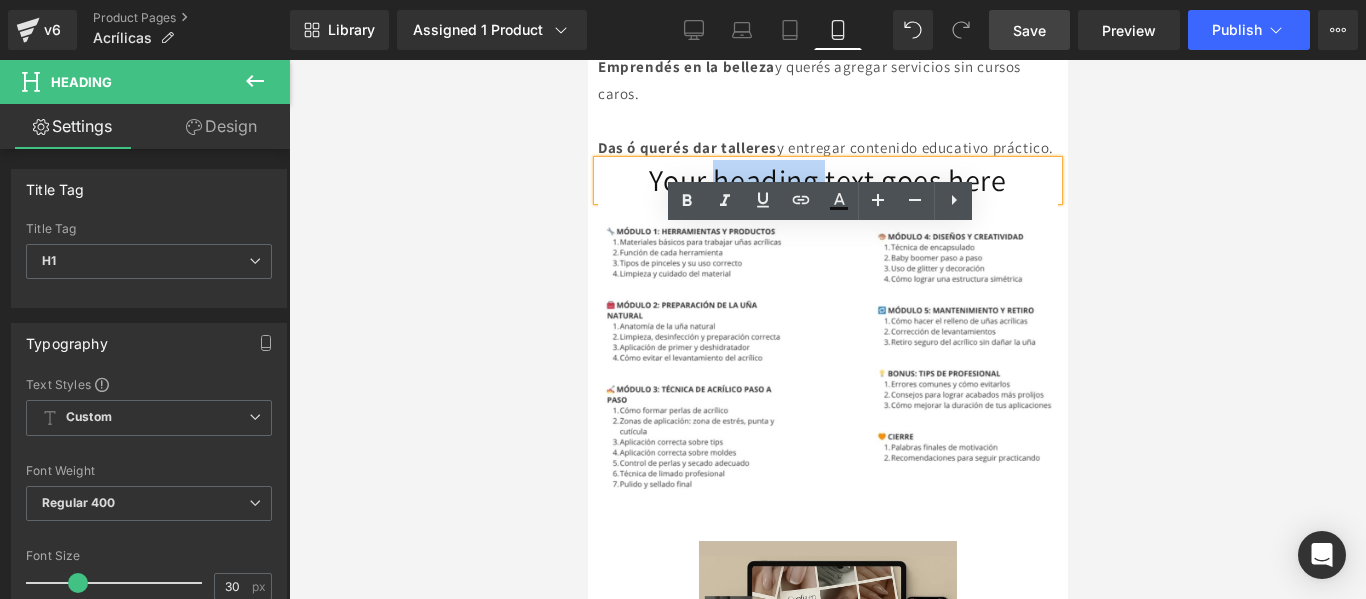 click on "Your heading text goes here" at bounding box center [827, 180] 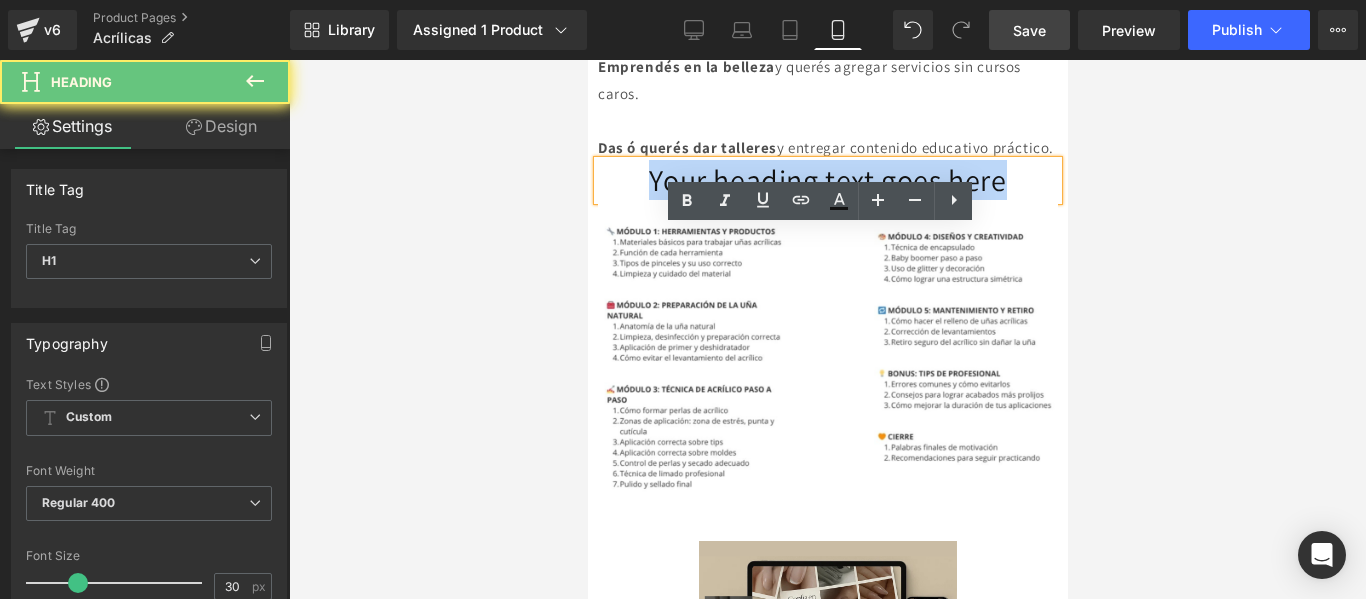 click on "Your heading text goes here" at bounding box center (827, 180) 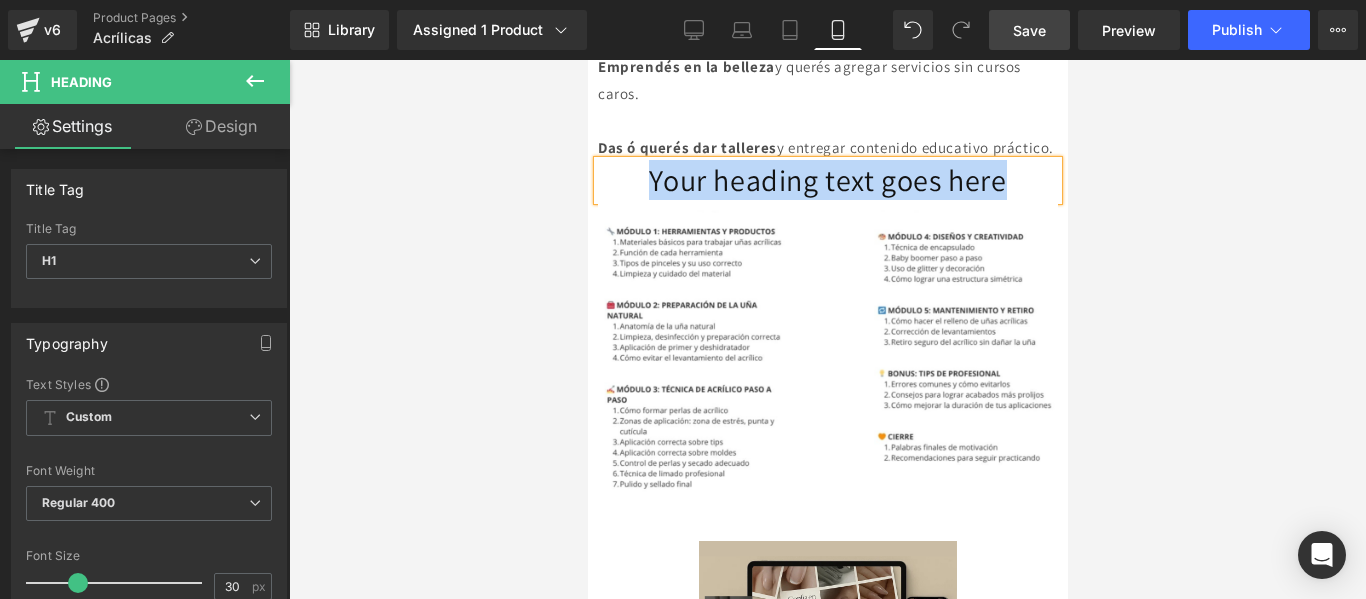 type 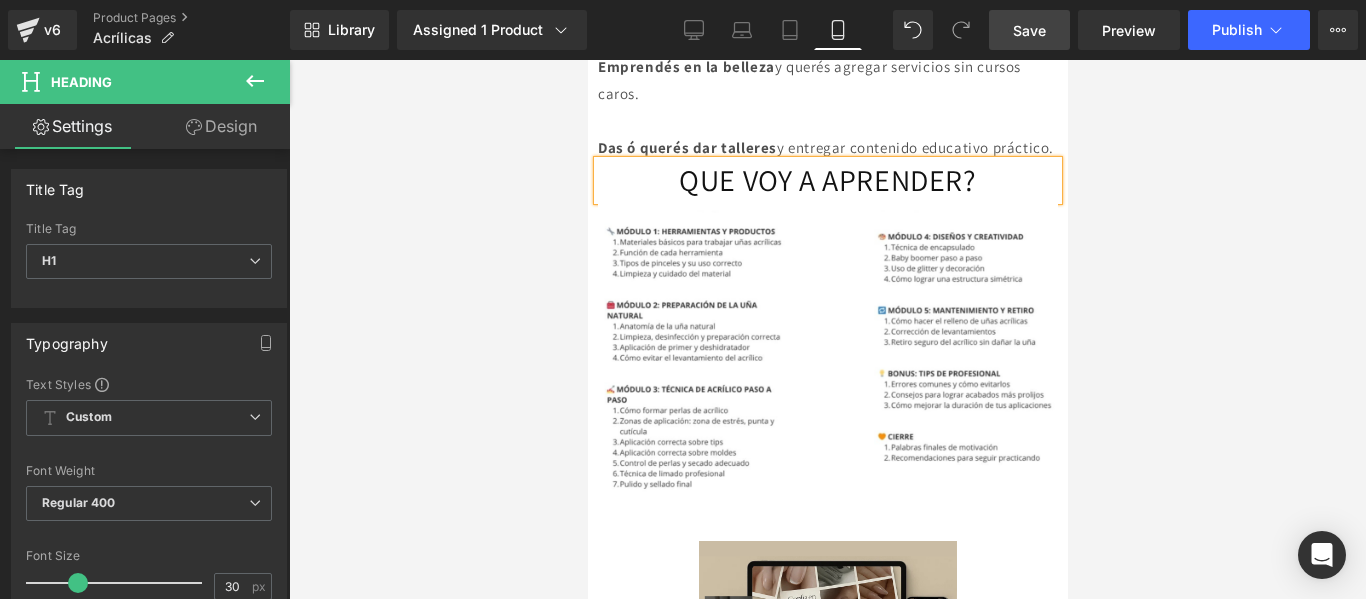 click on "QUE VOY A APRENDER?" at bounding box center [827, 180] 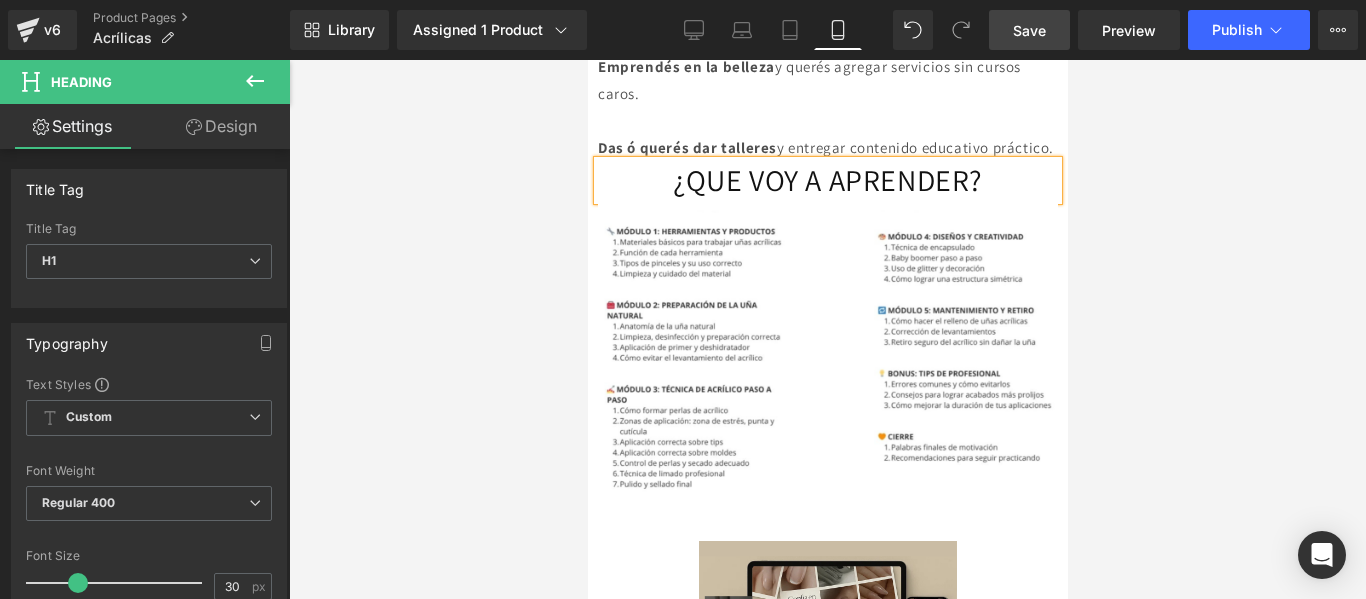 click on "¿QUE VOY A APRENDER?" at bounding box center [827, 180] 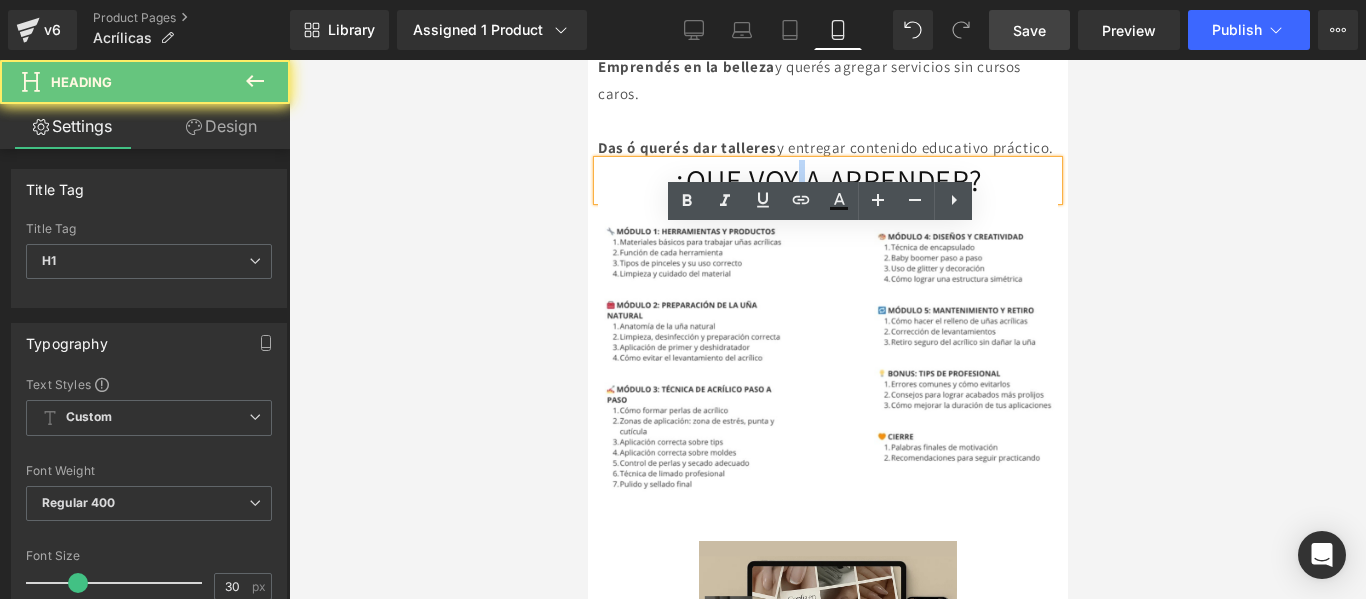 click on "¿QUE VOY A APRENDER?" at bounding box center [827, 180] 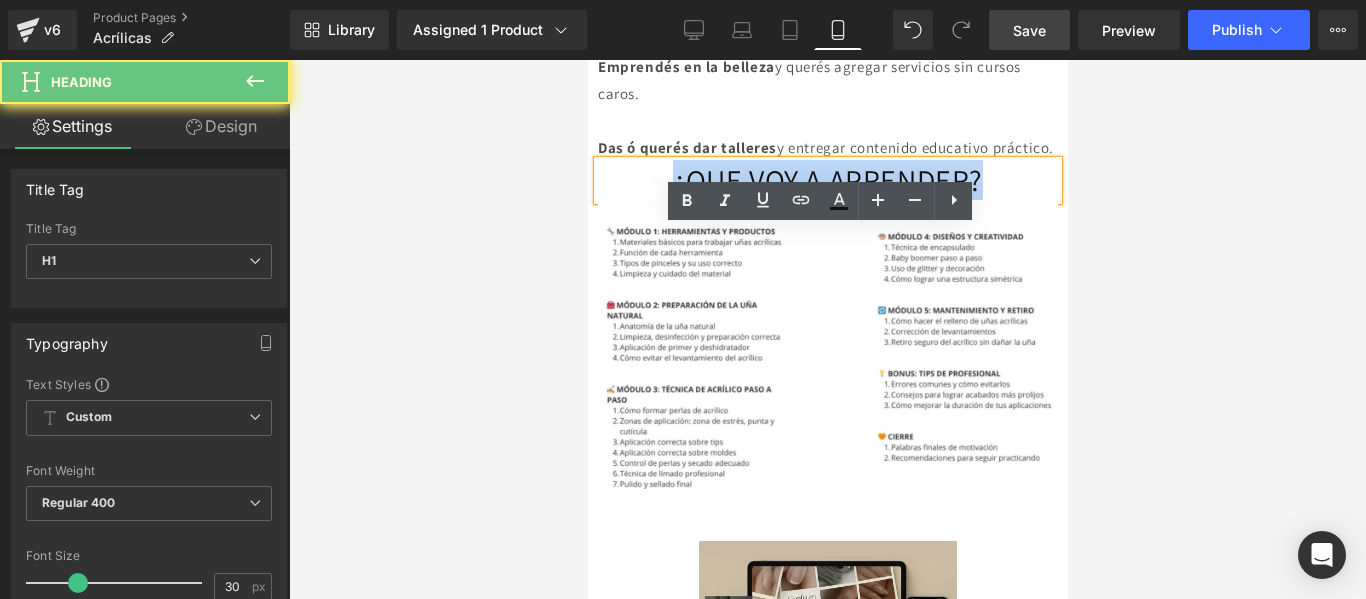 click on "¿QUE VOY A APRENDER?" at bounding box center (827, 180) 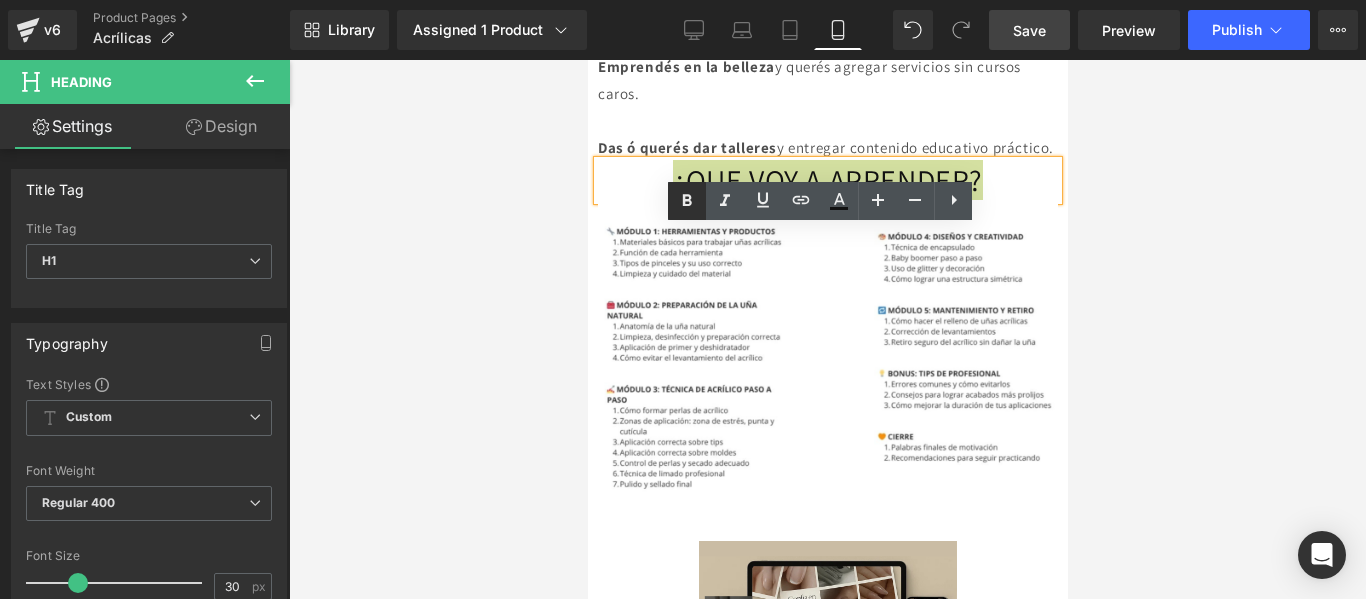 click 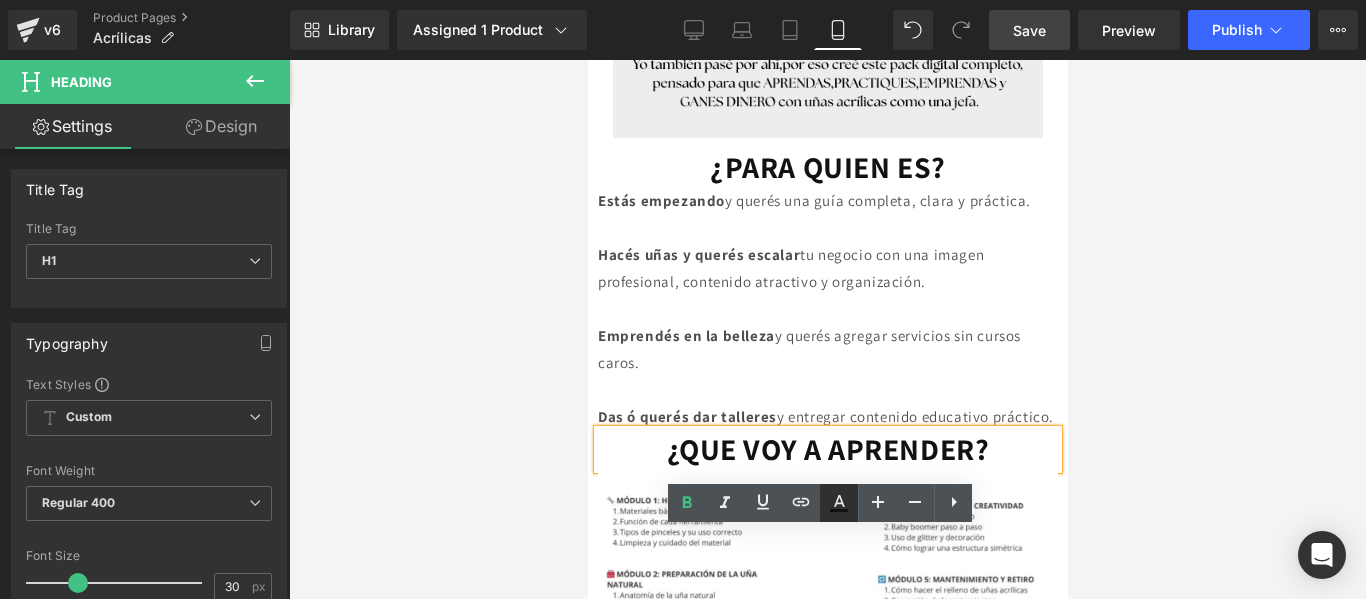 scroll, scrollTop: 1427, scrollLeft: 0, axis: vertical 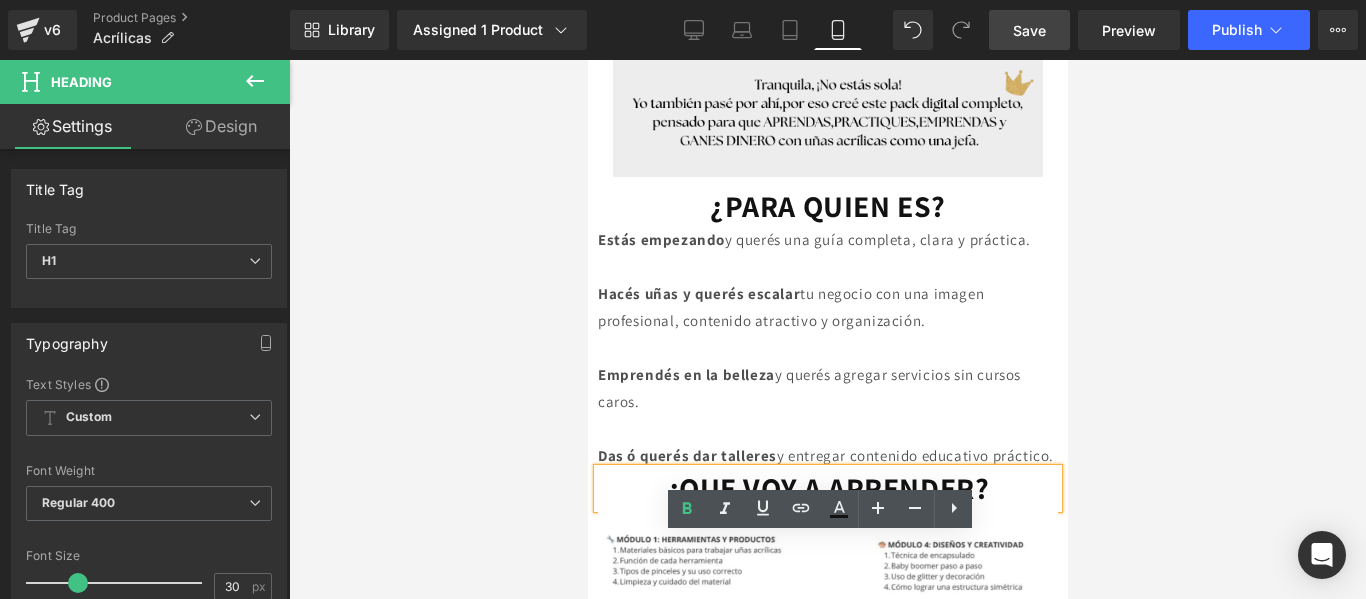 click on "¿PARA QUIEN ES?
Heading" at bounding box center [827, 206] 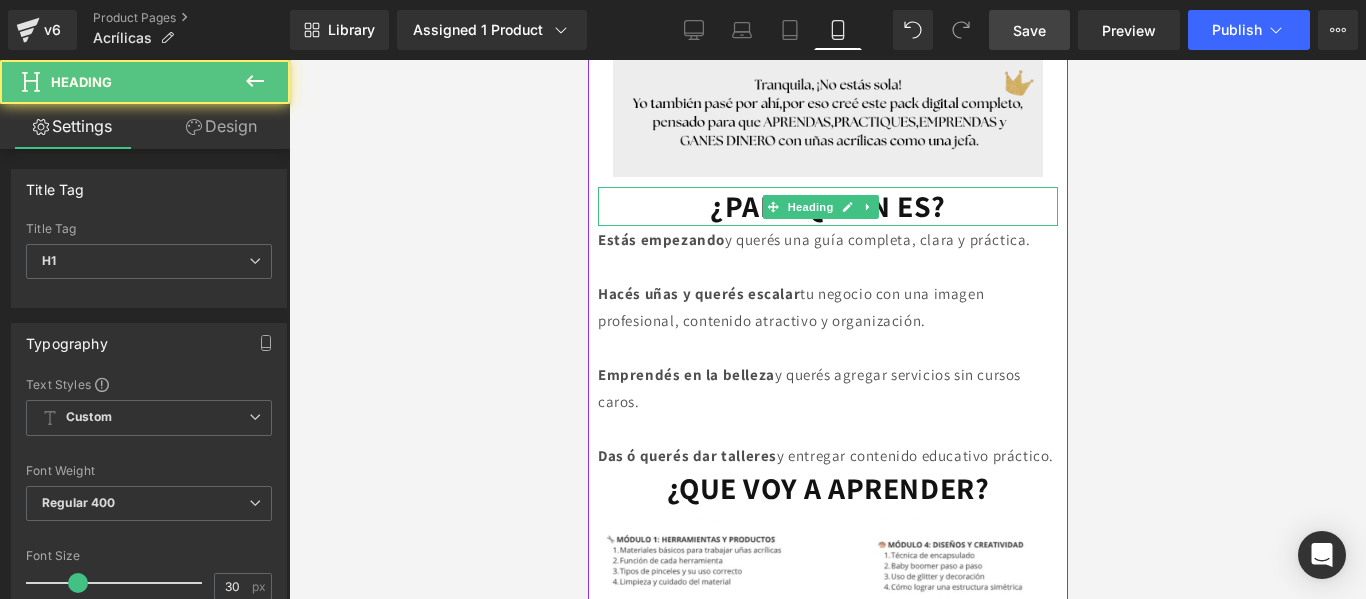 click on "¿PARA QUIEN ES?" at bounding box center [827, 206] 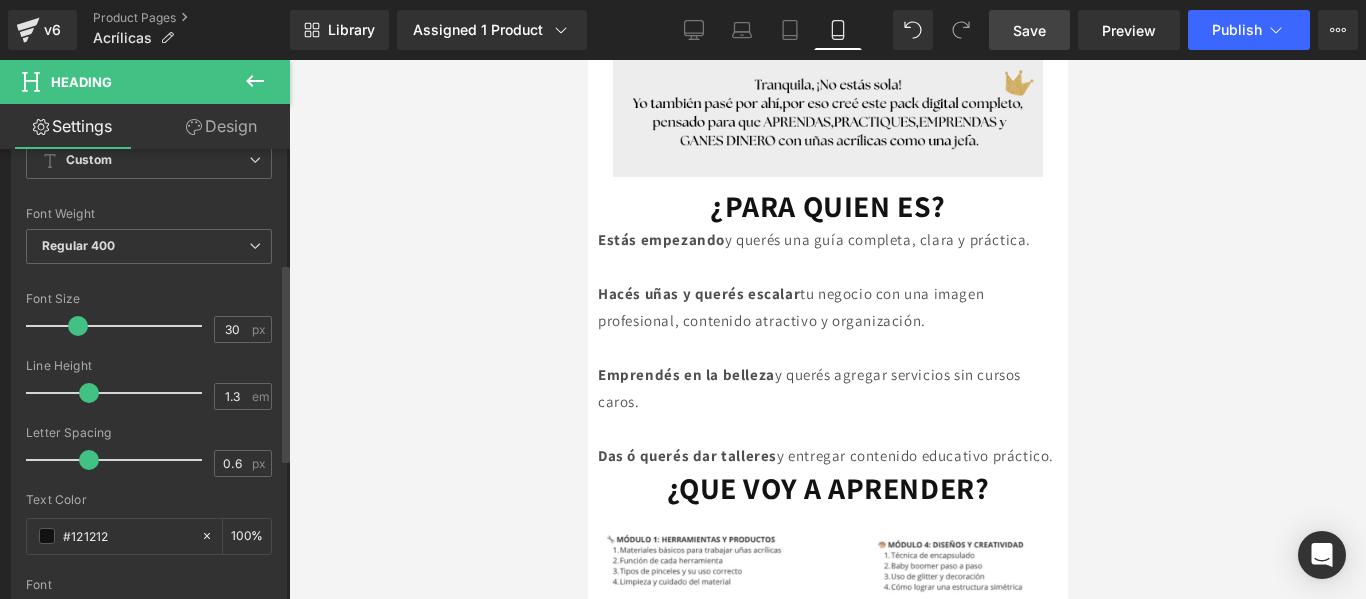 scroll, scrollTop: 260, scrollLeft: 0, axis: vertical 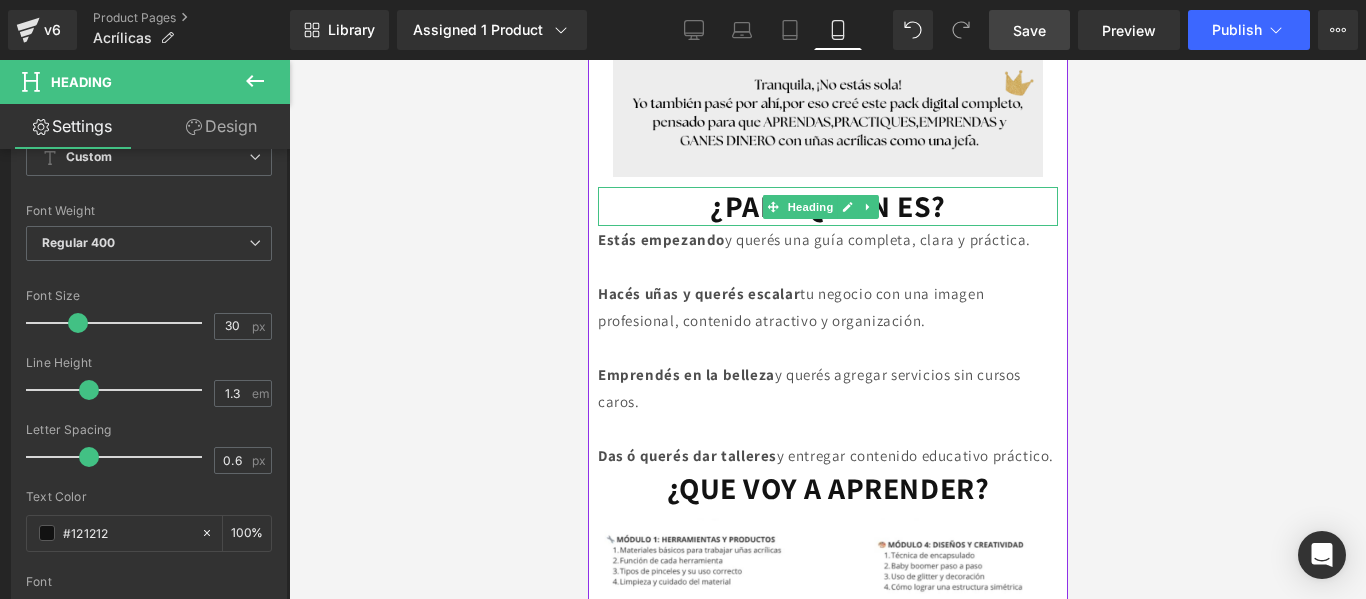 click on "¿PARA QUIEN ES?" at bounding box center (827, 206) 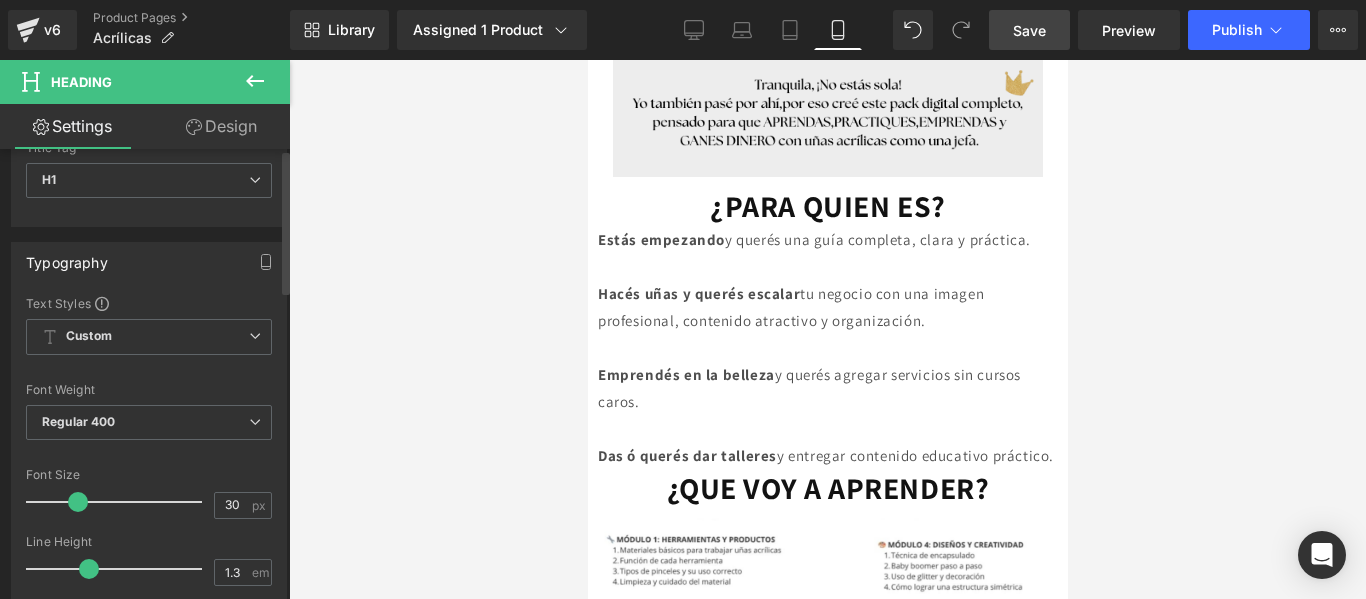 scroll, scrollTop: 0, scrollLeft: 0, axis: both 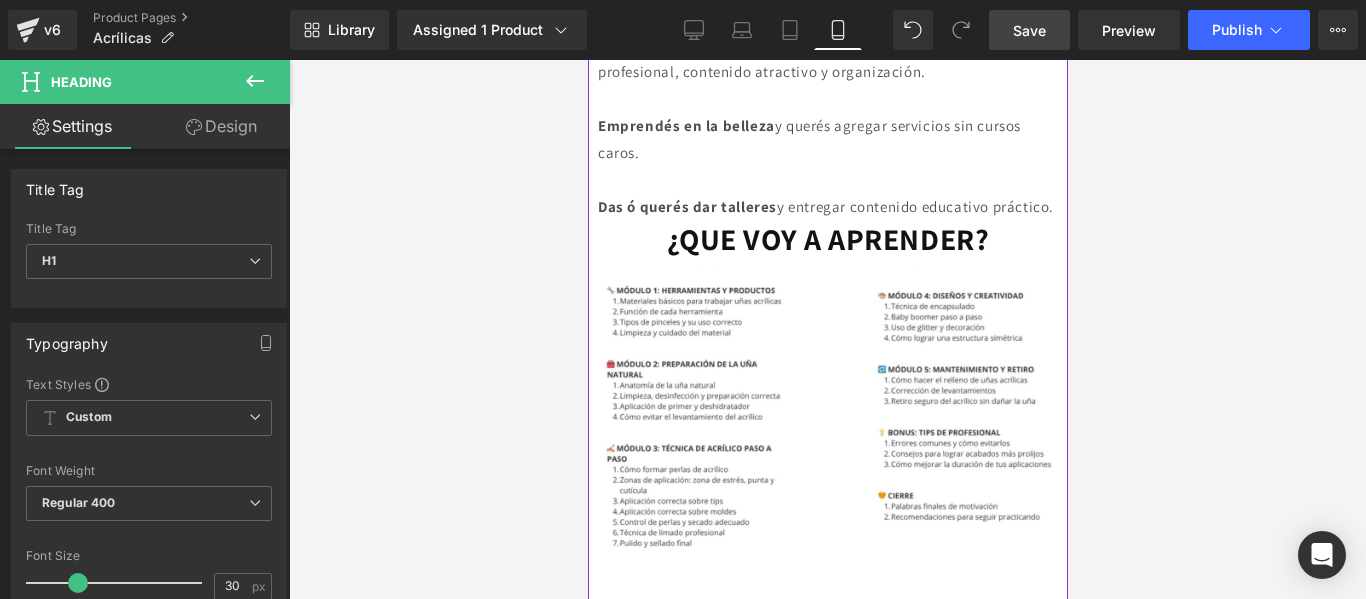 click on "¿QUE VOY A APRENDER?
Heading" at bounding box center (827, 239) 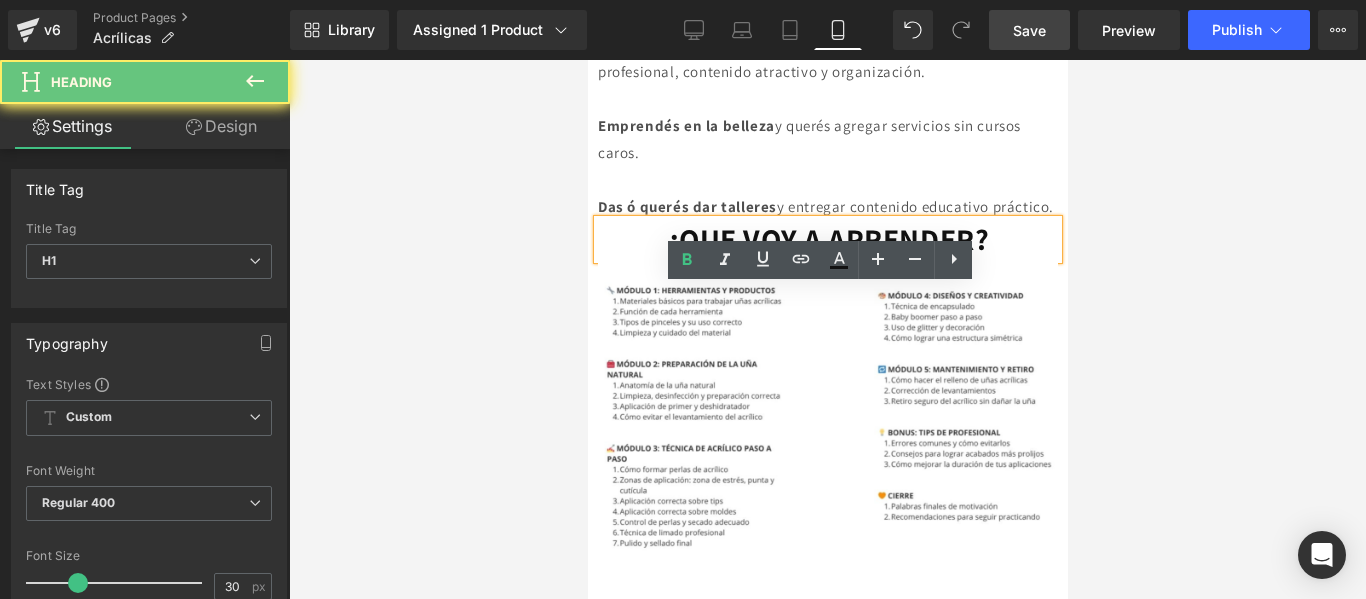 click on "¿QUE VOY A APRENDER?" at bounding box center (827, 239) 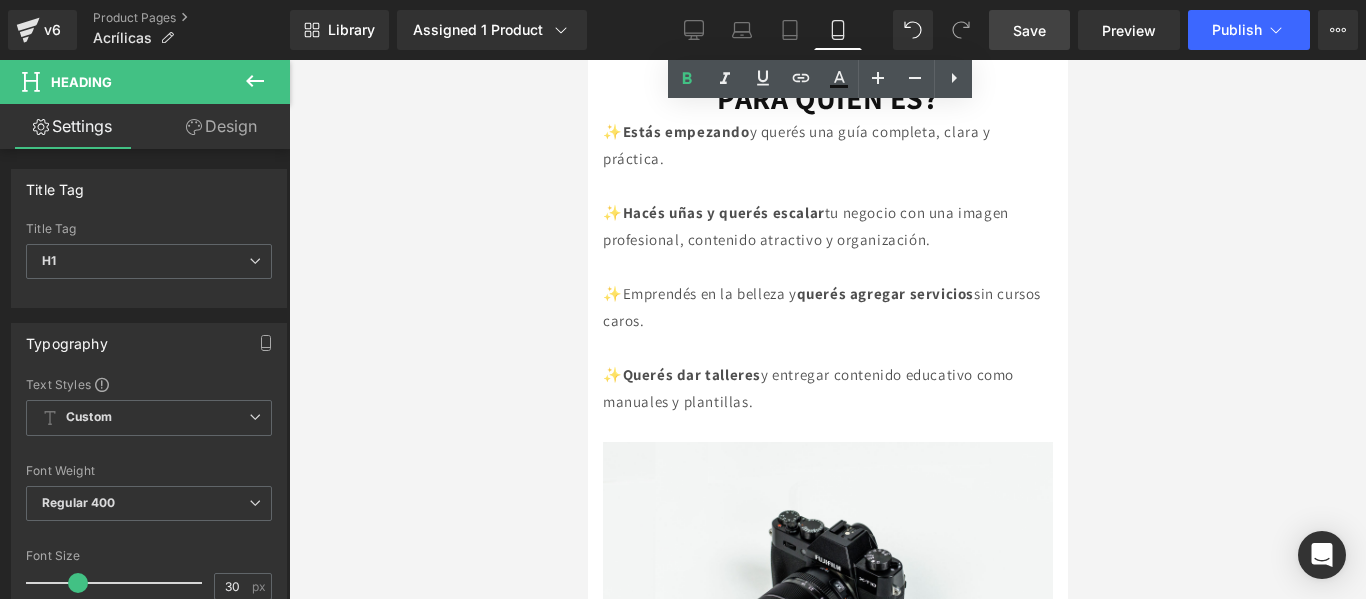 scroll, scrollTop: 2886, scrollLeft: 0, axis: vertical 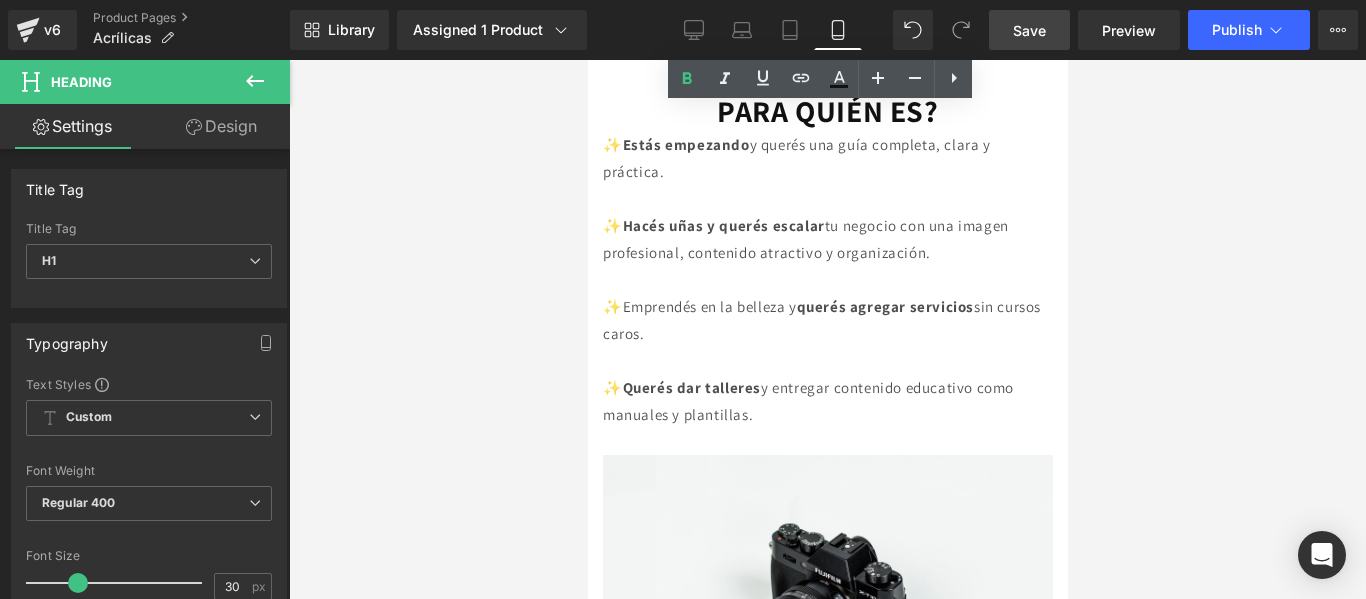 click on "PARA QUIÉN ES? Heading" at bounding box center [827, 111] 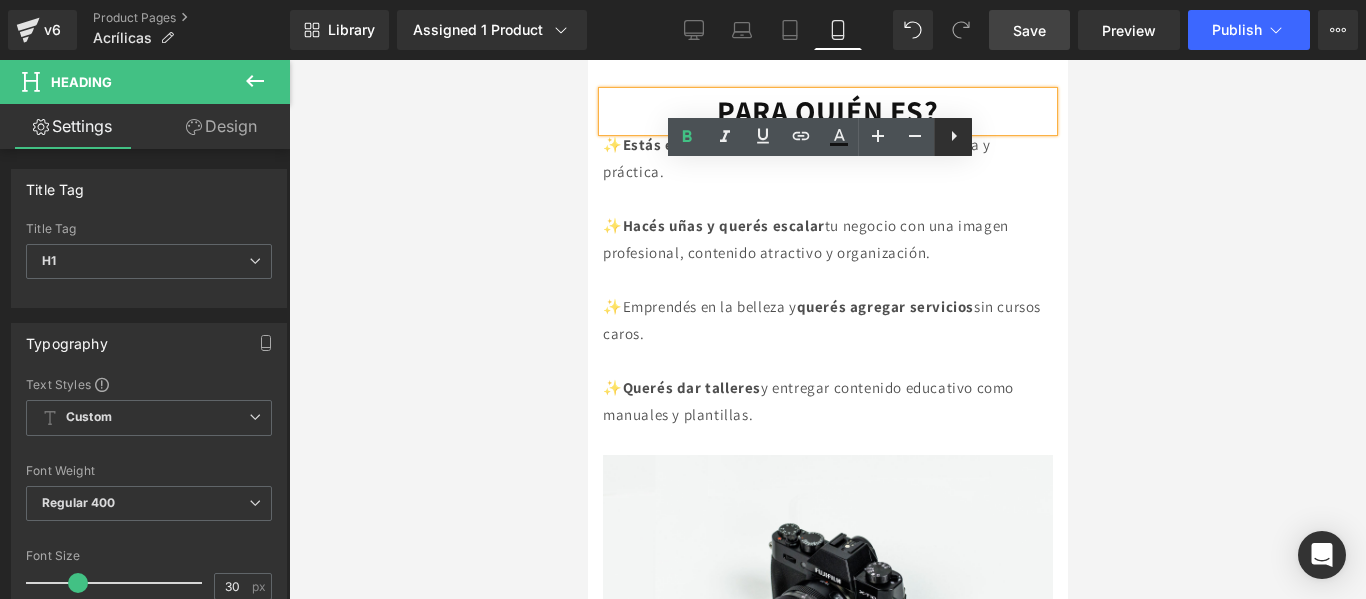 click 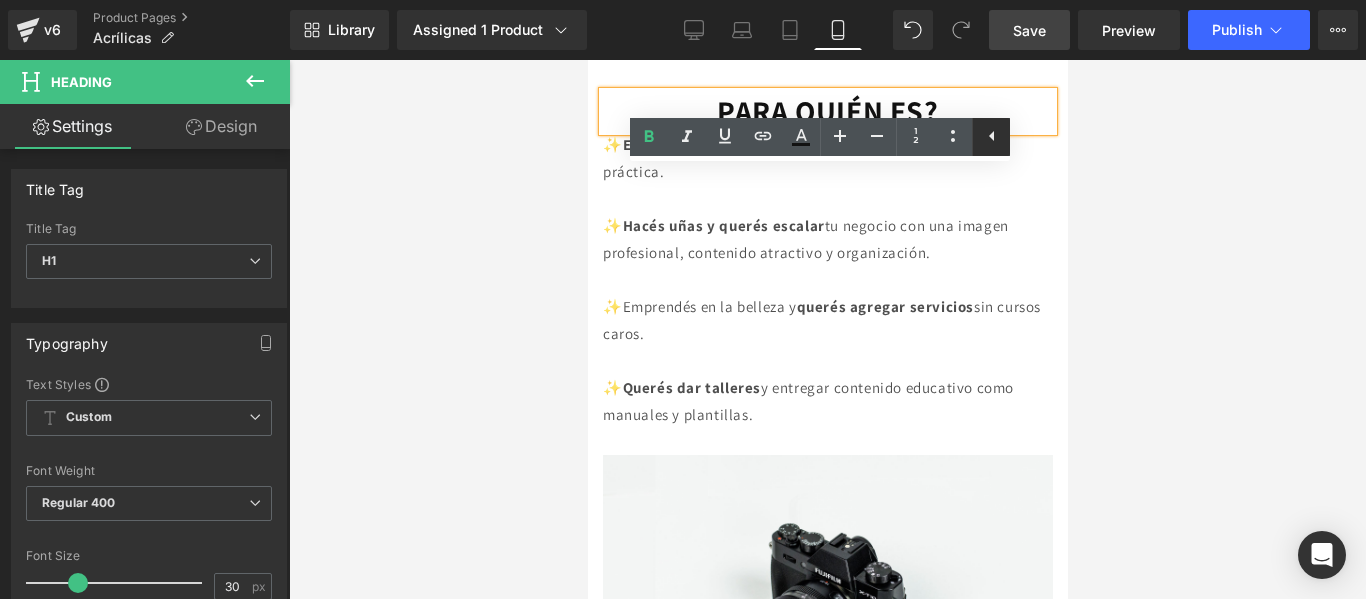 click 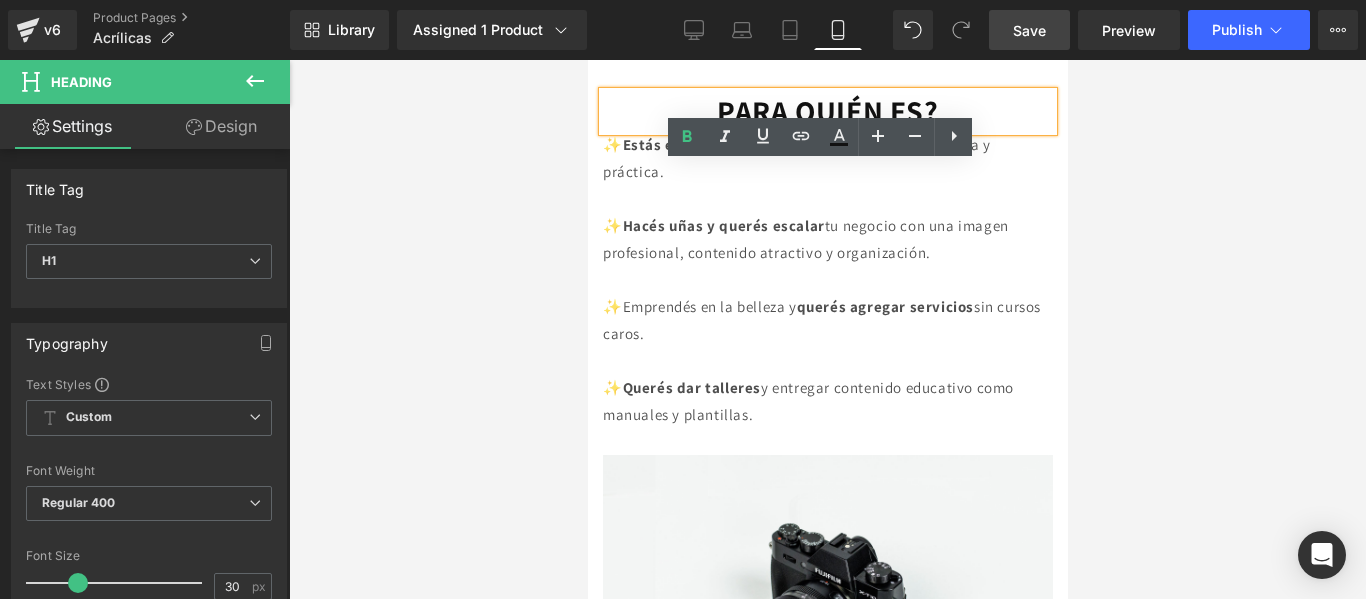 click on "✨Hacés uñas y querés escalar  tu negocio con una imagen profesional, contenido atractivo y organización." at bounding box center [805, 239] 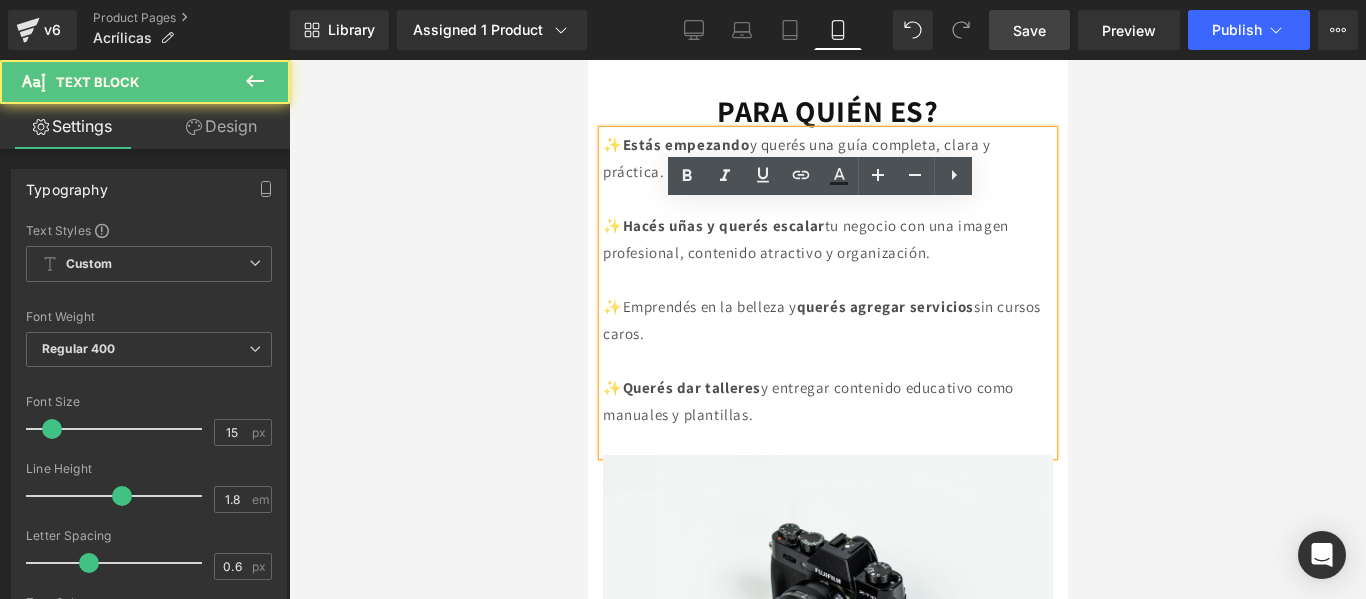 click on "✨Hacés uñas y querés escalar  tu negocio con una imagen profesional, contenido atractivo y organización." at bounding box center (805, 239) 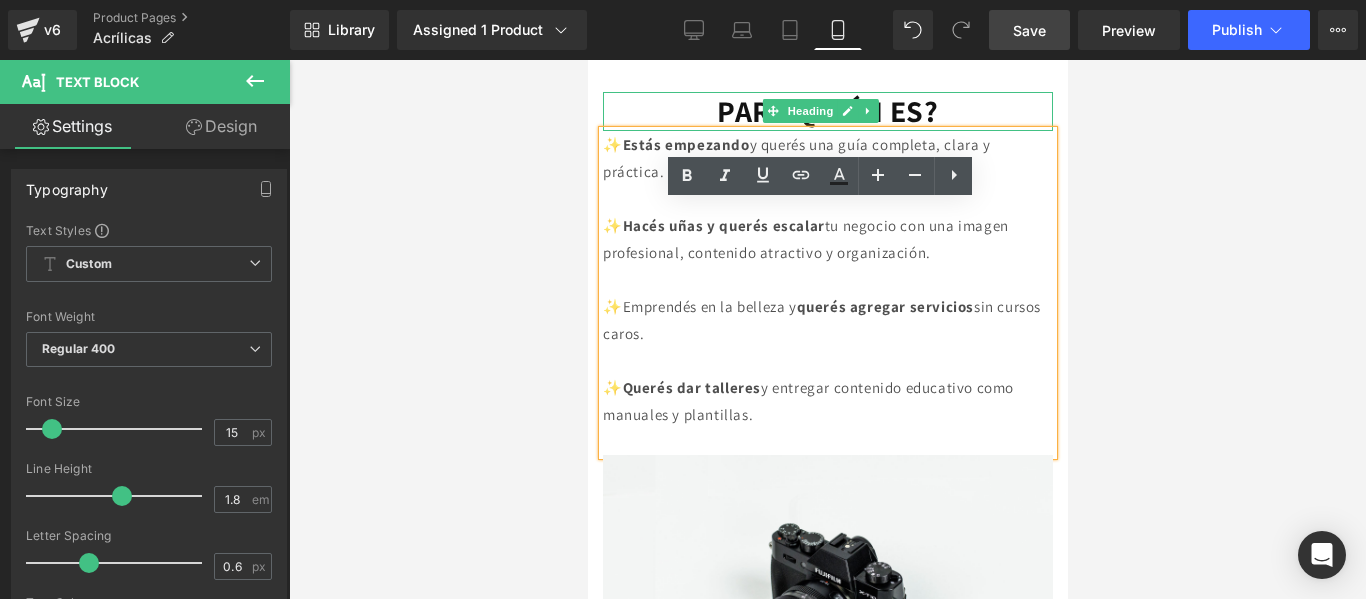 click on "PARA QUIÉN ES?" at bounding box center (827, 111) 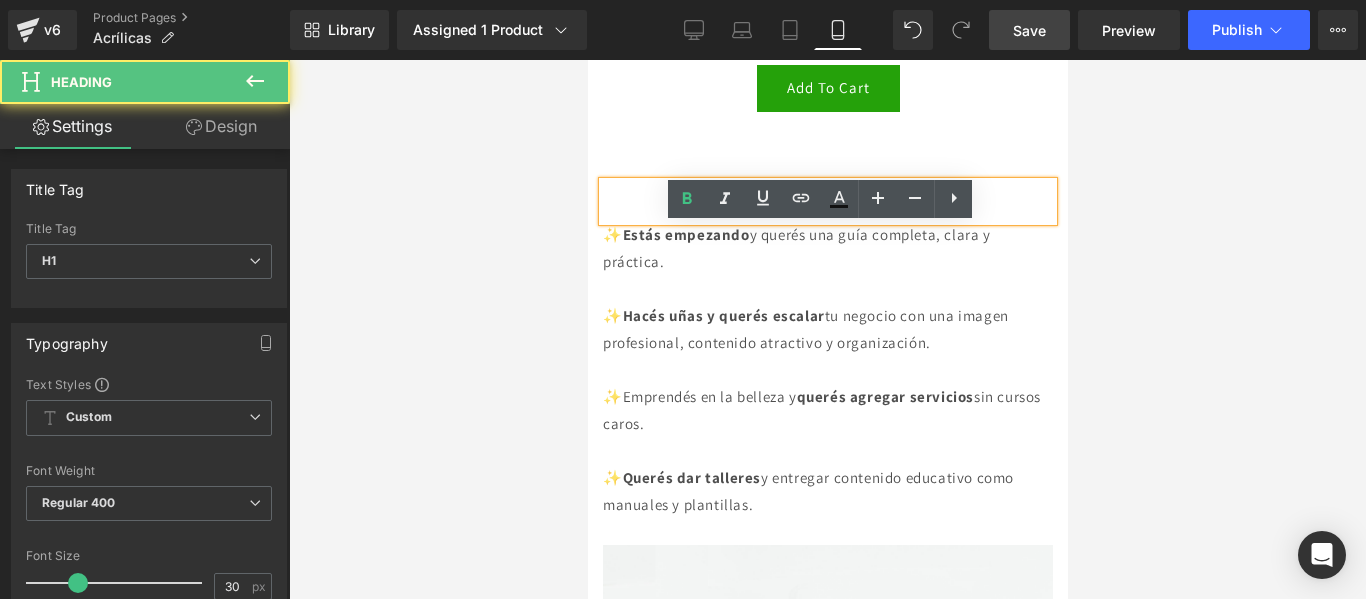 scroll, scrollTop: 2794, scrollLeft: 0, axis: vertical 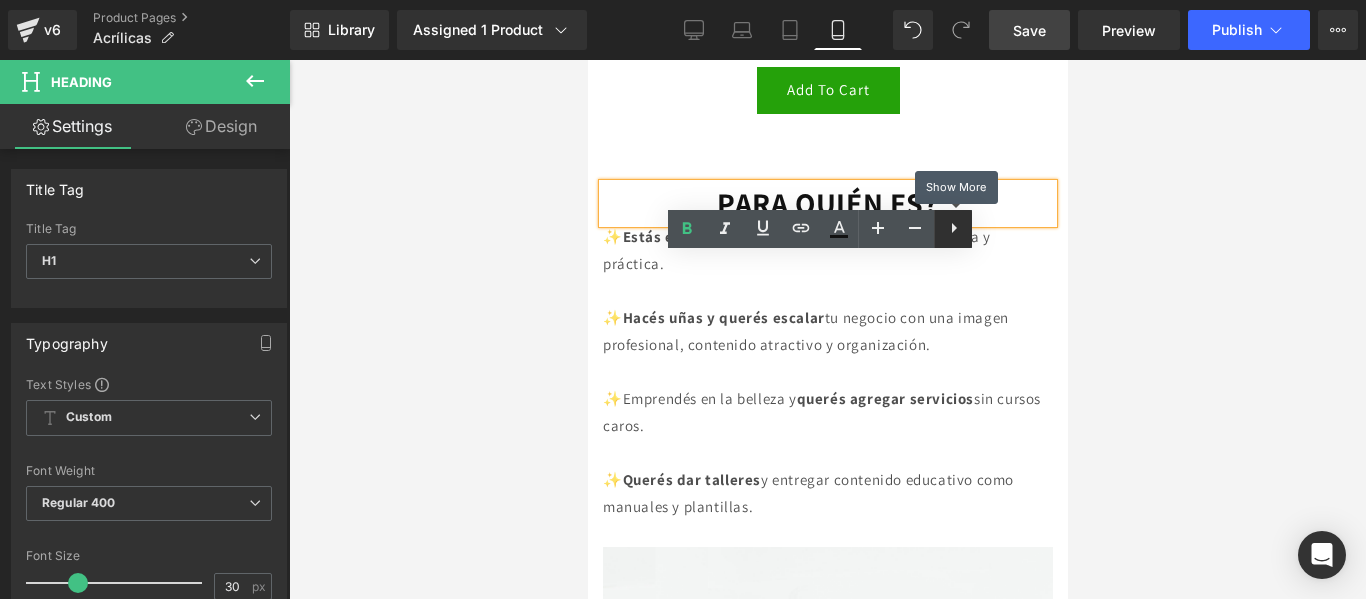 click 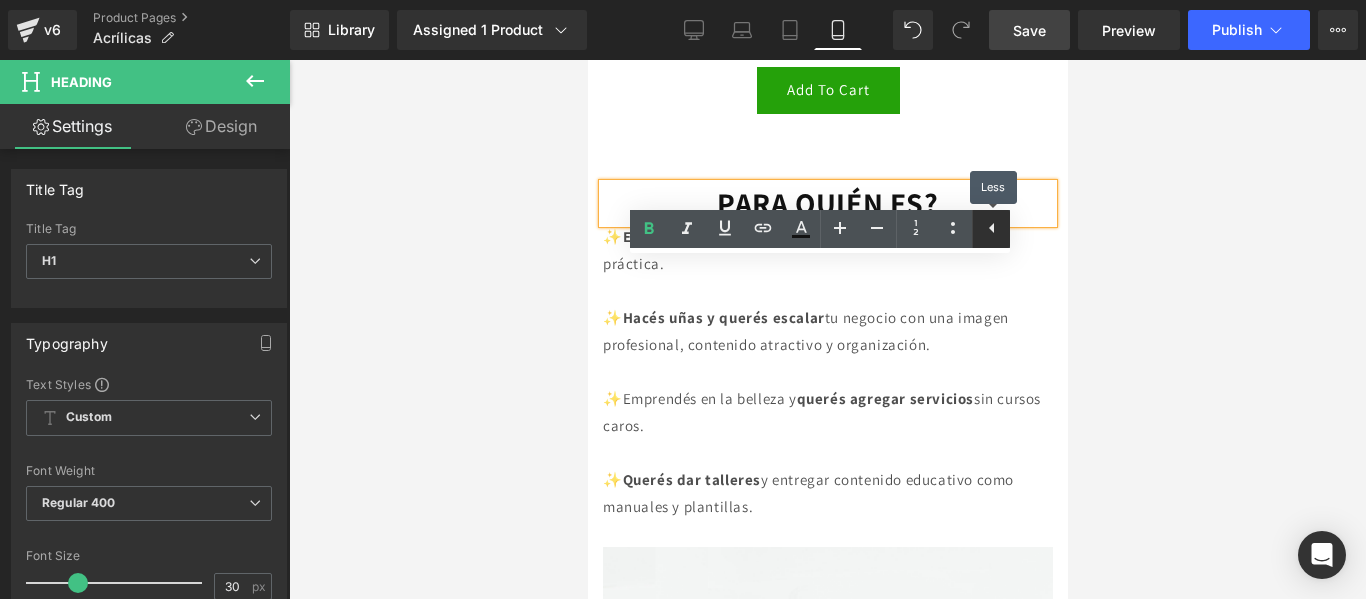 click 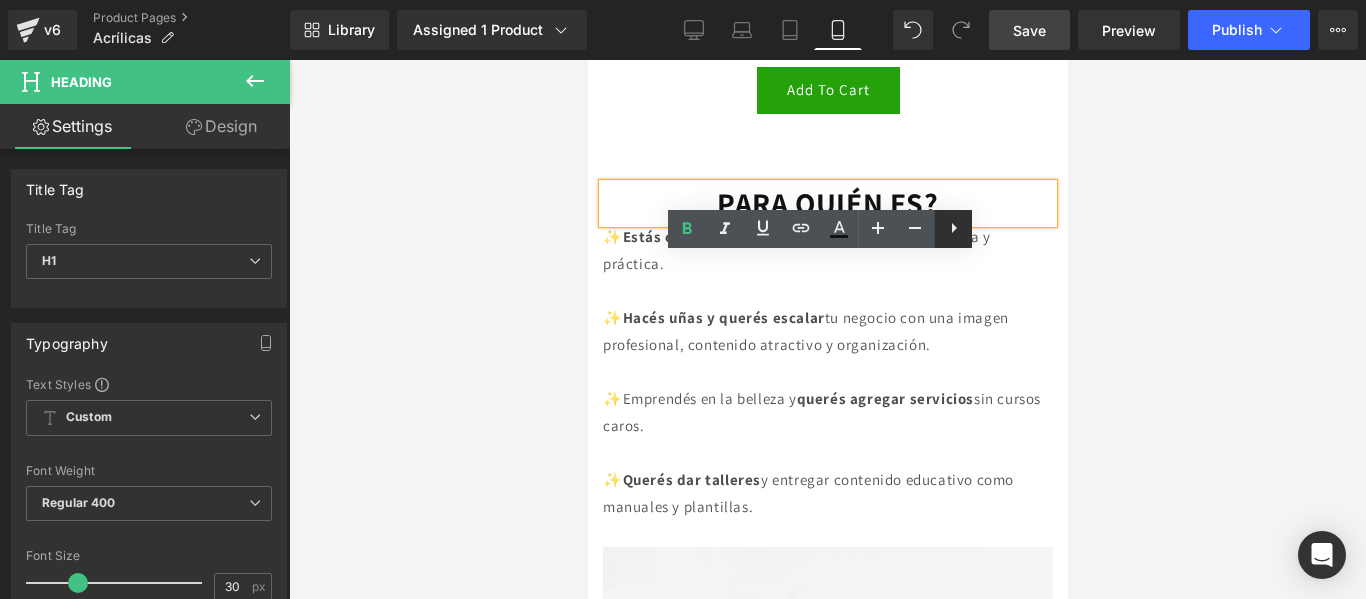 click 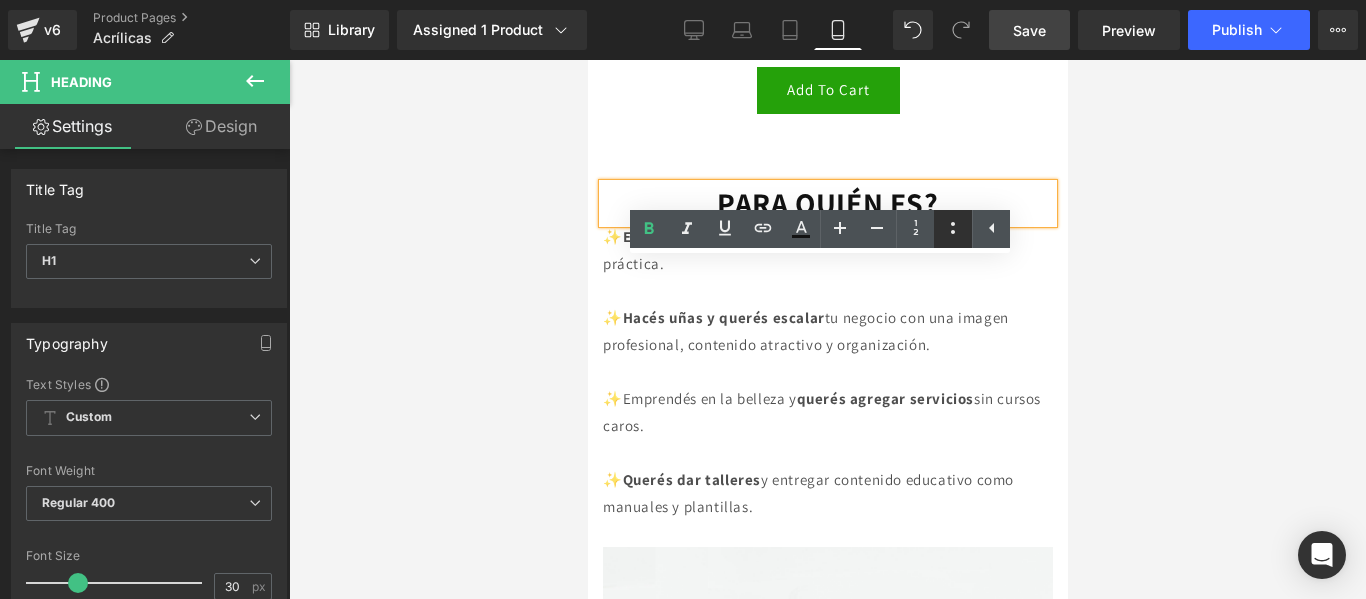 click 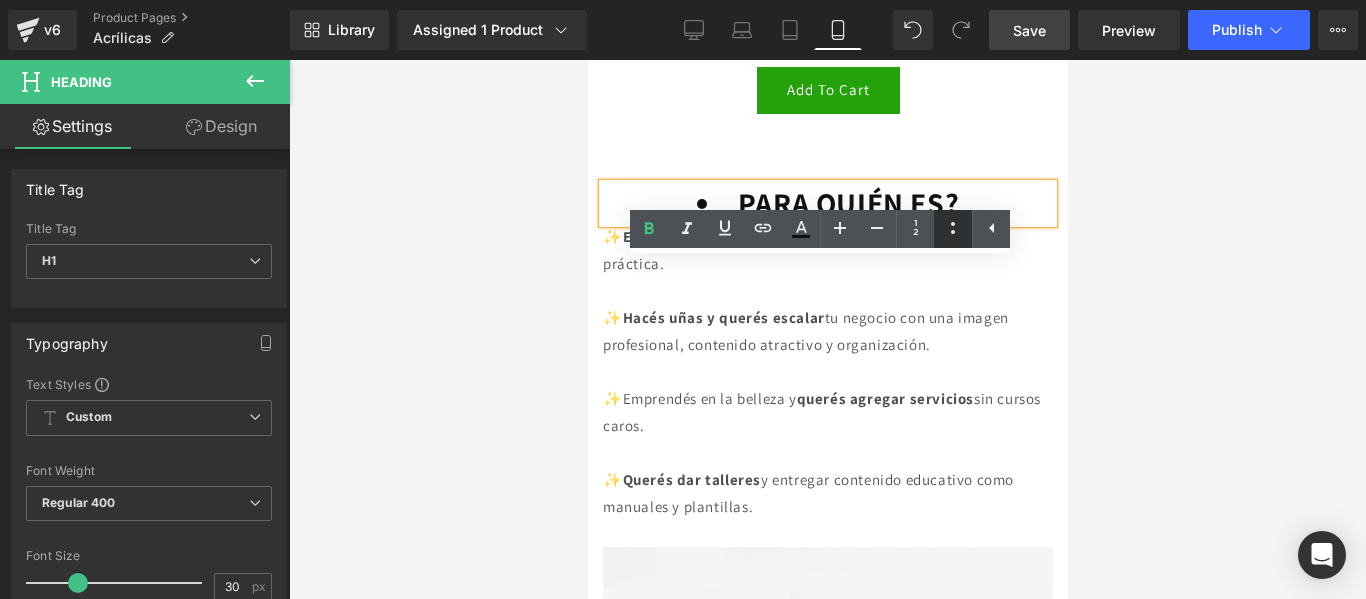 type 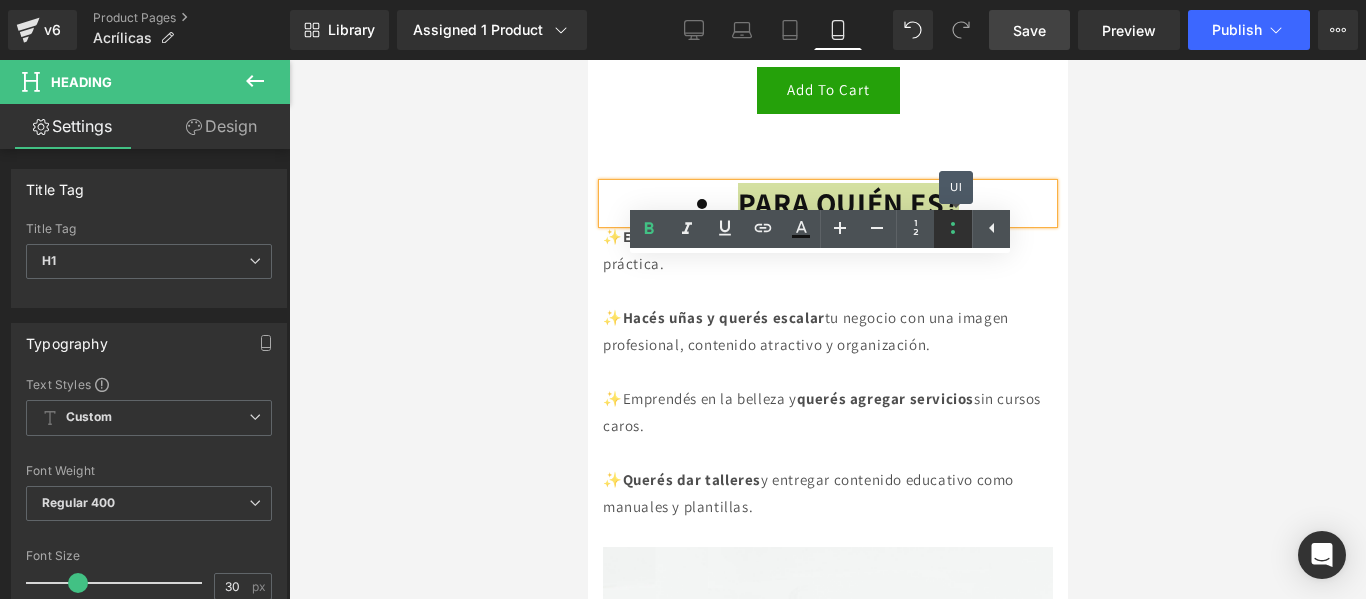 click 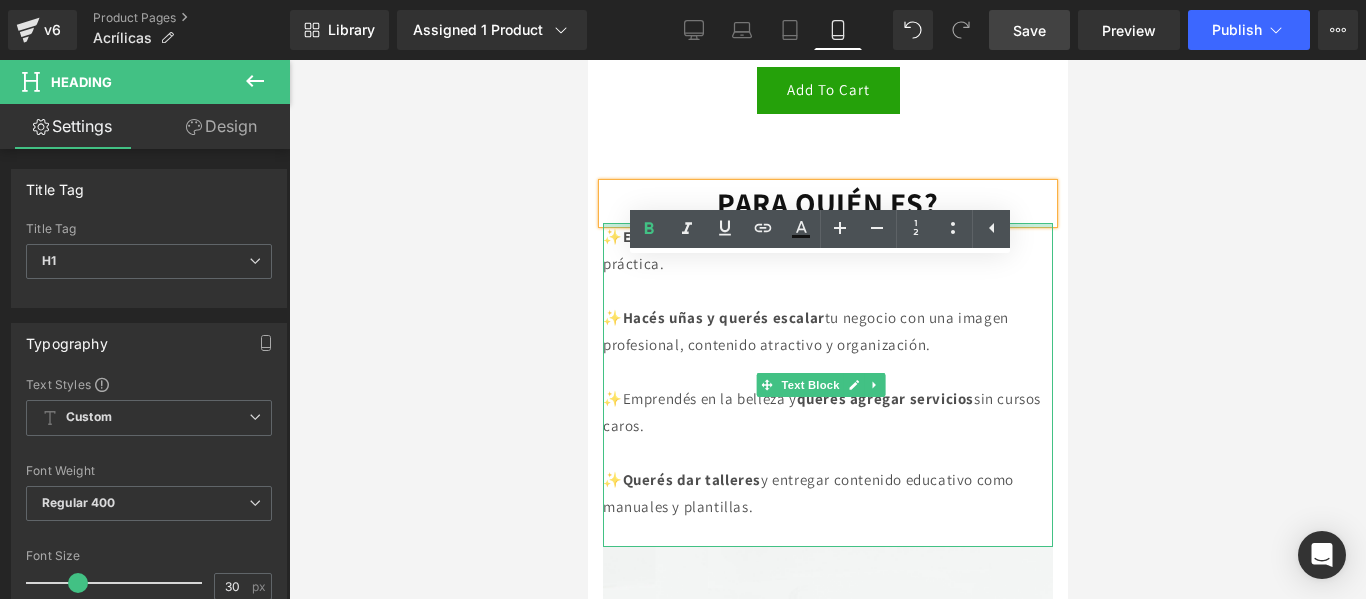 click on "✨Estás empezando  y querés una guía completa, clara y práctica." at bounding box center [796, 250] 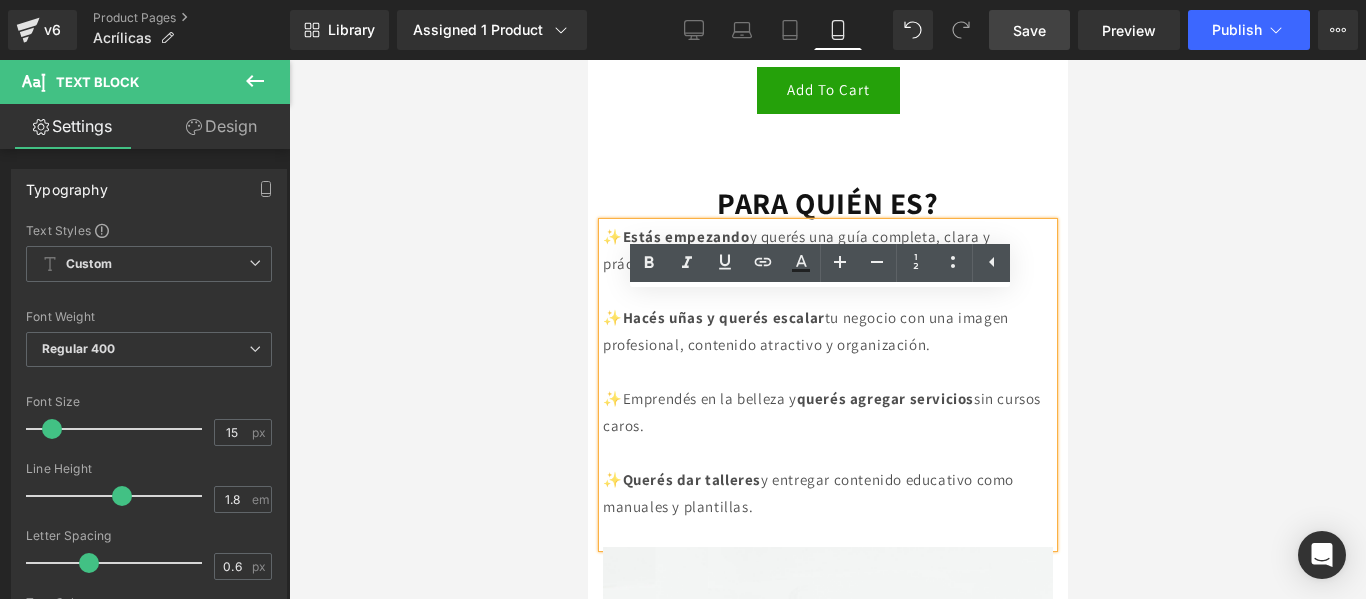 click on "PARA QUIÉN ES? Heading         ✨Estás empezando  y querés una guía completa, clara y práctica. ✨Hacés uñas y querés escalar  tu negocio con una imagen profesional, contenido atractivo y organización. ✨Emprendés en la belleza y  querés agregar servicios  sin cursos caros. ✨Querés dar talleres  y entregar contenido educativo como manuales y plantillas. Text Block
Image         Row" at bounding box center (827, 504) 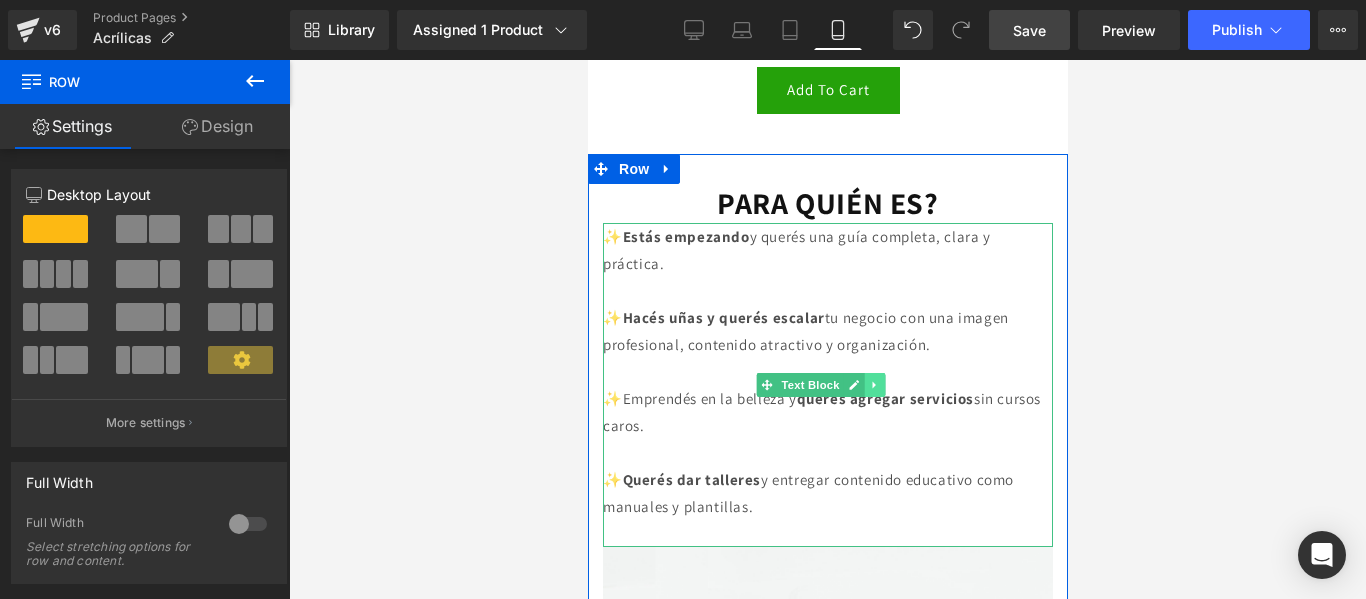 click 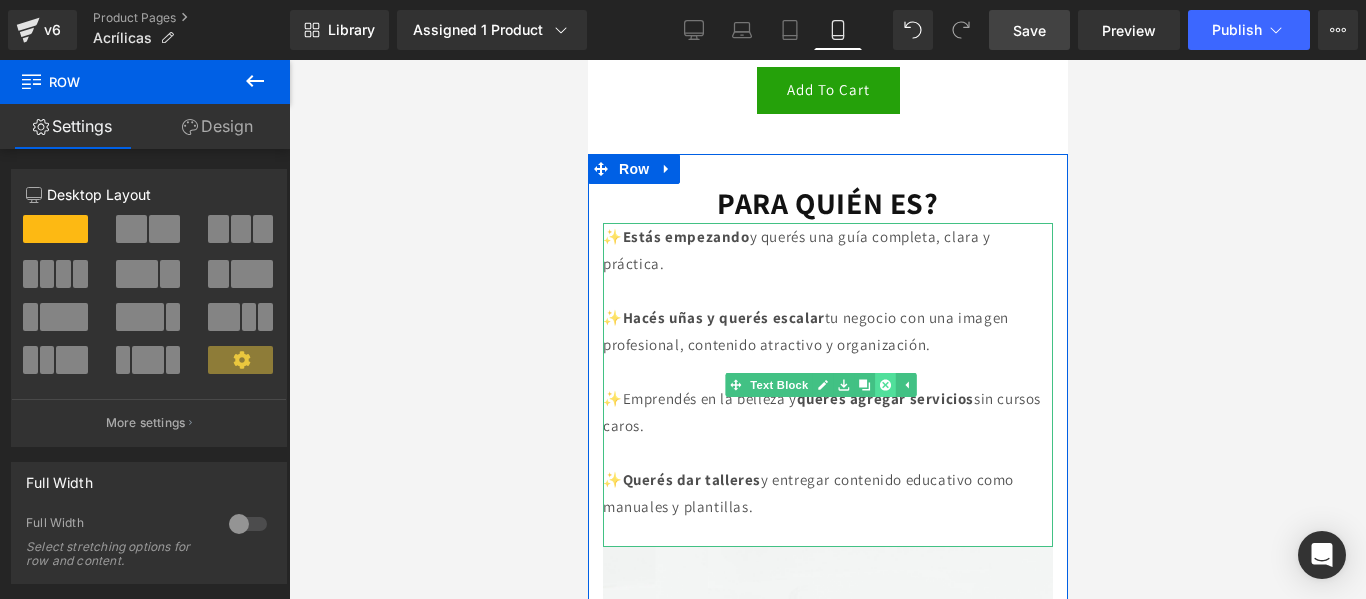 click 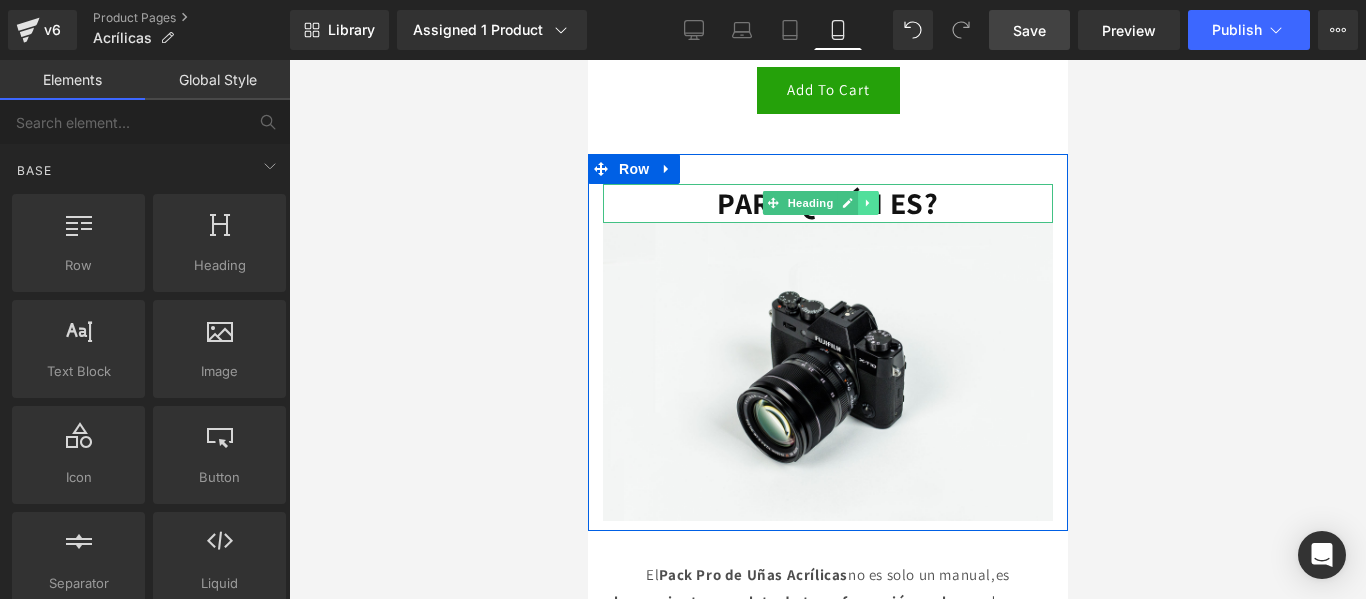 click 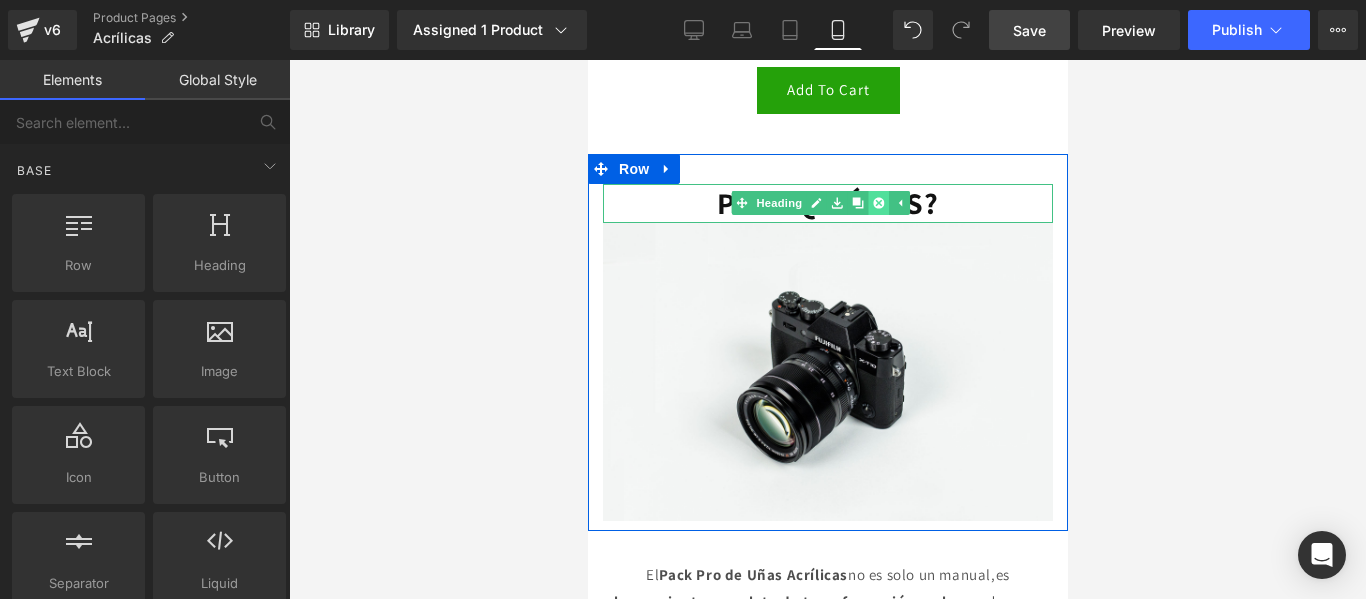 click 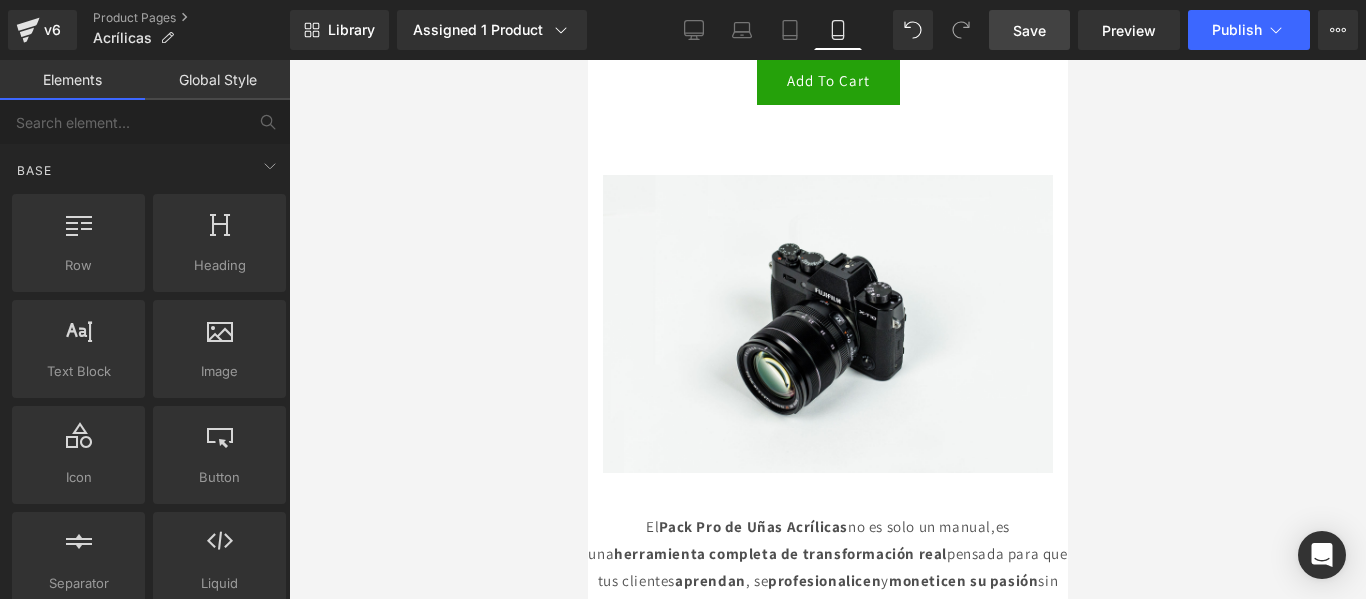 scroll, scrollTop: 2802, scrollLeft: 0, axis: vertical 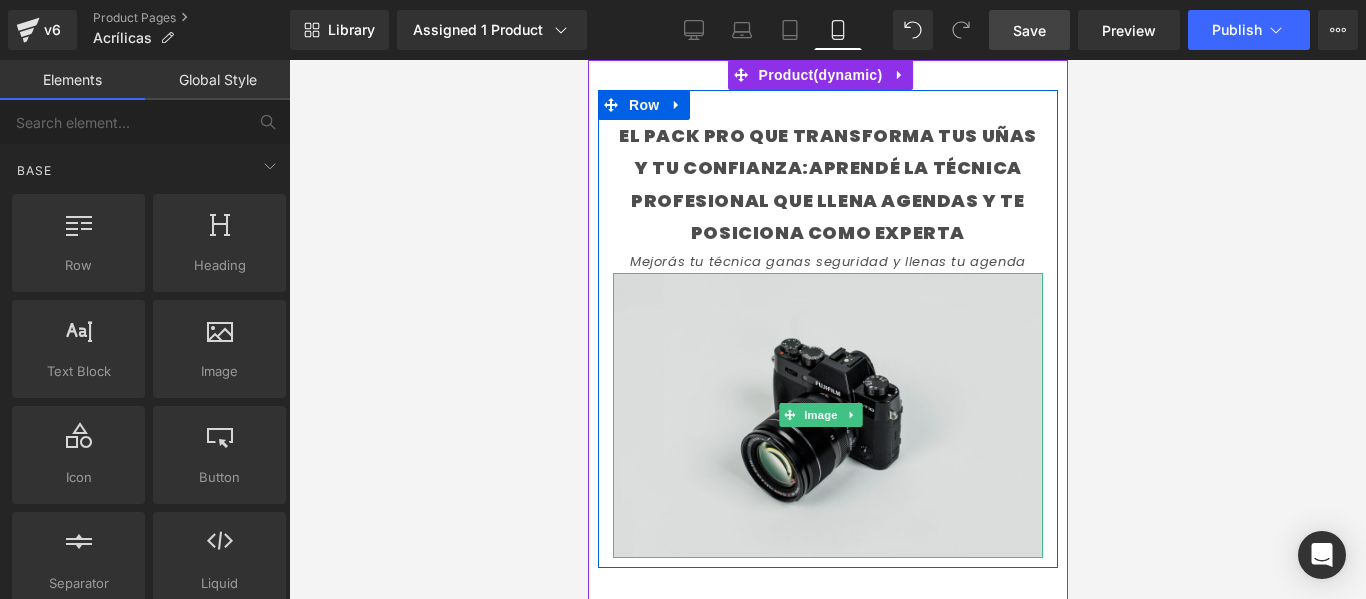 click at bounding box center (827, 415) 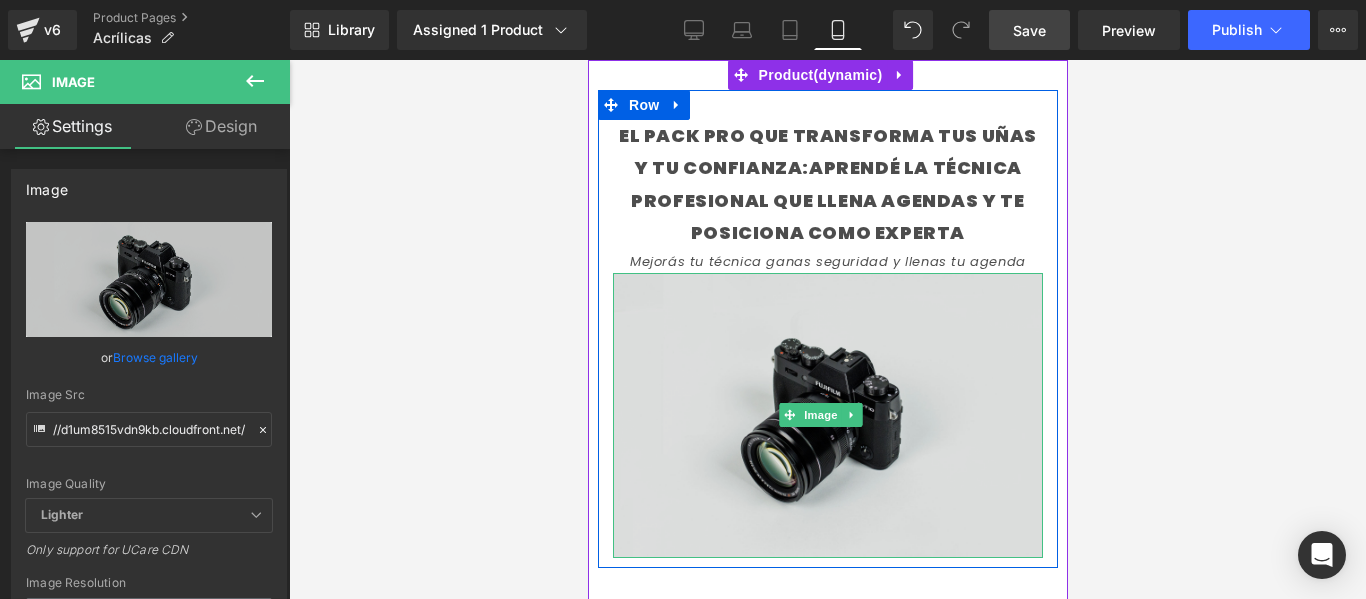 click at bounding box center [827, 415] 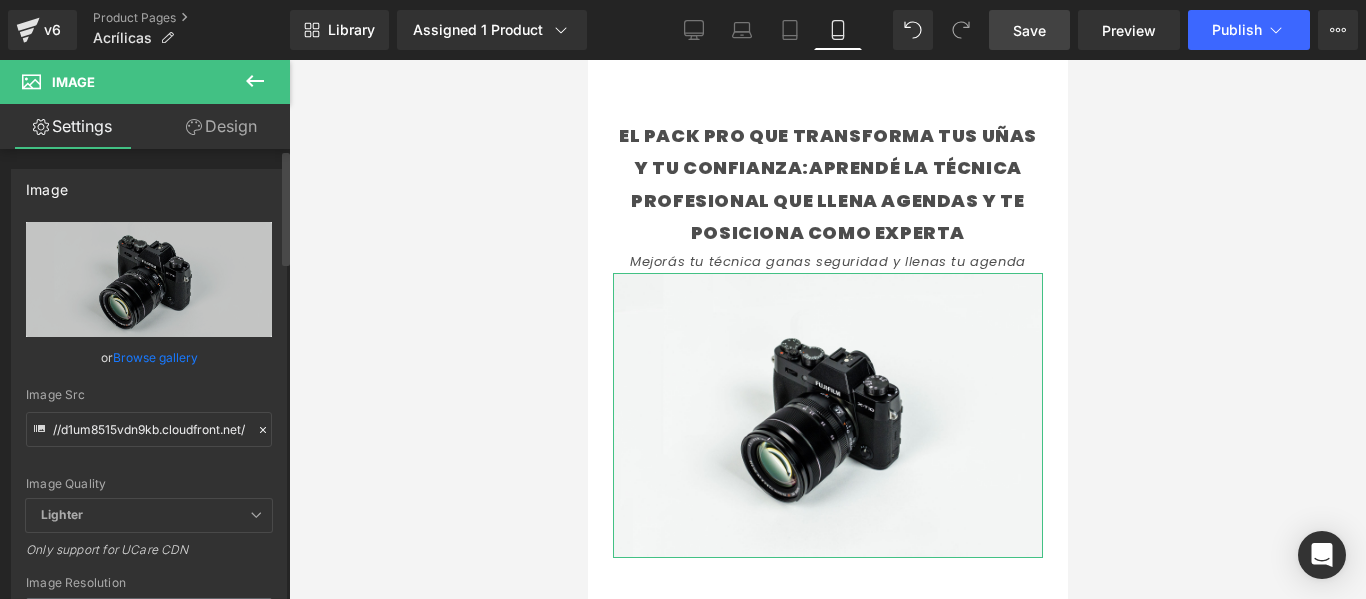 click 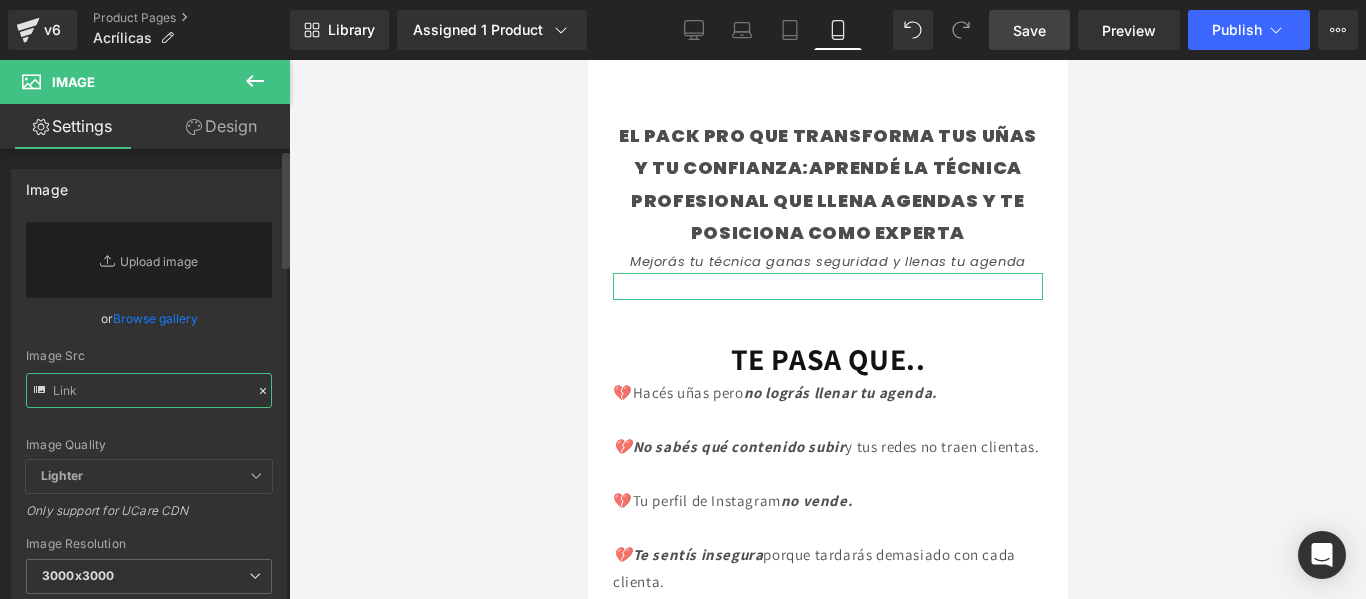 click at bounding box center (149, 390) 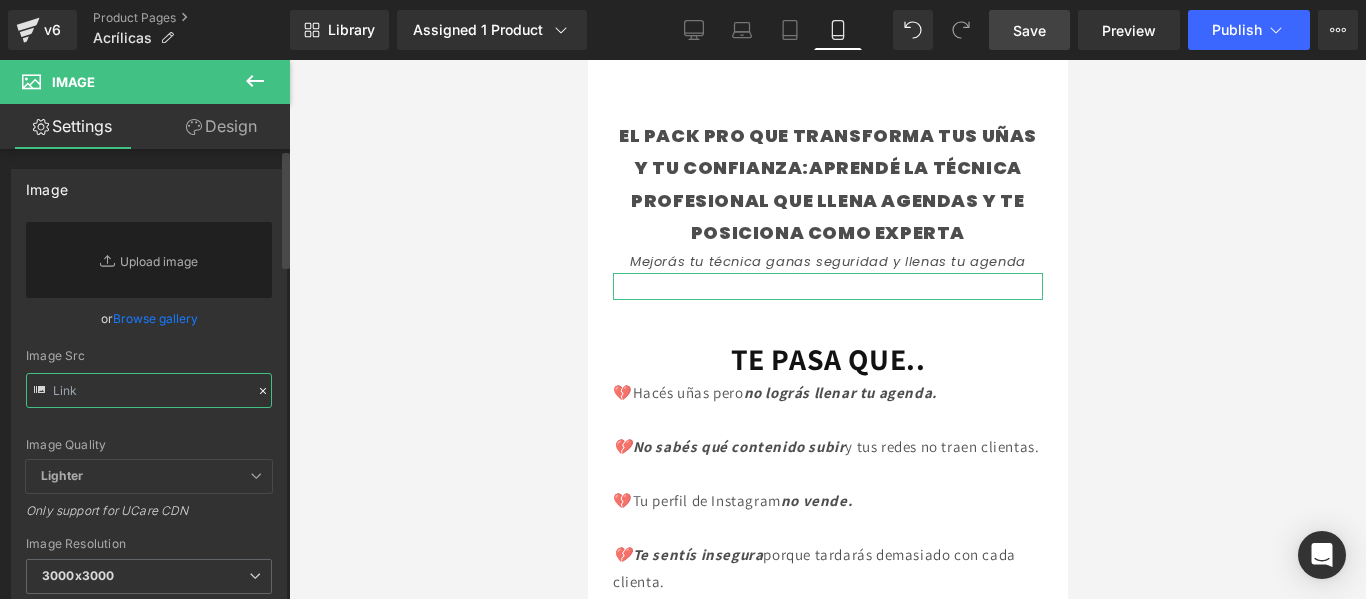 paste on "https://i.postimg.cc/cCShRDwC/1754434351.png" 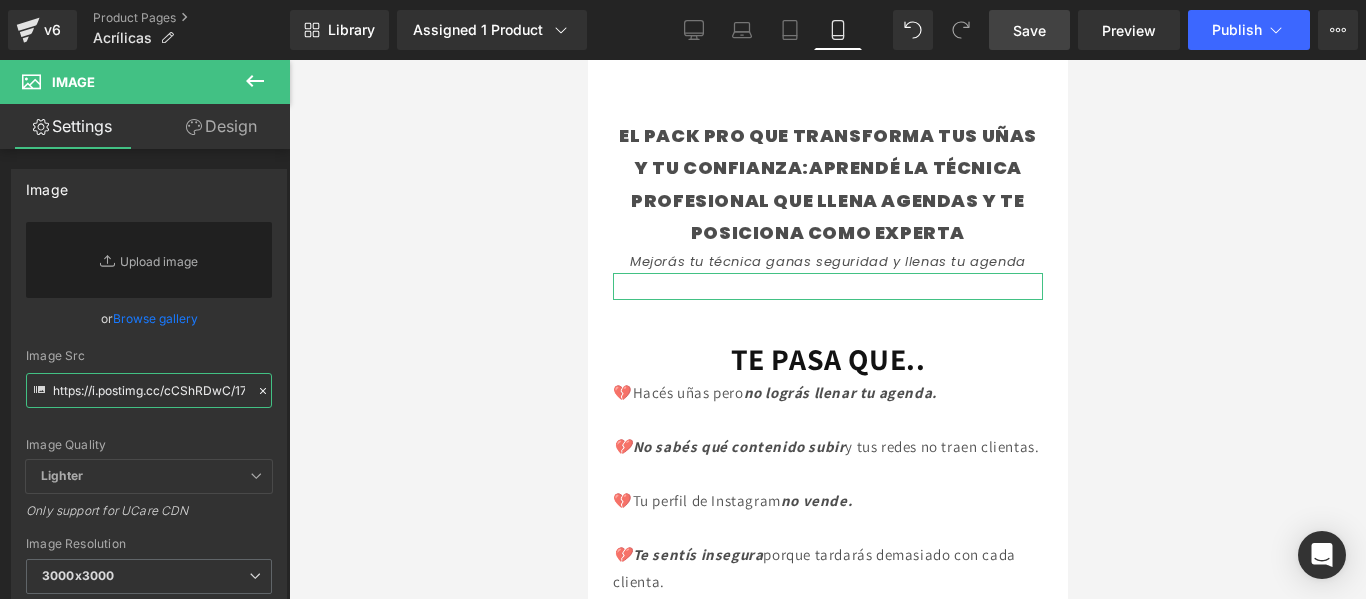 scroll, scrollTop: 0, scrollLeft: 94, axis: horizontal 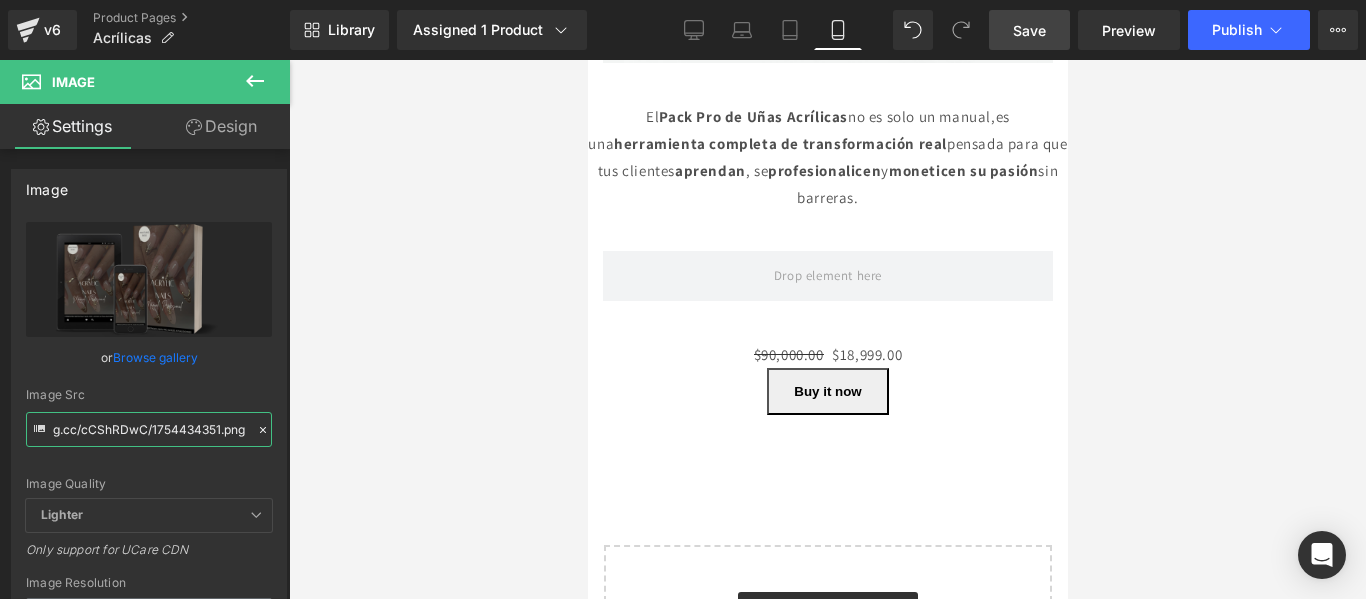 type on "https://i.postimg.cc/cCShRDwC/1754434351.png" 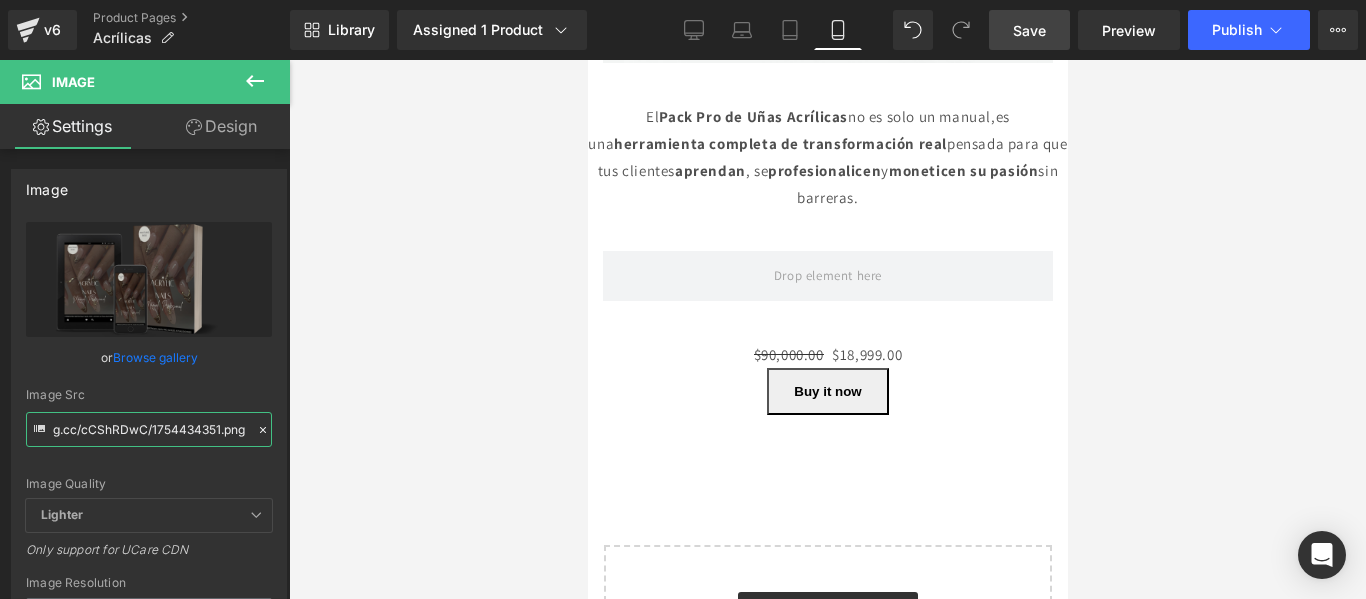 scroll, scrollTop: 0, scrollLeft: 0, axis: both 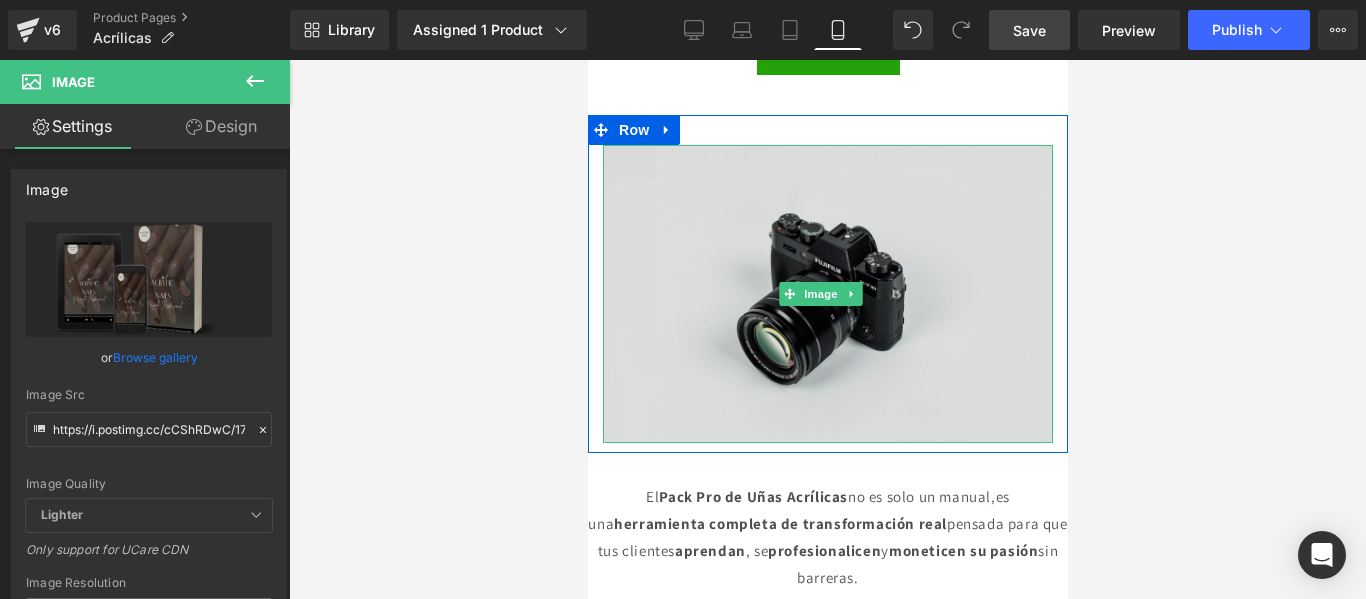 click at bounding box center (827, 294) 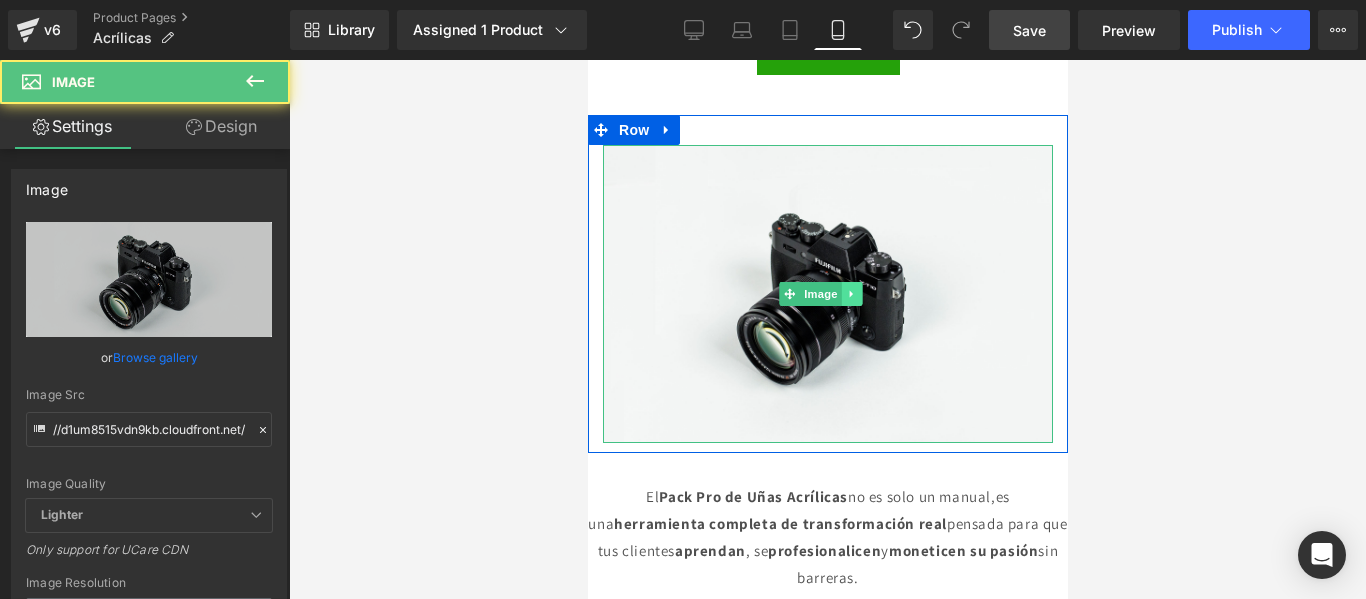click 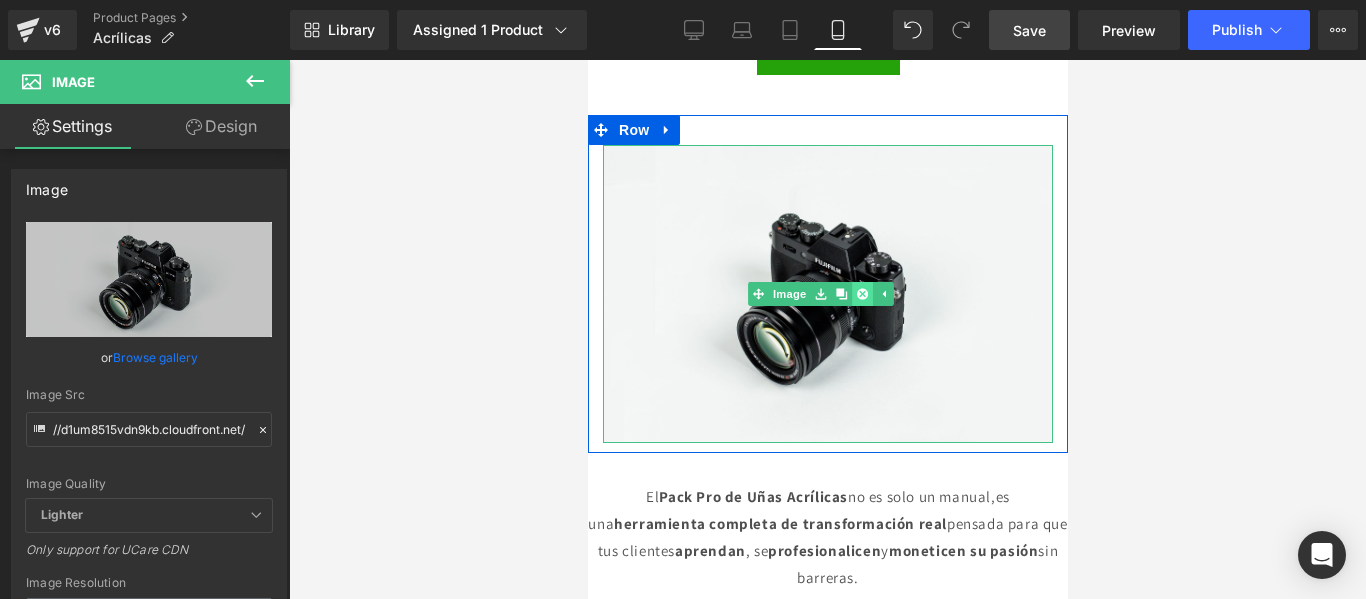 click at bounding box center (861, 294) 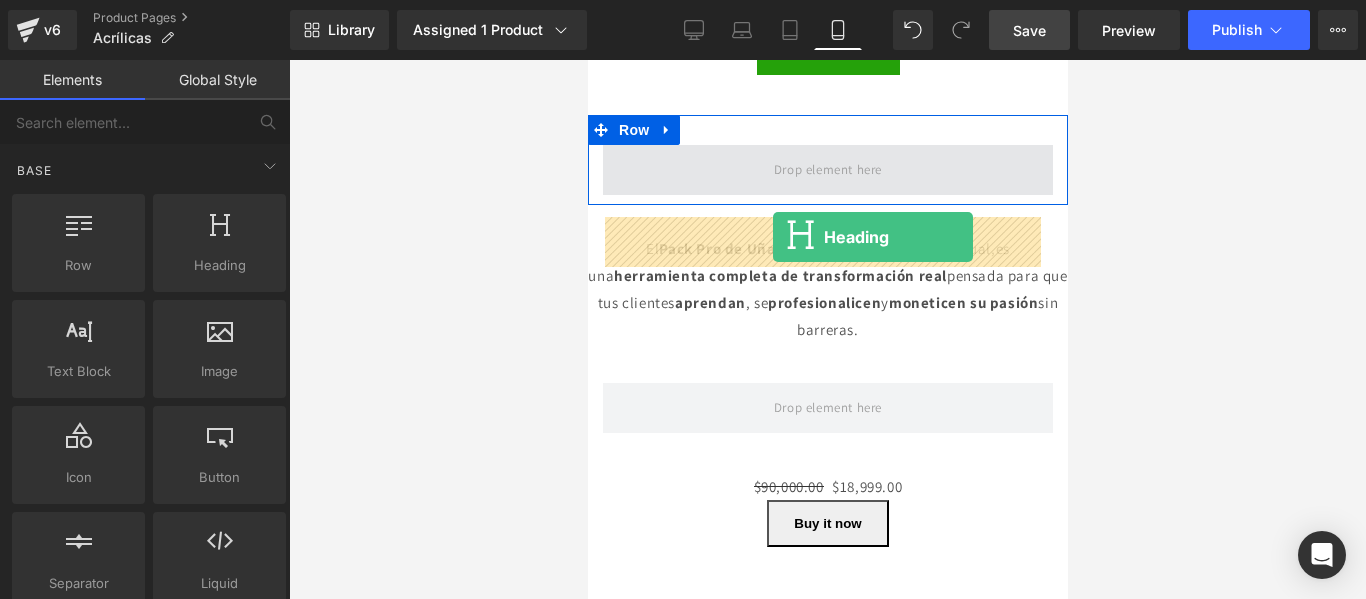 drag, startPoint x: 816, startPoint y: 311, endPoint x: 772, endPoint y: 237, distance: 86.09297 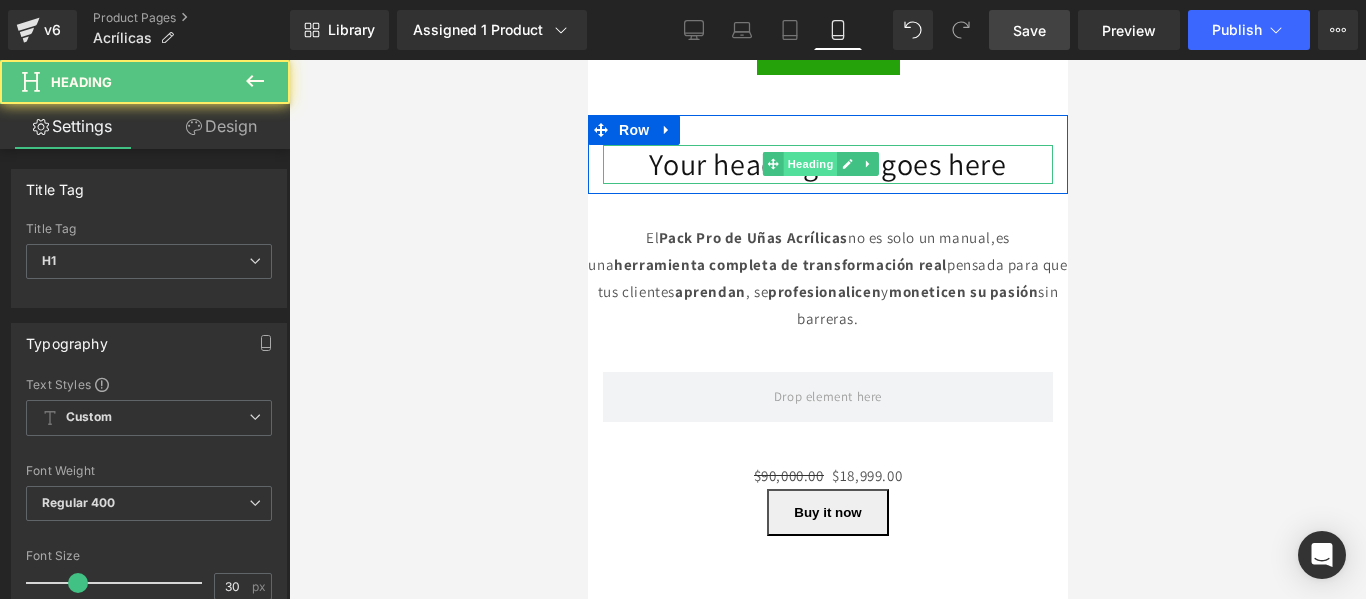 click on "Heading" at bounding box center (809, 164) 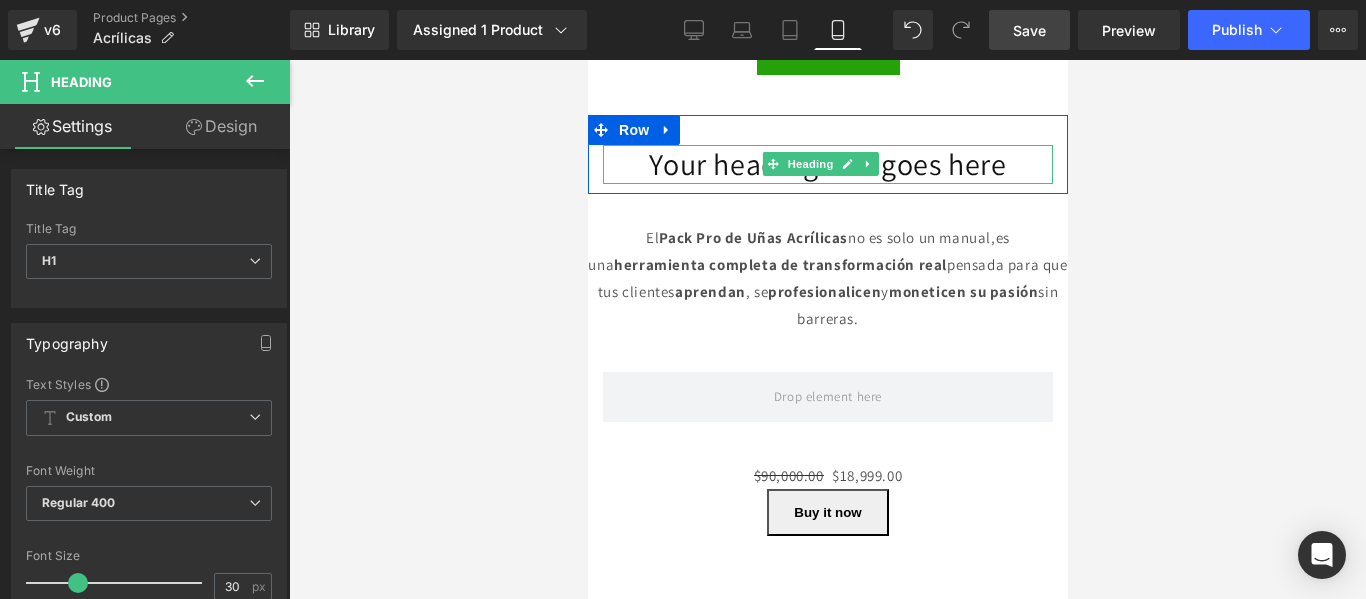 click on "Your heading text goes here" at bounding box center [827, 164] 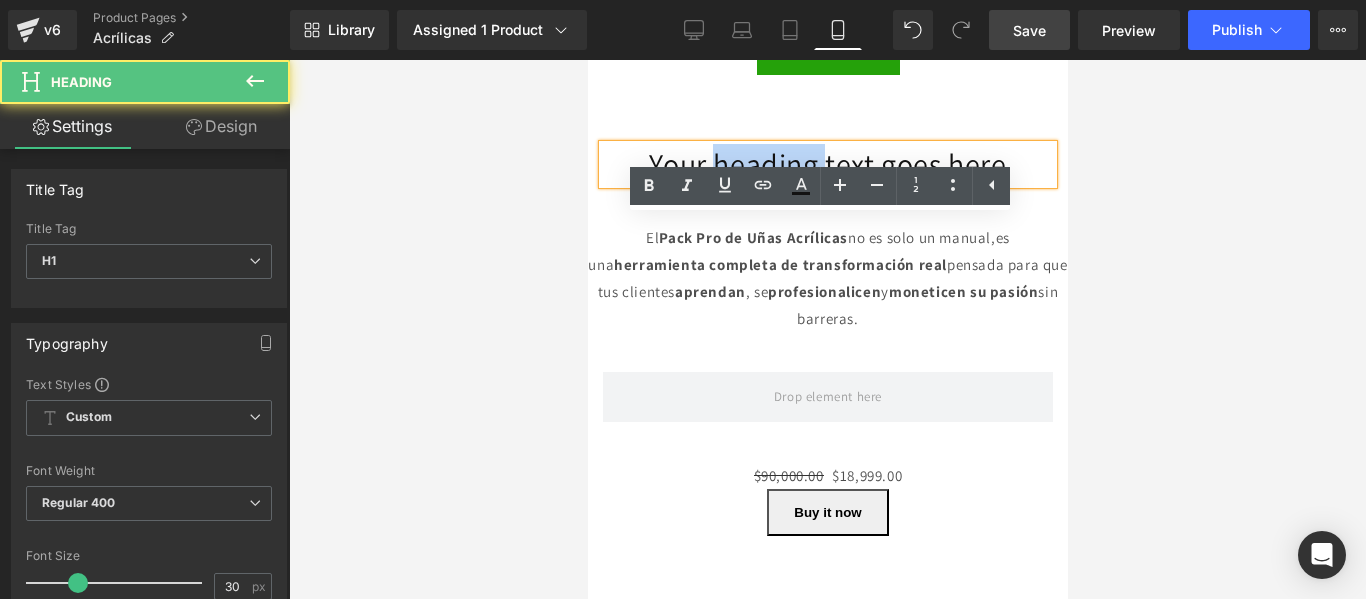 click on "Your heading text goes here" at bounding box center (827, 164) 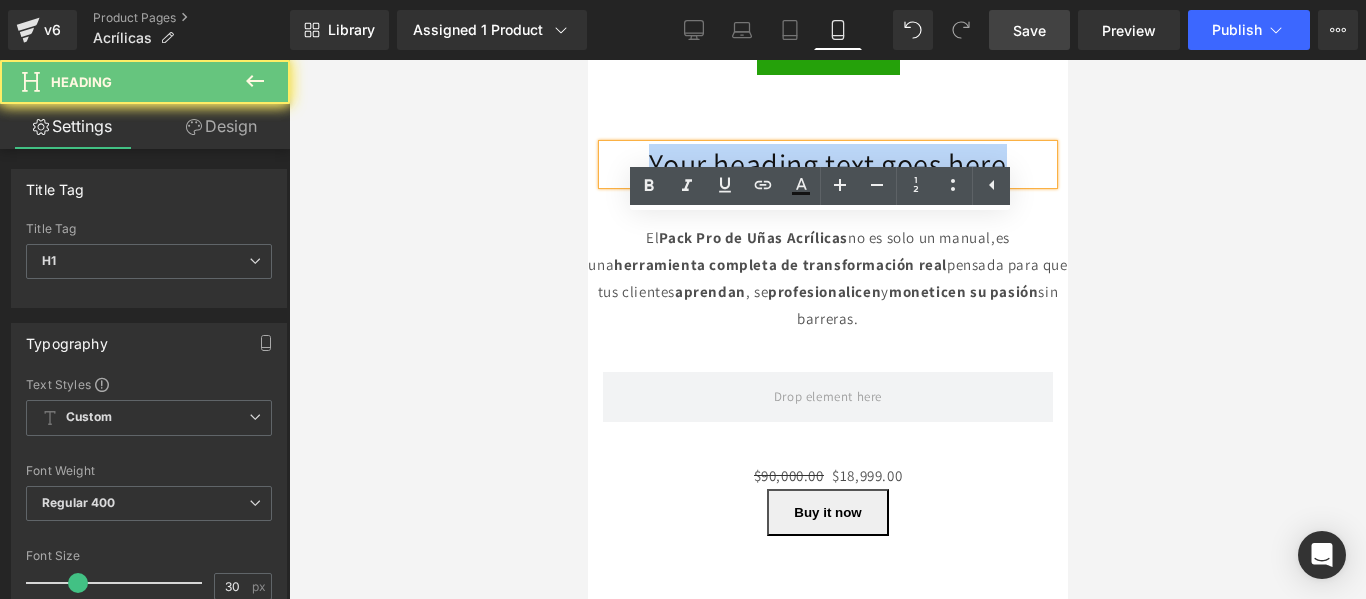 click on "Your heading text goes here" at bounding box center [827, 164] 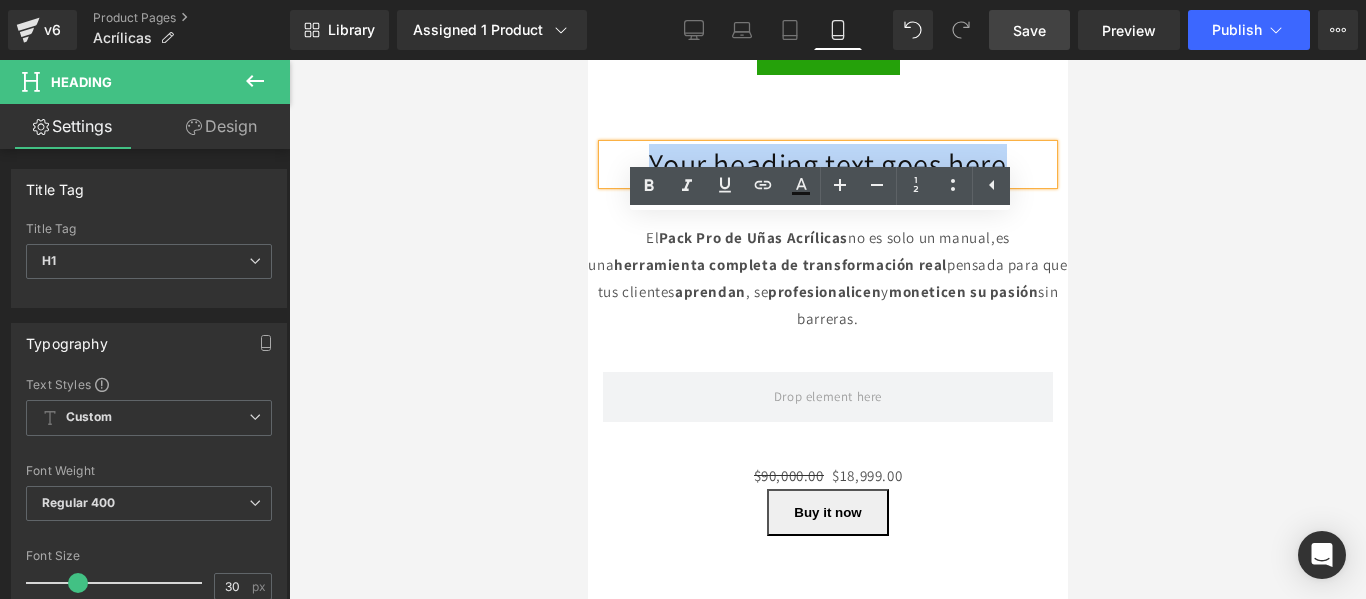 type 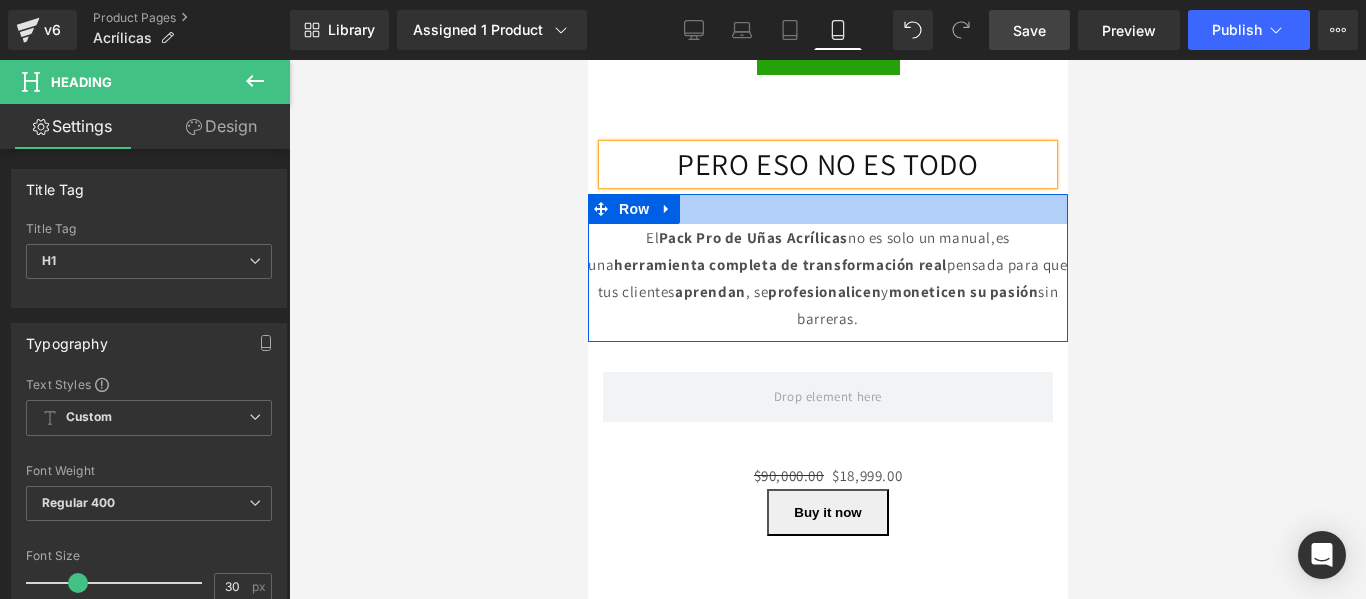 scroll, scrollTop: 2838, scrollLeft: 0, axis: vertical 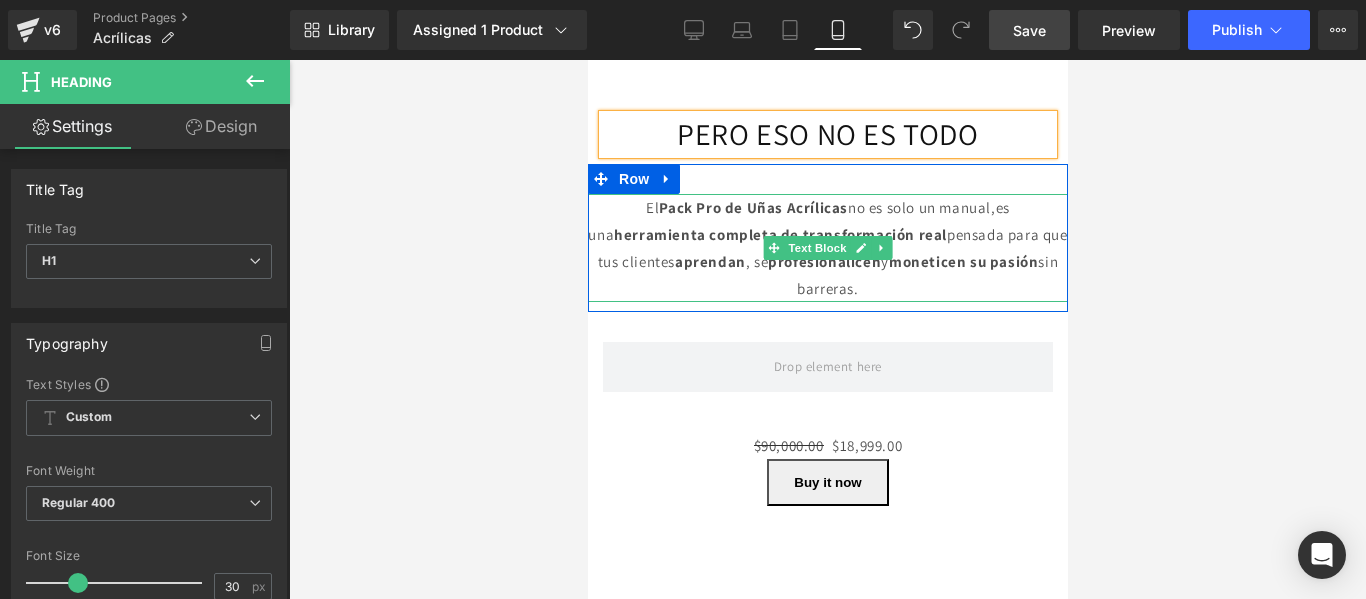 click on "El  Pack Pro de Uñas Acrílicas  no es solo un manual,es una  herramienta completa de transformación real  pensada para que tus clientes  aprendan , se  profesionalicen  y  moneticen su pasión sin barreras." at bounding box center (827, 248) 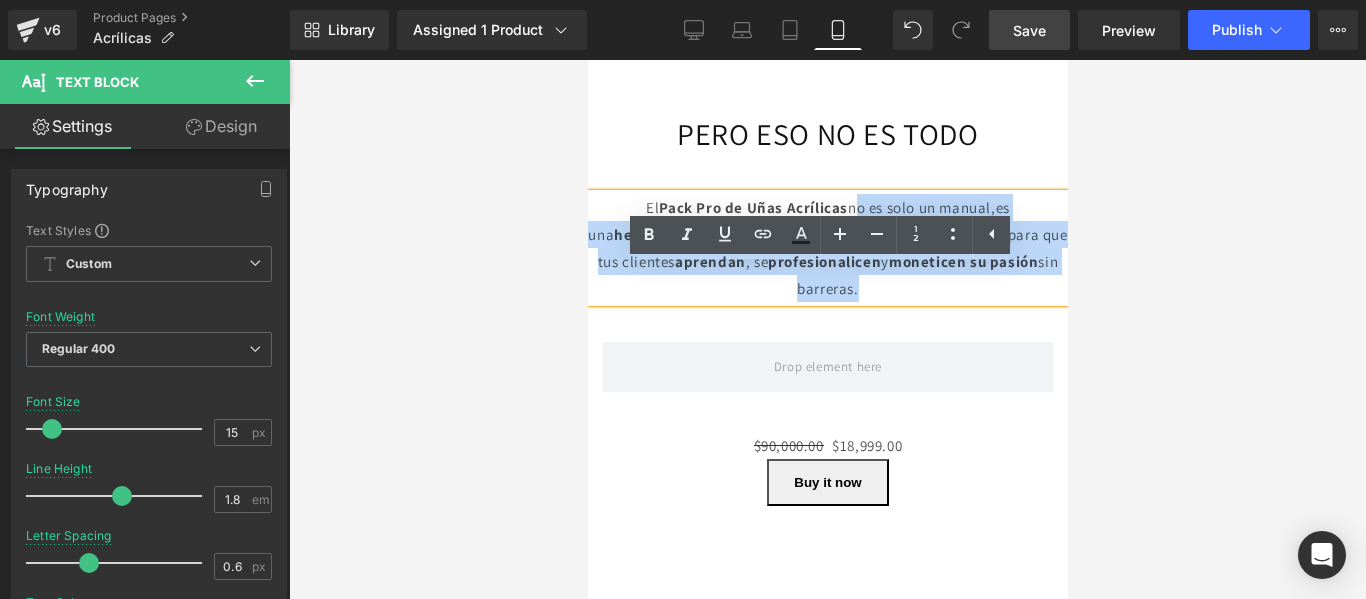 drag, startPoint x: 904, startPoint y: 367, endPoint x: 835, endPoint y: 278, distance: 112.61439 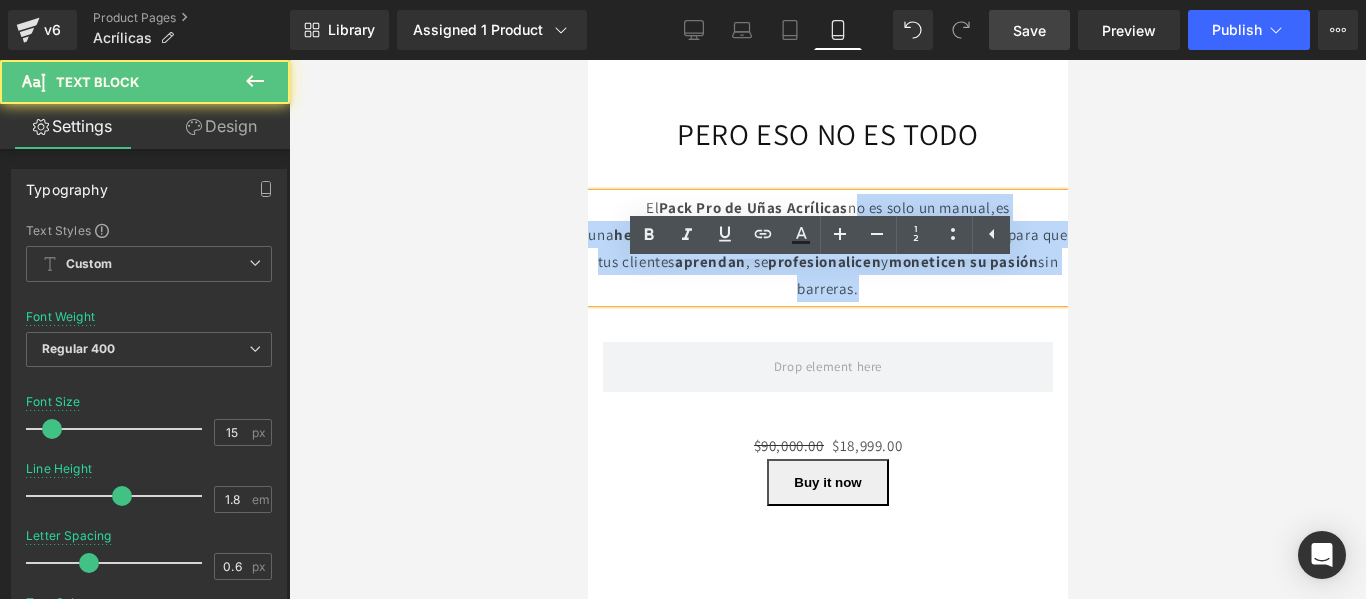 click on "El  Pack Pro de Uñas Acrílicas  no es solo un manual,es una  herramienta completa de transformación real  pensada para que tus clientes  aprendan , se  profesionalicen  y  moneticen su pasión sin barreras." at bounding box center [826, 248] 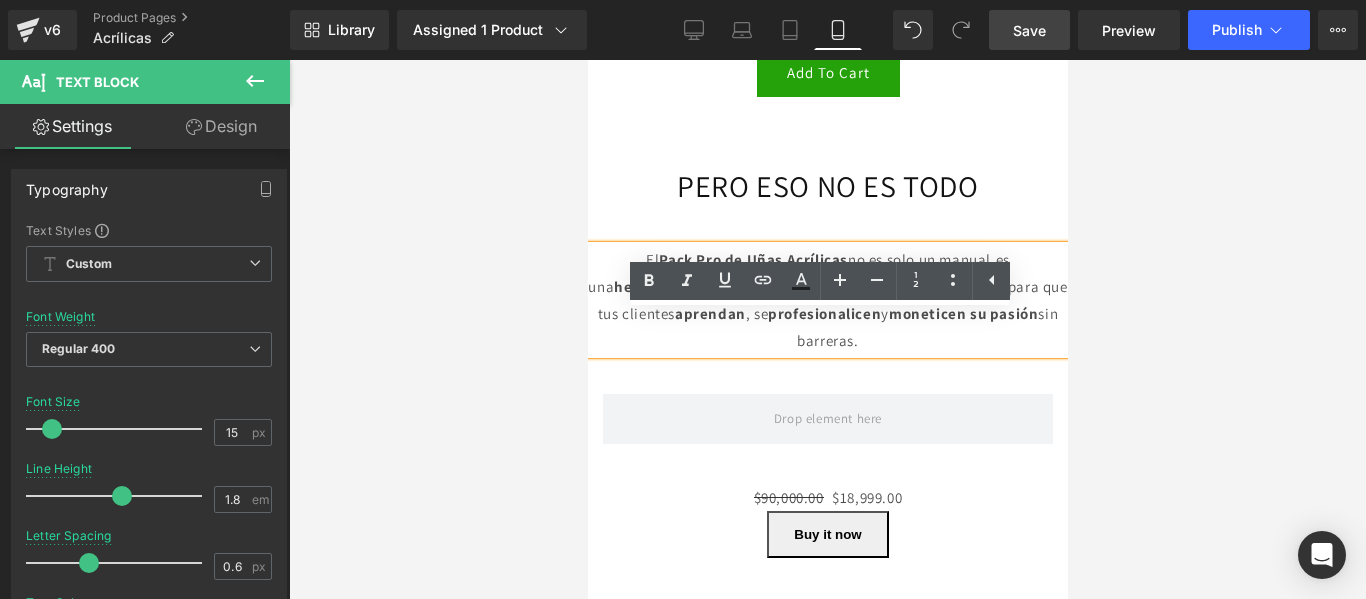 scroll, scrollTop: 2793, scrollLeft: 0, axis: vertical 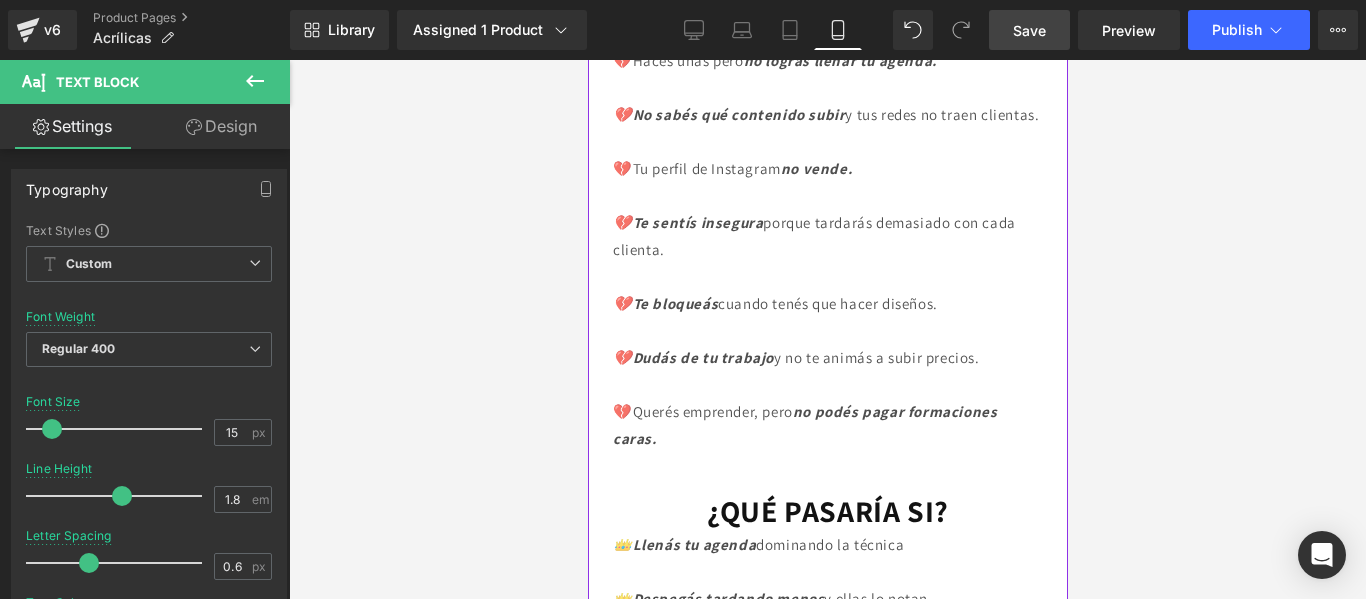 click at bounding box center (827, 276) 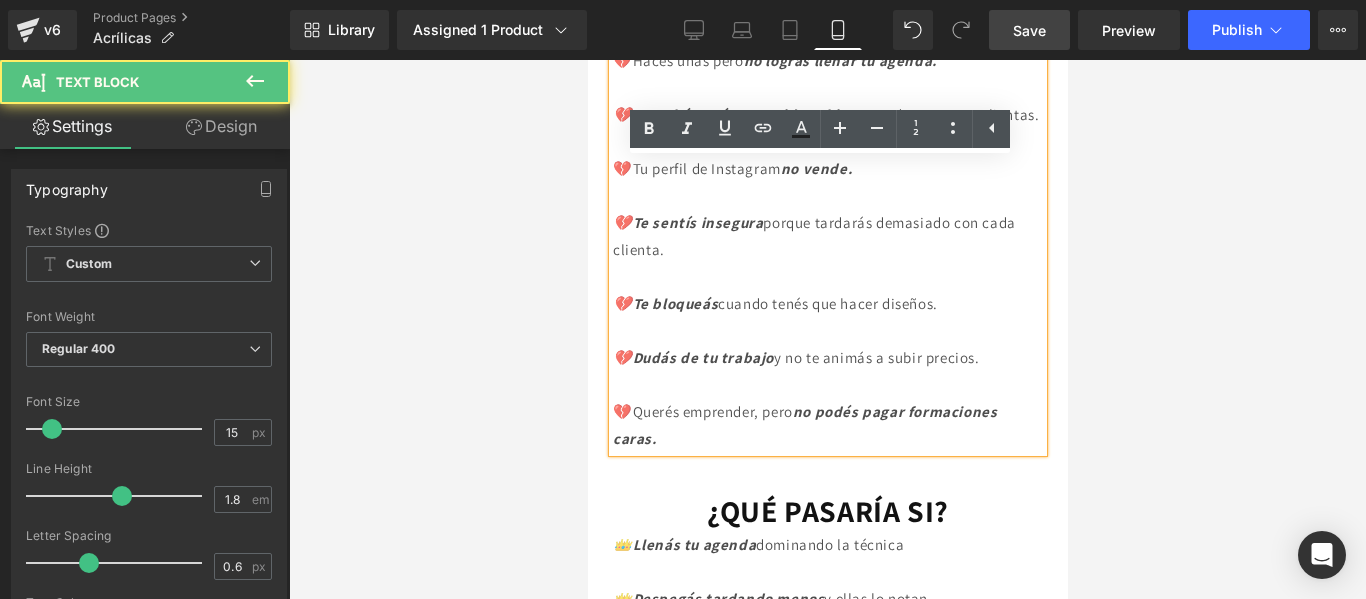 click on "💔Te bloqueás  cuando tenés que hacer diseños." at bounding box center (774, 303) 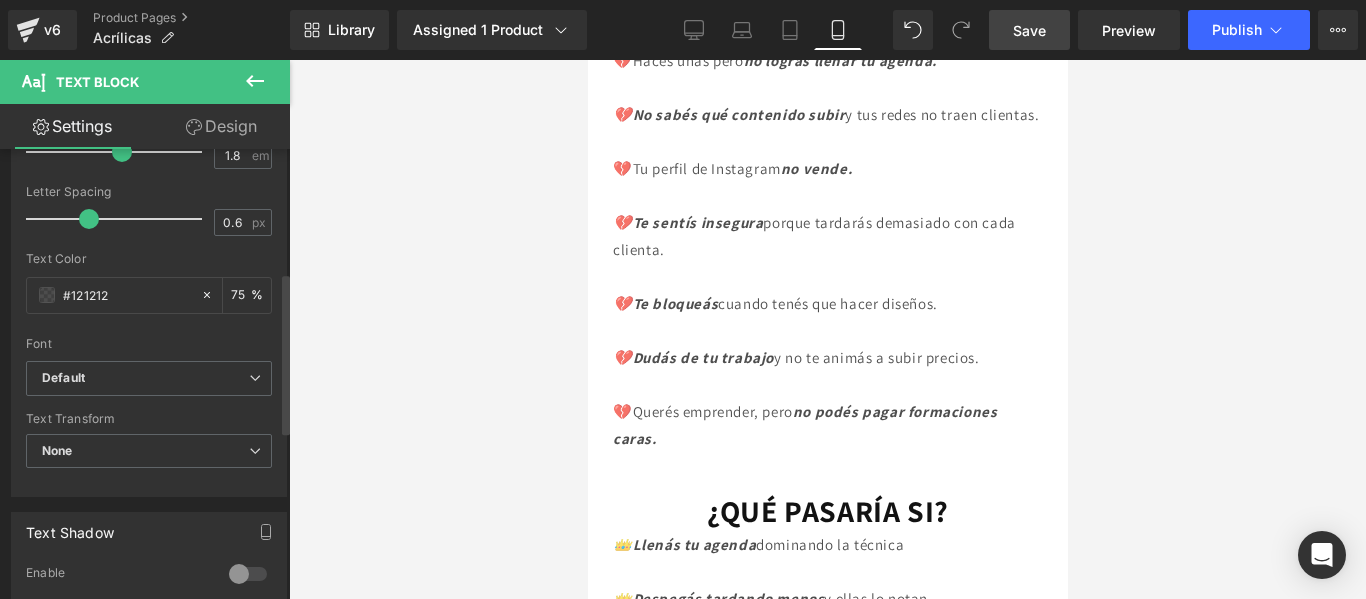 scroll, scrollTop: 442, scrollLeft: 0, axis: vertical 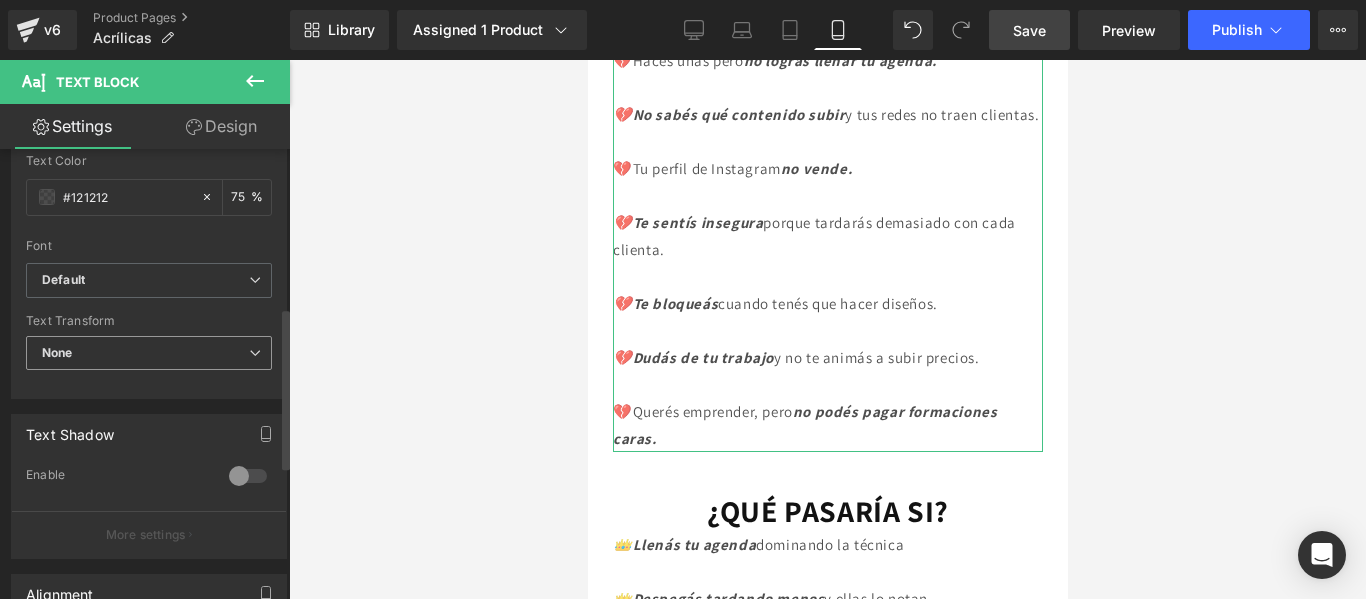 click on "None" at bounding box center [149, 353] 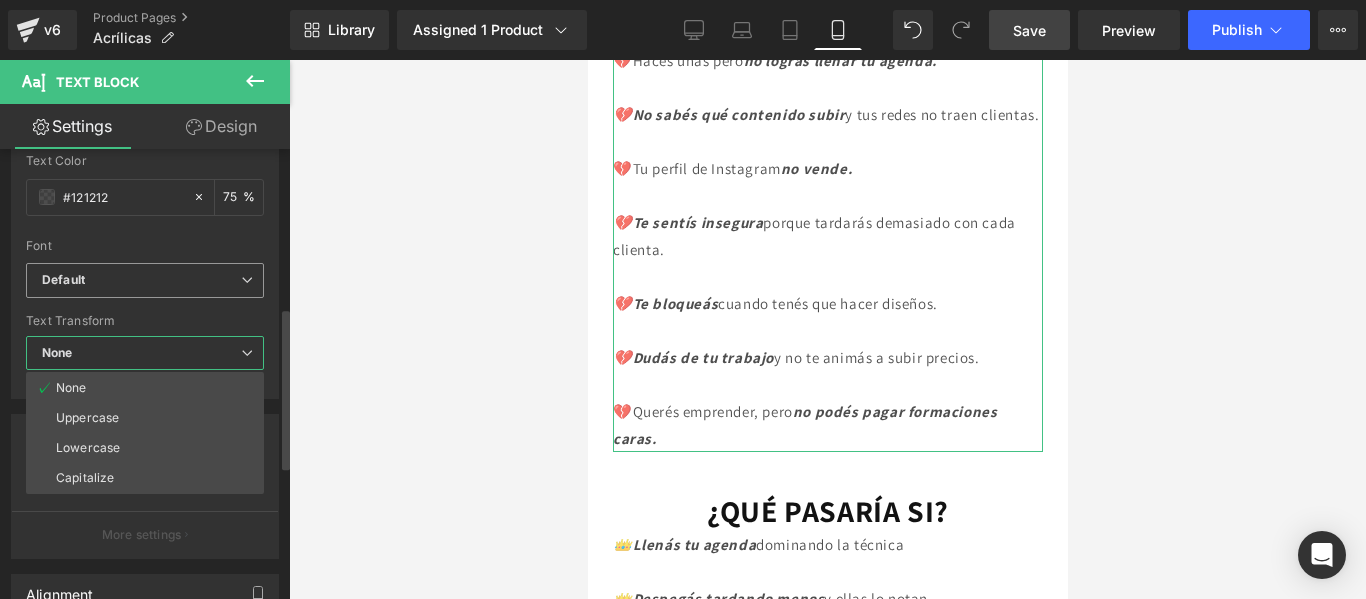 click on "Default
Default
Alex Brush
Poppins
Open Sans
Open Font Manager" at bounding box center (145, 286) 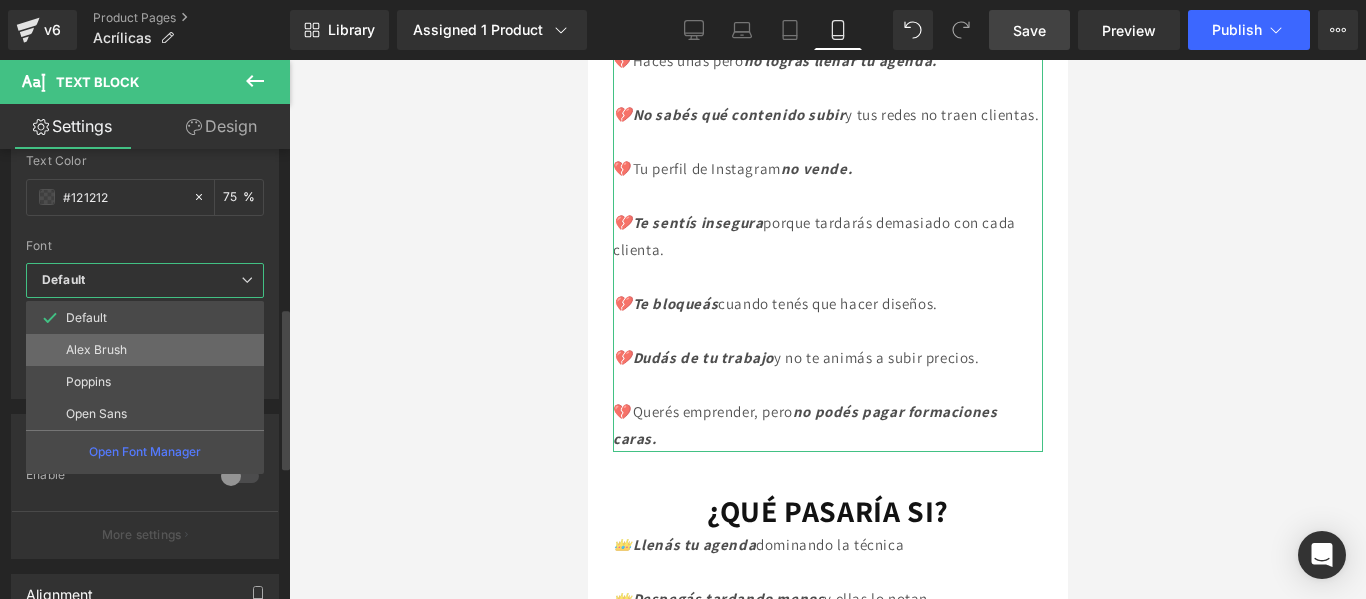 click on "Alex Brush" at bounding box center [145, 350] 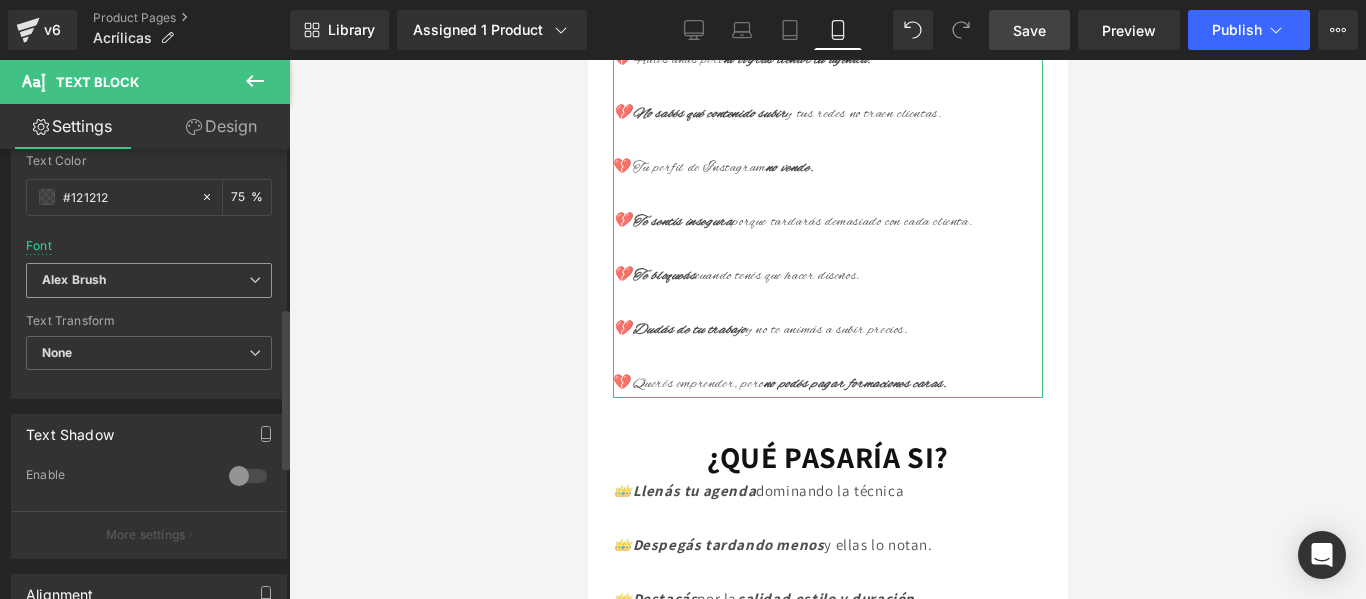 click on "Alex Brush" at bounding box center (145, 280) 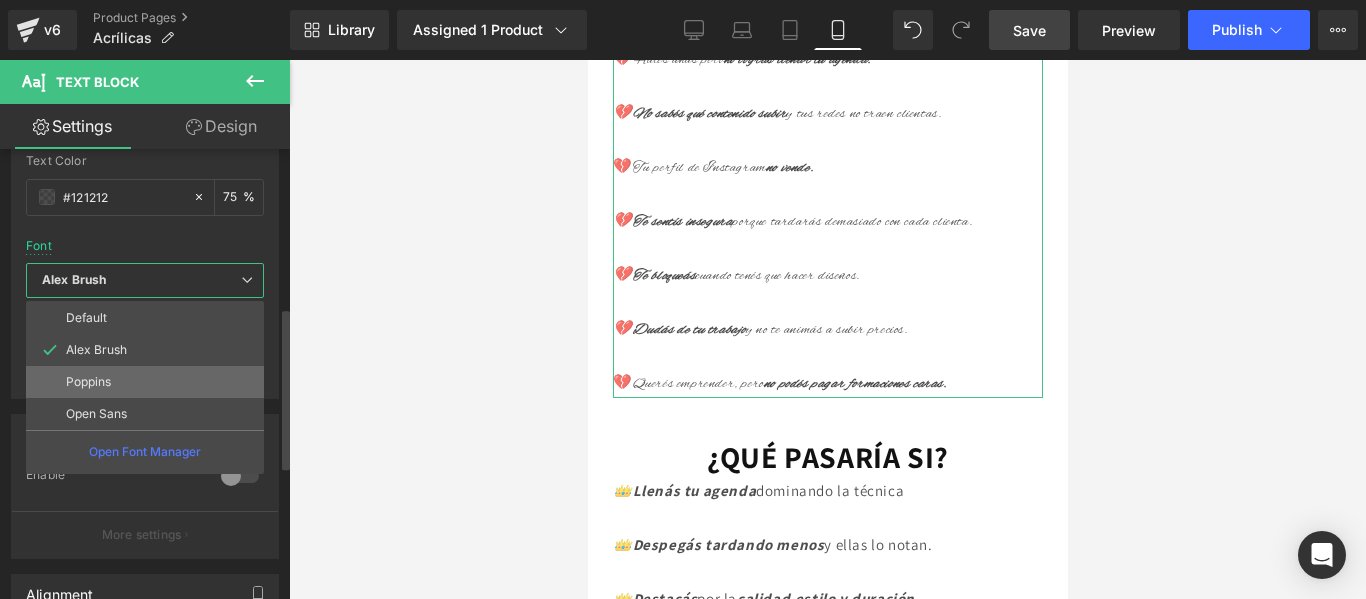 click on "Poppins" at bounding box center [145, 382] 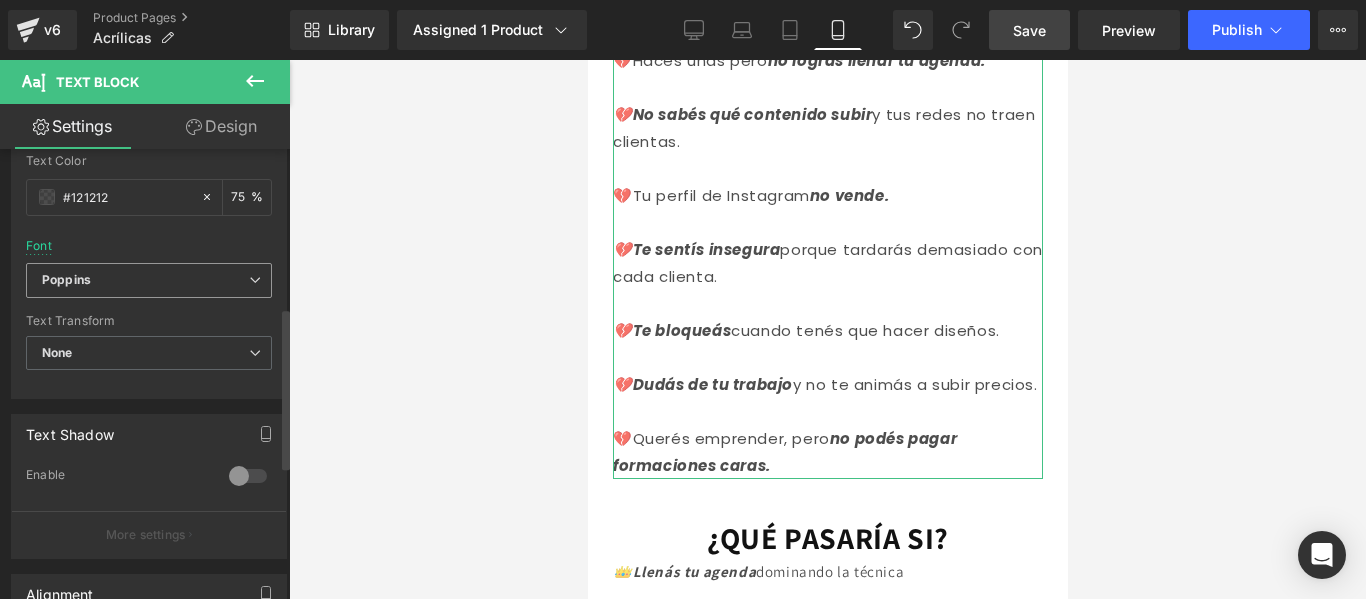 click on "Poppins" at bounding box center (149, 280) 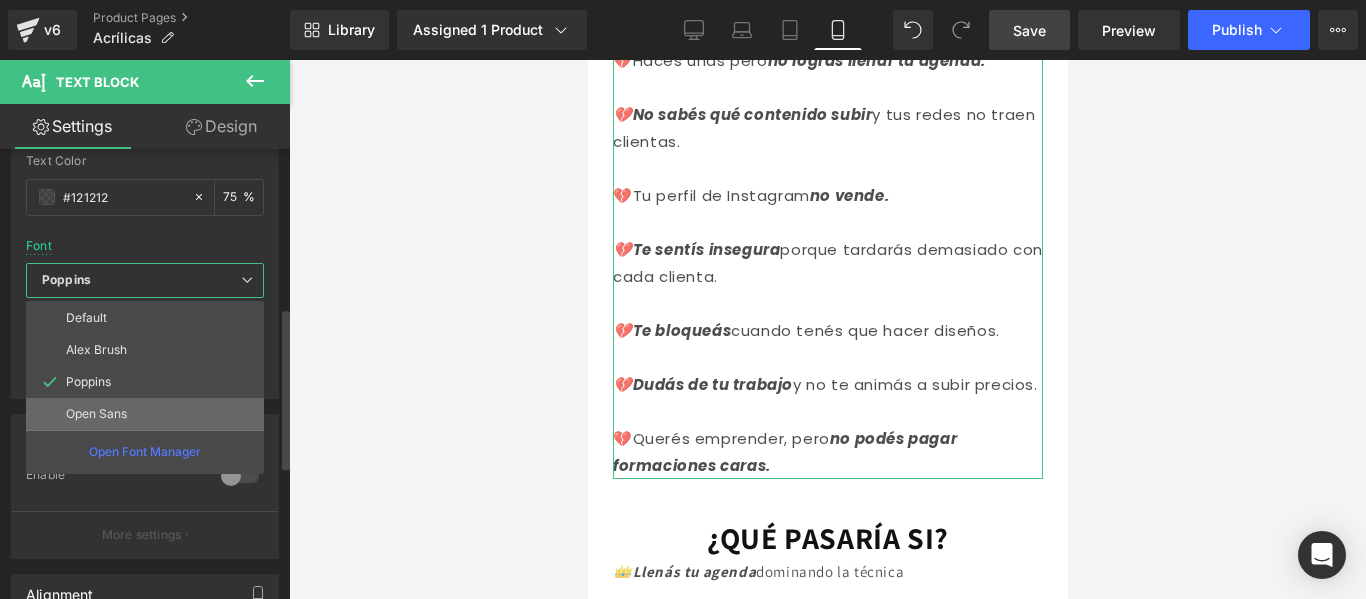 click on "Open Sans" at bounding box center (145, 414) 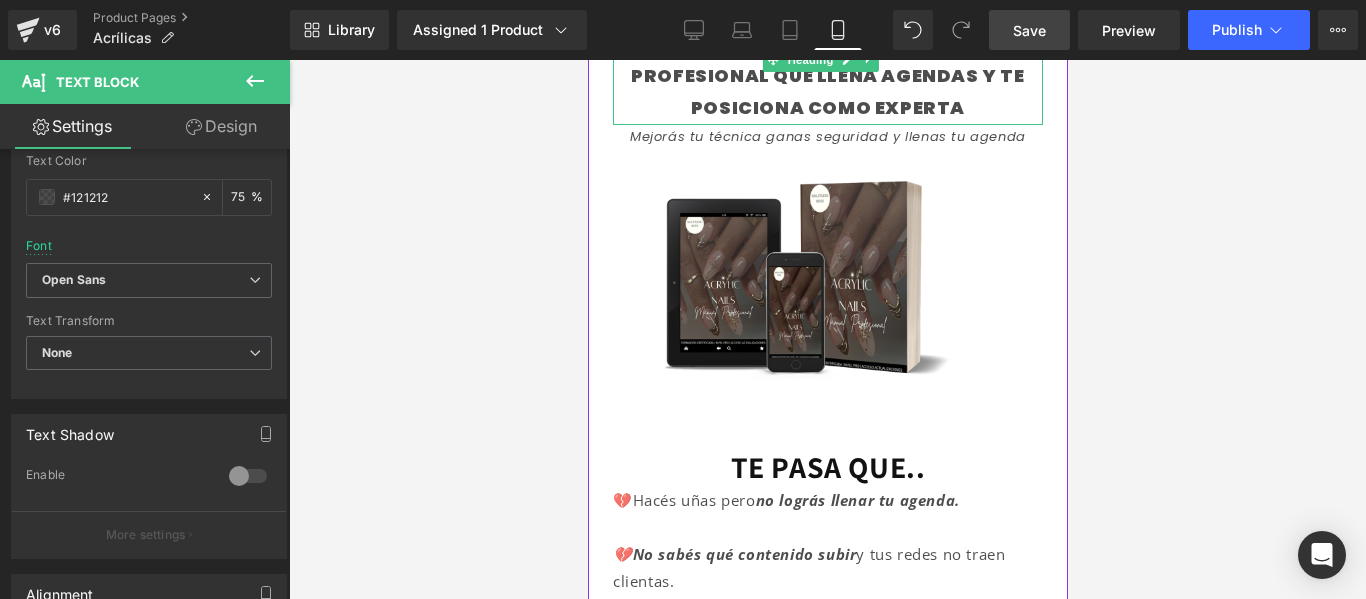 scroll, scrollTop: 0, scrollLeft: 0, axis: both 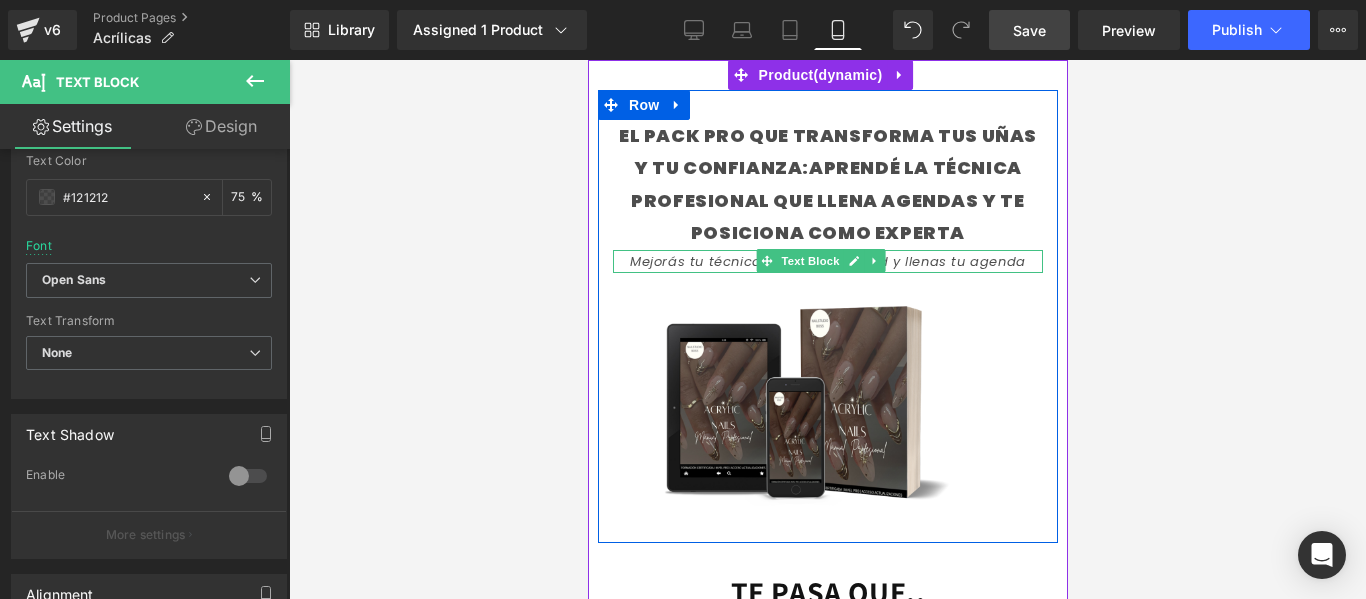 click on "Mejorás tu técnica ganas seguridad y llenas tu agenda" at bounding box center (827, 261) 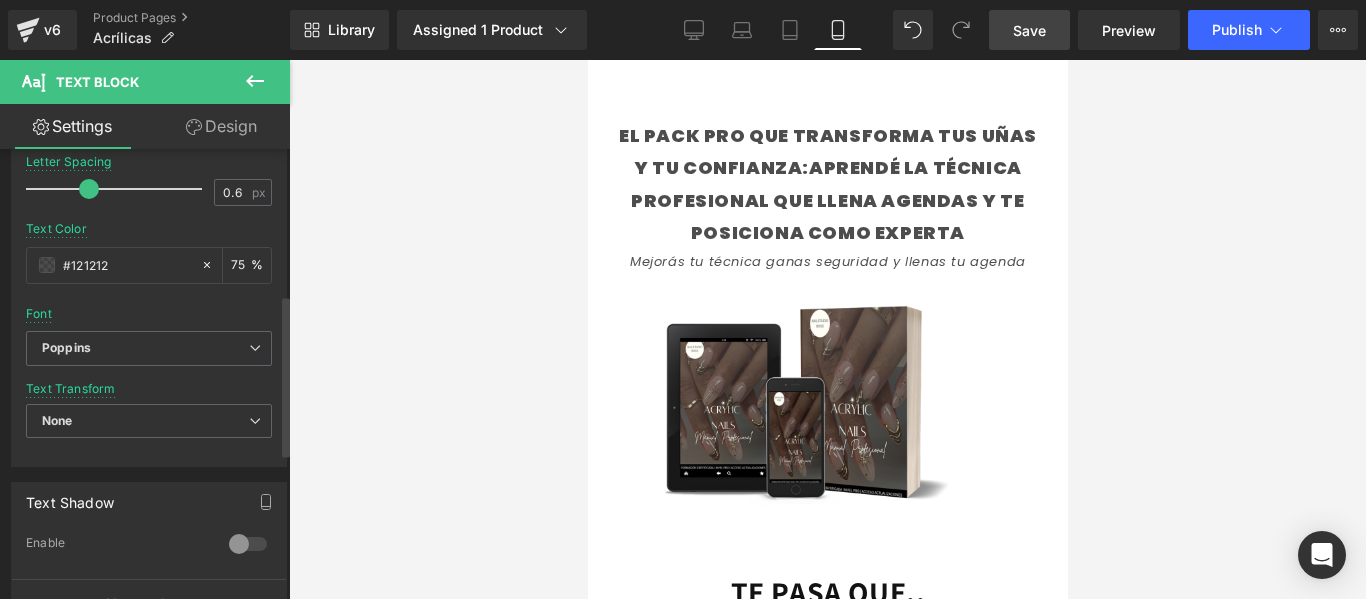 scroll, scrollTop: 415, scrollLeft: 0, axis: vertical 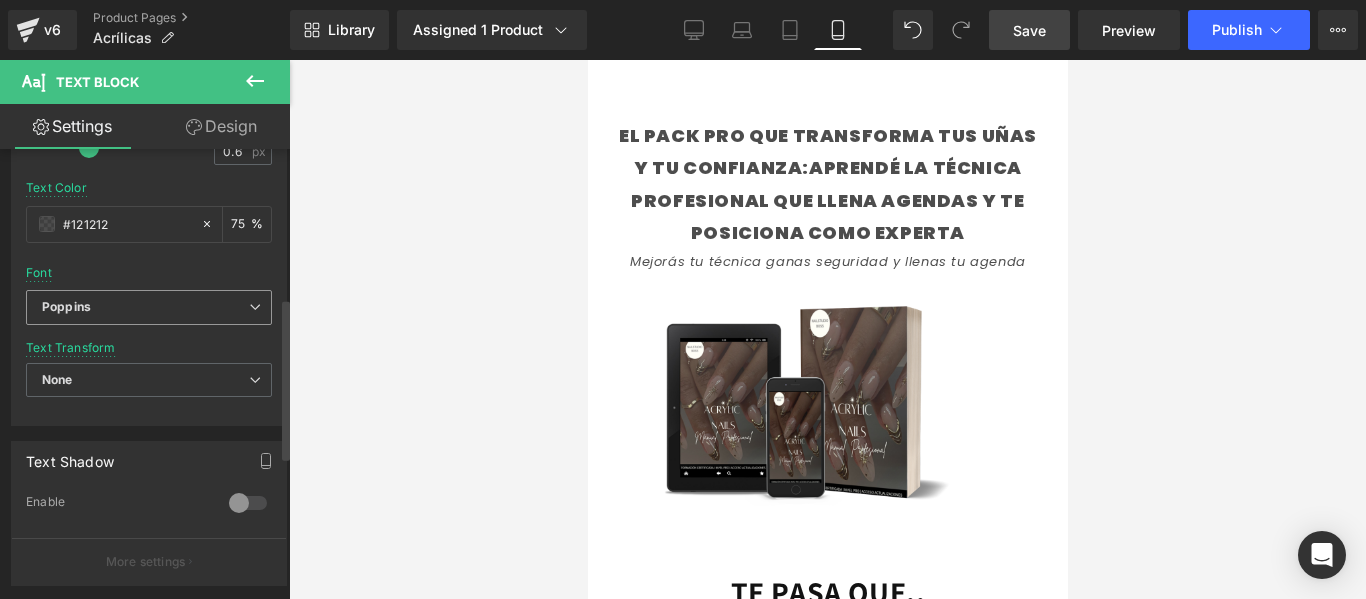 click on "Poppins" at bounding box center [145, 307] 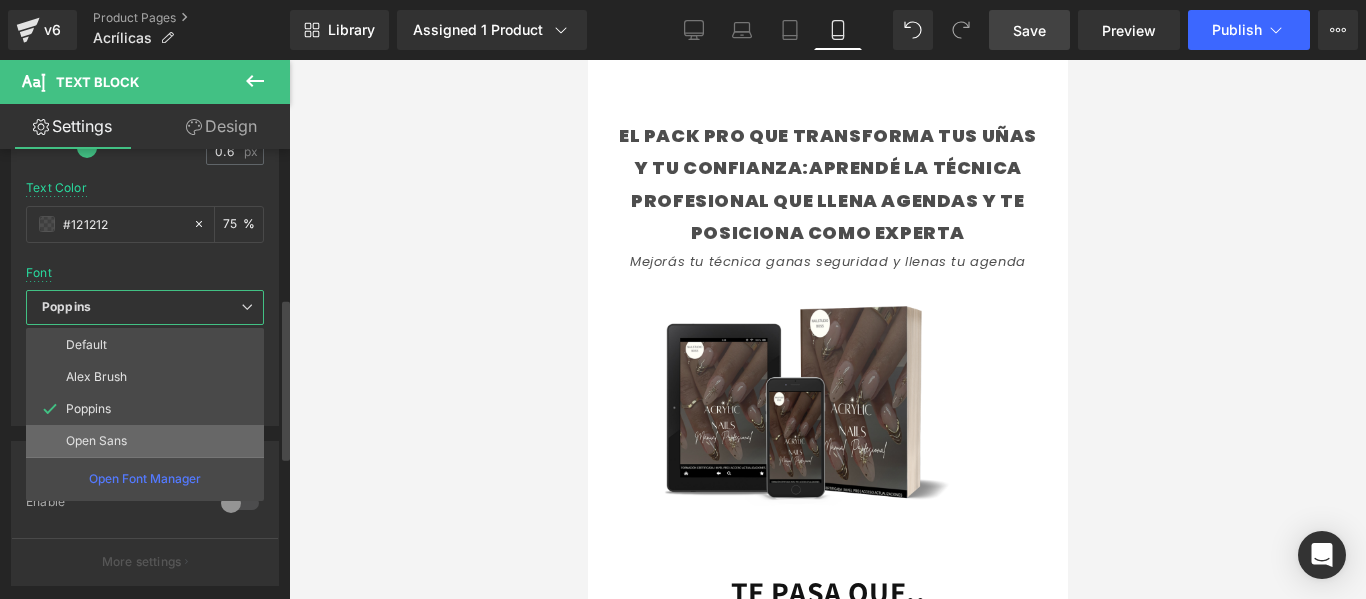 click on "Open Sans" at bounding box center [145, 441] 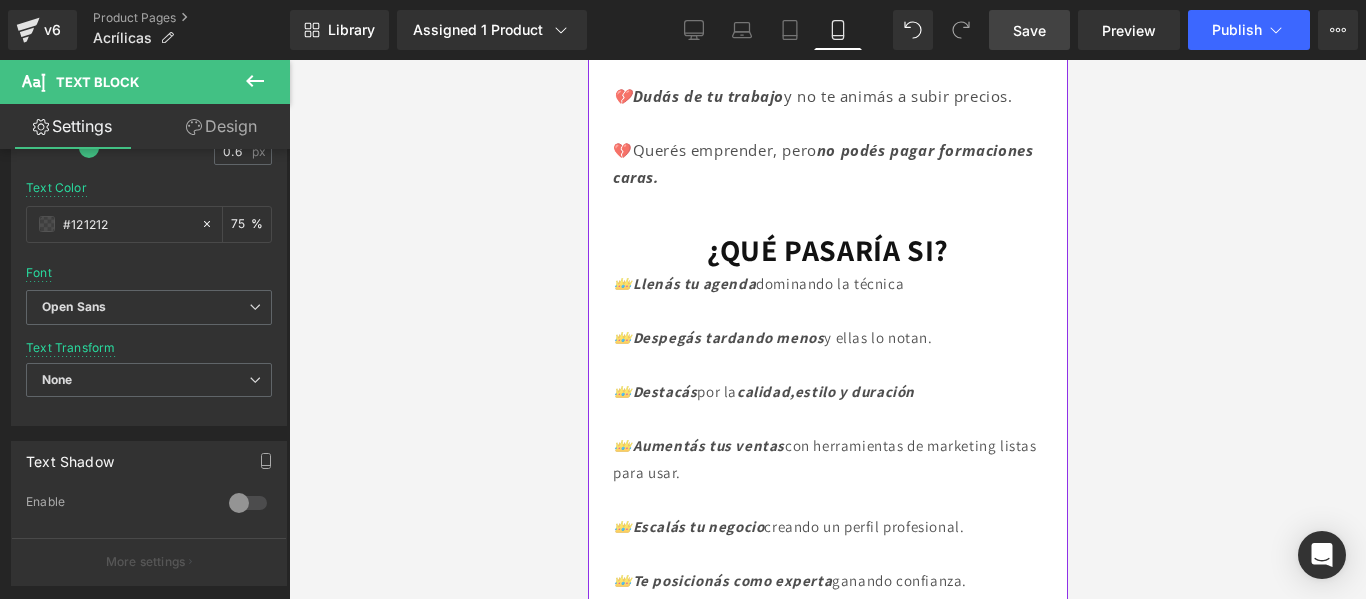 scroll, scrollTop: 896, scrollLeft: 0, axis: vertical 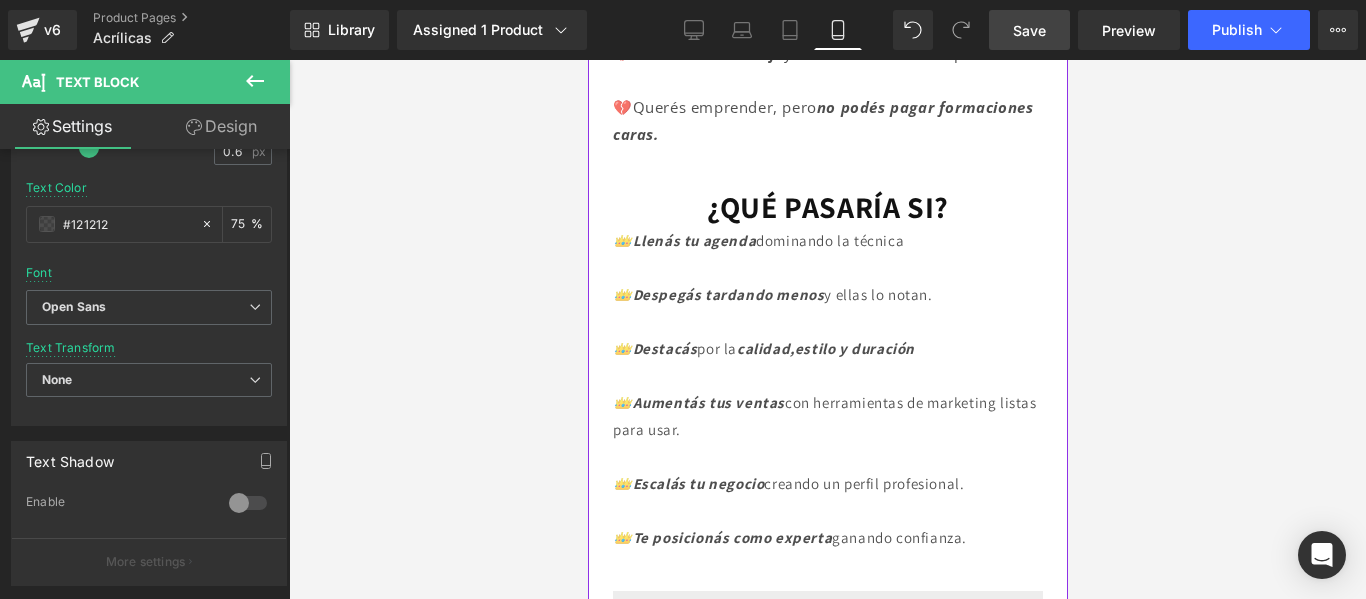 click at bounding box center (827, 321) 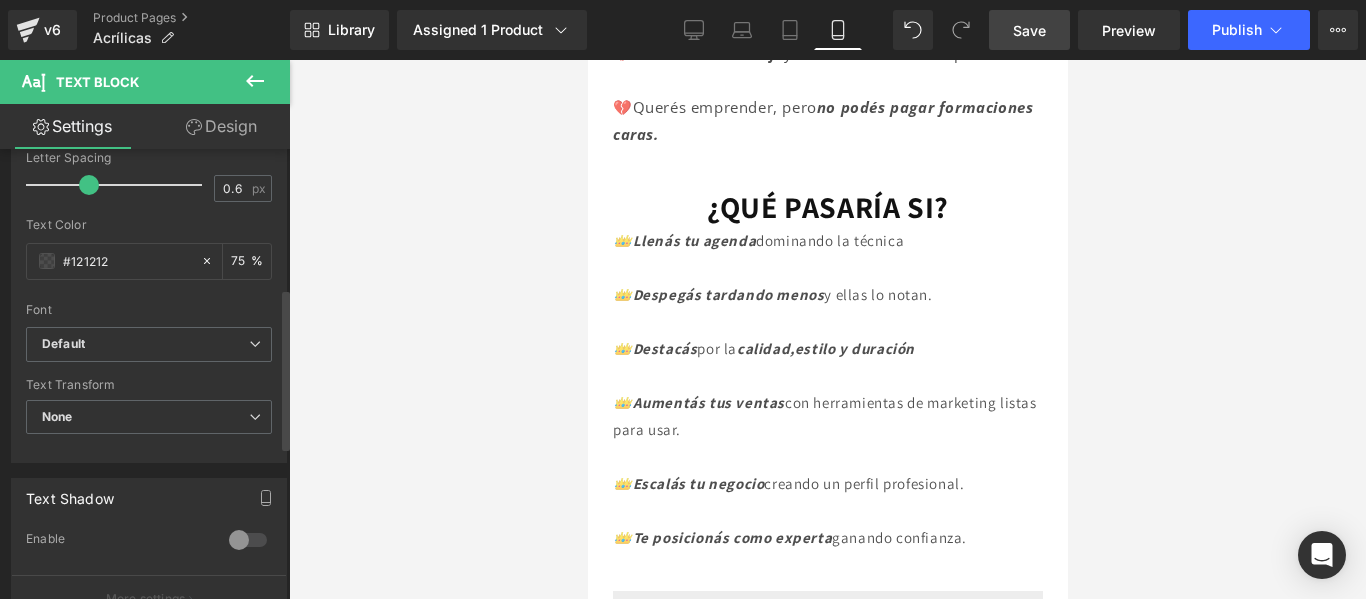scroll, scrollTop: 389, scrollLeft: 0, axis: vertical 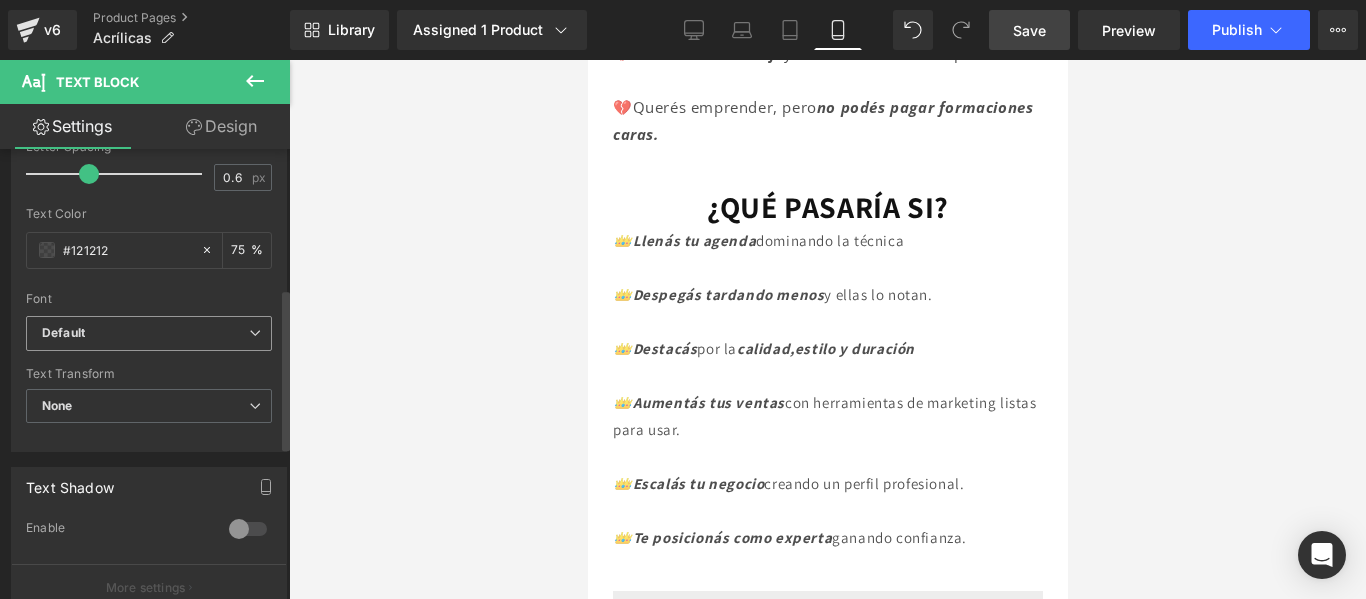 click on "Default" at bounding box center (145, 333) 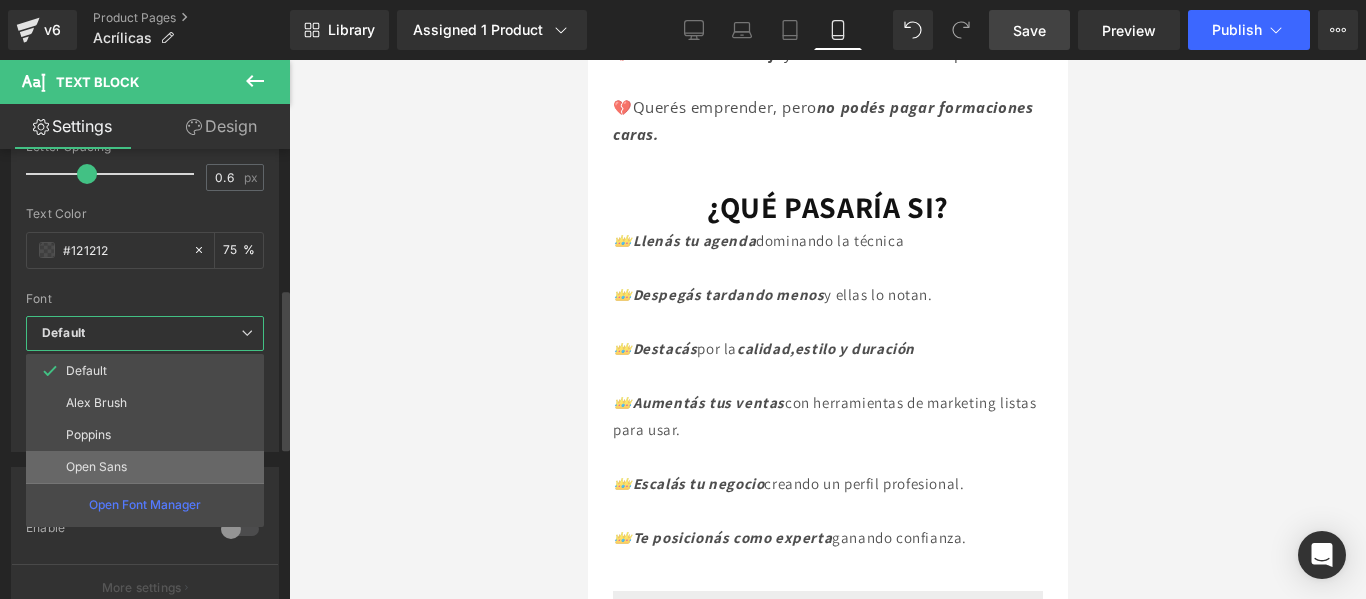 click on "Open Sans" at bounding box center [145, 467] 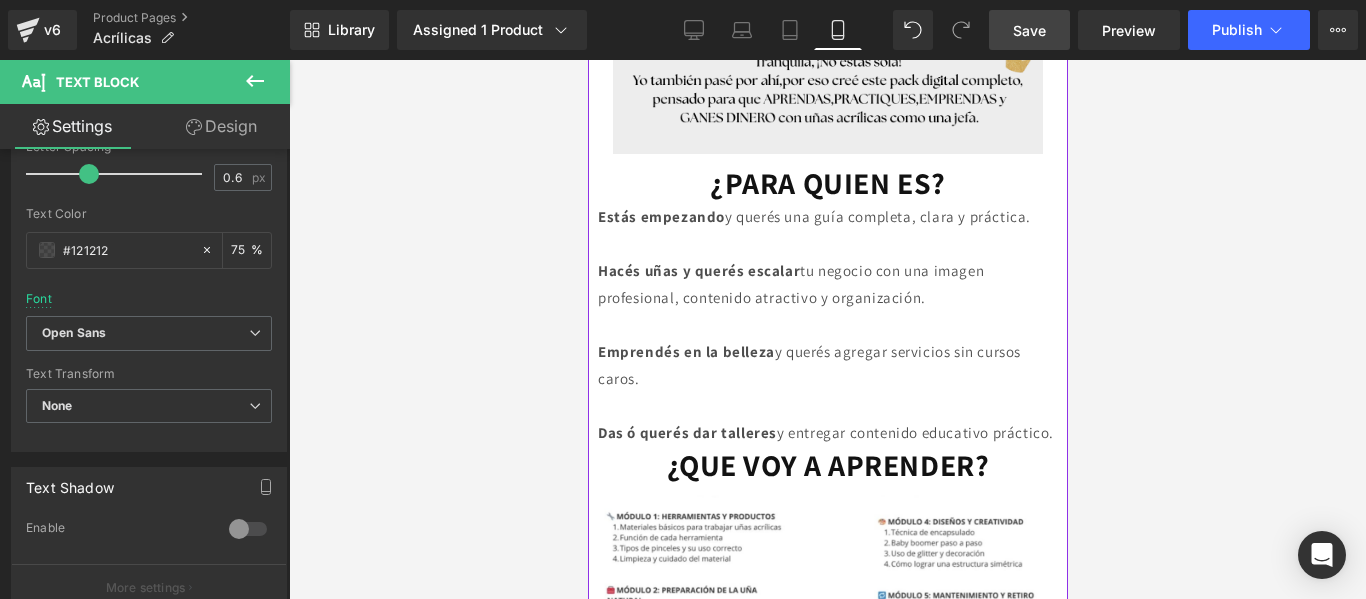 scroll, scrollTop: 1453, scrollLeft: 0, axis: vertical 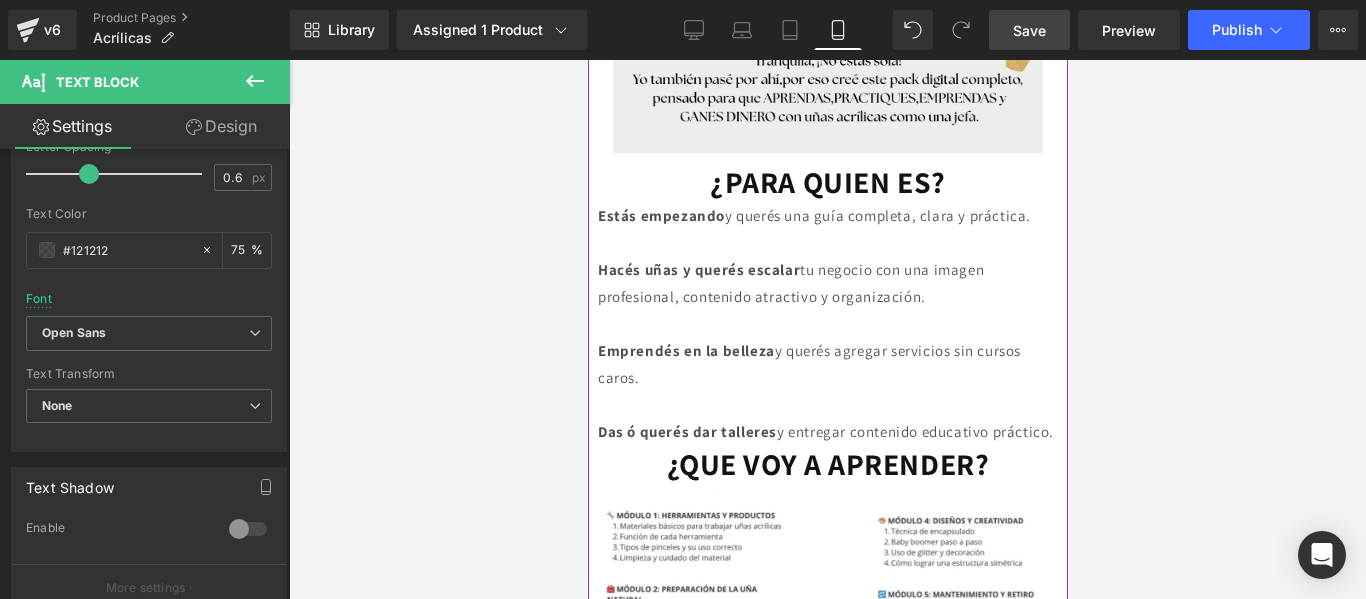 click on "Hacés uñas y querés escalar" at bounding box center [698, 269] 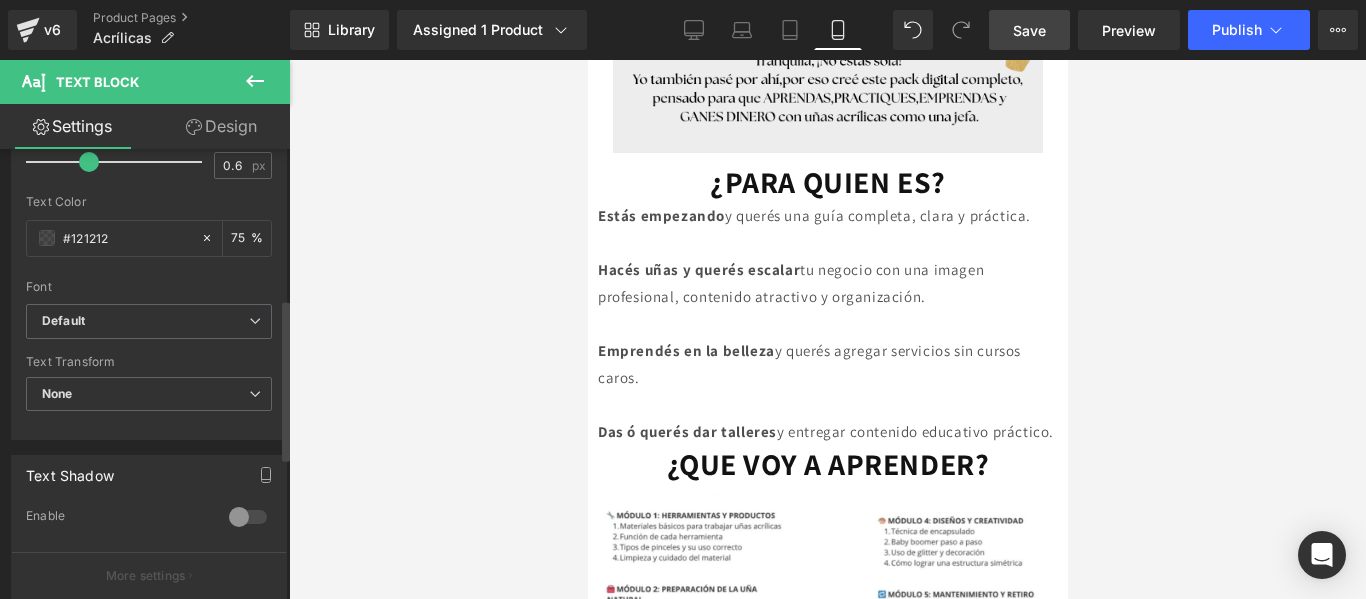 scroll, scrollTop: 419, scrollLeft: 0, axis: vertical 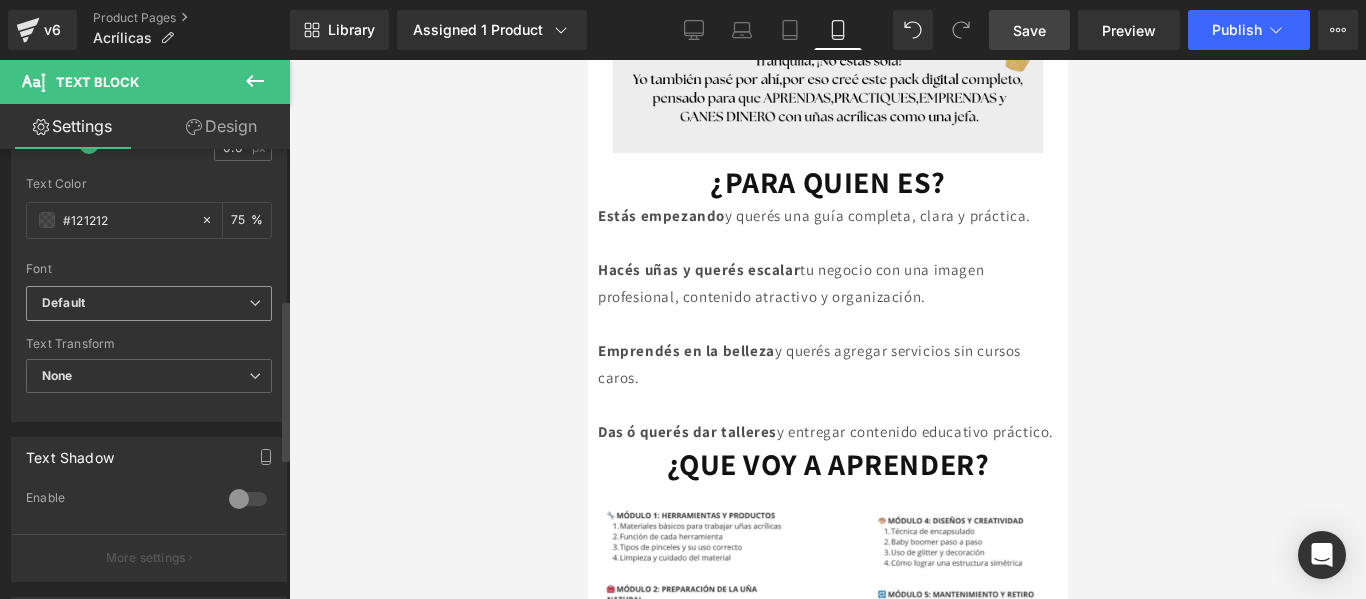 click on "Default" at bounding box center (145, 303) 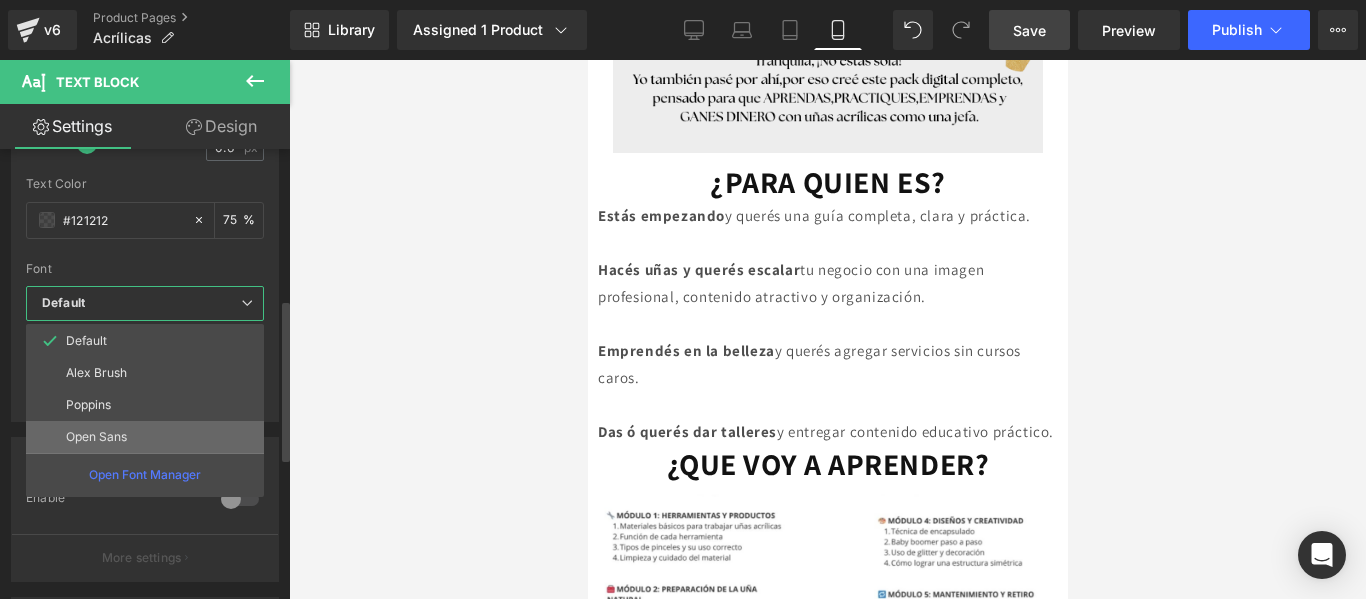 click on "Open Sans" at bounding box center [145, 437] 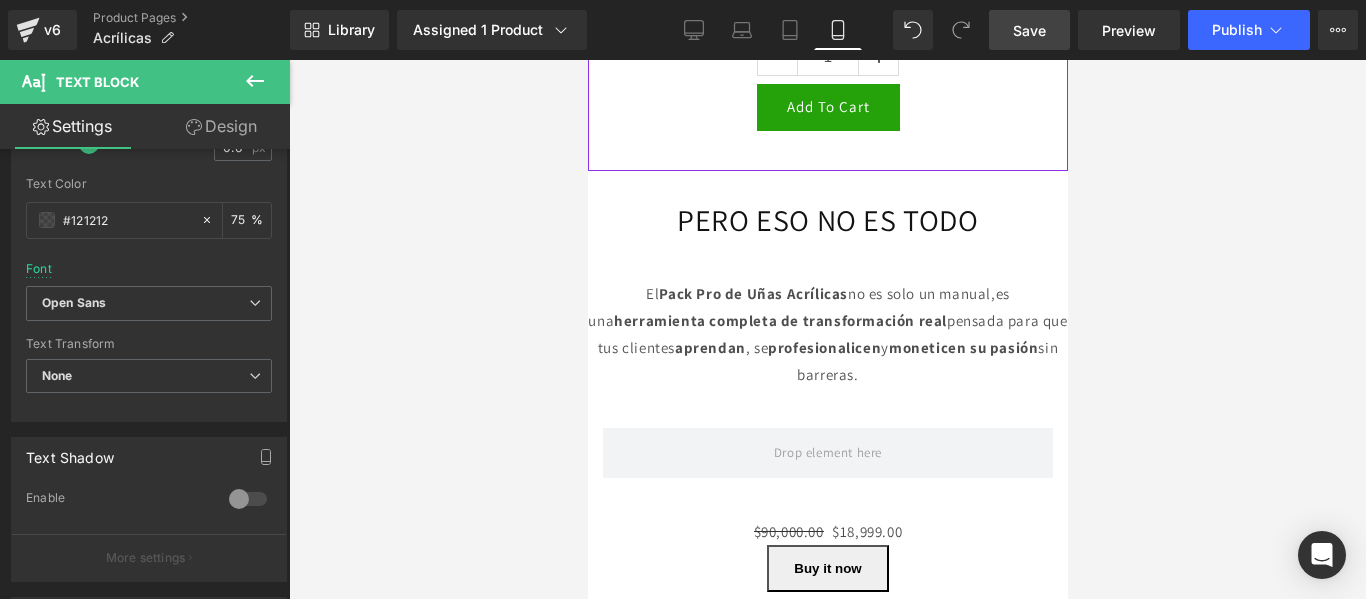 scroll, scrollTop: 2834, scrollLeft: 0, axis: vertical 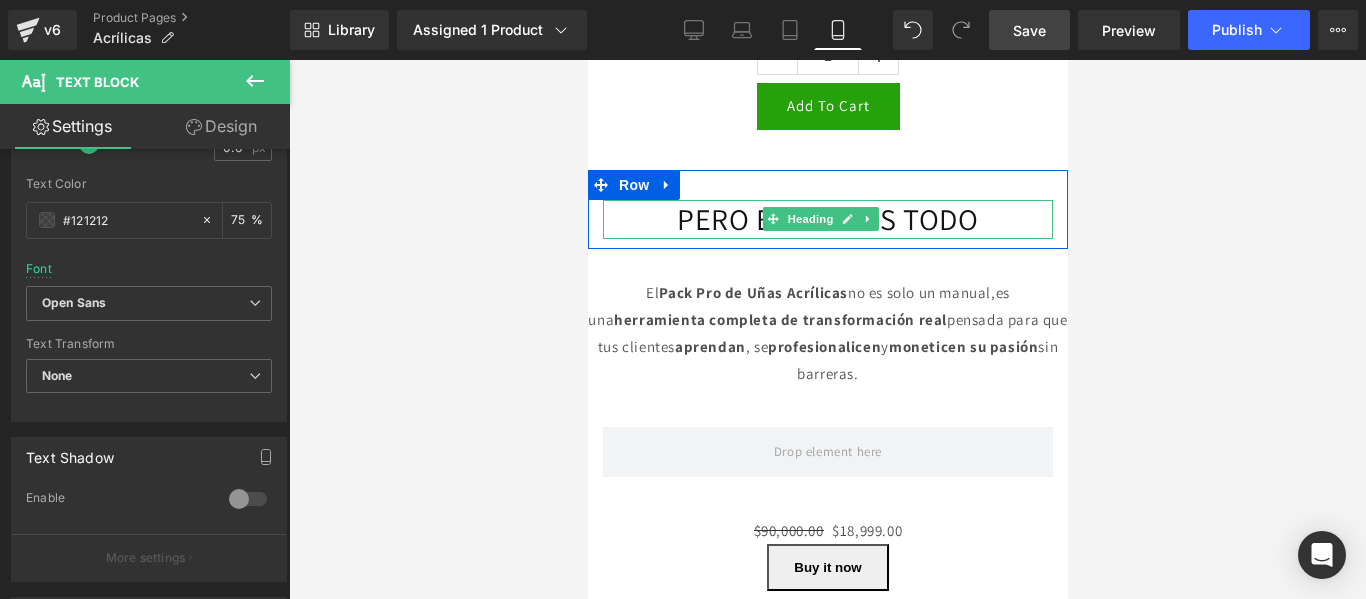 click on "PERO ESO NO ES TODO" at bounding box center [827, 219] 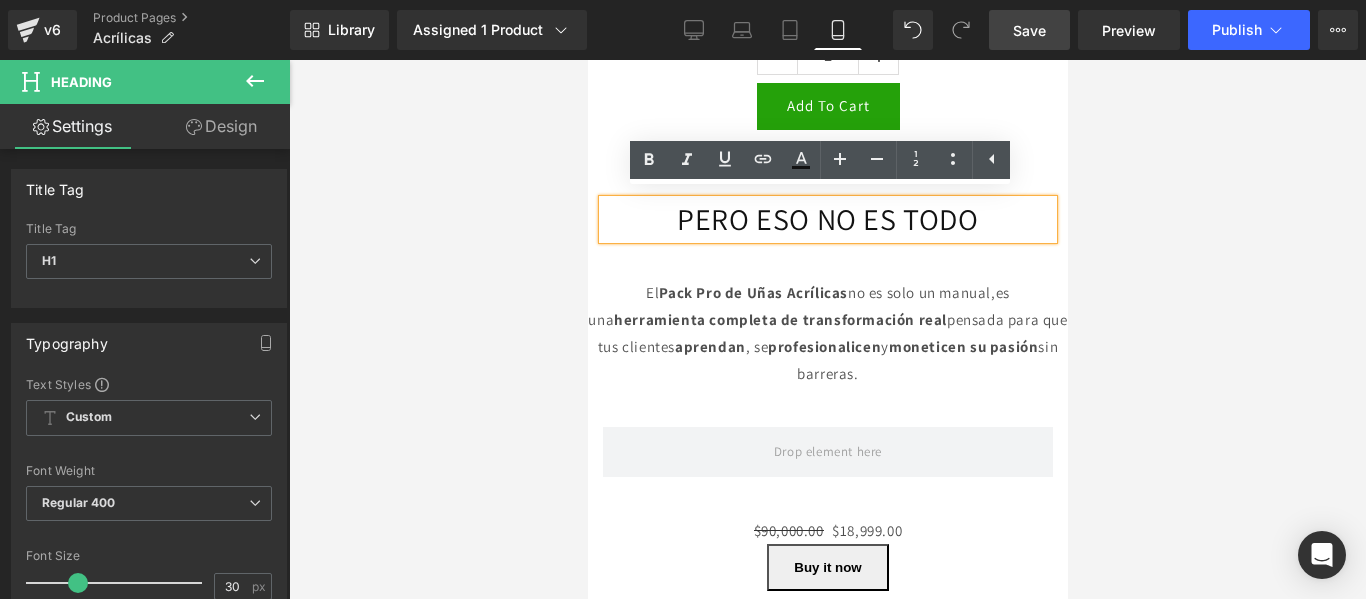 click on "El  Pack Pro de Uñas Acrílicas  no es solo un manual,es una  herramienta completa de transformación real  pensada para que tus clientes  aprendan , se  profesionalicen  y  moneticen su pasión sin barreras." at bounding box center (827, 333) 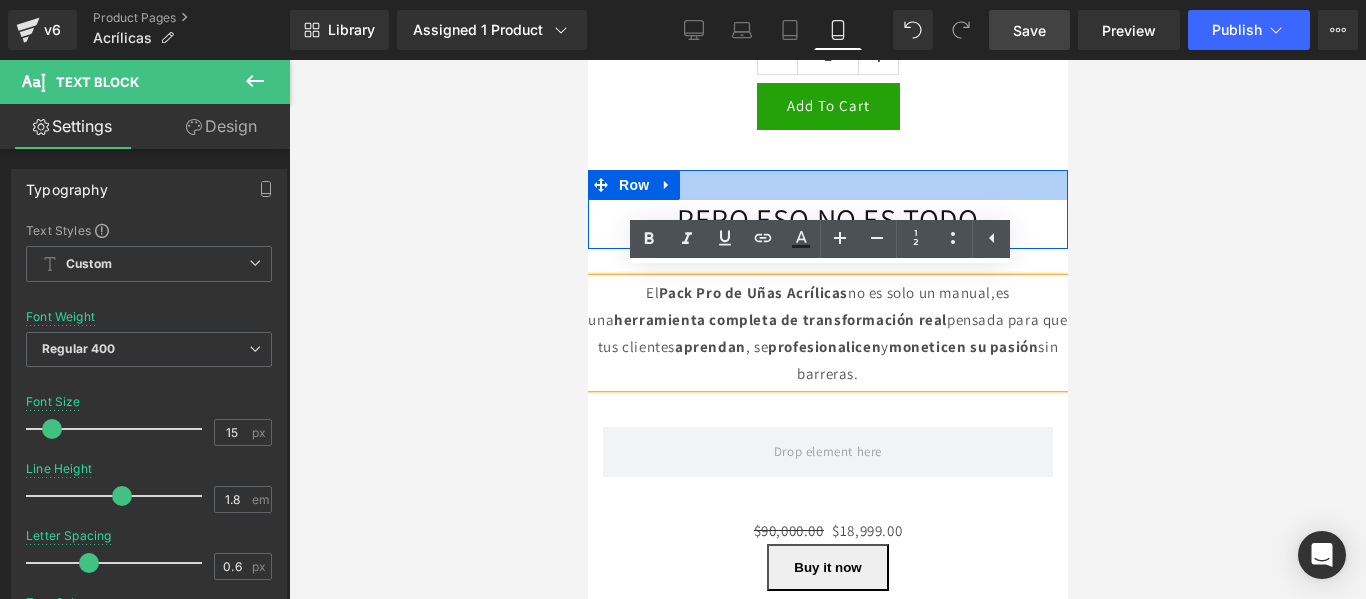 click at bounding box center [827, 185] 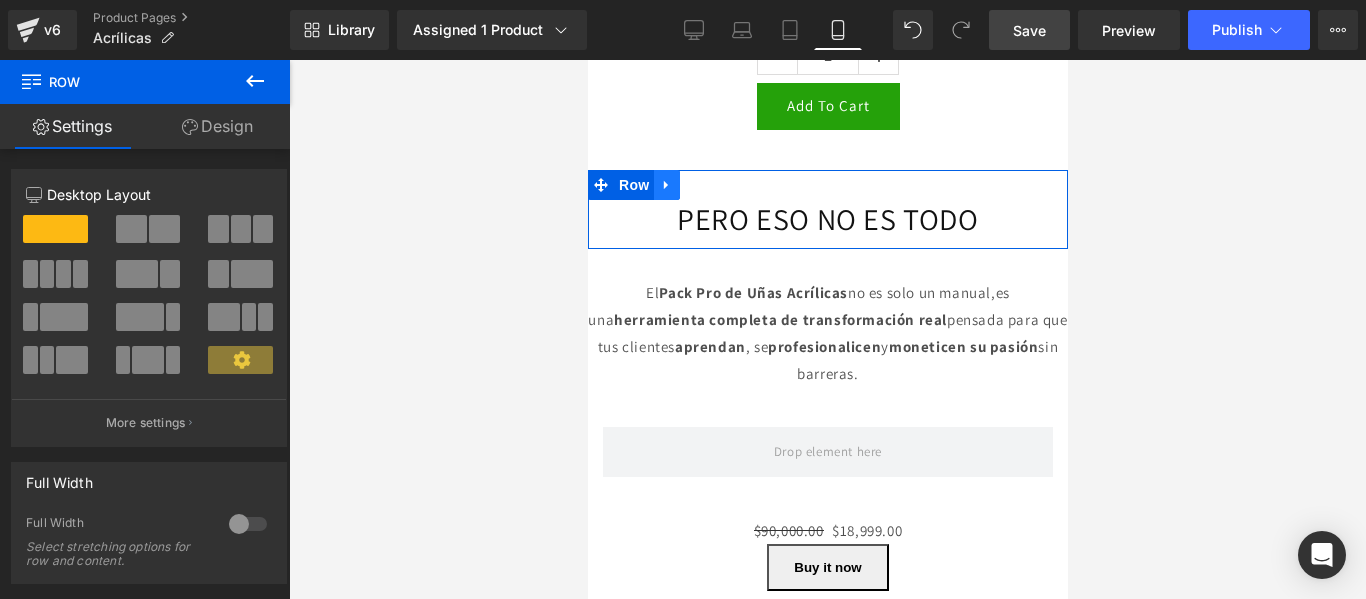 click 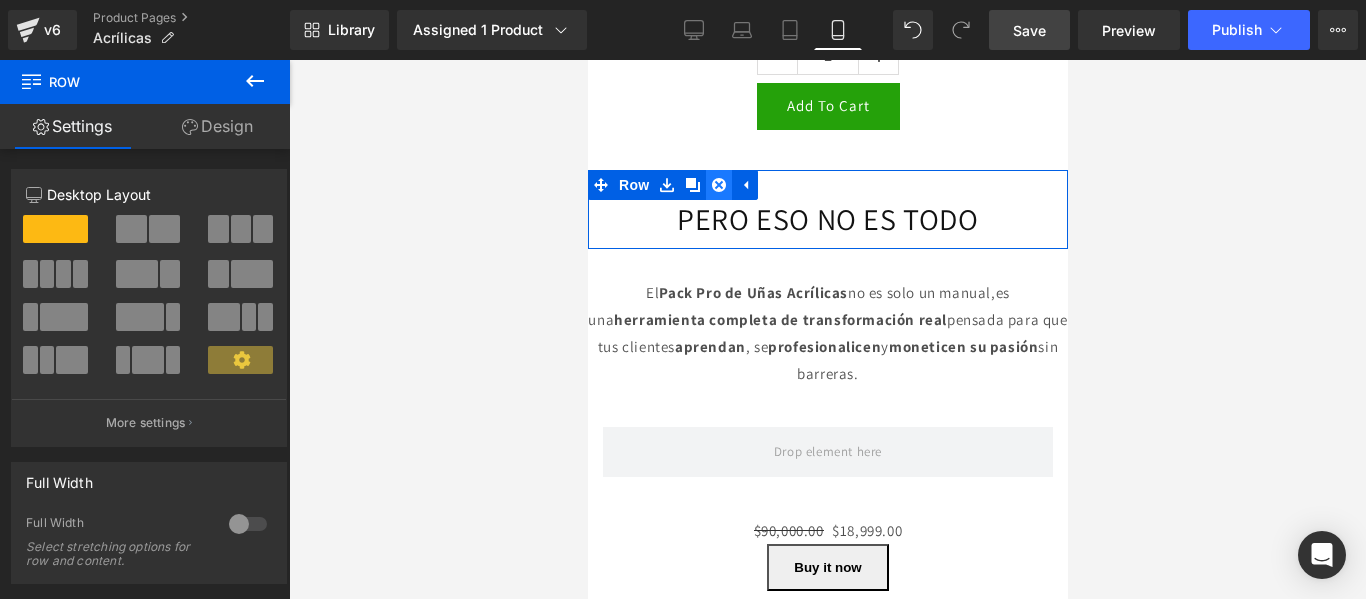 click 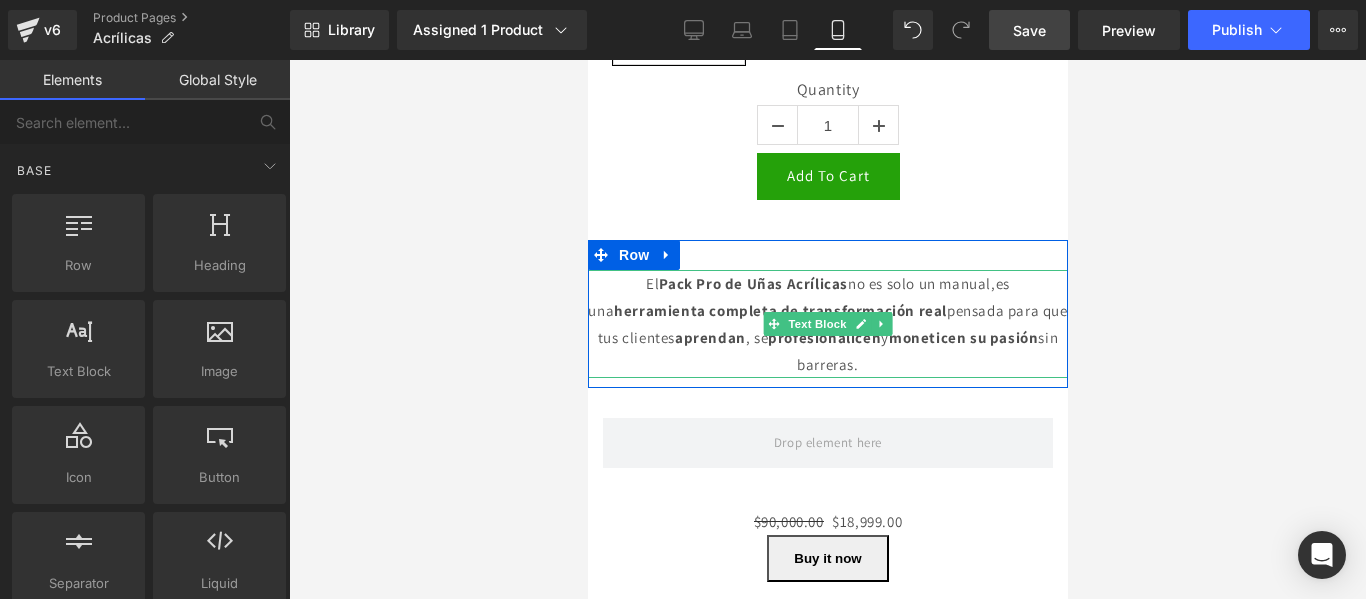 scroll, scrollTop: 2756, scrollLeft: 0, axis: vertical 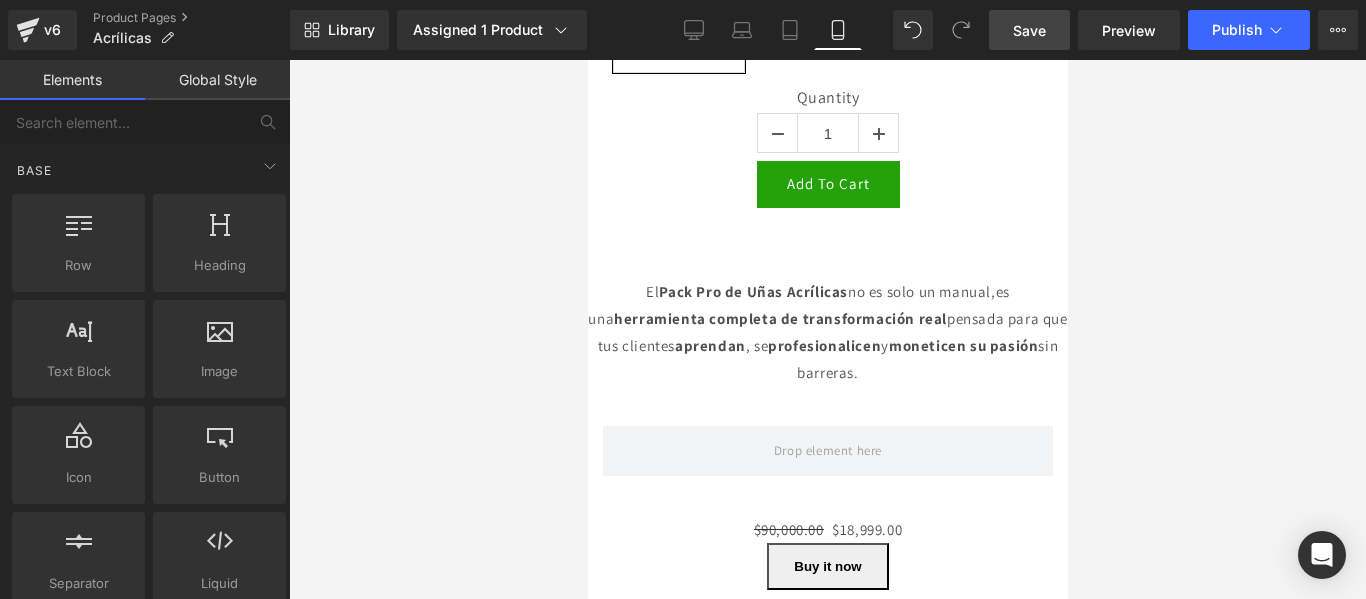 click on "Save" at bounding box center [1029, 30] 